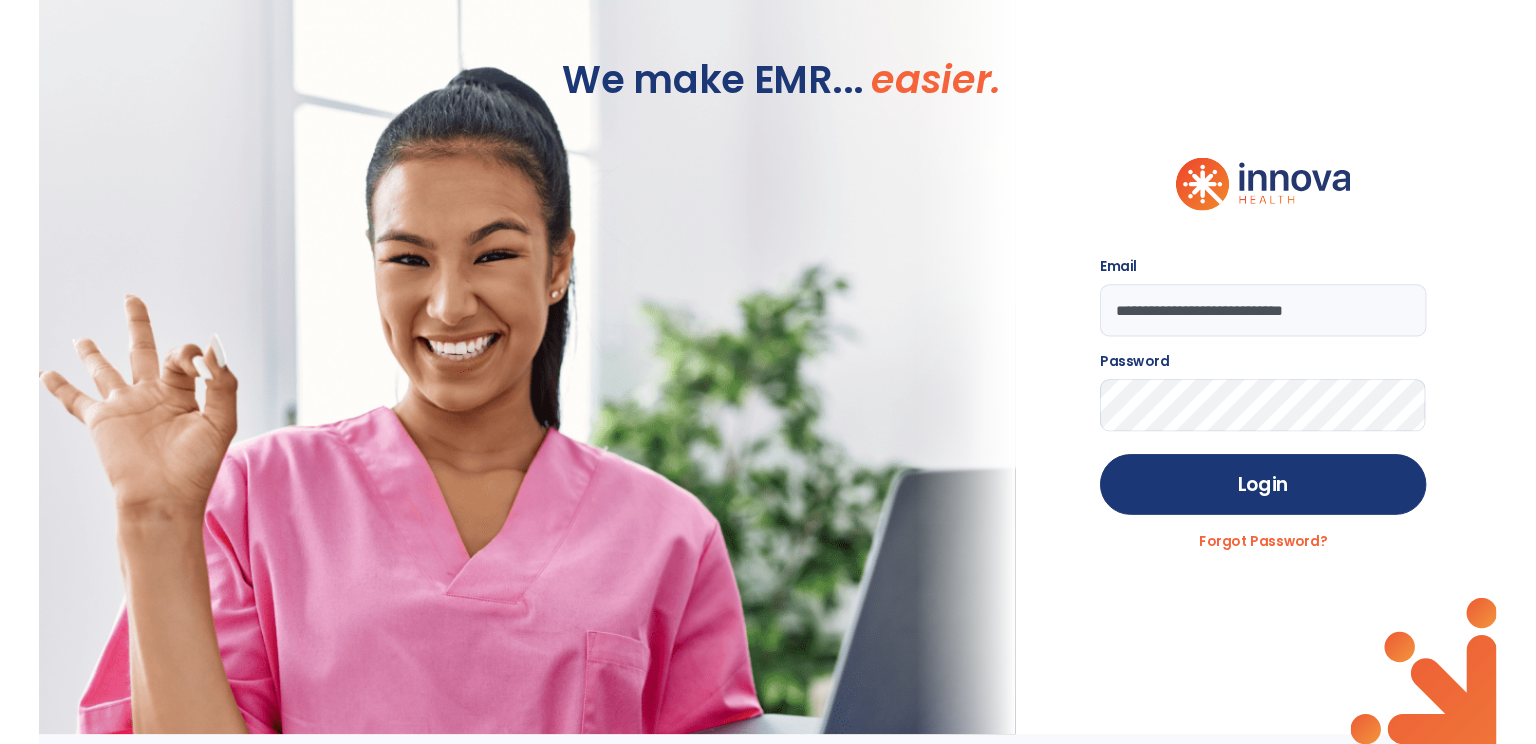 scroll, scrollTop: 0, scrollLeft: 0, axis: both 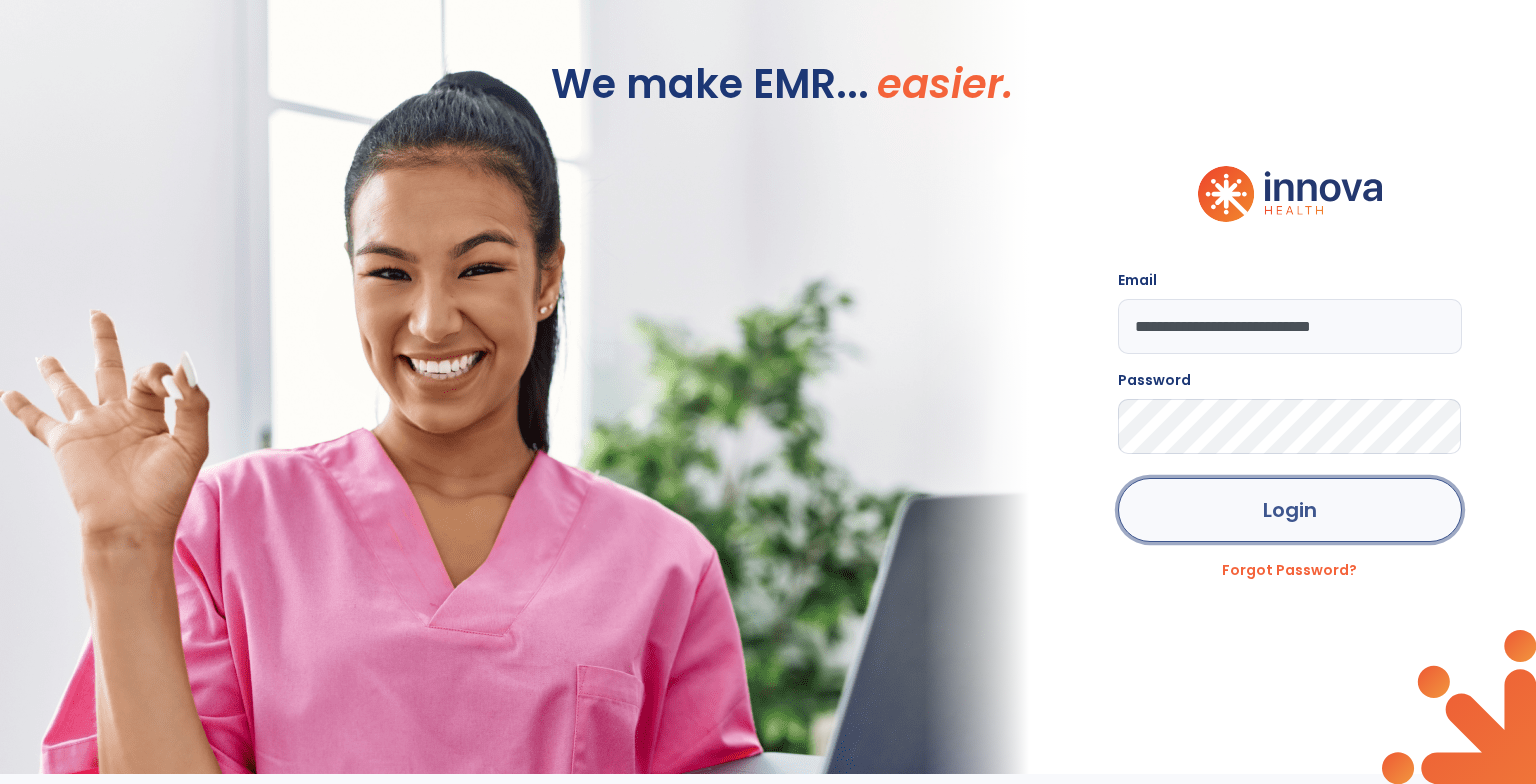 click on "Login" 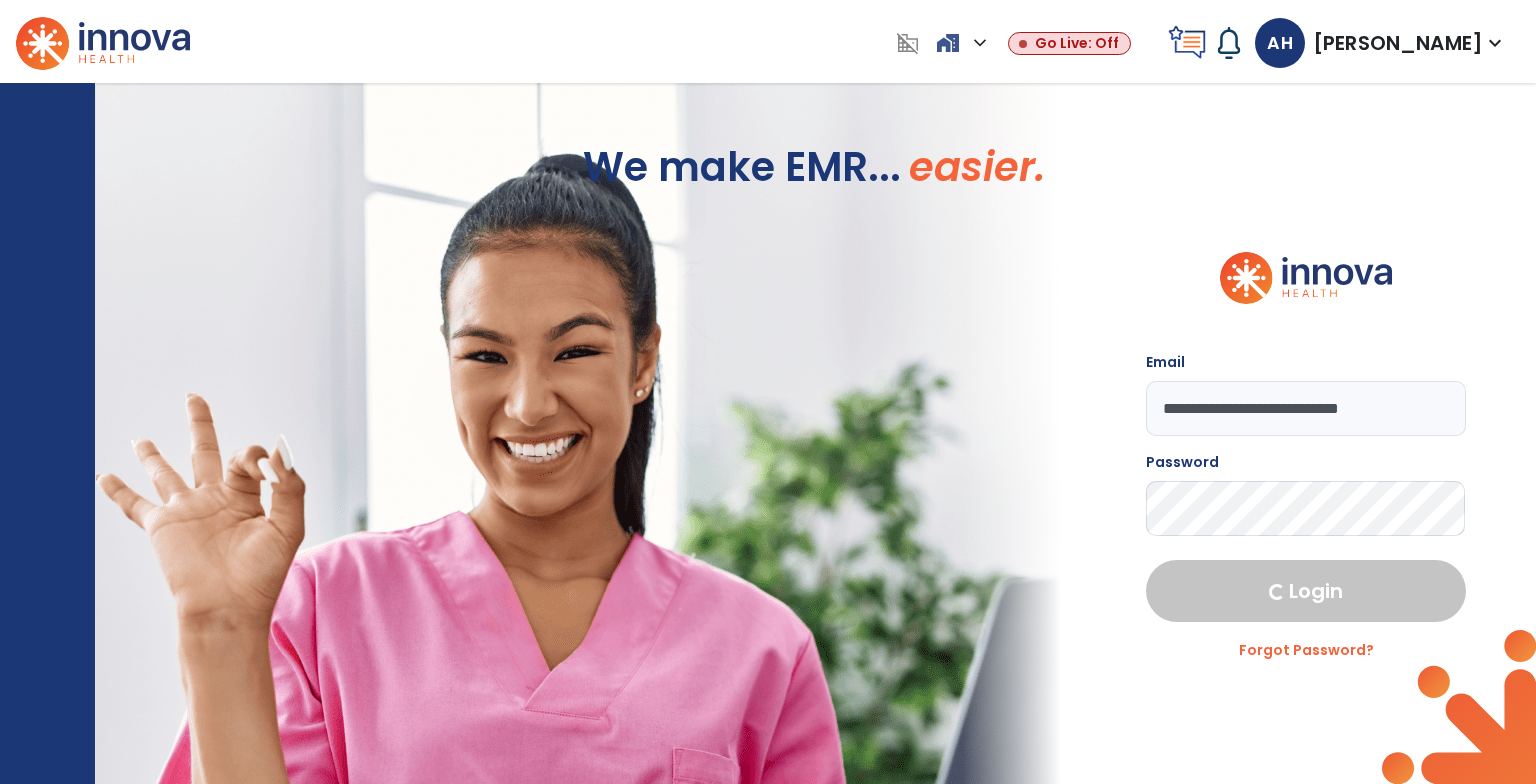 select on "***" 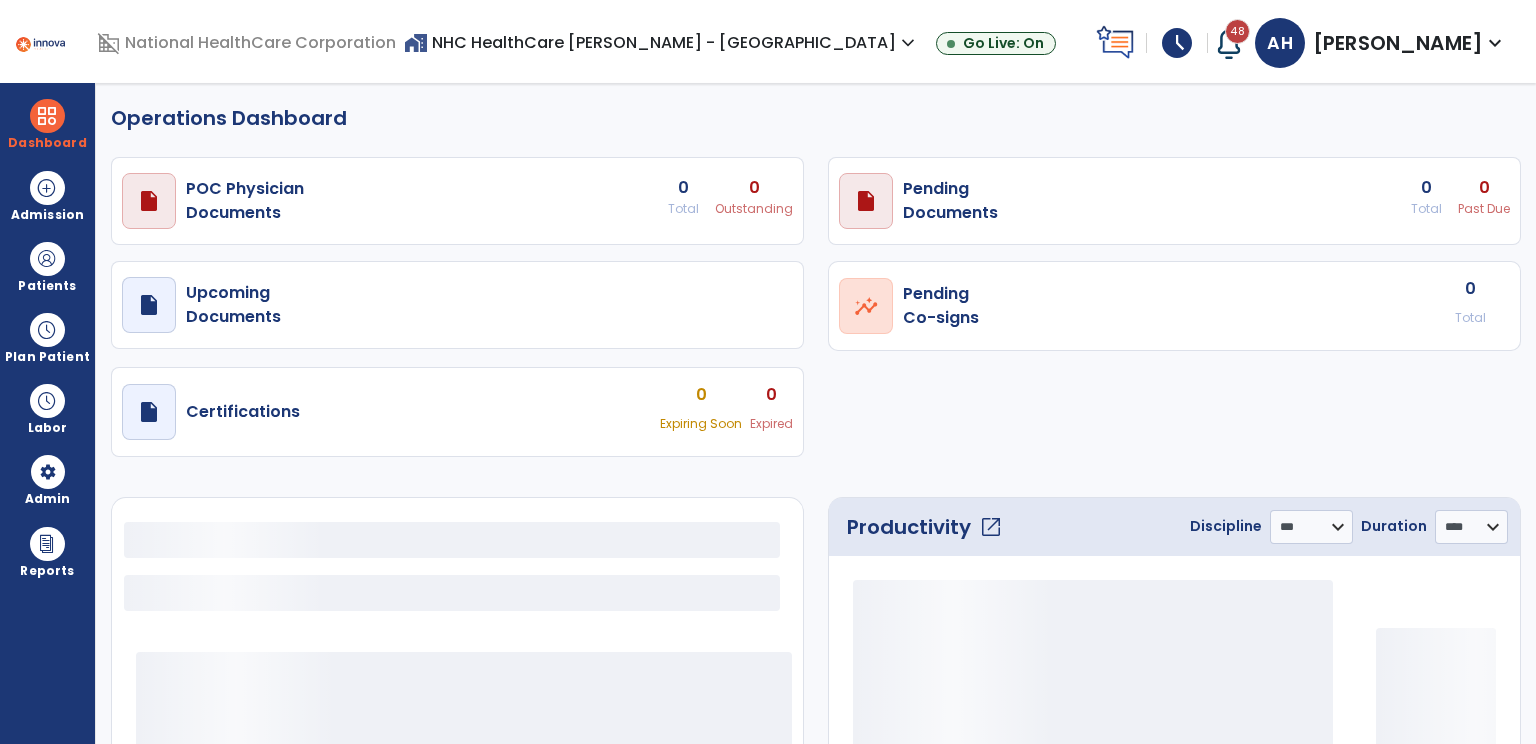 select on "***" 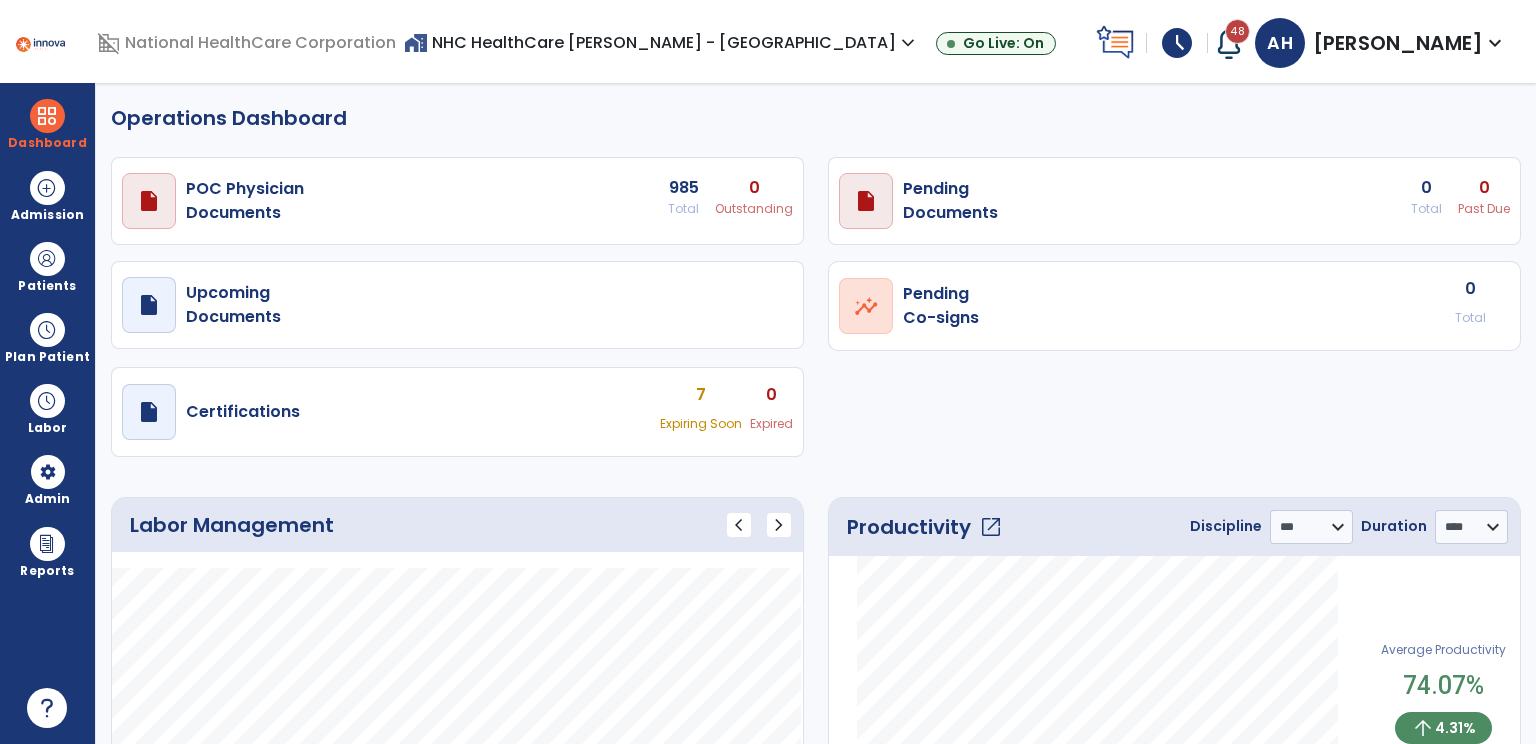 click on "48" at bounding box center [1231, 43] 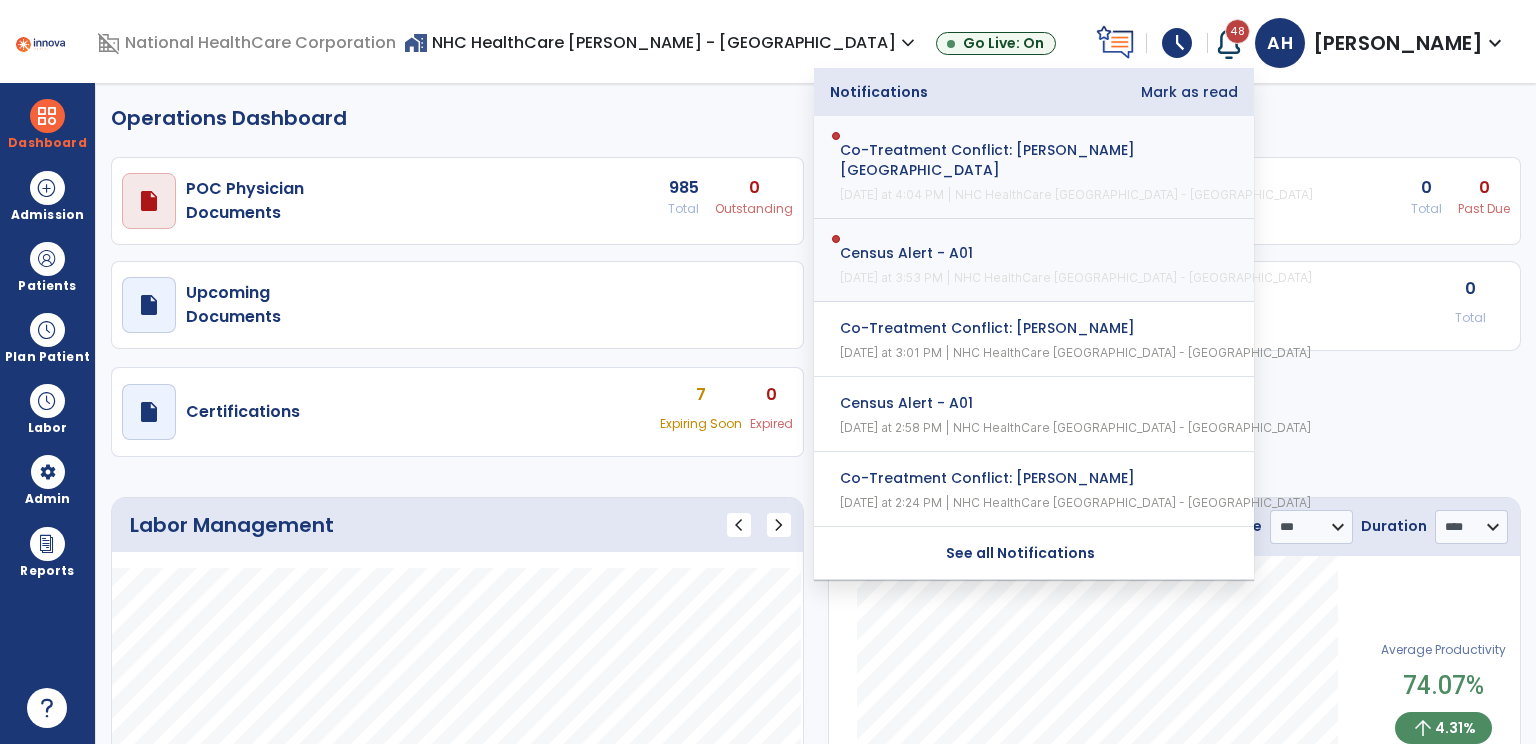 click on "Mark as read" at bounding box center (1189, 92) 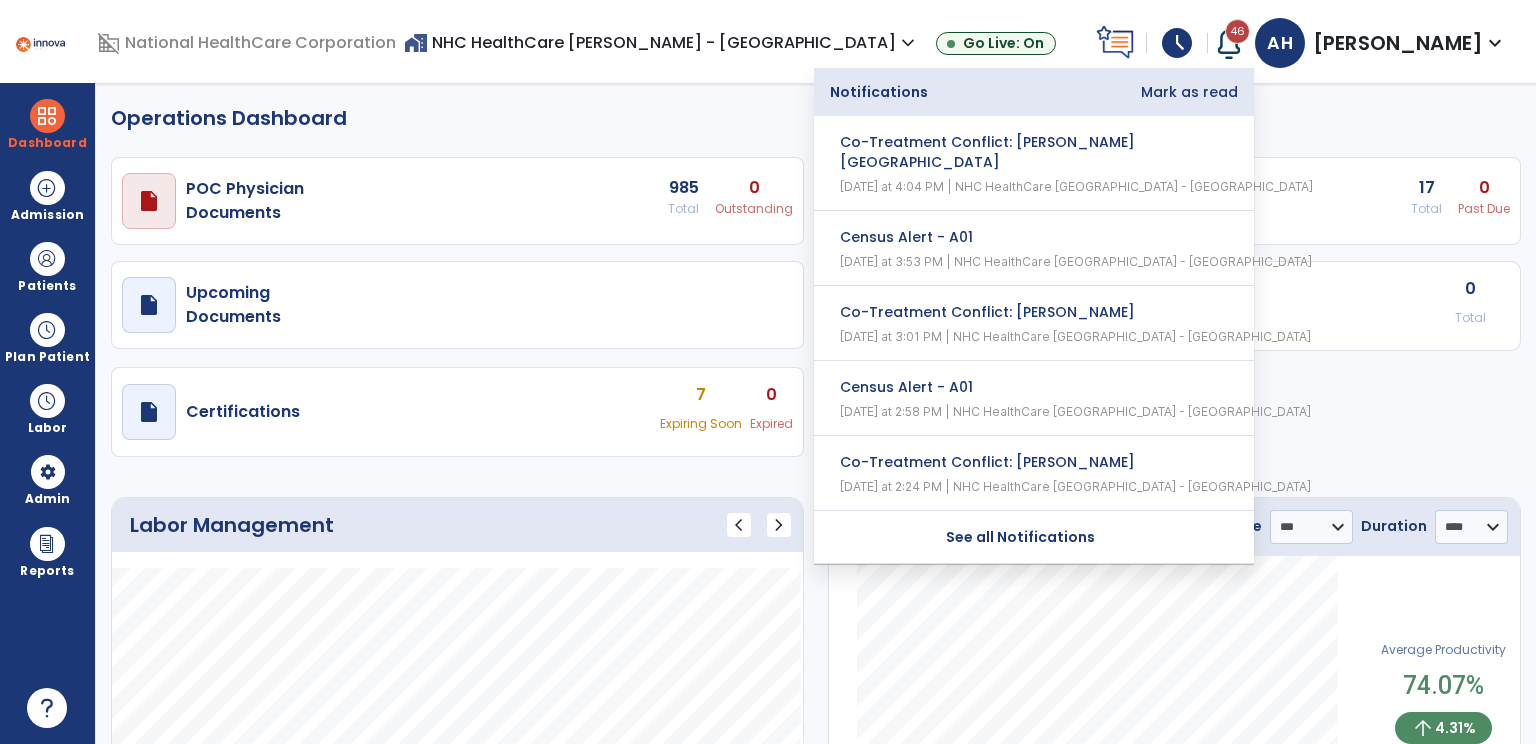 click on "Operations Dashboard" 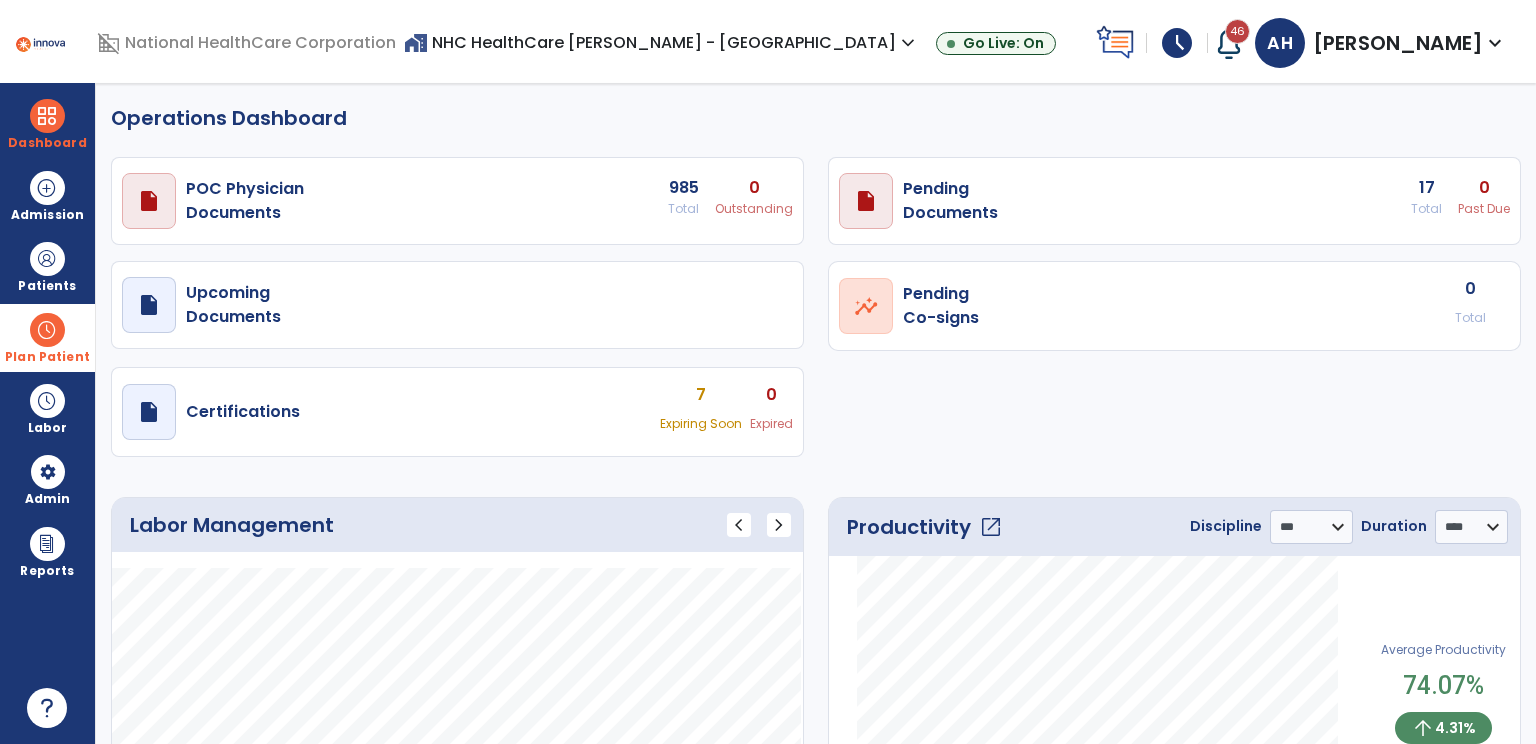 click at bounding box center [47, 330] 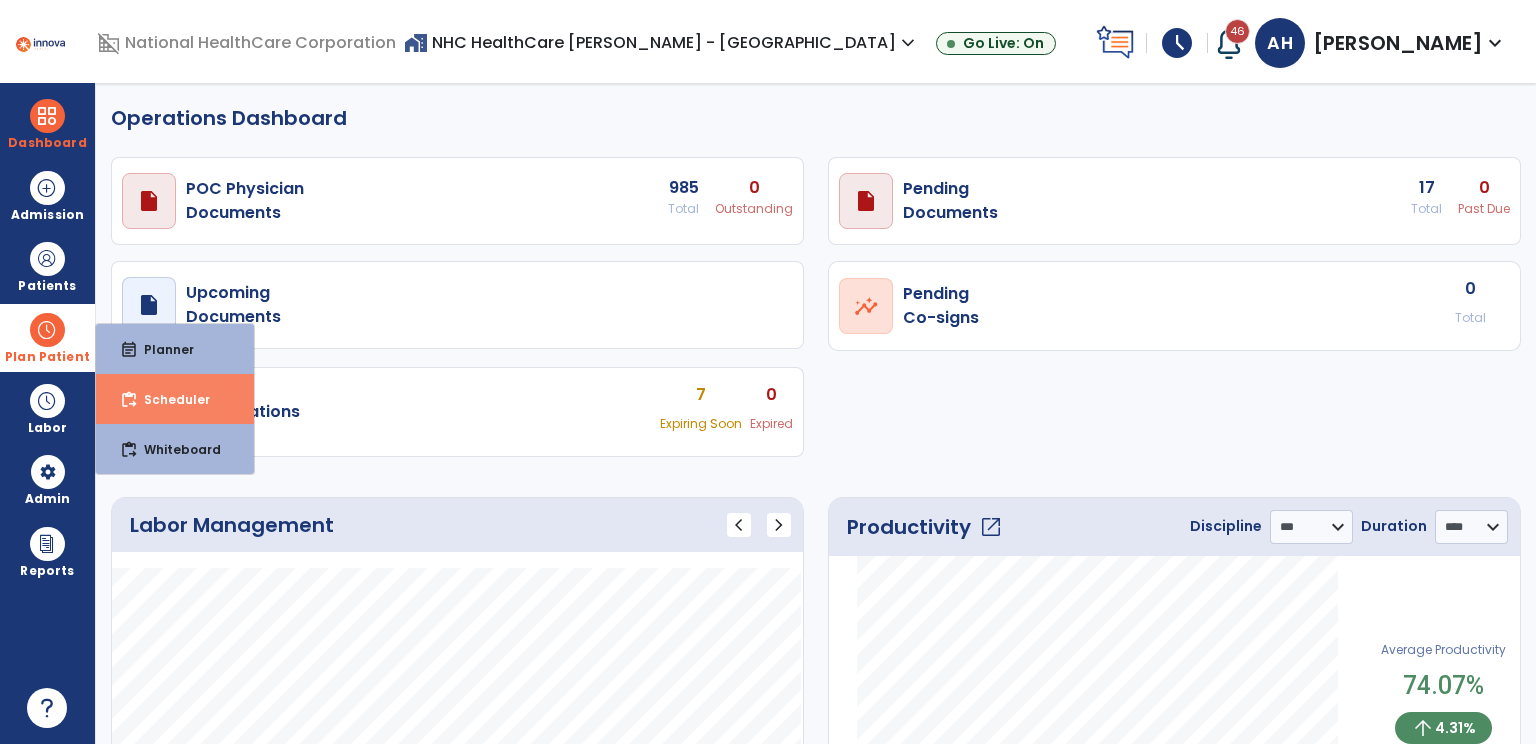 click on "content_paste_go  Scheduler" at bounding box center [175, 399] 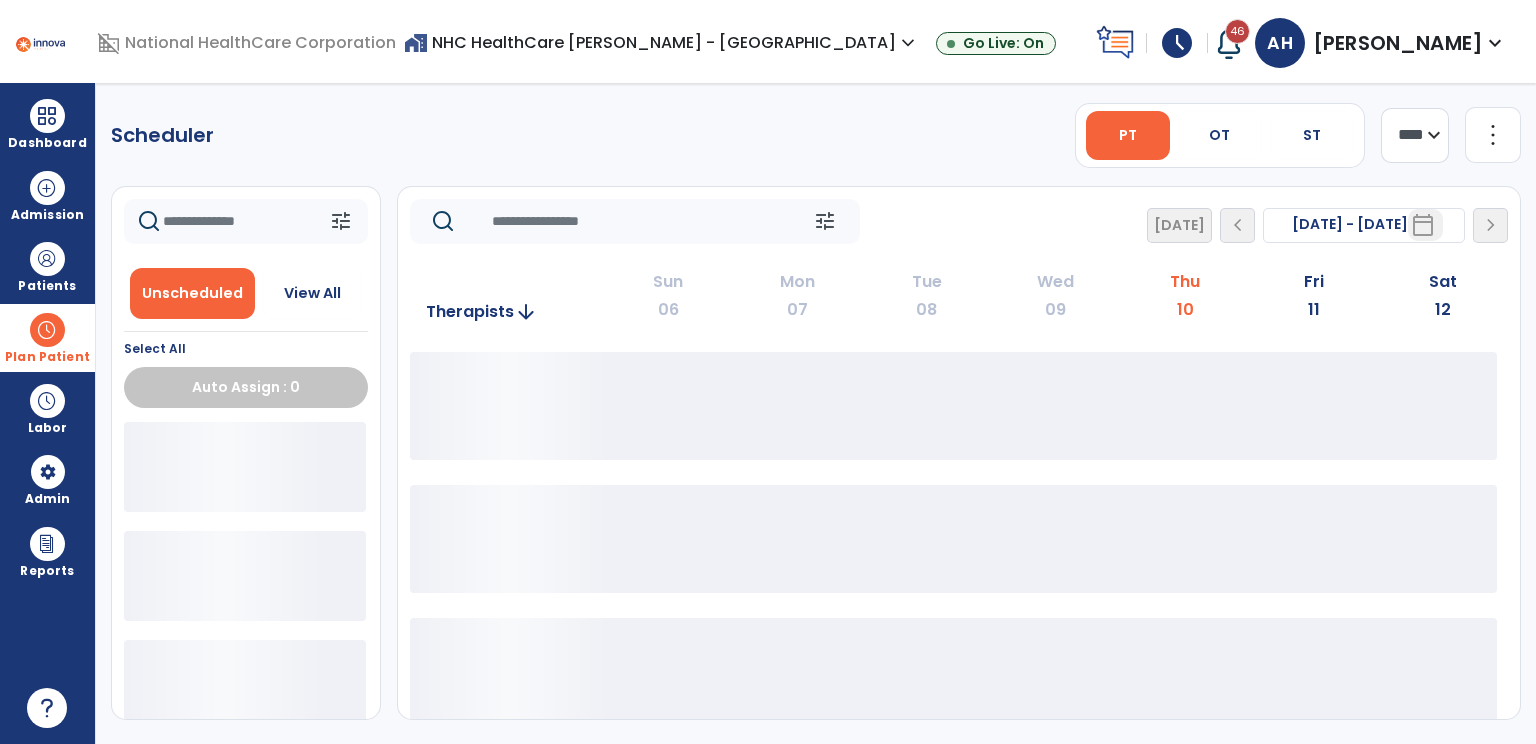 click on "**** ***" 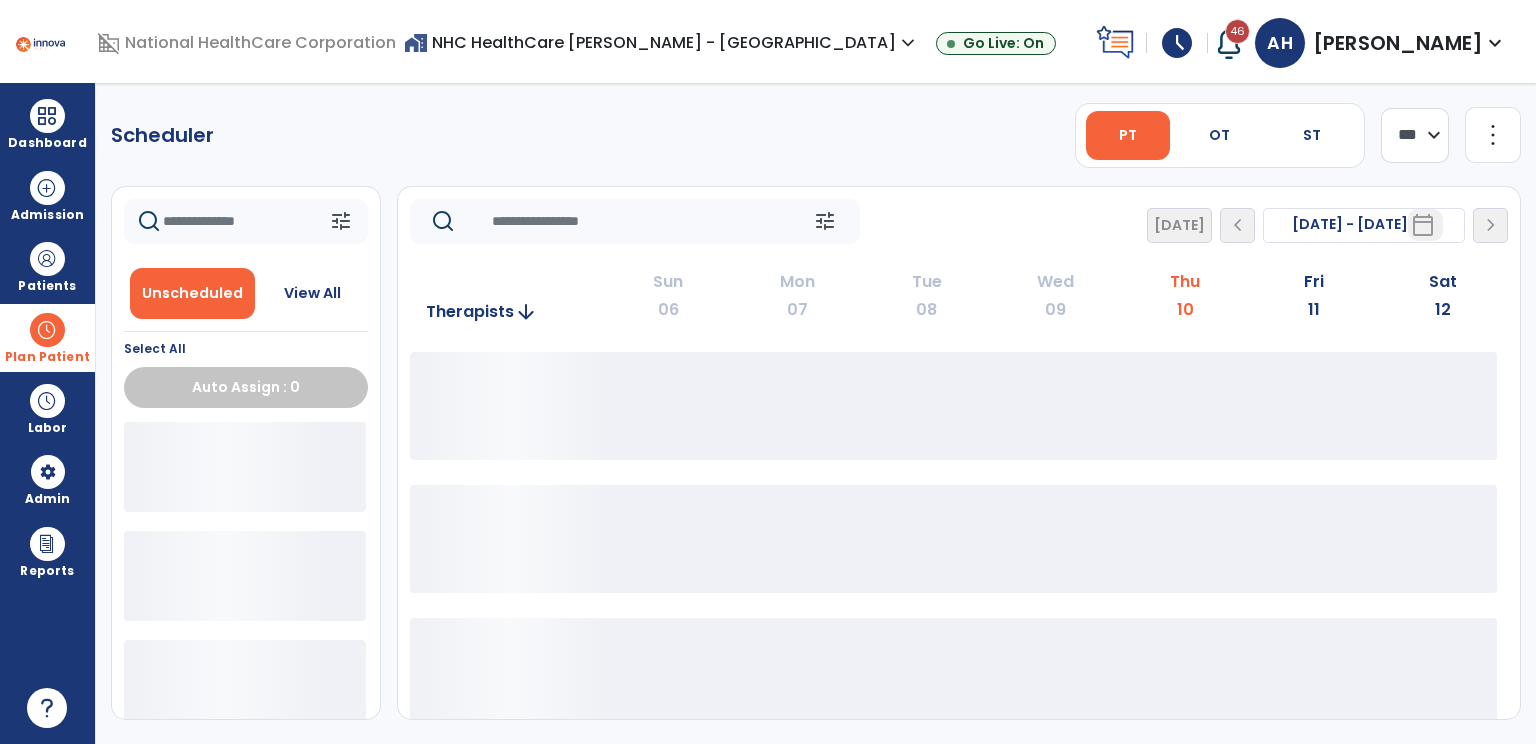 click on "**** ***" 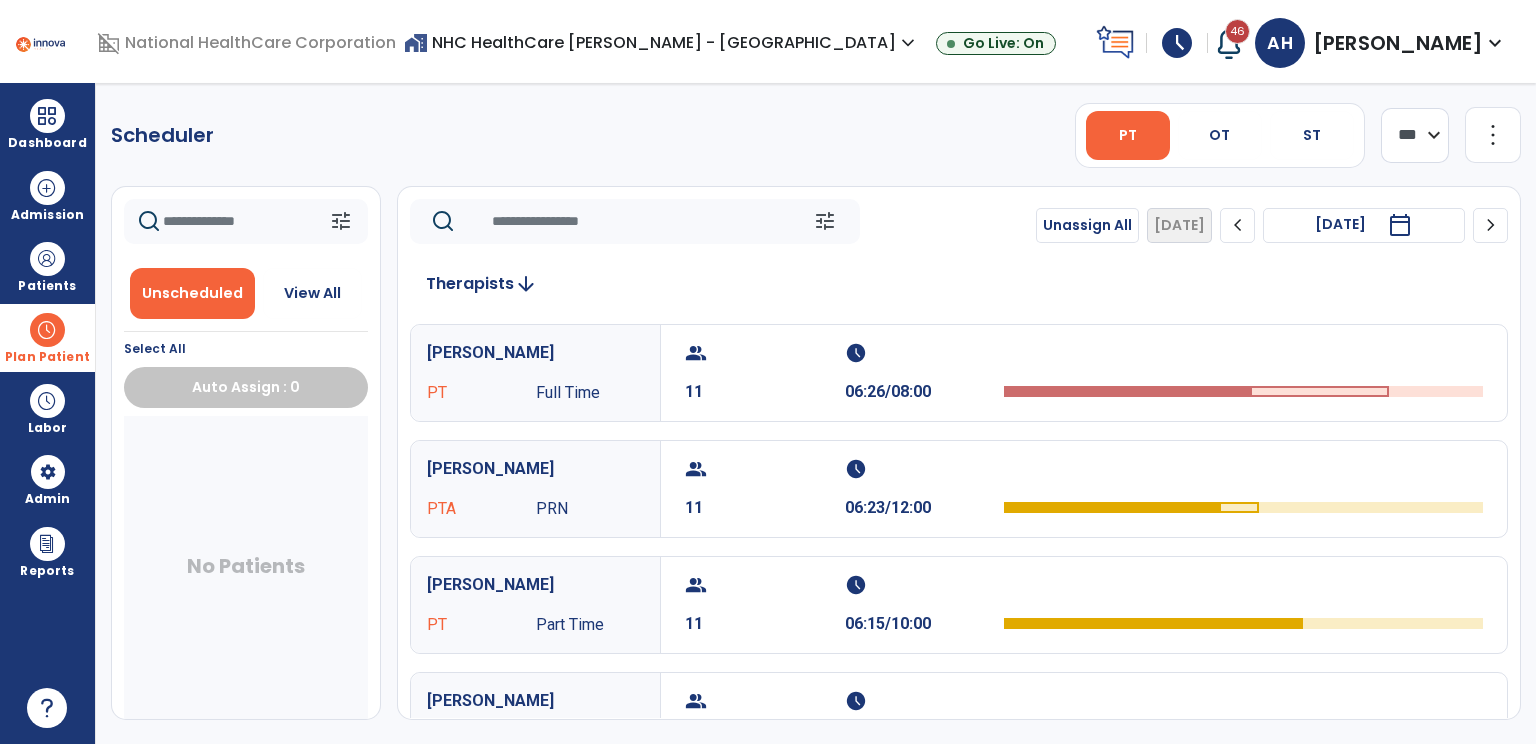 click on "chevron_right" 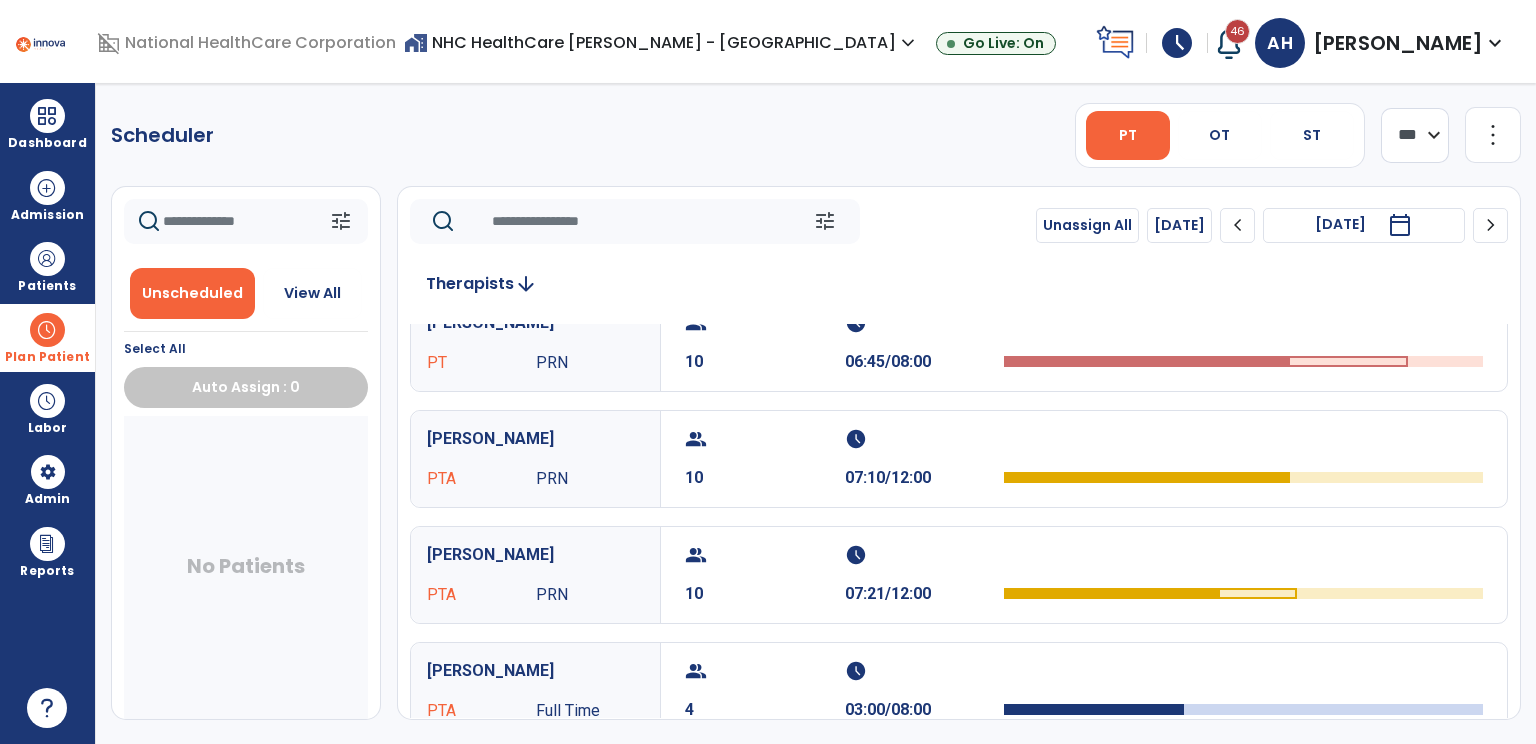 scroll, scrollTop: 108, scrollLeft: 0, axis: vertical 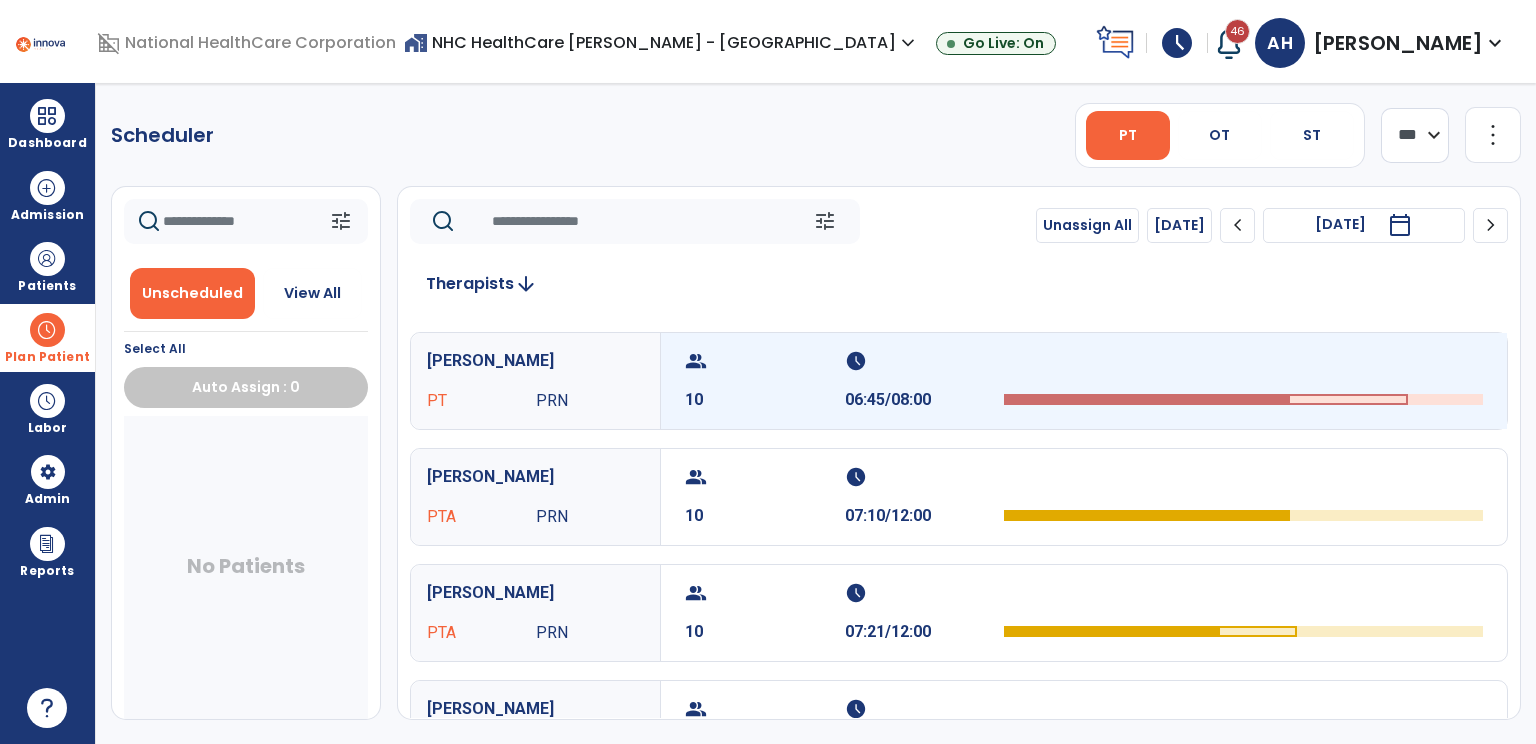 click on "10" at bounding box center (765, 400) 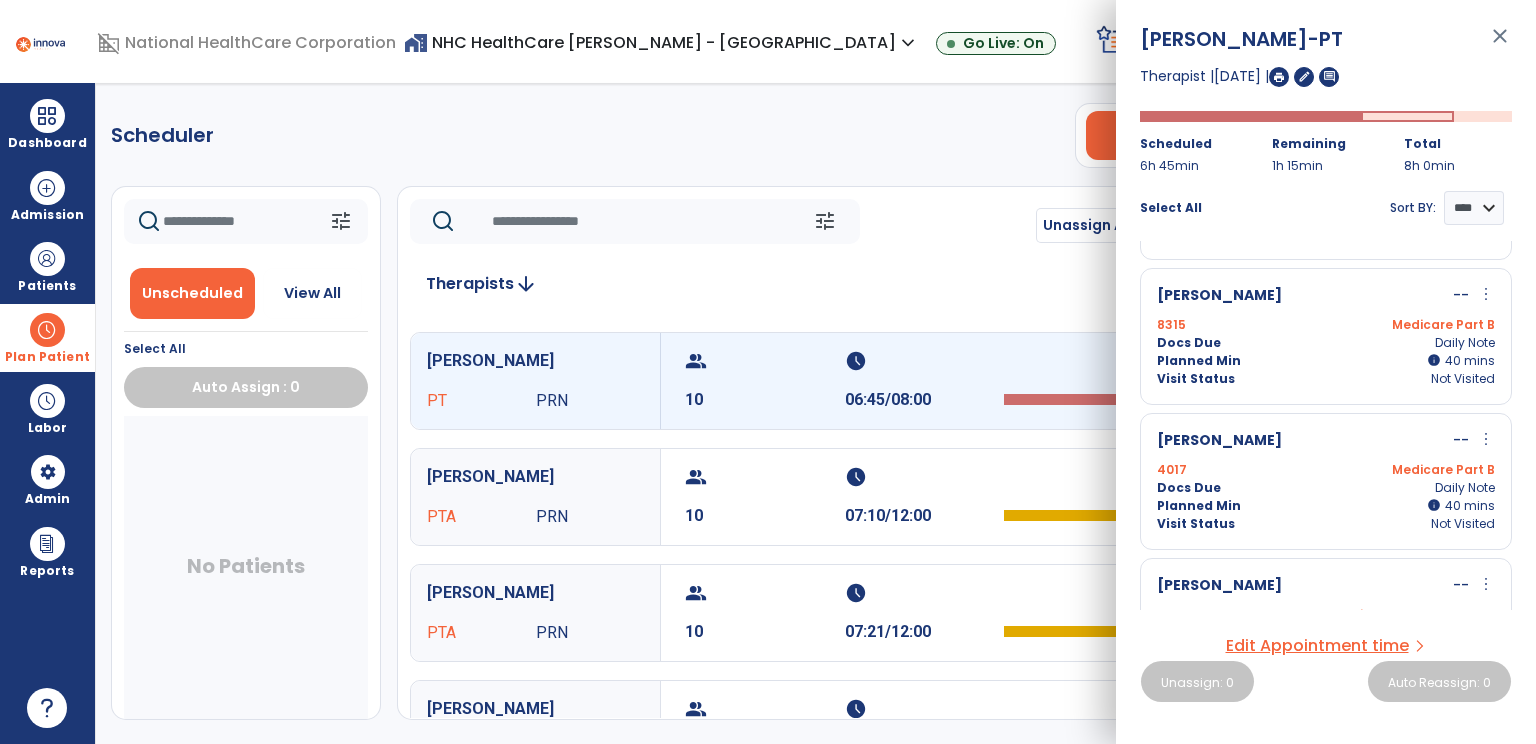 scroll, scrollTop: 500, scrollLeft: 0, axis: vertical 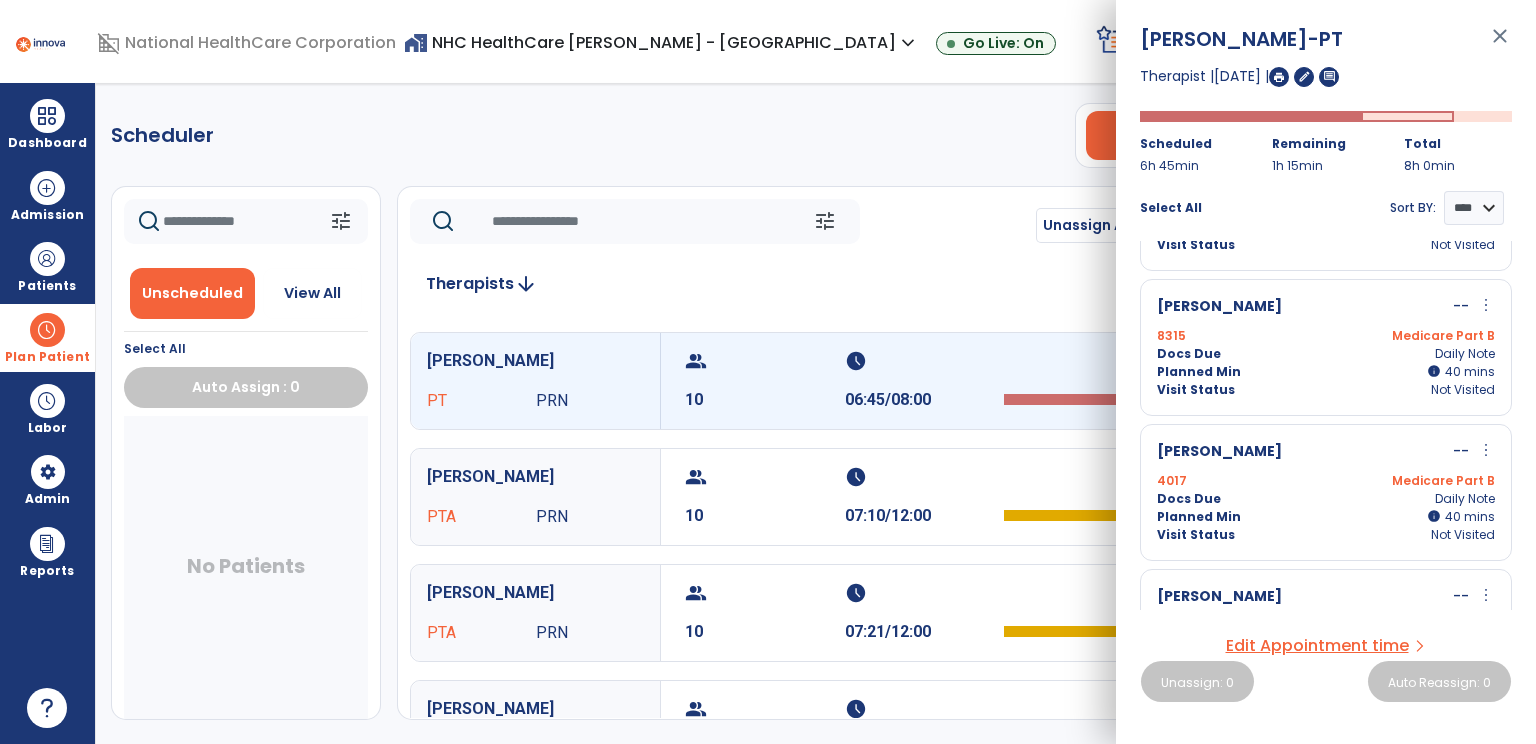 click on "more_vert" at bounding box center (1486, 450) 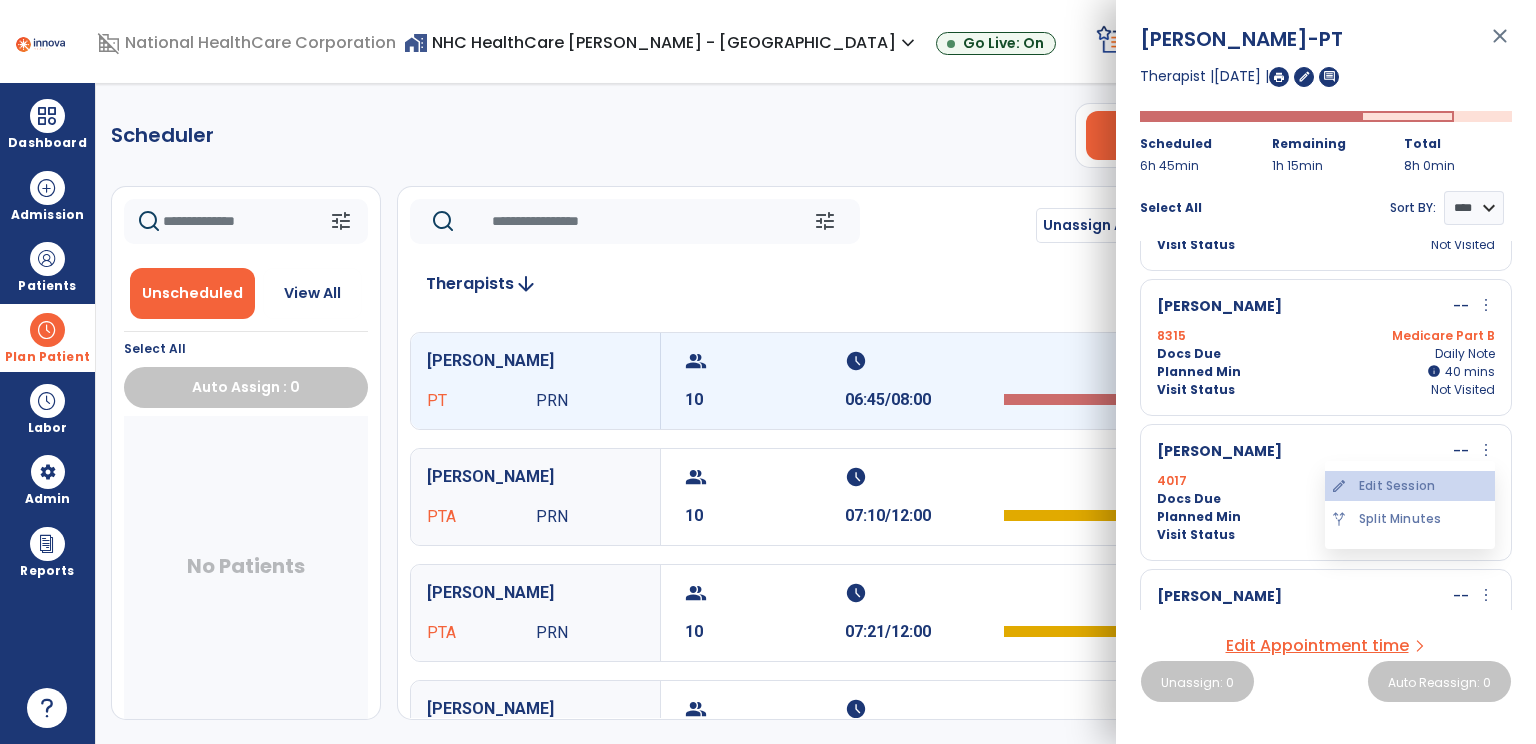 click on "edit   Edit Session" at bounding box center (1410, 486) 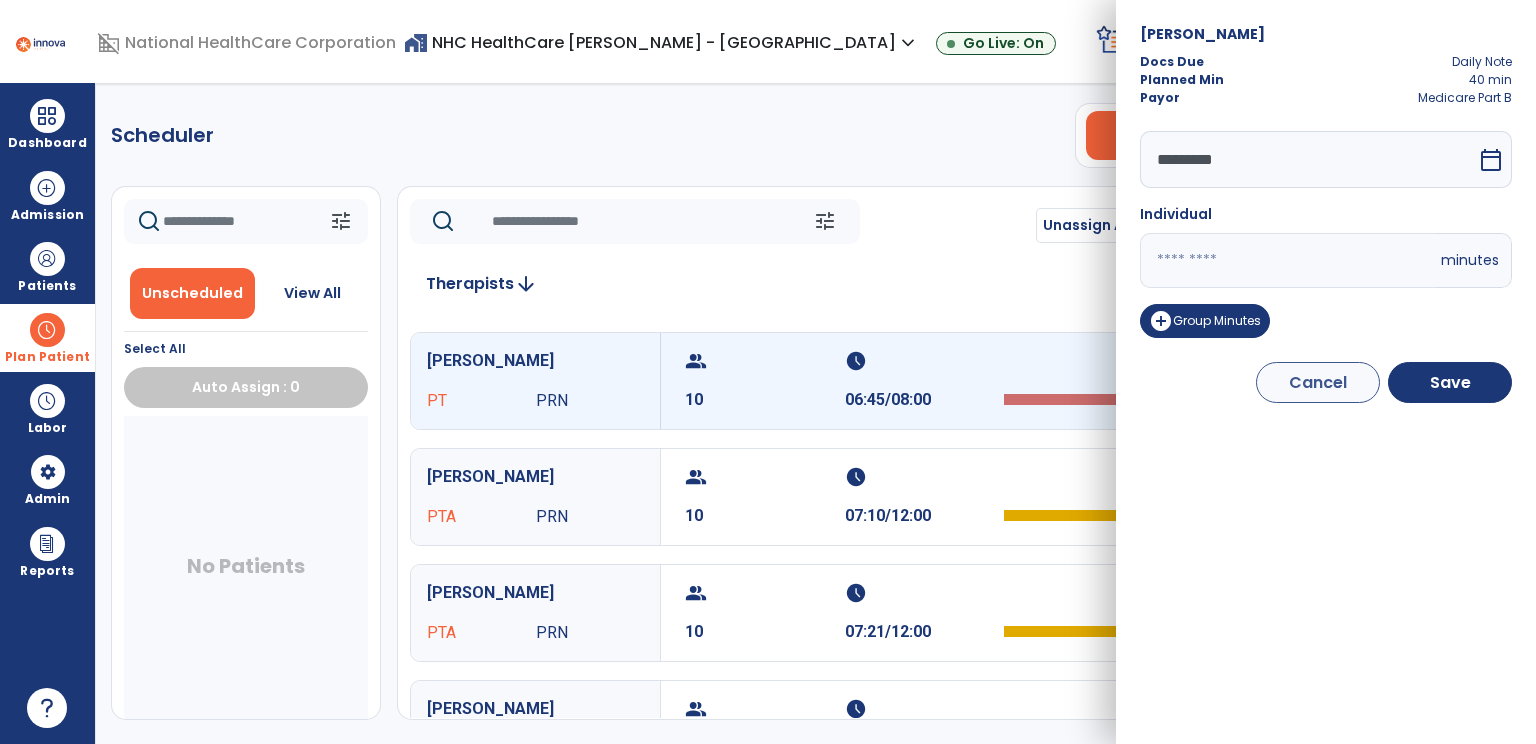 click on "**" at bounding box center (1288, 260) 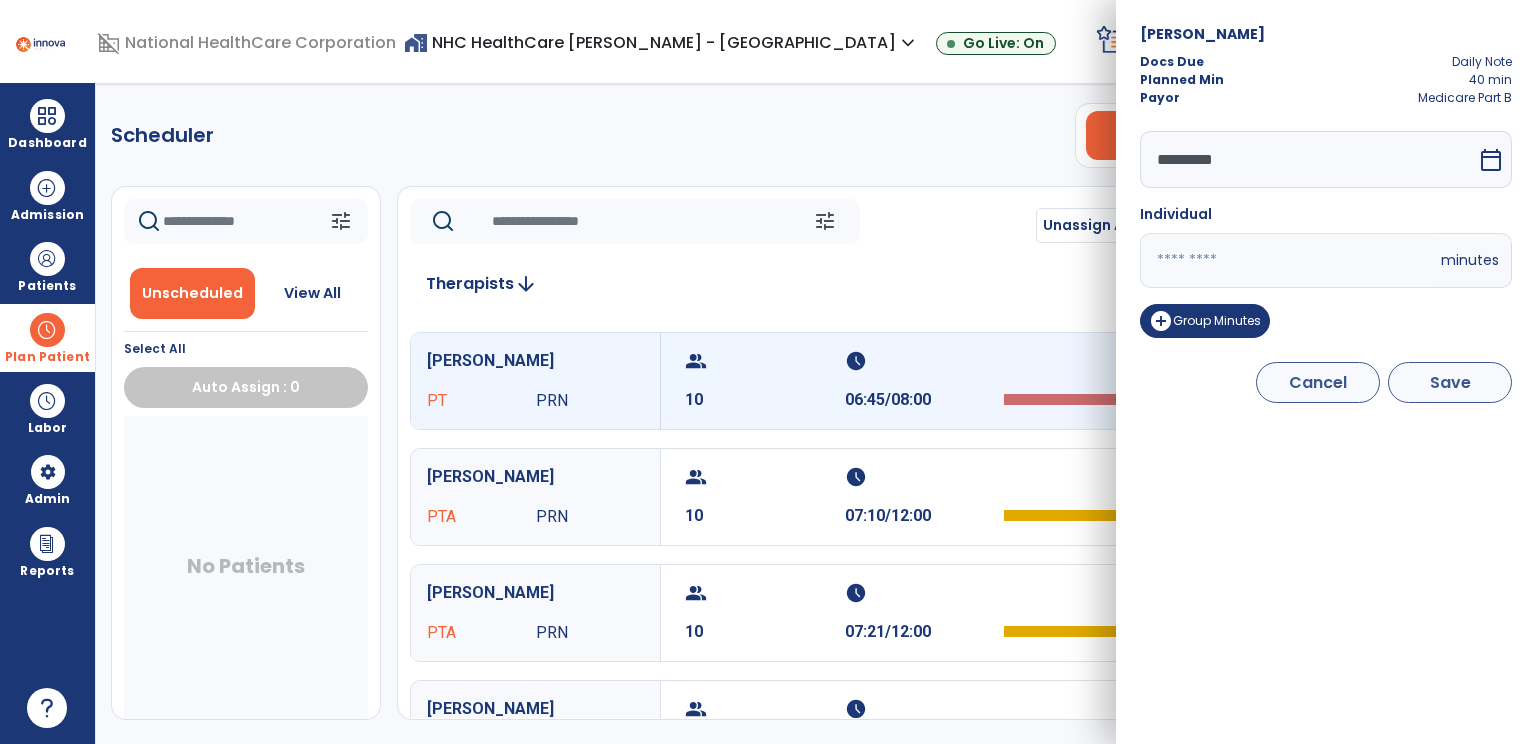 type on "**" 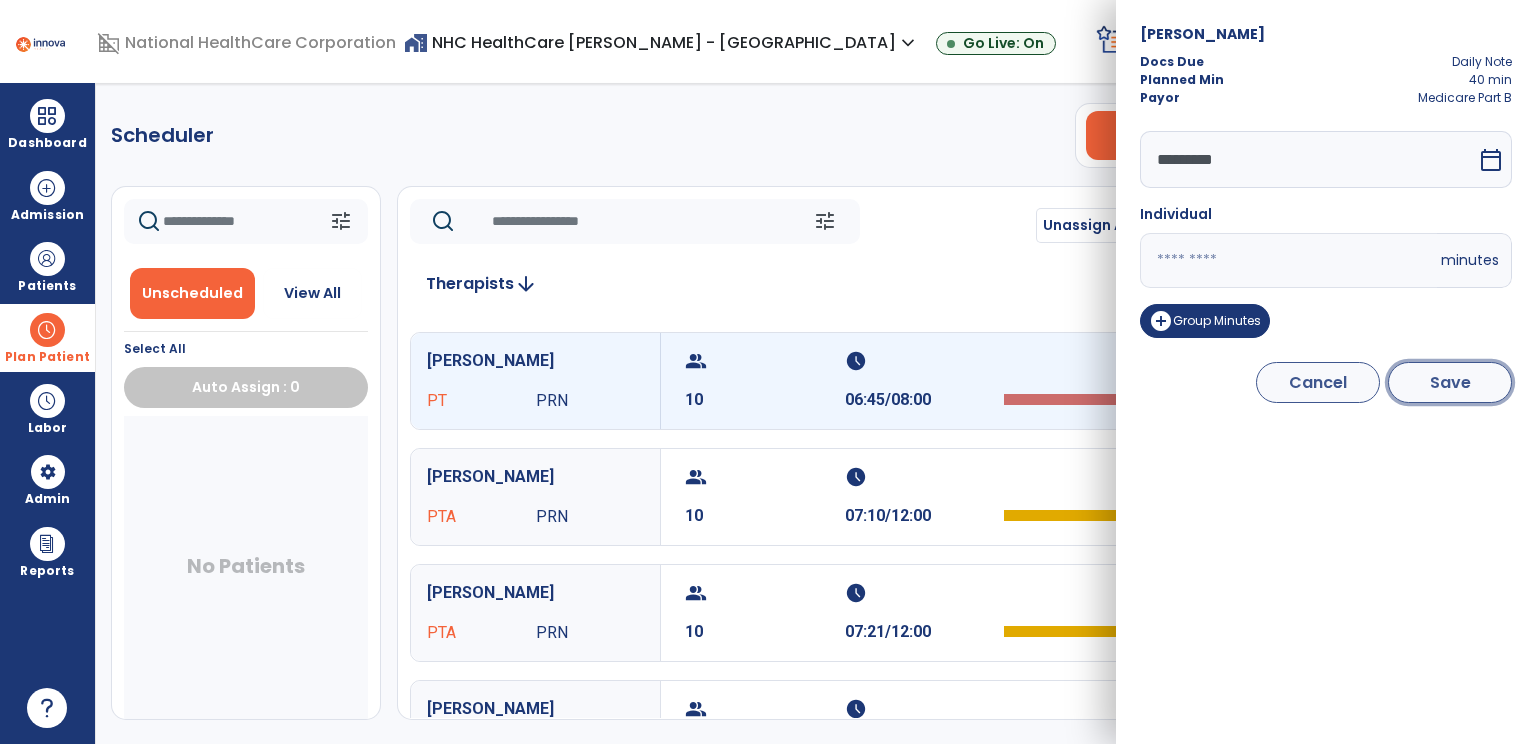 click on "Save" at bounding box center (1450, 382) 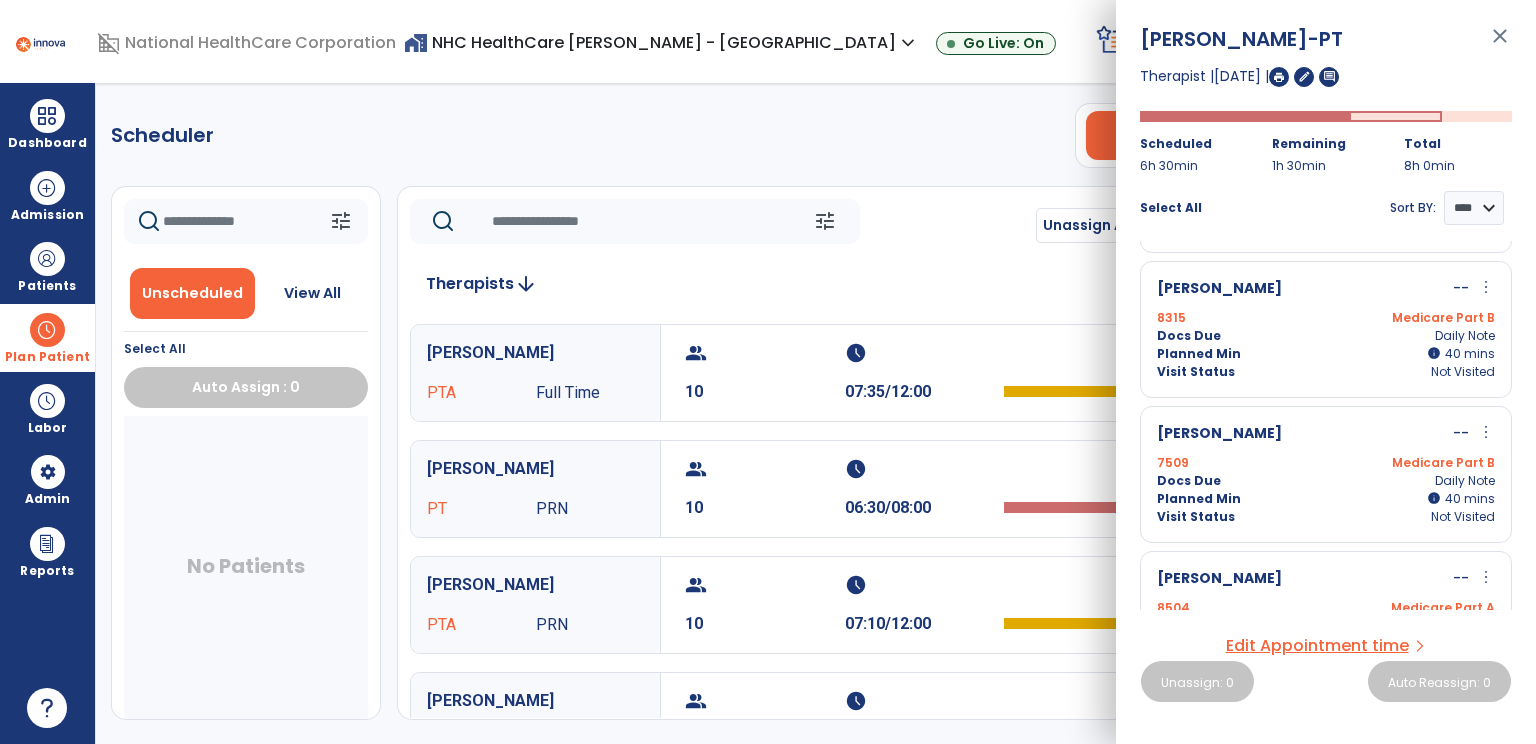 scroll, scrollTop: 288, scrollLeft: 0, axis: vertical 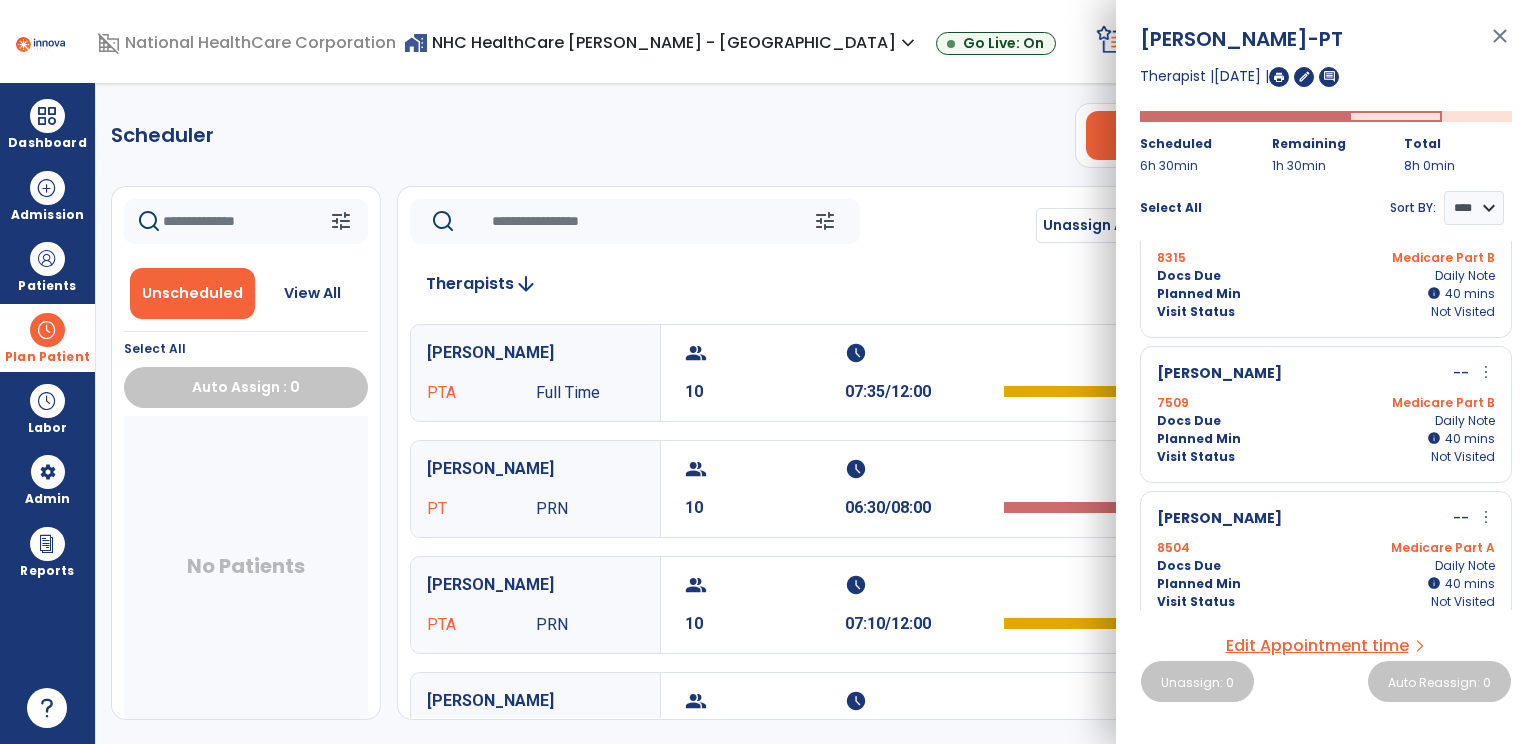 click on "more_vert" at bounding box center (1486, 372) 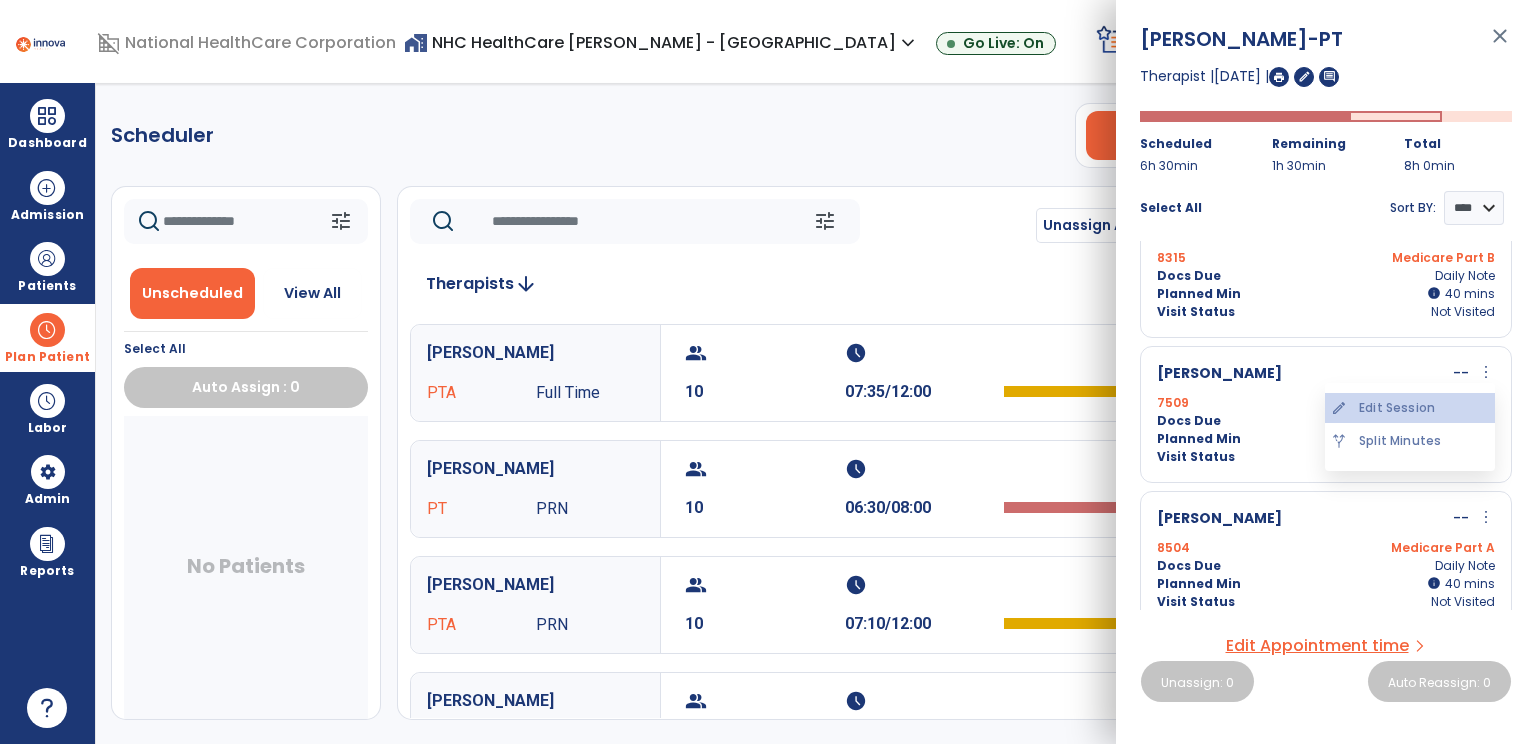 click on "edit   Edit Session" at bounding box center [1410, 408] 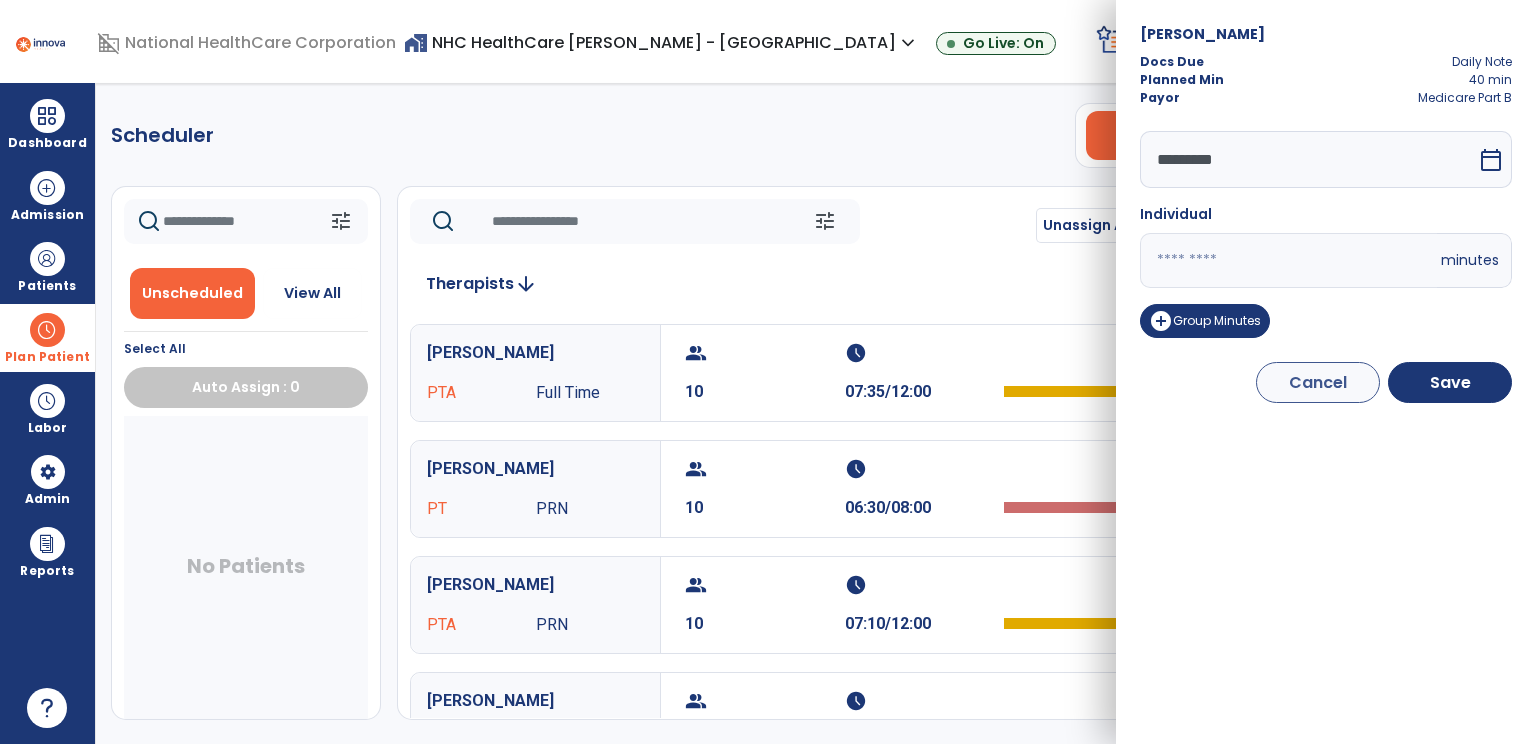 click on "**" at bounding box center [1288, 260] 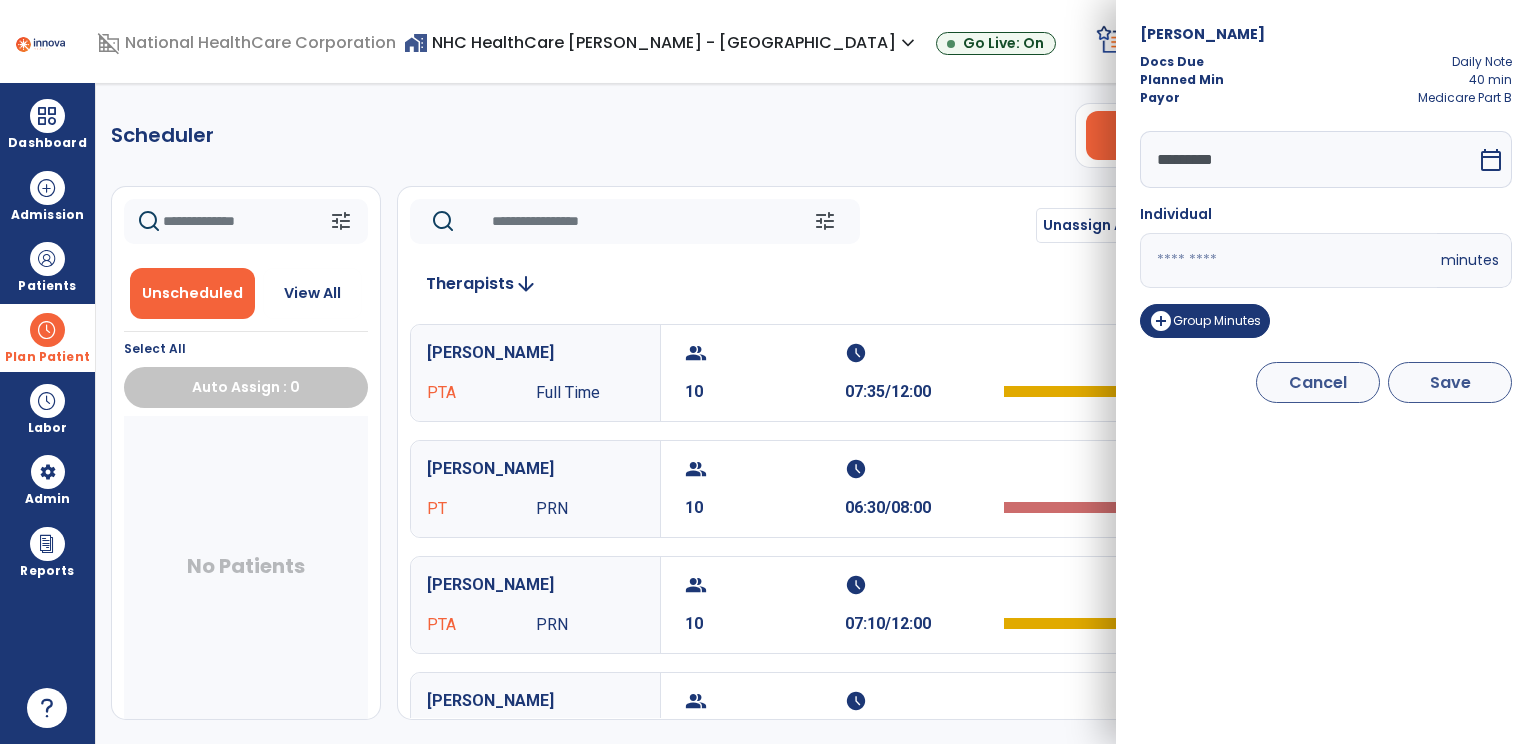 type on "**" 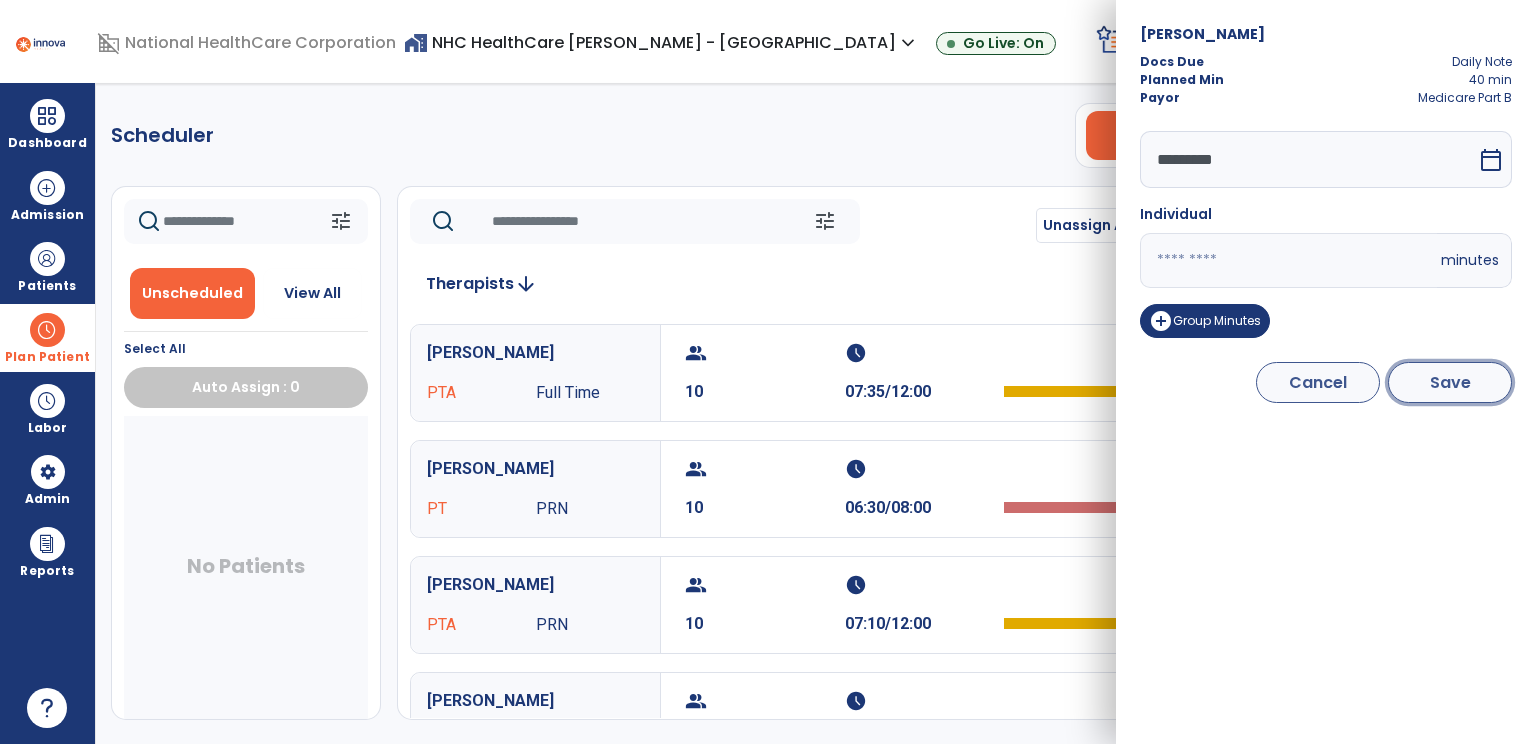 click on "Save" at bounding box center [1450, 382] 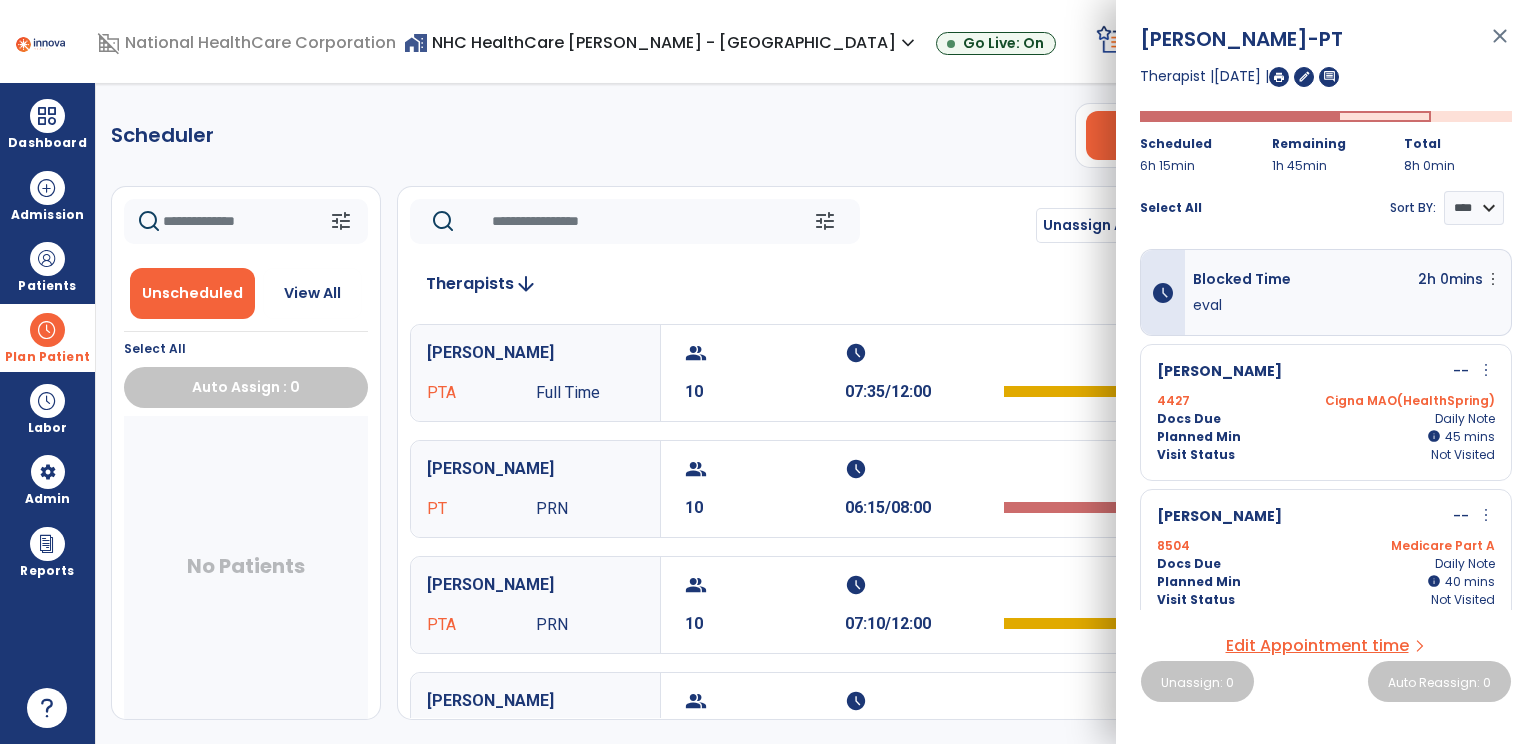 click on "Scheduler   PT   OT   ST  **** *** more_vert  Manage Labor   View All Therapists   Print" 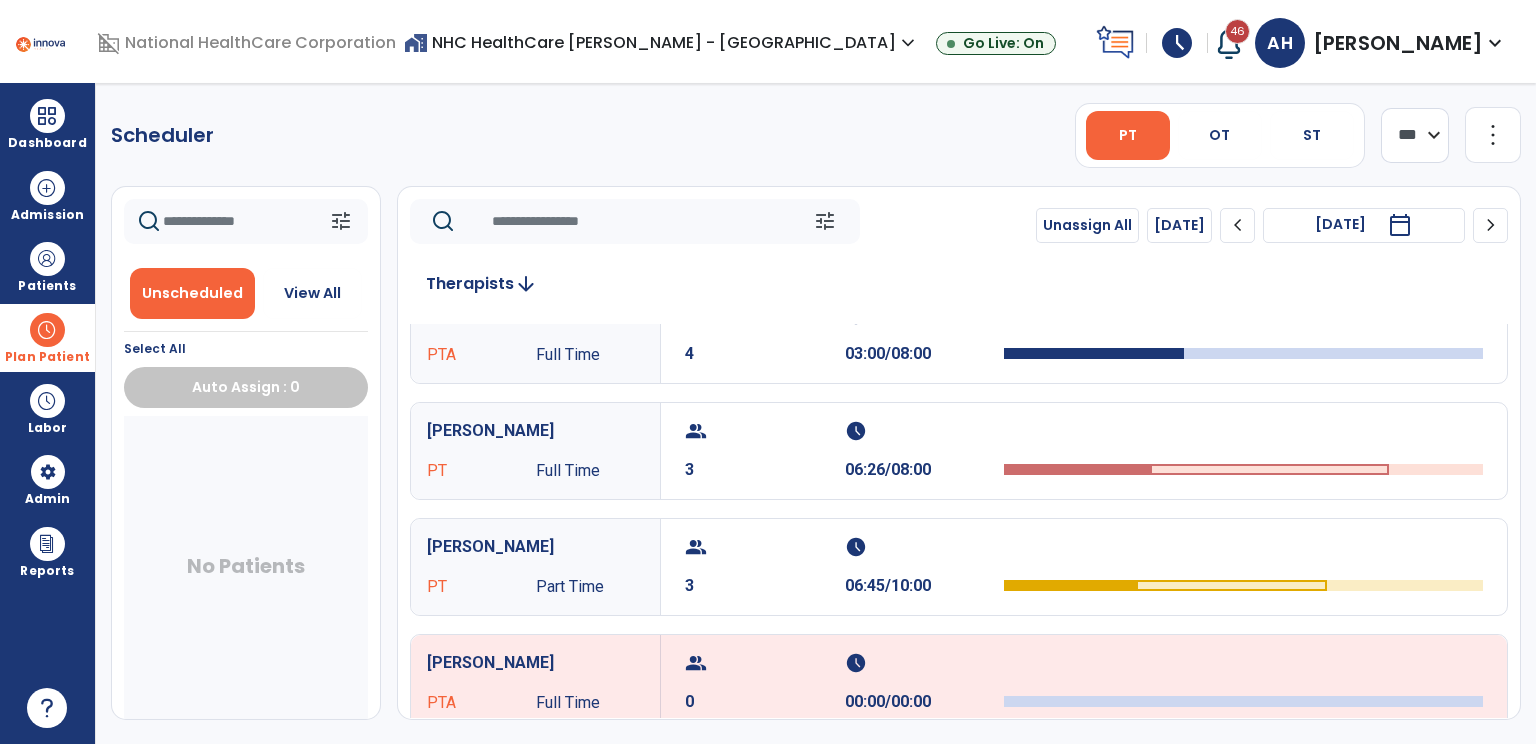scroll, scrollTop: 450, scrollLeft: 0, axis: vertical 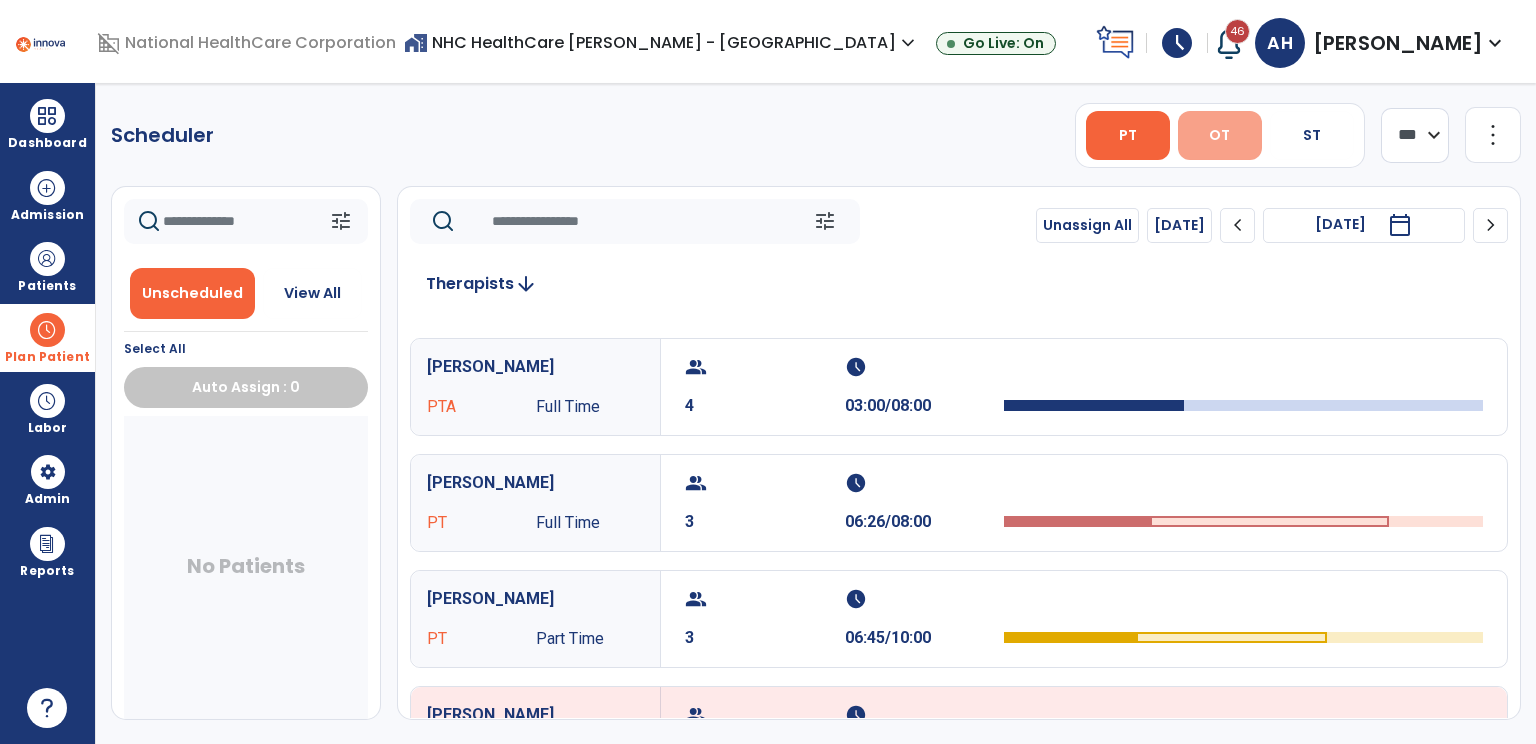 click on "OT" at bounding box center (1219, 135) 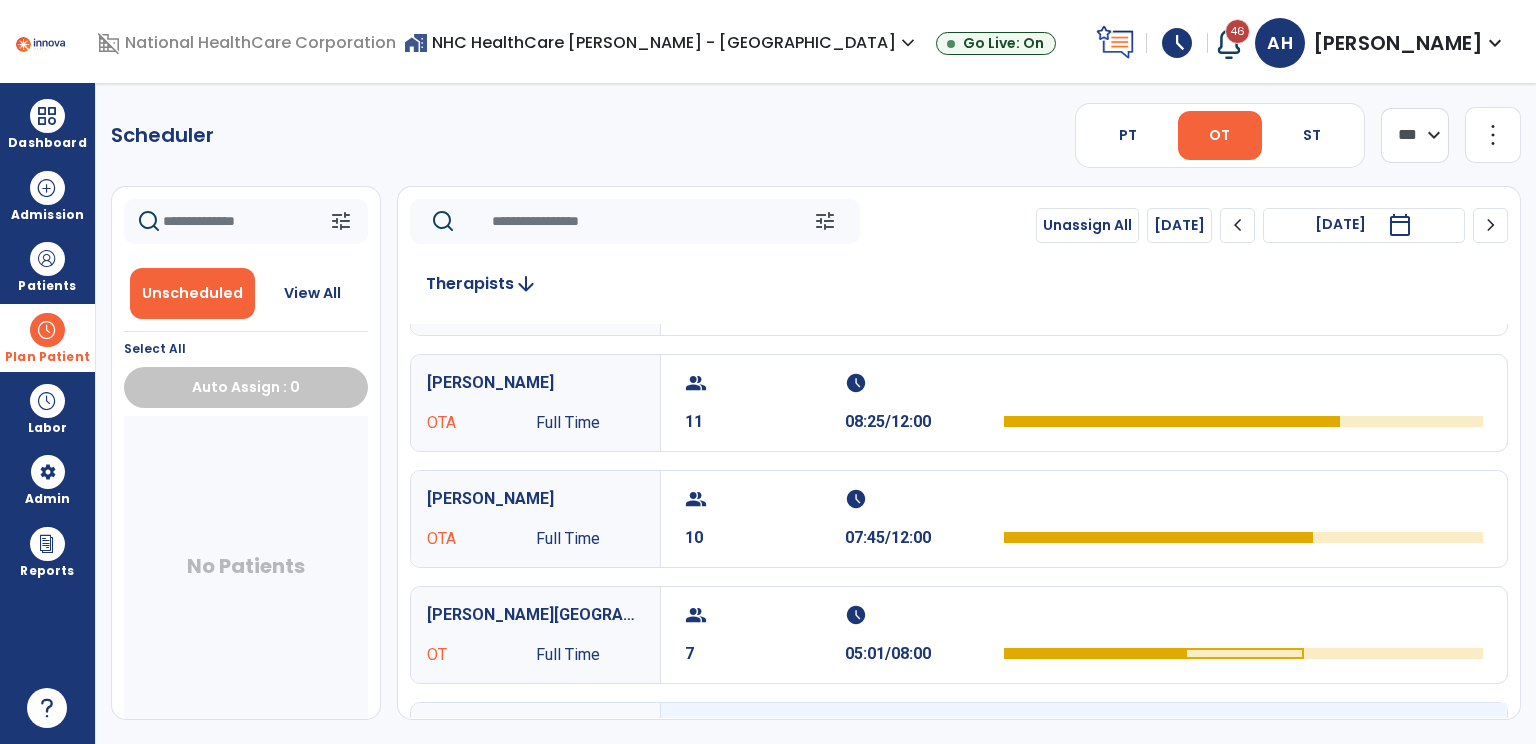 scroll, scrollTop: 24, scrollLeft: 0, axis: vertical 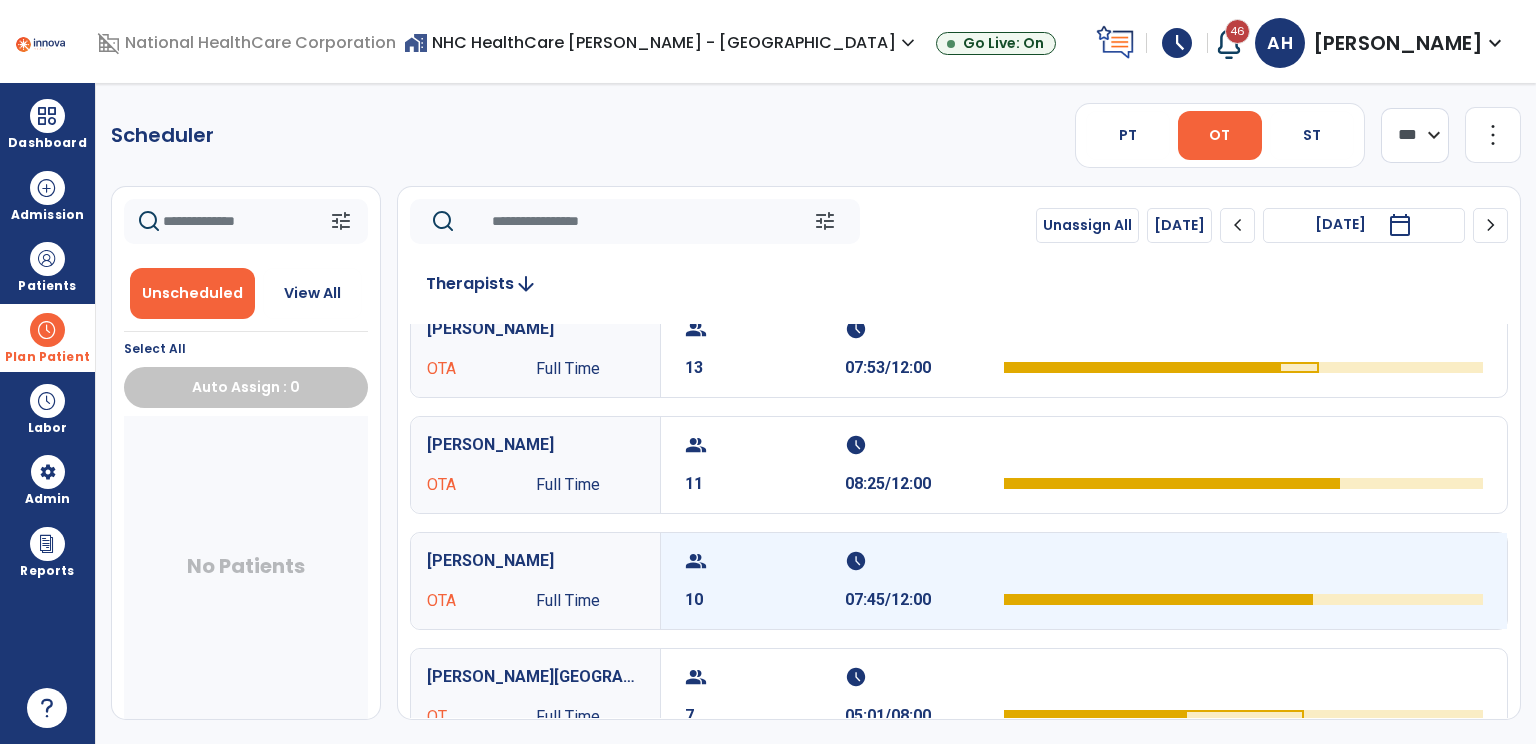 click on "group  10" at bounding box center [765, 581] 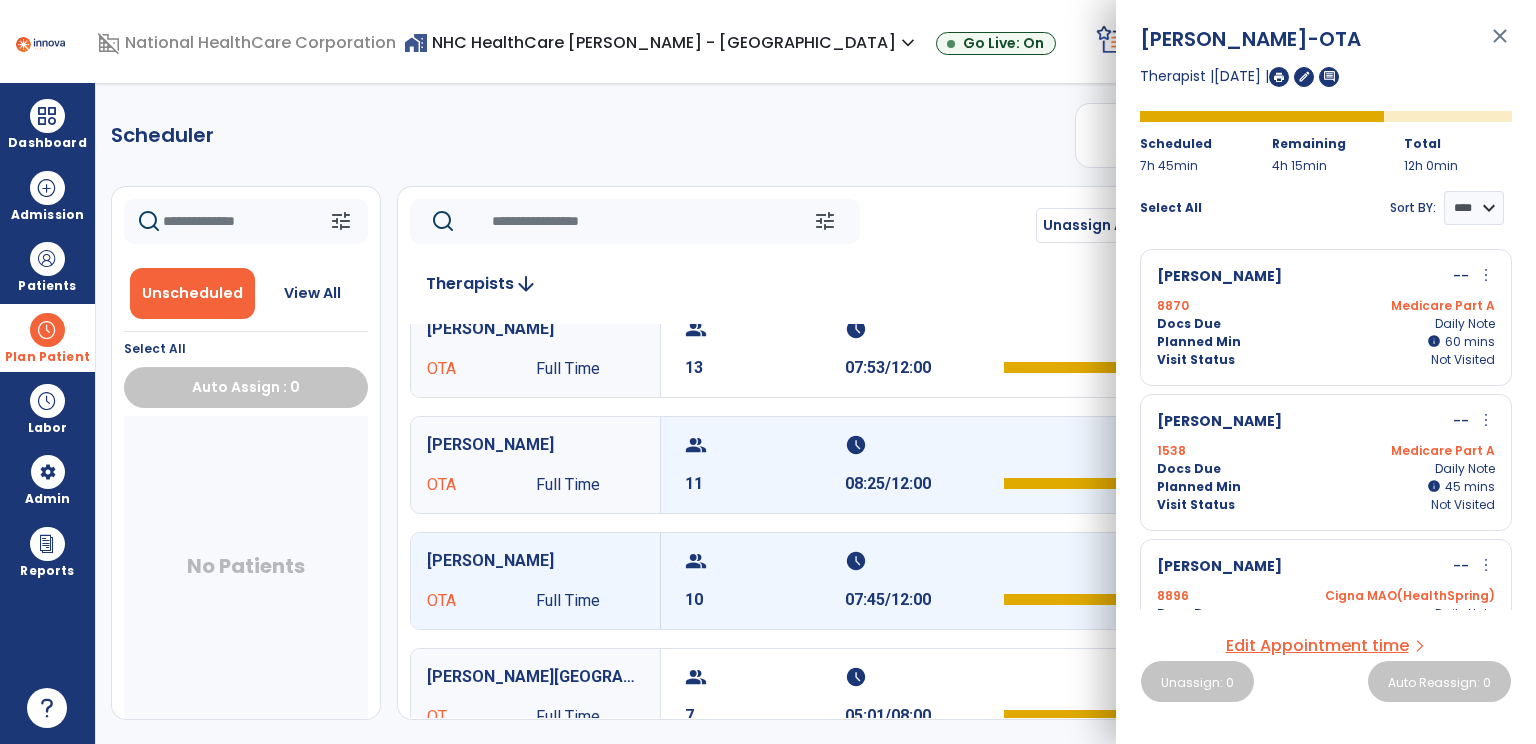 click on "group  11" at bounding box center [765, 465] 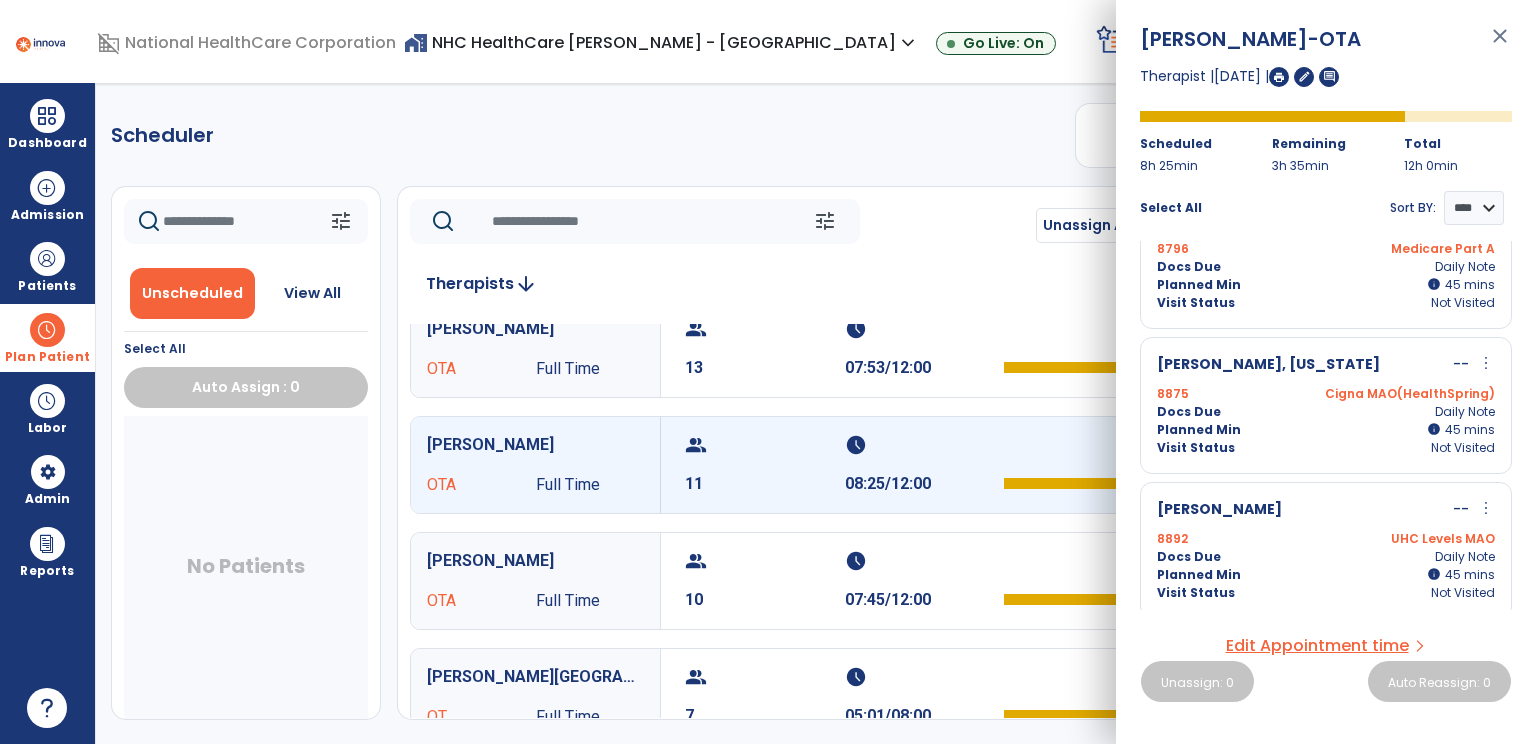 scroll, scrollTop: 1071, scrollLeft: 0, axis: vertical 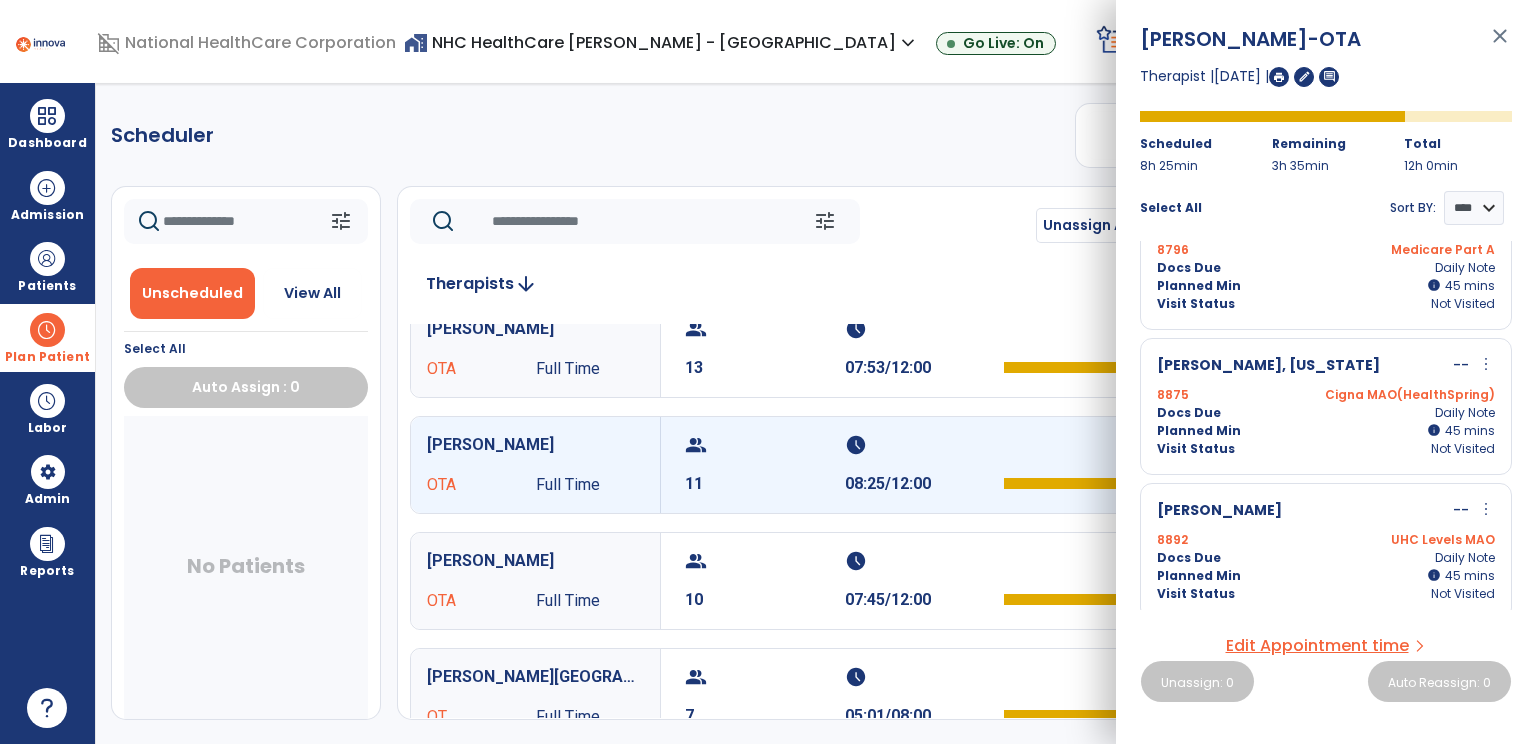 click on "[PERSON_NAME]   --  more_vert  edit   Edit Session   alt_route   Split Minutes  8892 UHC Levels MAO  Docs Due Daily Note   Planned Min  info   45 I 45 mins  Visit Status  Not Visited" at bounding box center (1326, 551) 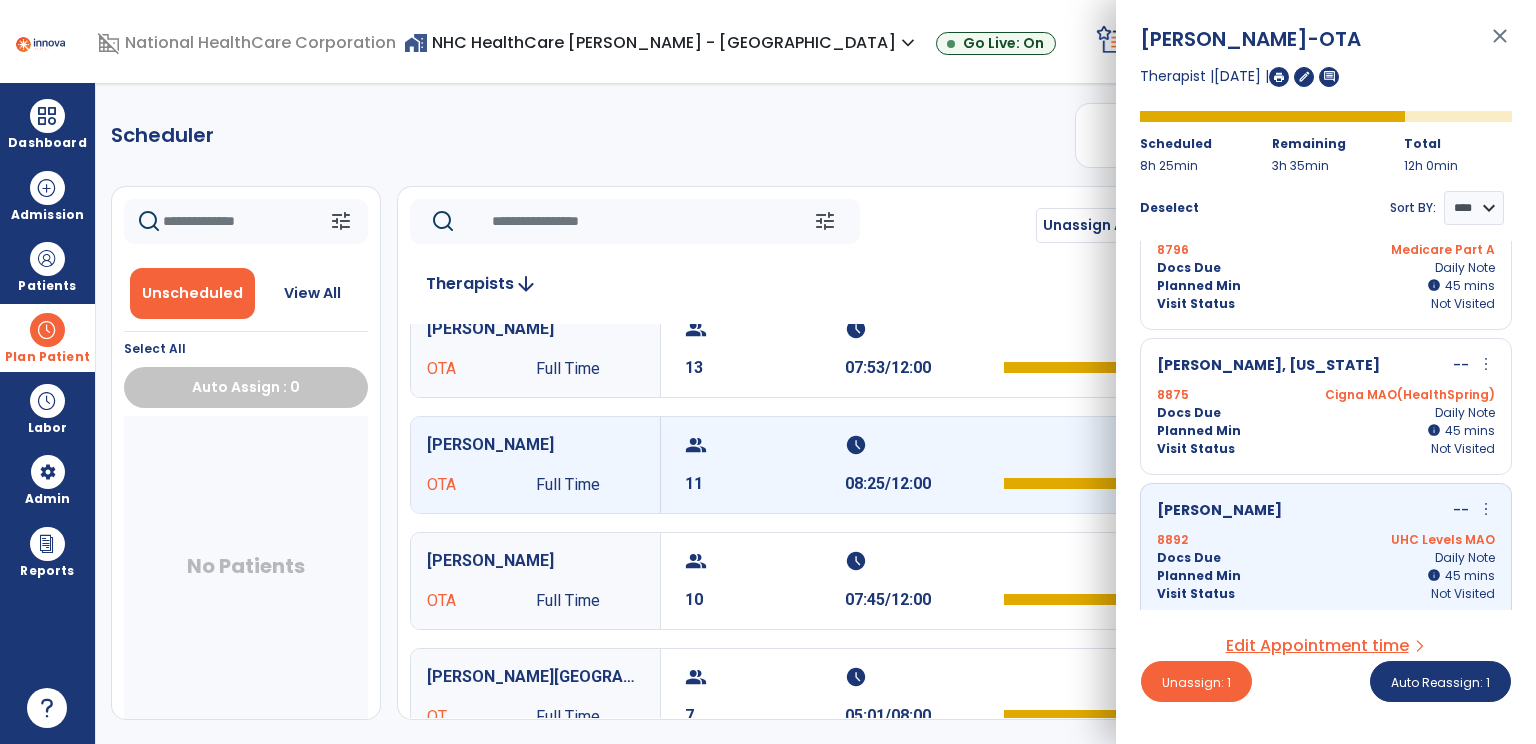 click on "[PERSON_NAME], [US_STATE]   --  more_vert  edit   Edit Session   alt_route   Split Minutes  8875 Cigna MAO(HealthSpring)  Docs Due Daily Note   Planned Min  info   45 I 45 mins  Visit Status  Not Visited" at bounding box center [1326, 406] 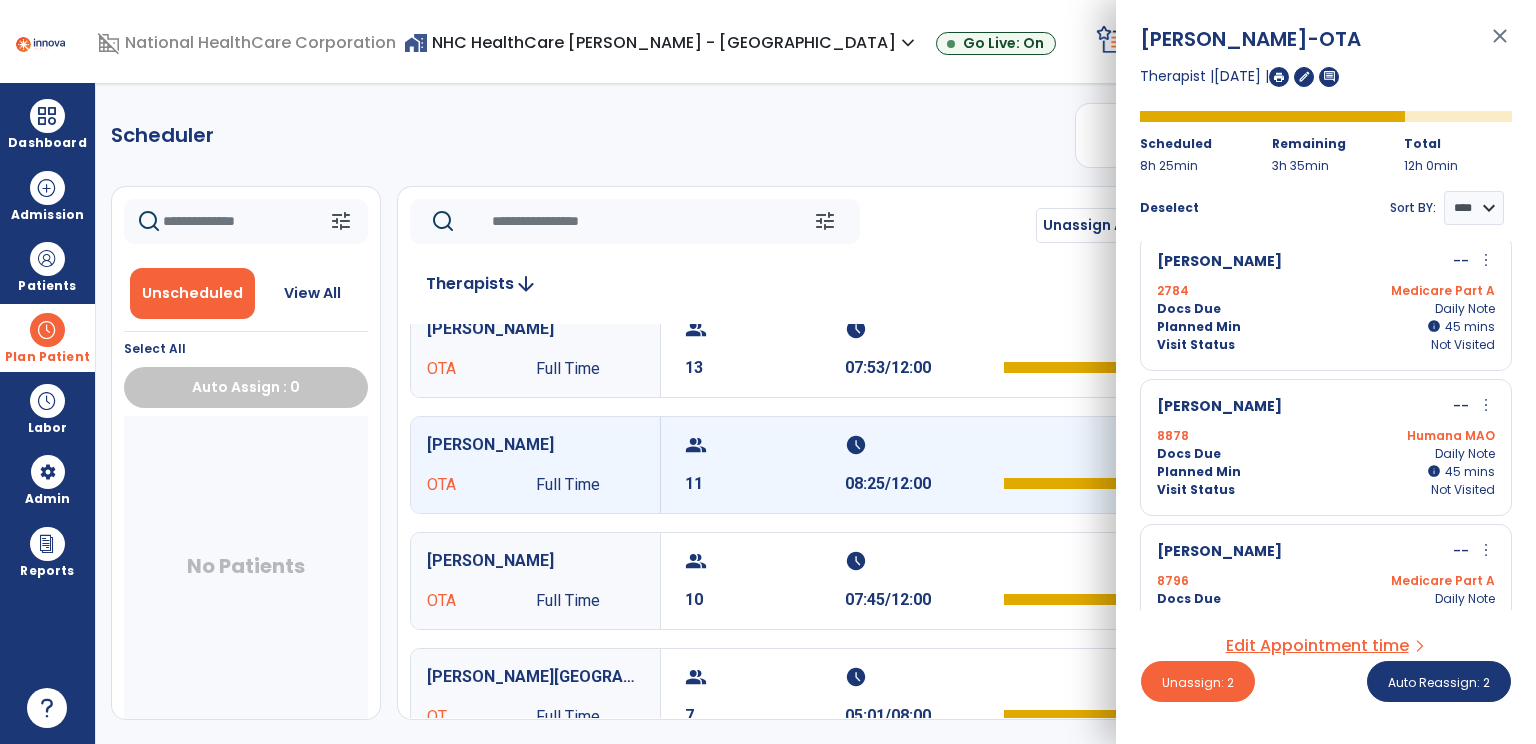 scroll, scrollTop: 734, scrollLeft: 0, axis: vertical 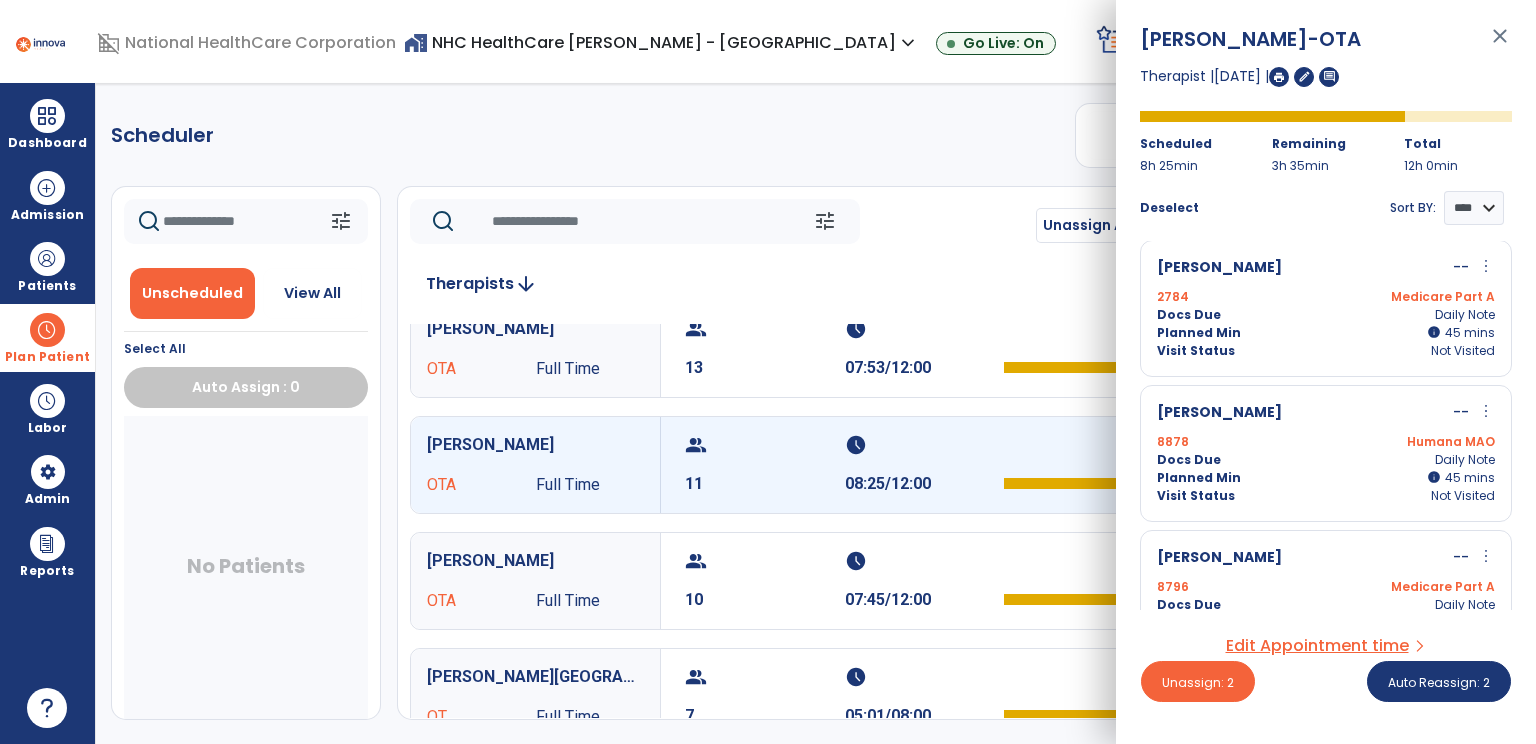 click on "Planned Min  info   45 I 45 mins" at bounding box center (1326, 478) 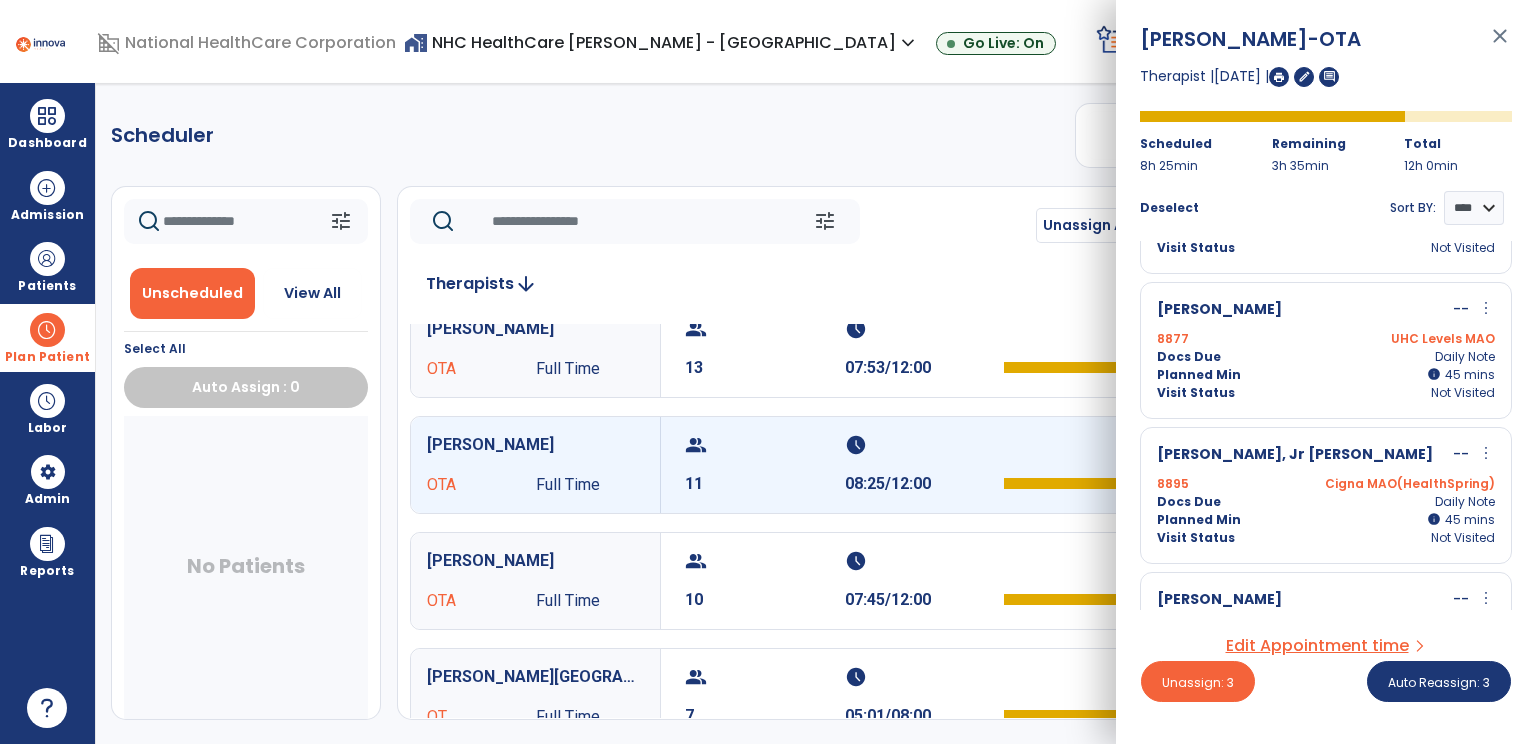 scroll, scrollTop: 116, scrollLeft: 0, axis: vertical 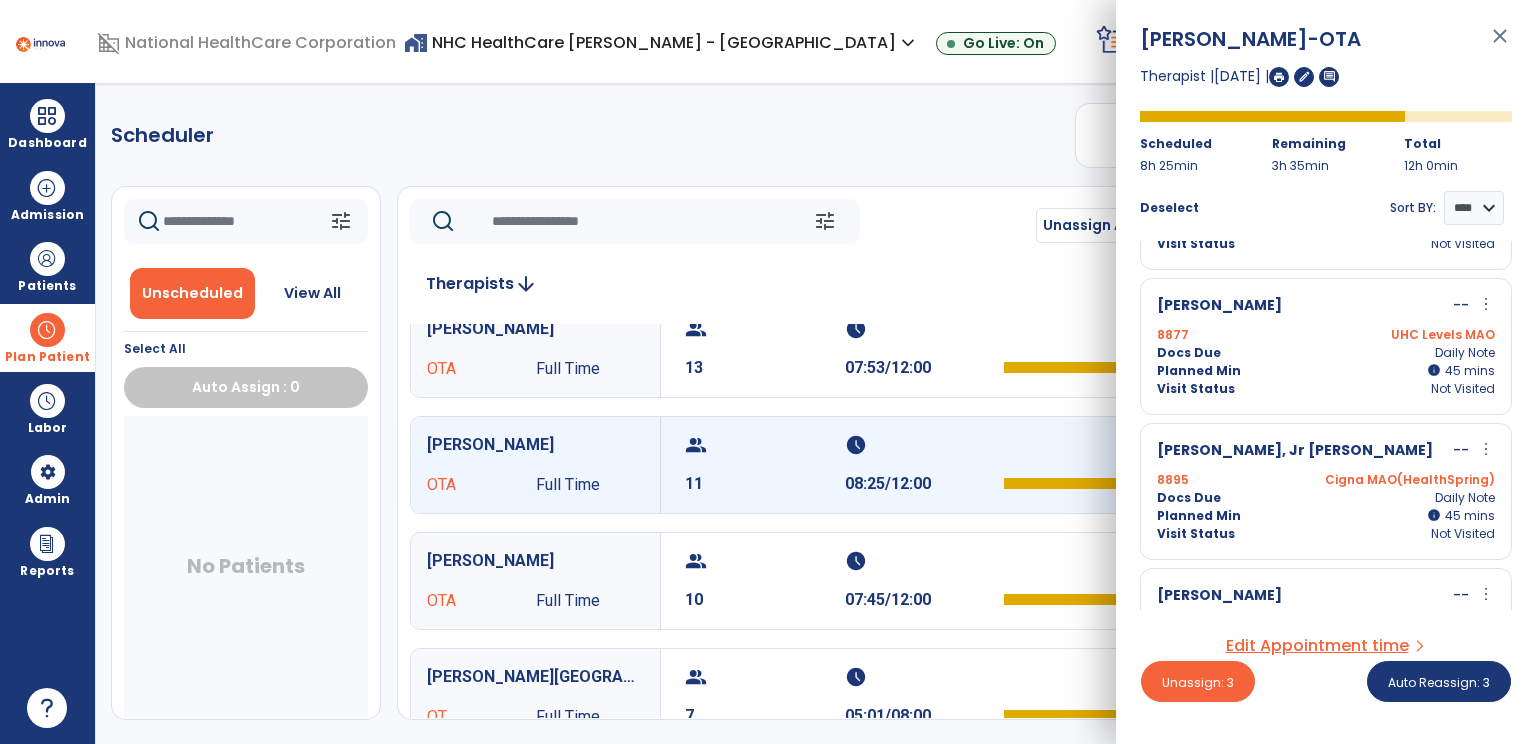 click on "[PERSON_NAME] [PERSON_NAME]   --  more_vert  edit   Edit Session   alt_route   Split Minutes  8895 Cigna MAO(HealthSpring)  Docs Due Daily Note   Planned Min  info   45 I 45 mins  Visit Status  Not Visited" at bounding box center [1326, 491] 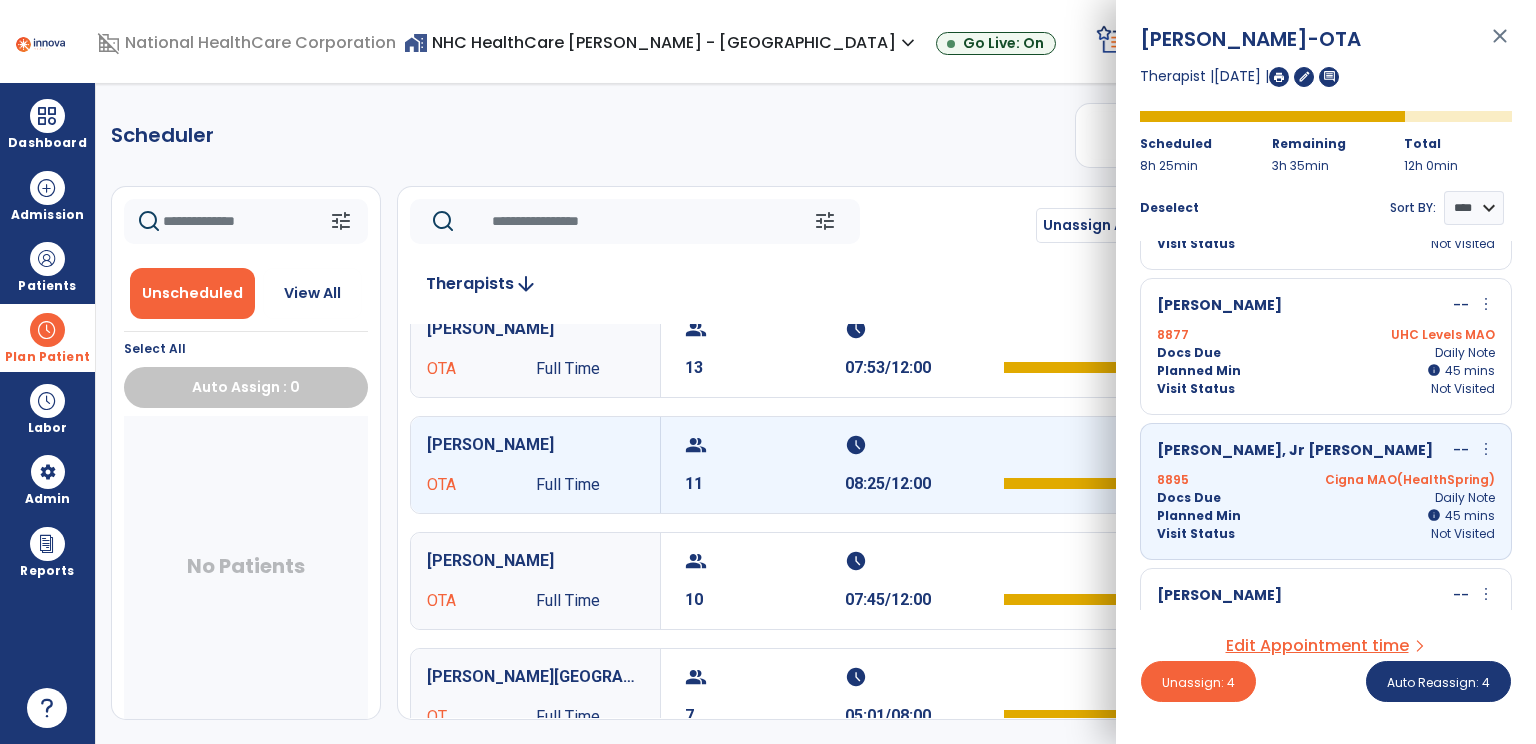 click on "Docs Due Daily Note" at bounding box center (1326, 353) 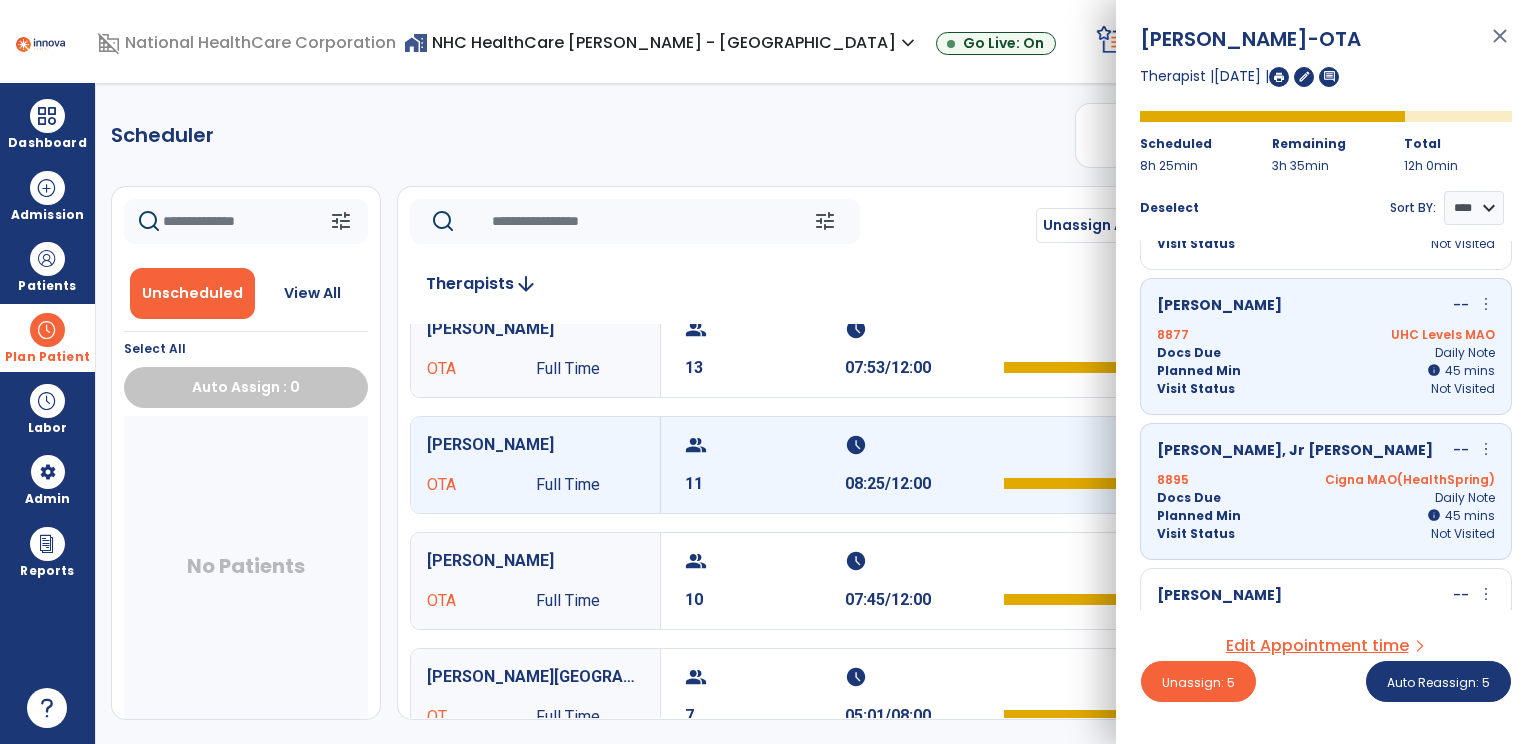 click on "Planned Min  info   45 I 45 mins" at bounding box center [1326, 371] 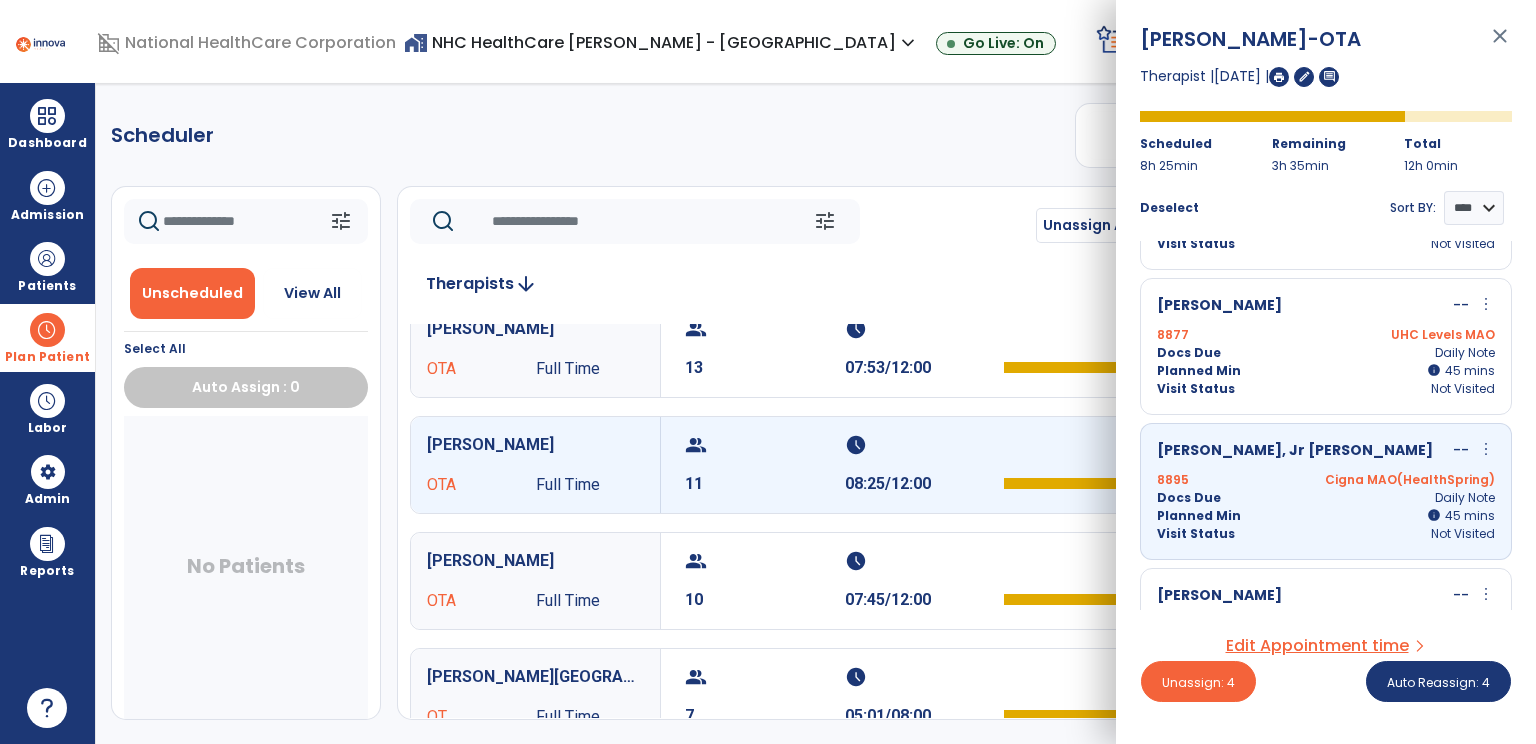 click on "8895 Cigna MAO(HealthSpring)" at bounding box center (1326, 480) 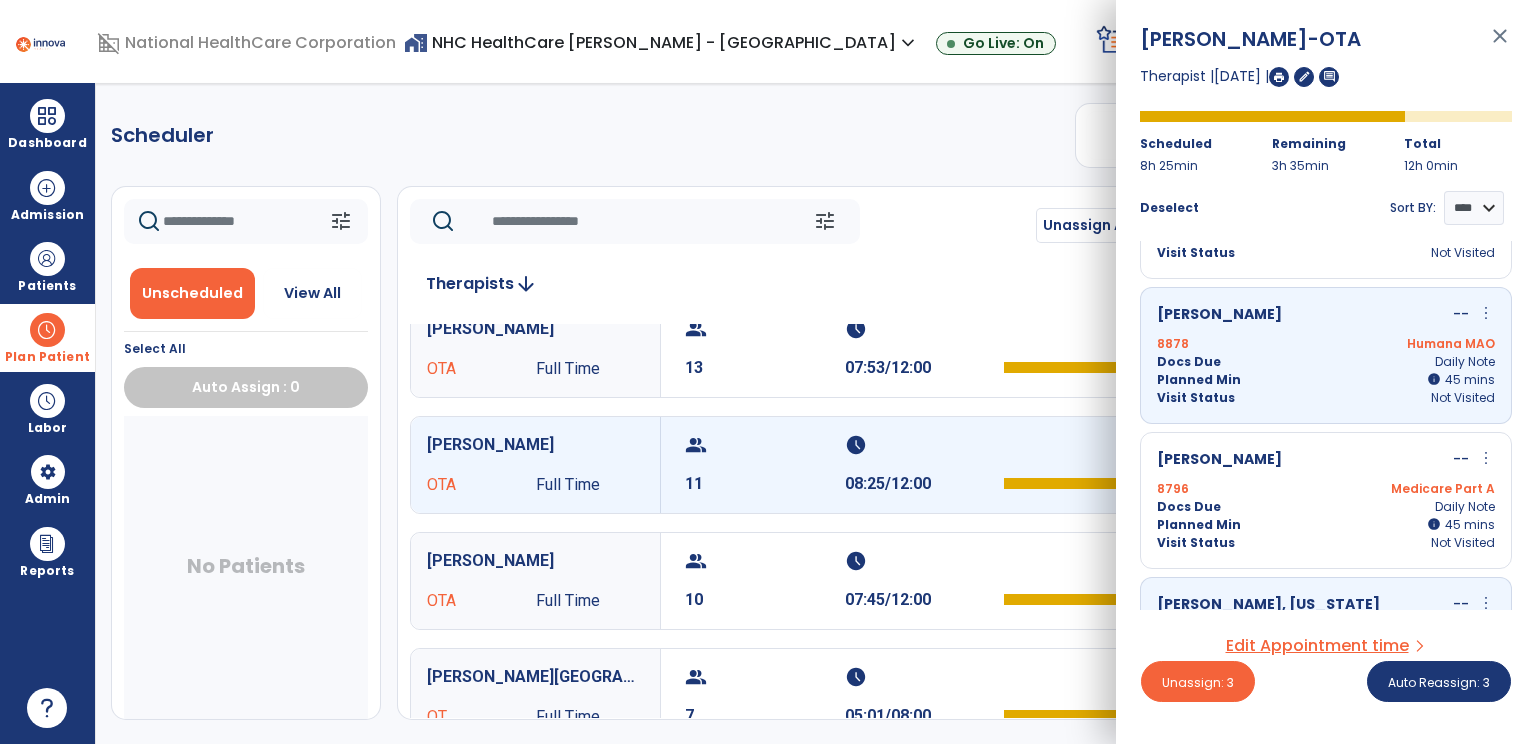 scroll, scrollTop: 1219, scrollLeft: 0, axis: vertical 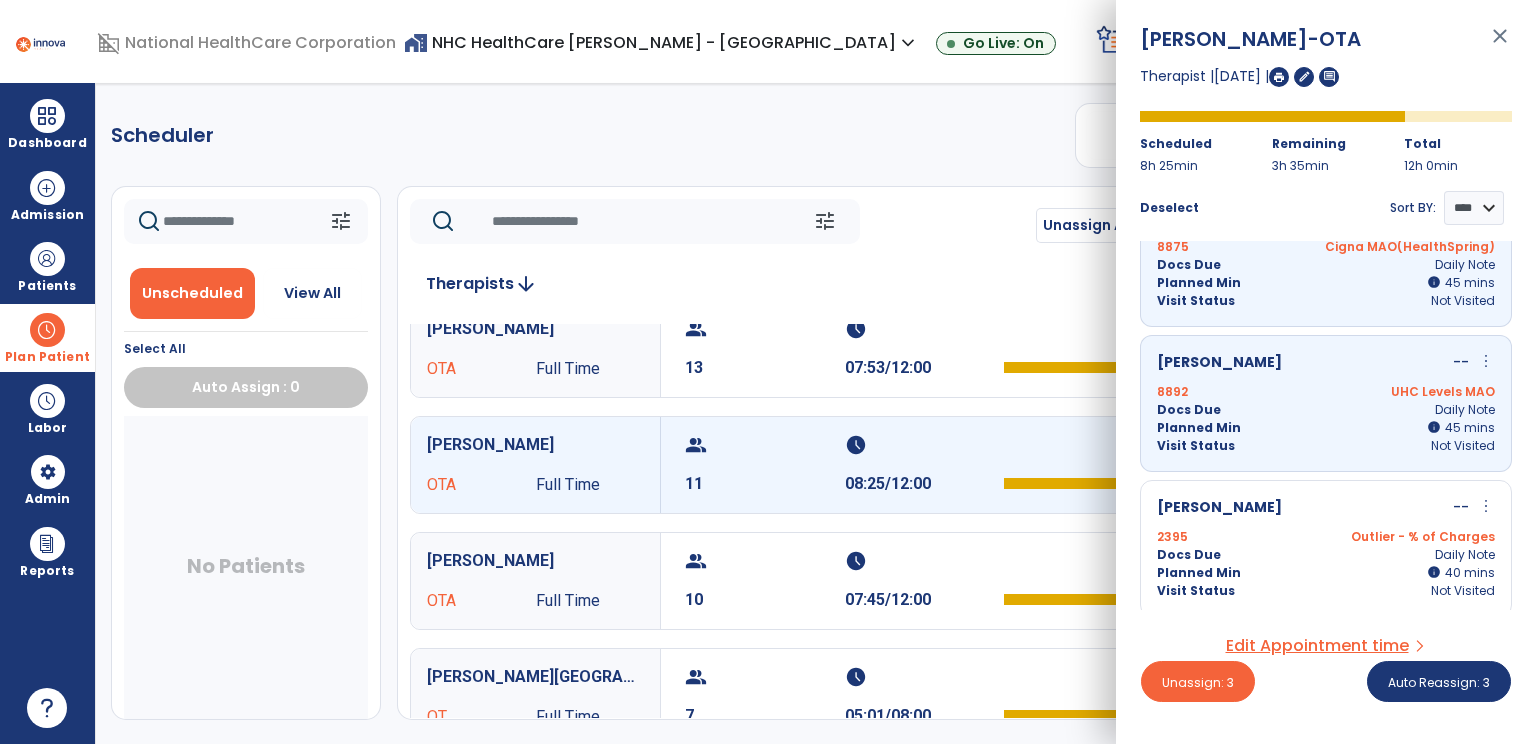 click on "Docs Due Daily Note" at bounding box center [1326, 265] 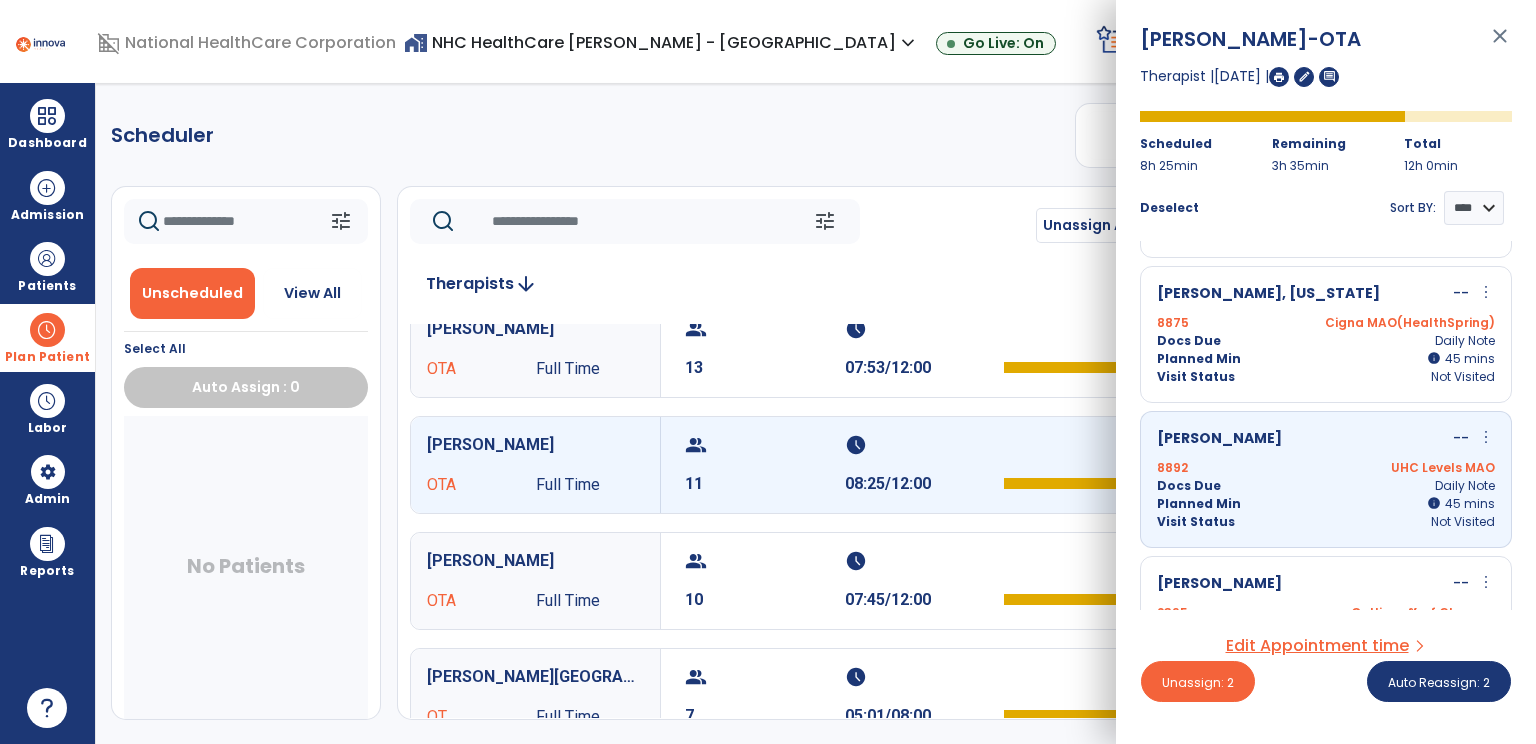 click on "[PERSON_NAME]   --  more_vert  edit   Edit Session   alt_route   Split Minutes  8892 UHC Levels MAO  Docs Due Daily Note   Planned Min  info   45 I 45 mins  Visit Status  Not Visited" at bounding box center (1326, 479) 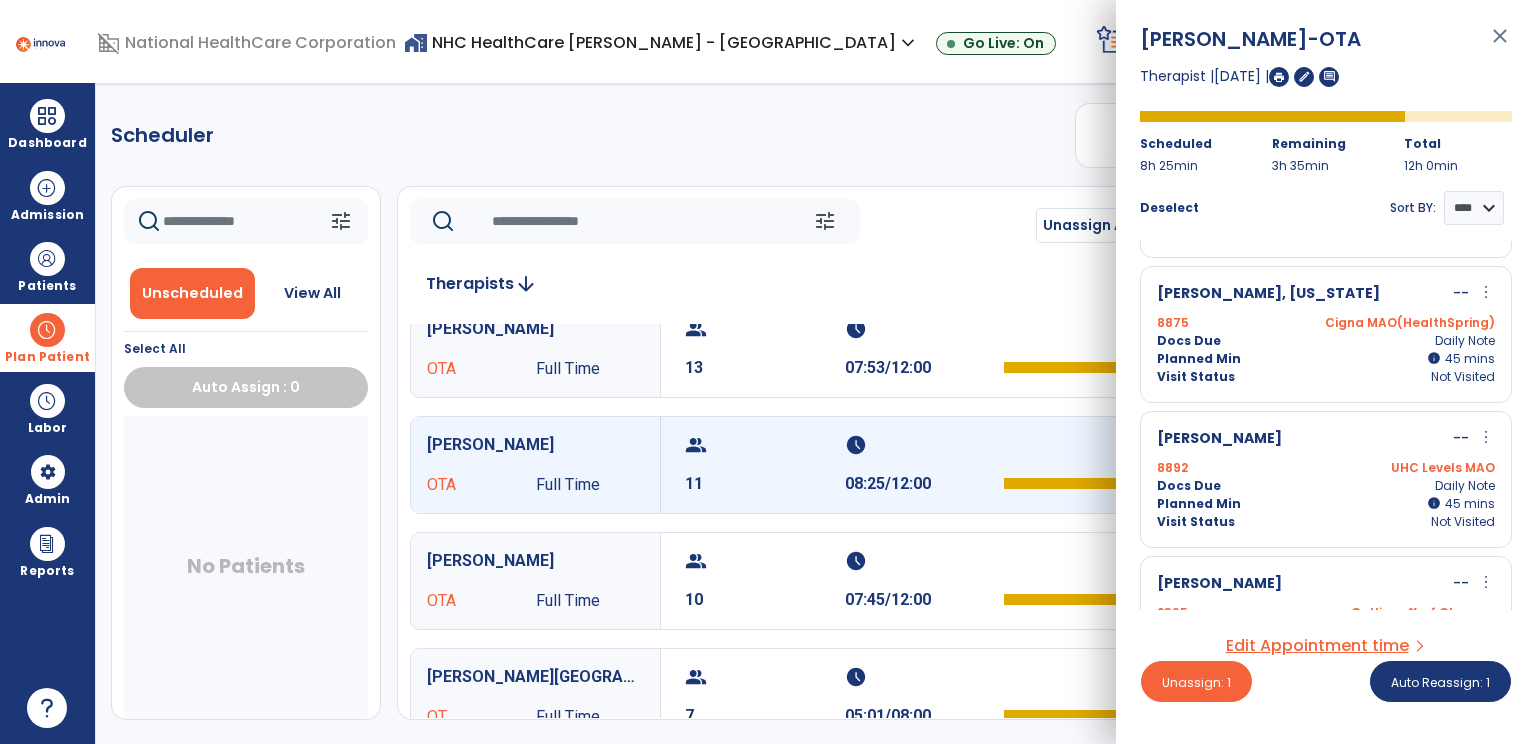 scroll, scrollTop: 775, scrollLeft: 0, axis: vertical 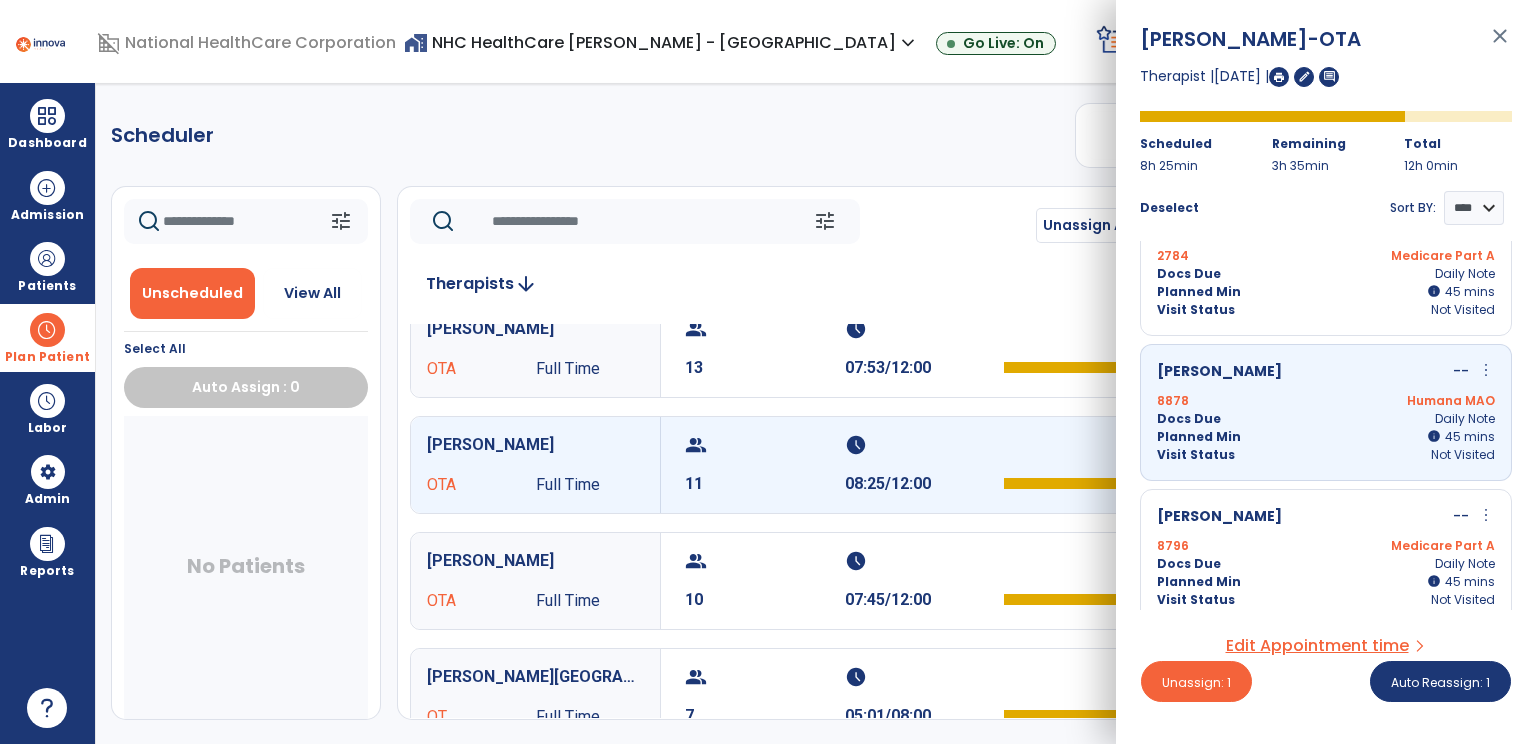 click on "Docs Due Daily Note" at bounding box center [1326, 419] 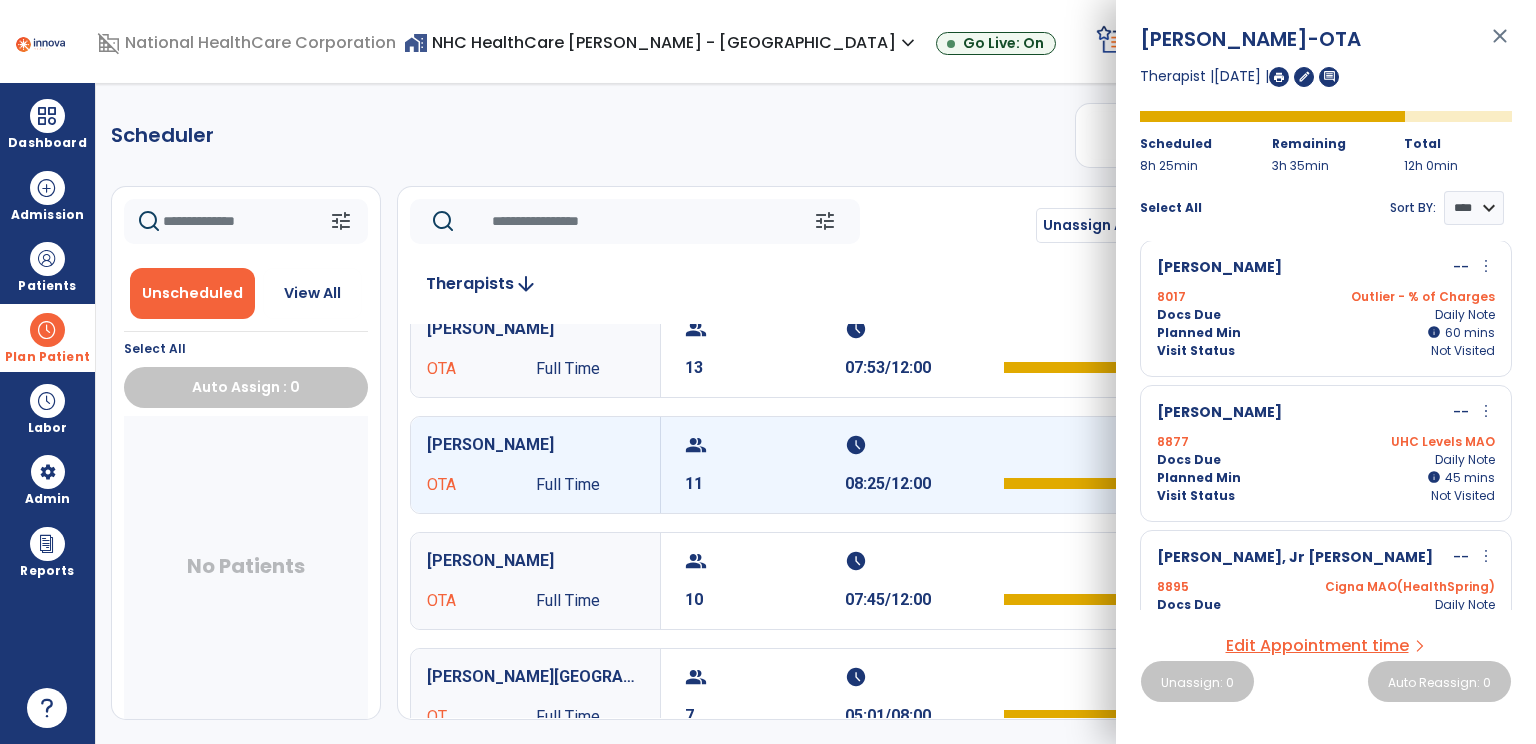 scroll, scrollTop: 0, scrollLeft: 0, axis: both 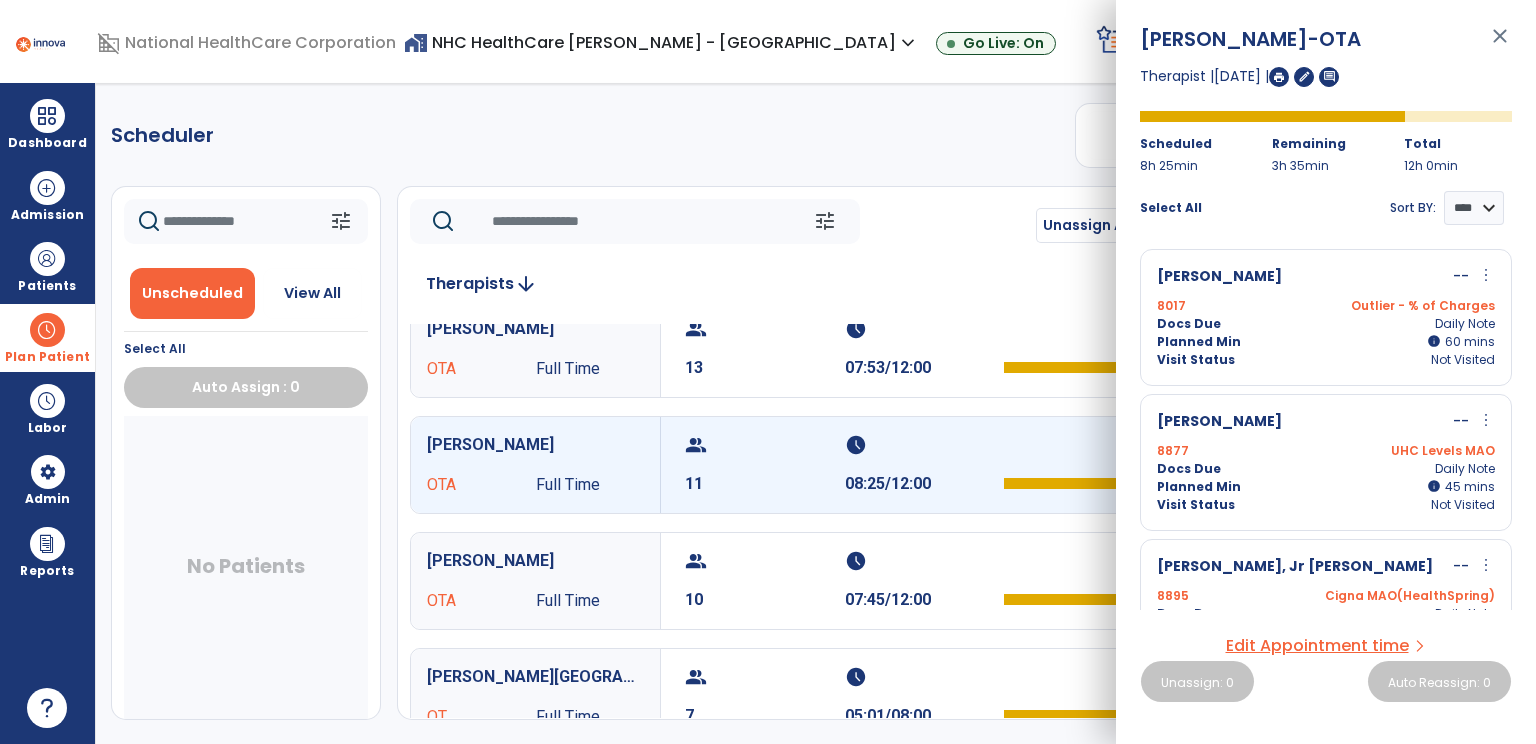 click on "[PERSON_NAME], Jr [PERSON_NAME]" at bounding box center [1295, 567] 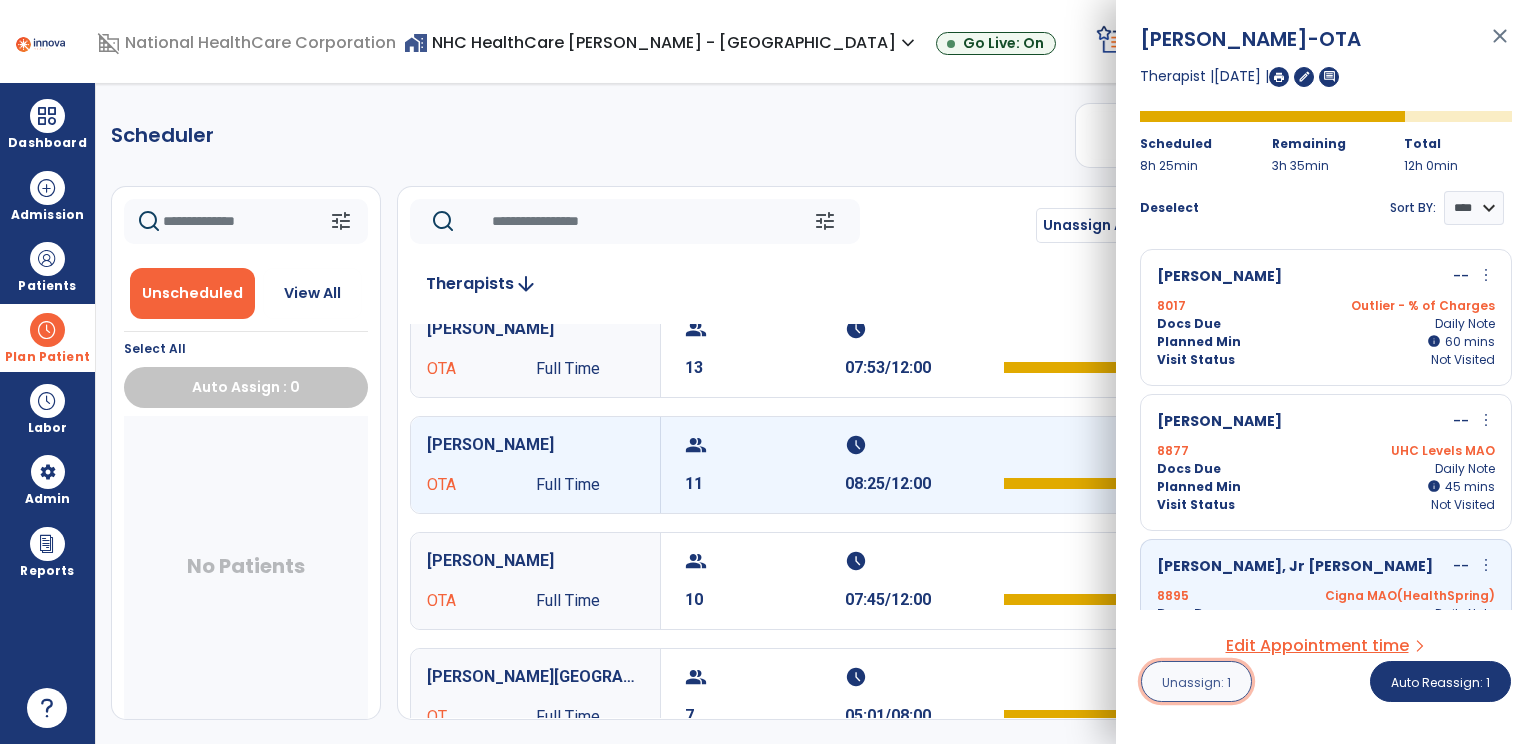 click on "Unassign: 1" at bounding box center (1196, 682) 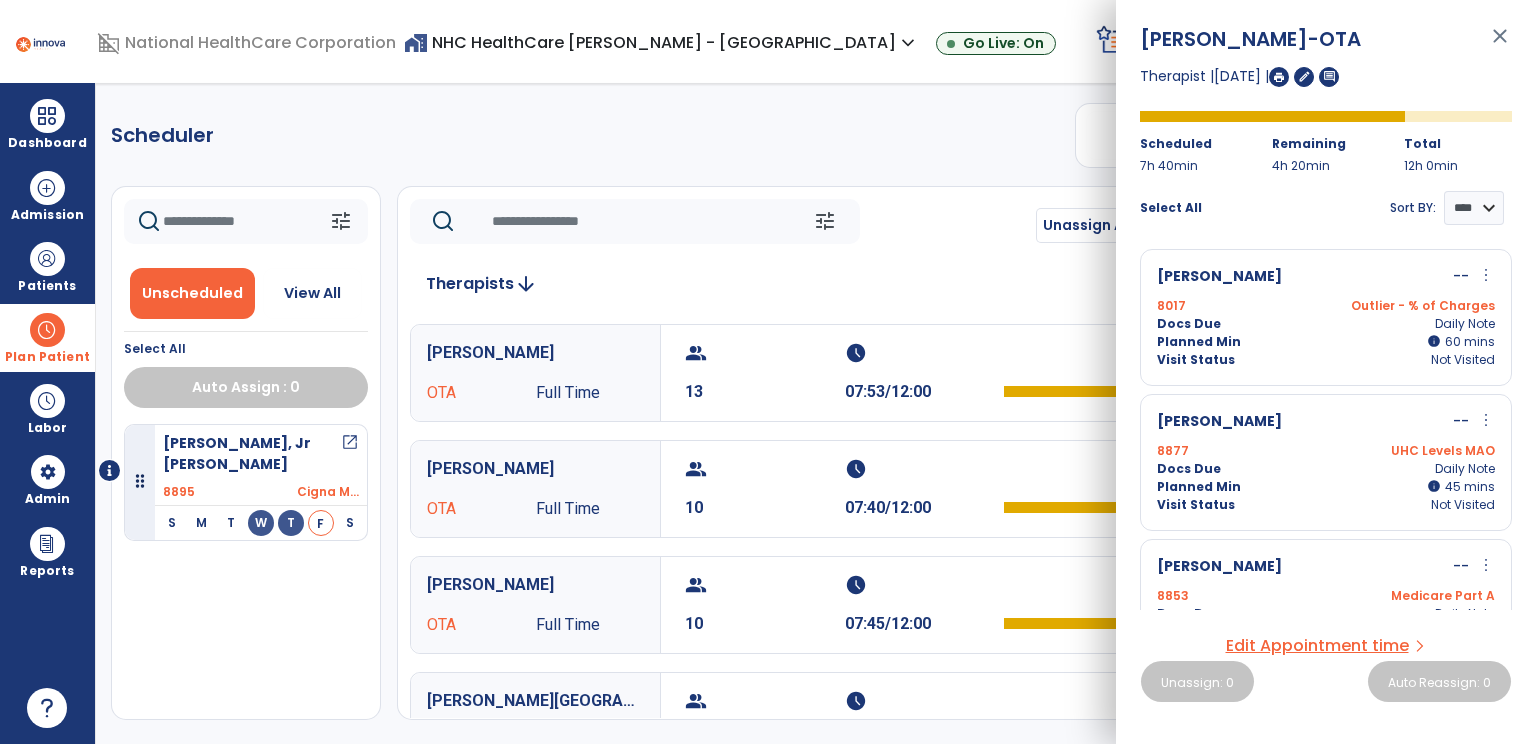 click on "Scheduler   PT   OT   ST  **** *** more_vert  Manage Labor   View All Therapists   Print" 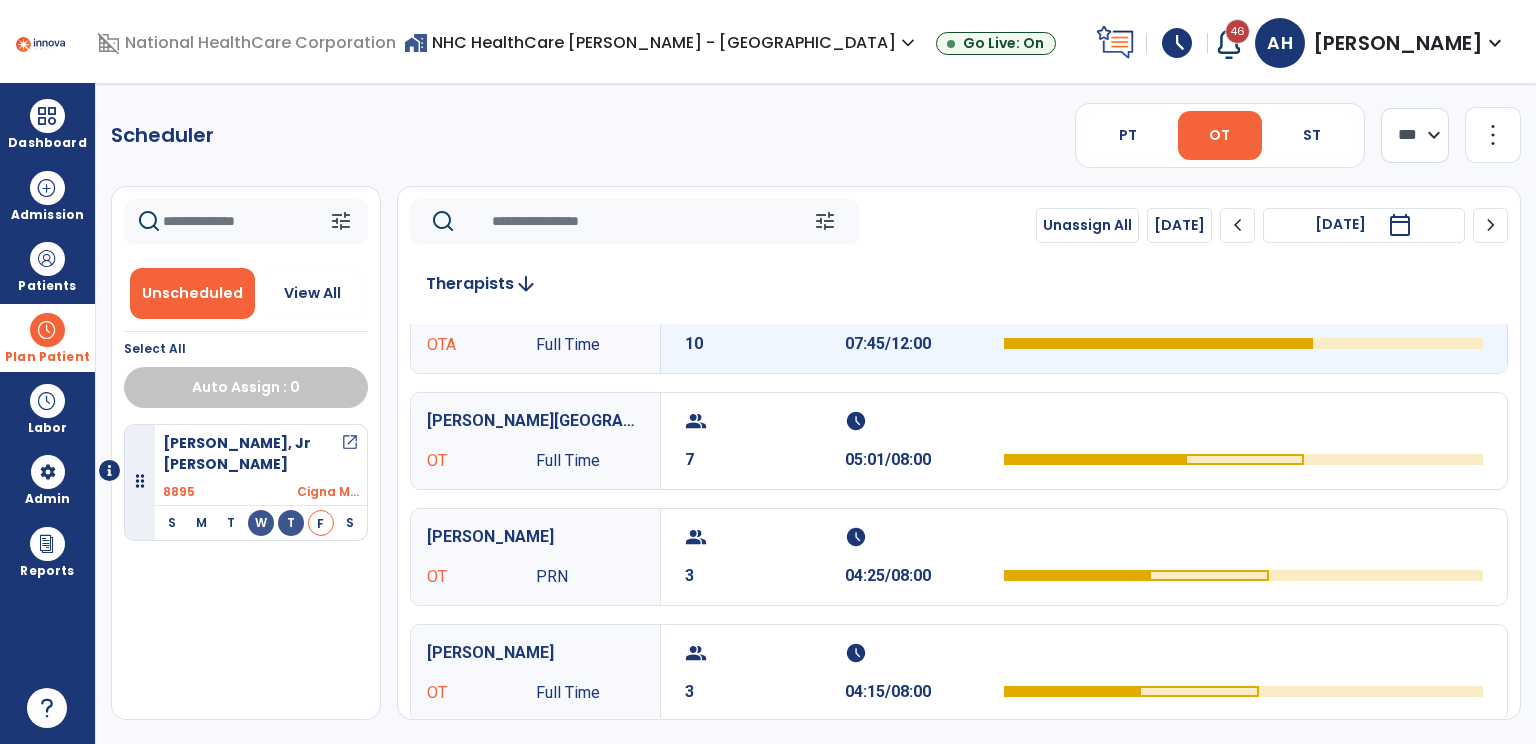 scroll, scrollTop: 284, scrollLeft: 0, axis: vertical 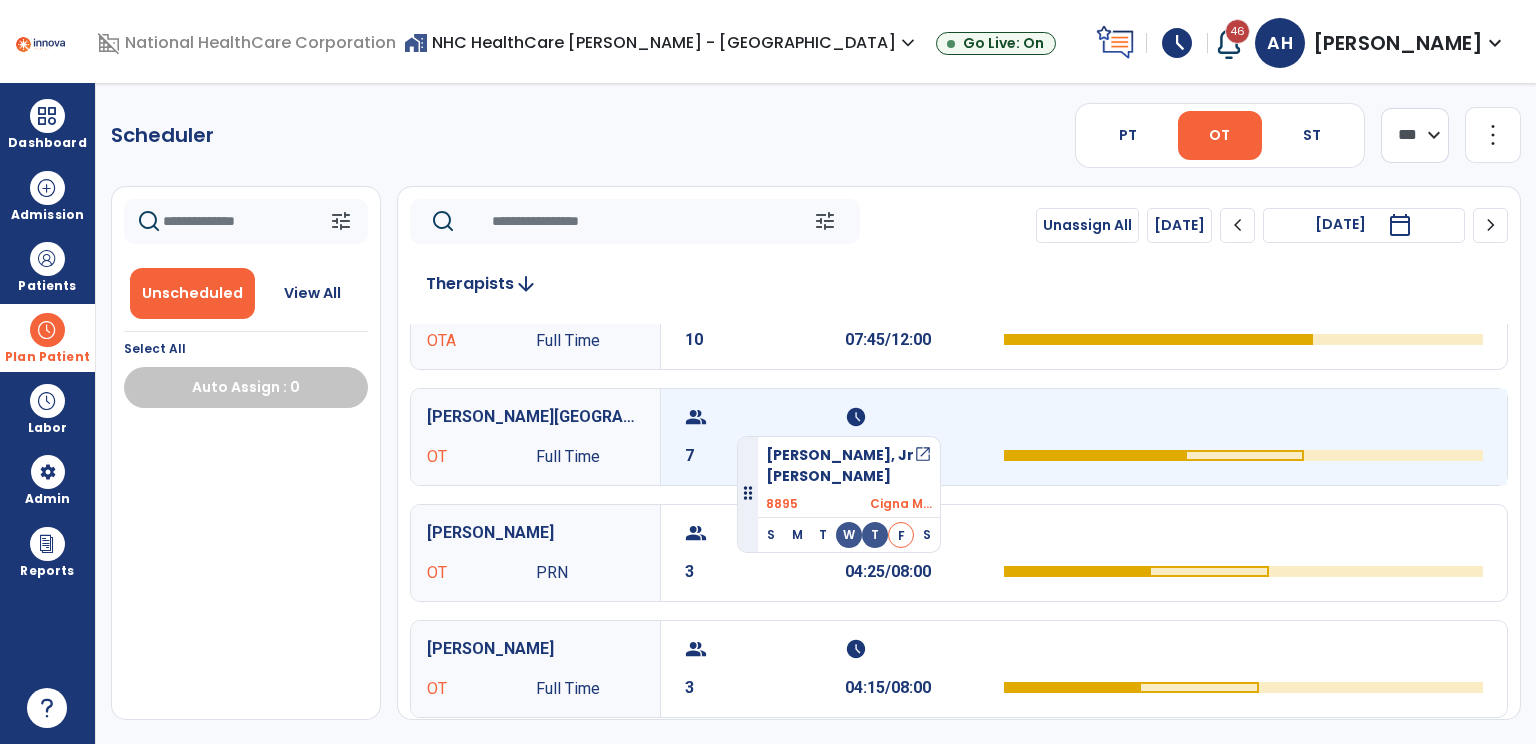 drag, startPoint x: 298, startPoint y: 448, endPoint x: 799, endPoint y: 425, distance: 501.52768 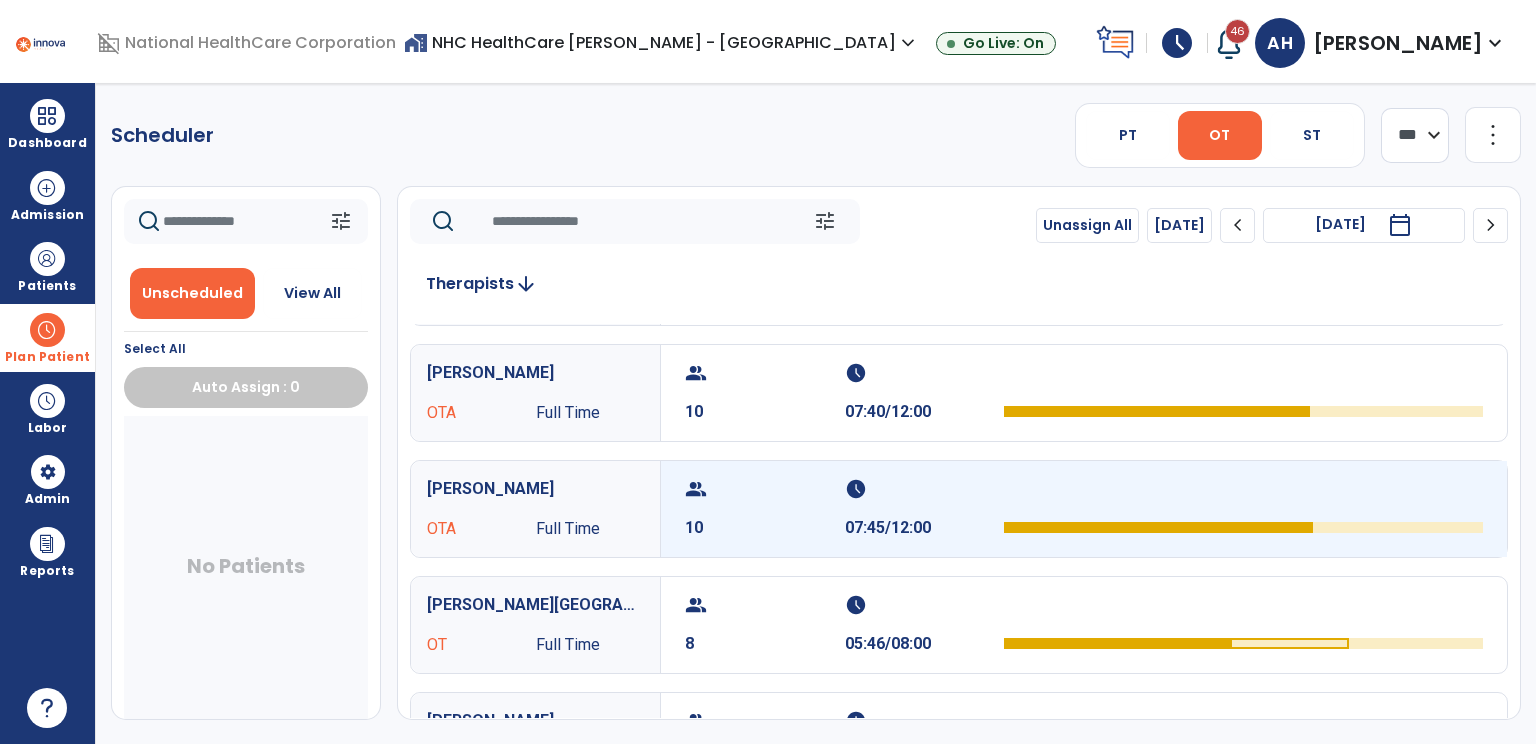 scroll, scrollTop: 0, scrollLeft: 0, axis: both 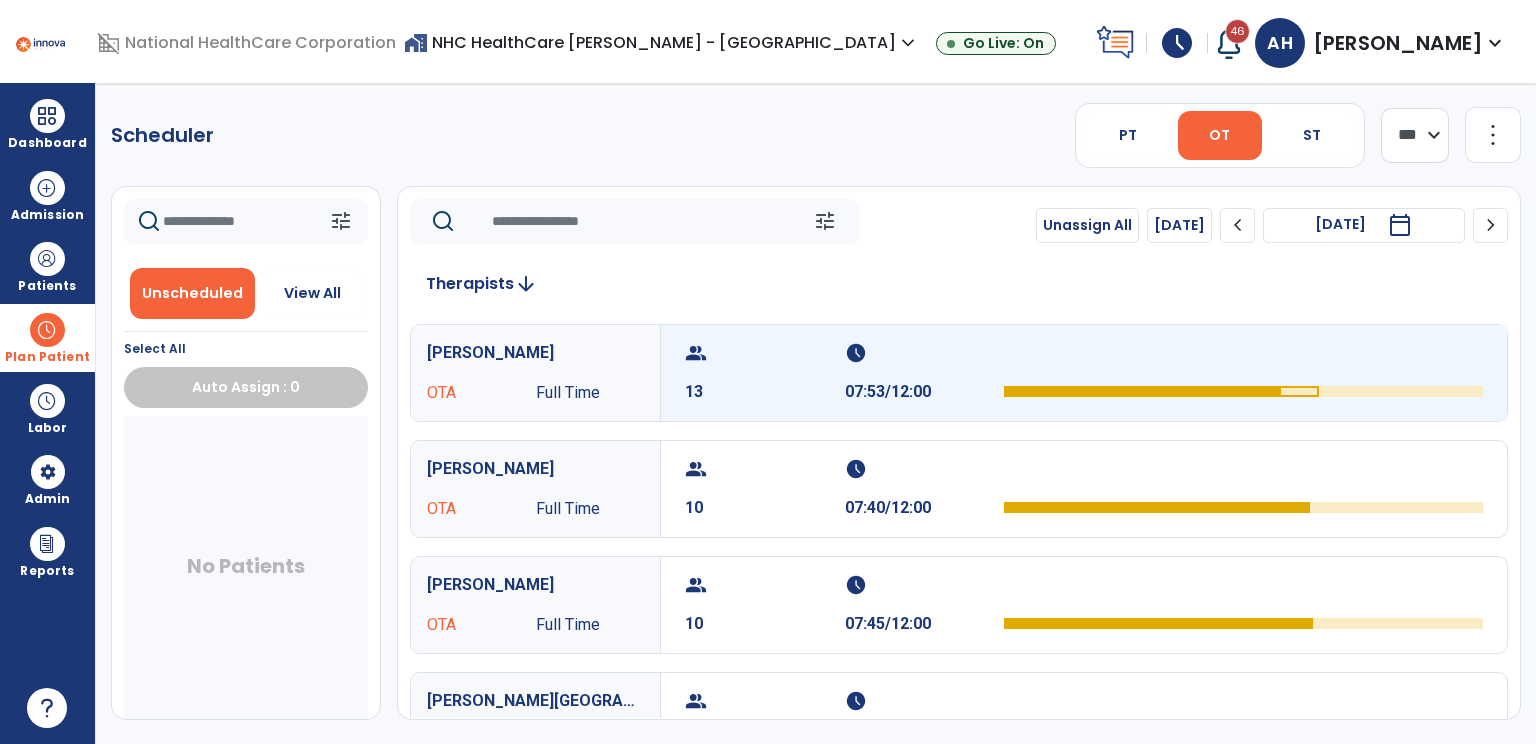 click on "13" at bounding box center (765, 392) 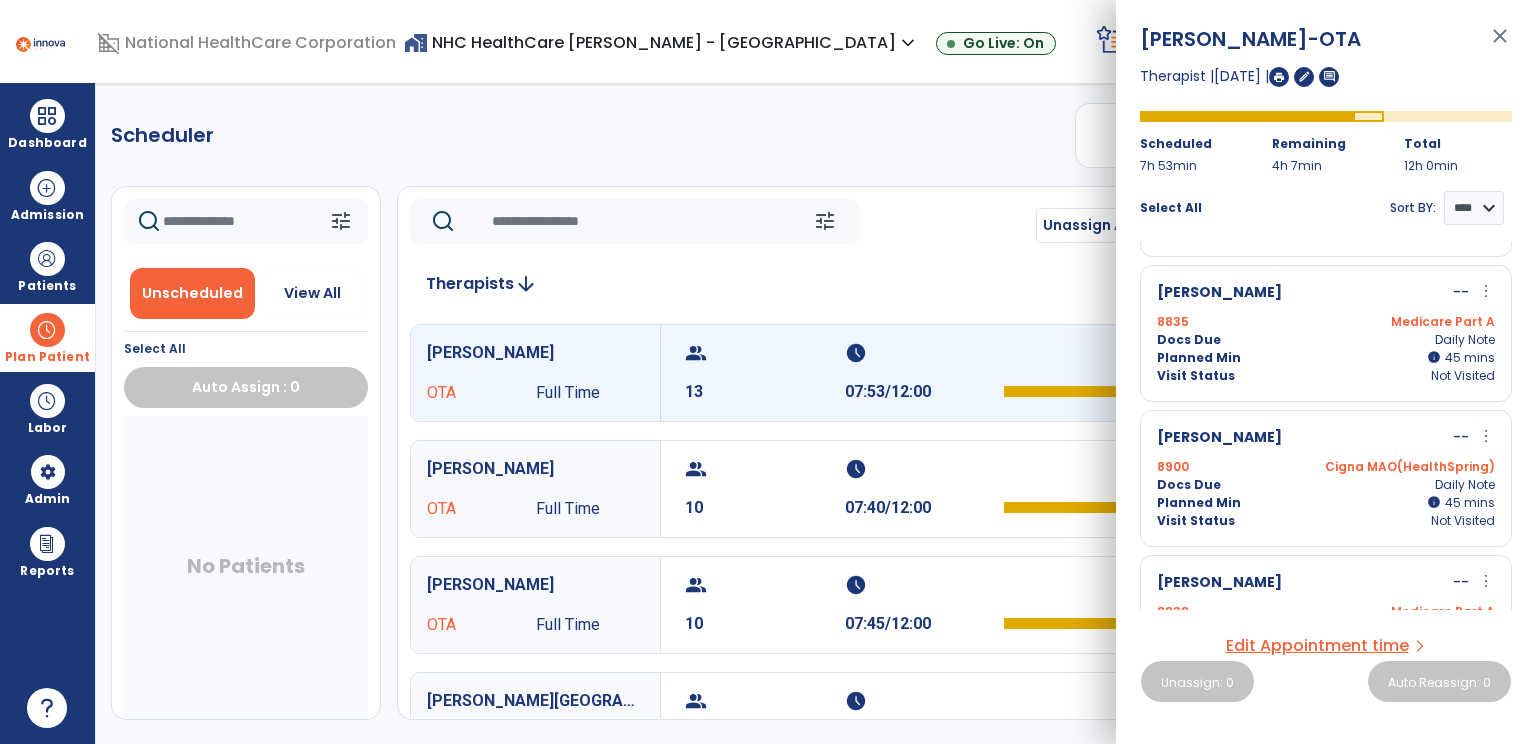 scroll, scrollTop: 513, scrollLeft: 0, axis: vertical 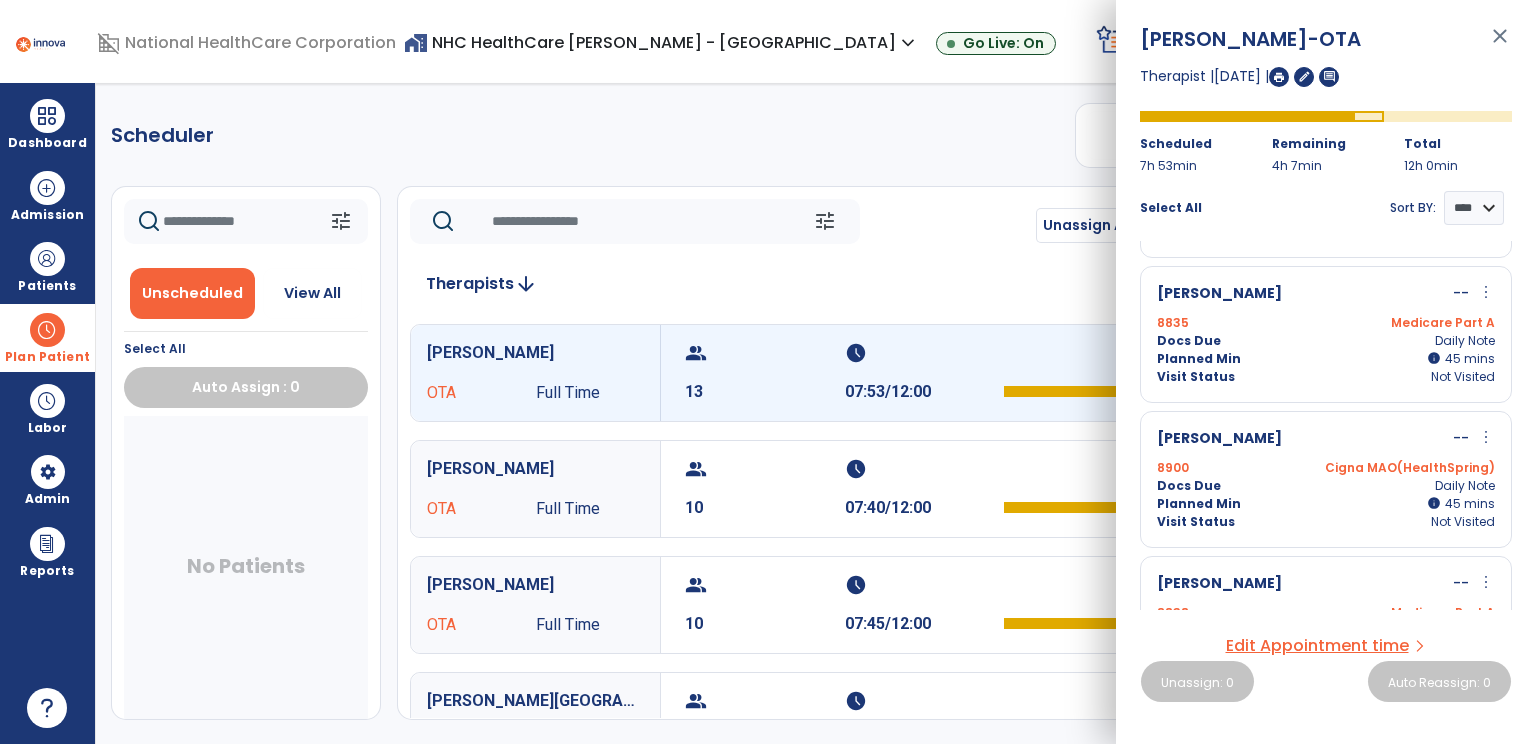 click on "Visit Status  Not Visited" at bounding box center [1326, 522] 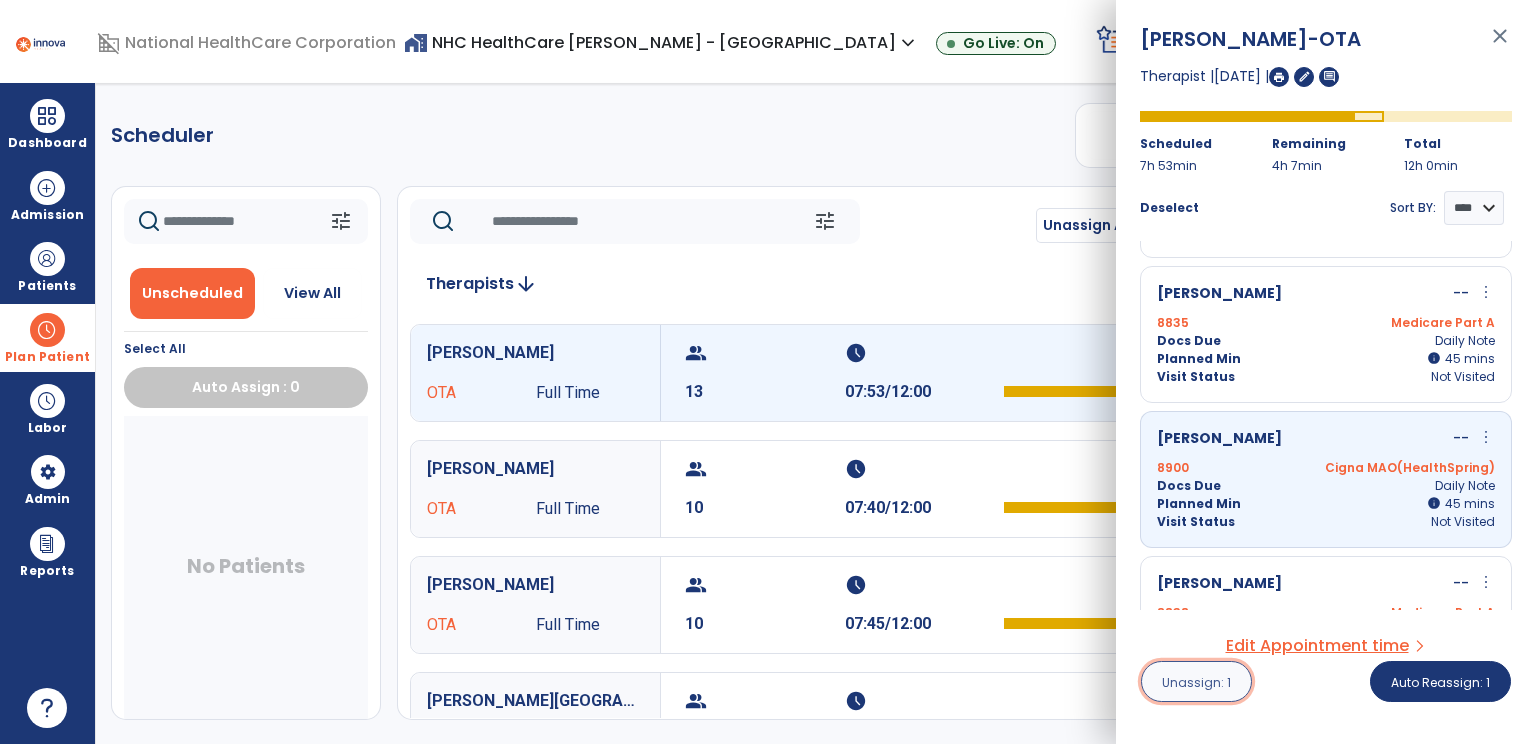 click on "Unassign: 1" at bounding box center (1196, 682) 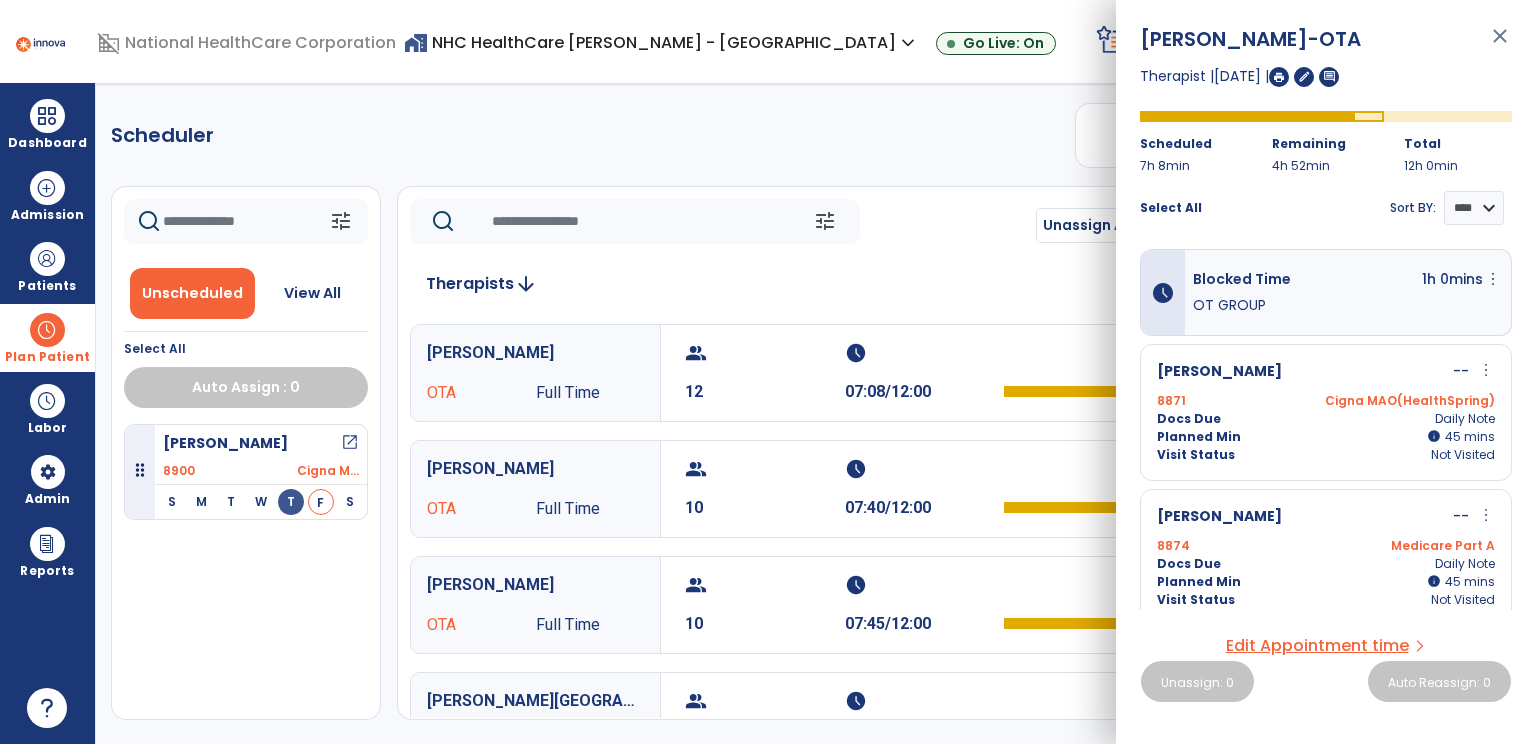 click on "Scheduler   PT   OT   ST  **** *** more_vert  Manage Labor   View All Therapists   Print" 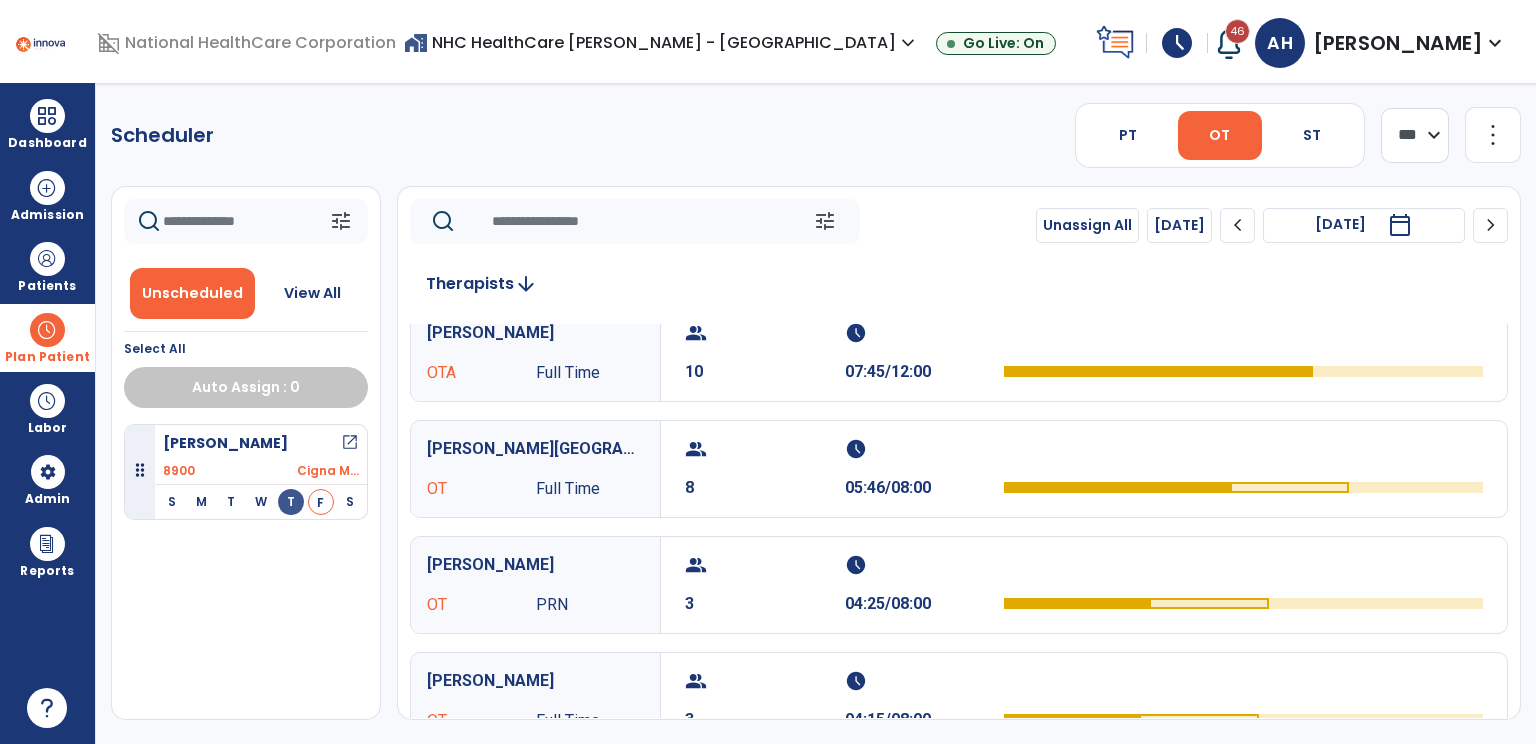 scroll, scrollTop: 252, scrollLeft: 0, axis: vertical 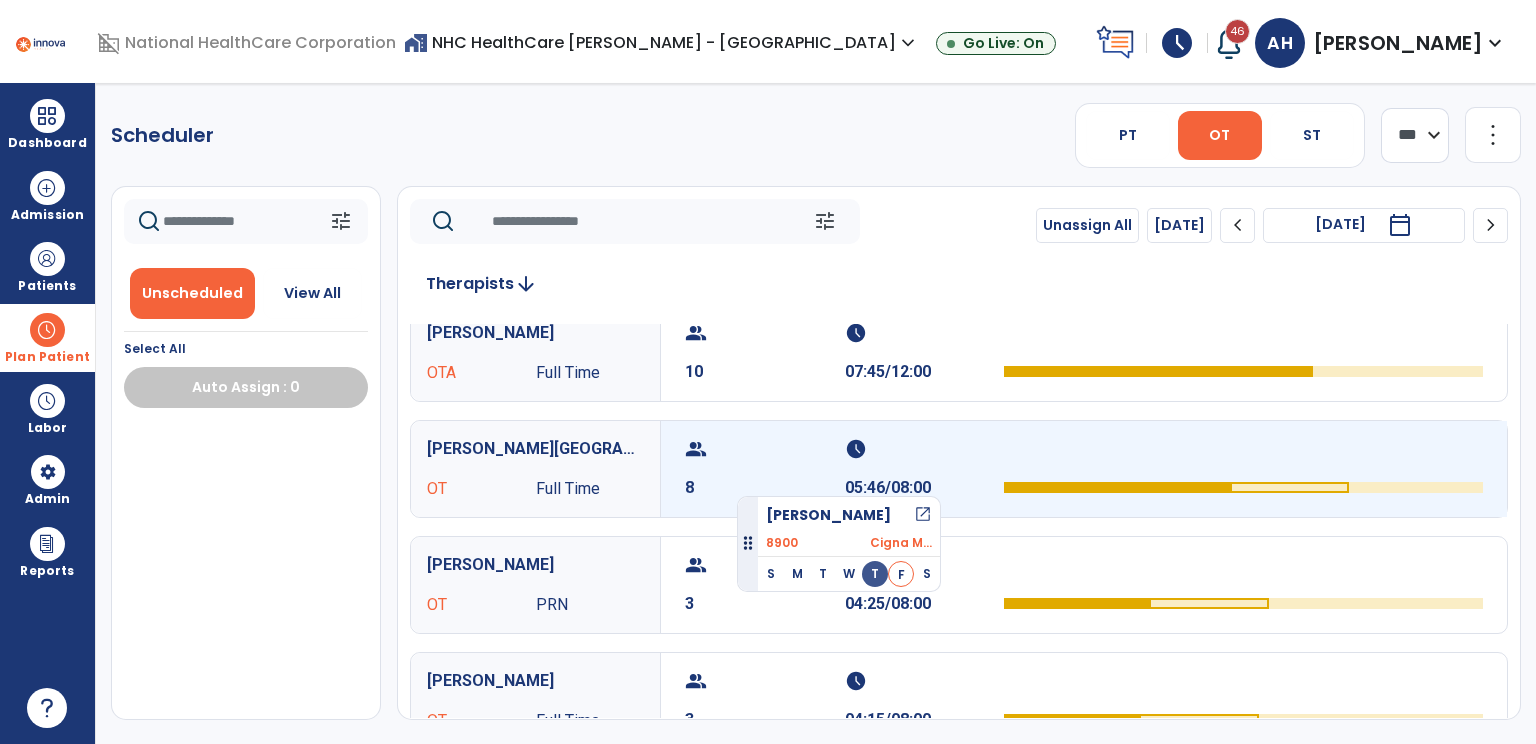 drag, startPoint x: 305, startPoint y: 437, endPoint x: 751, endPoint y: 482, distance: 448.26443 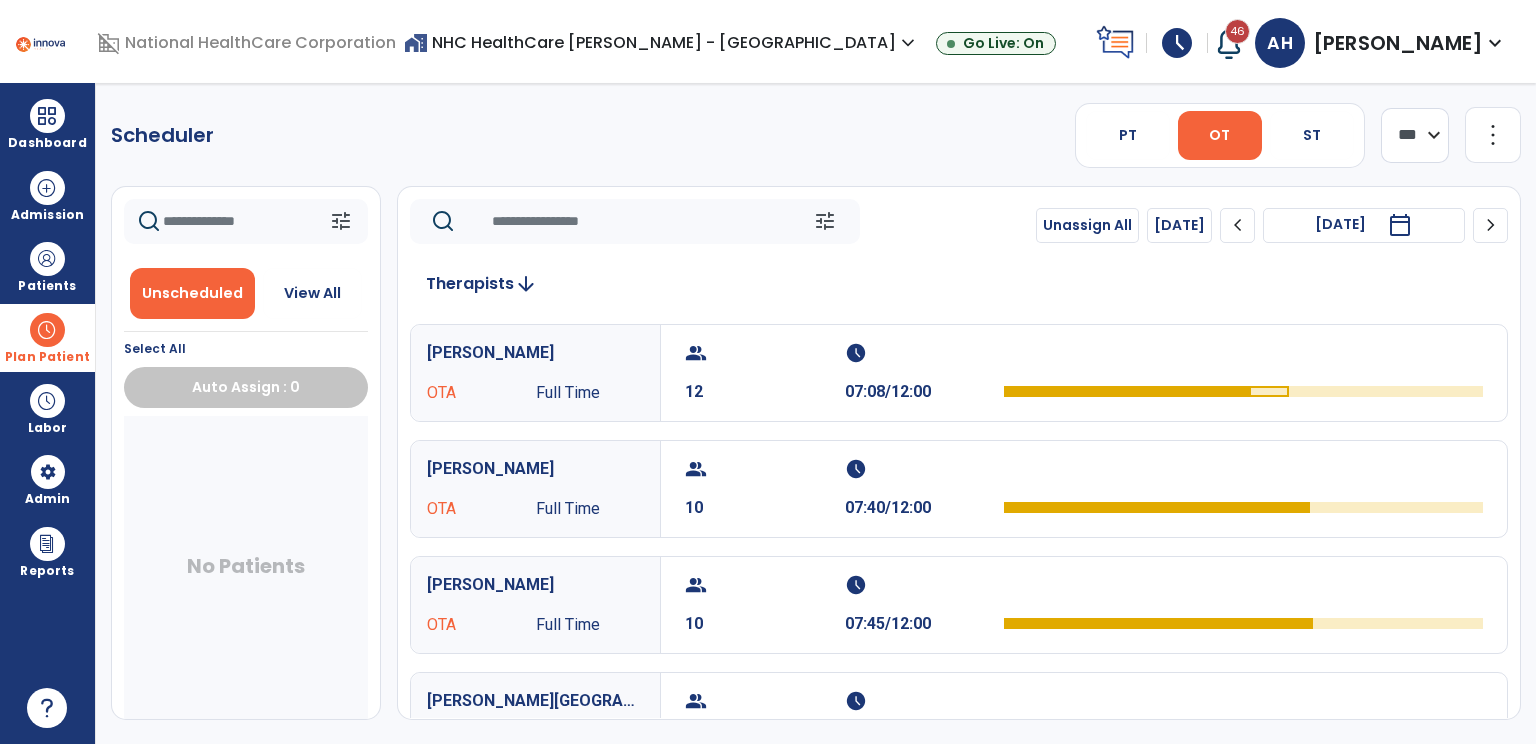 scroll, scrollTop: 0, scrollLeft: 0, axis: both 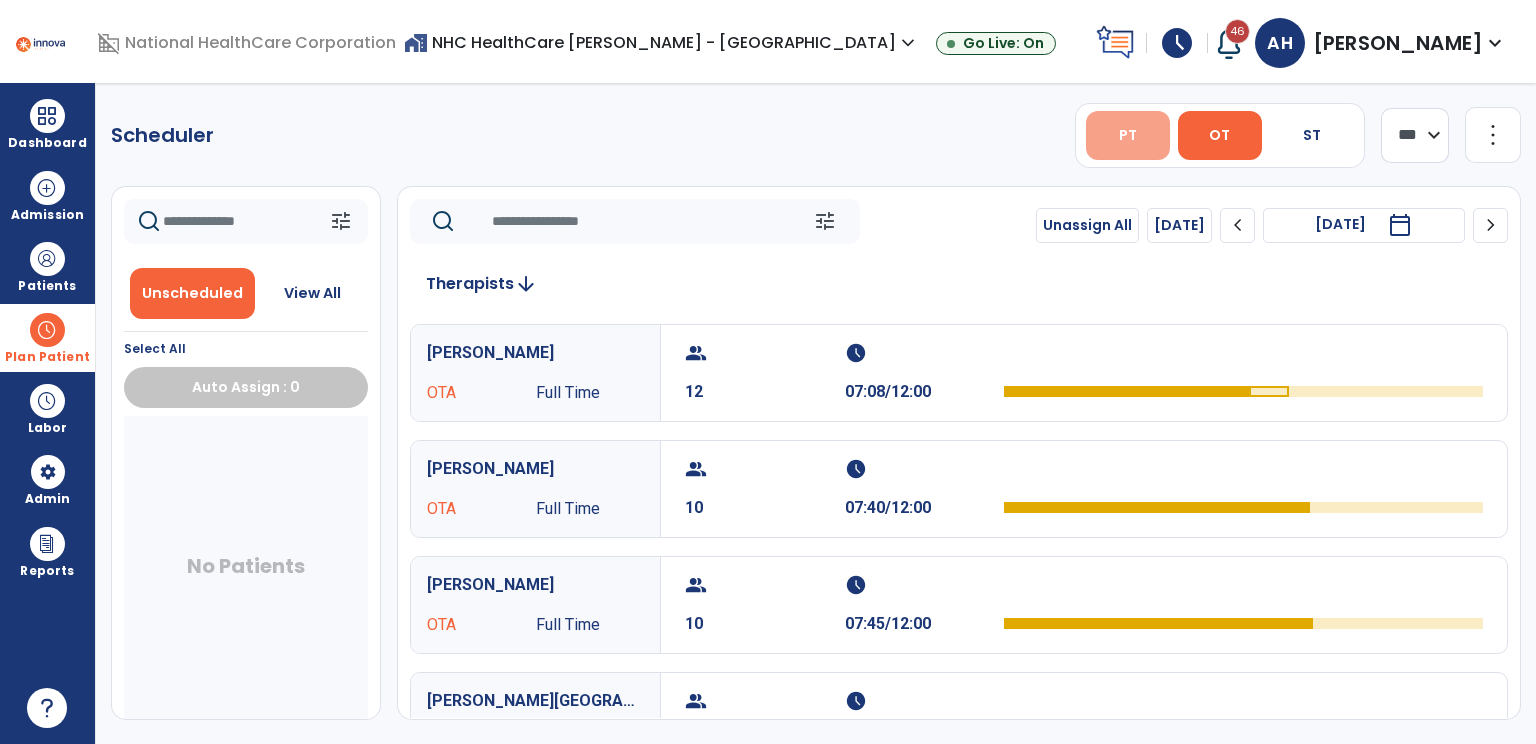 click on "PT" at bounding box center [1128, 135] 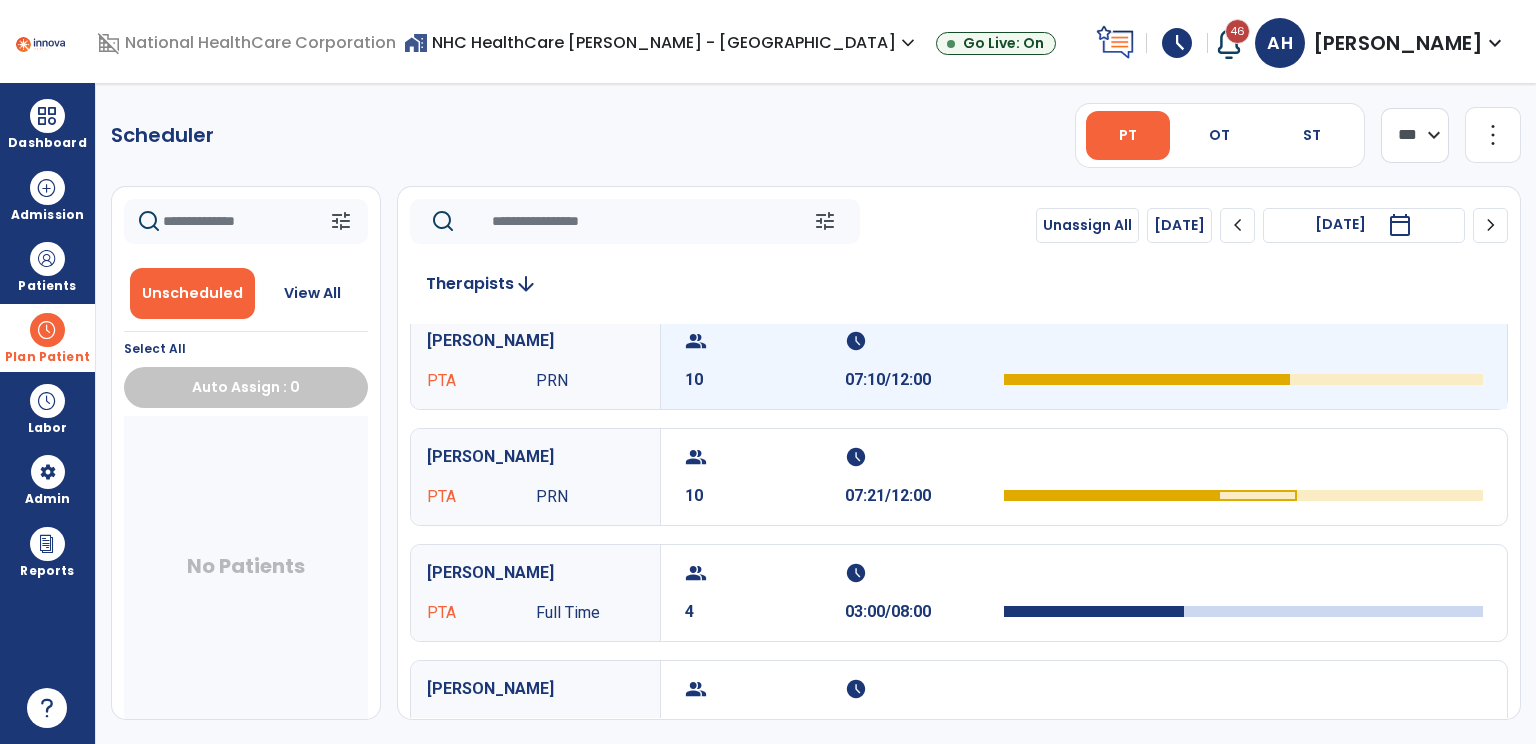 scroll, scrollTop: 248, scrollLeft: 0, axis: vertical 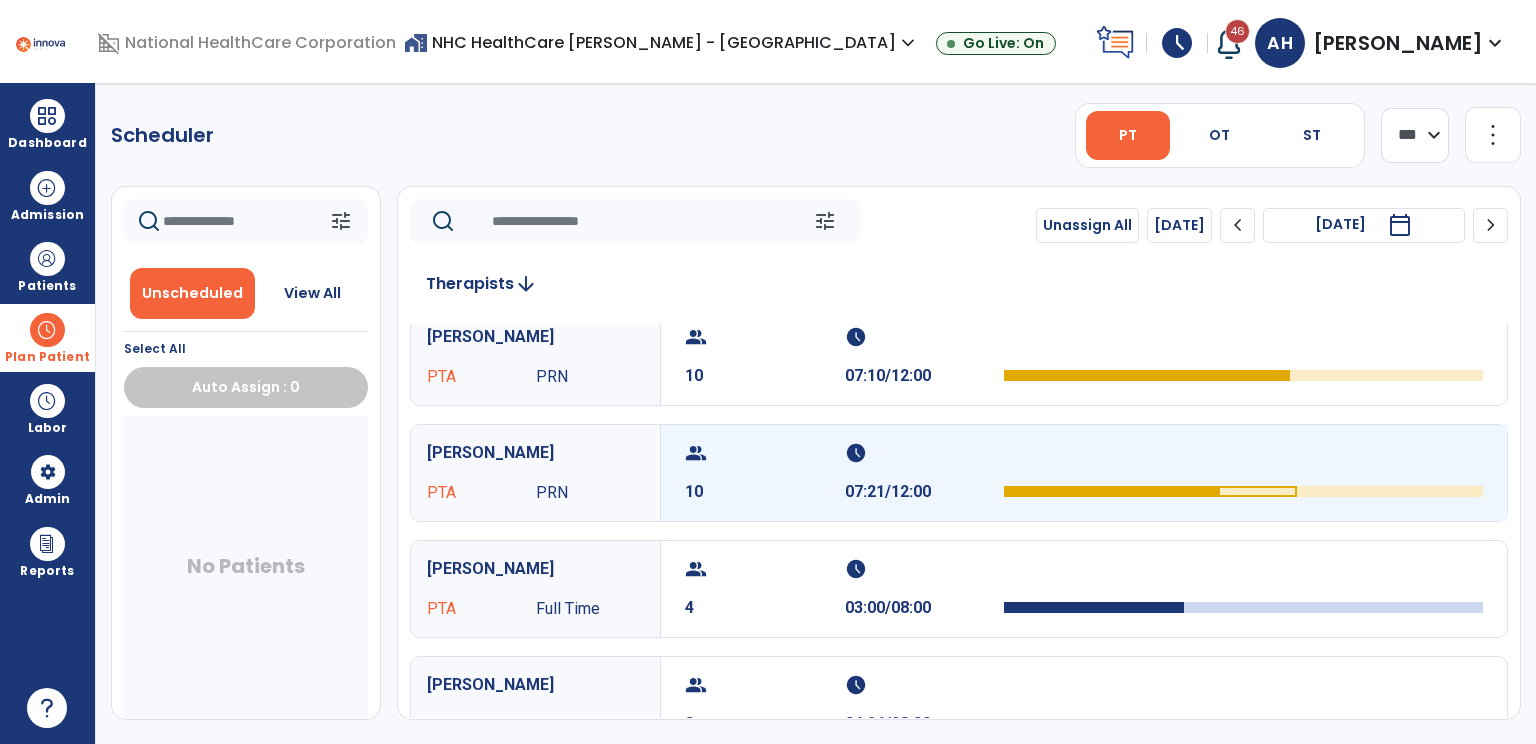 click on "10" at bounding box center [765, 492] 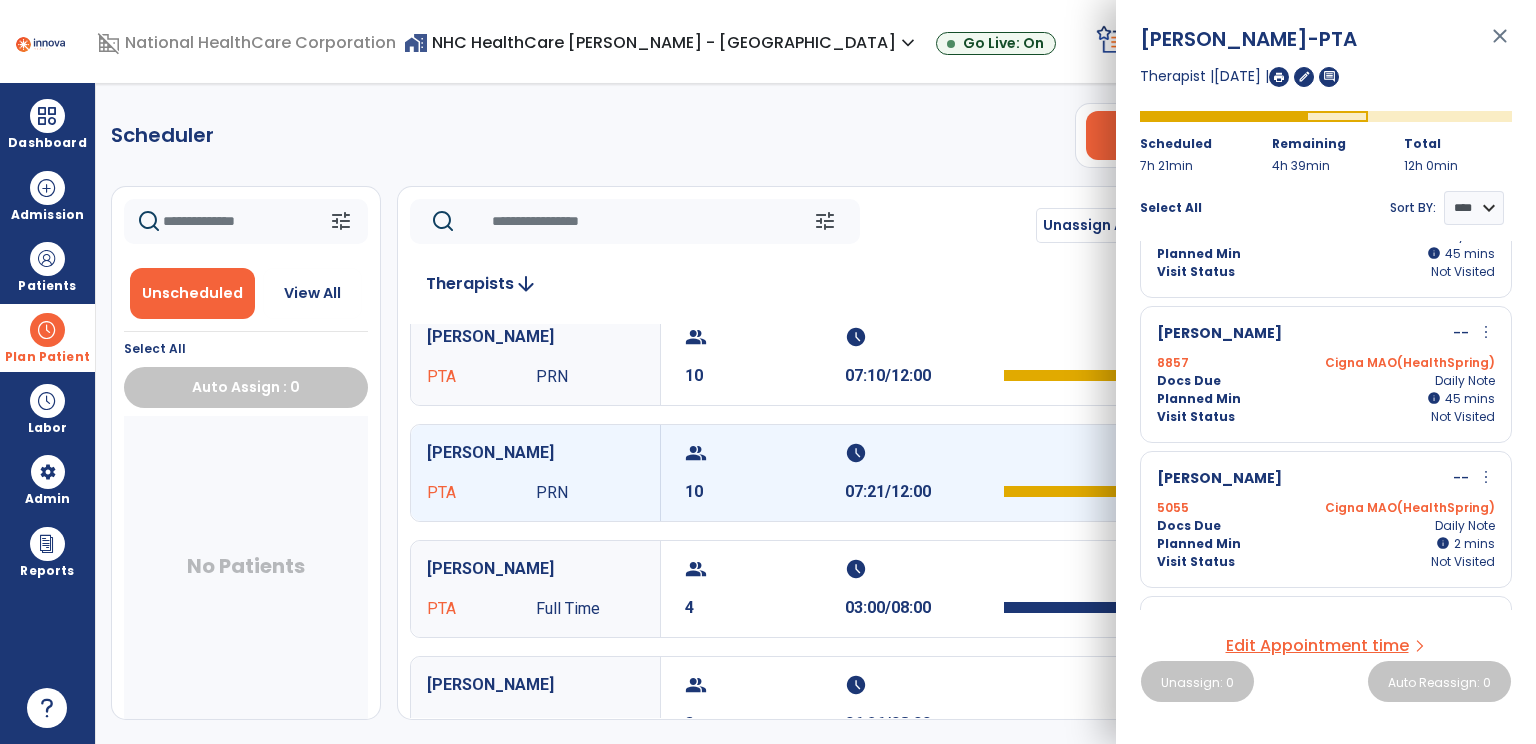 scroll, scrollTop: 1000, scrollLeft: 0, axis: vertical 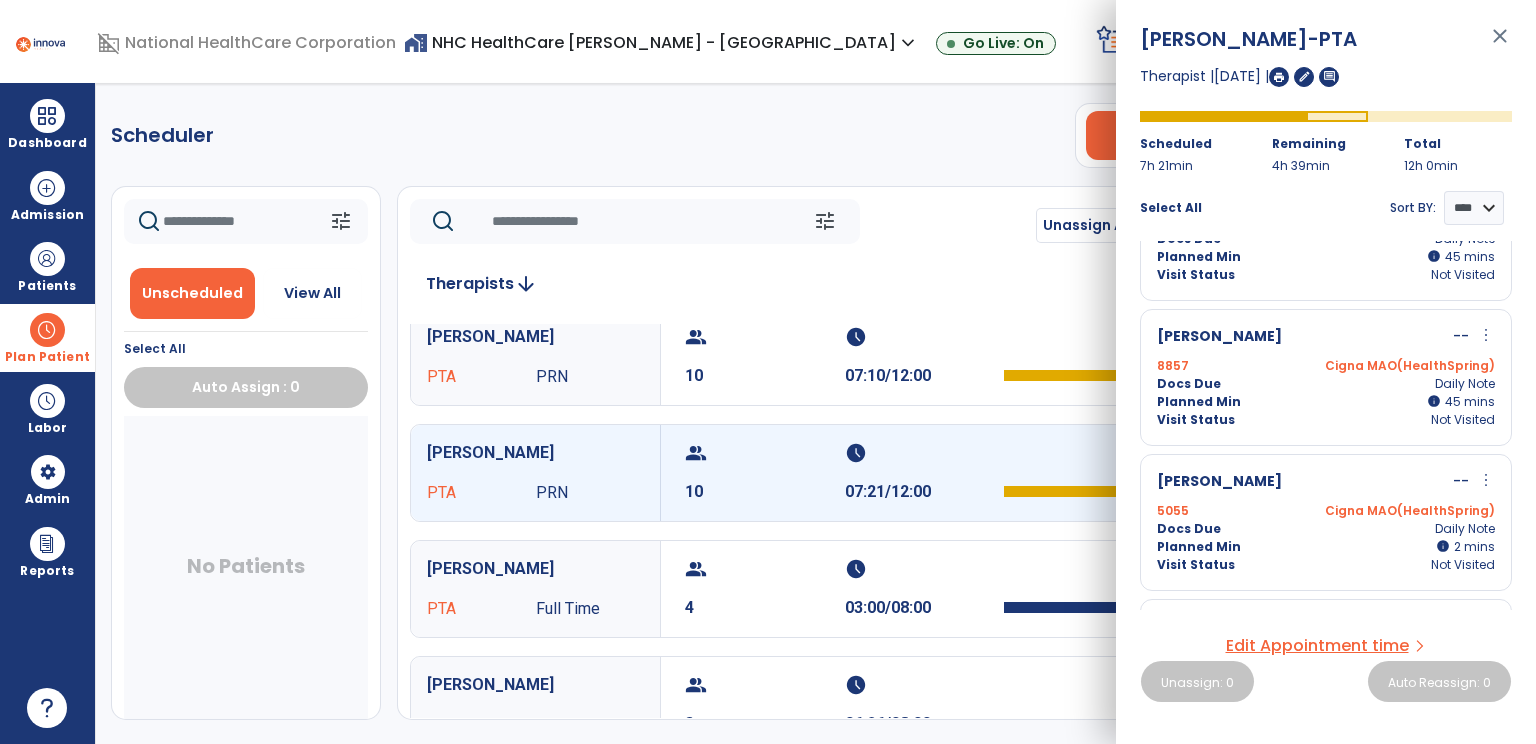 click on "Scheduler   PT   OT   ST  **** *** more_vert  Manage Labor   View All Therapists   Print" 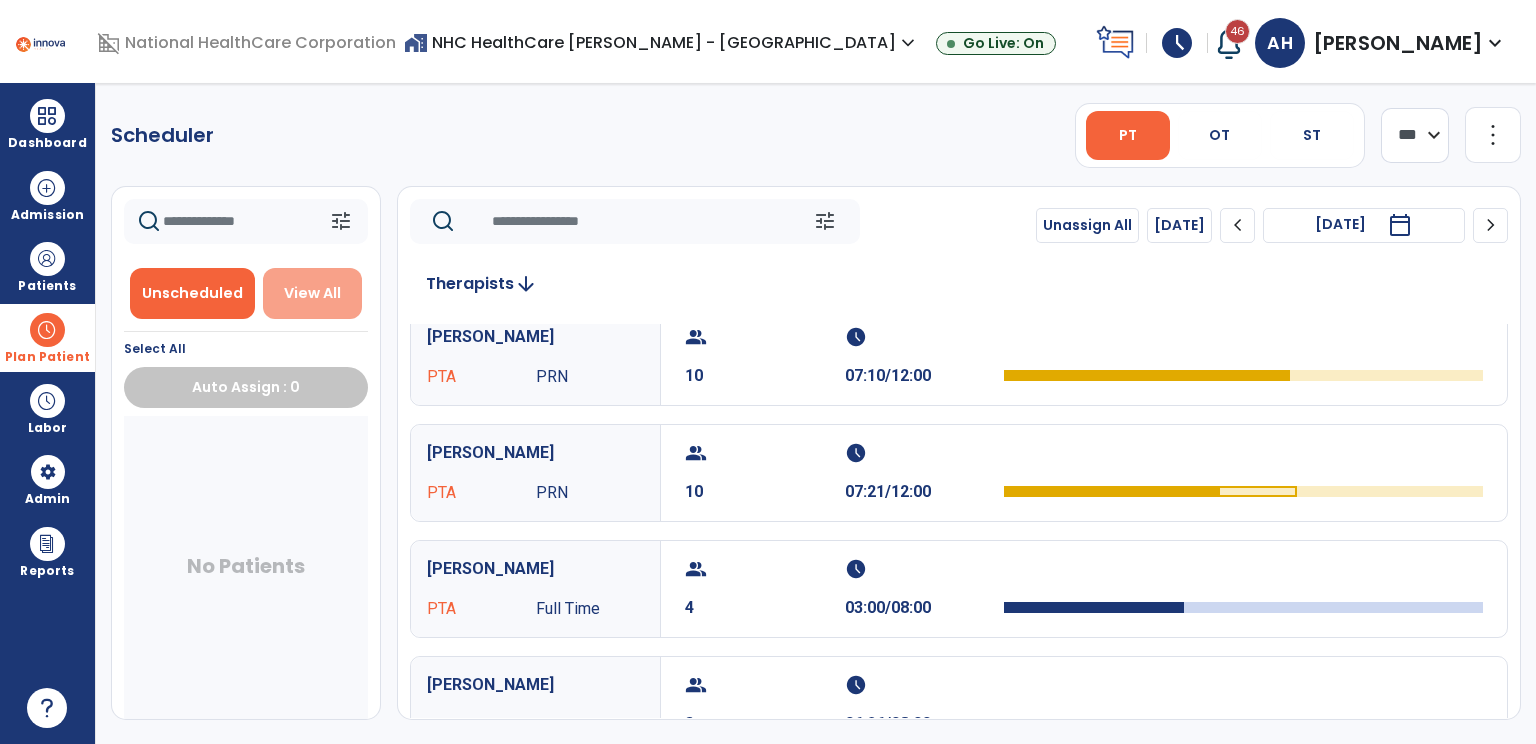 click on "View All" at bounding box center [312, 293] 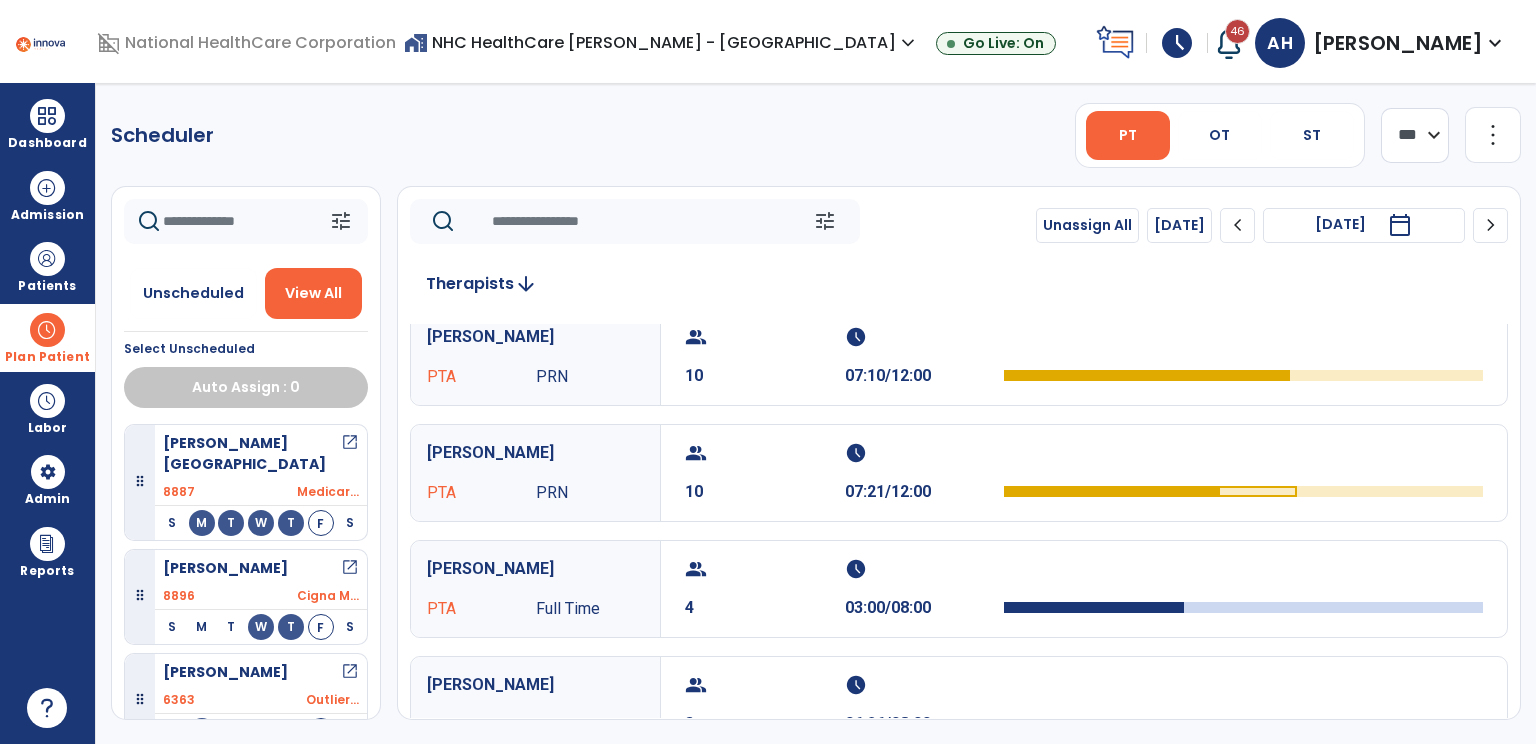 click 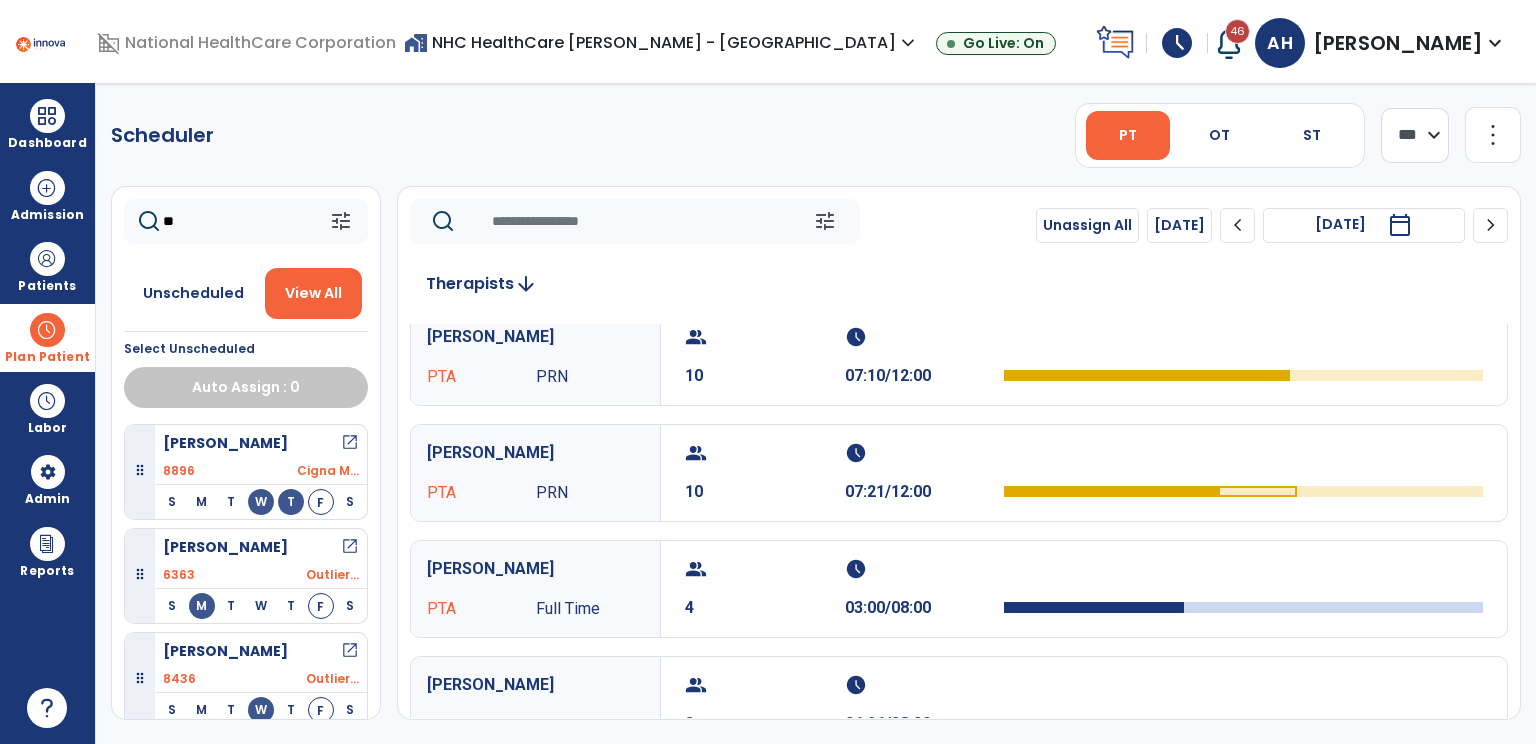 type on "*" 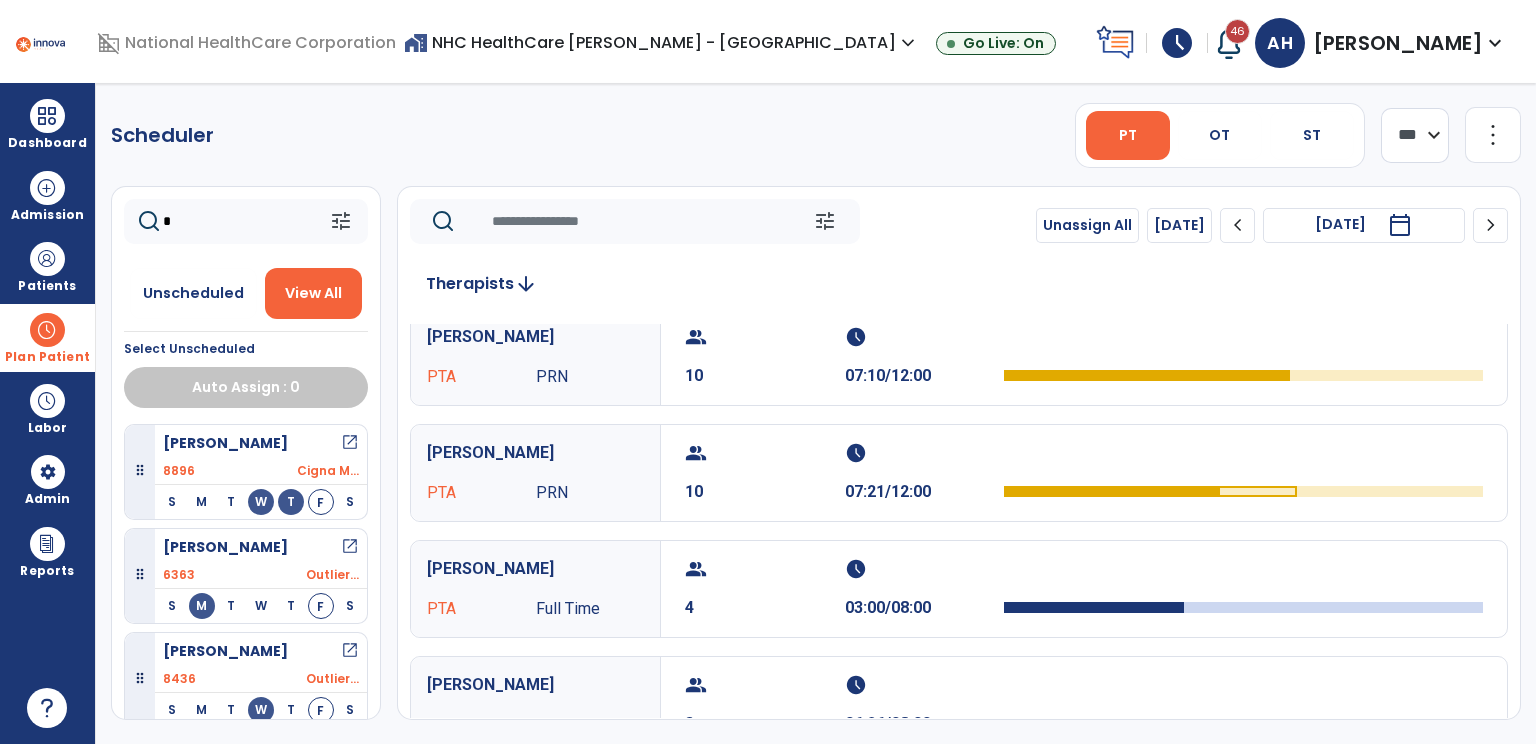 type 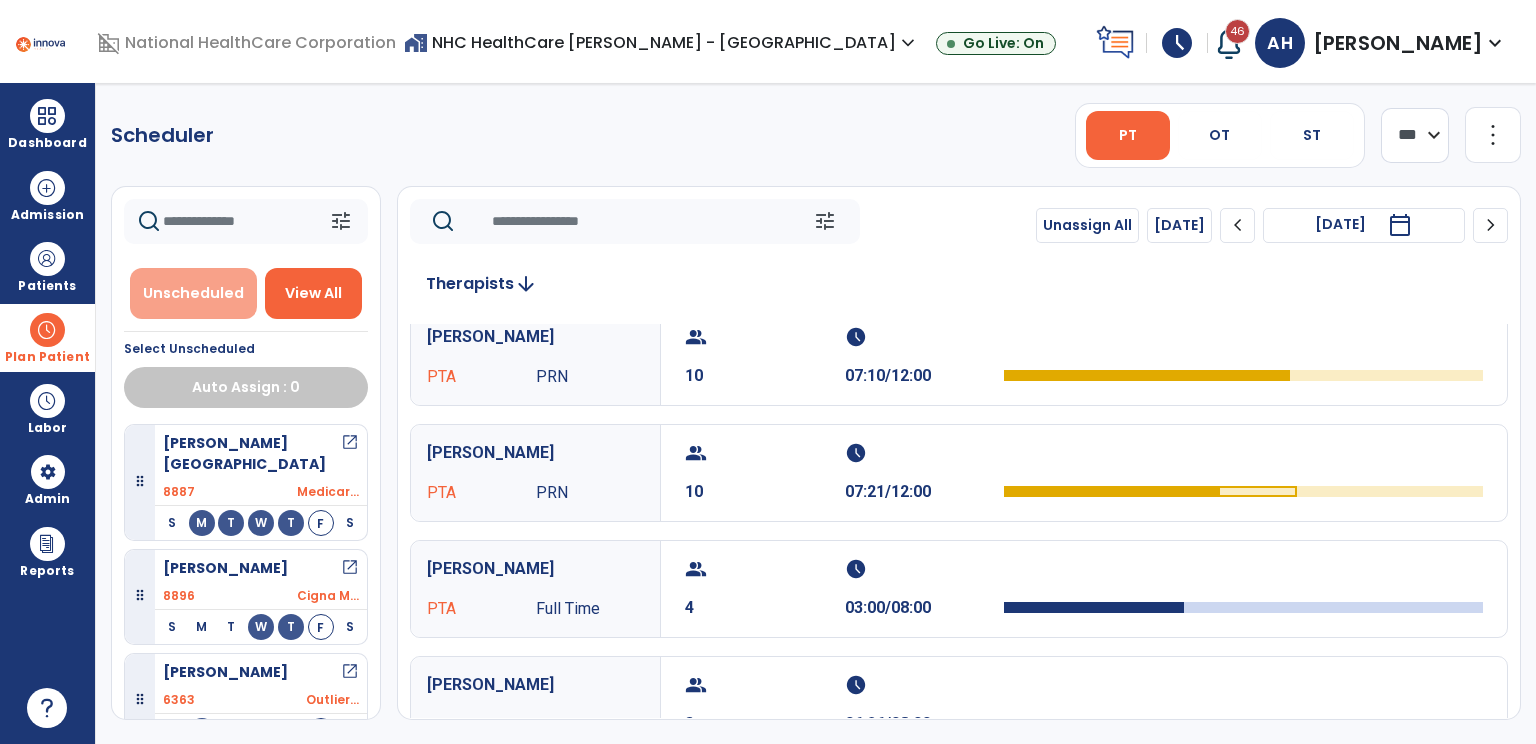 click on "Unscheduled" at bounding box center (193, 293) 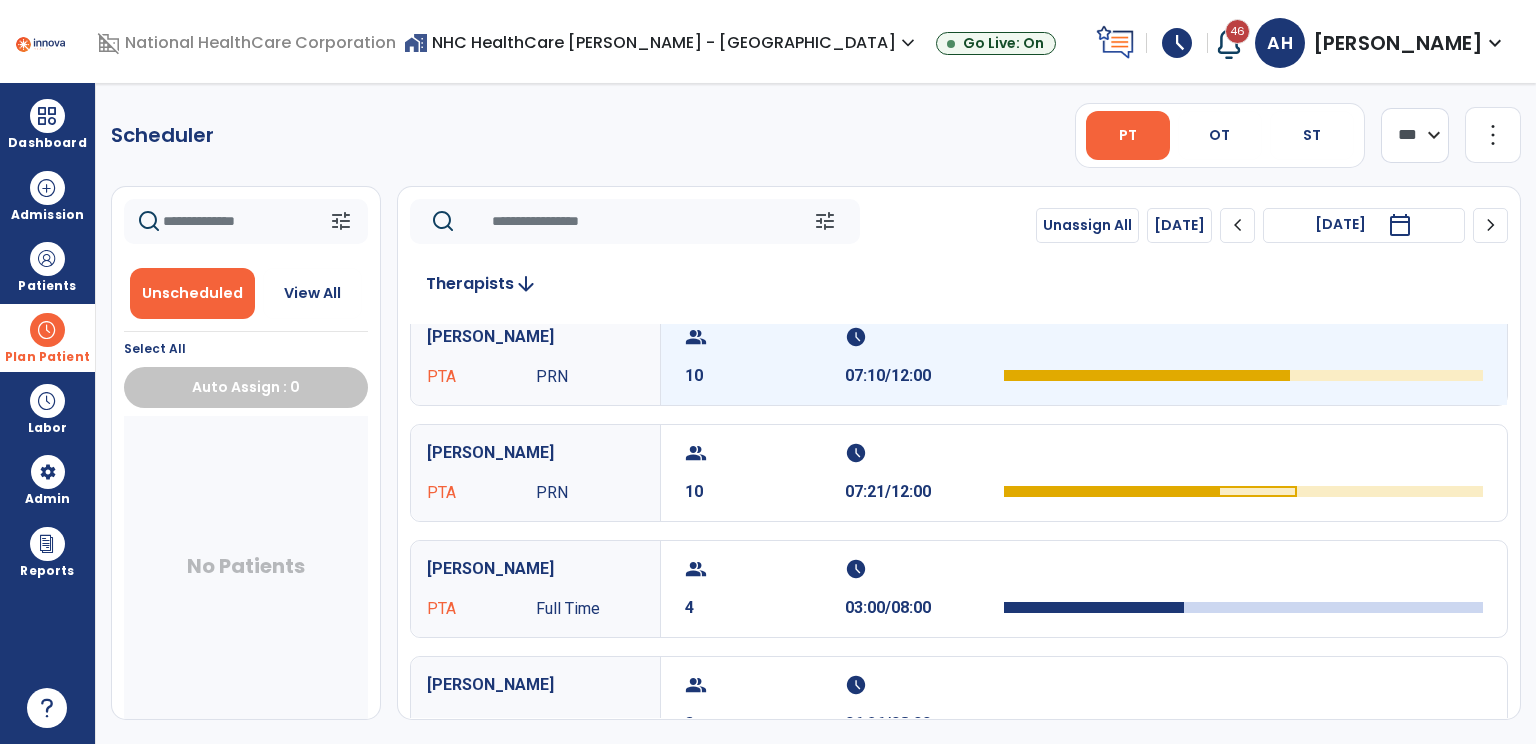 click on "10" at bounding box center [765, 376] 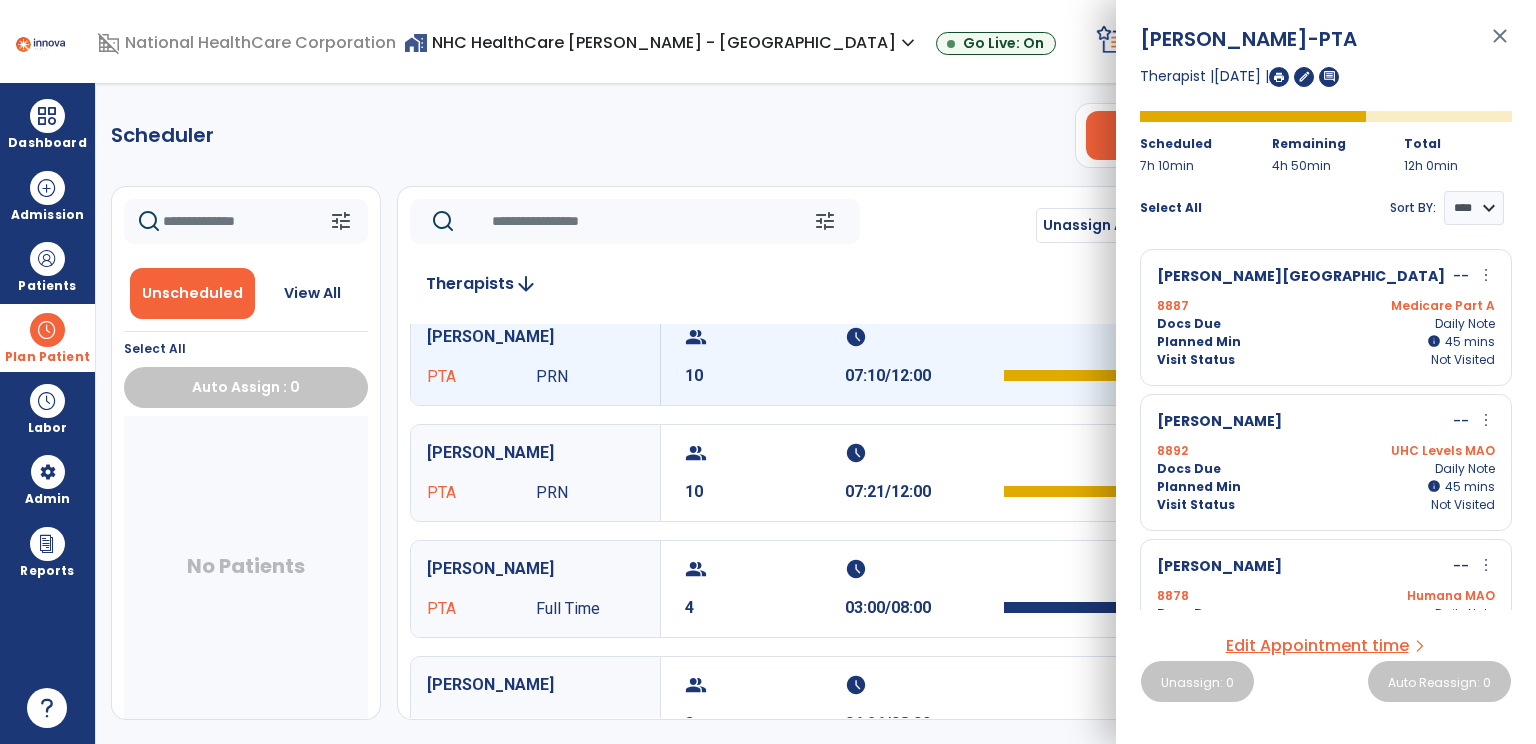 click on "more_vert" at bounding box center [1486, 275] 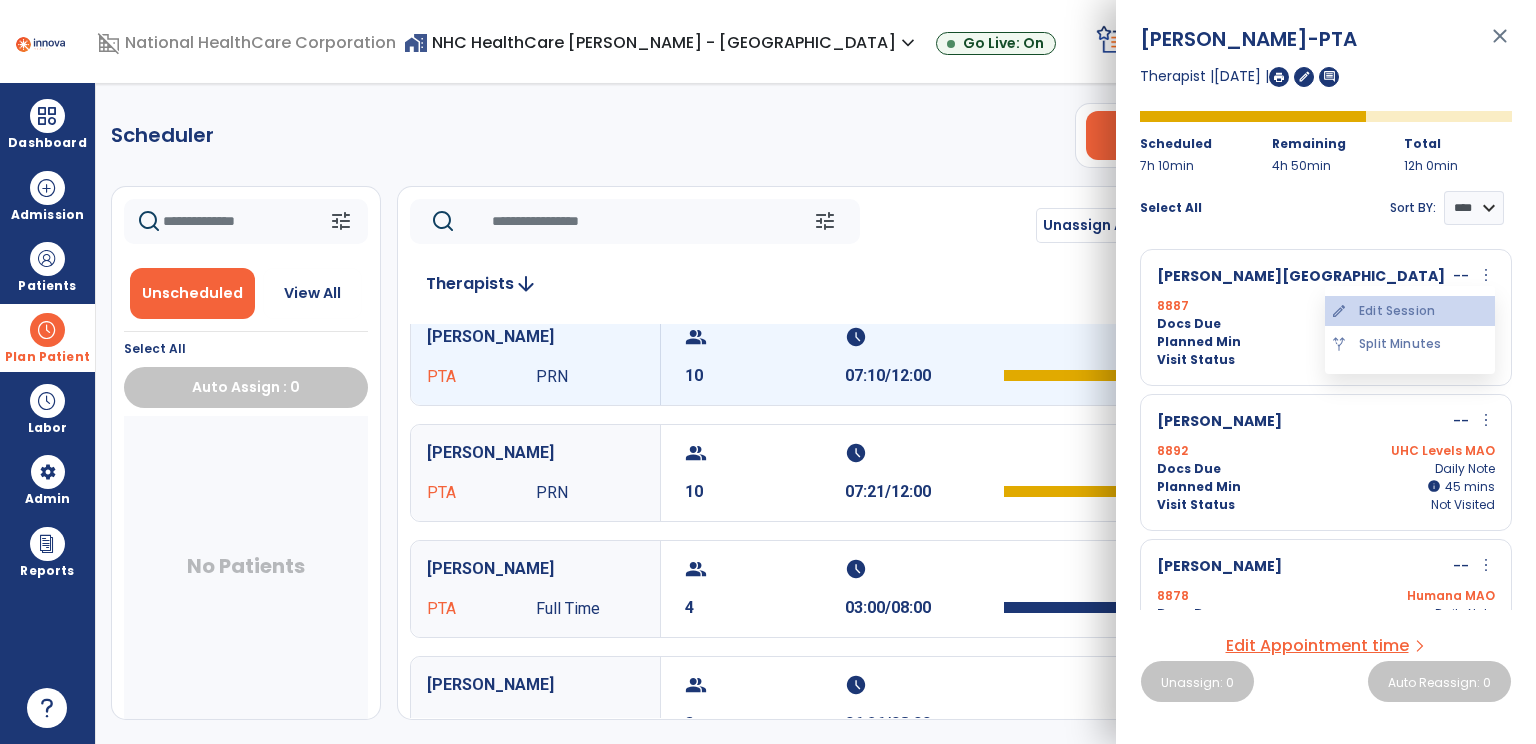 click on "edit   Edit Session" at bounding box center [1410, 311] 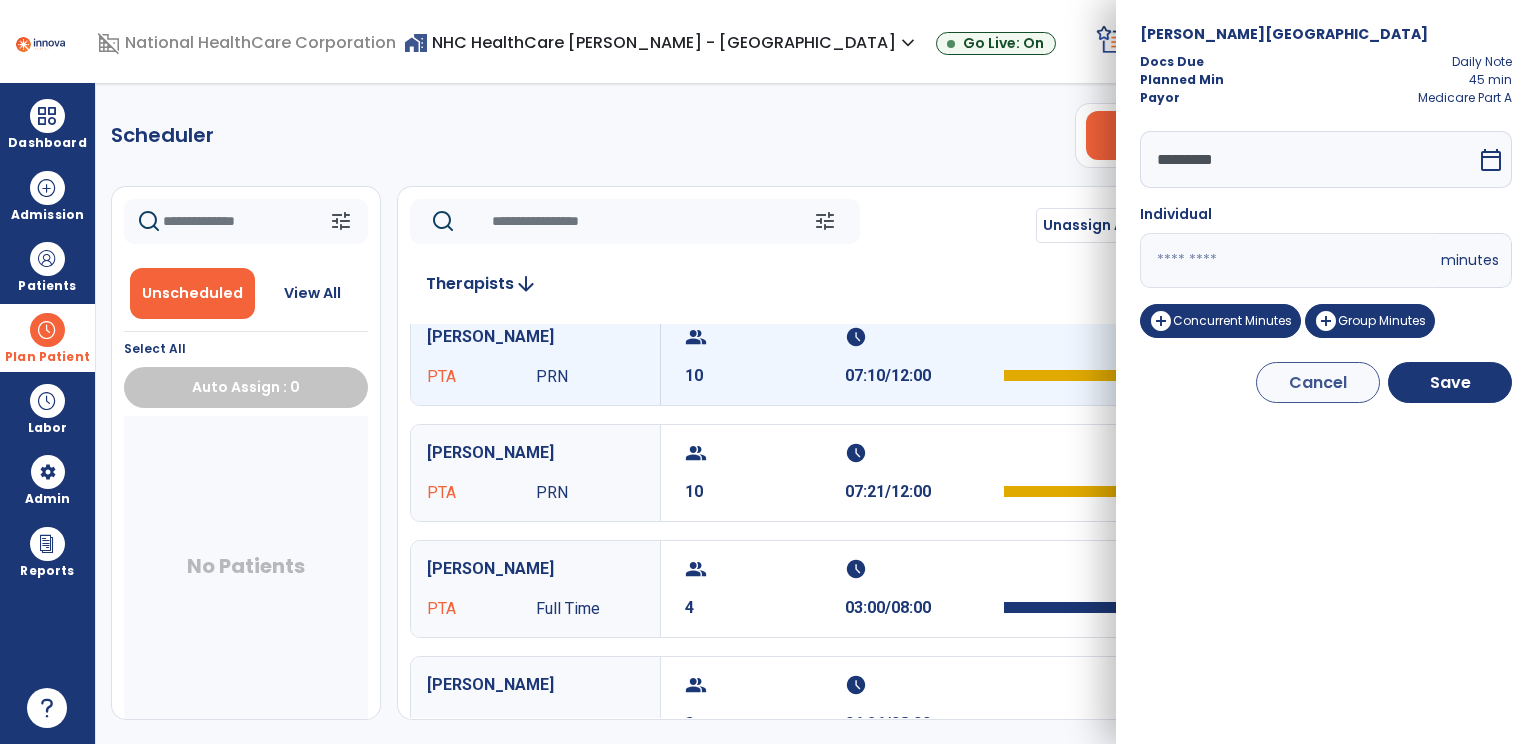 click on "**" at bounding box center [1288, 260] 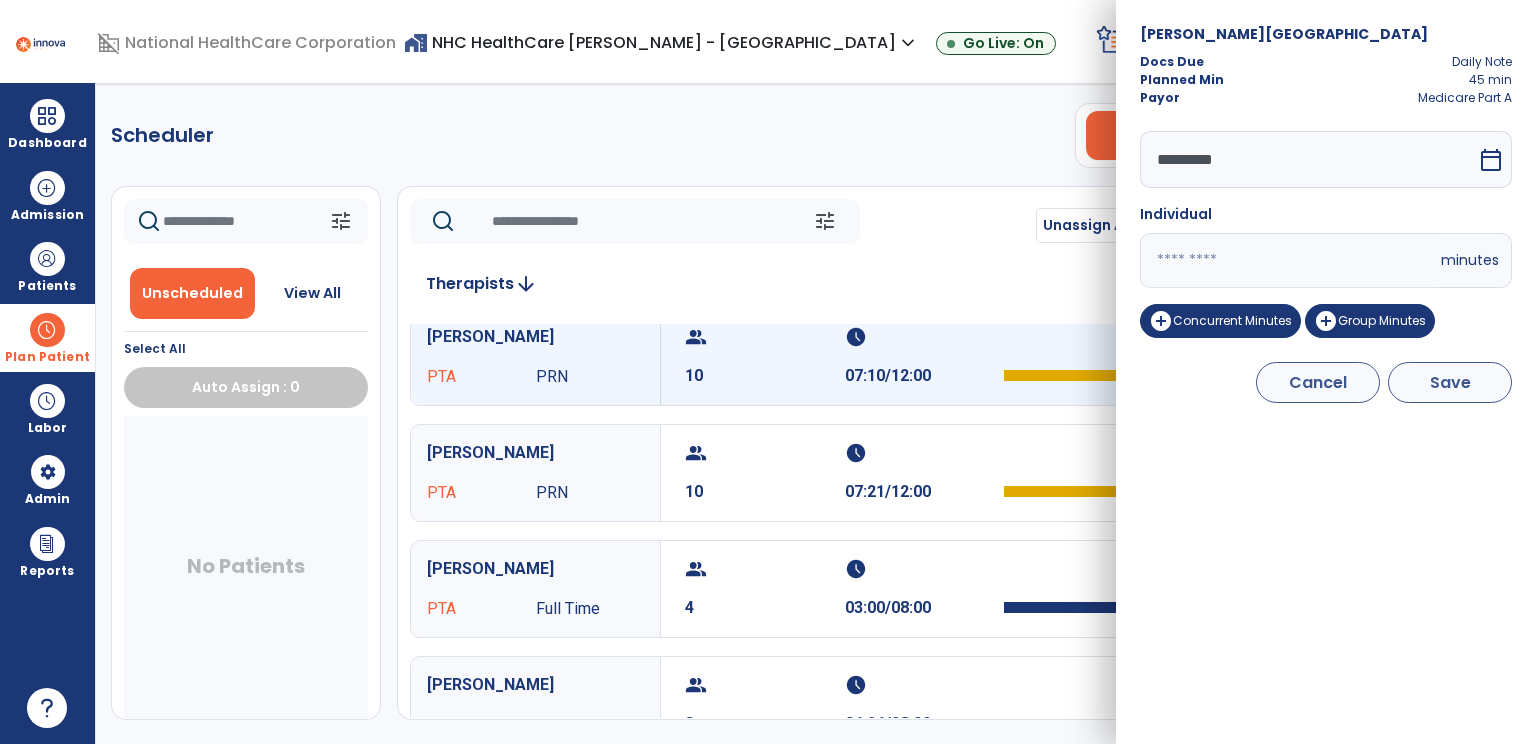 type on "**" 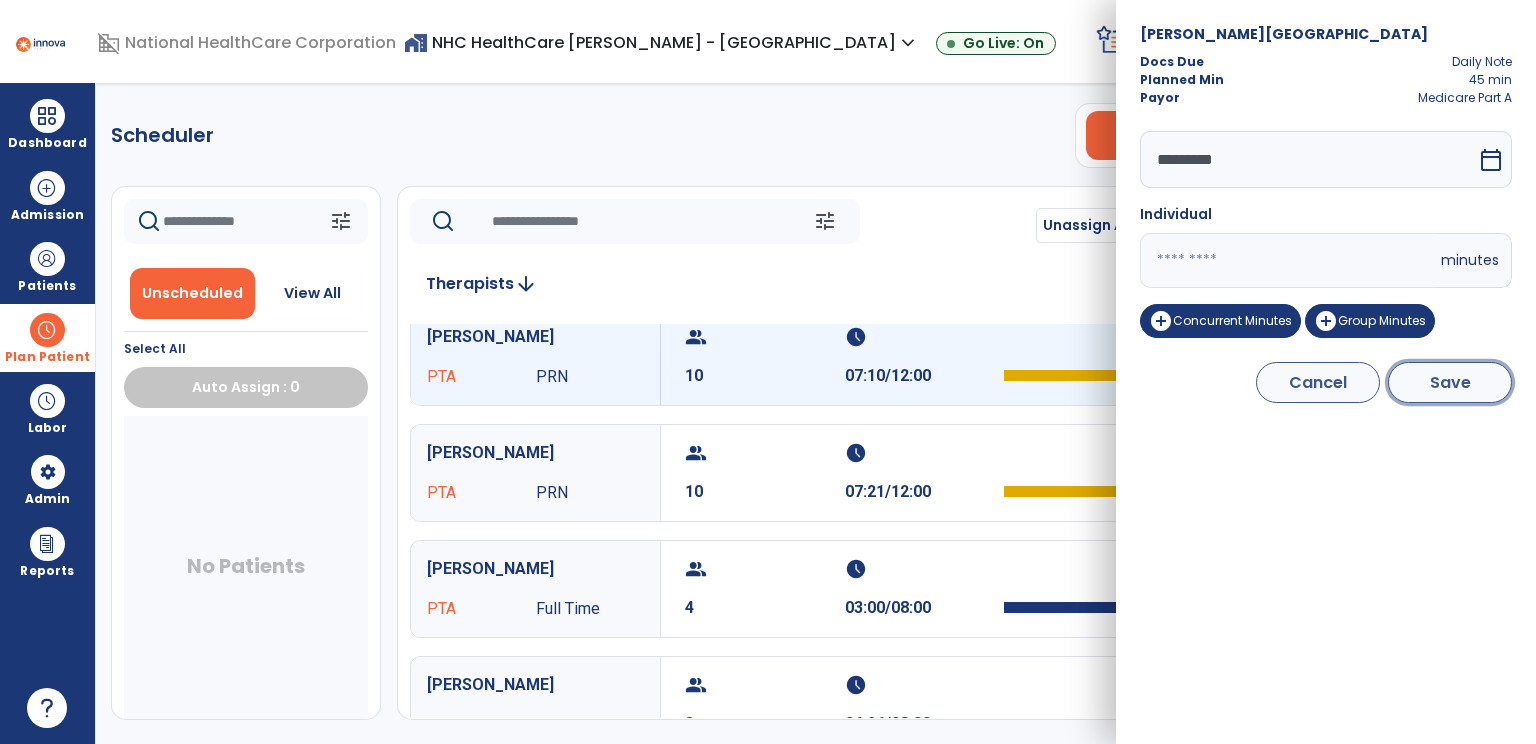 click on "Save" at bounding box center (1450, 382) 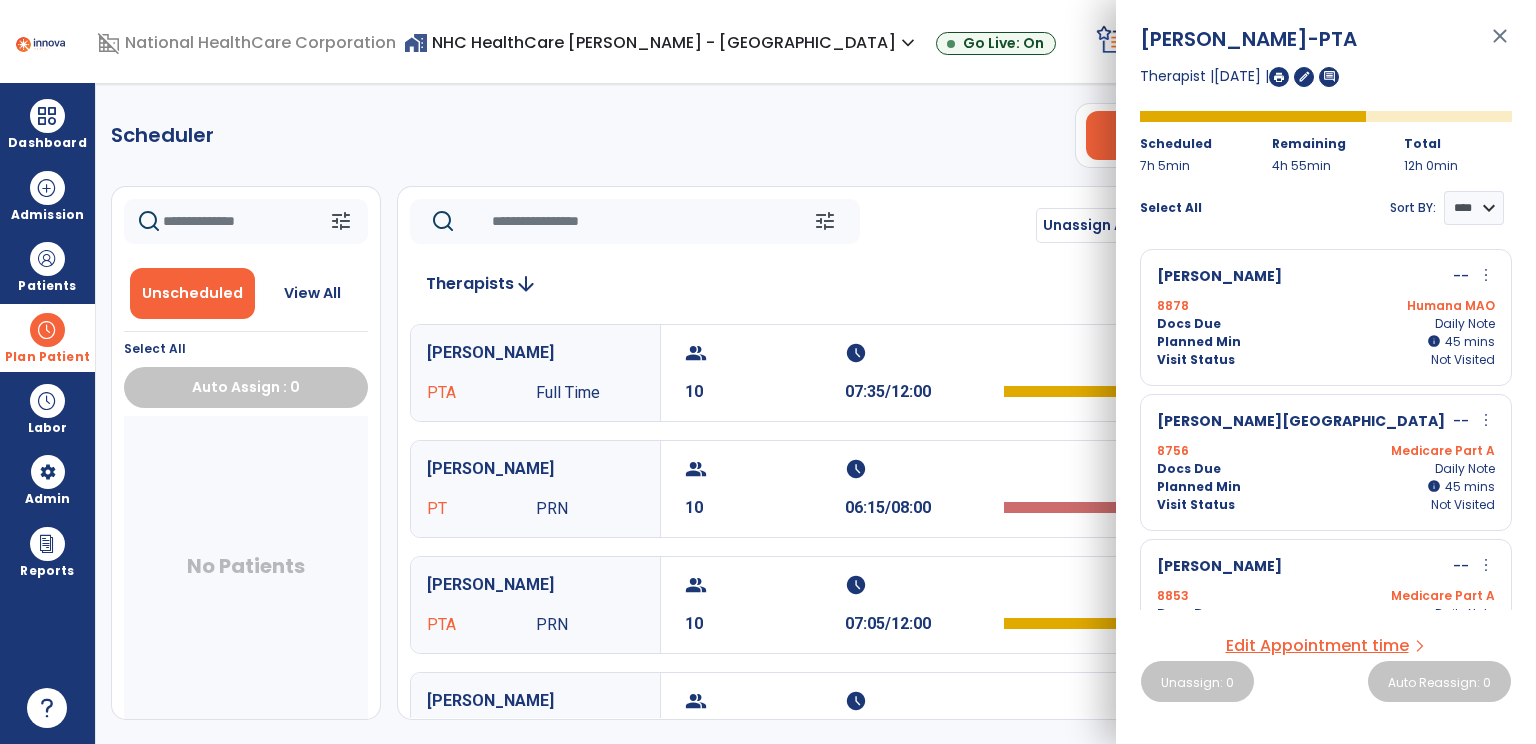 click on "more_vert" at bounding box center (1486, 275) 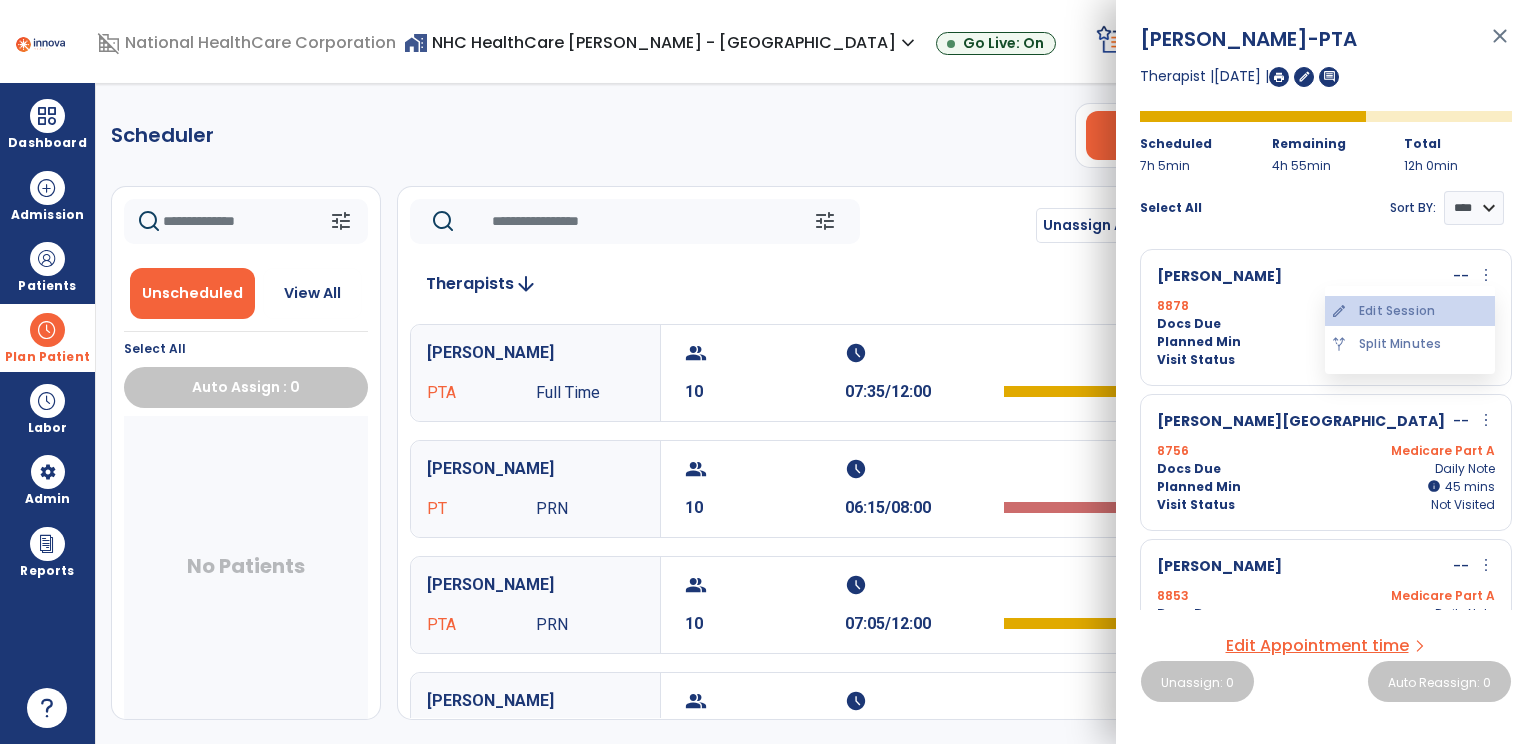 click on "edit   Edit Session" at bounding box center [1410, 311] 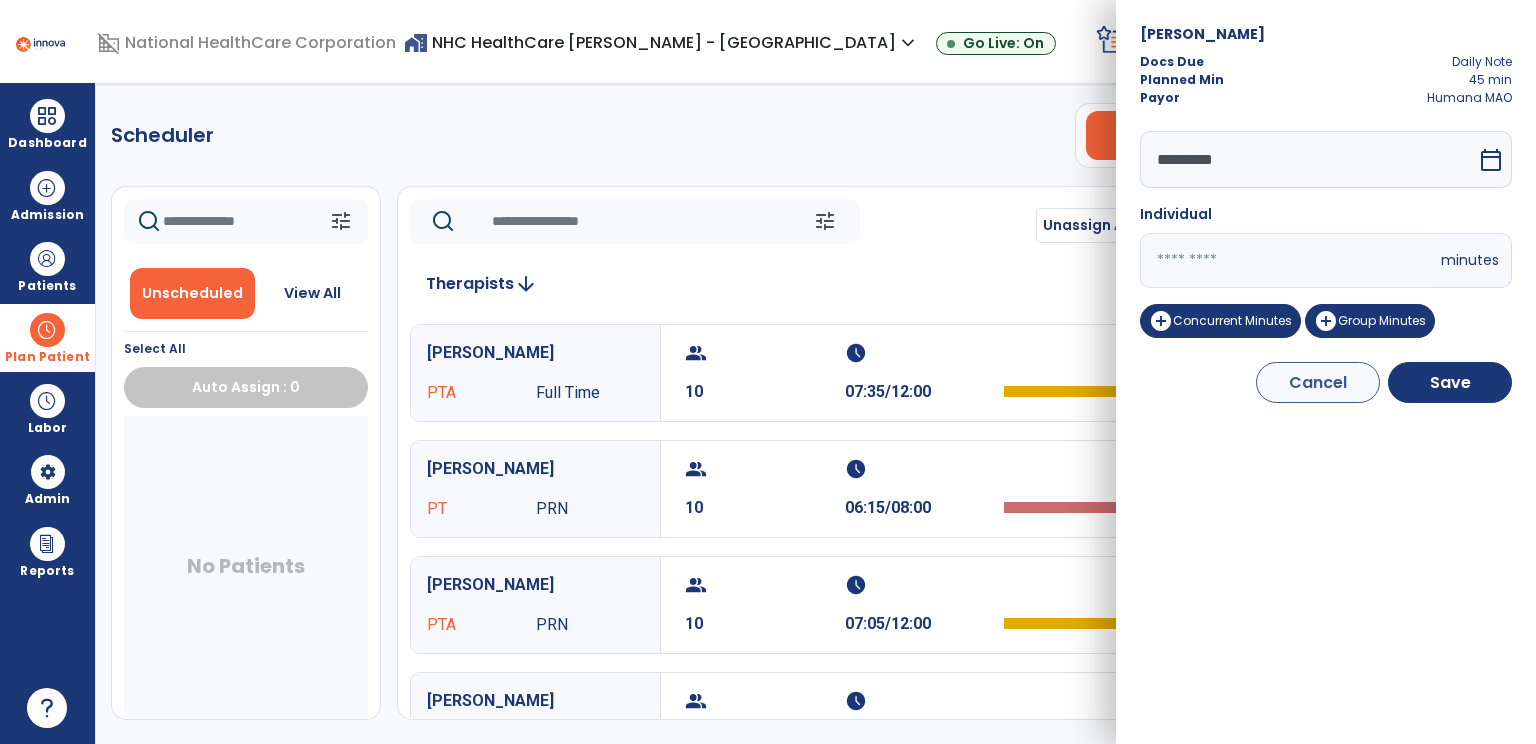 click on "**" at bounding box center (1288, 260) 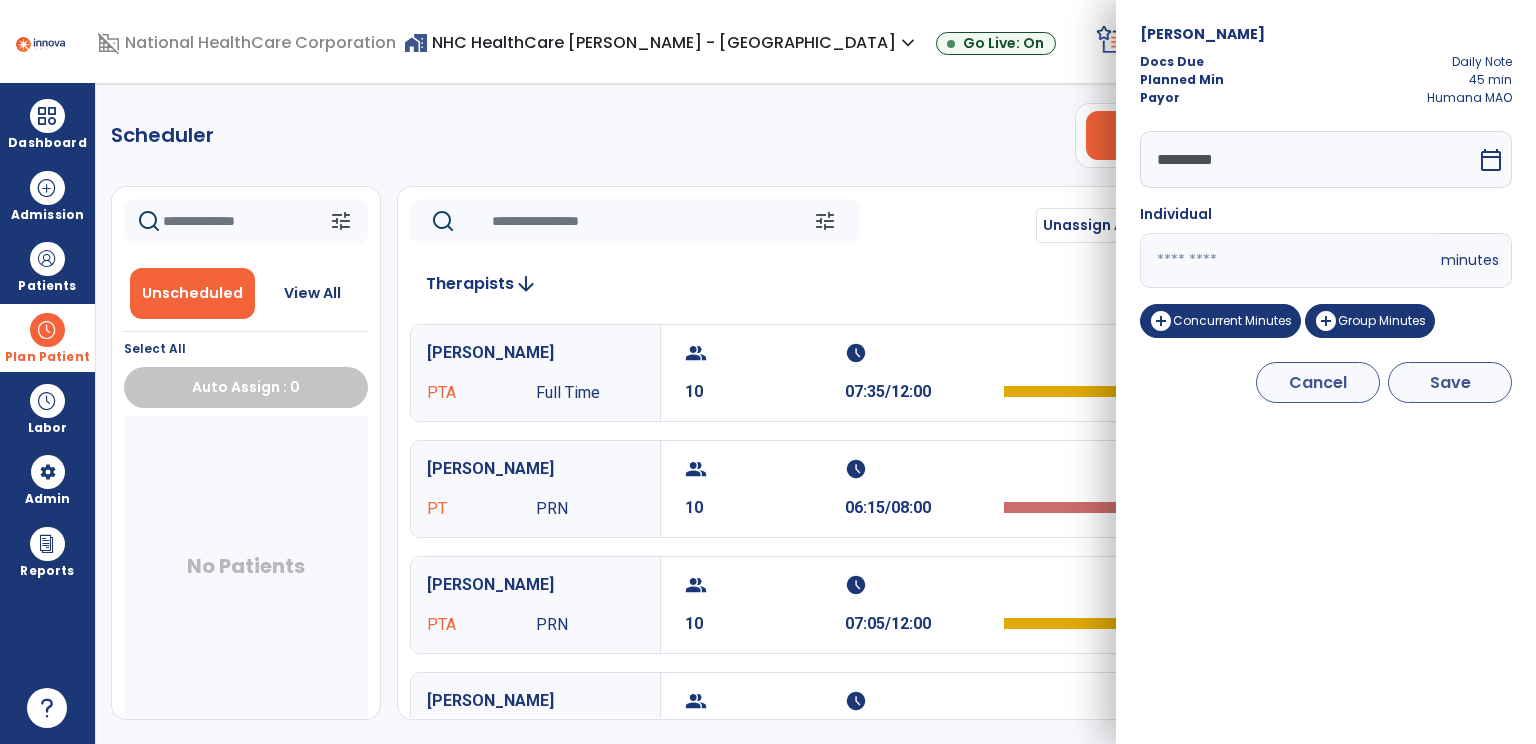 type on "**" 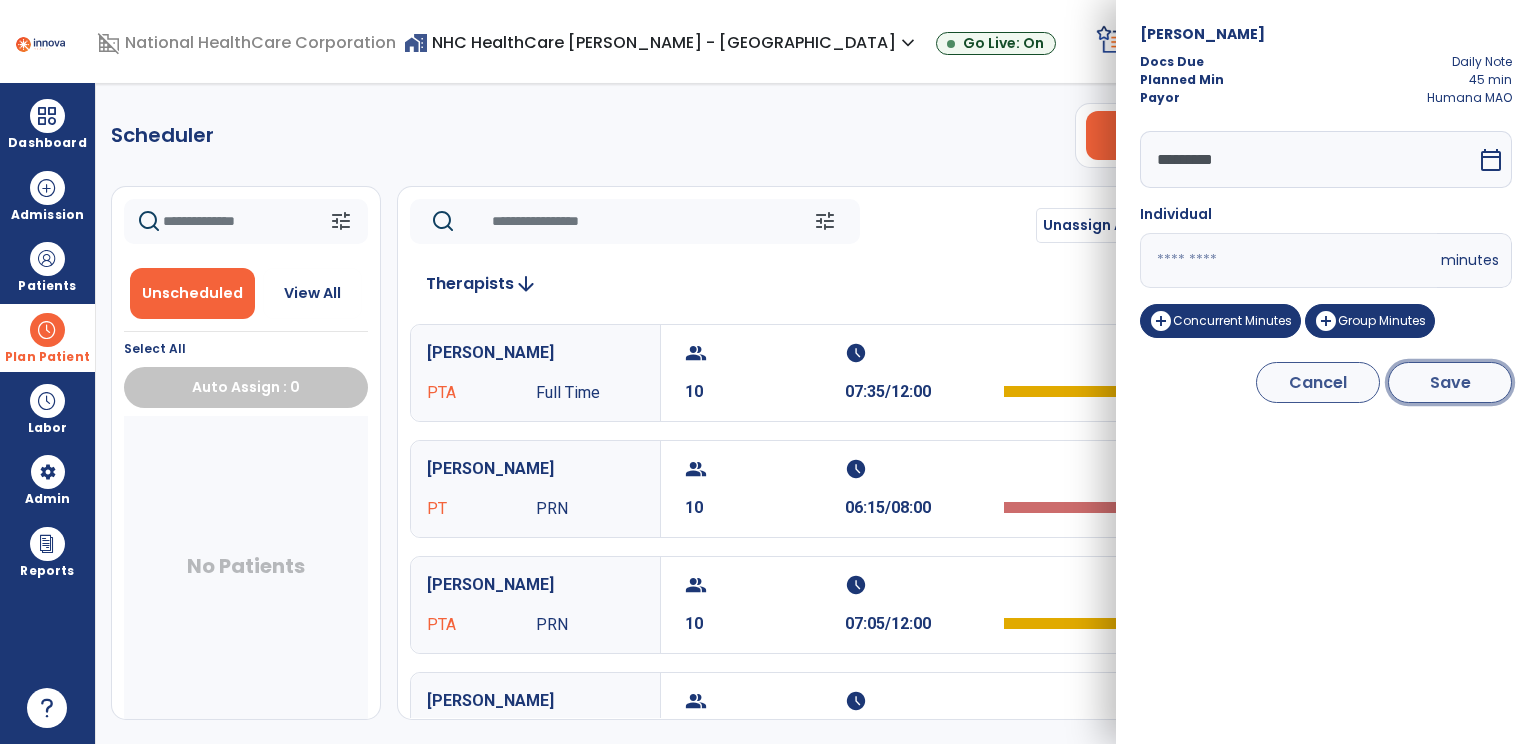 click on "Save" at bounding box center [1450, 382] 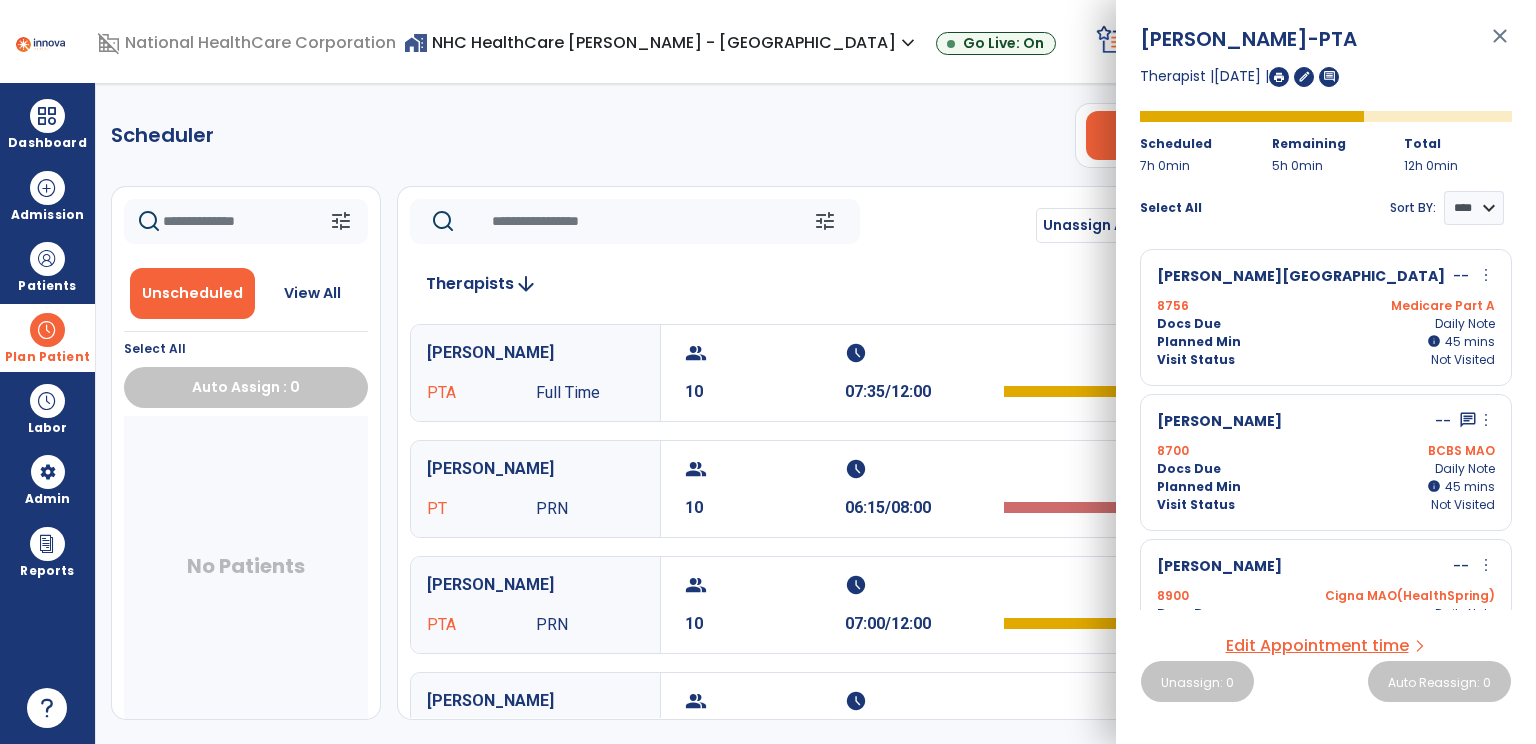 click on "more_vert" at bounding box center [1486, 275] 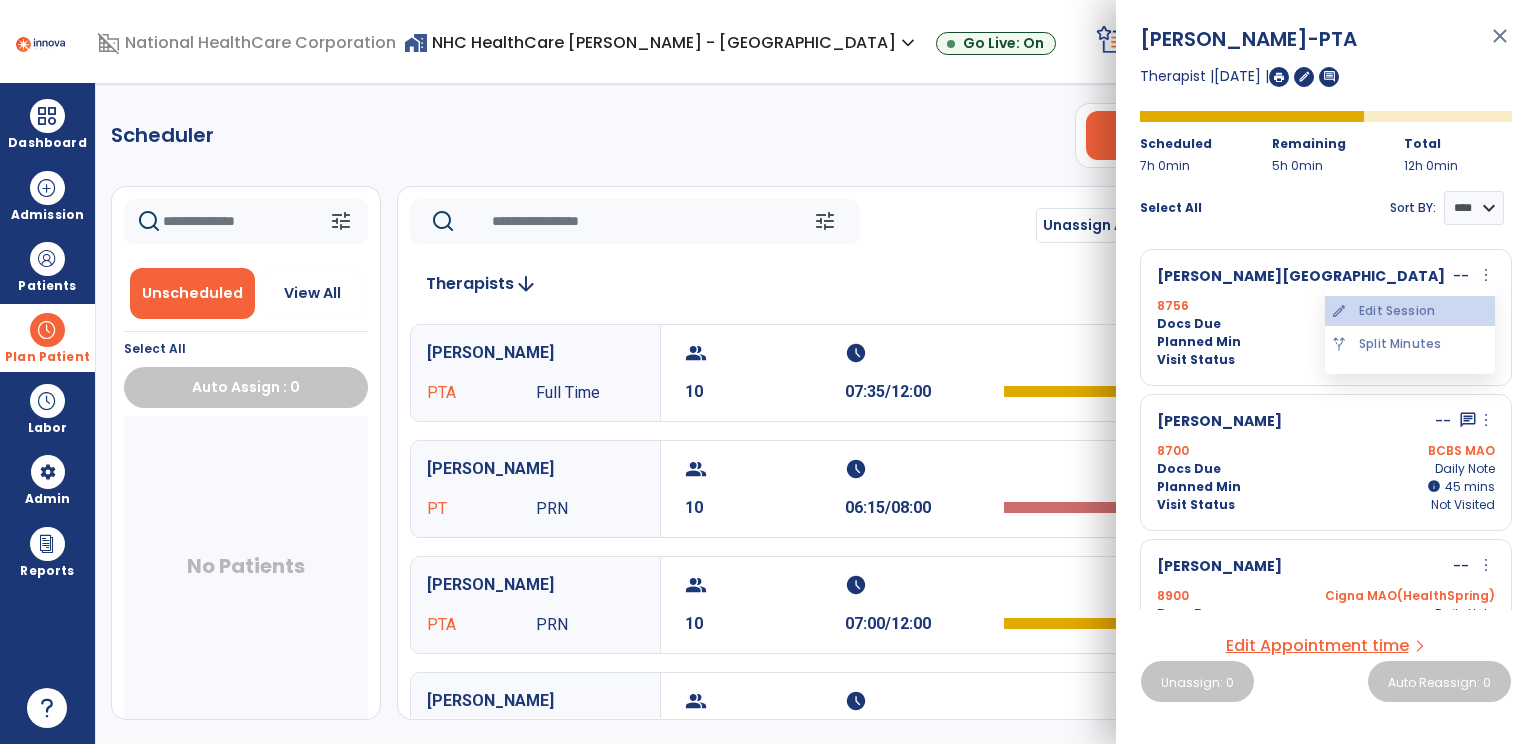 click on "edit   Edit Session" at bounding box center [1410, 311] 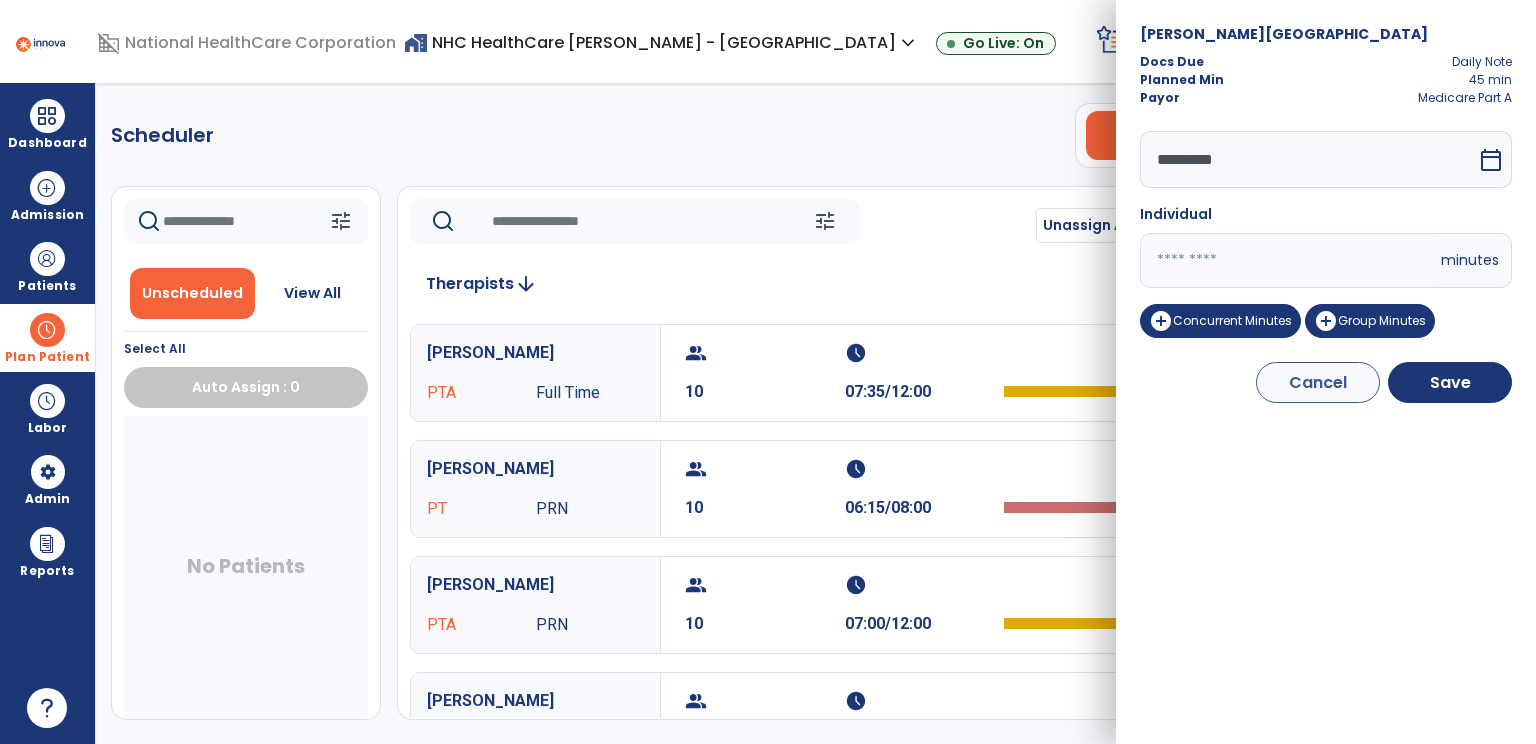 click on "**" at bounding box center [1288, 260] 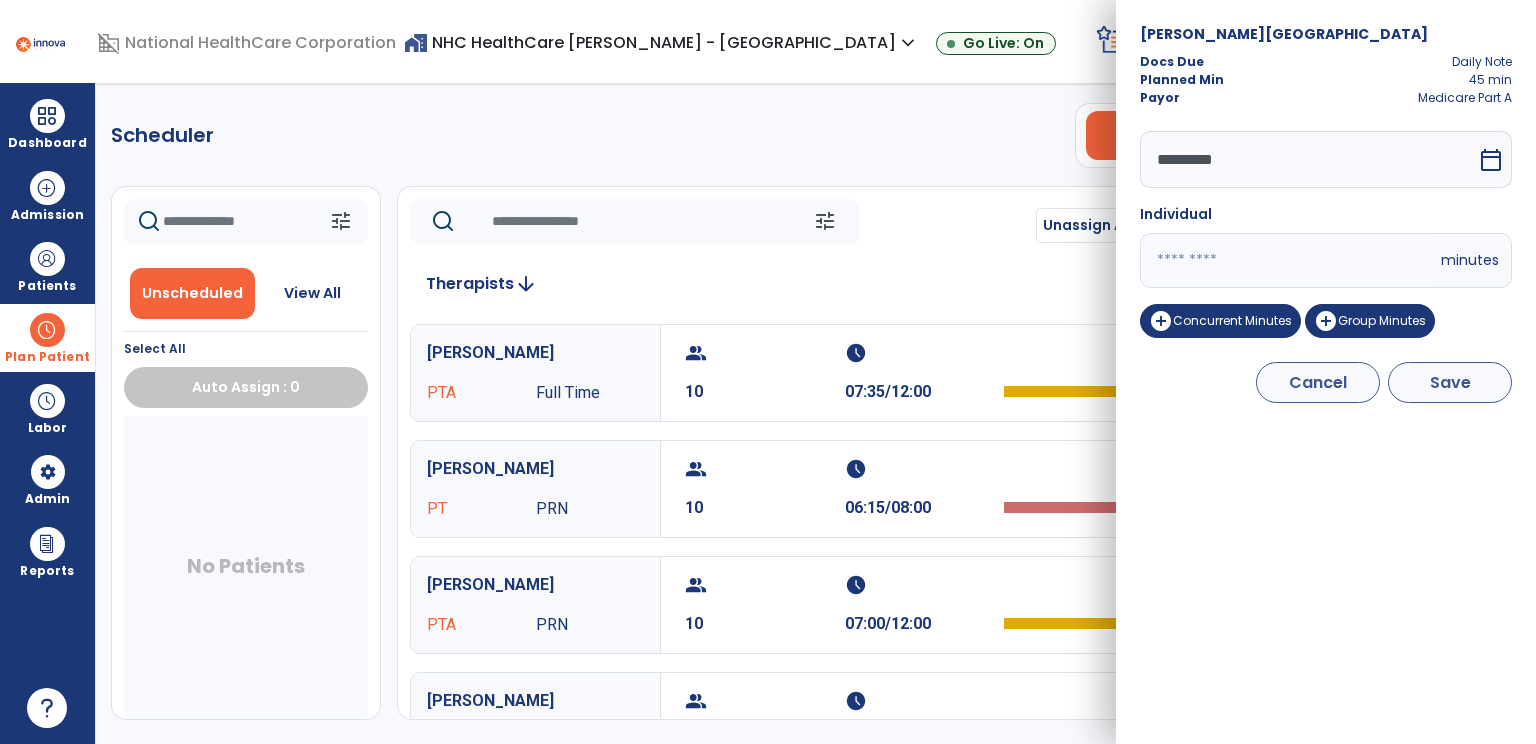 type on "**" 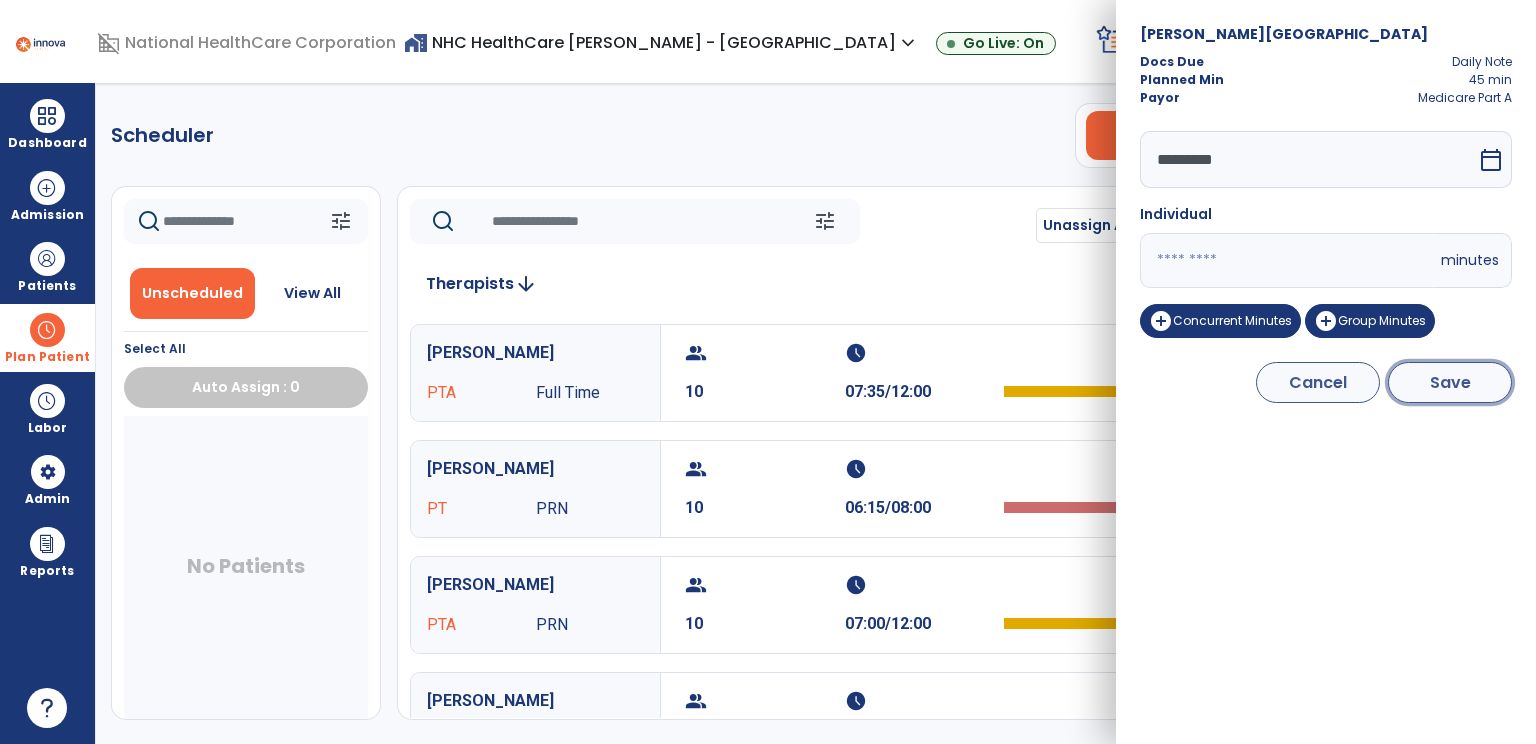click on "Save" at bounding box center [1450, 382] 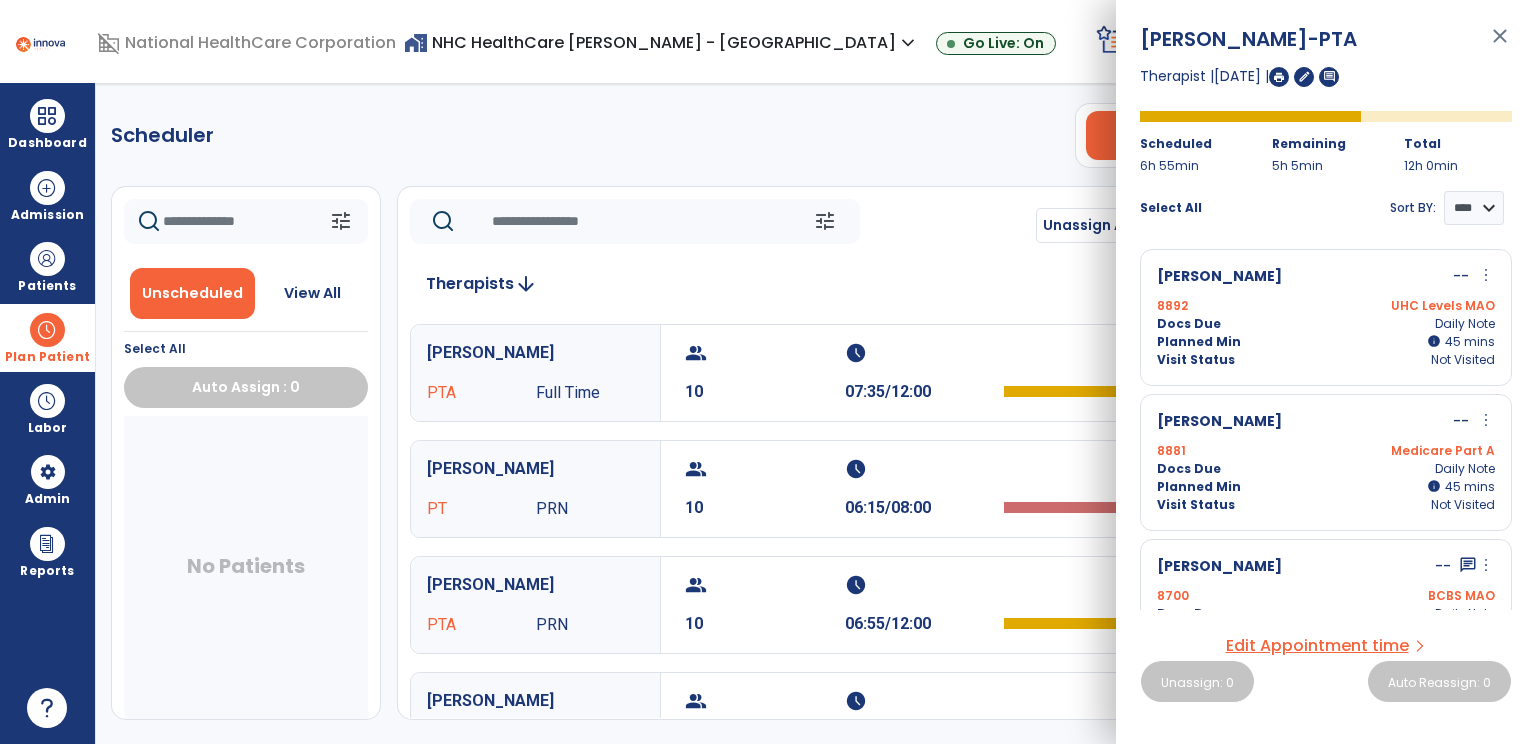 click on "more_vert" at bounding box center (1486, 275) 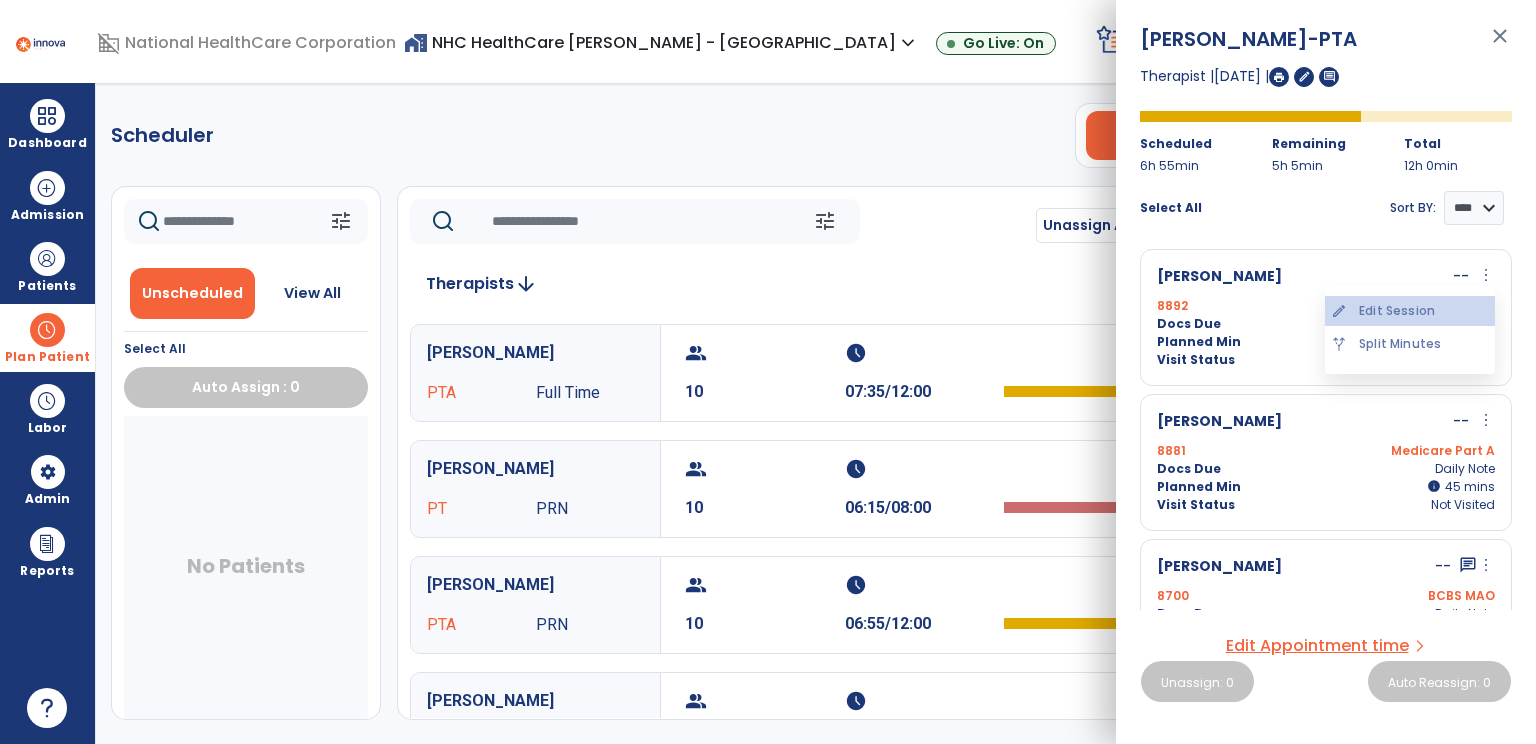 click on "edit   Edit Session" at bounding box center (1410, 311) 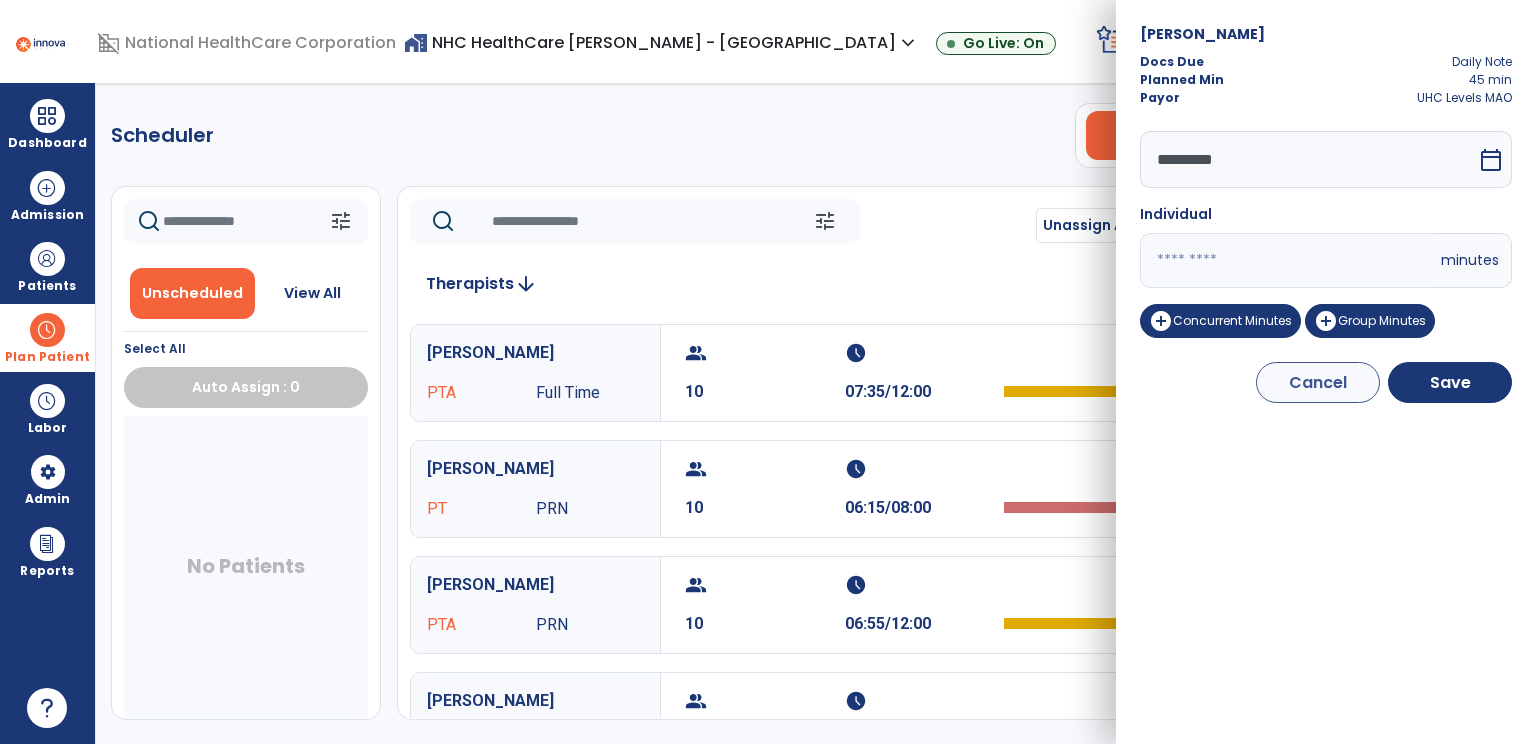 click on "**" at bounding box center (1288, 260) 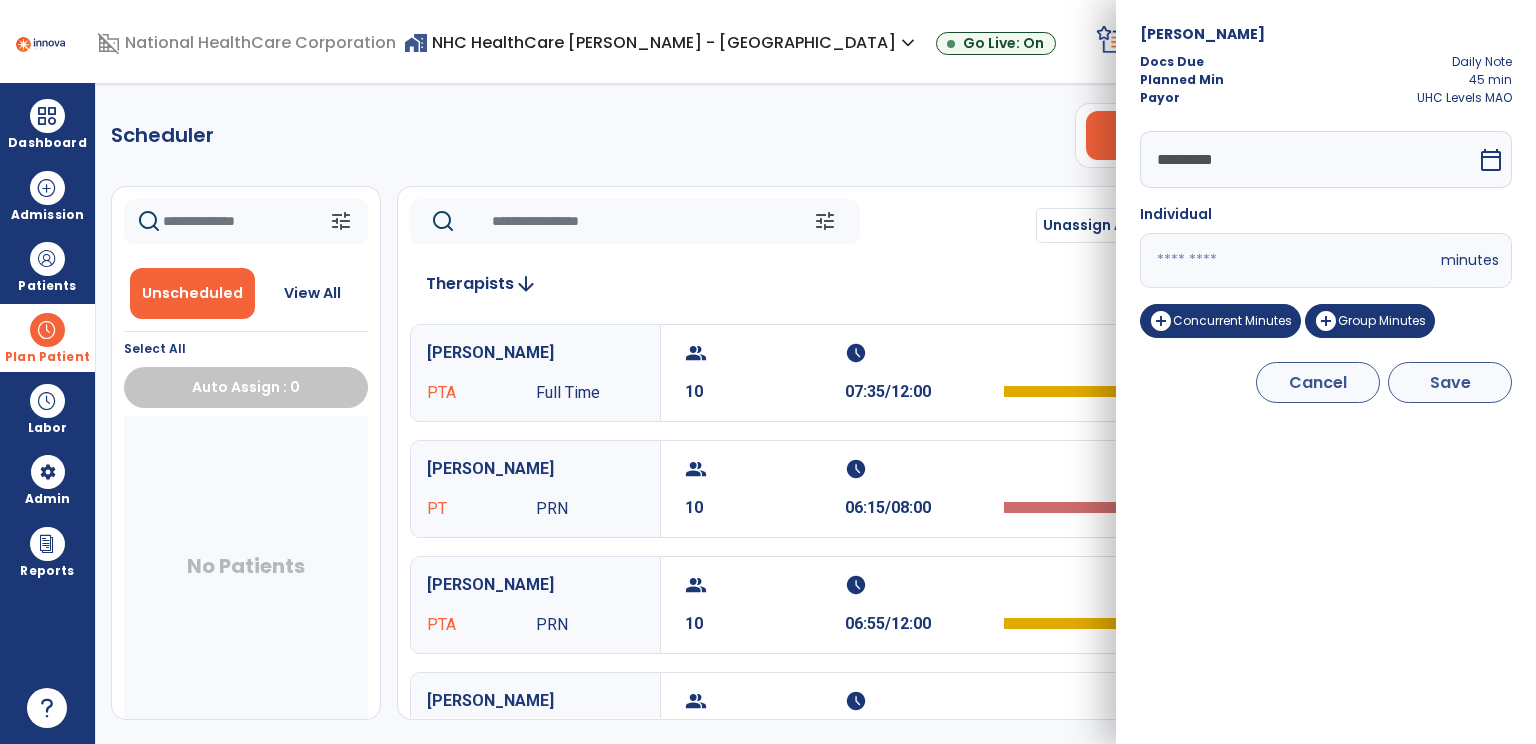 type on "**" 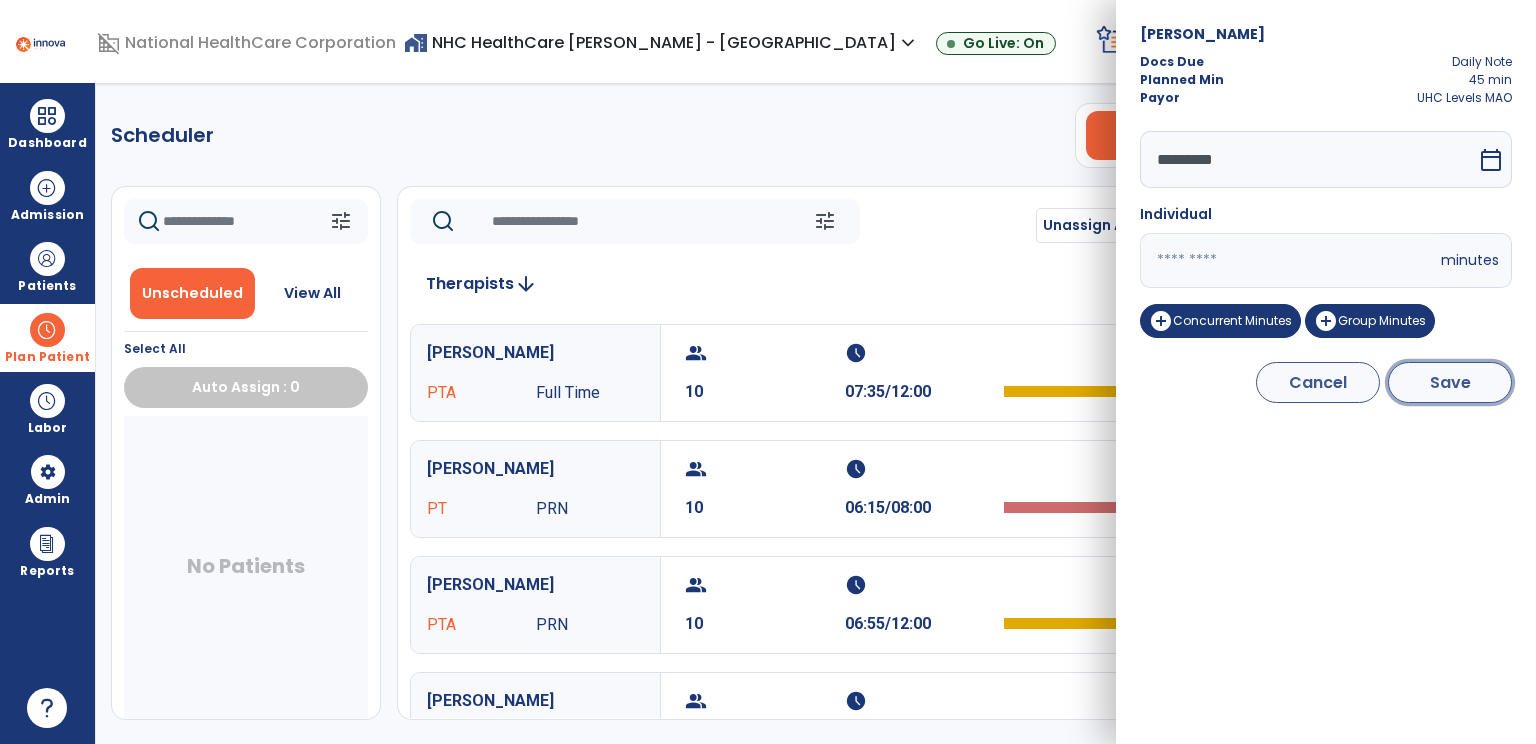 click on "Save" at bounding box center [1450, 382] 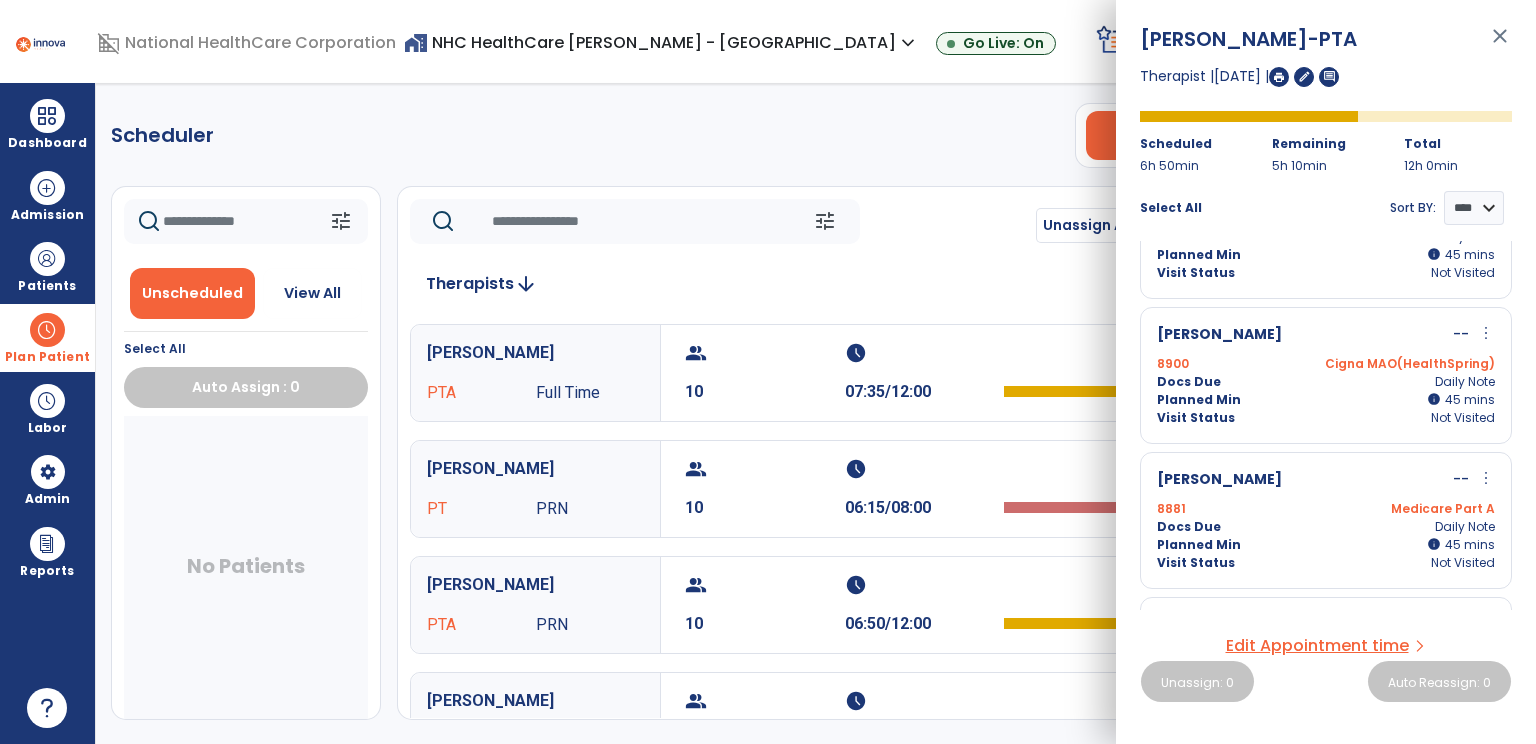 scroll, scrollTop: 235, scrollLeft: 0, axis: vertical 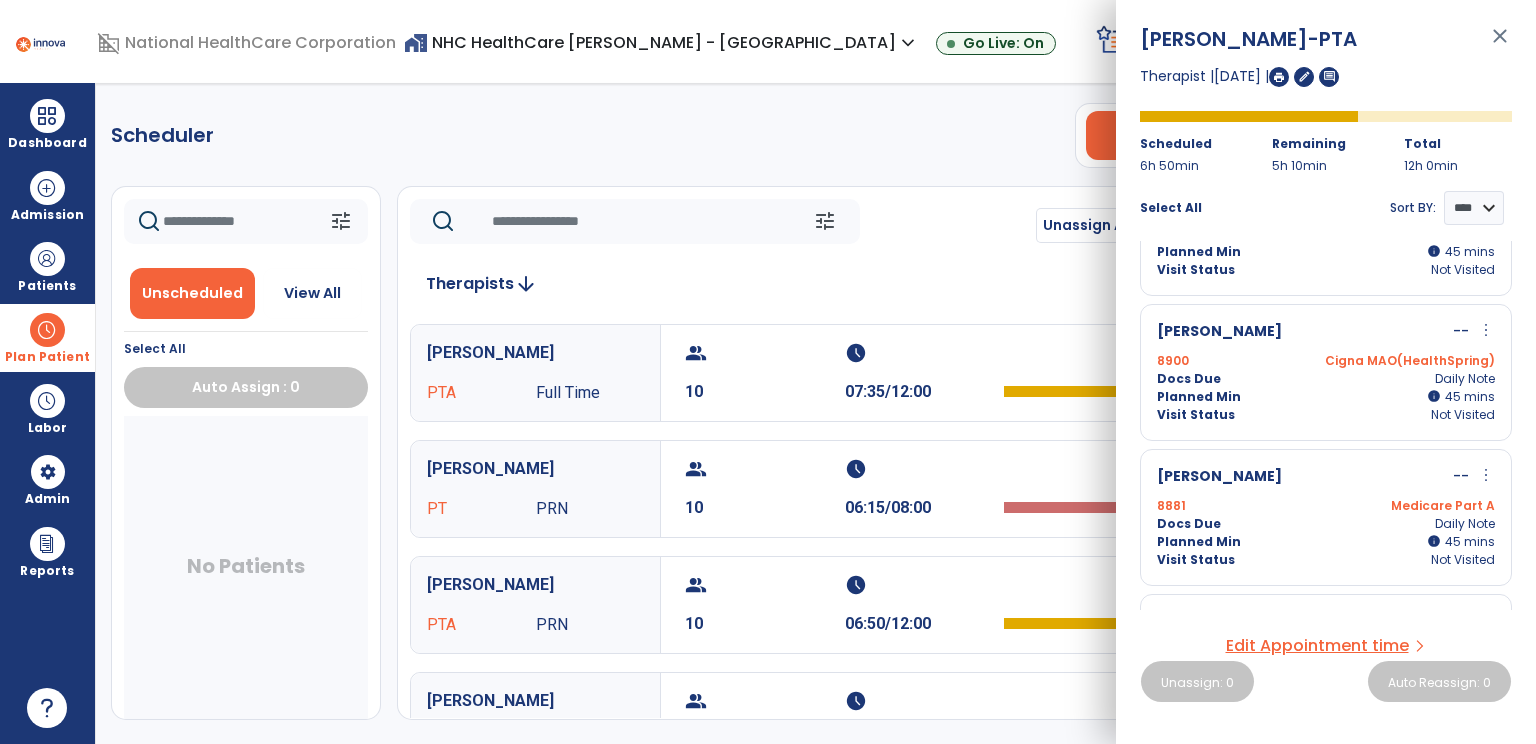click on "more_vert" at bounding box center (1486, 475) 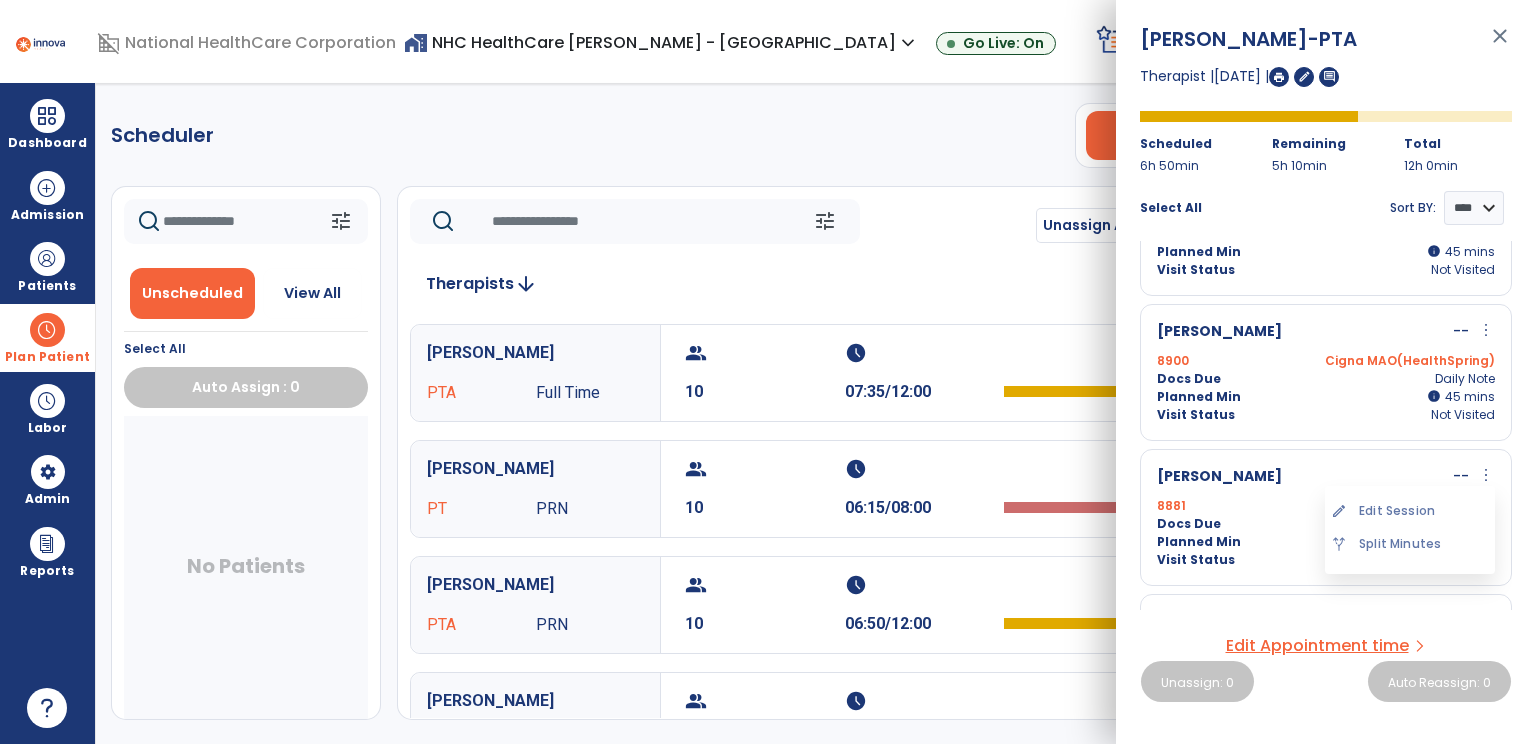 click on "edit   Edit Session   alt_route   Split Minutes" at bounding box center (1410, 530) 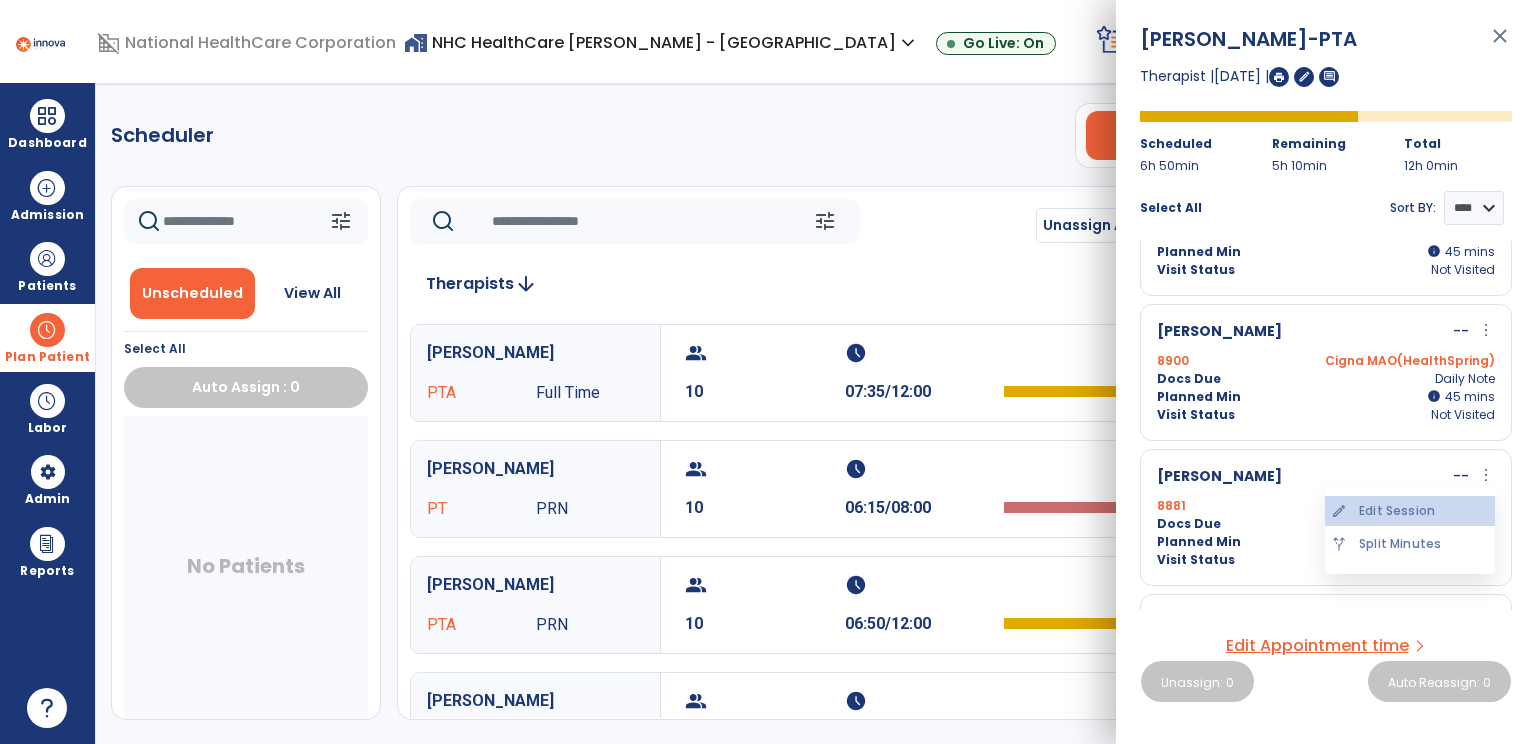 click on "edit   Edit Session" at bounding box center [1410, 511] 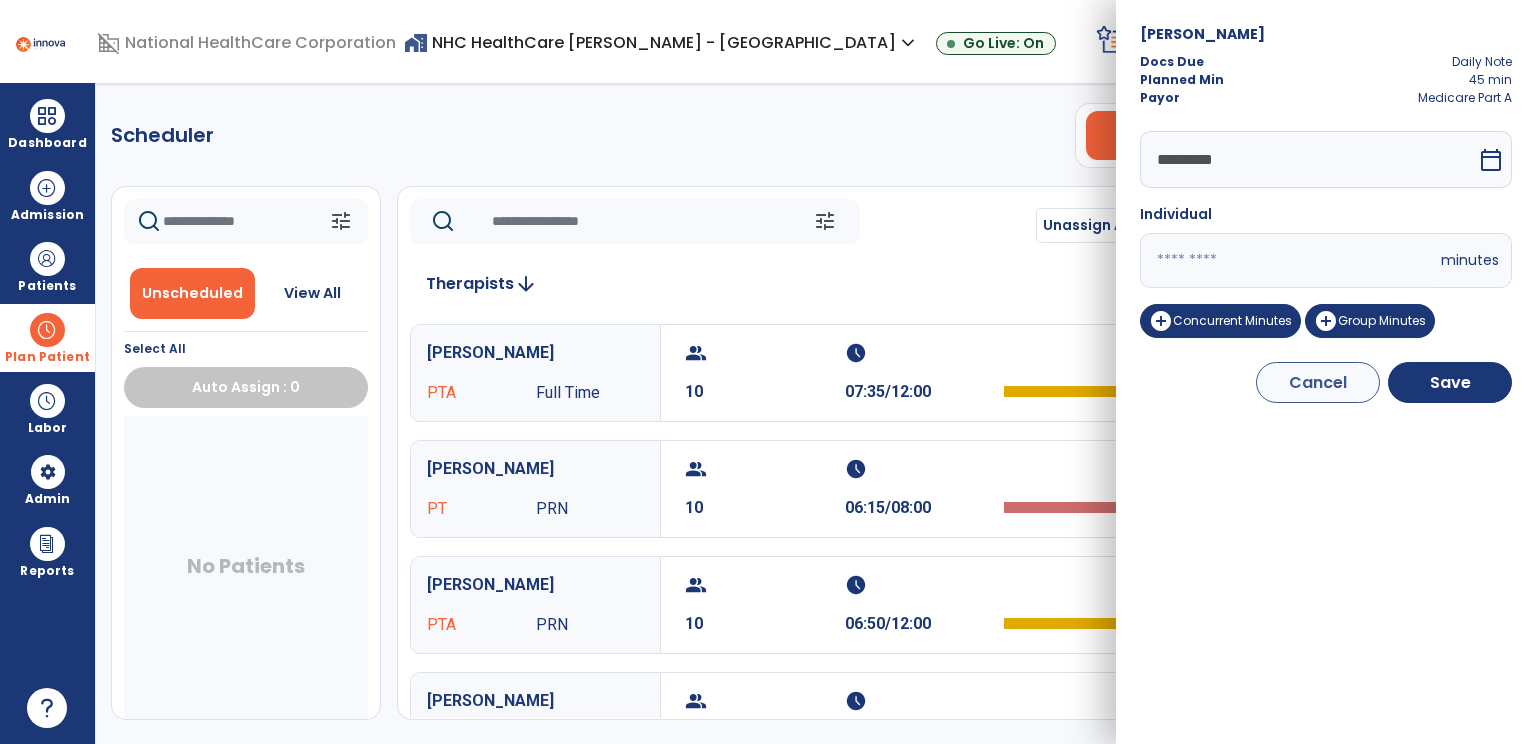 click on "**" at bounding box center [1288, 260] 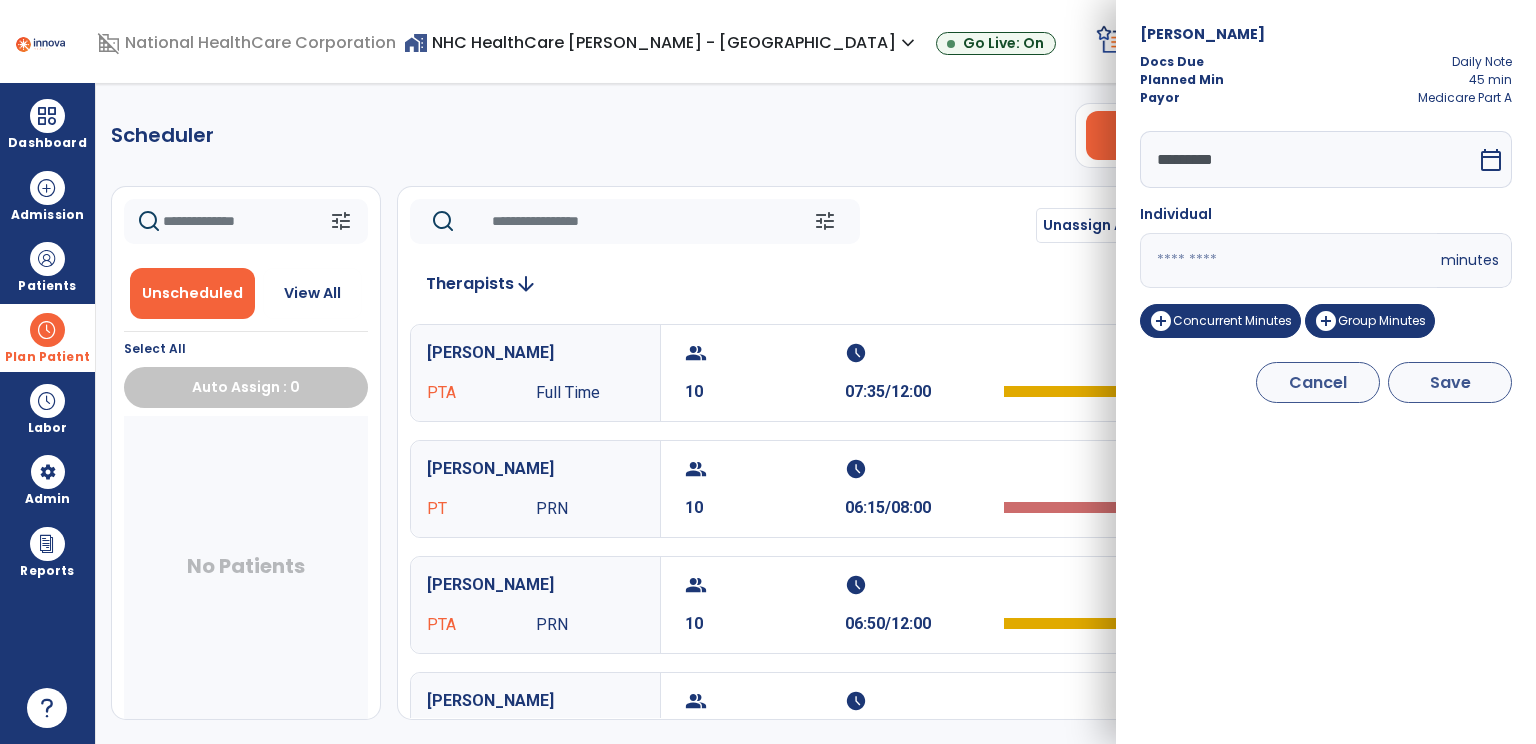 type on "**" 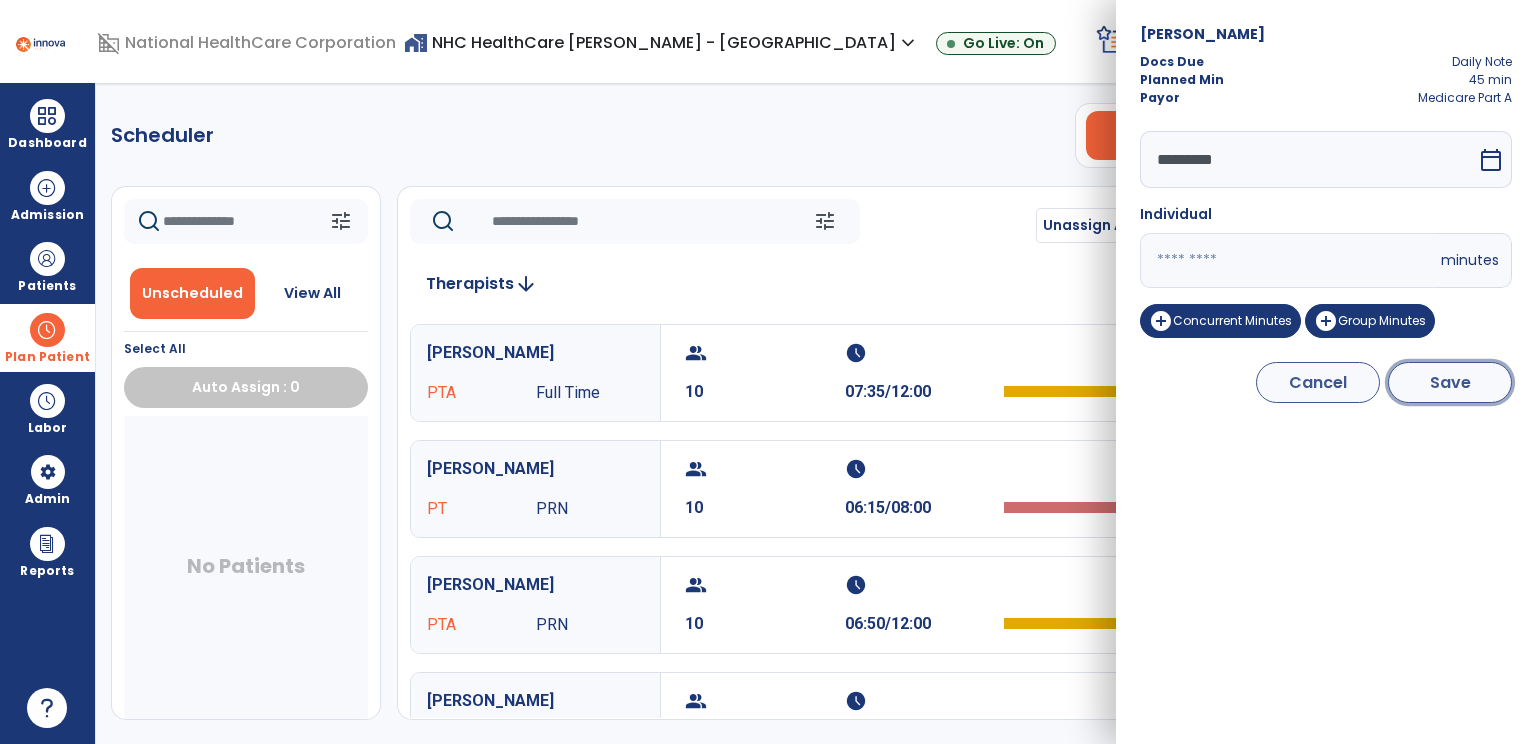 click on "Save" at bounding box center (1450, 382) 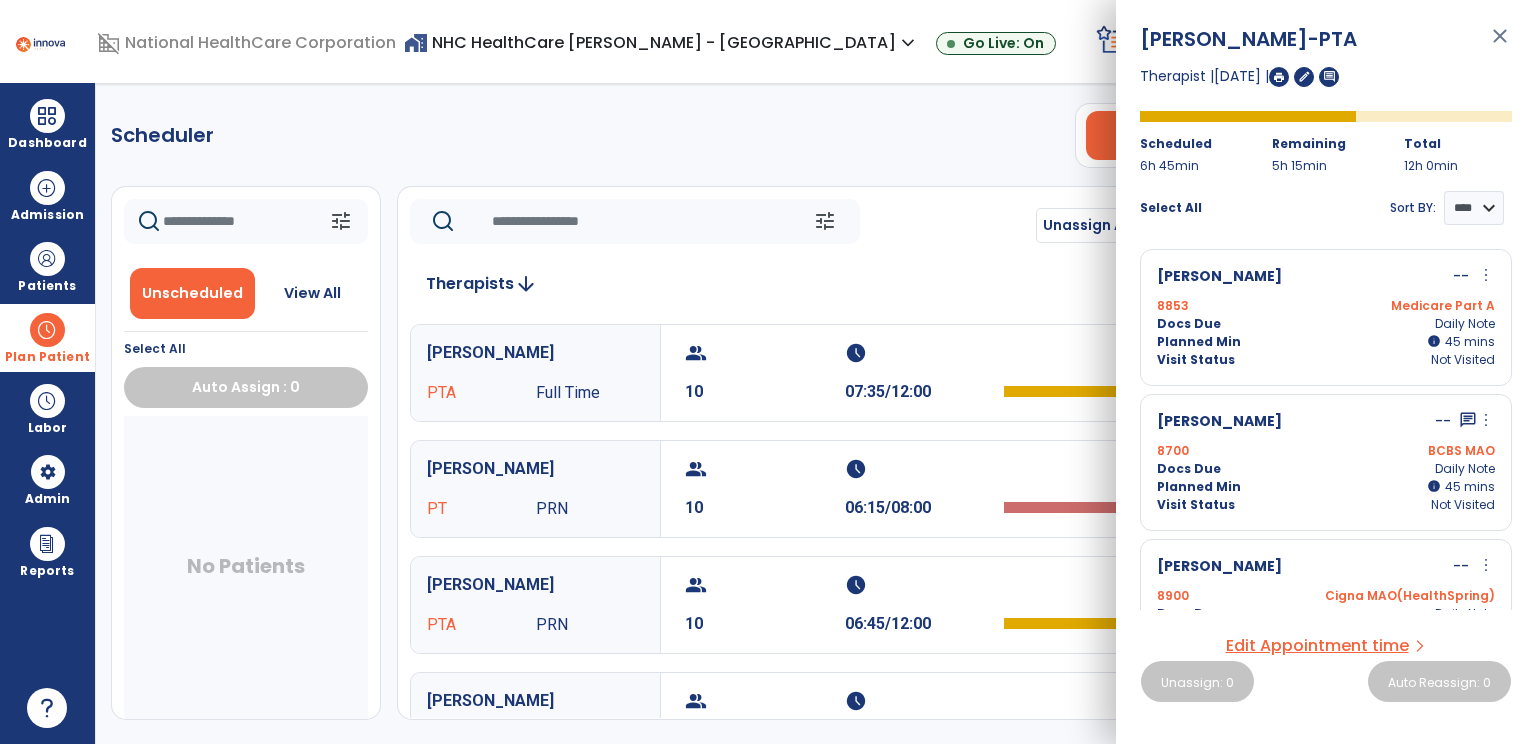 click on "Scheduler   PT   OT   ST  **** *** more_vert  Manage Labor   View All Therapists   Print" 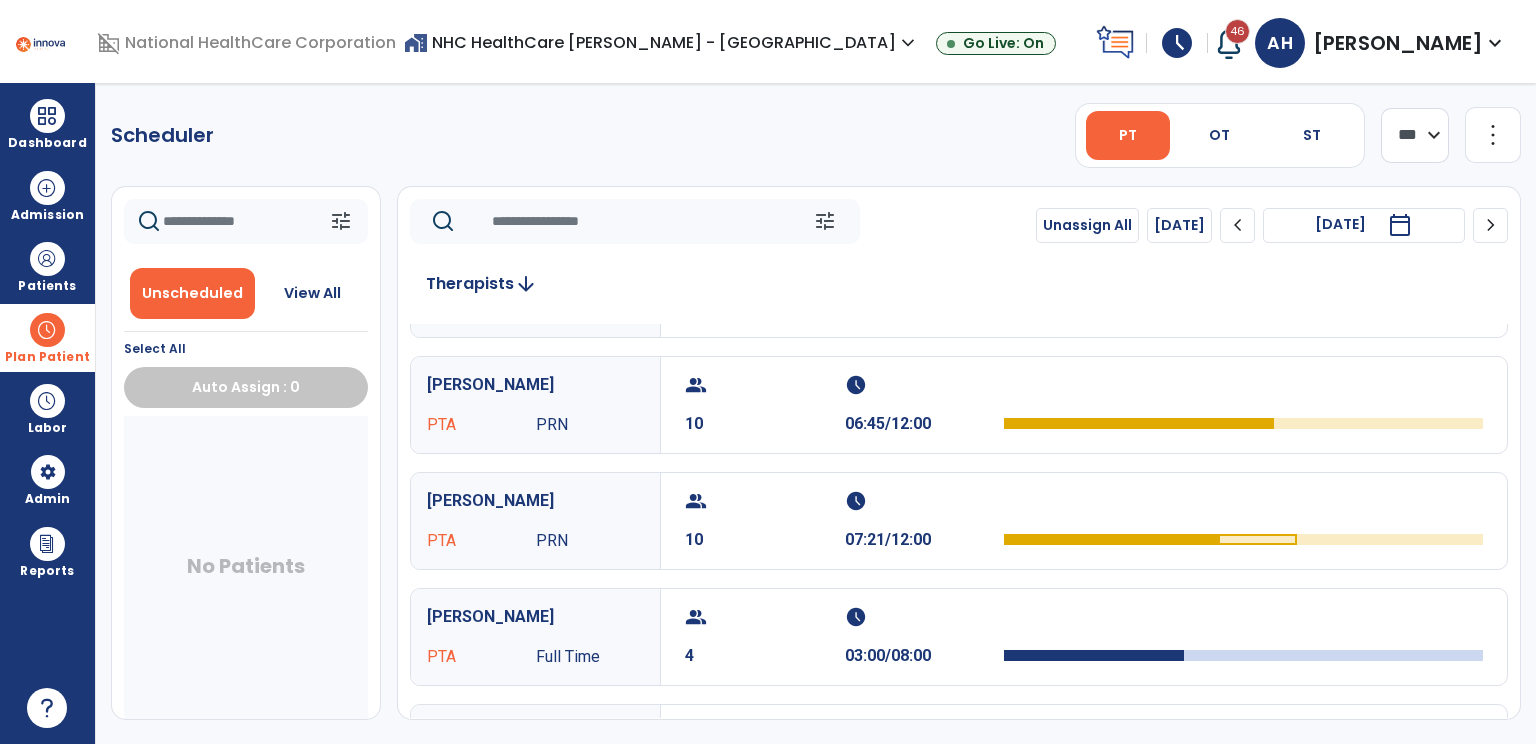 scroll, scrollTop: 202, scrollLeft: 0, axis: vertical 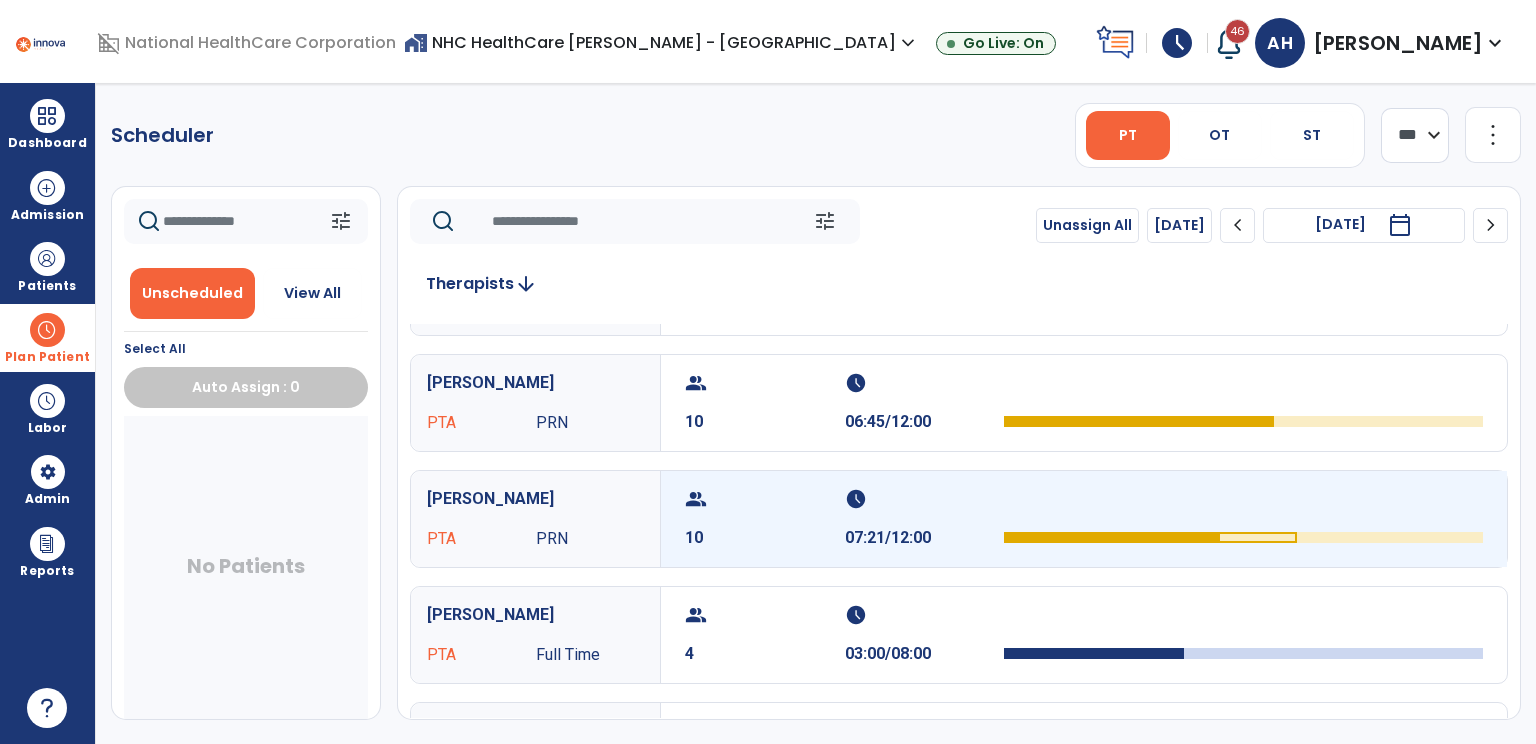 click on "10" at bounding box center (765, 538) 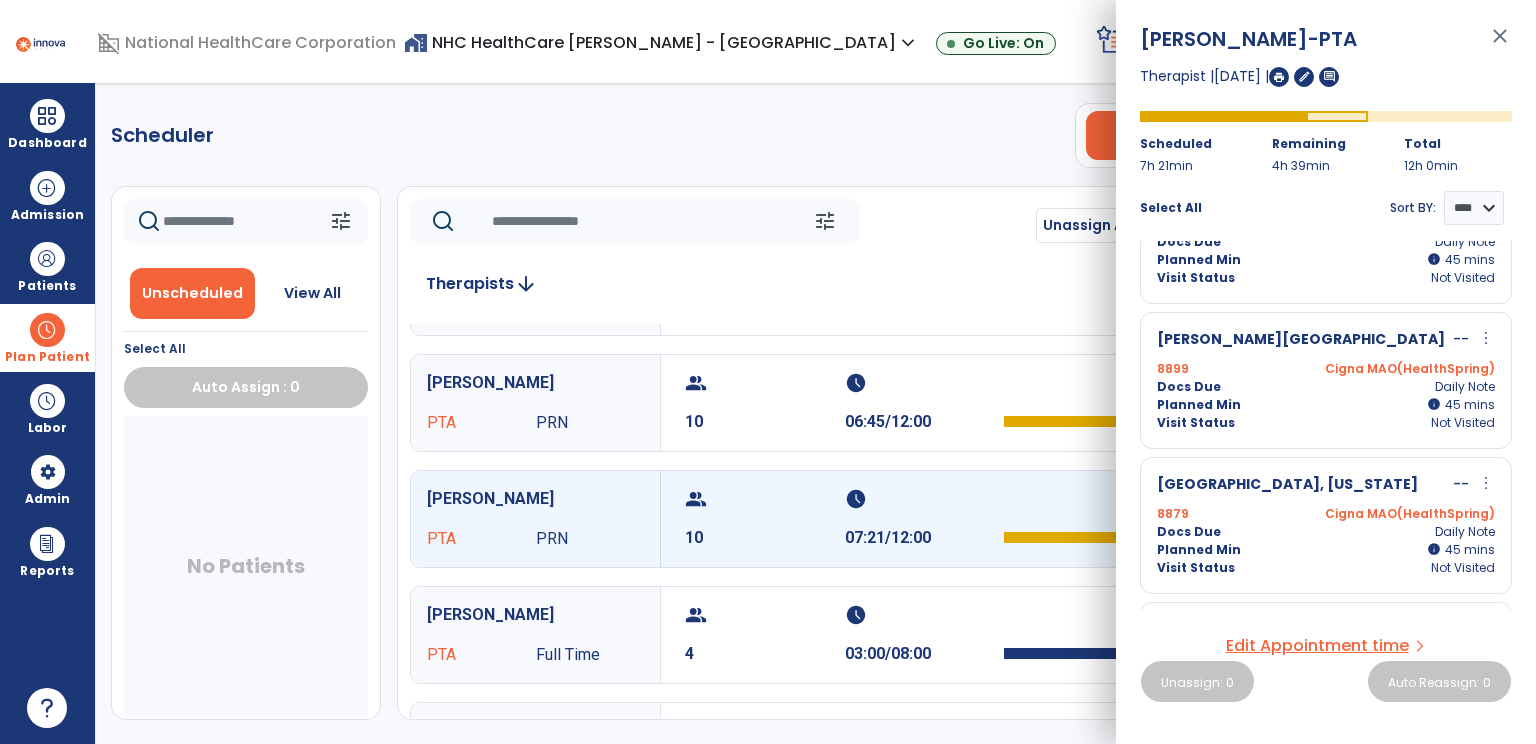 scroll, scrollTop: 0, scrollLeft: 0, axis: both 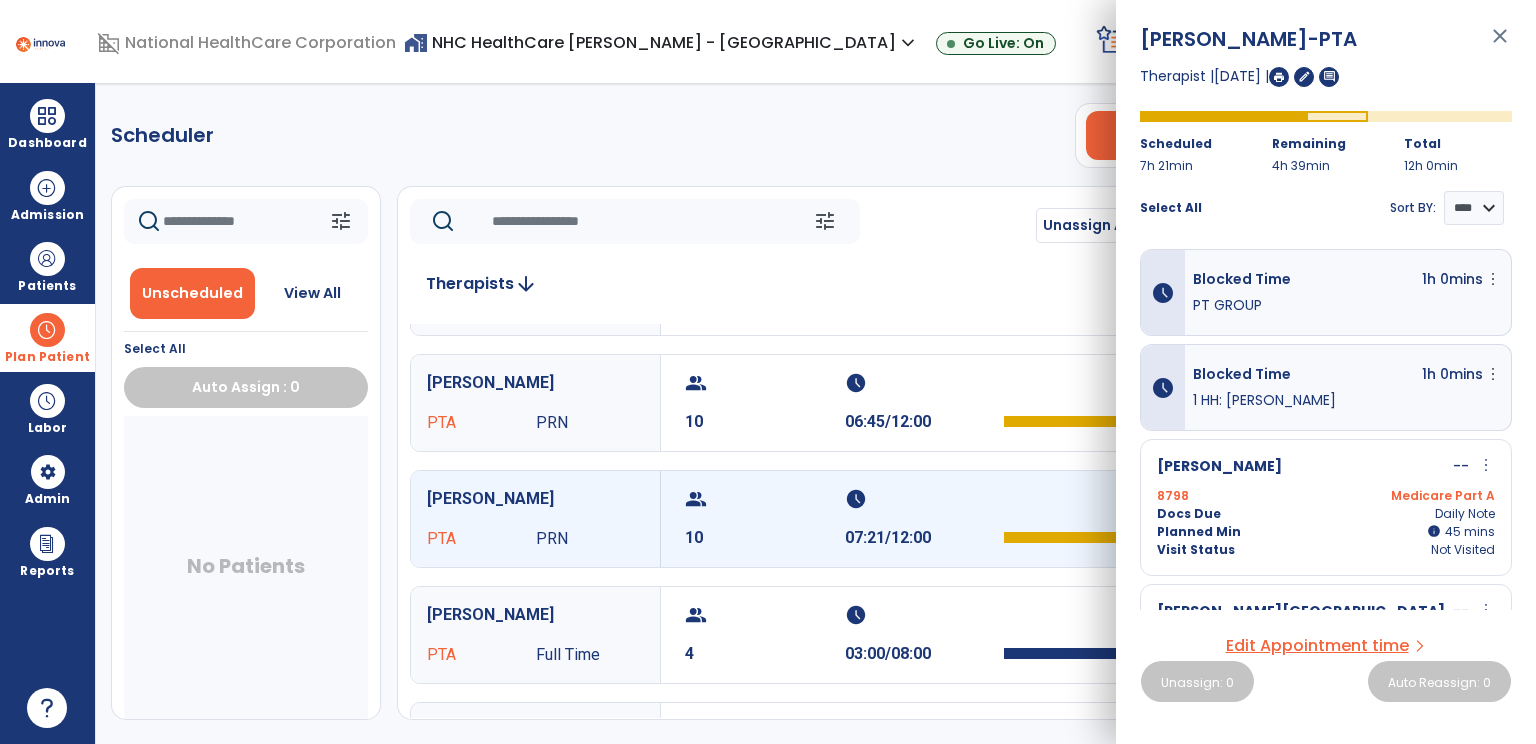 click on "Scheduler   PT   OT   ST  **** *** more_vert  Manage Labor   View All Therapists   Print" 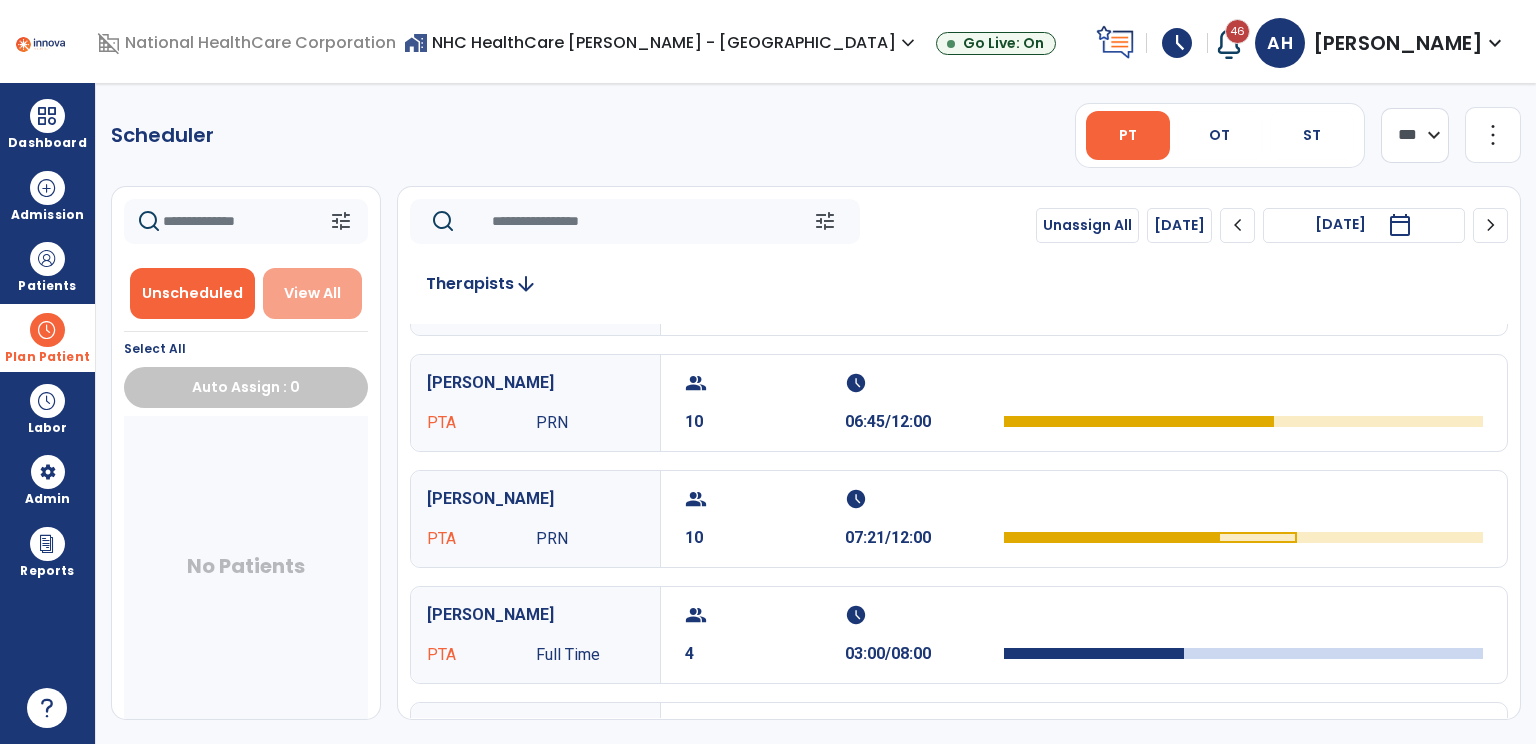 click on "View All" at bounding box center [312, 293] 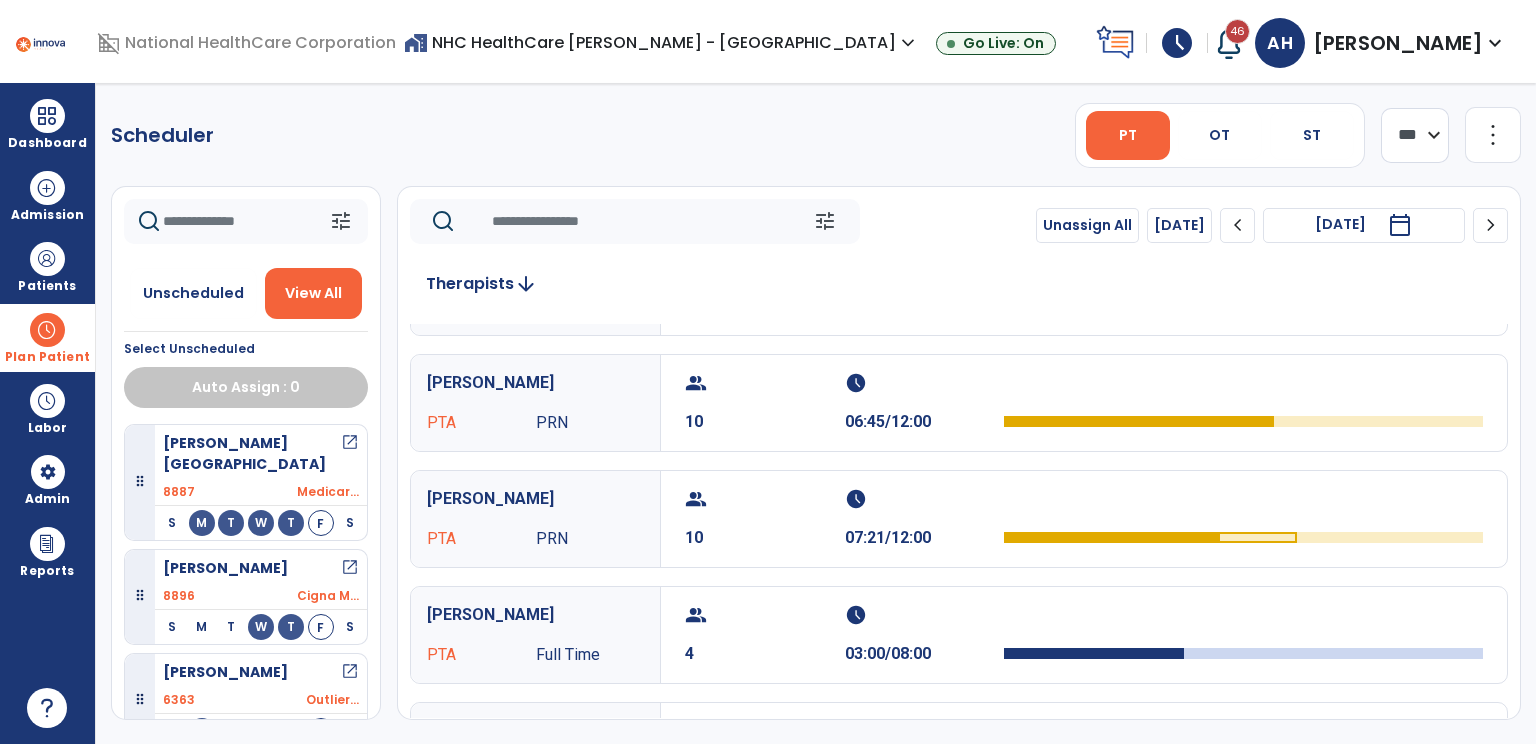 click 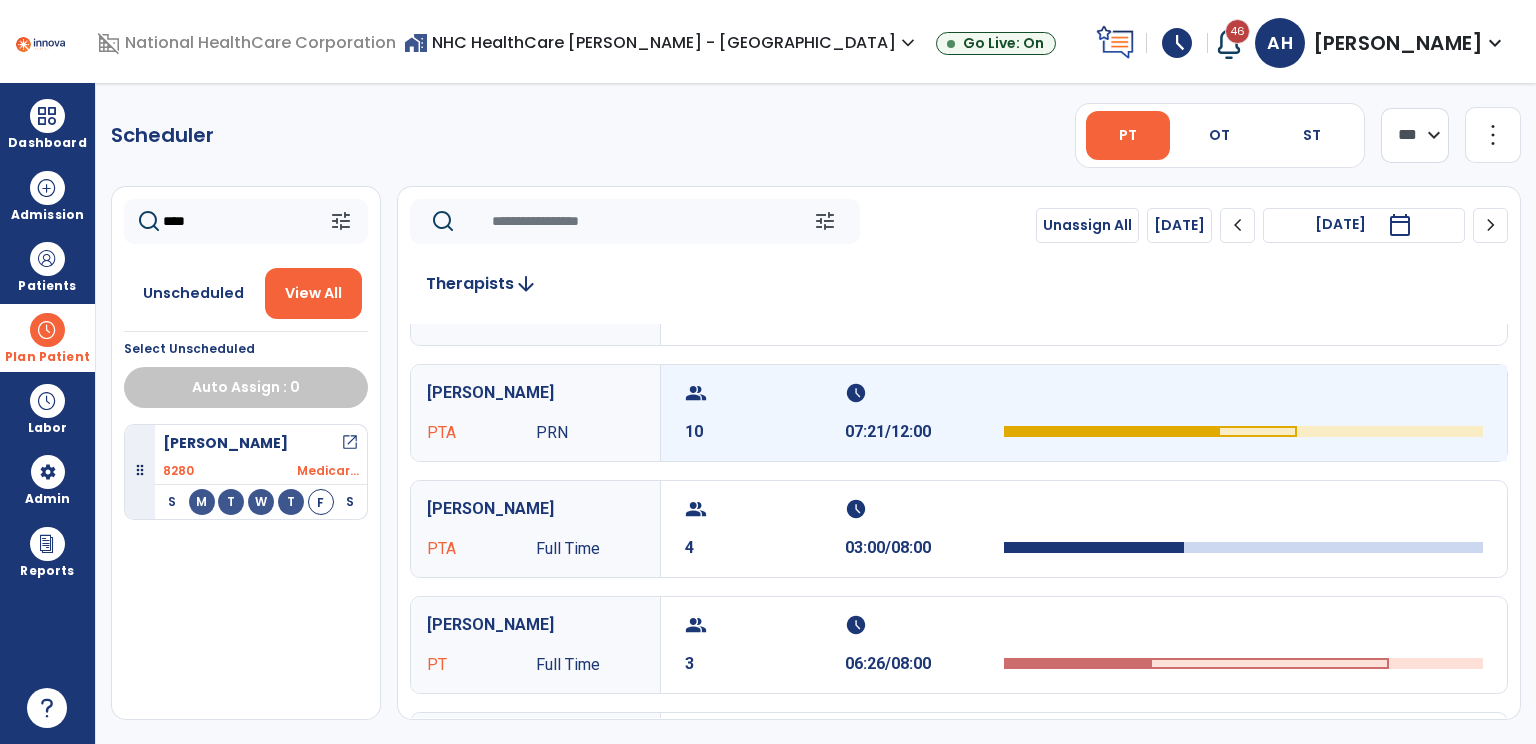 scroll, scrollTop: 310, scrollLeft: 0, axis: vertical 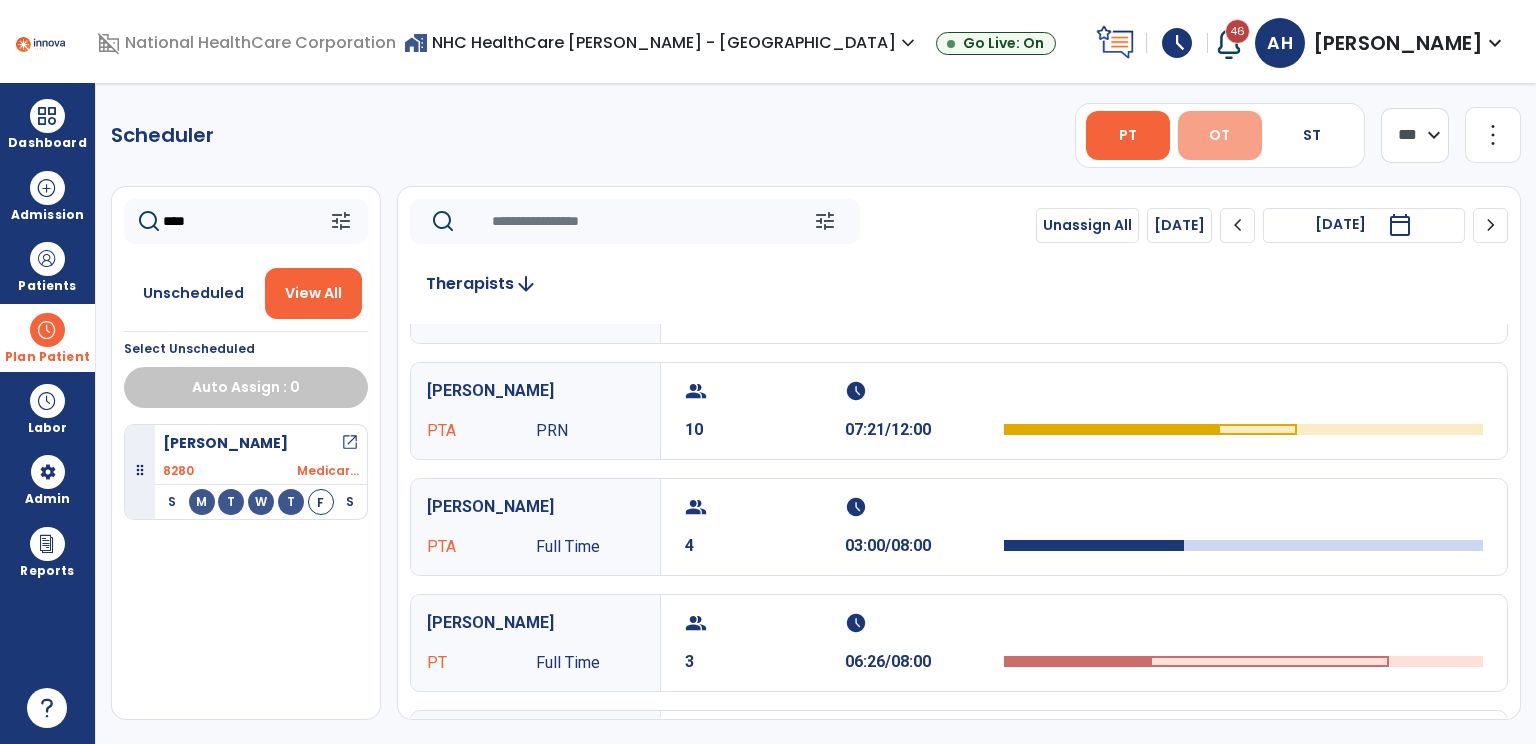 type on "****" 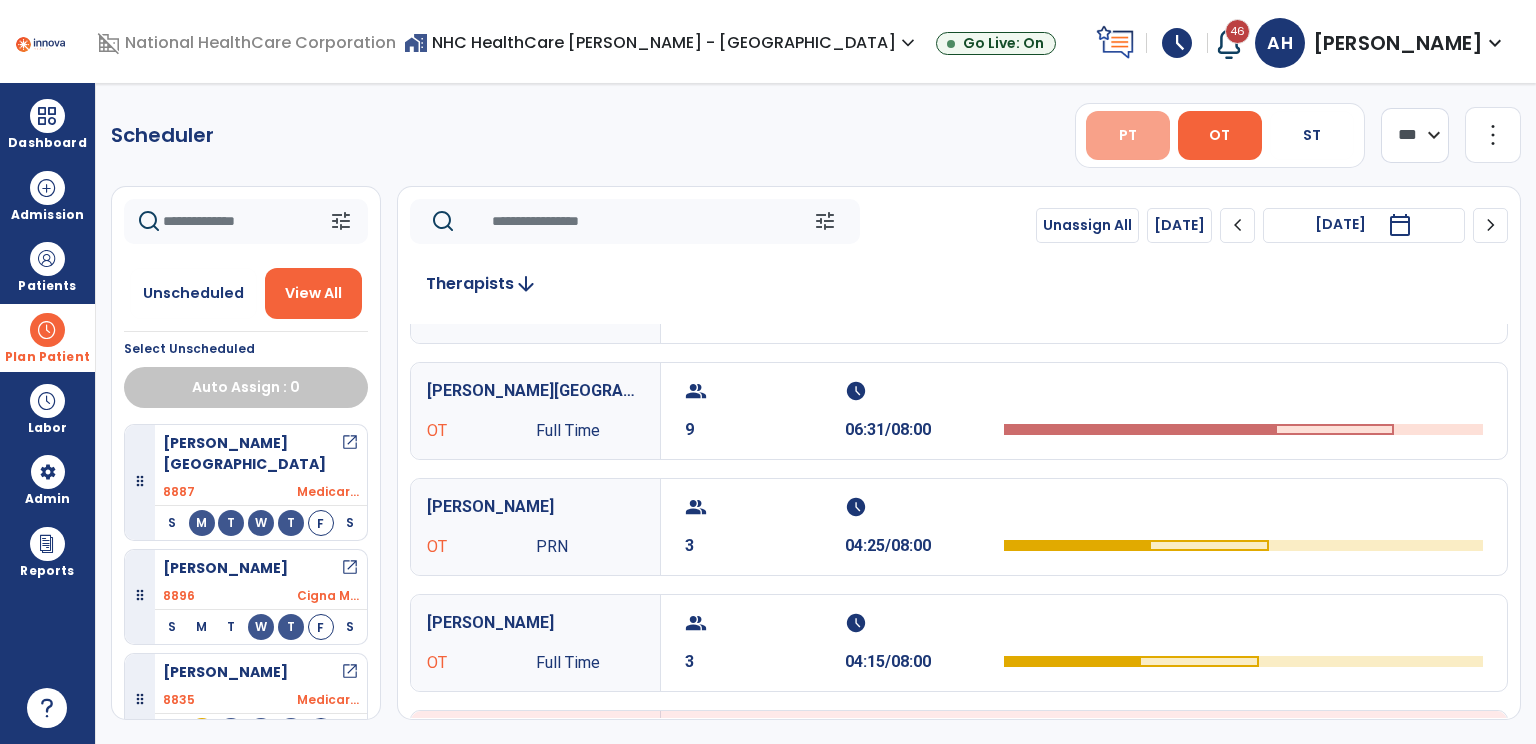 click on "PT" at bounding box center [1128, 135] 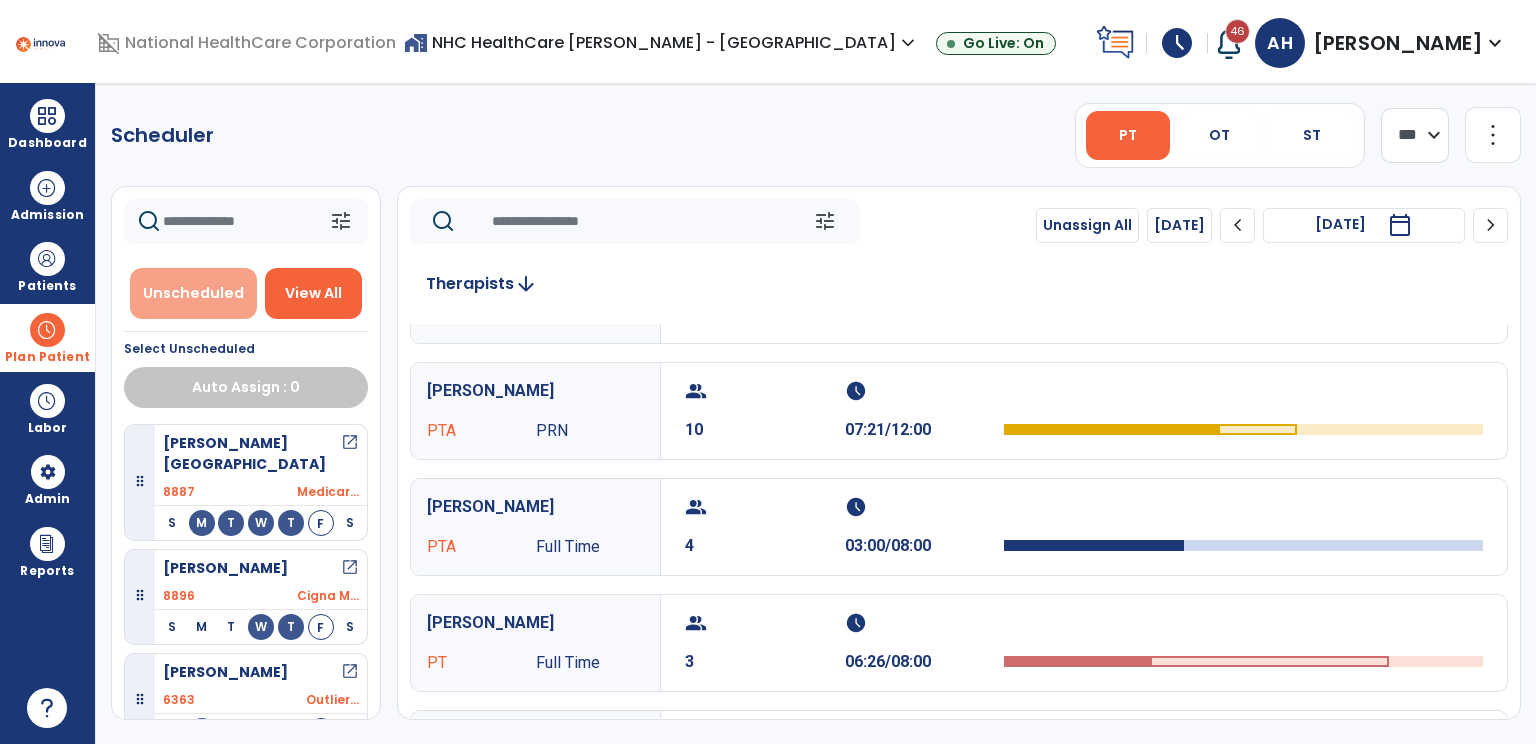 click on "Unscheduled" at bounding box center [193, 293] 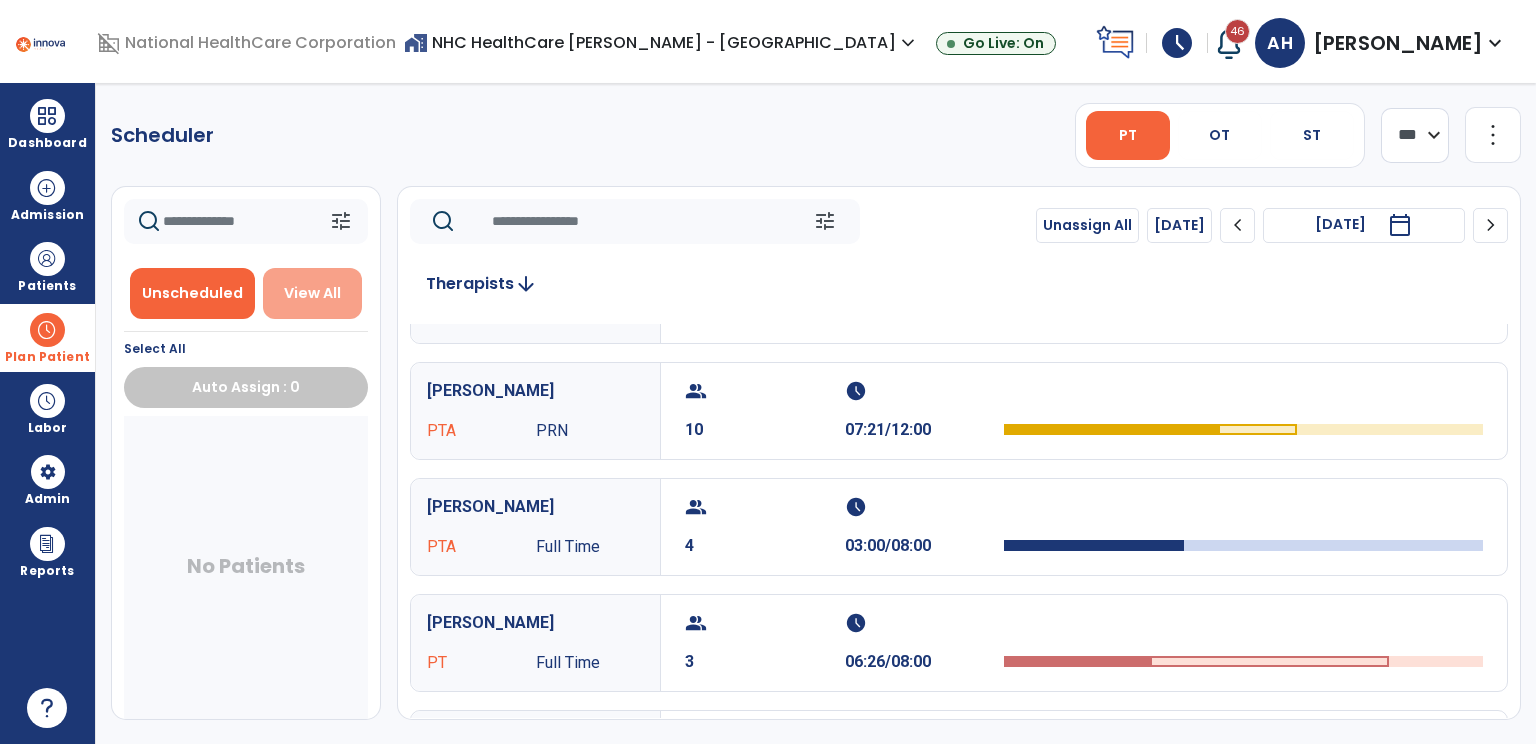 click on "View All" at bounding box center (313, 293) 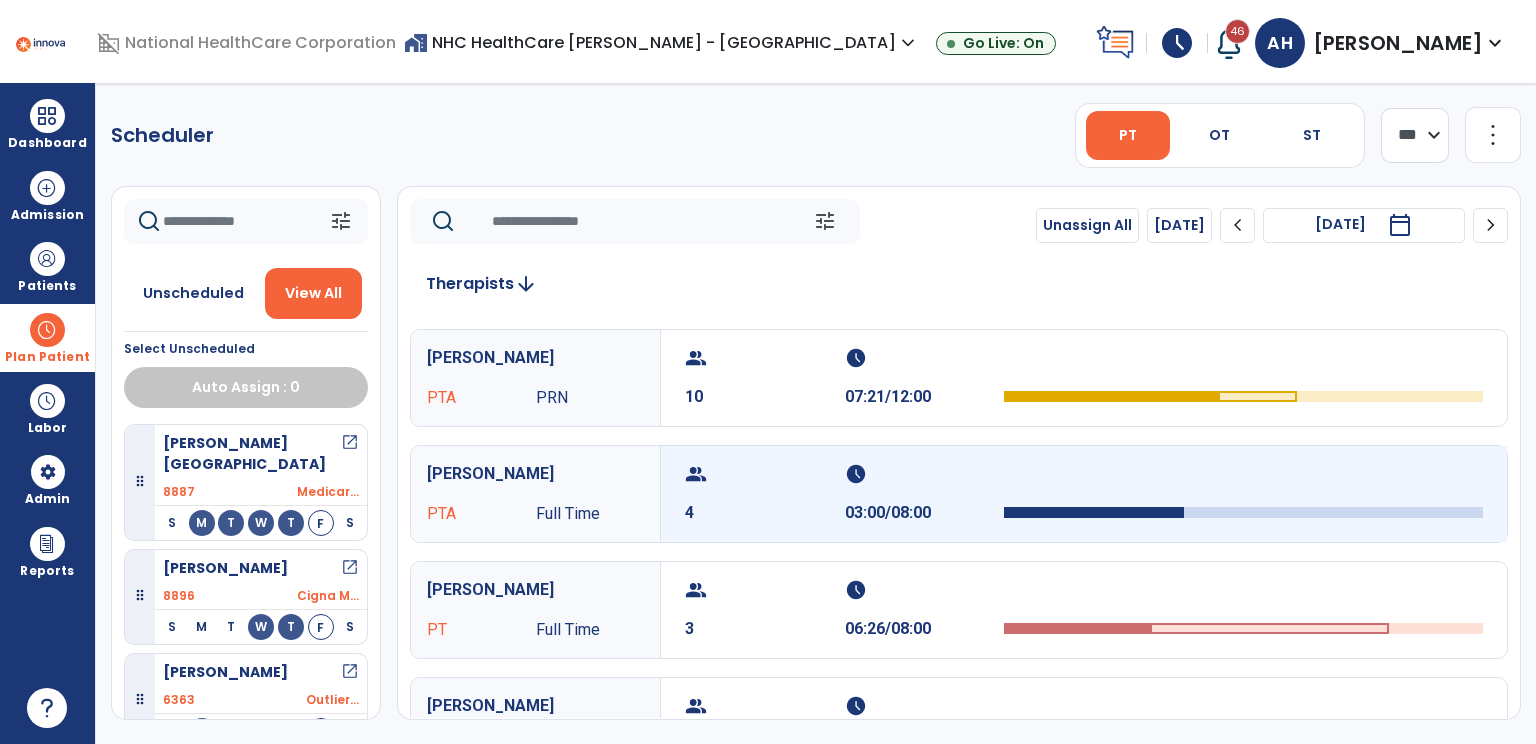 scroll, scrollTop: 344, scrollLeft: 0, axis: vertical 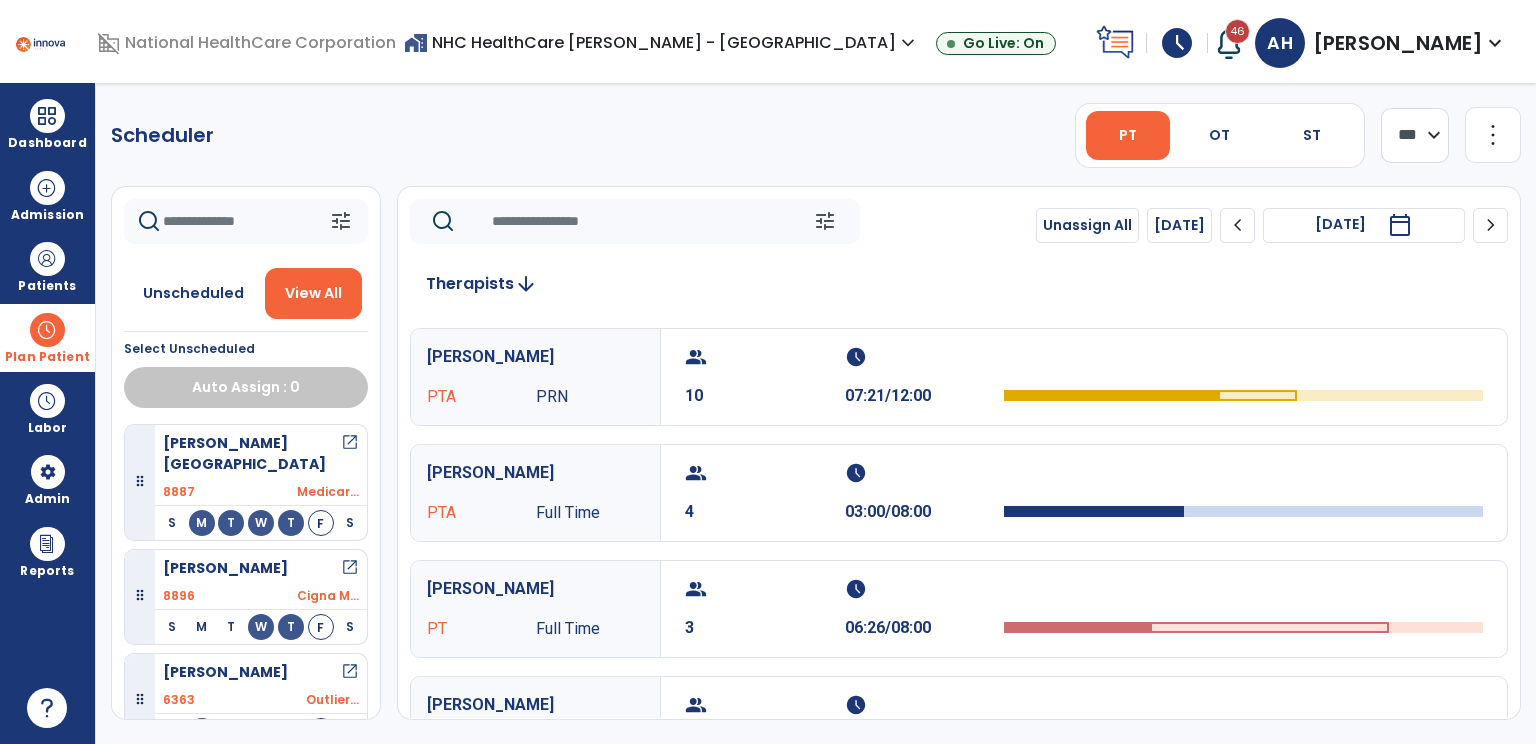 click 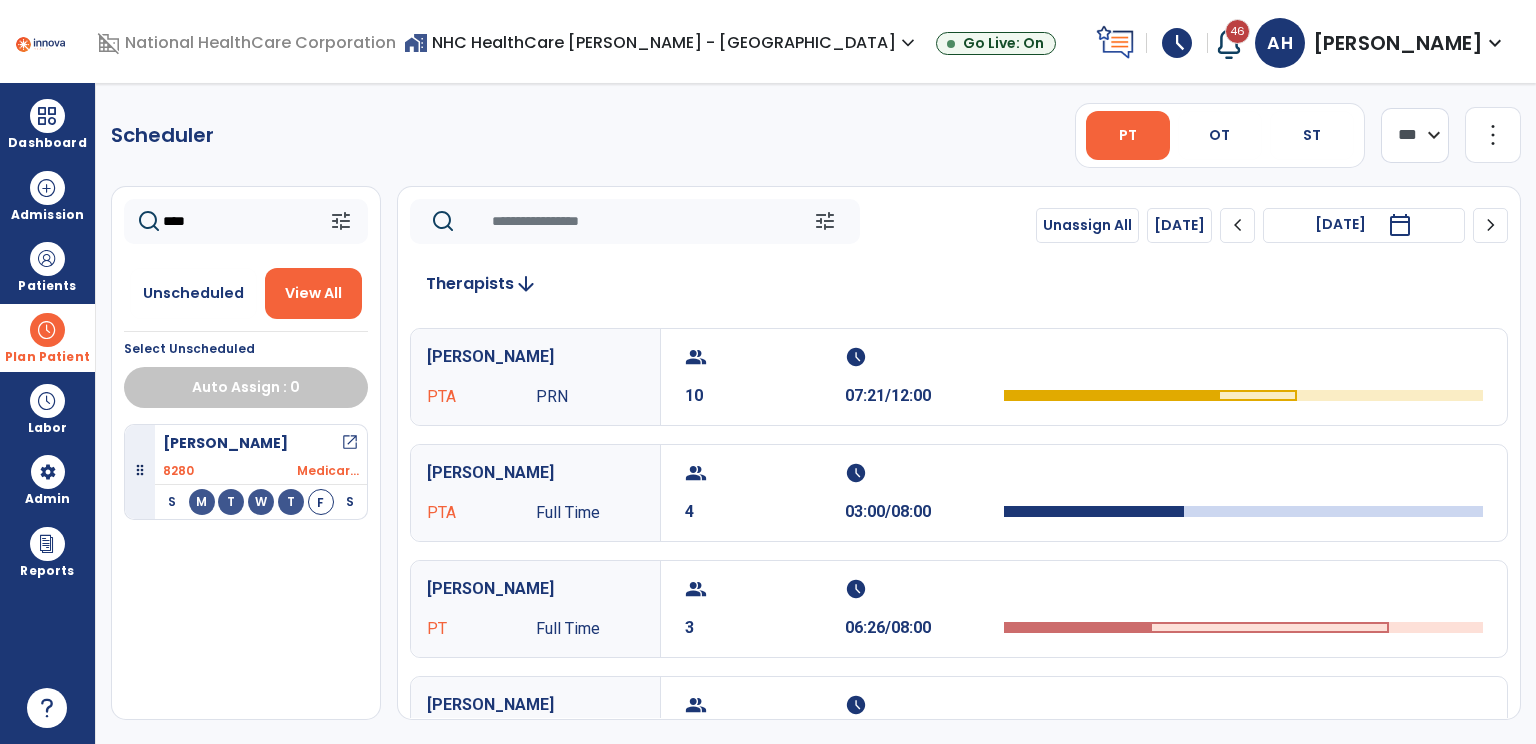type on "****" 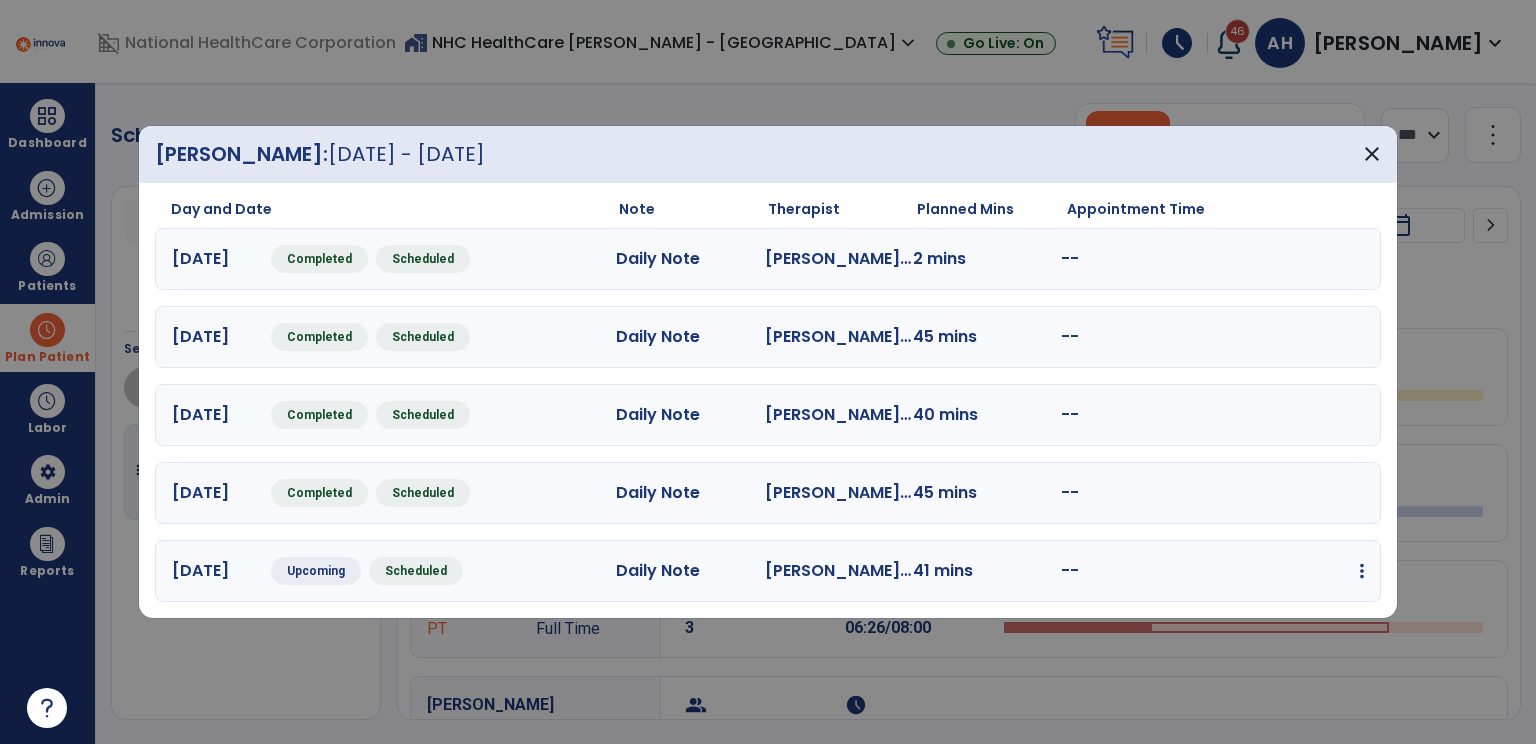 click at bounding box center [1362, 571] 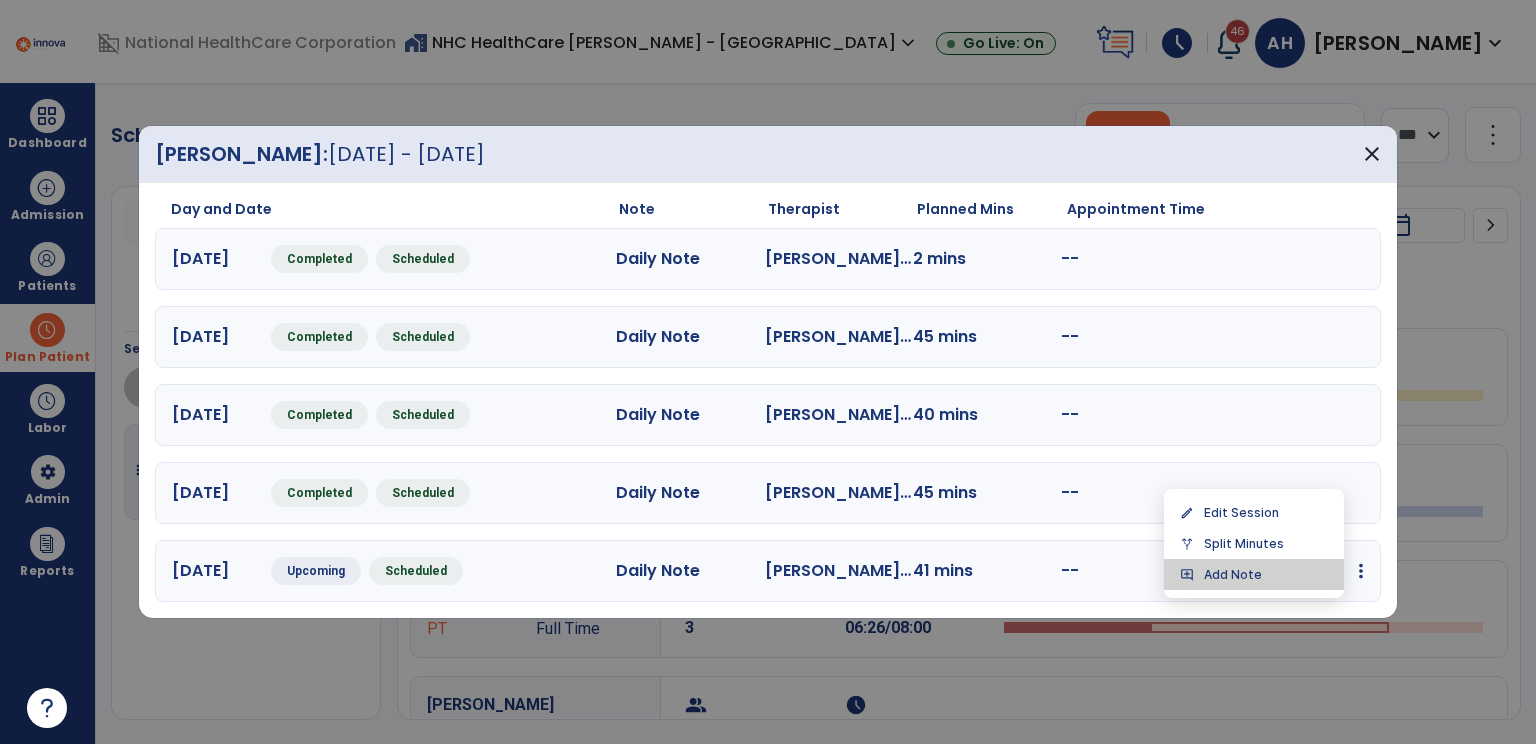 click on "add_comment  Add Note" at bounding box center (1254, 574) 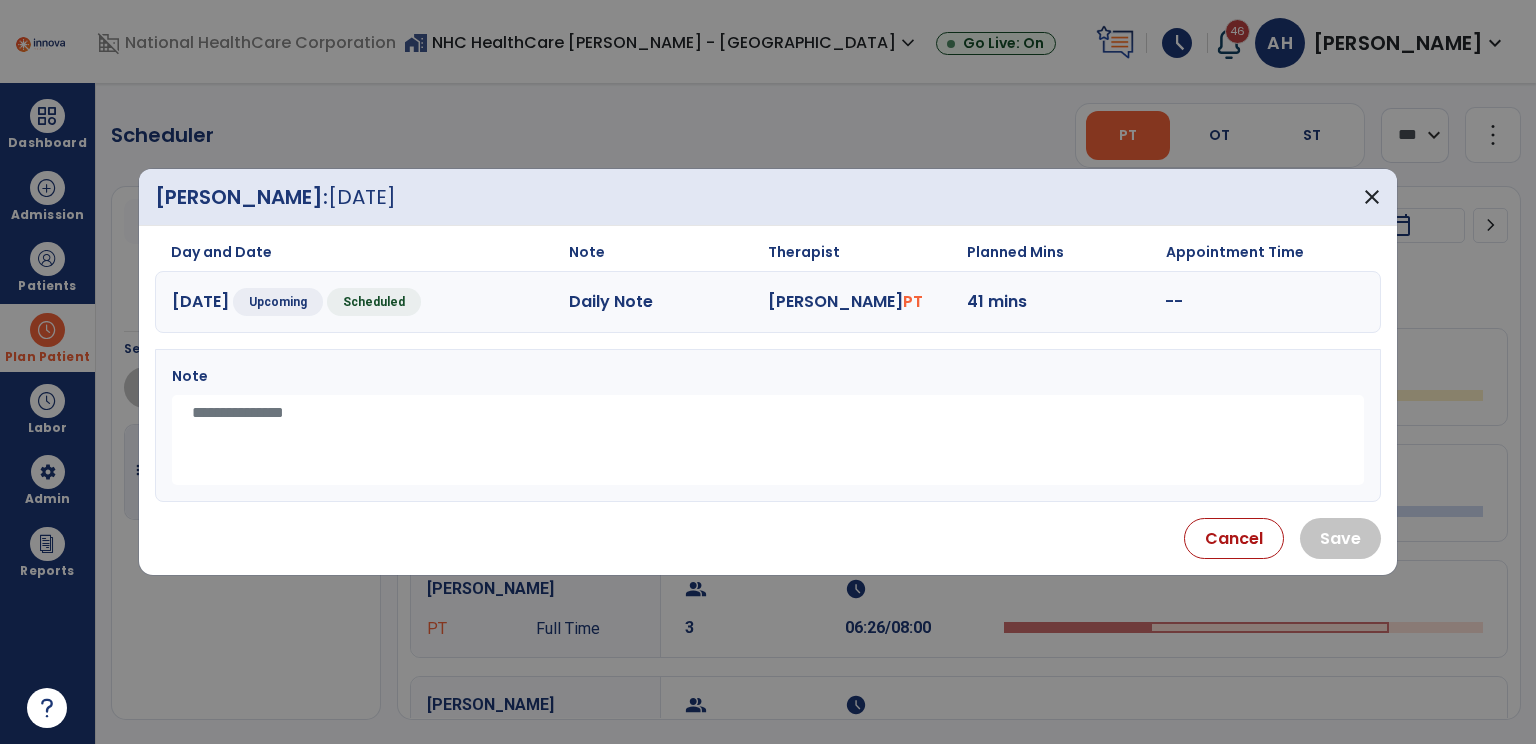click at bounding box center [768, 440] 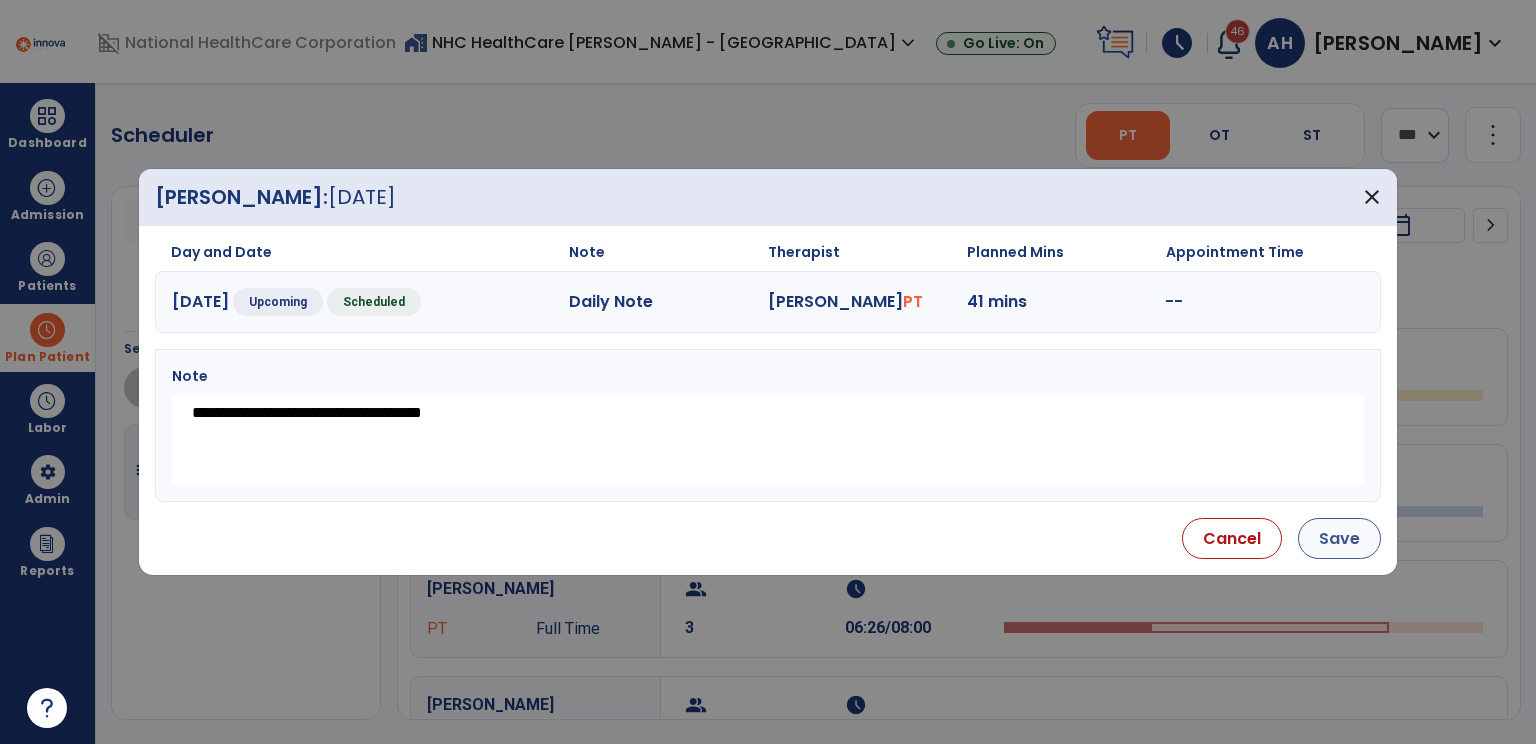 type on "**********" 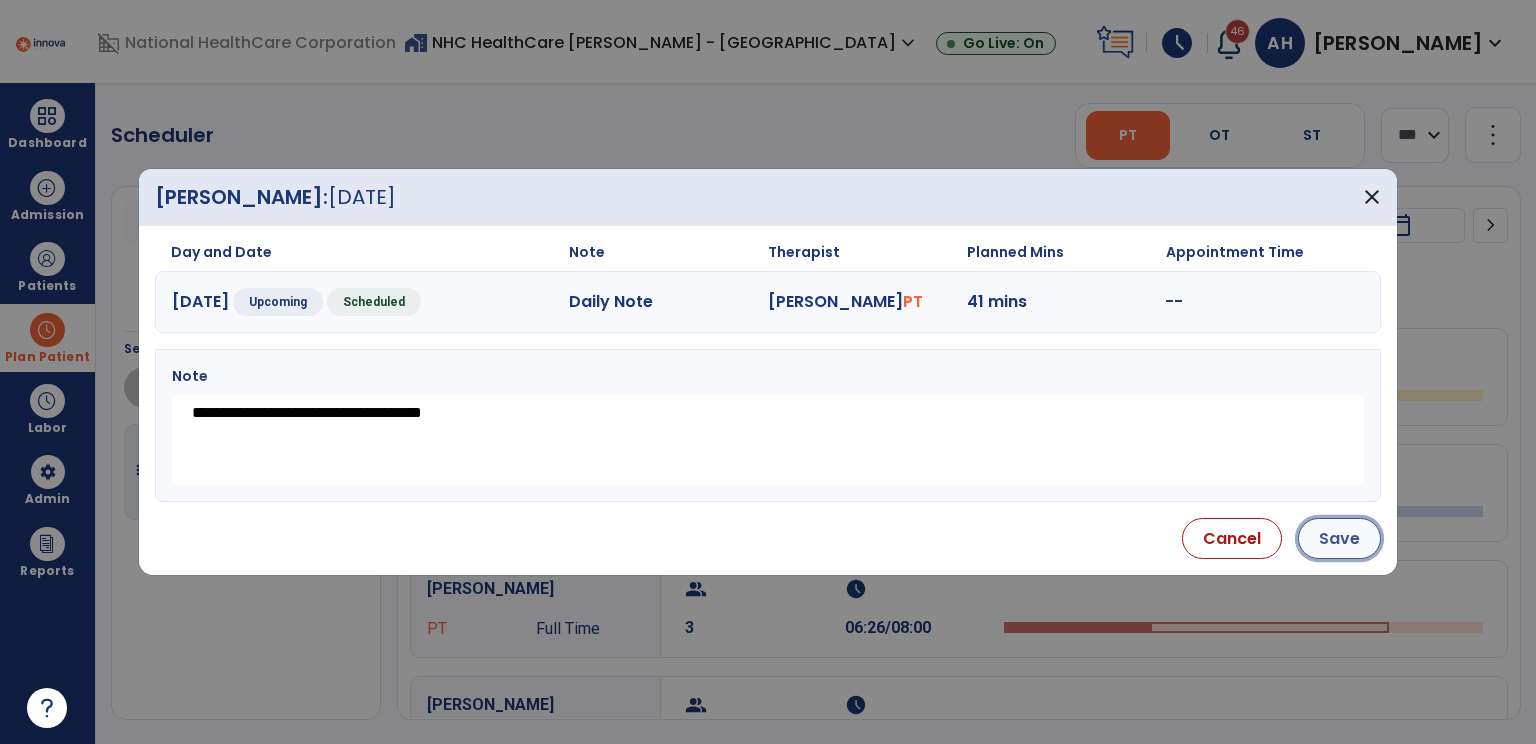 click on "Save" at bounding box center [1339, 538] 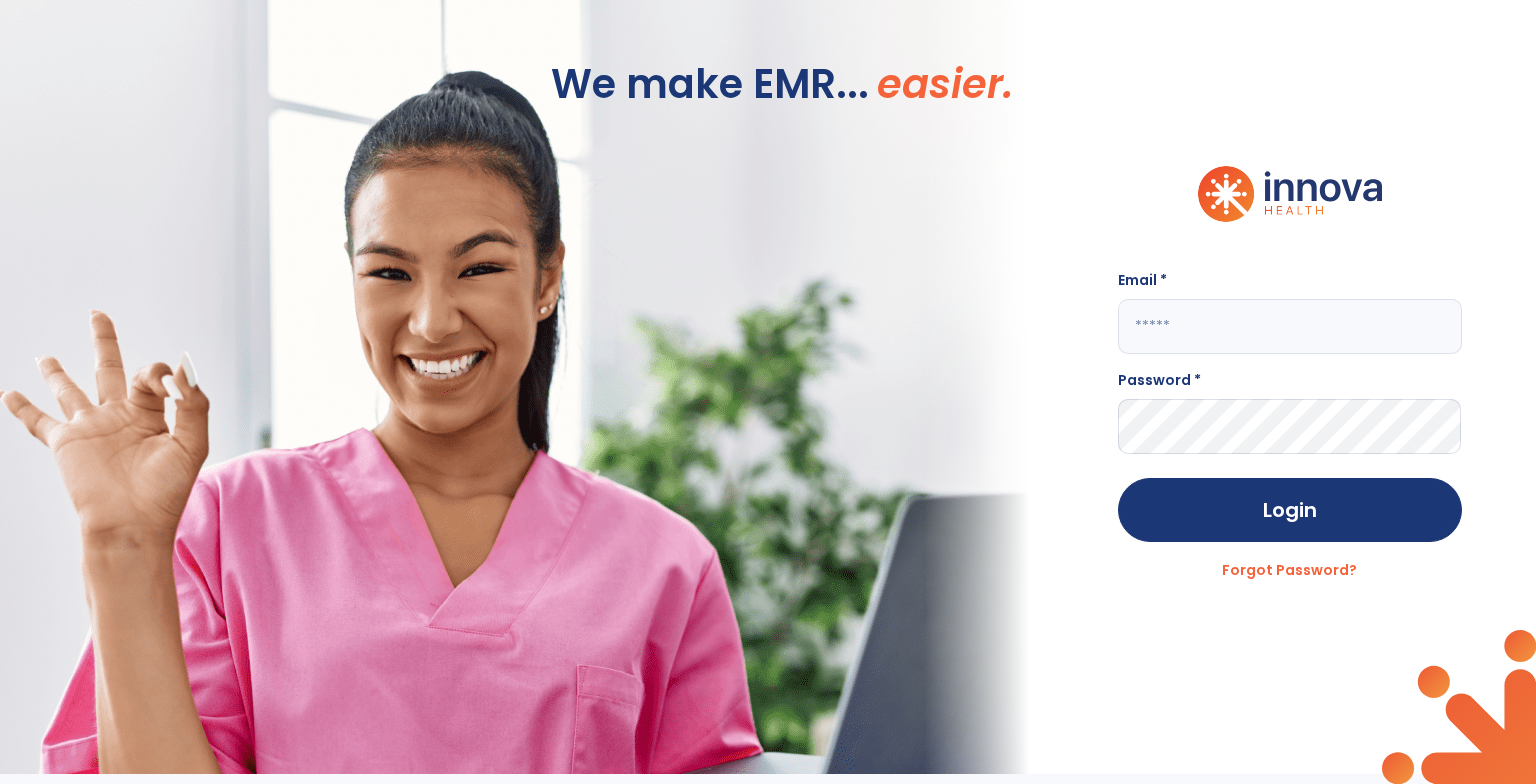 type on "**********" 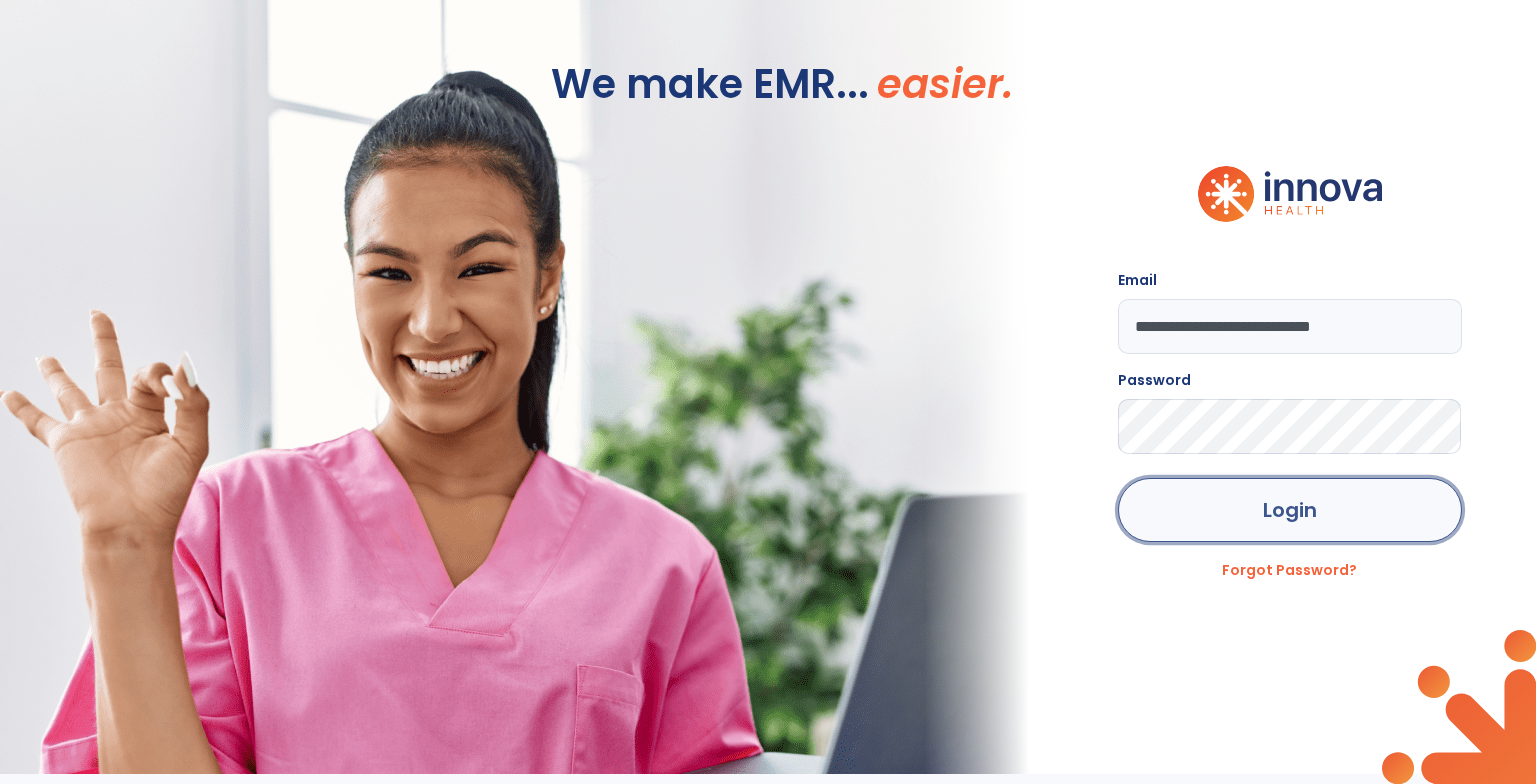 click on "Login" 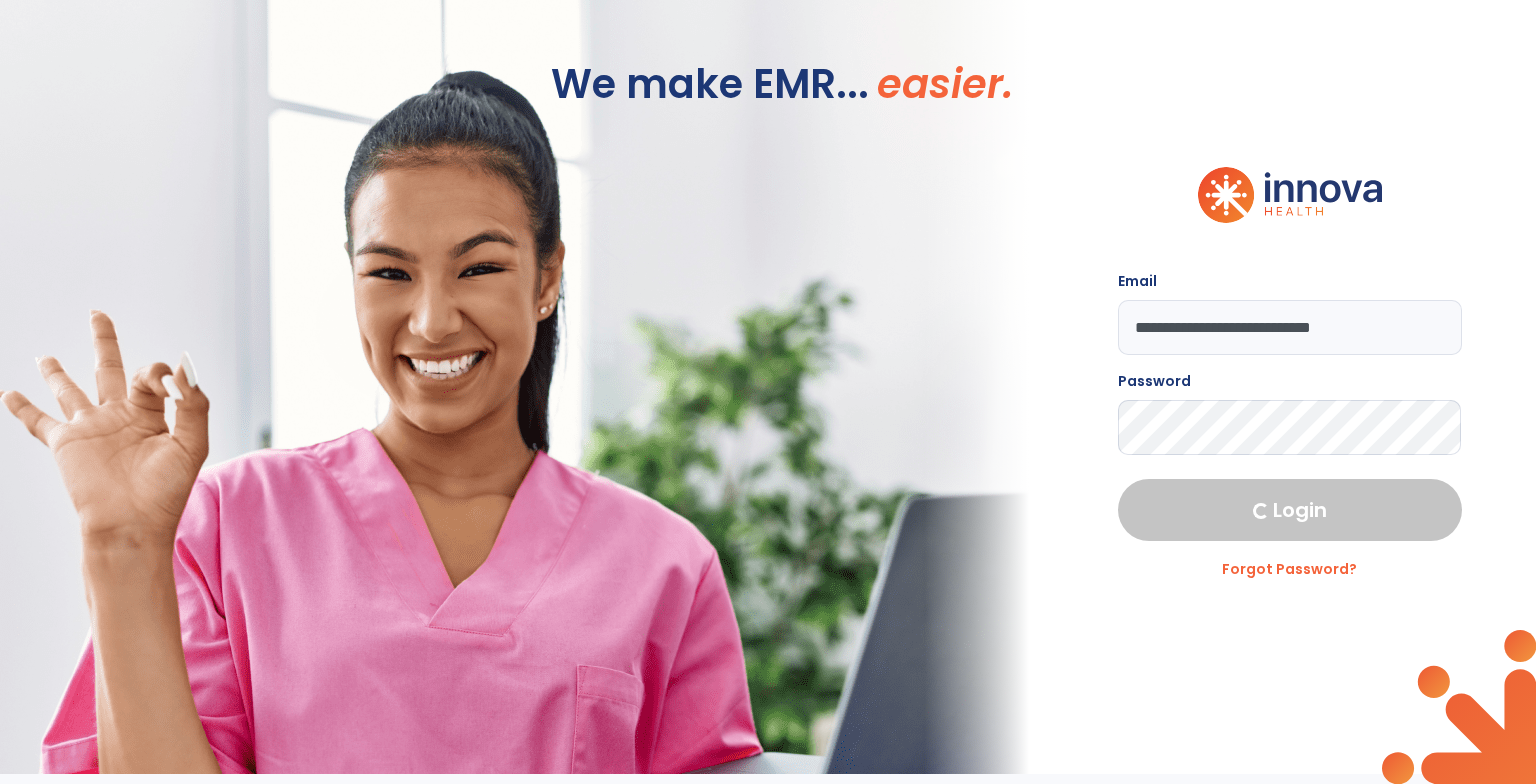 select on "***" 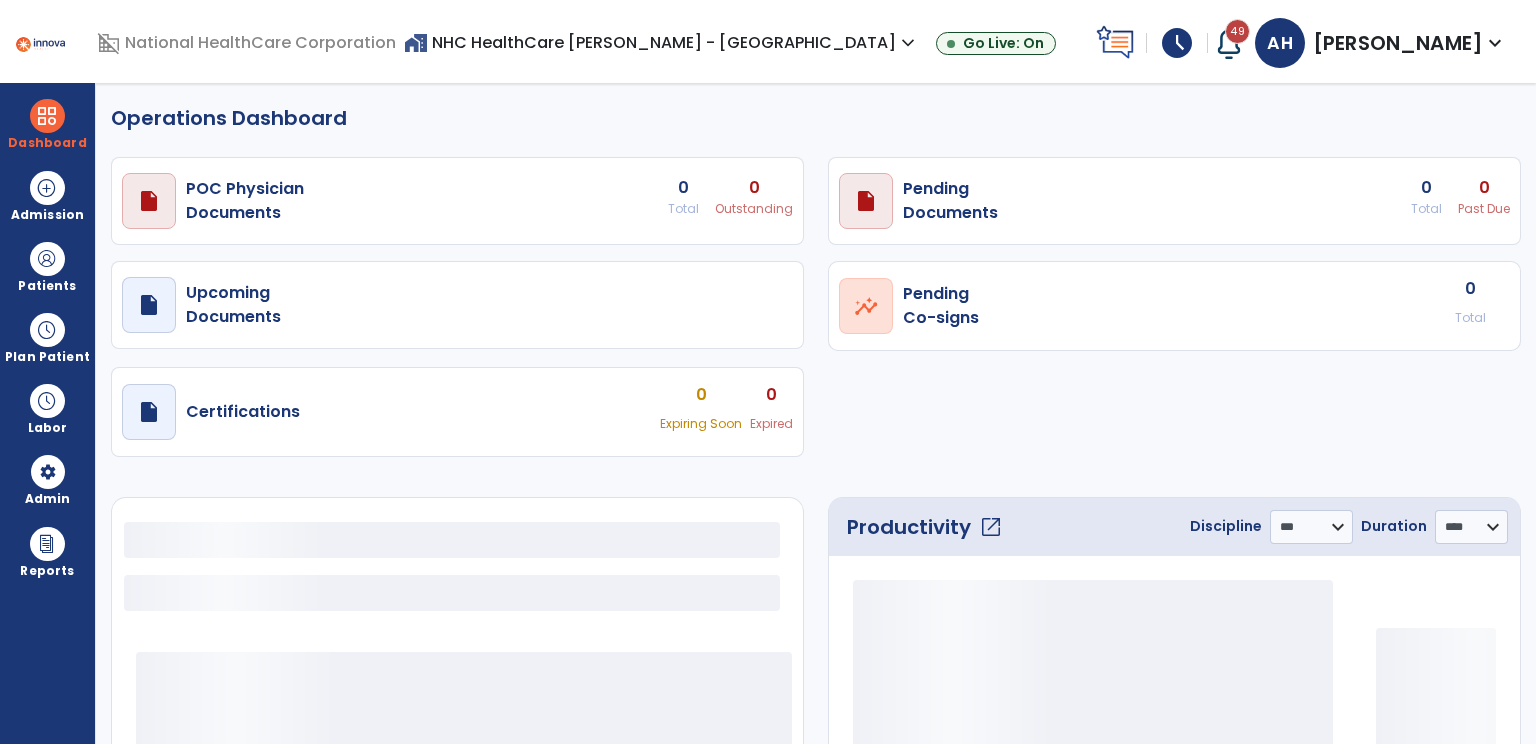 select on "***" 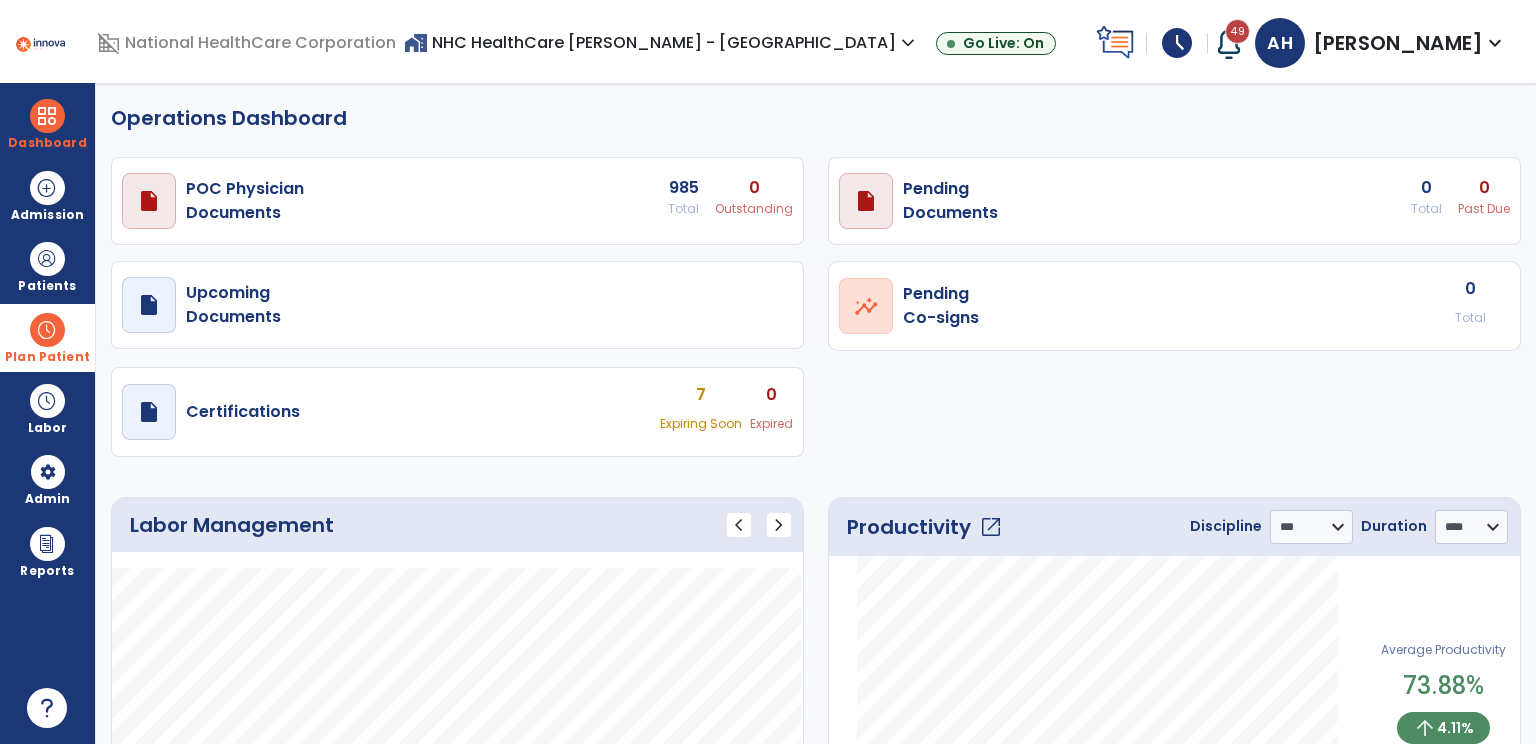 click at bounding box center [47, 330] 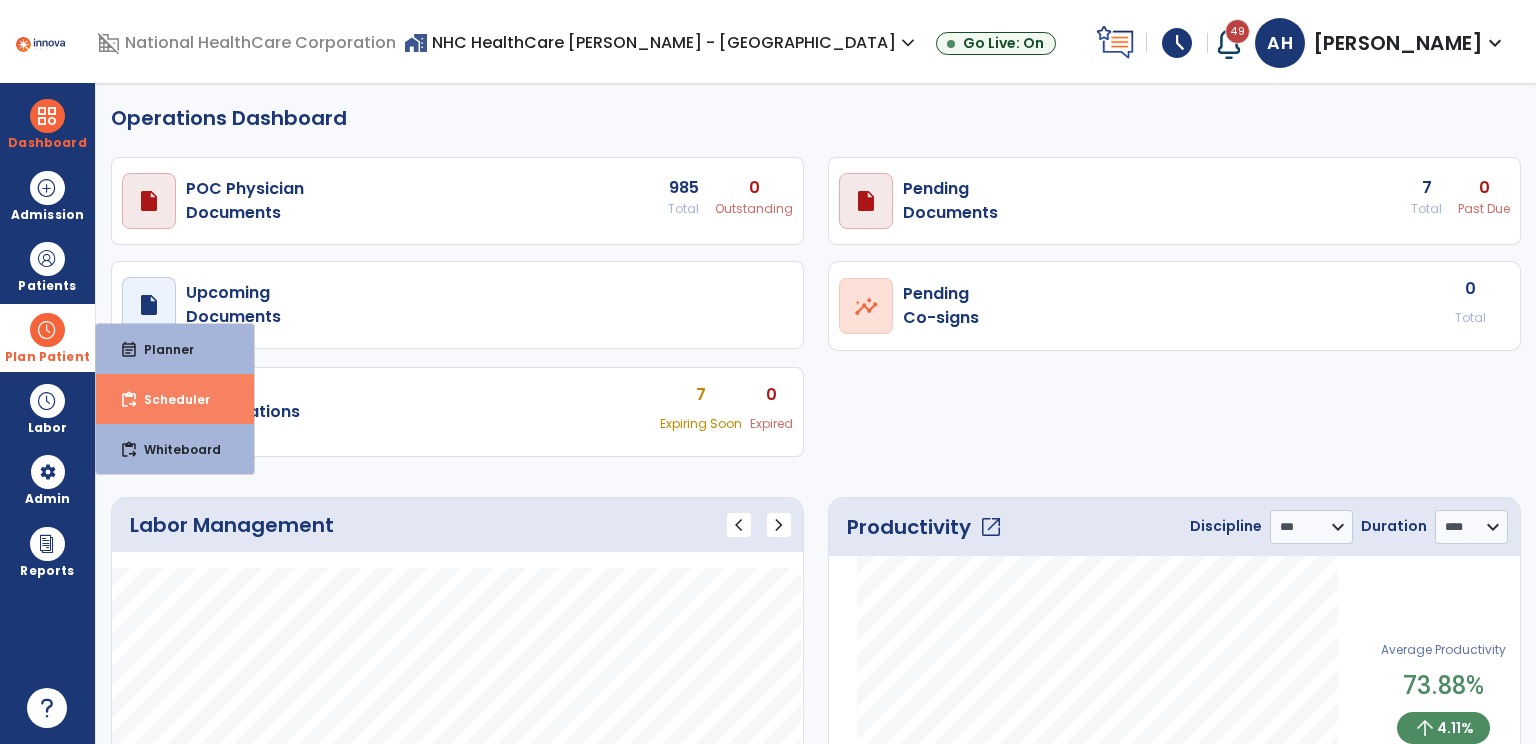 click on "content_paste_go  Scheduler" at bounding box center (175, 399) 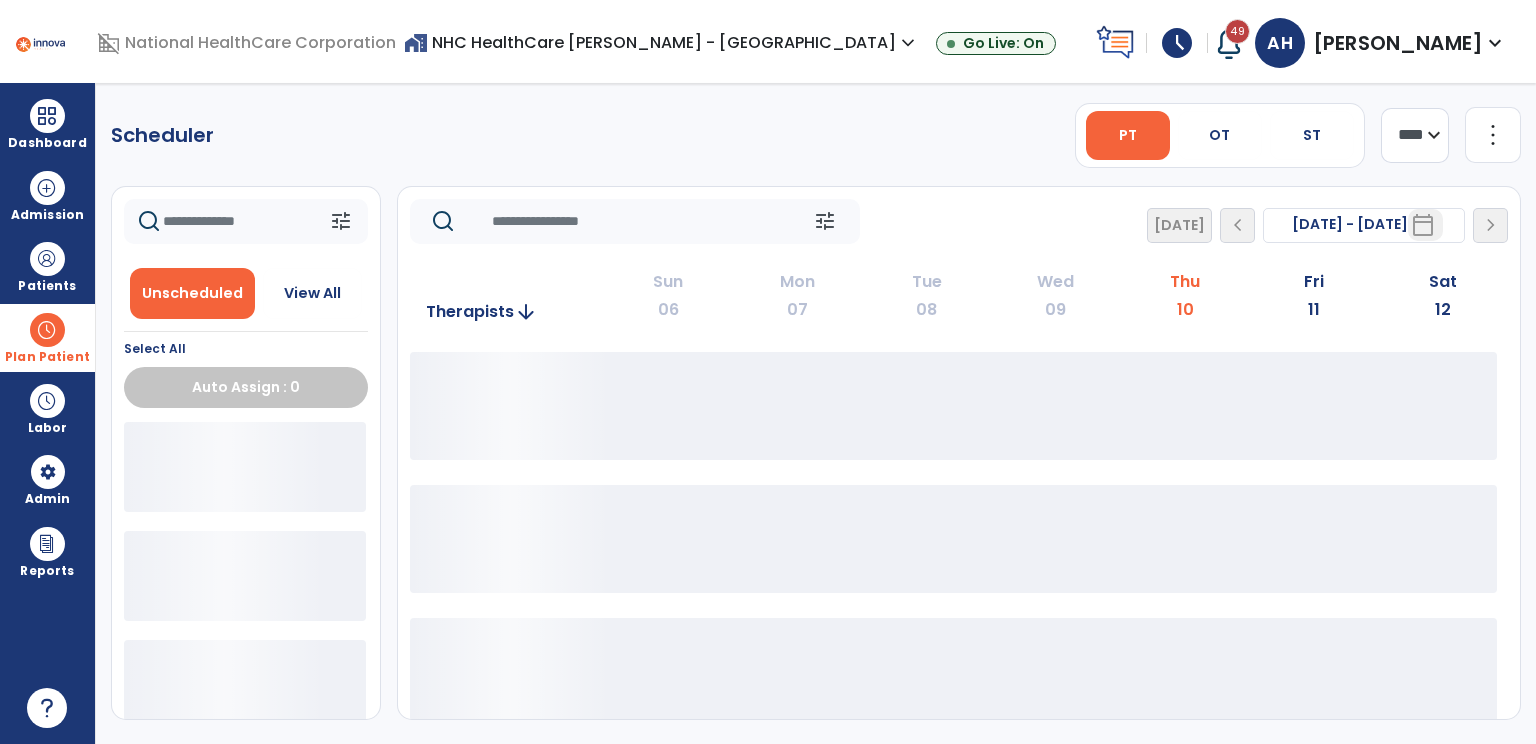 click on "**** ***" 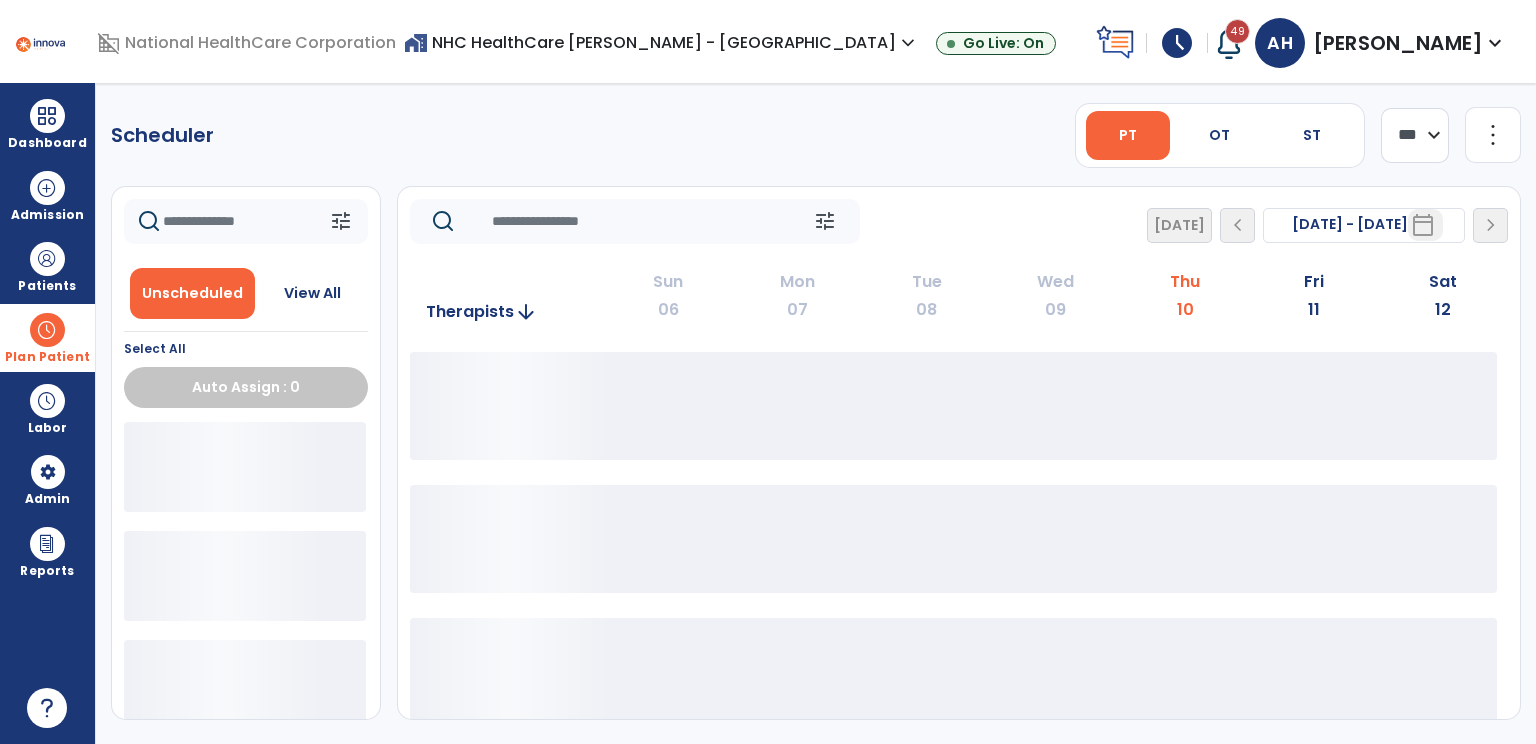 click on "**** ***" 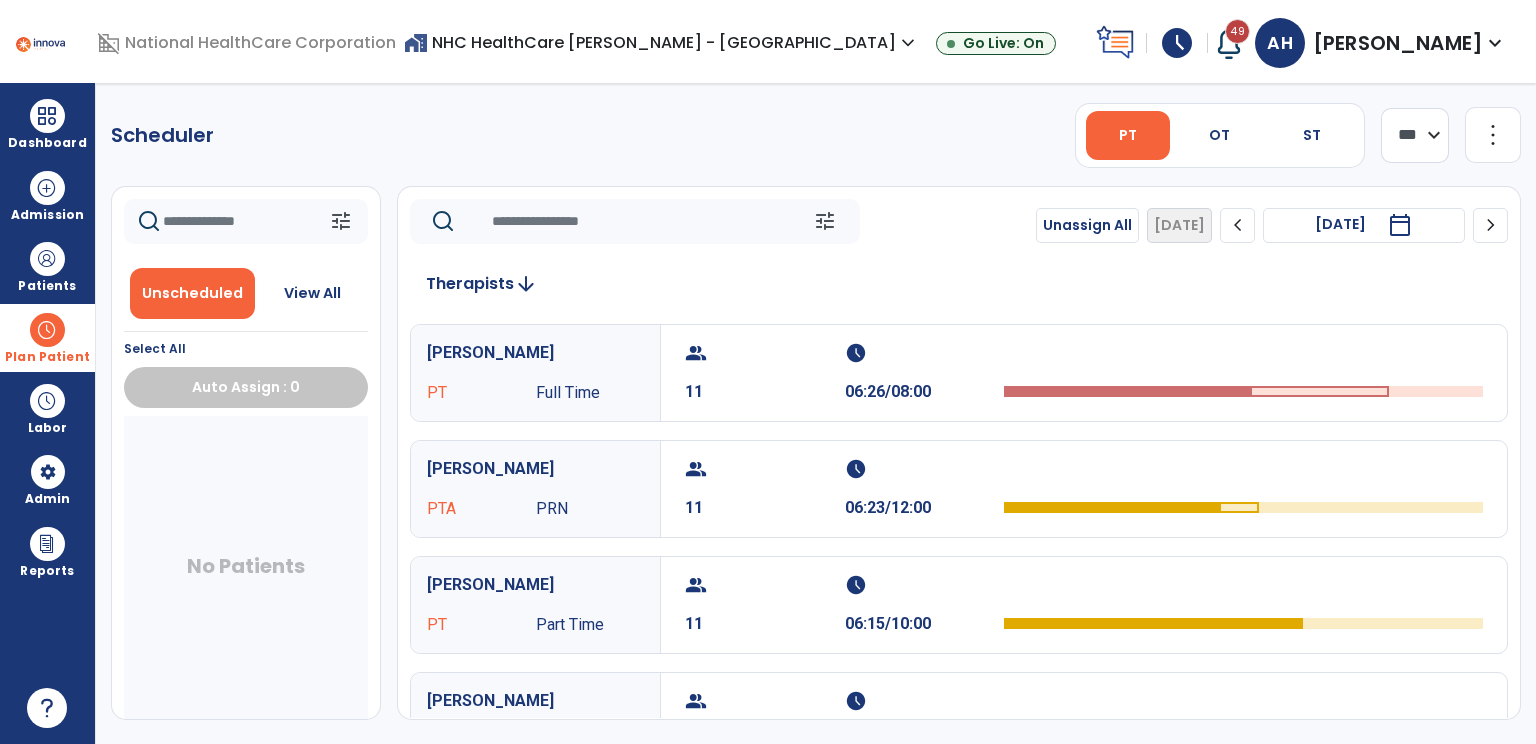 click on "chevron_right" 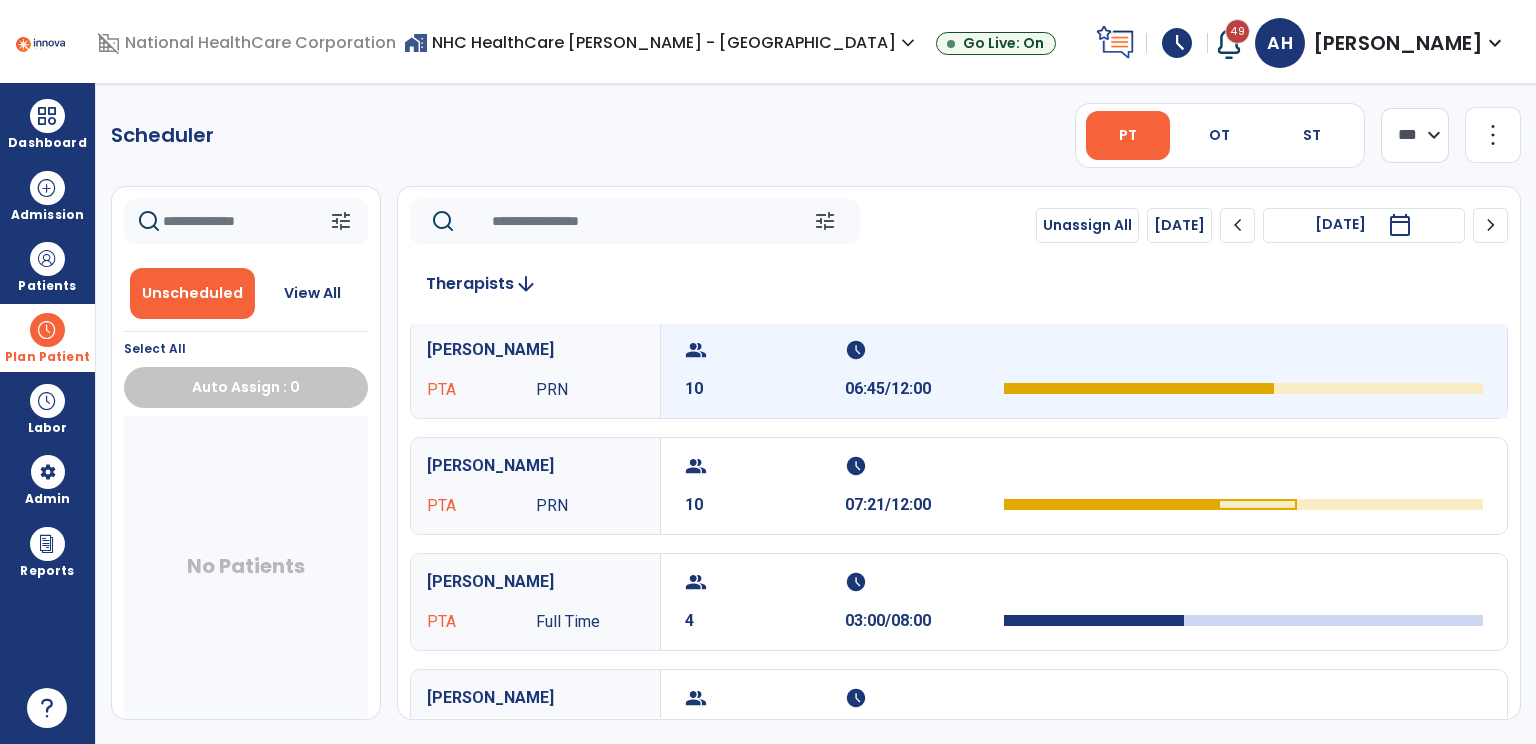 scroll, scrollTop: 236, scrollLeft: 0, axis: vertical 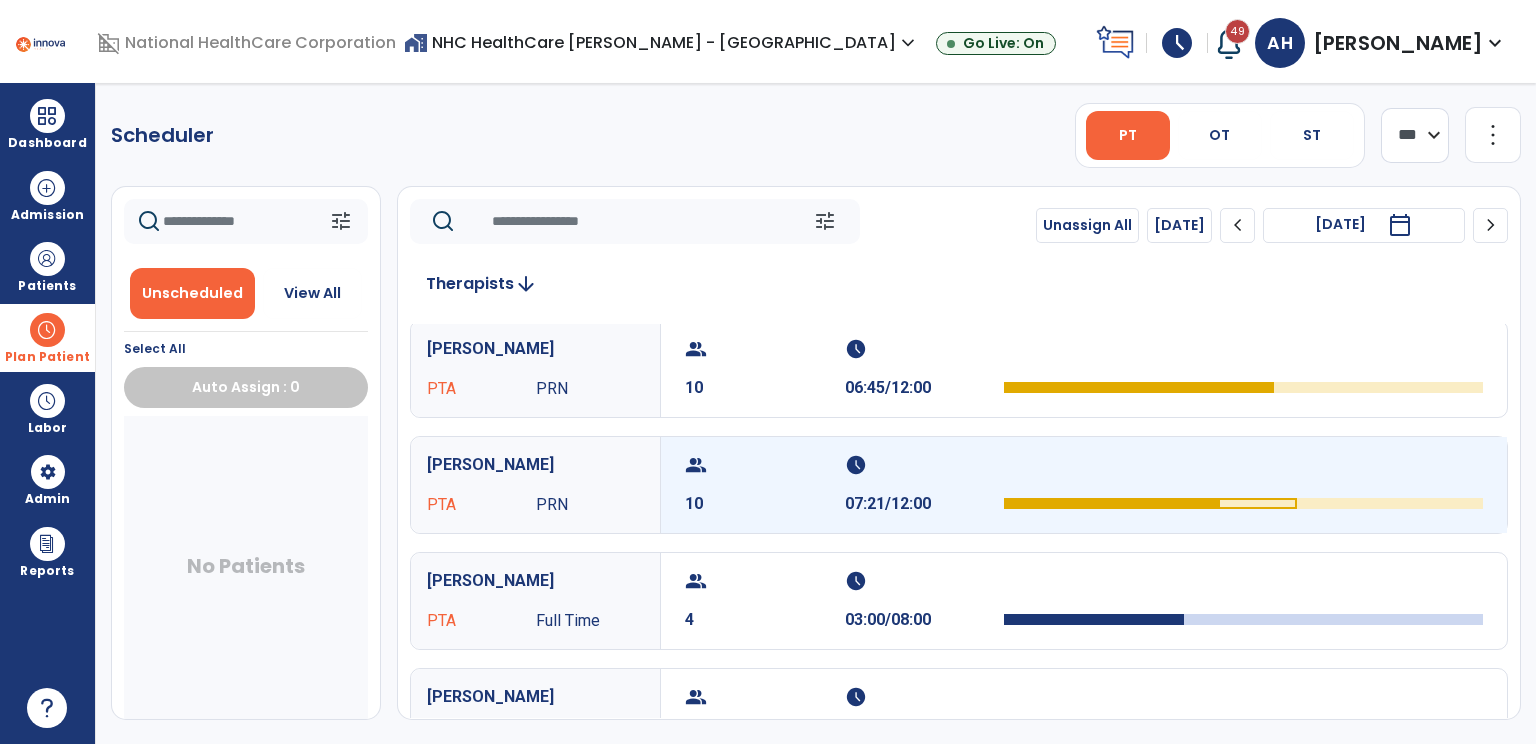 click on "10" at bounding box center (765, 504) 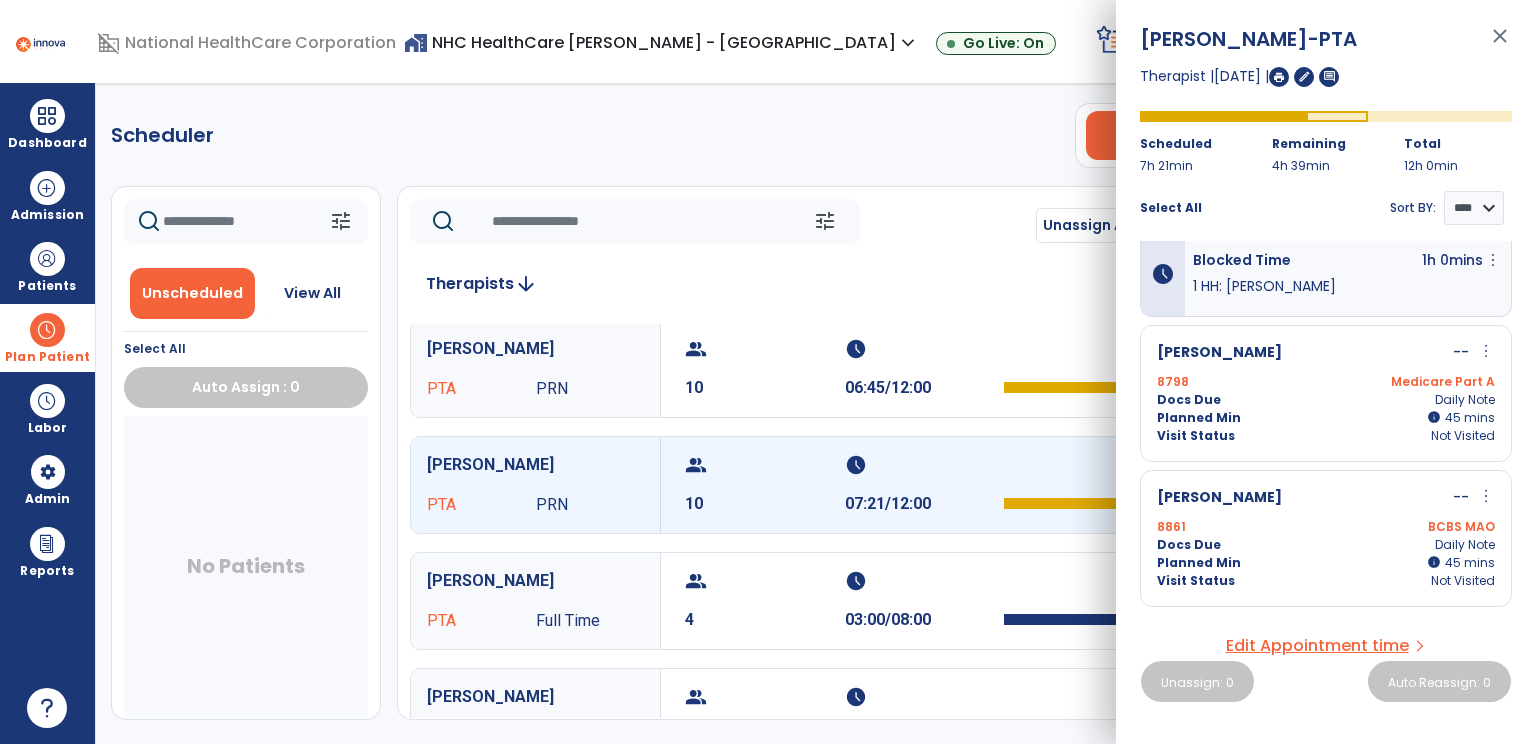 scroll, scrollTop: 112, scrollLeft: 0, axis: vertical 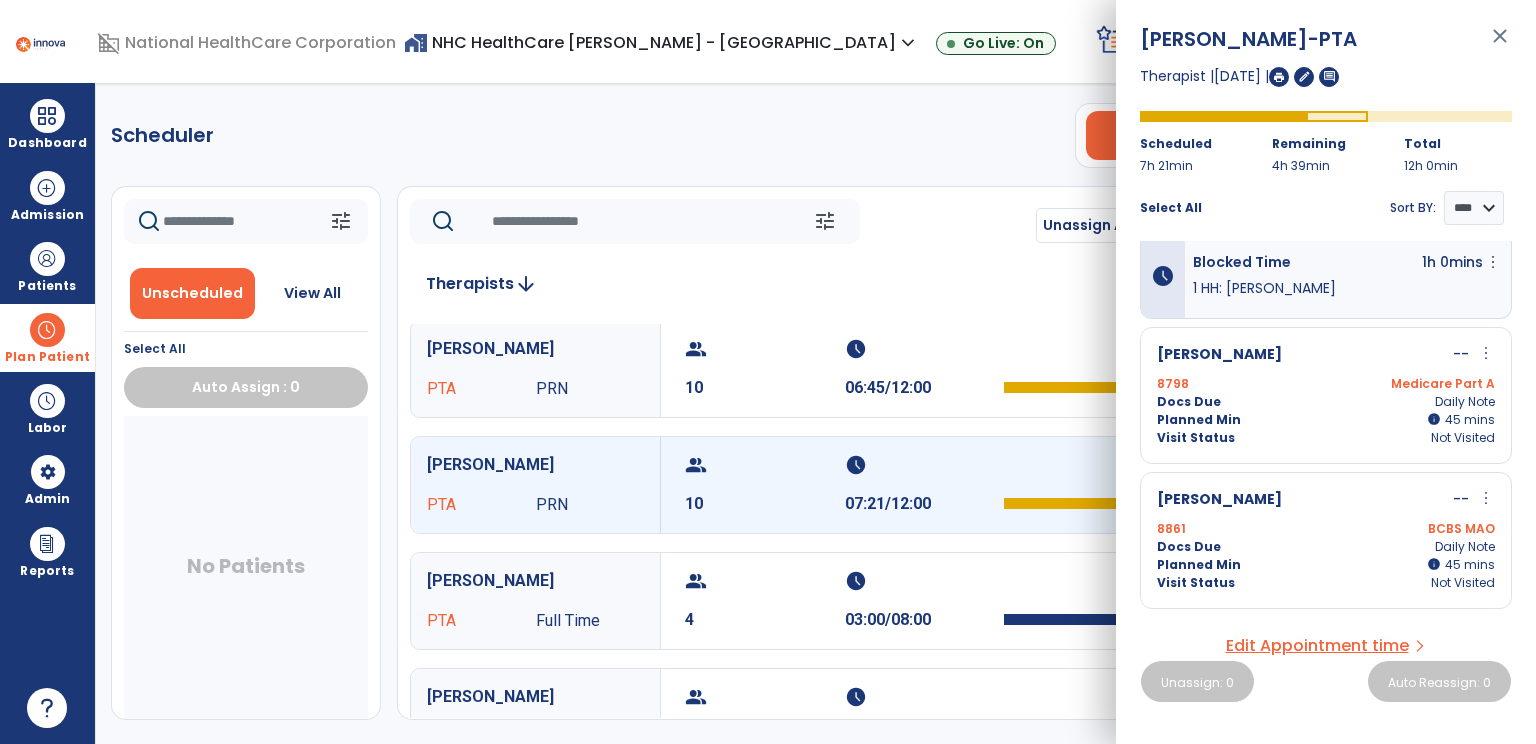 click on "Planned Min  info   45 I 45 mins" at bounding box center (1326, 420) 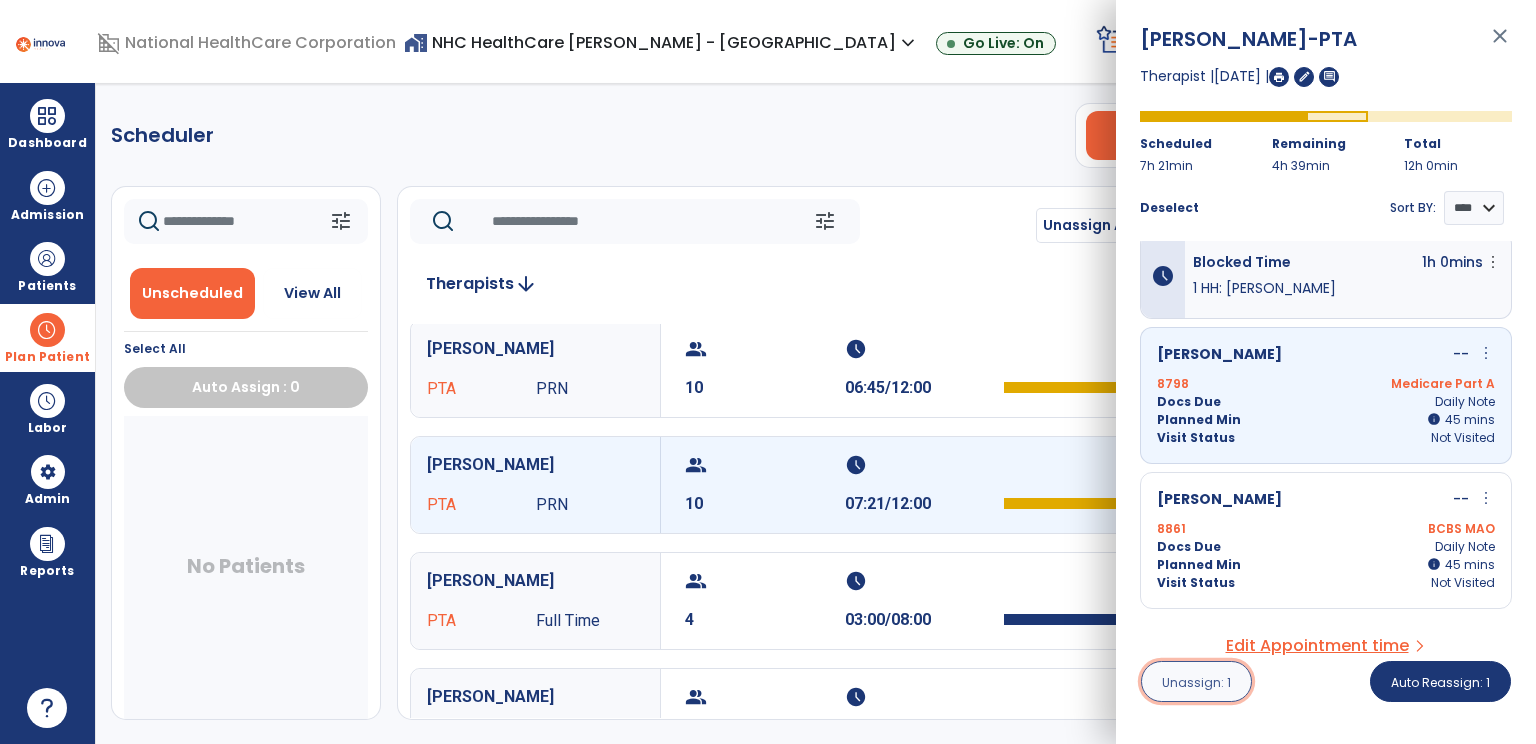 click on "Unassign: 1" at bounding box center (1196, 682) 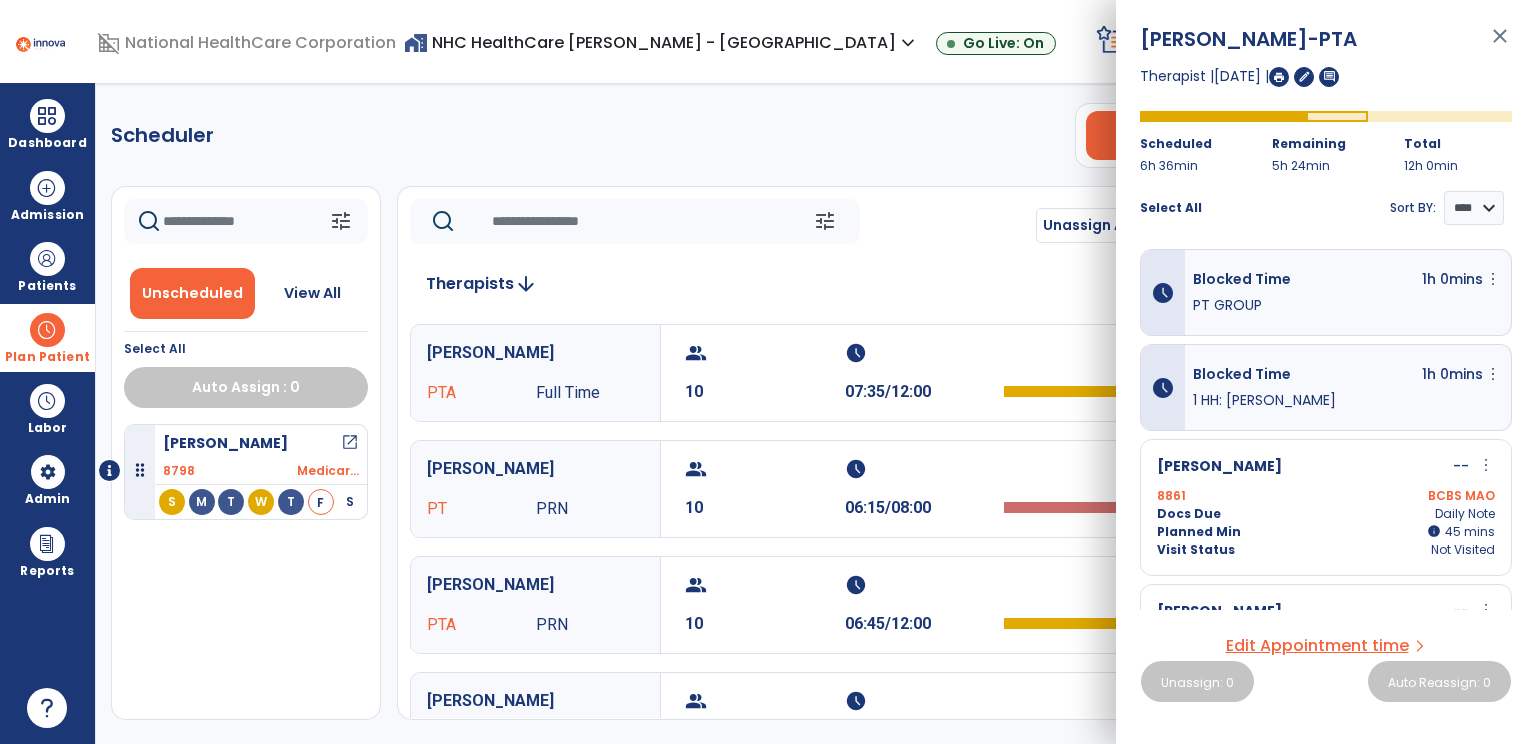 click on "home_work   NHC HealthCare [PERSON_NAME] - [GEOGRAPHIC_DATA]   expand_more   NHC HealthCare [PERSON_NAME] - [GEOGRAPHIC_DATA]  Go Live: On" at bounding box center [746, 43] 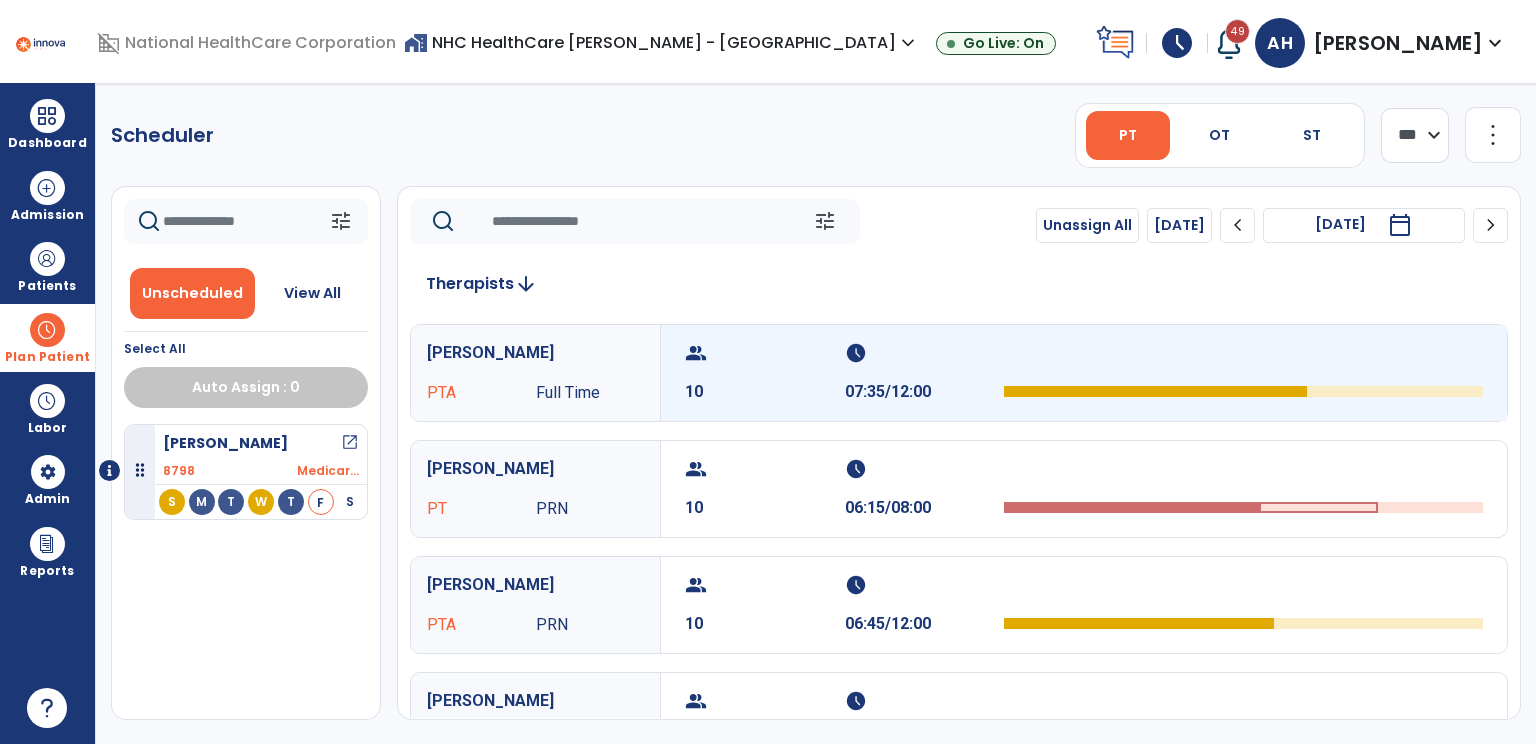 click on "group" at bounding box center (762, 353) 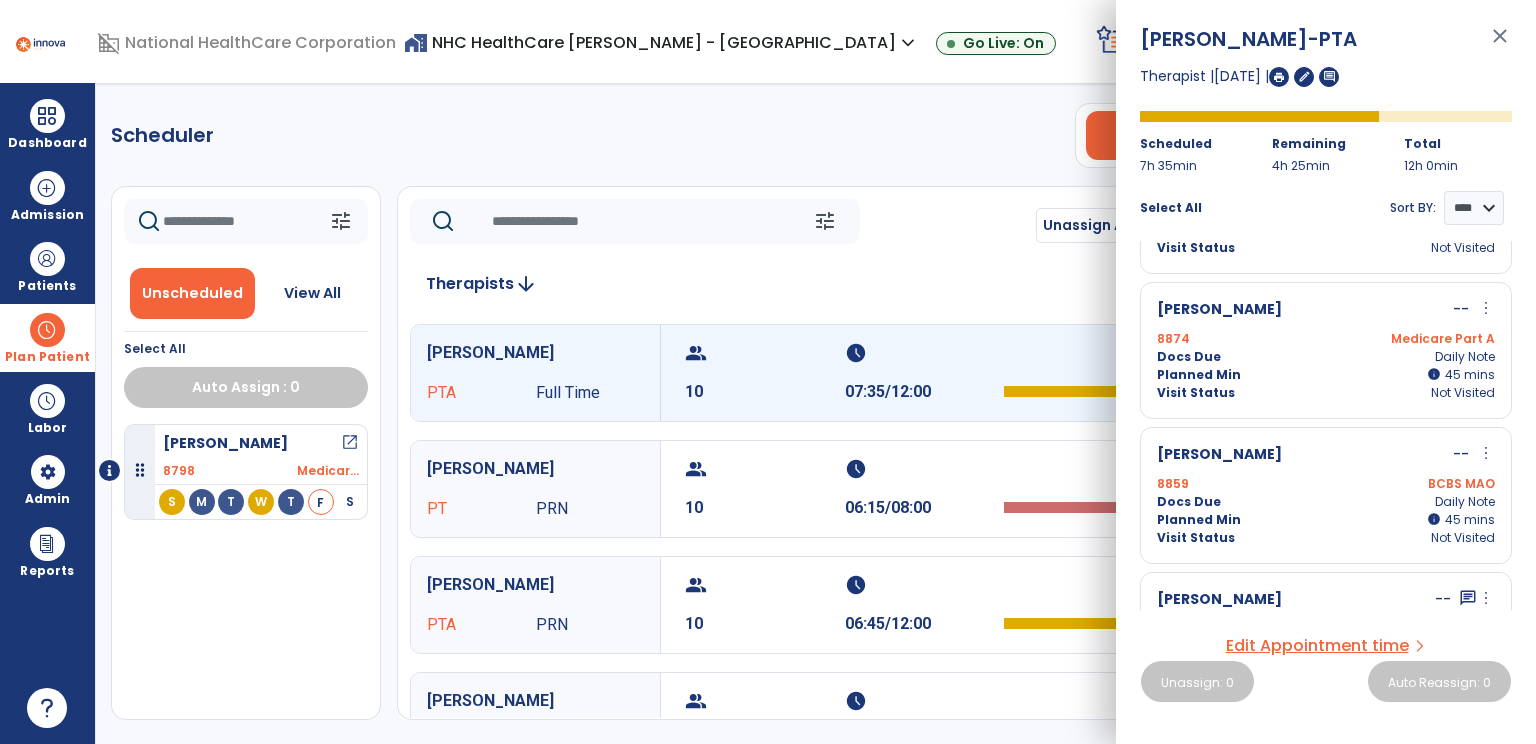 scroll, scrollTop: 694, scrollLeft: 0, axis: vertical 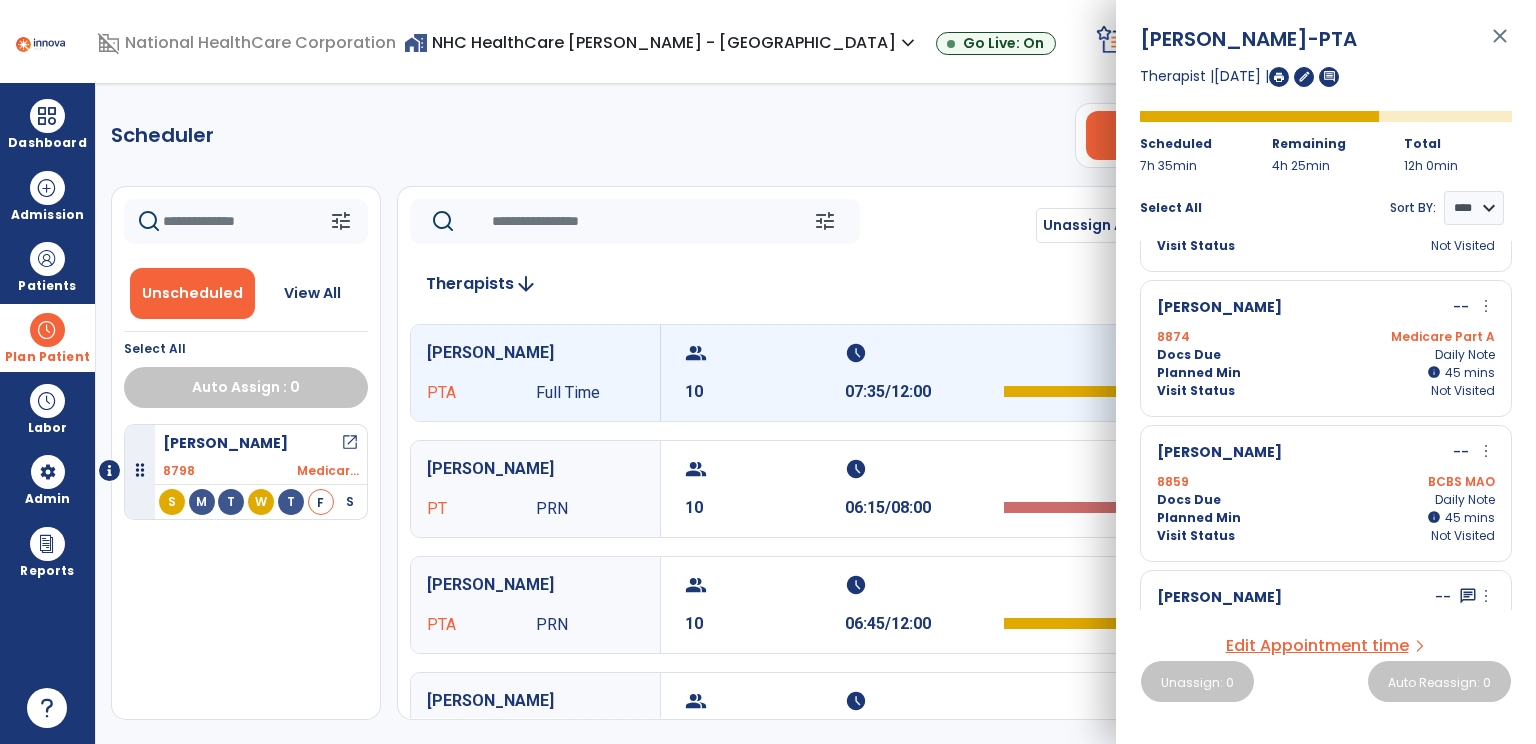 click on "Medicare Part A" at bounding box center [1410, 337] 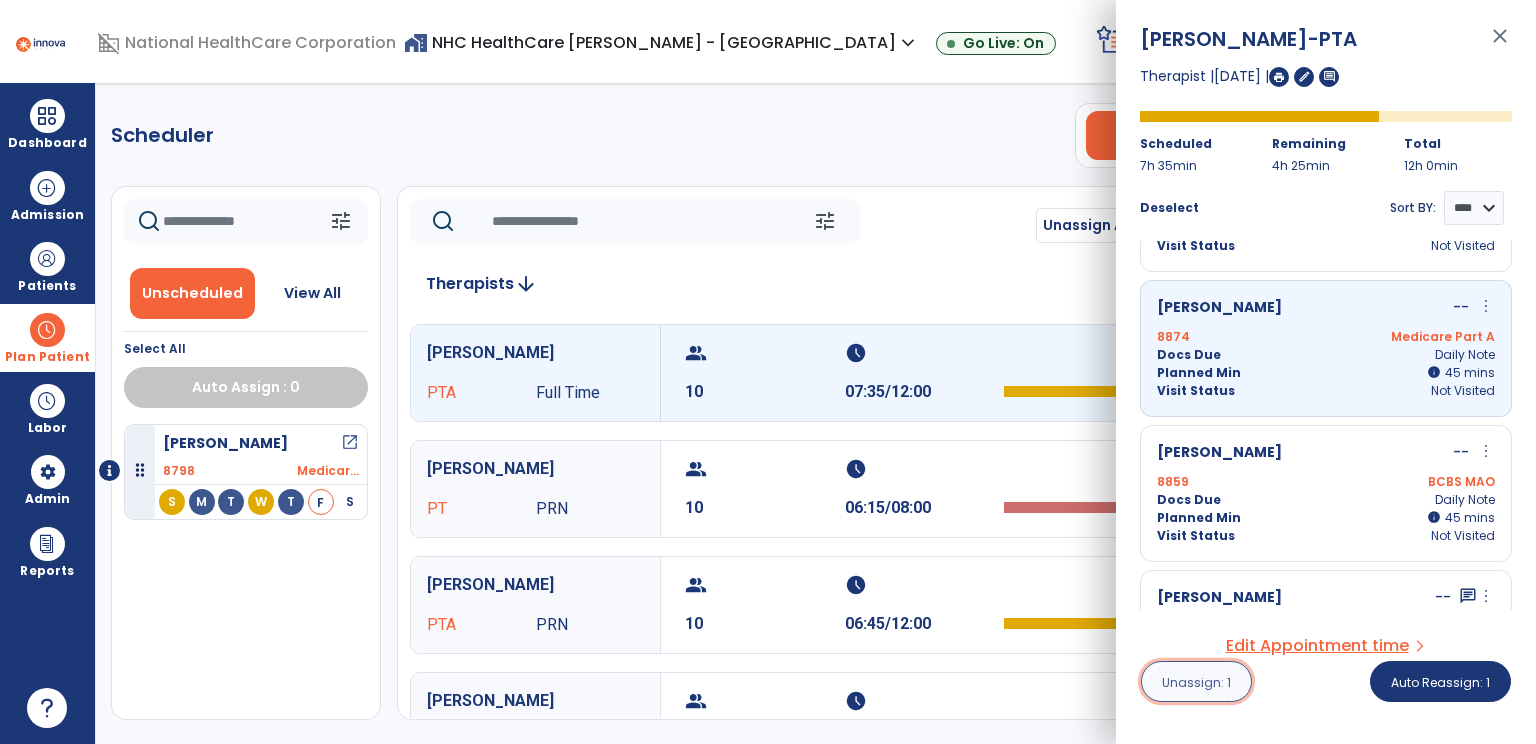 click on "Unassign: 1" at bounding box center [1196, 682] 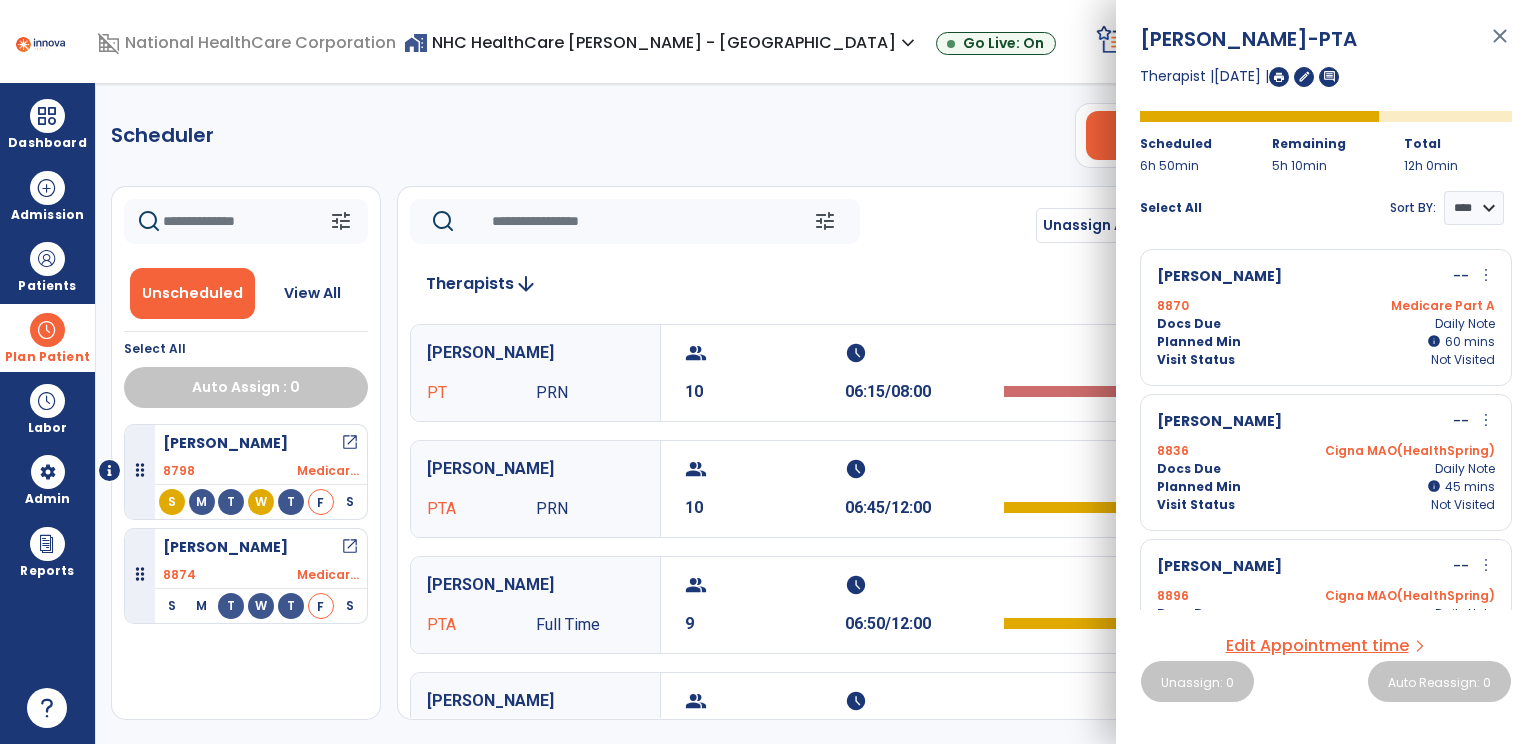 click on "Scheduler   PT   OT   ST  **** *** more_vert  Manage Labor   View All Therapists   Print" 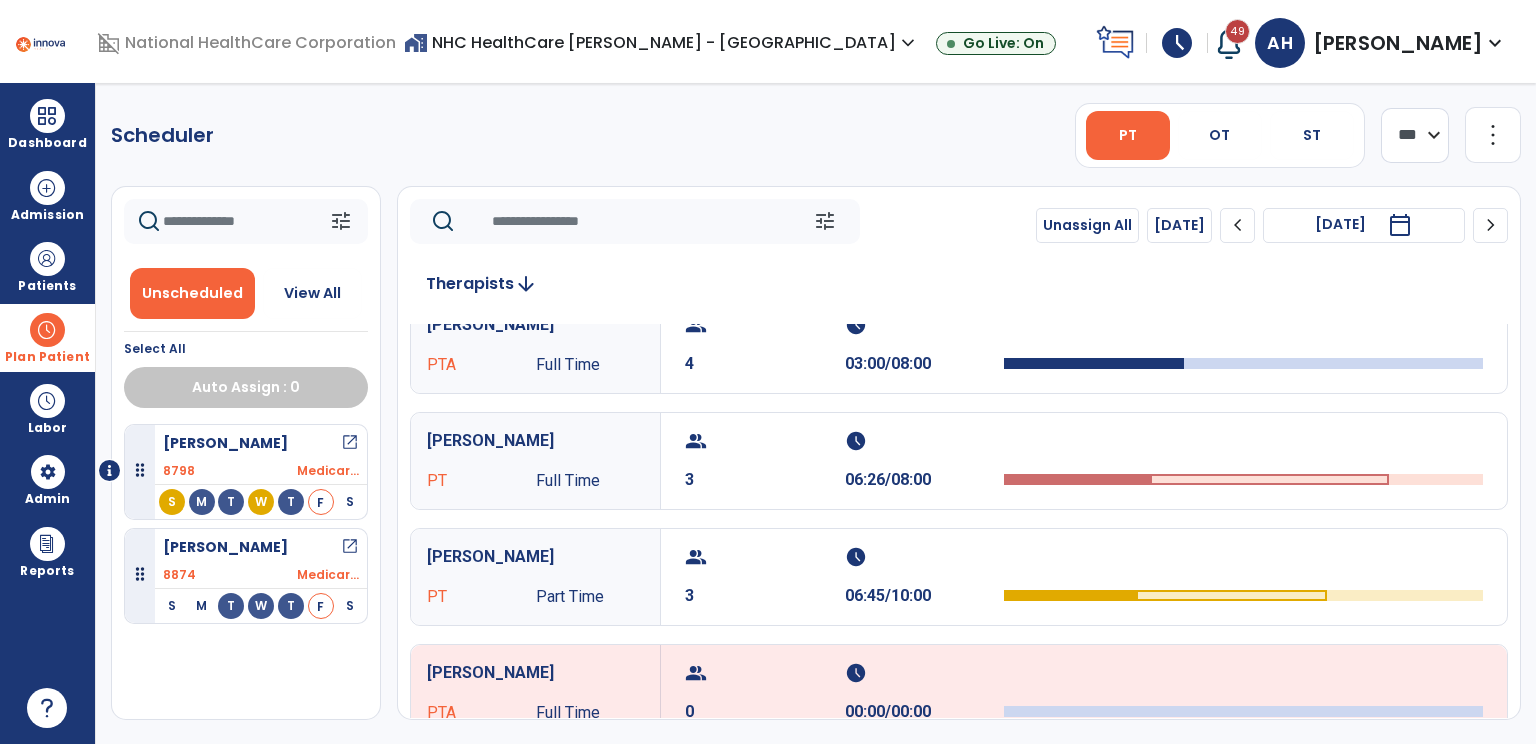 scroll, scrollTop: 0, scrollLeft: 0, axis: both 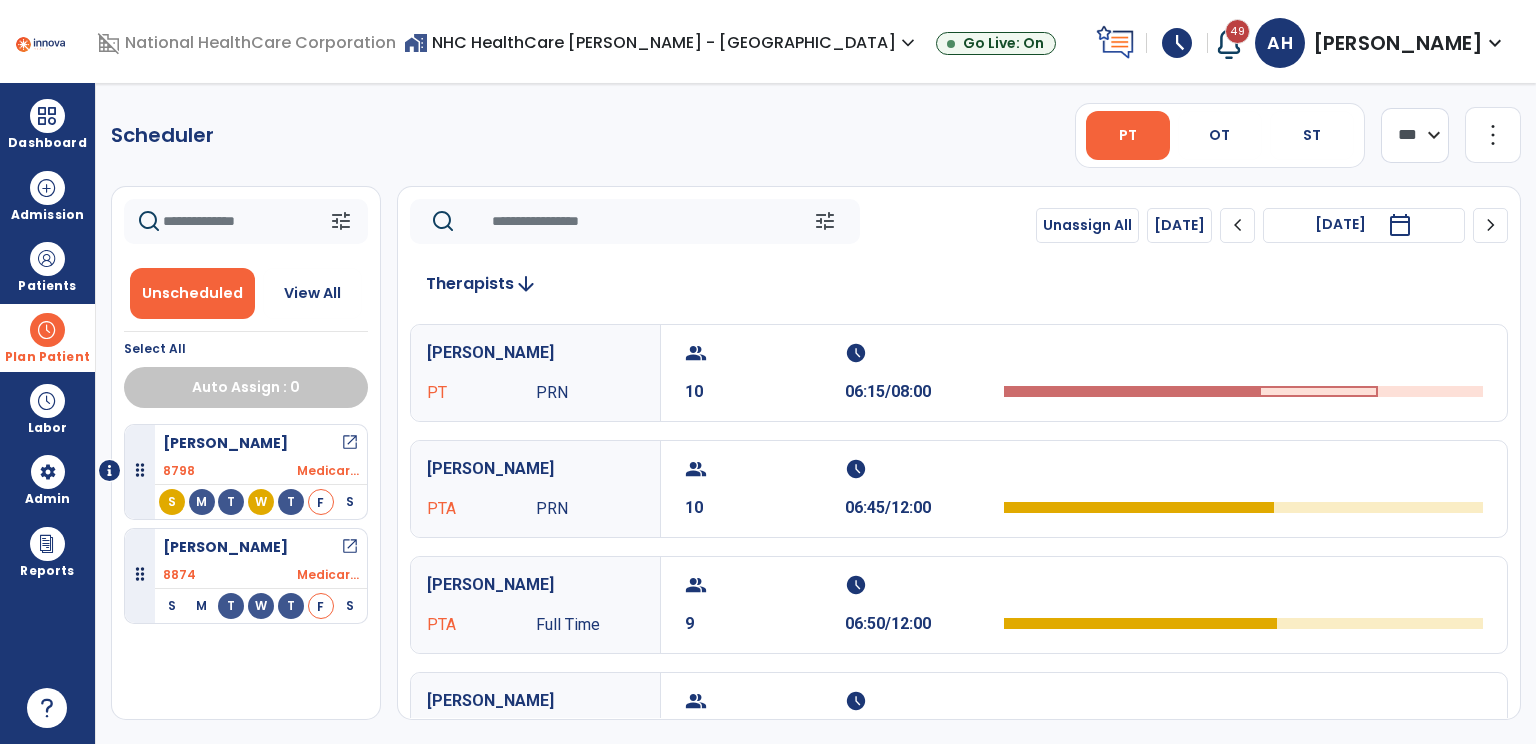 click at bounding box center (47, 330) 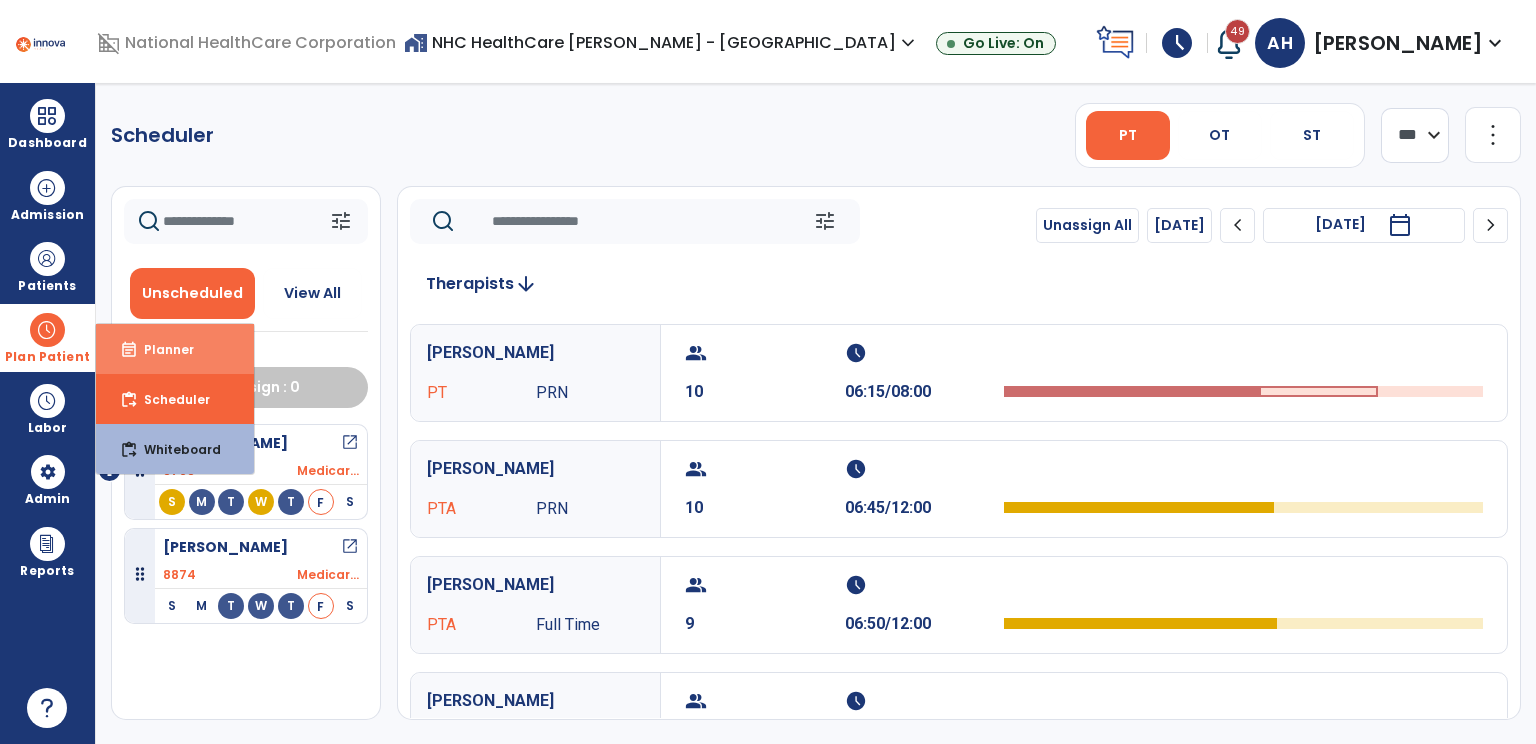 click on "Planner" at bounding box center [161, 349] 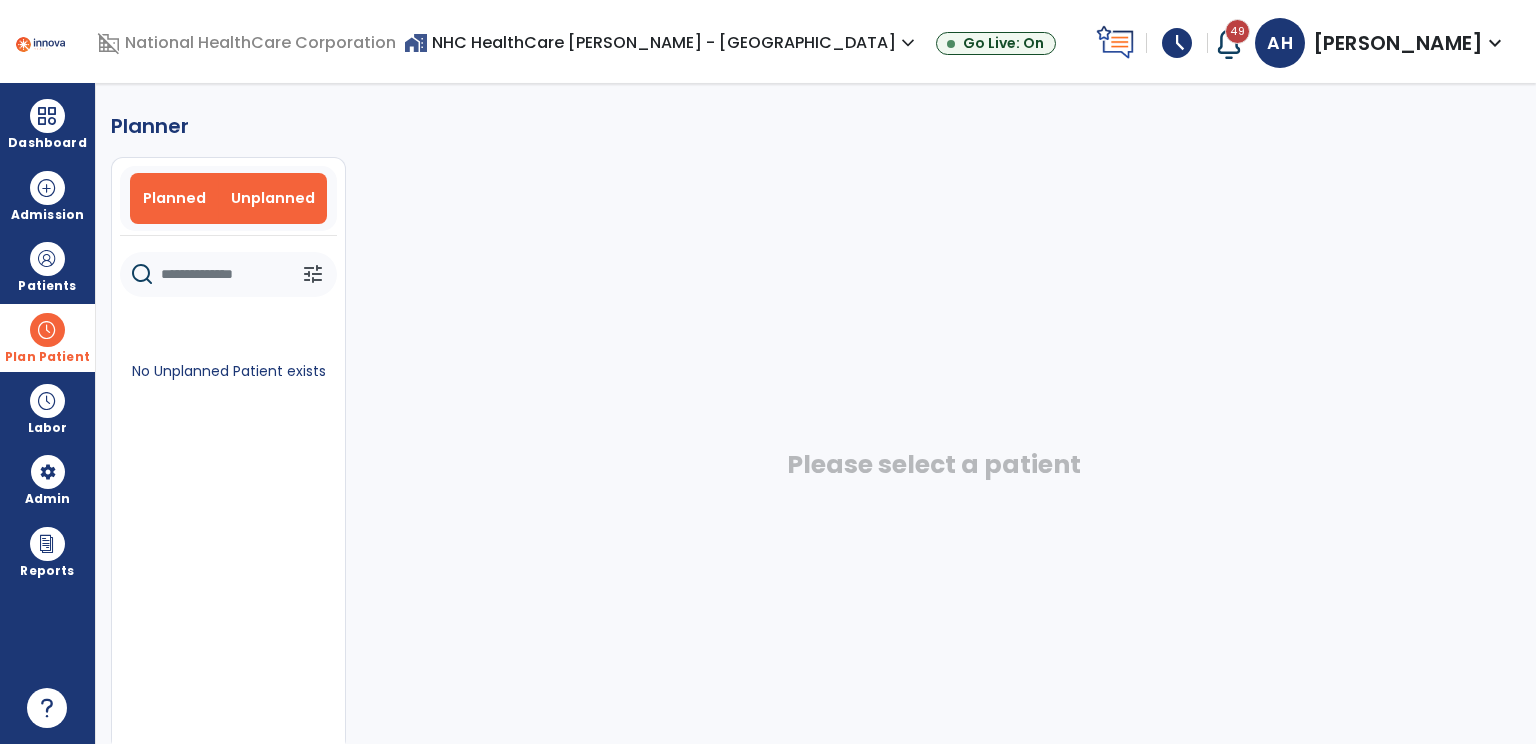 click on "Planned" at bounding box center (175, 198) 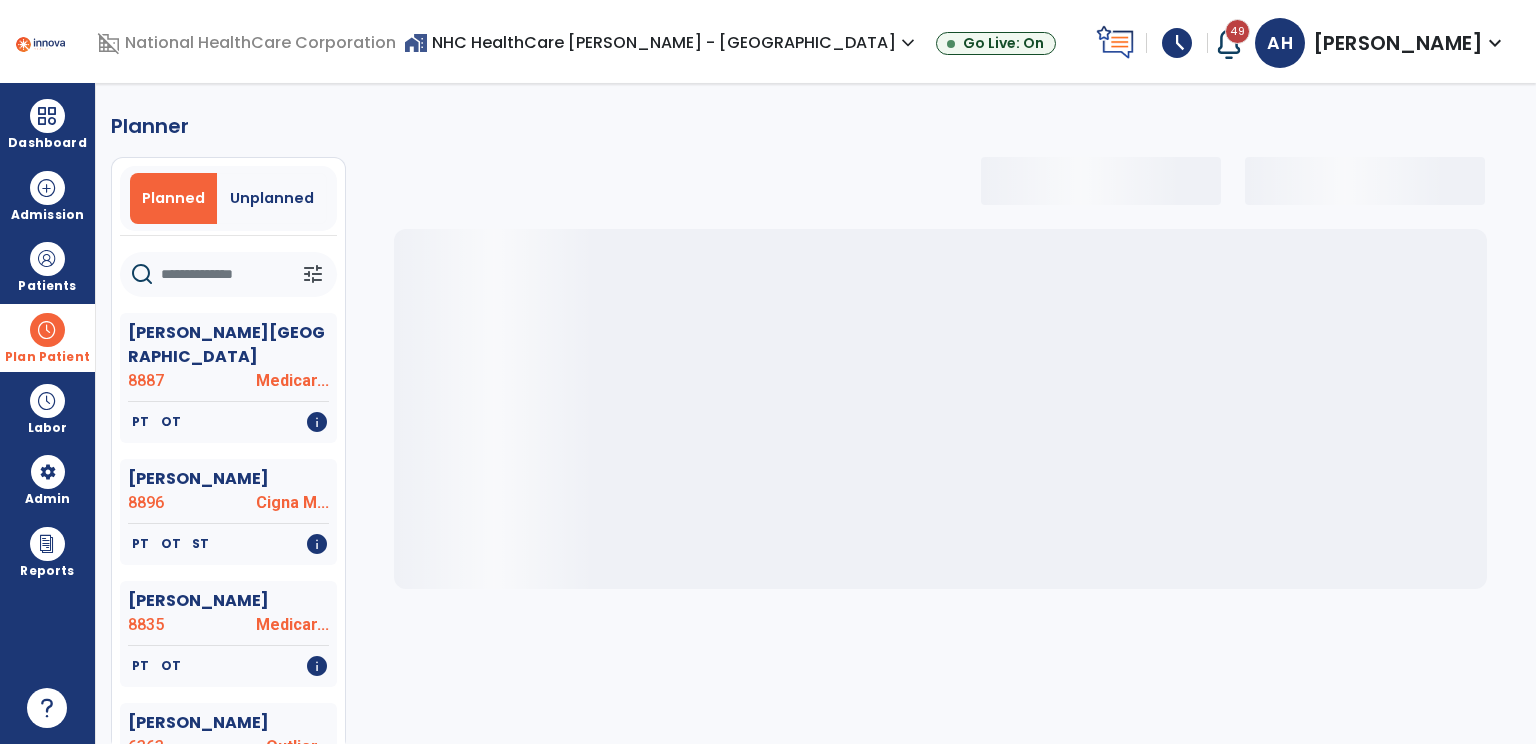 click 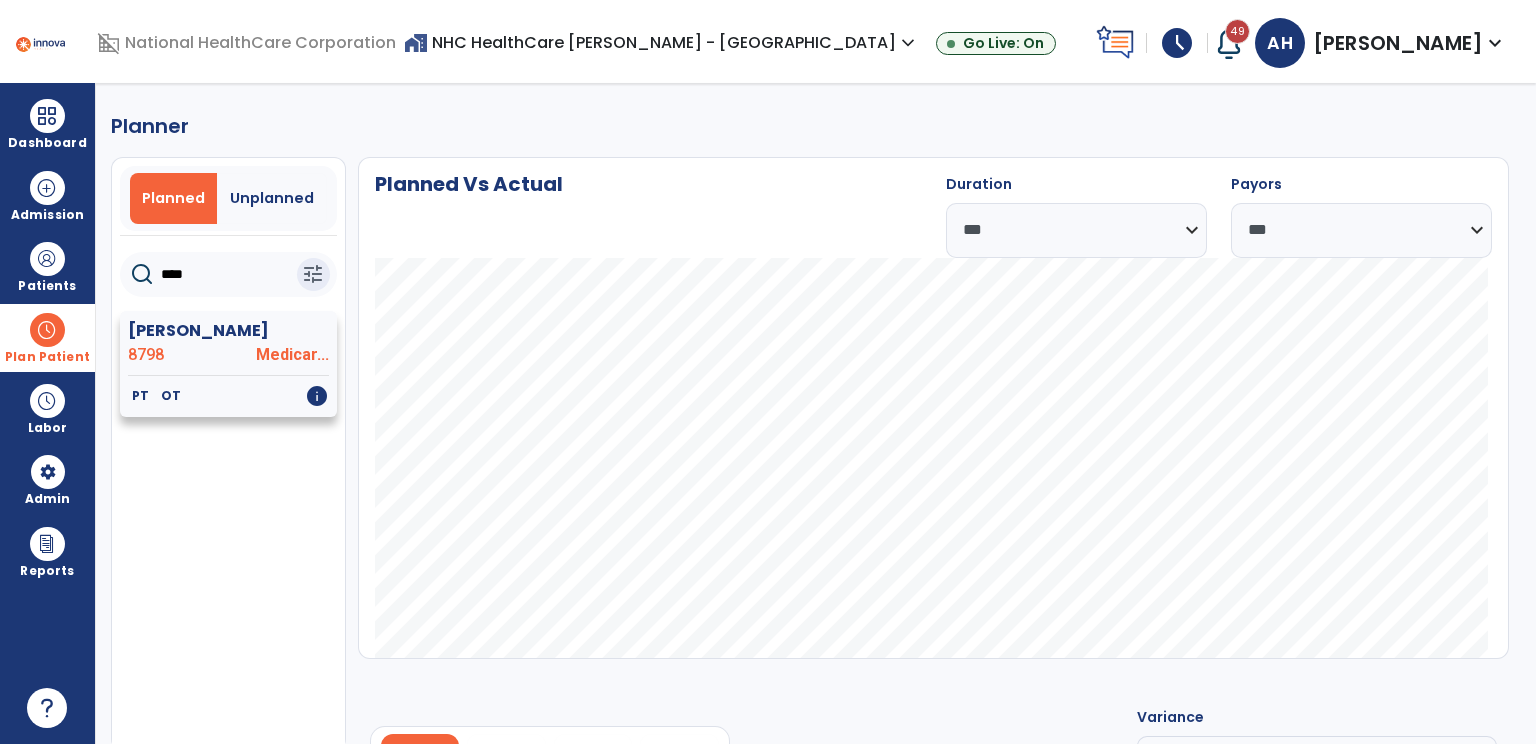 type on "****" 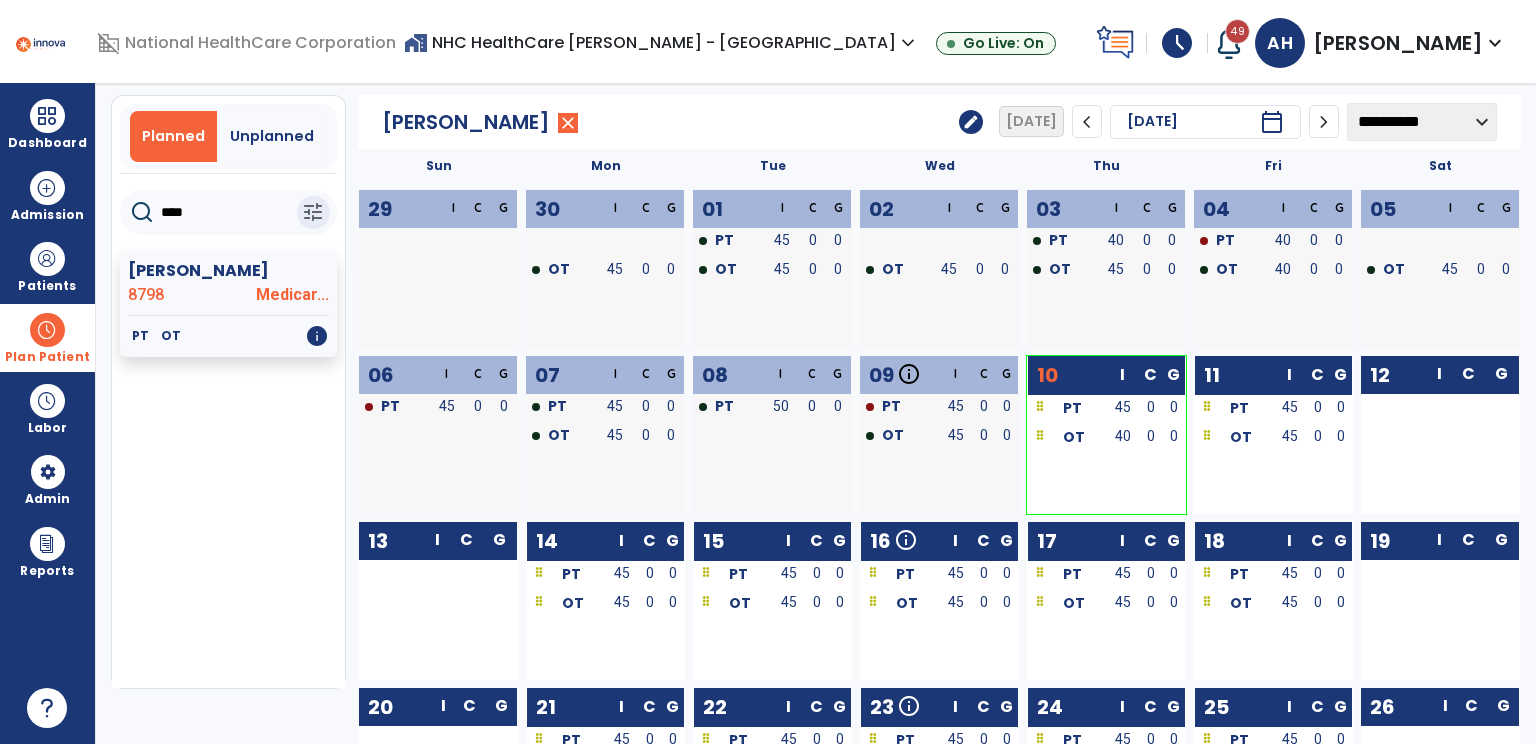 scroll, scrollTop: 64, scrollLeft: 0, axis: vertical 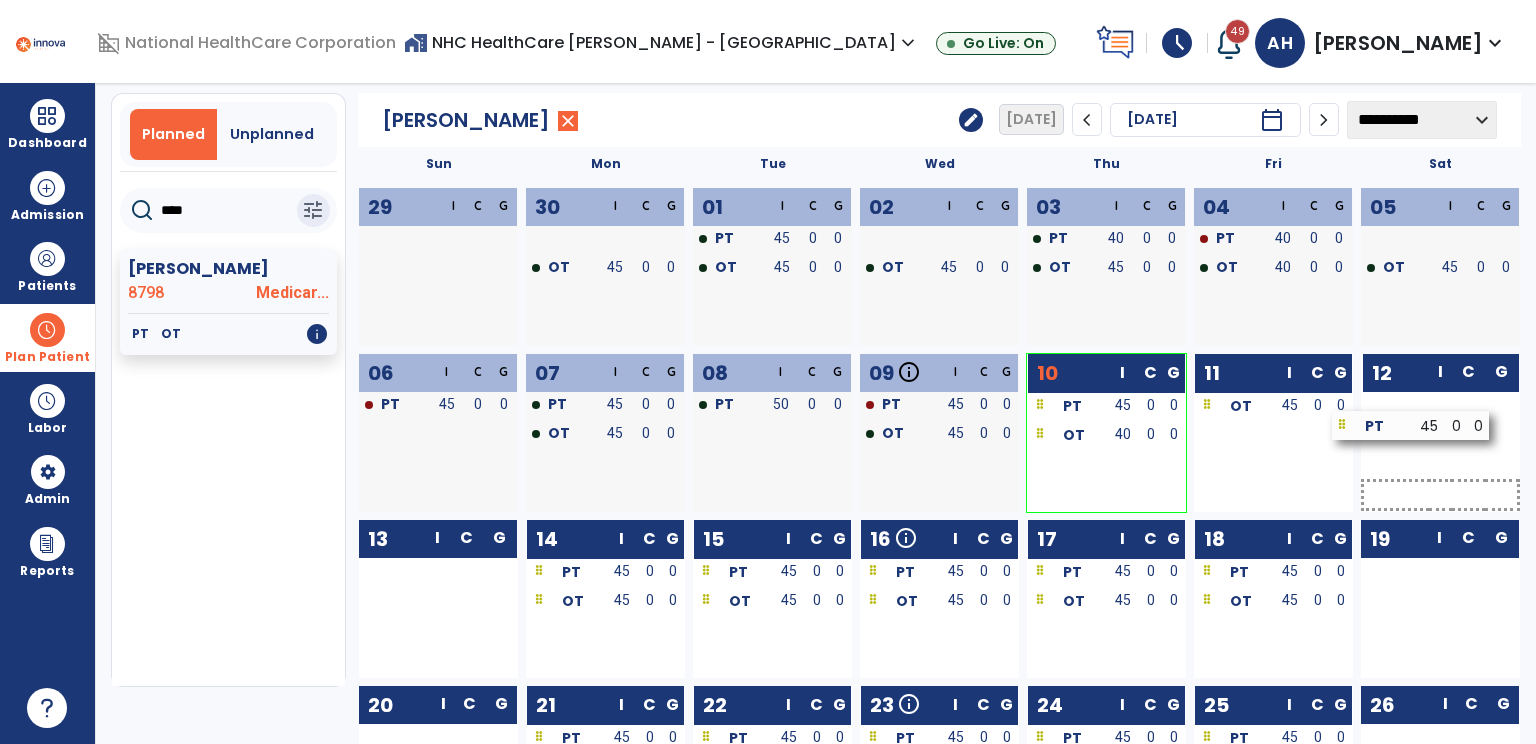 drag, startPoint x: 1276, startPoint y: 411, endPoint x: 1427, endPoint y: 428, distance: 151.95393 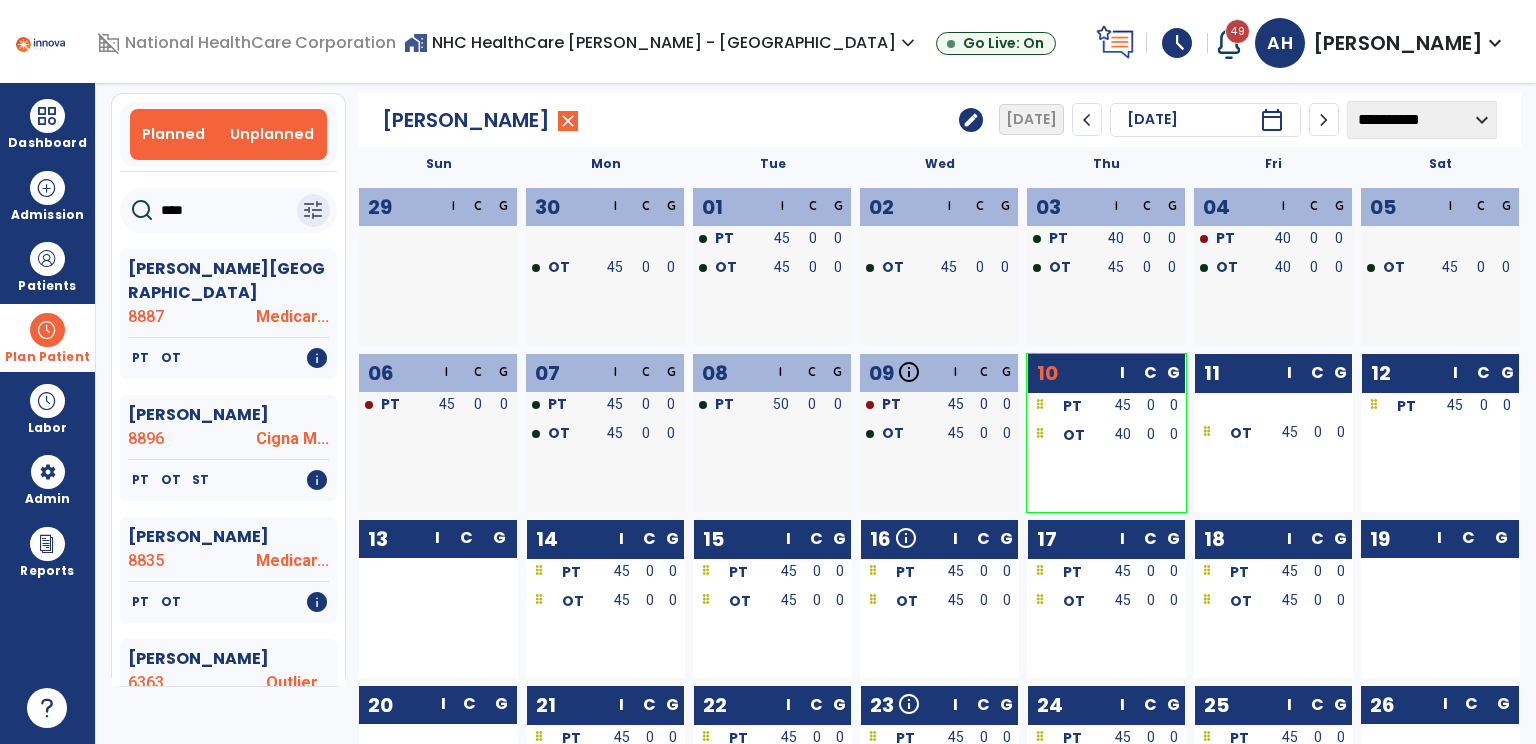 click on "Unplanned" at bounding box center [272, 134] 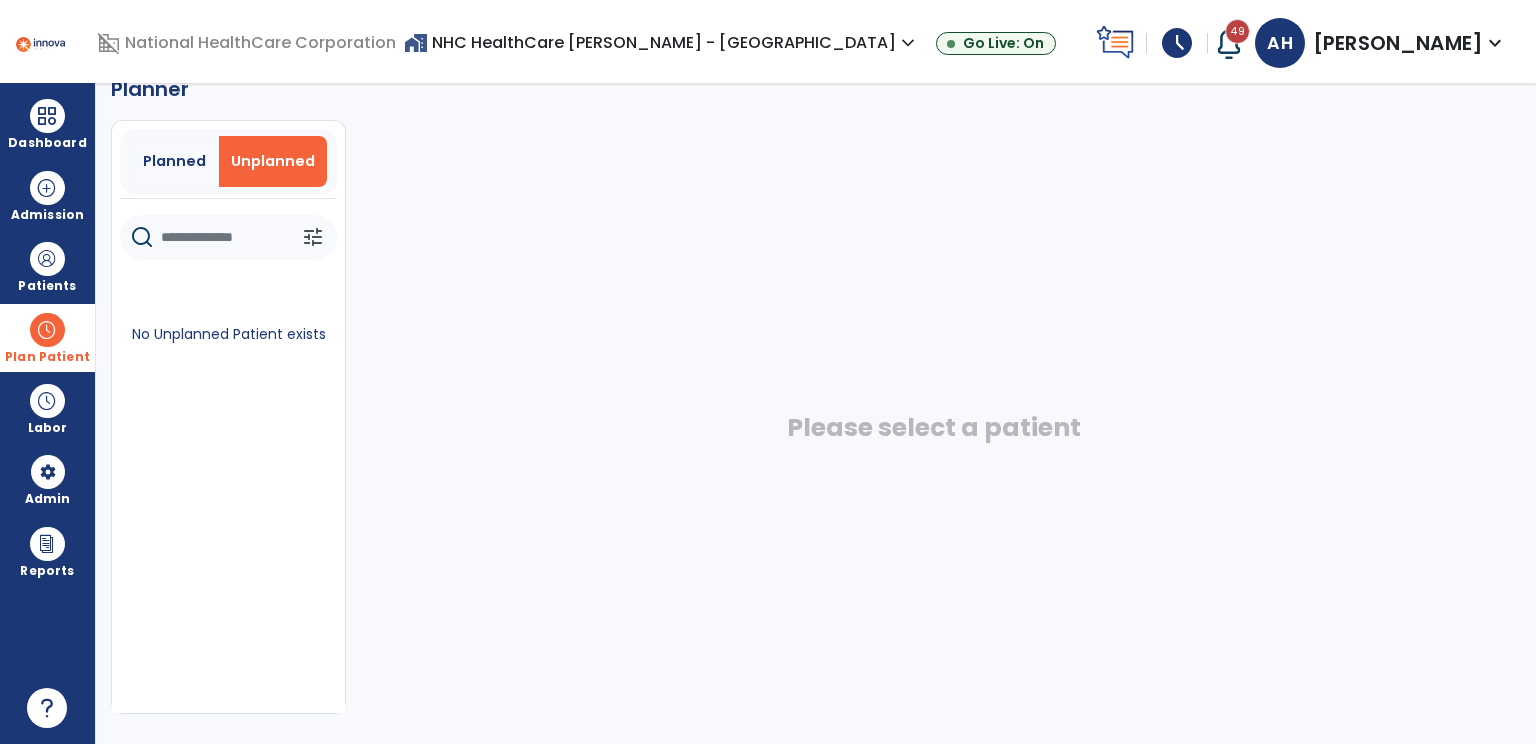 scroll, scrollTop: 36, scrollLeft: 0, axis: vertical 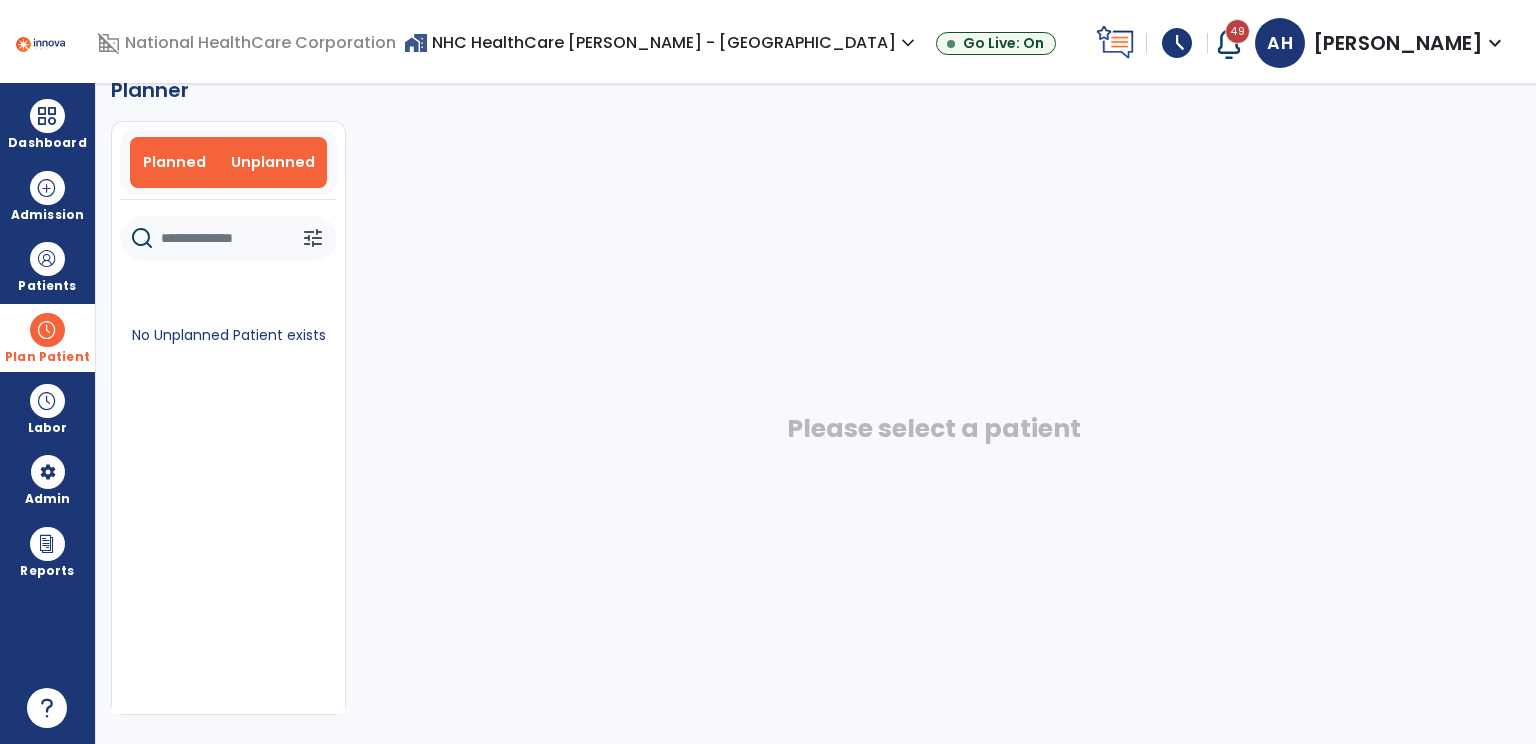 click on "Planned" at bounding box center [174, 162] 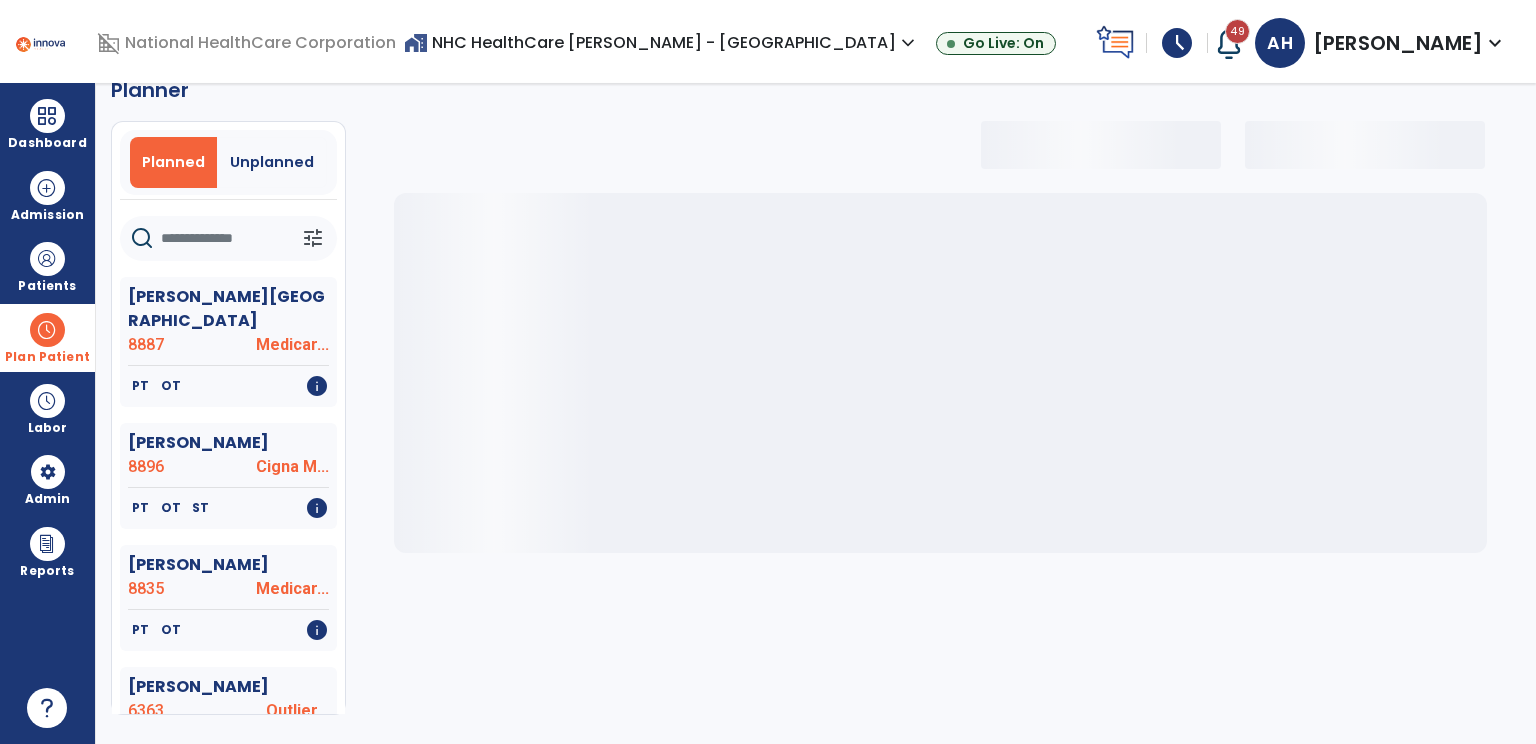 click 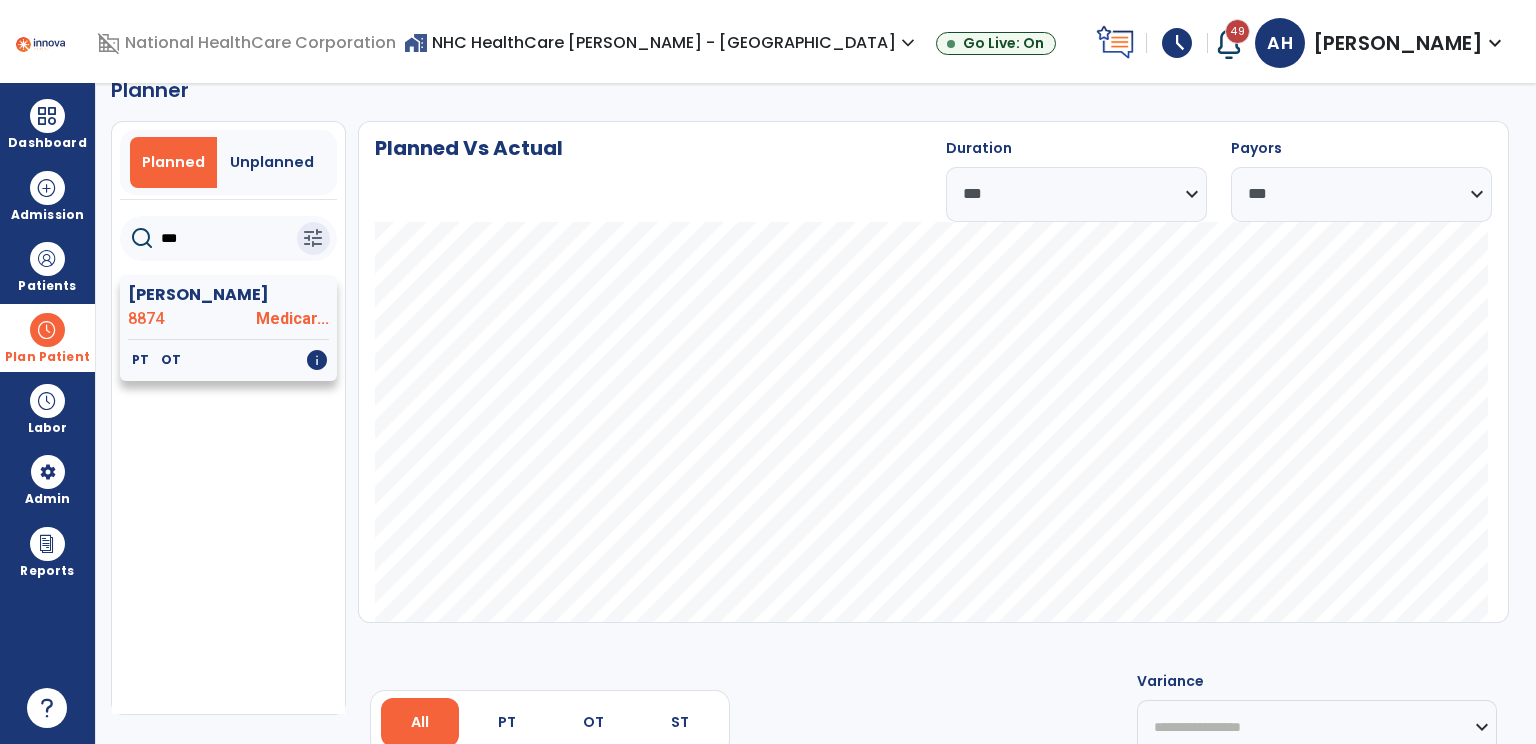 type on "***" 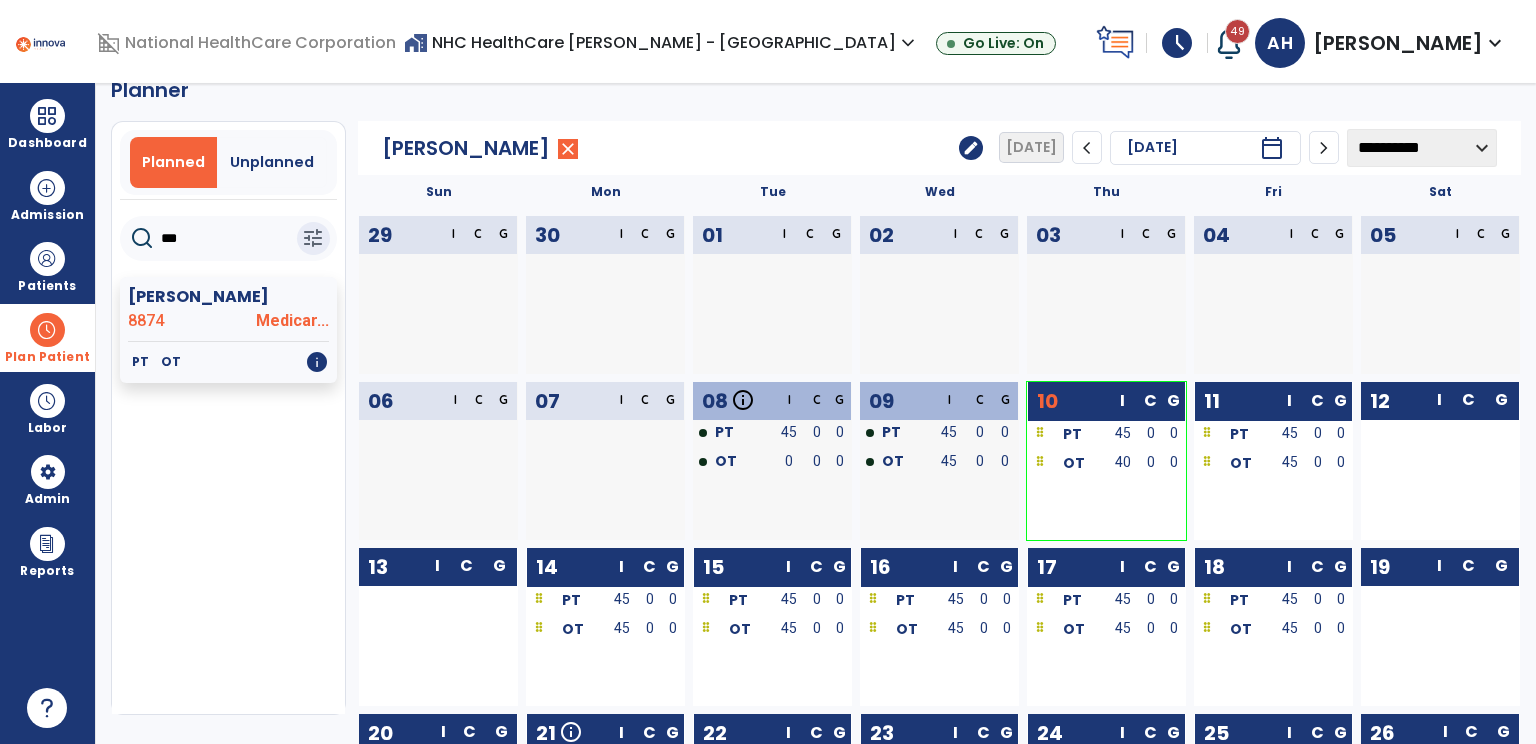 scroll, scrollTop: 0, scrollLeft: 0, axis: both 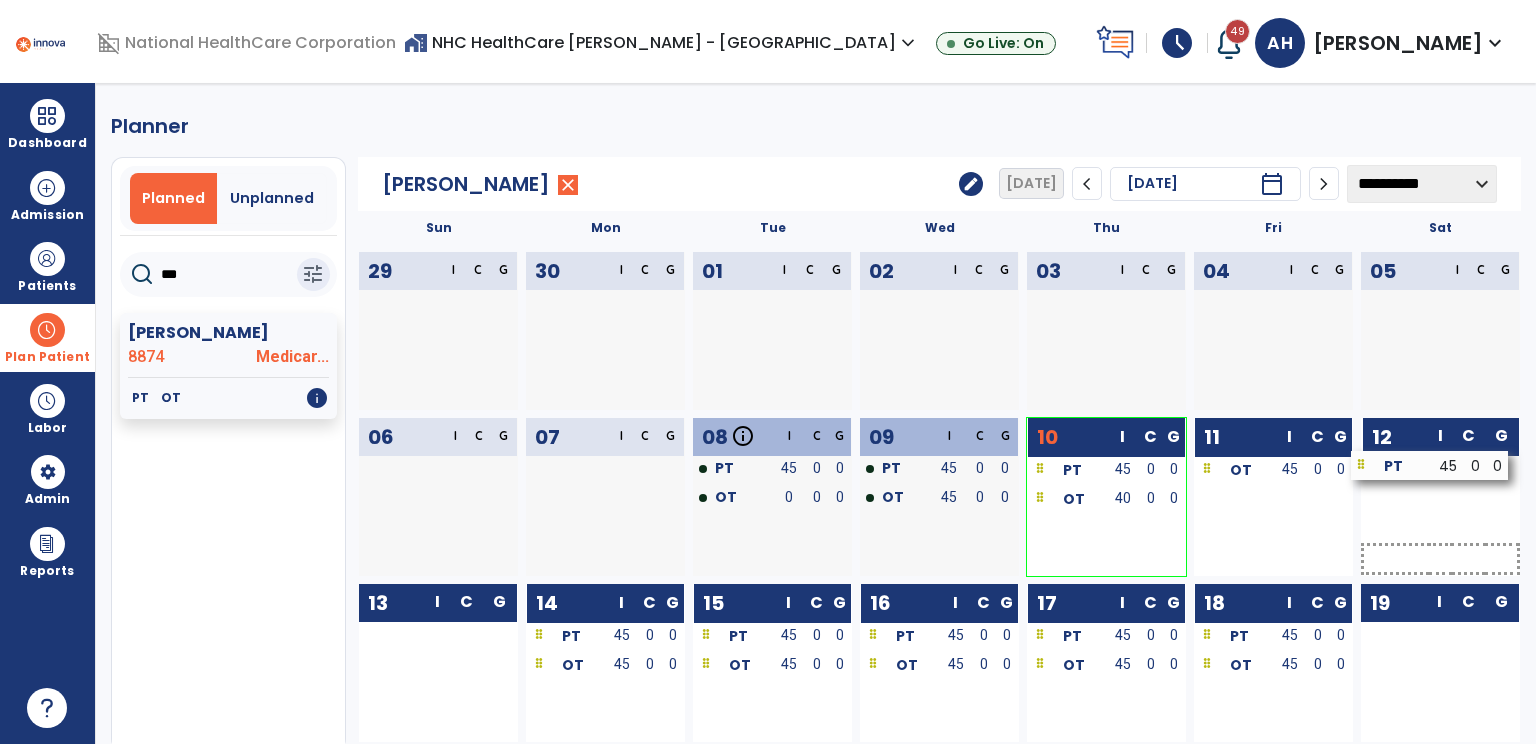drag, startPoint x: 1253, startPoint y: 470, endPoint x: 1422, endPoint y: 464, distance: 169.10648 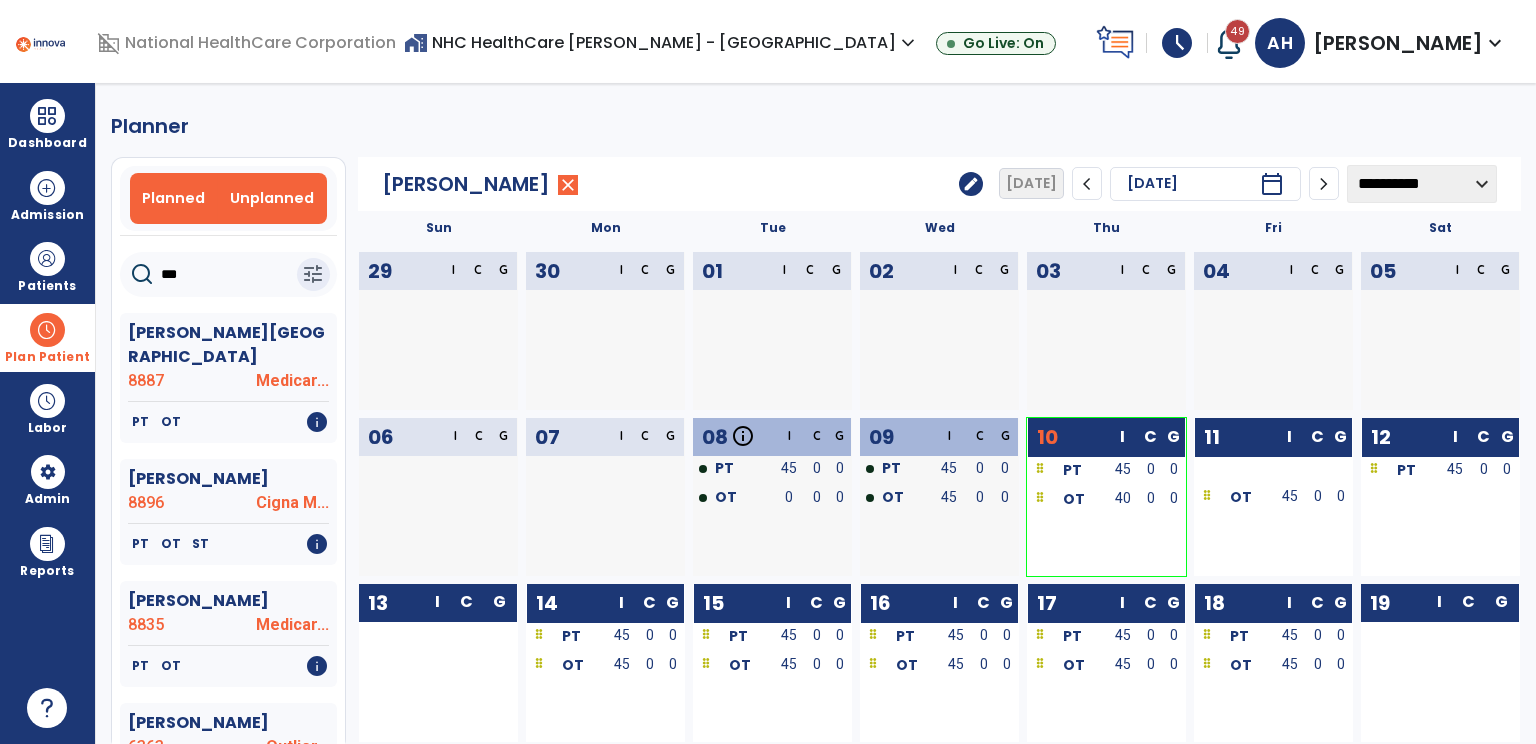 click on "Unplanned" at bounding box center [272, 198] 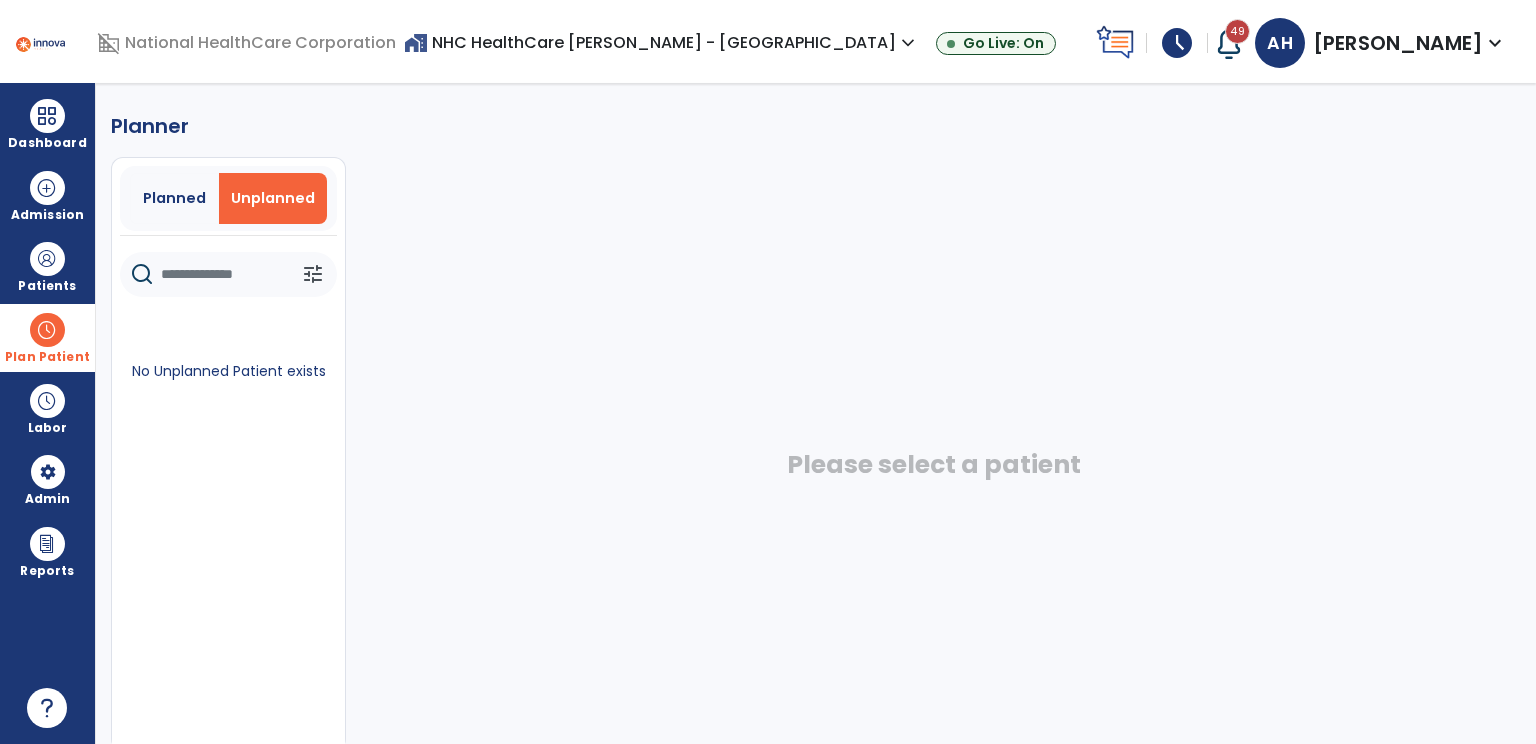 click on "Planned   Unplanned" at bounding box center [228, 198] 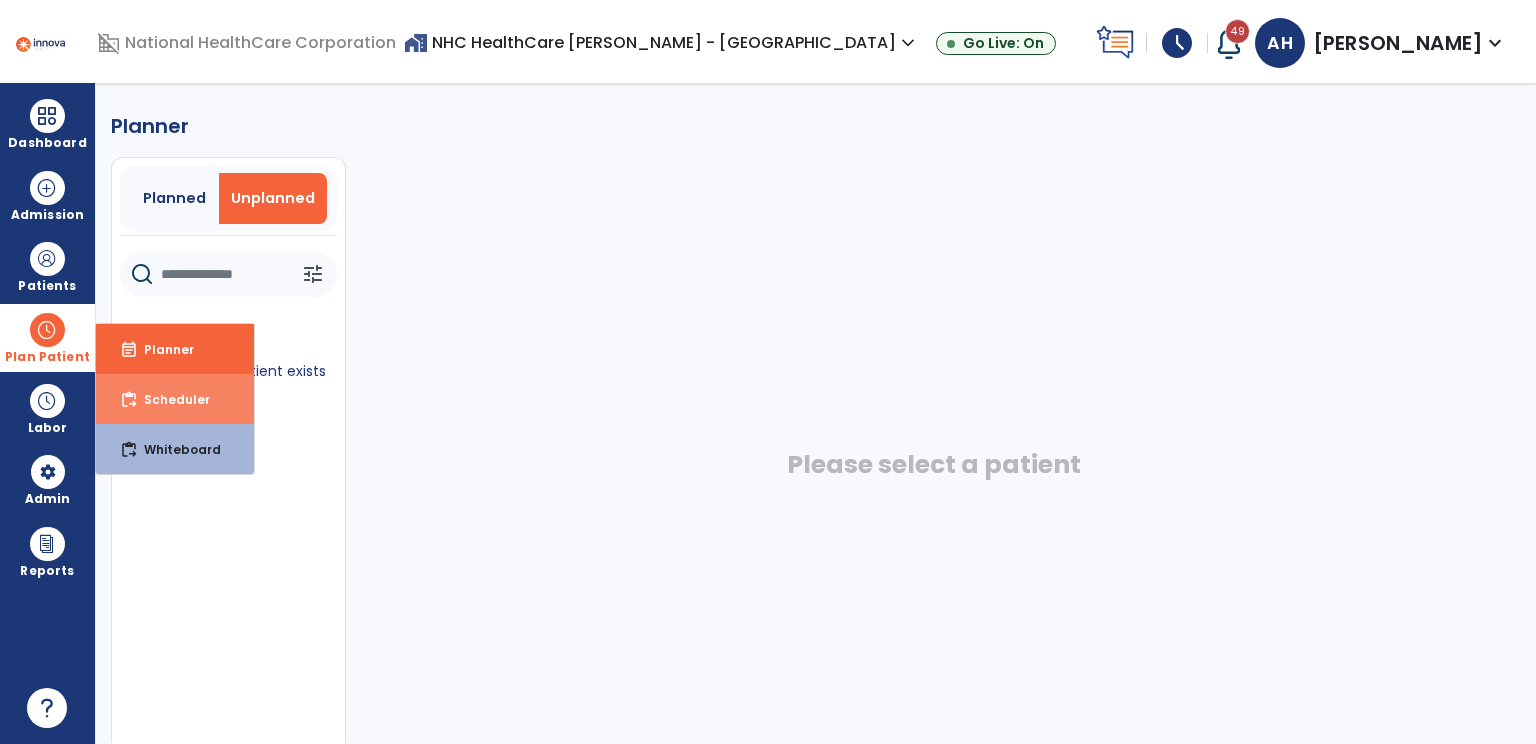 click on "Scheduler" at bounding box center (169, 399) 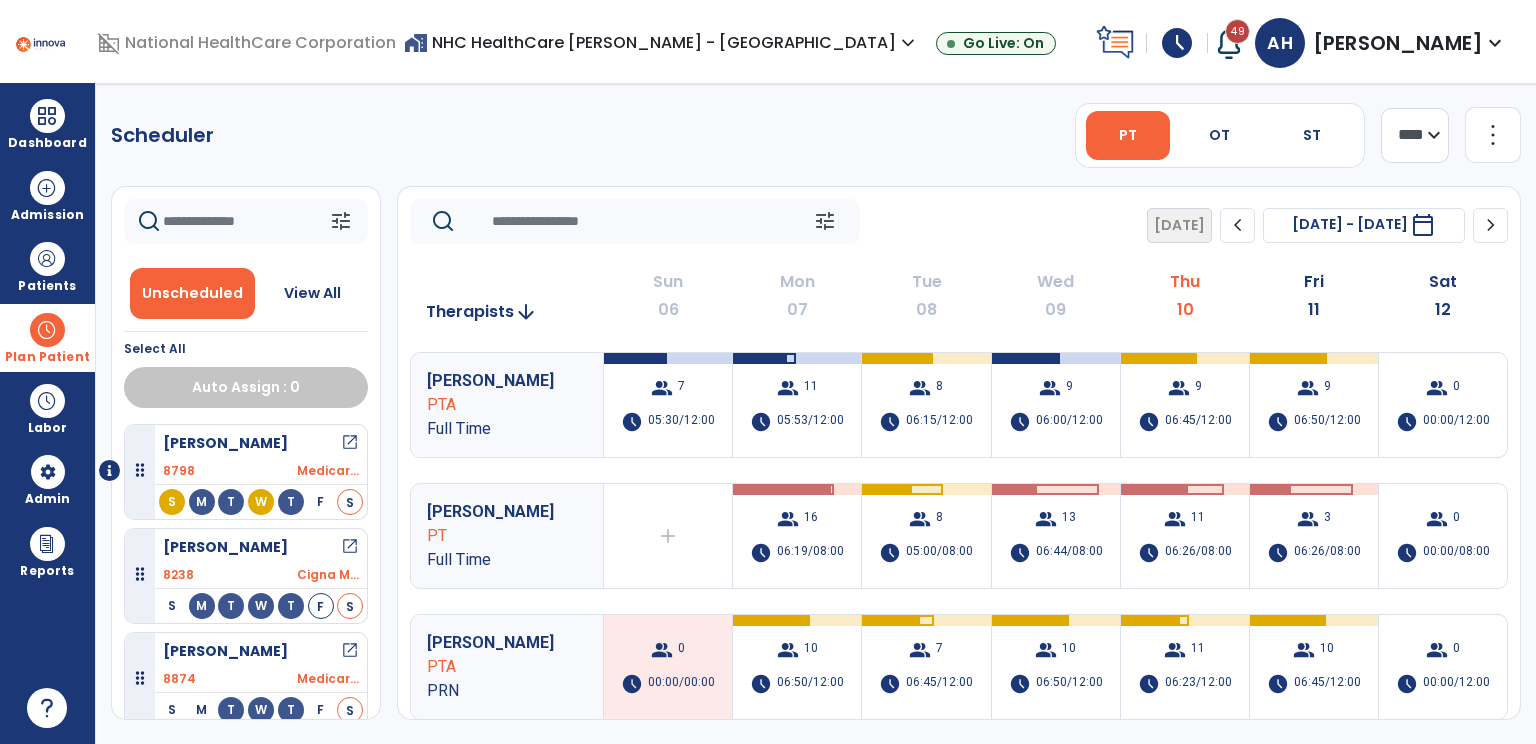 click on "**** ***" 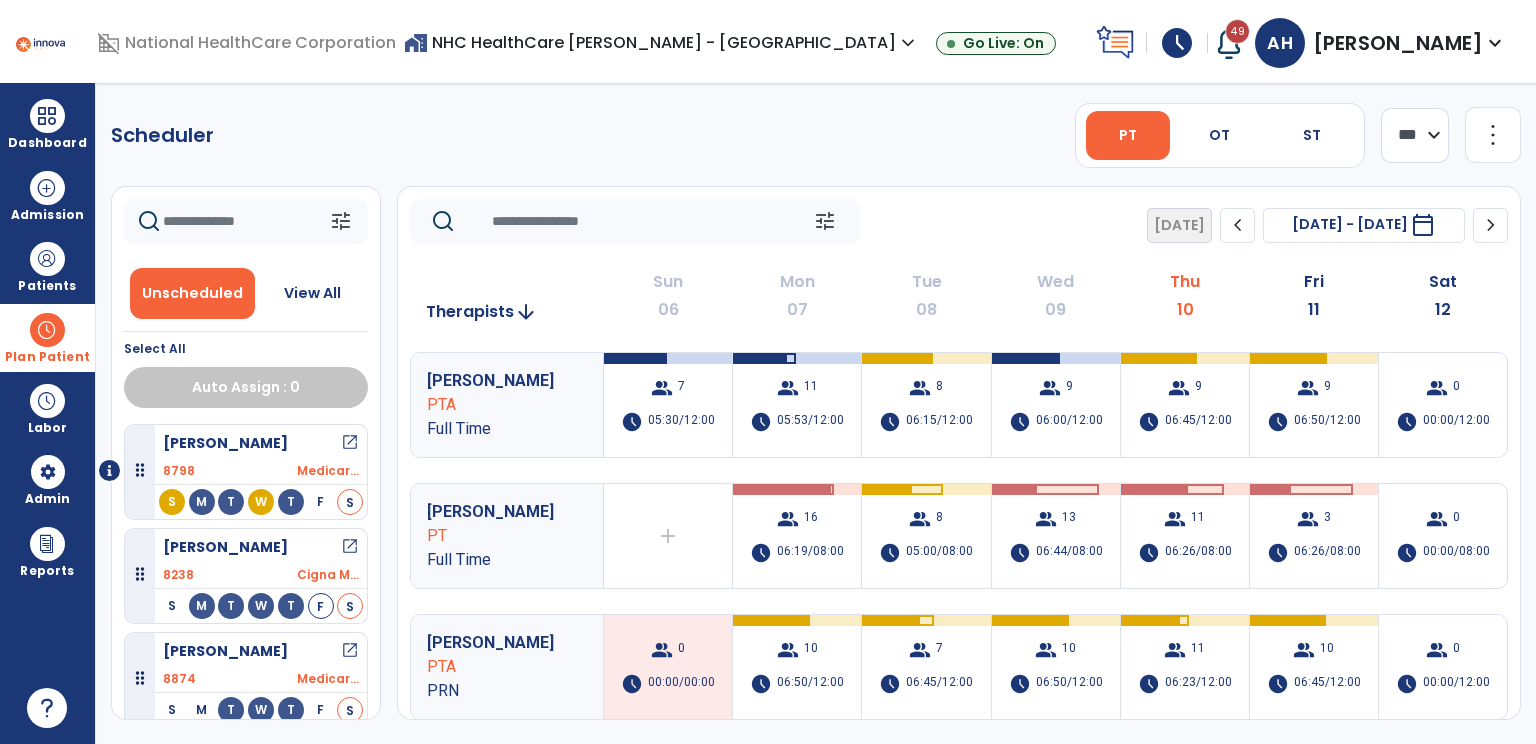click on "**** ***" 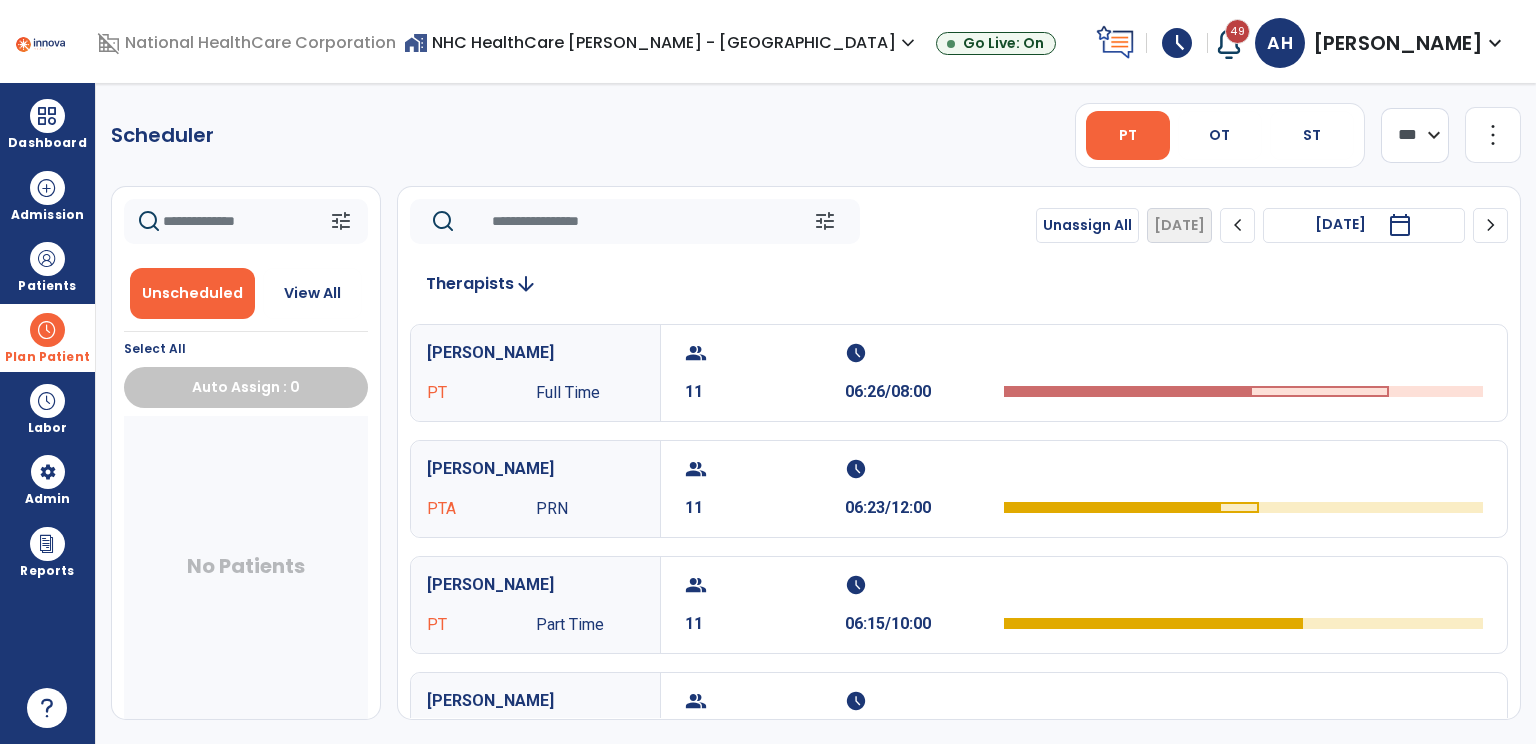 click on "chevron_right" 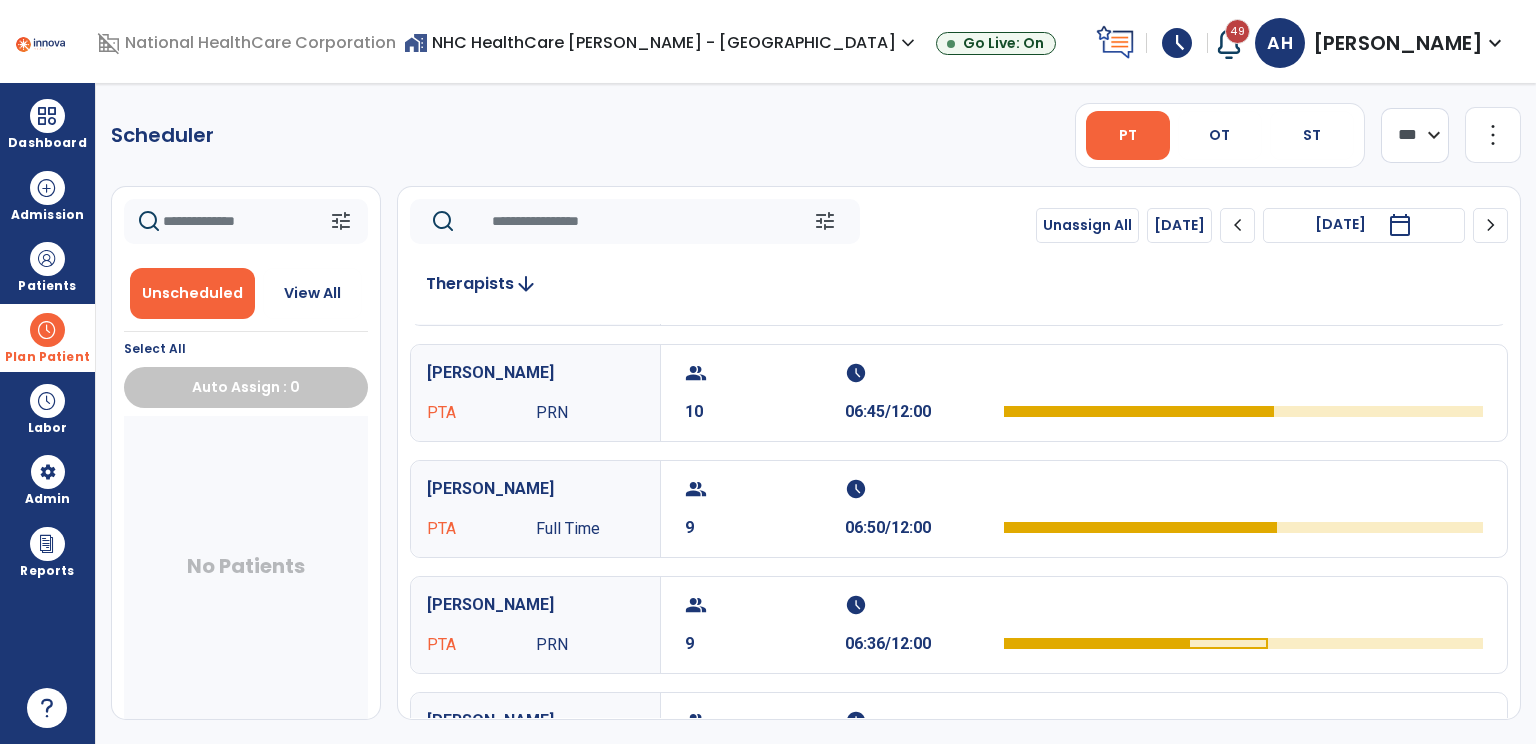 scroll, scrollTop: 0, scrollLeft: 0, axis: both 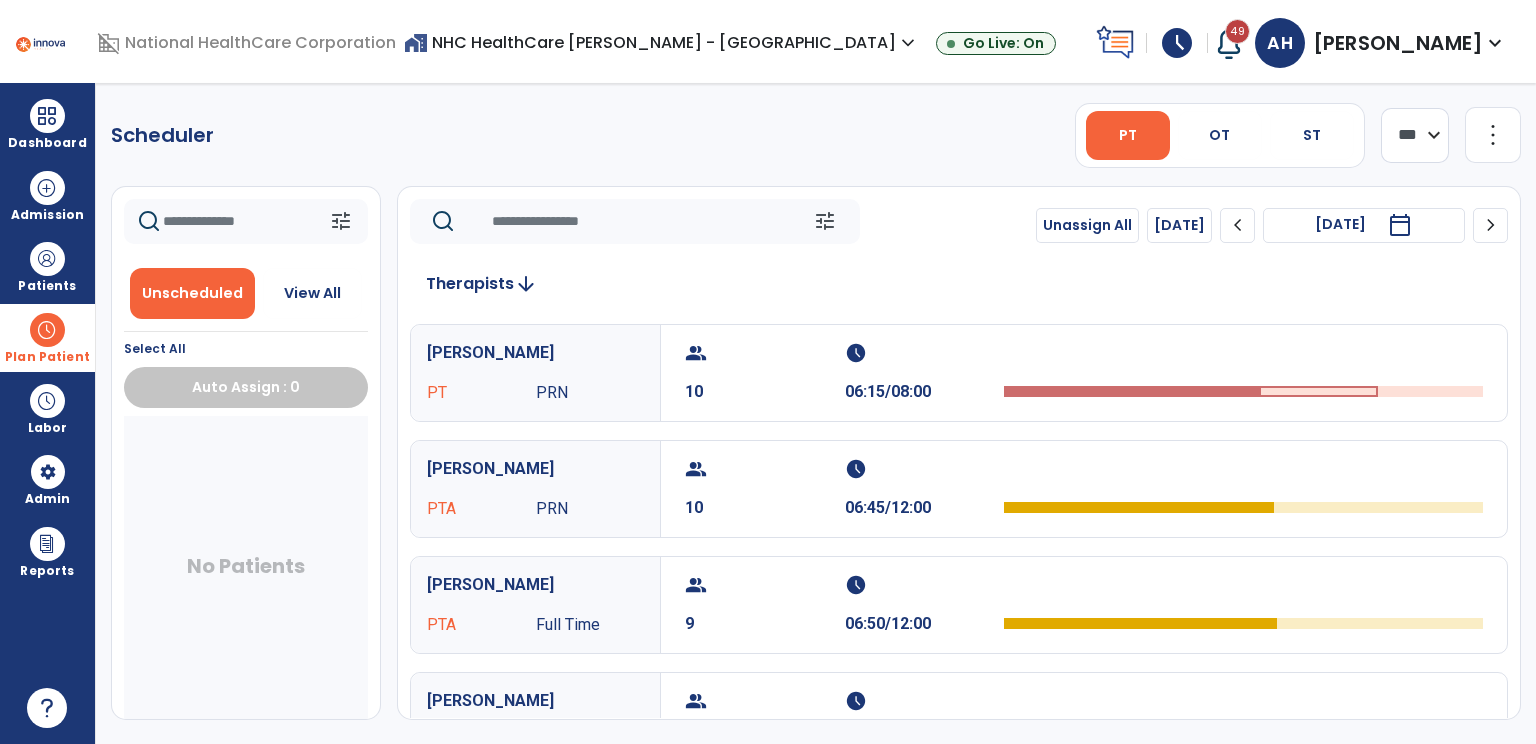 click on "49" at bounding box center [1237, 31] 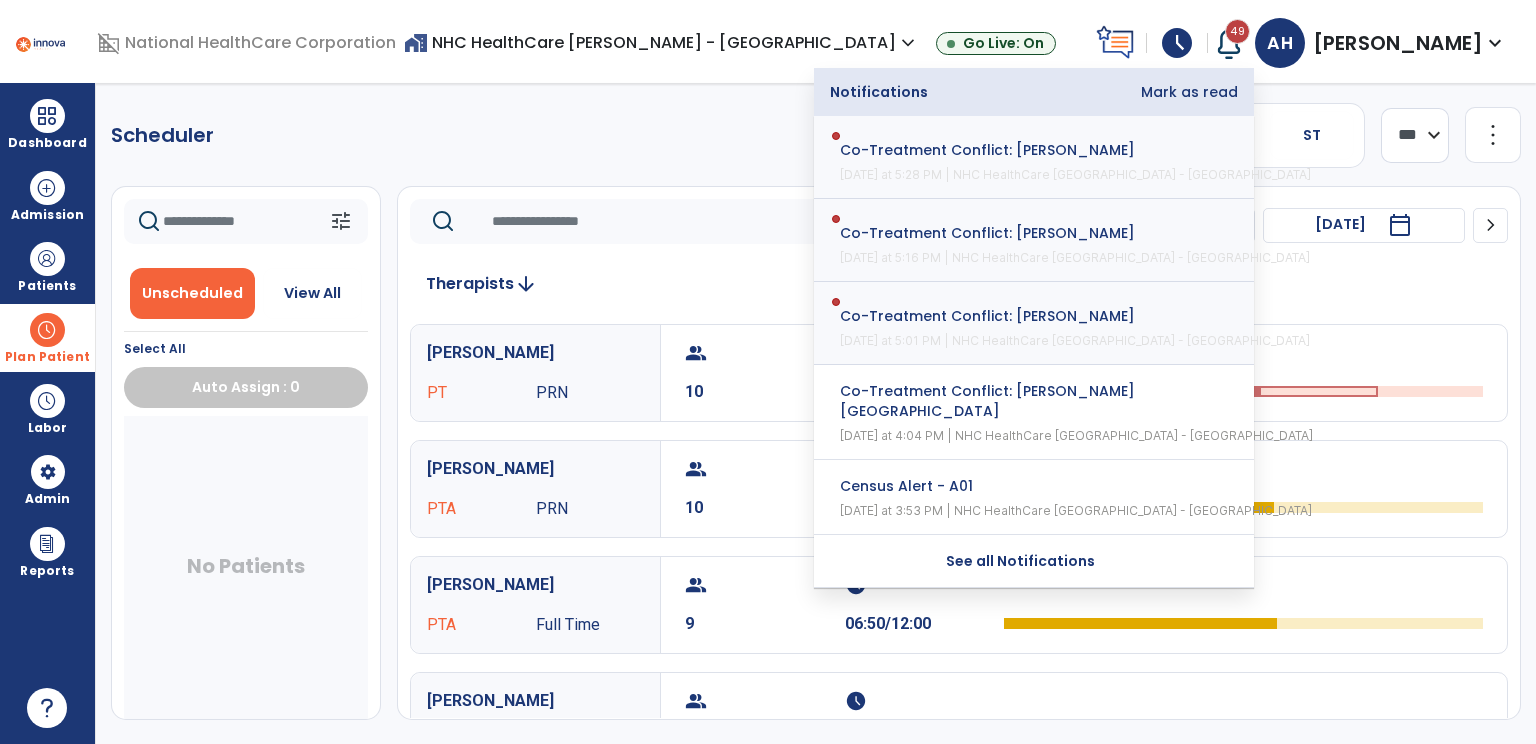 click on "Mark as read" at bounding box center [1189, 92] 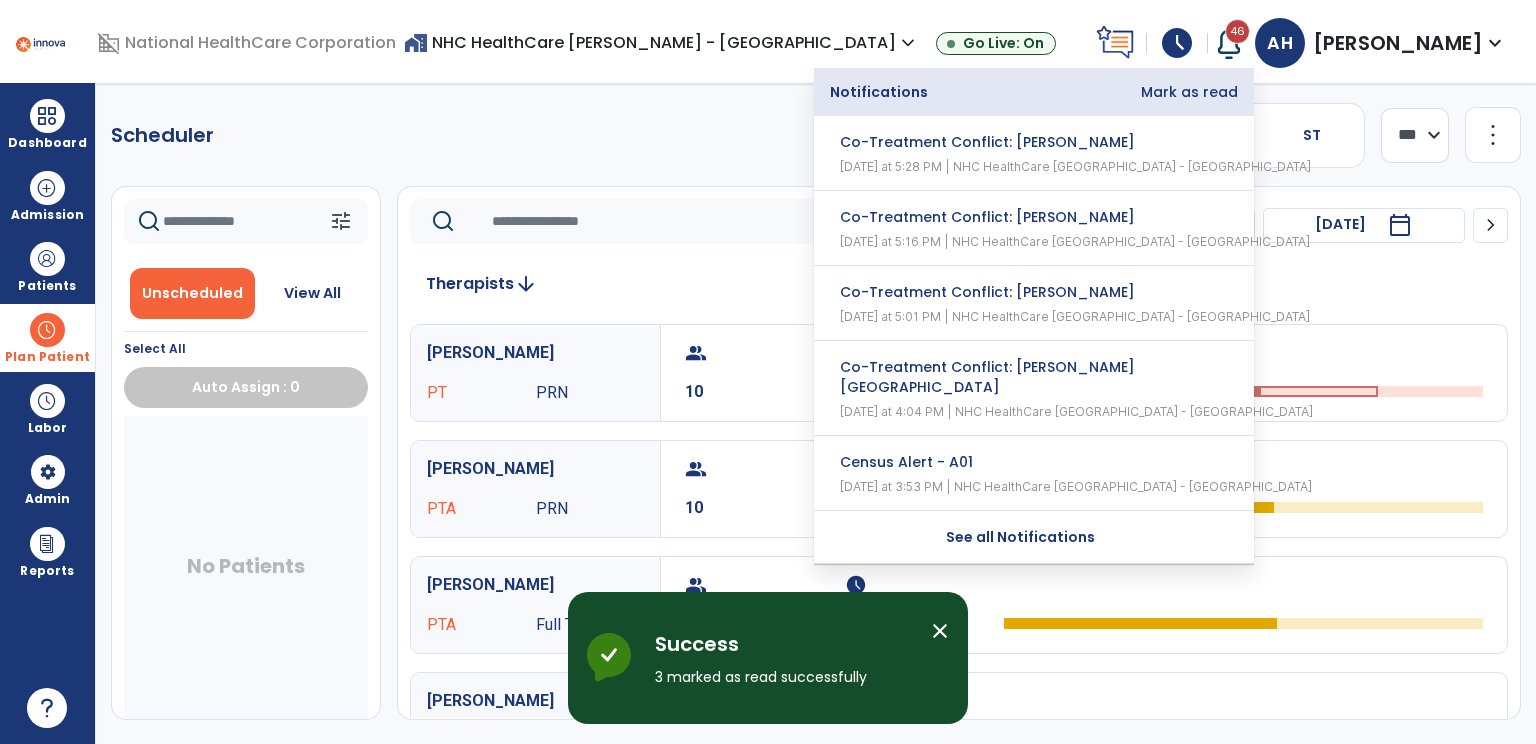 click on "Scheduler   PT   OT   ST  **** *** more_vert  Manage Labor   View All Therapists   Print" 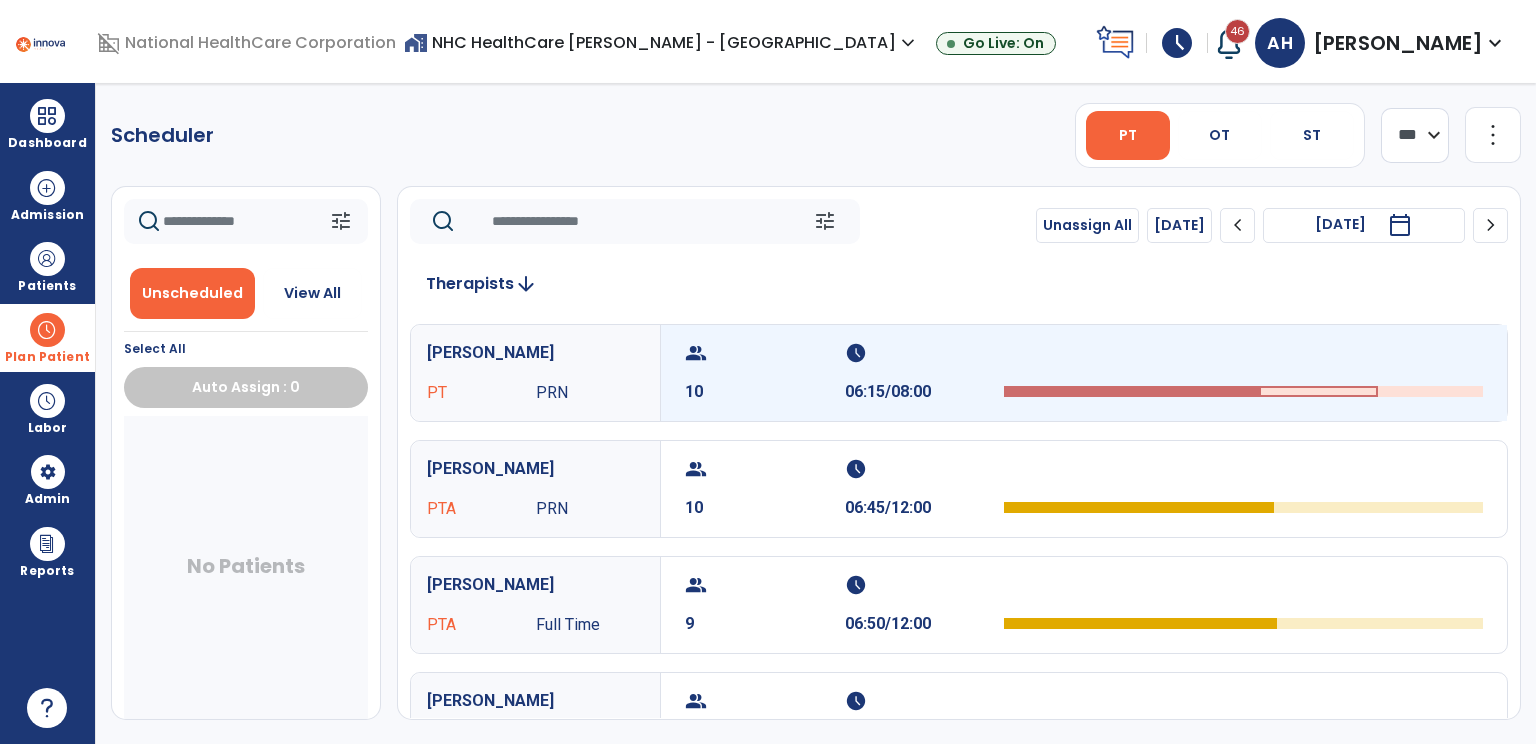 click on "group  10" at bounding box center [765, 373] 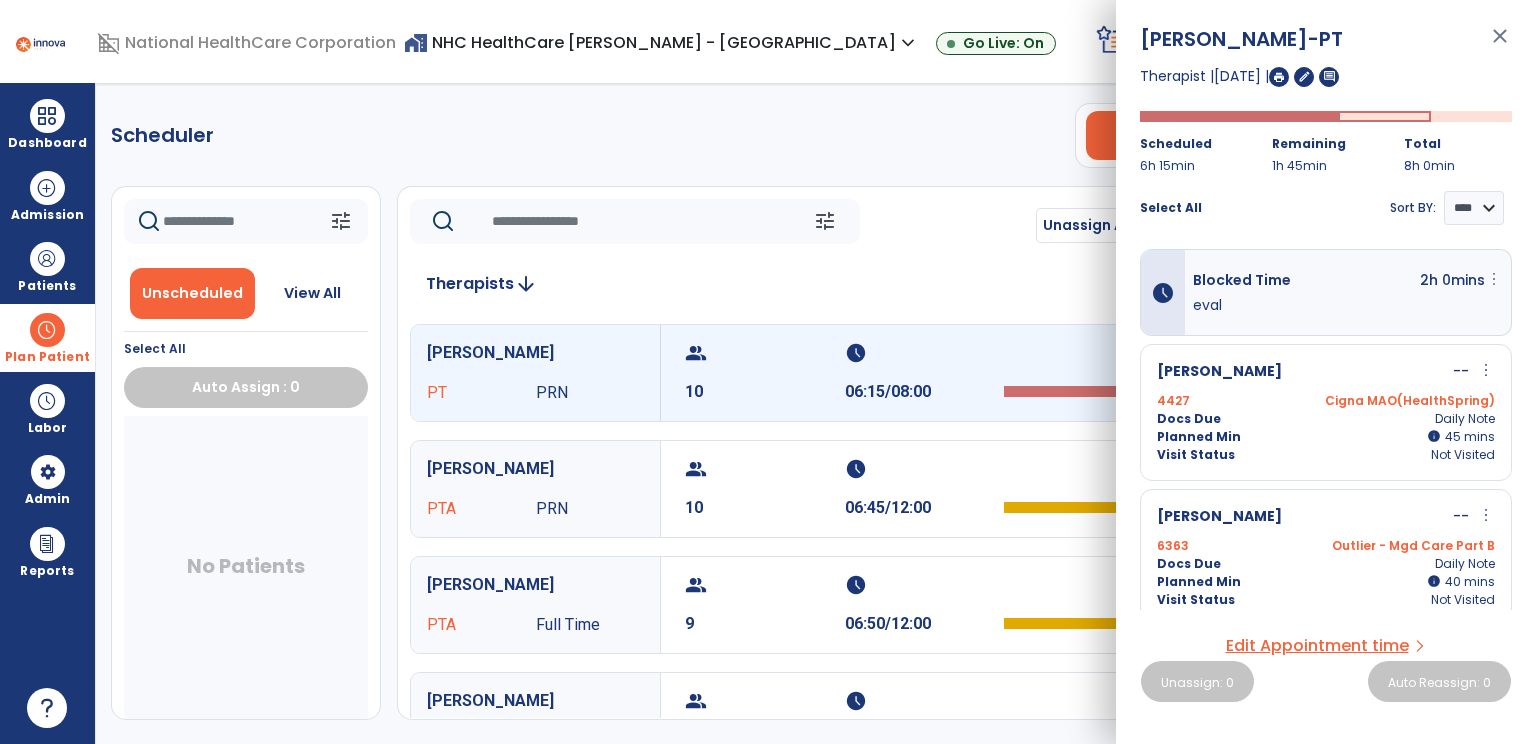 click on "more_vert" at bounding box center (1494, 279) 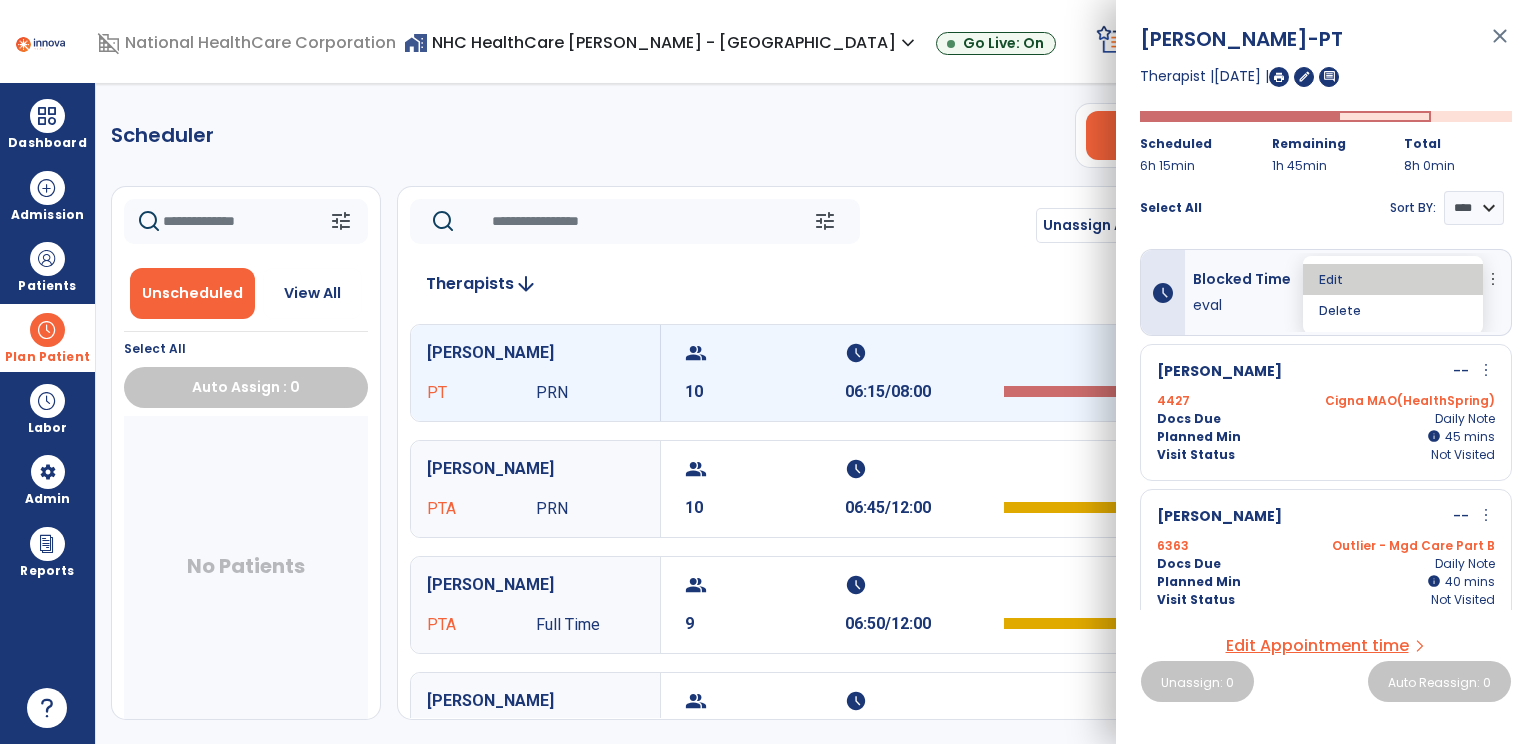 click on "Edit" at bounding box center (1393, 279) 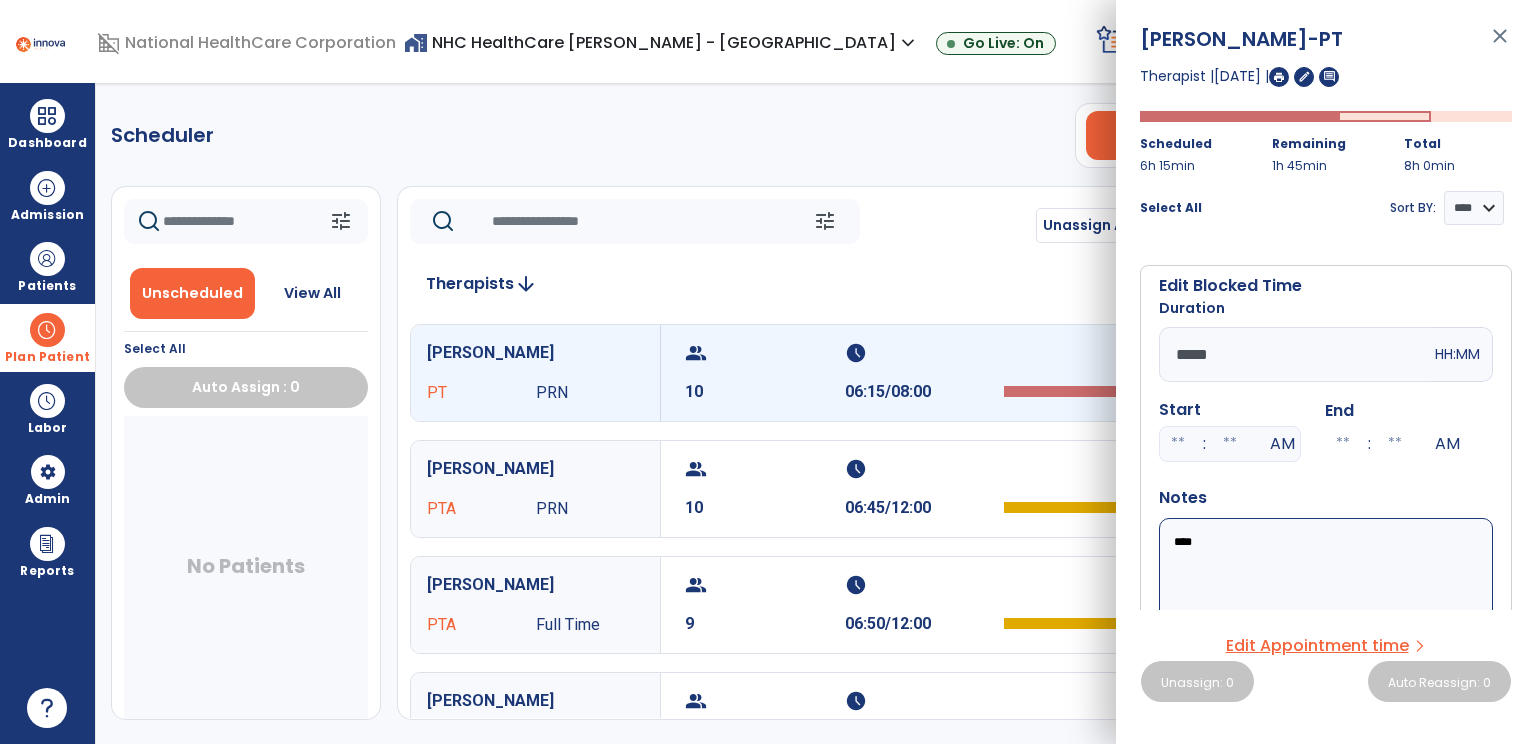 click on "****" at bounding box center [1326, 578] 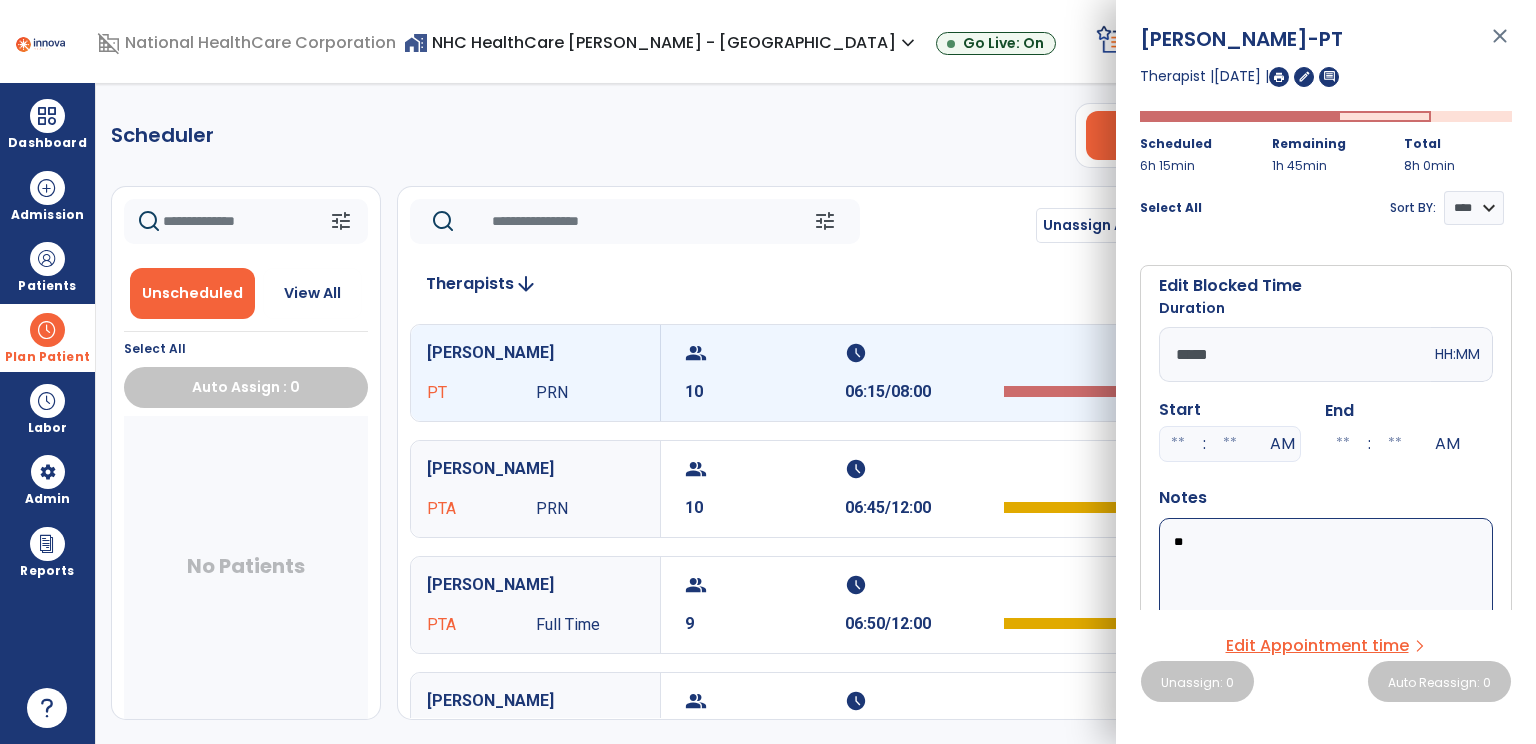 type on "*" 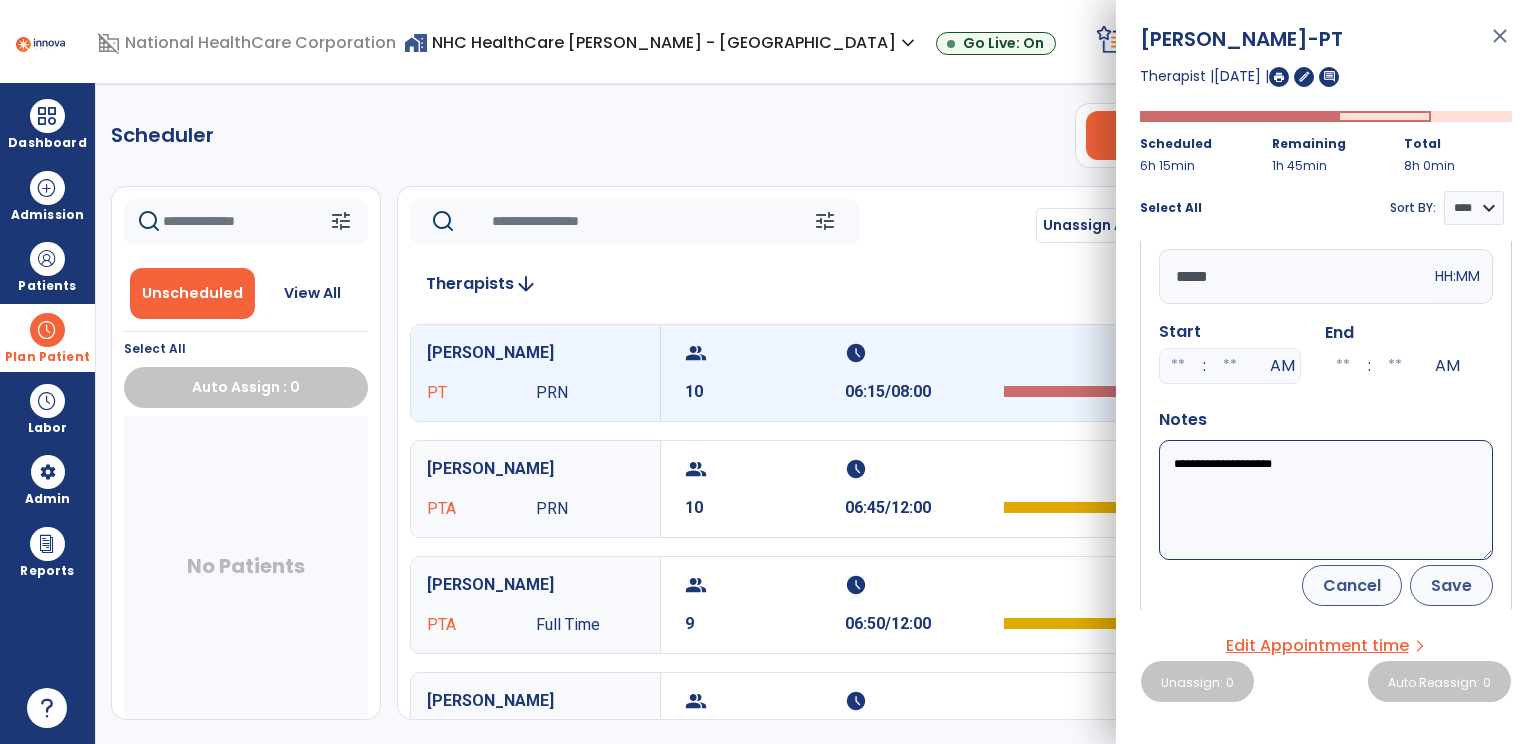 type on "**********" 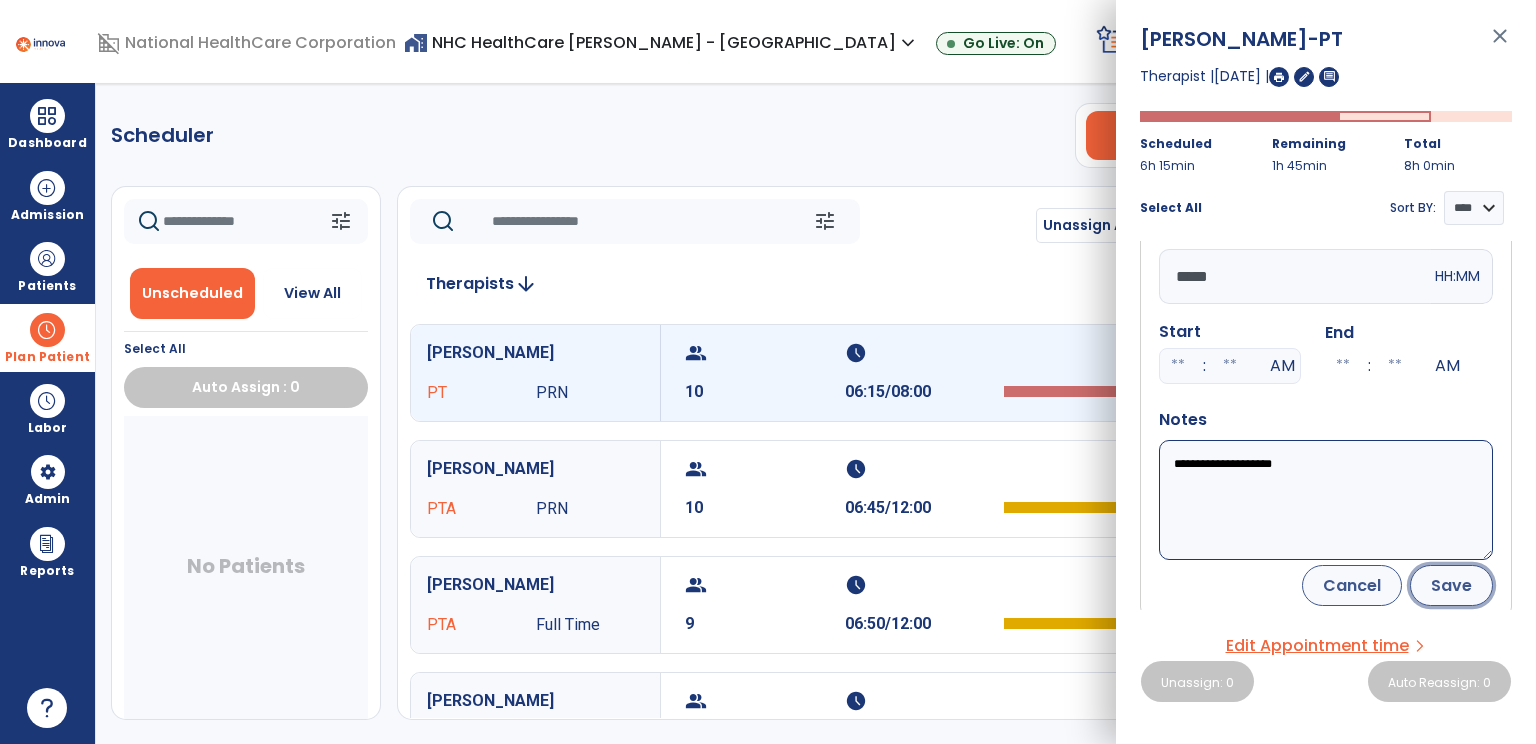 click on "Save" at bounding box center [1451, 585] 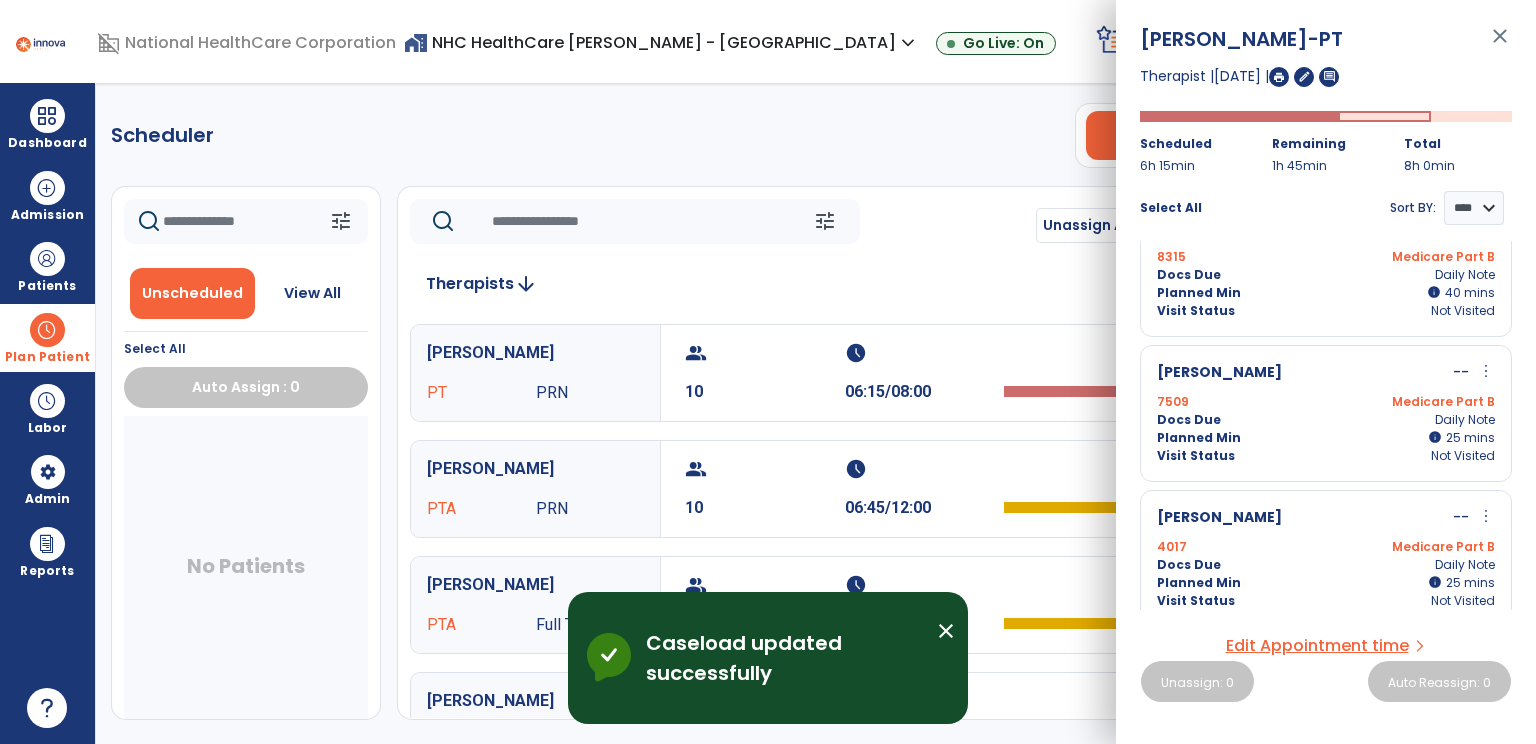 scroll, scrollTop: 1164, scrollLeft: 0, axis: vertical 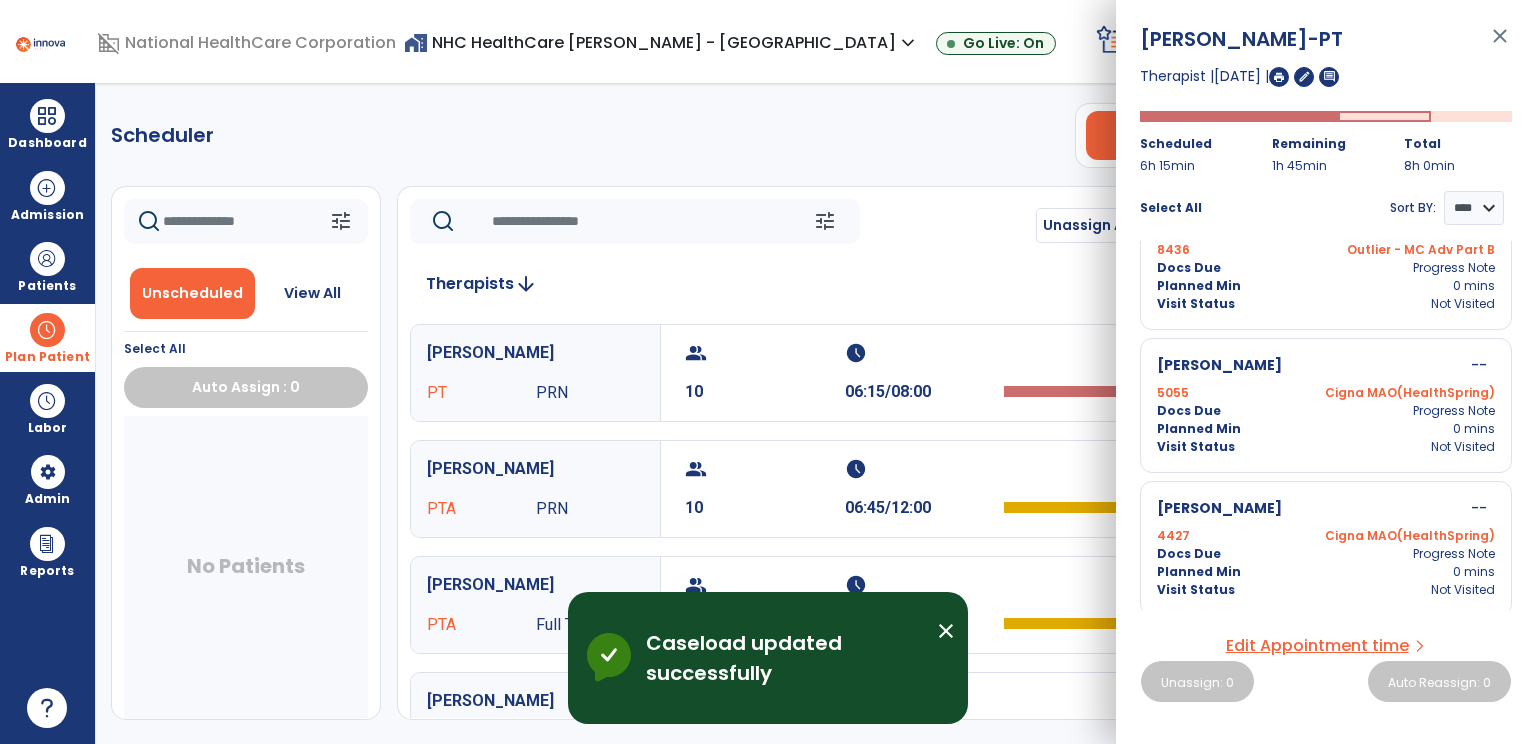 click on "home_work   NHC HealthCare [PERSON_NAME] - [GEOGRAPHIC_DATA]   expand_more   NHC HealthCare [PERSON_NAME] - [GEOGRAPHIC_DATA]  Go Live: On" at bounding box center (746, 43) 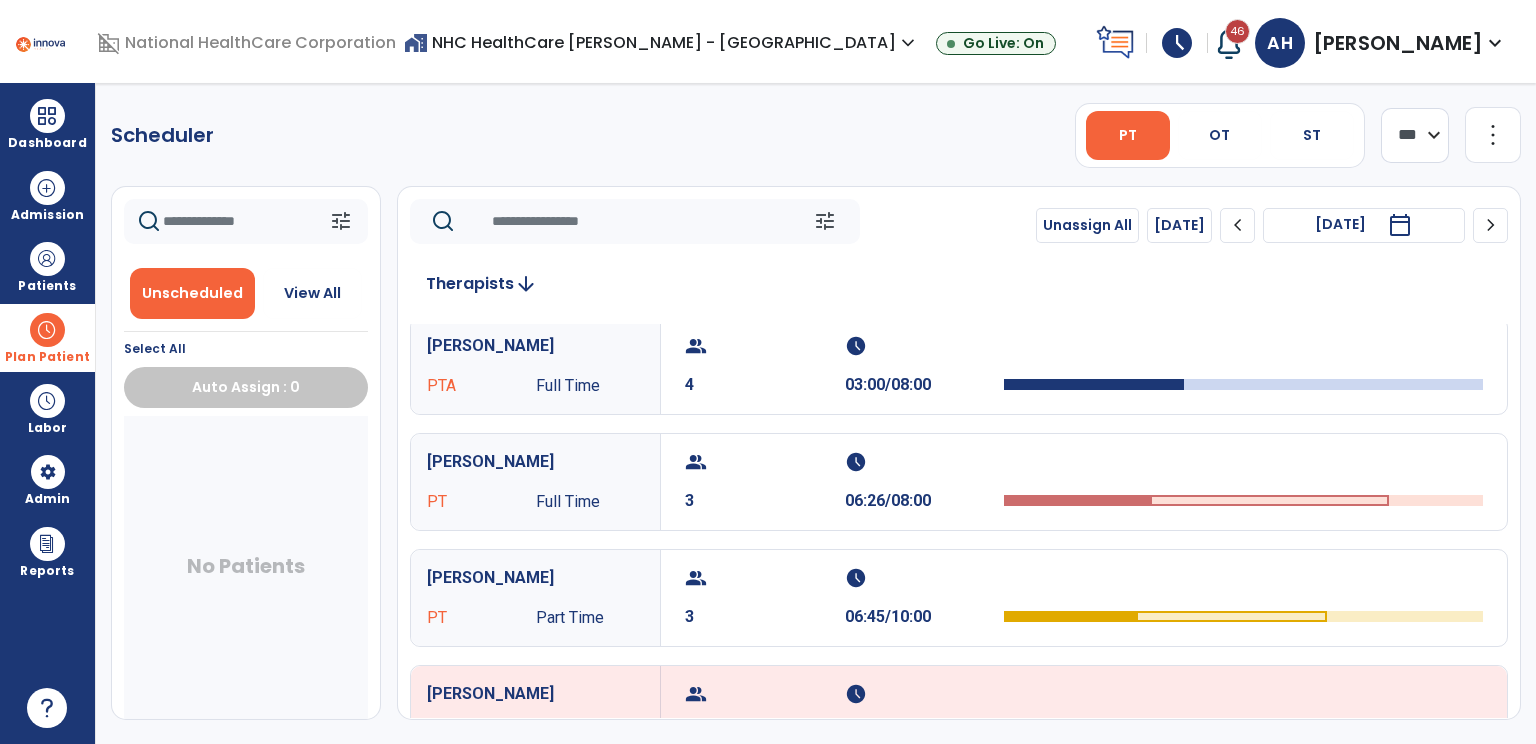 scroll, scrollTop: 472, scrollLeft: 0, axis: vertical 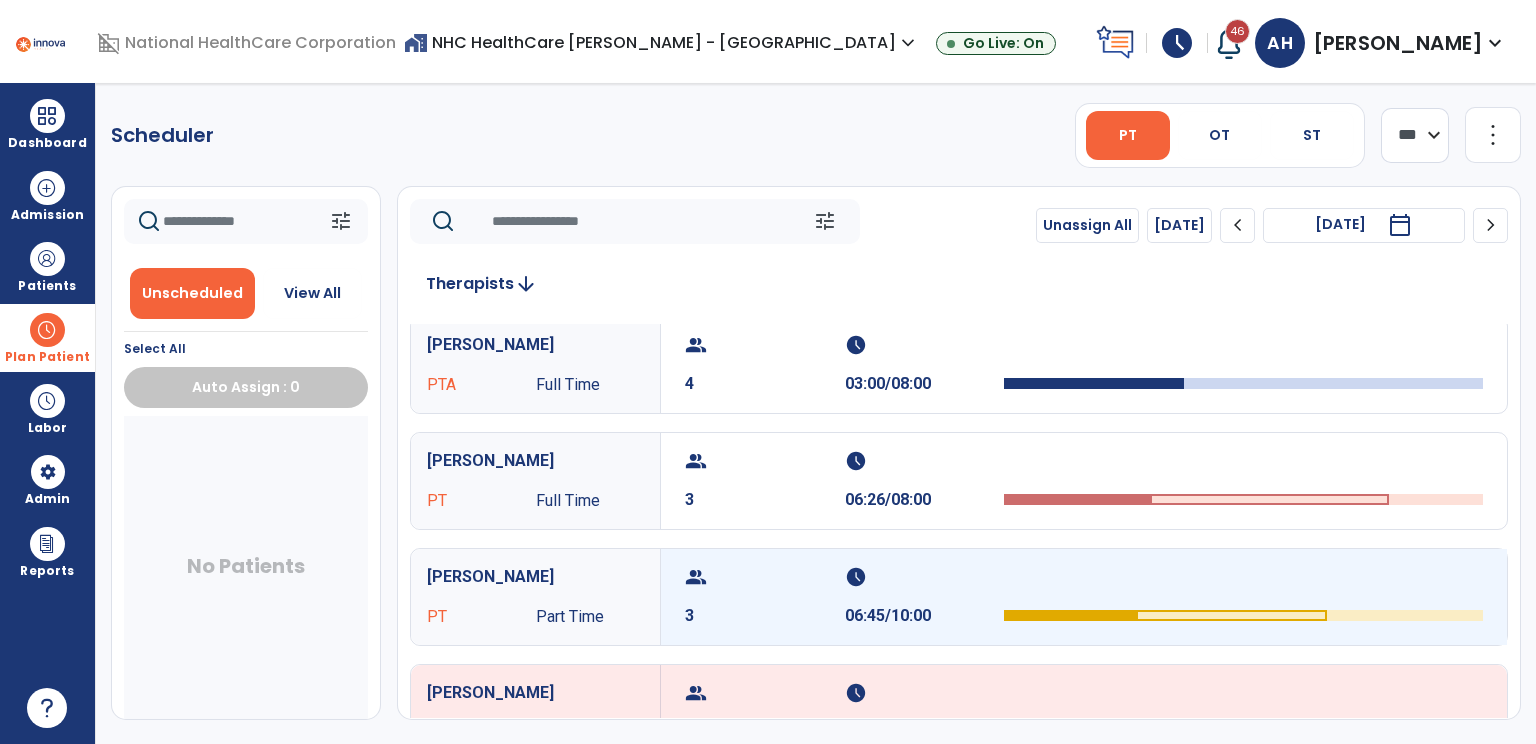 click on "3" at bounding box center (765, 616) 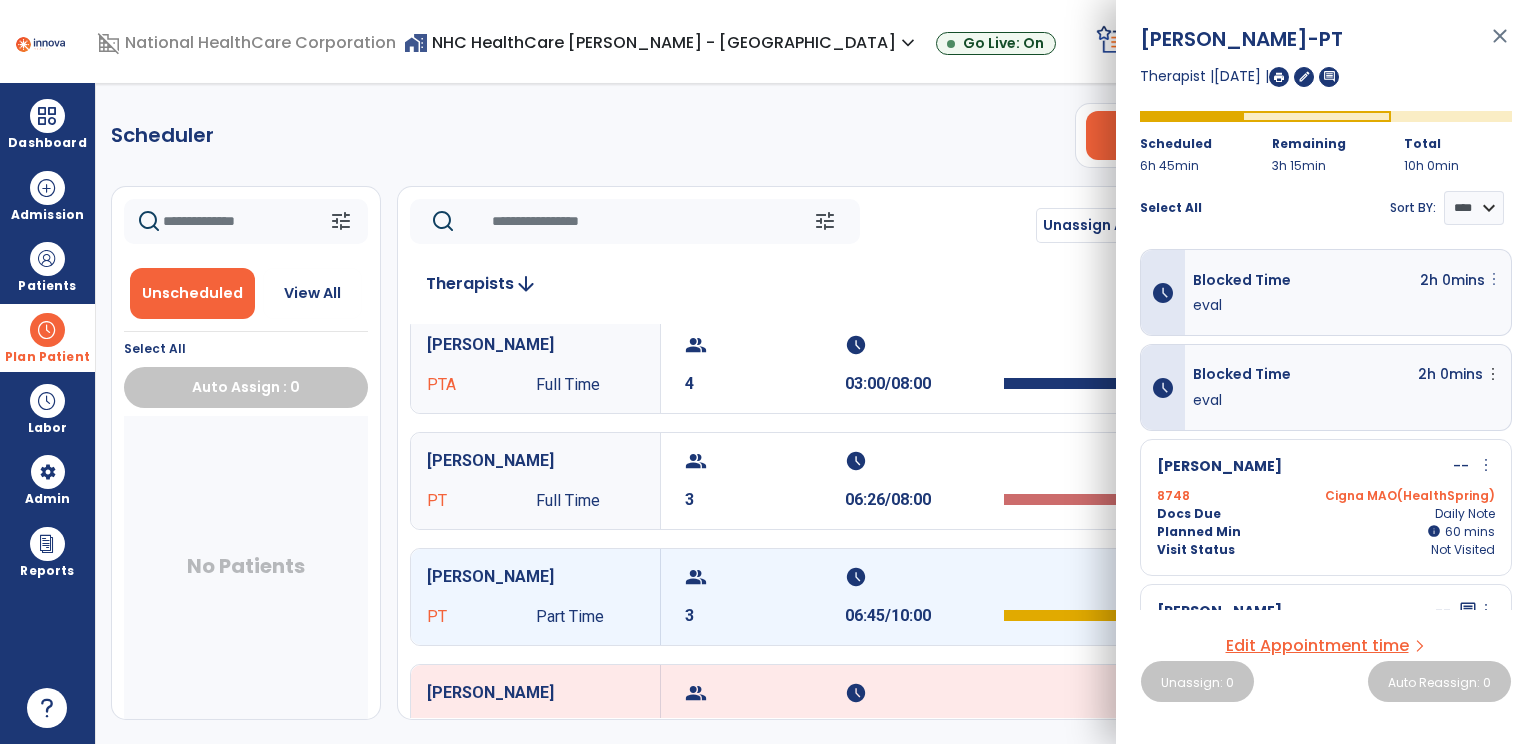 click on "more_vert" at bounding box center [1494, 279] 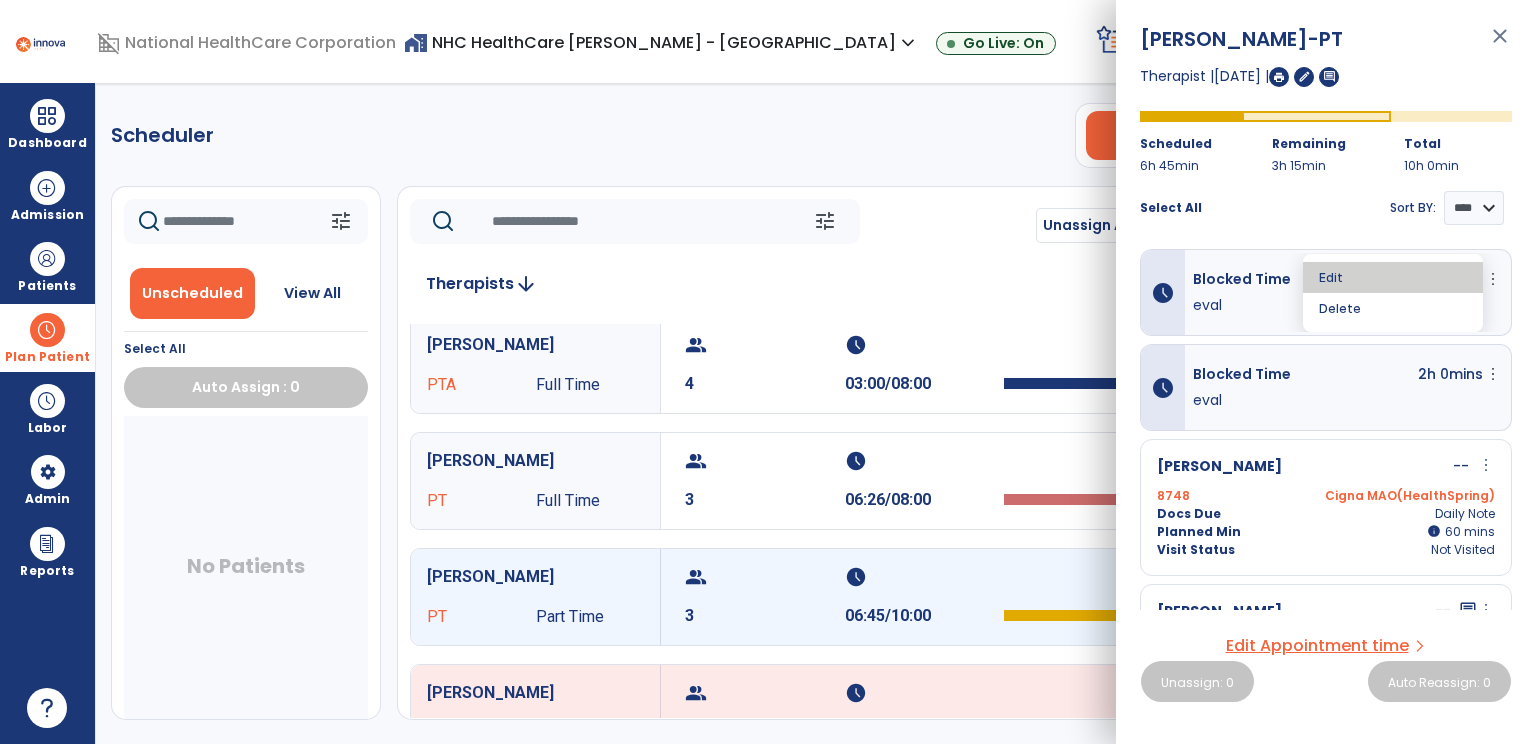 click on "Edit" at bounding box center [1393, 277] 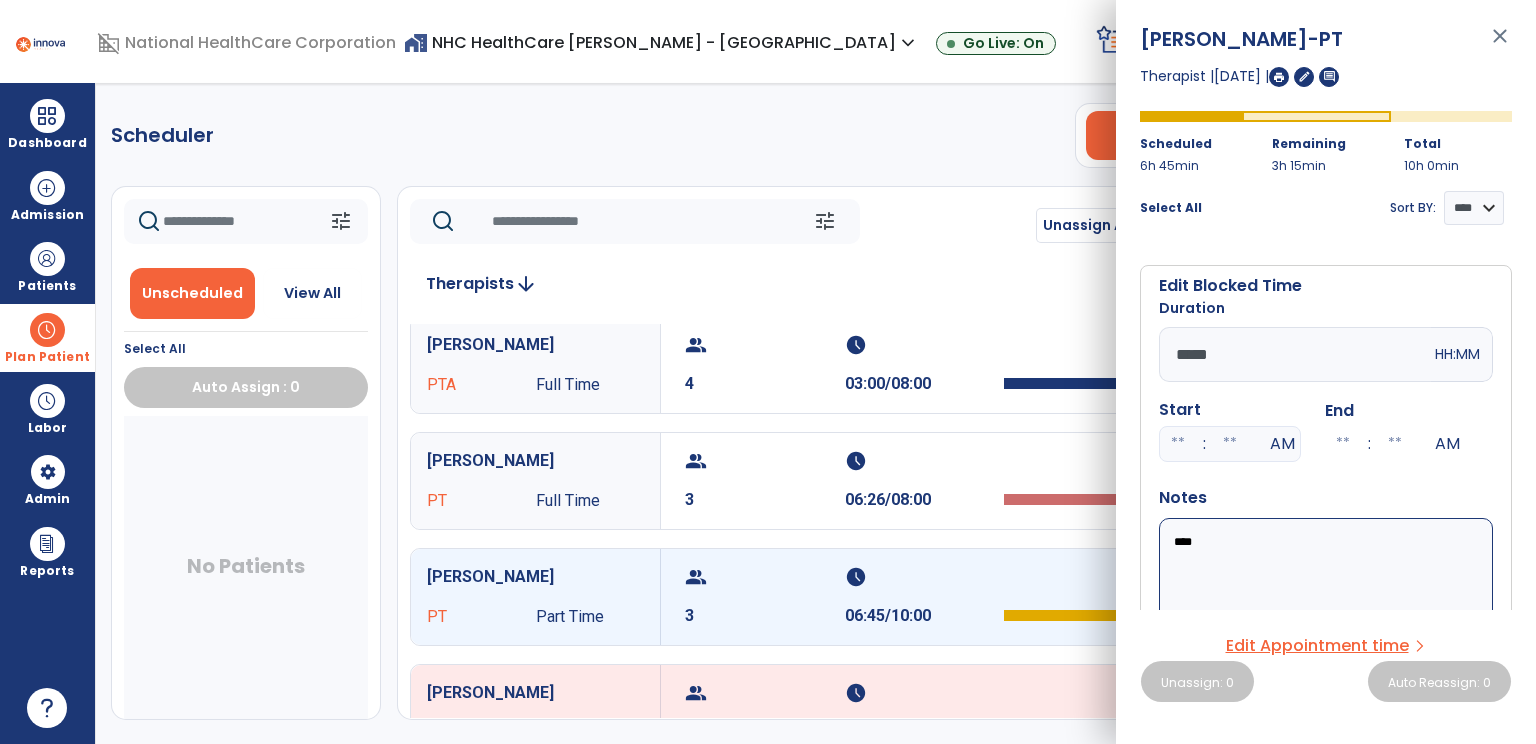 drag, startPoint x: 1266, startPoint y: 535, endPoint x: 1142, endPoint y: 552, distance: 125.1599 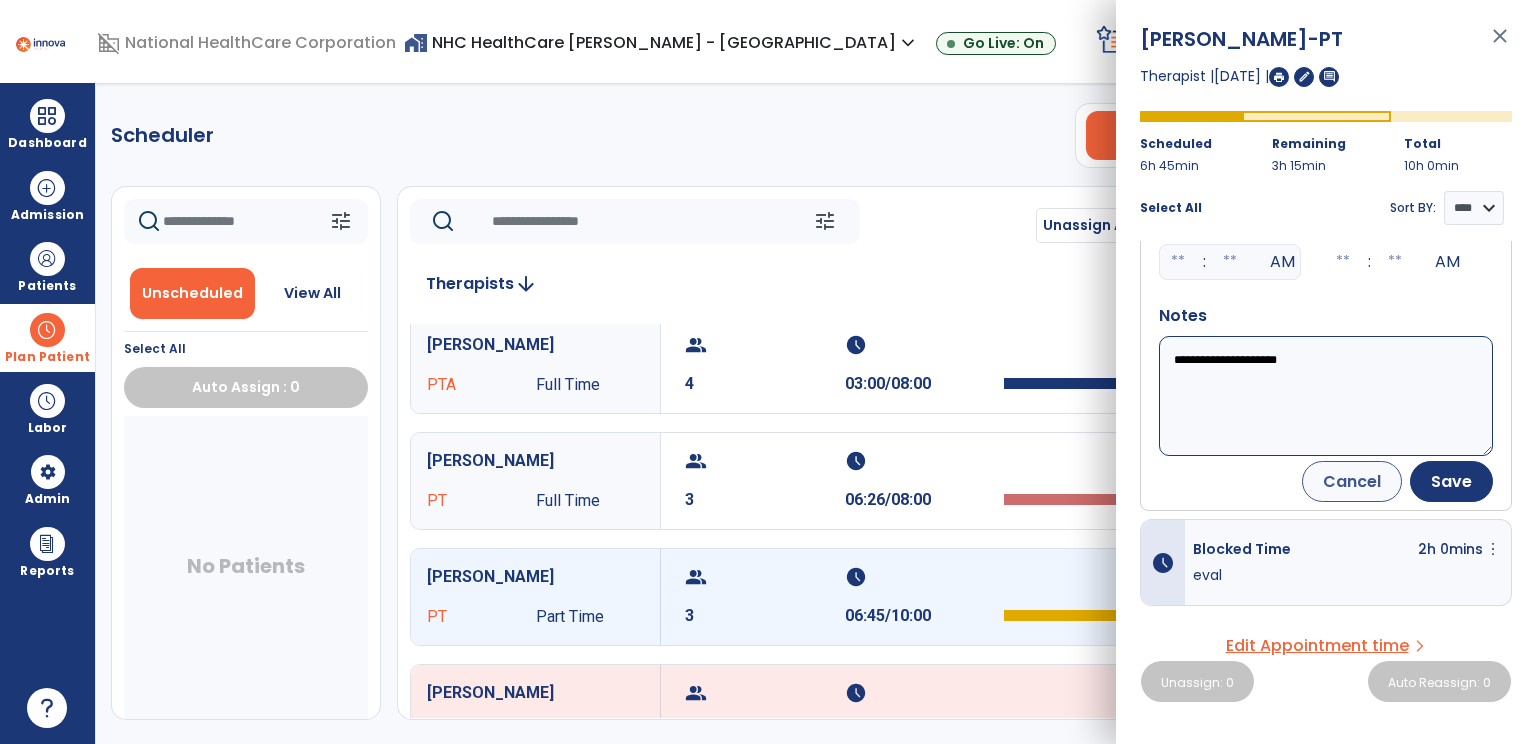 scroll, scrollTop: 184, scrollLeft: 0, axis: vertical 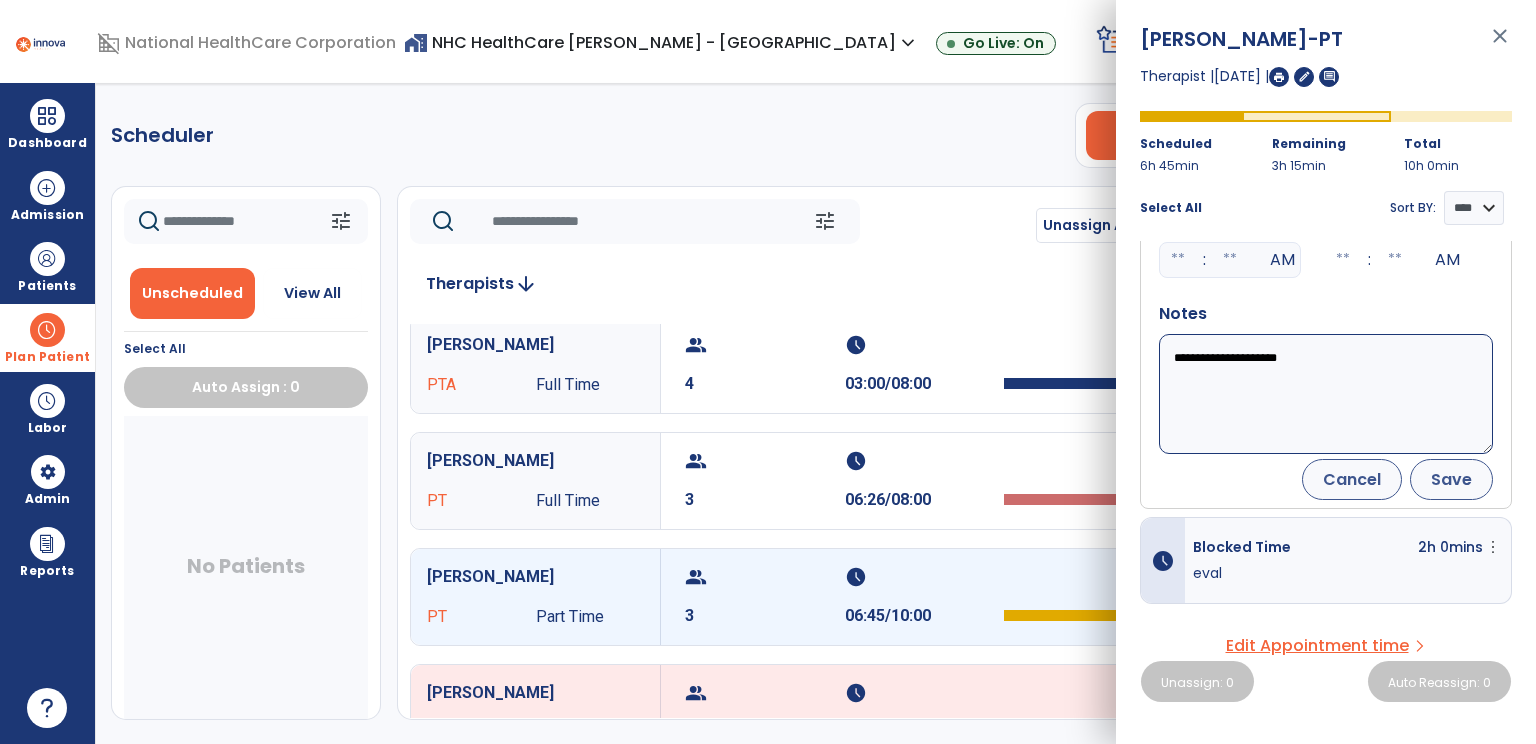type on "**********" 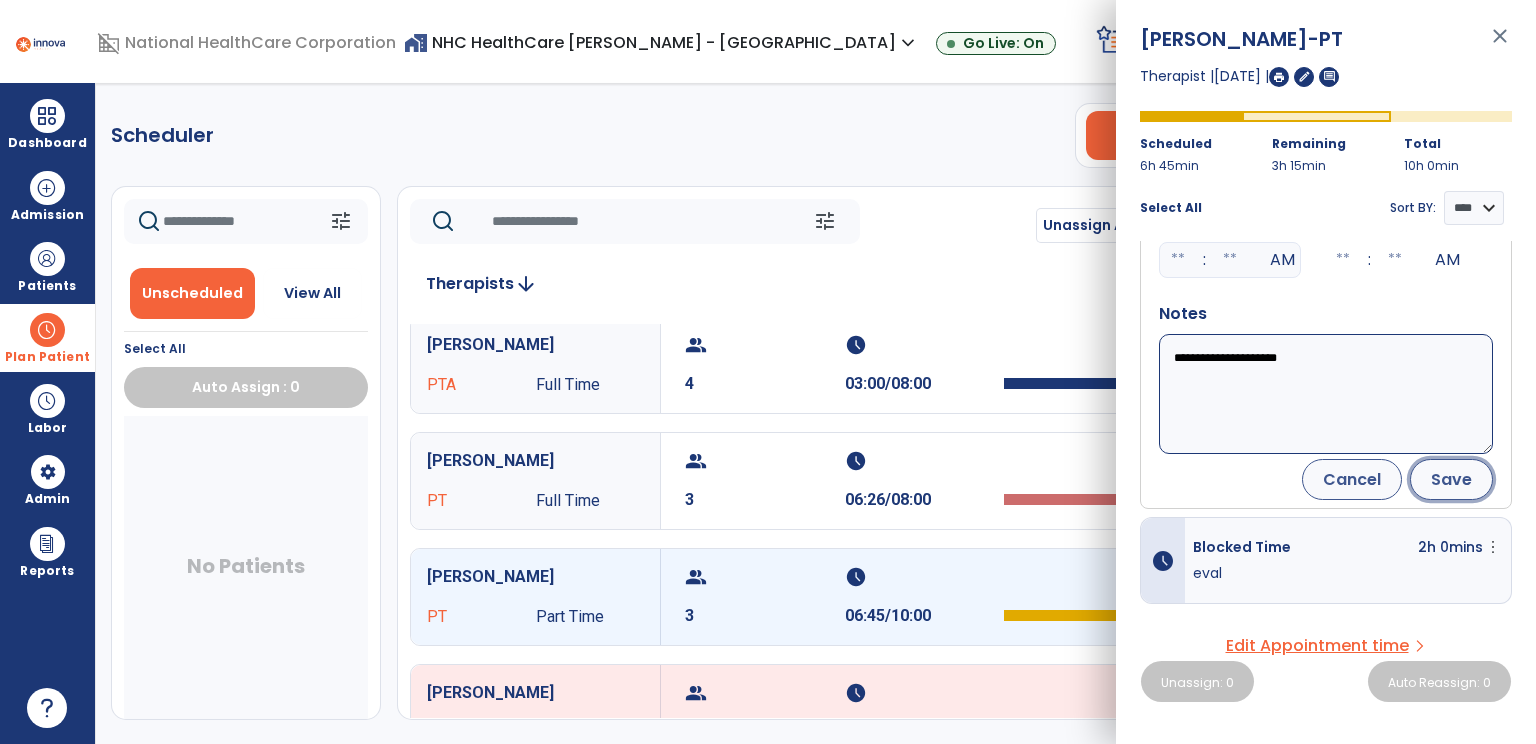 click on "Save" at bounding box center [1451, 479] 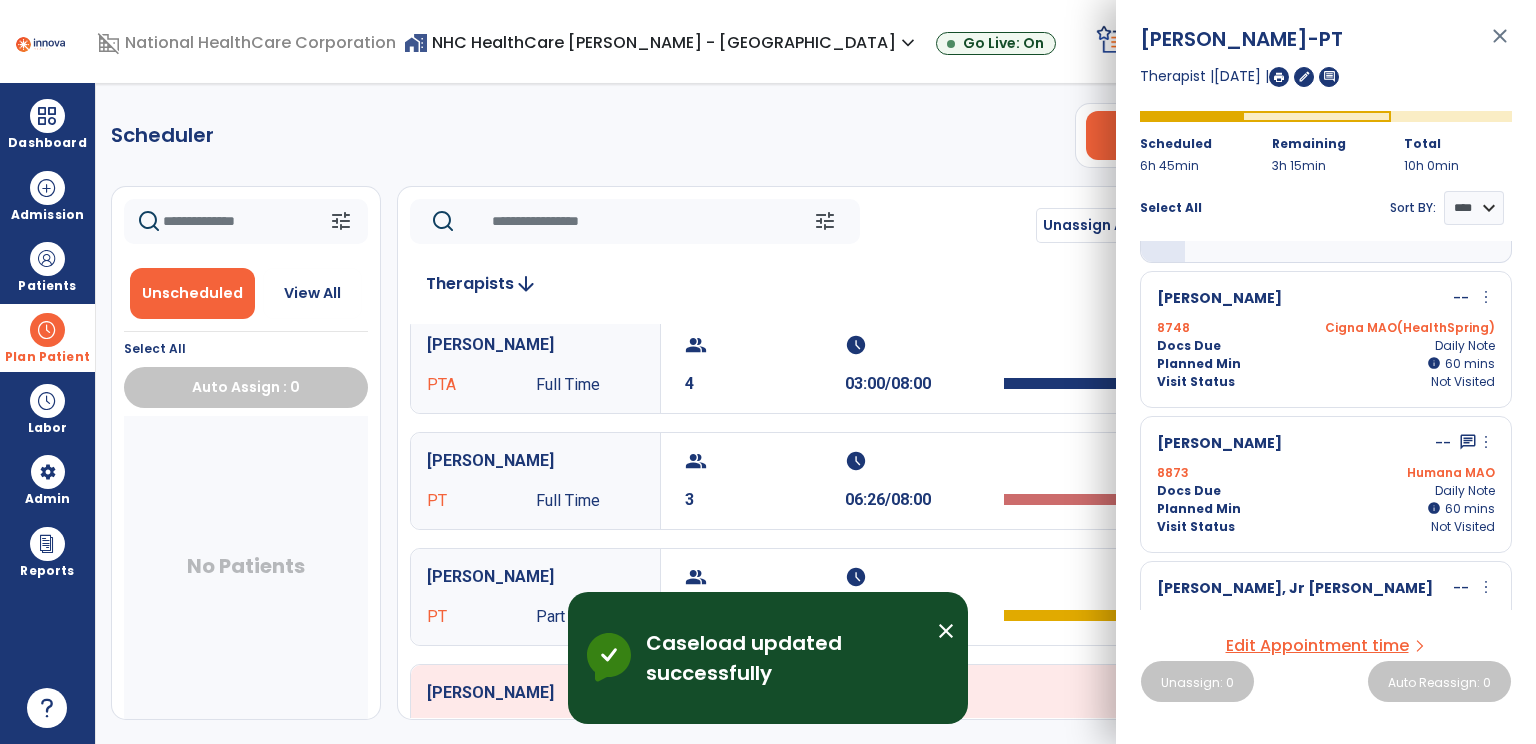 scroll, scrollTop: 0, scrollLeft: 0, axis: both 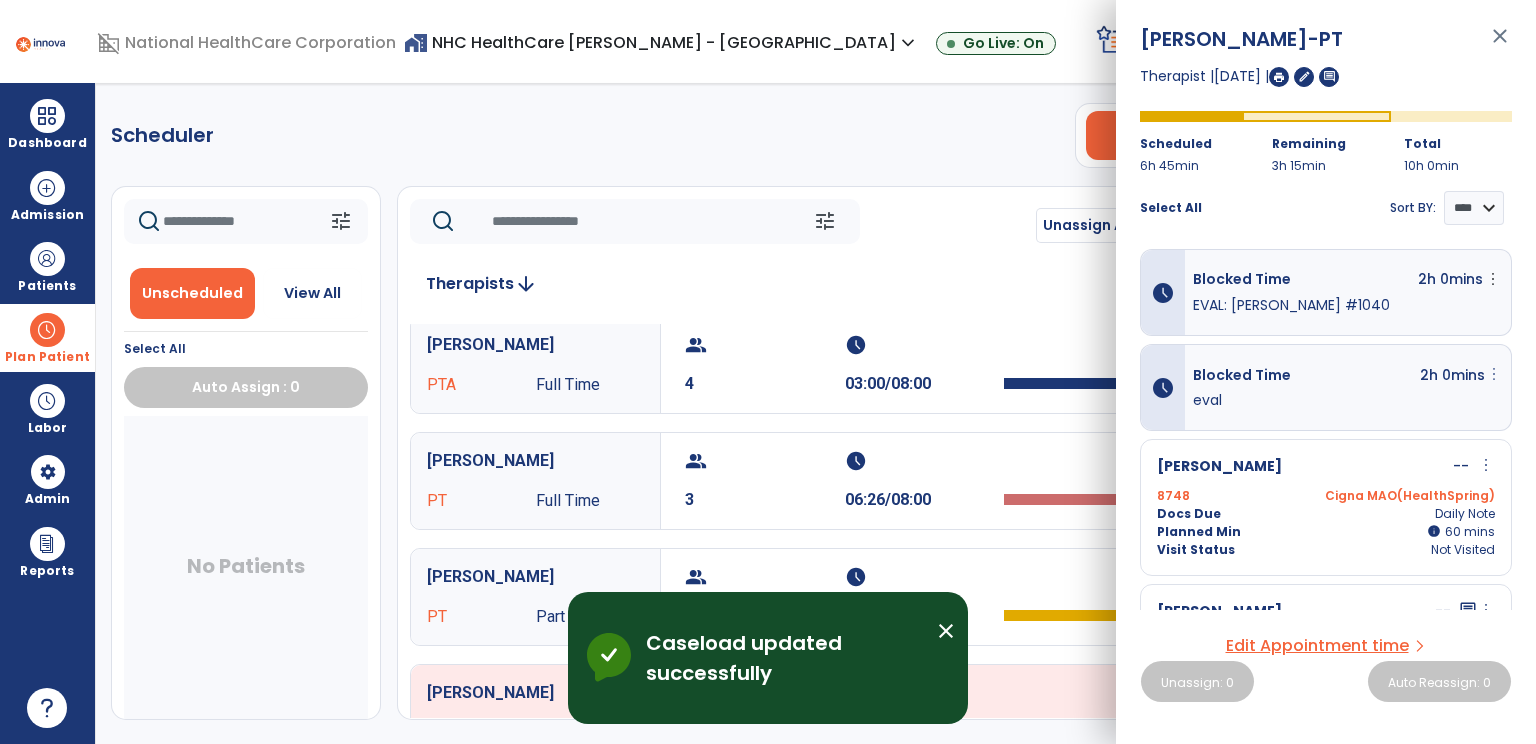 click on "more_vert" at bounding box center [1493, 279] 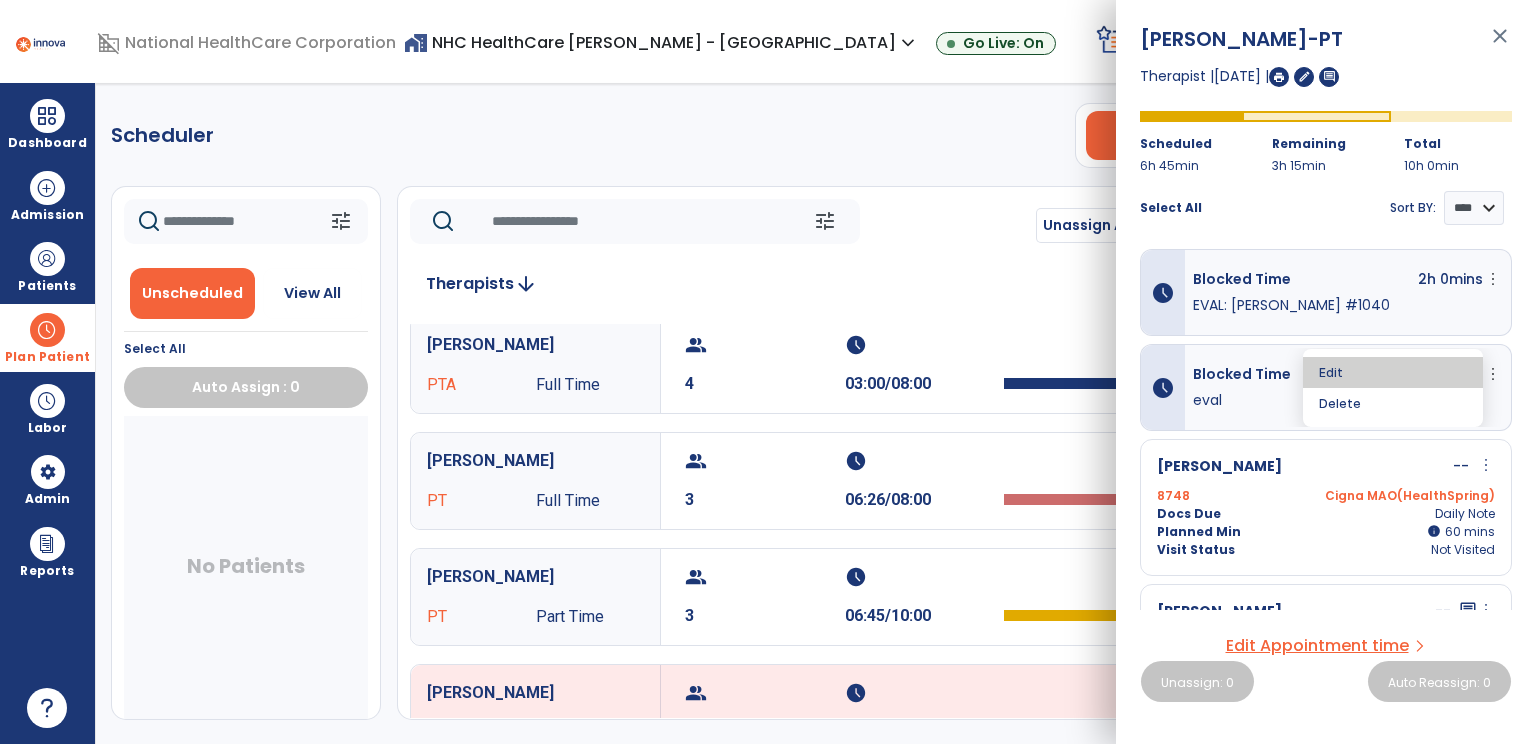click on "Edit" at bounding box center [1393, 372] 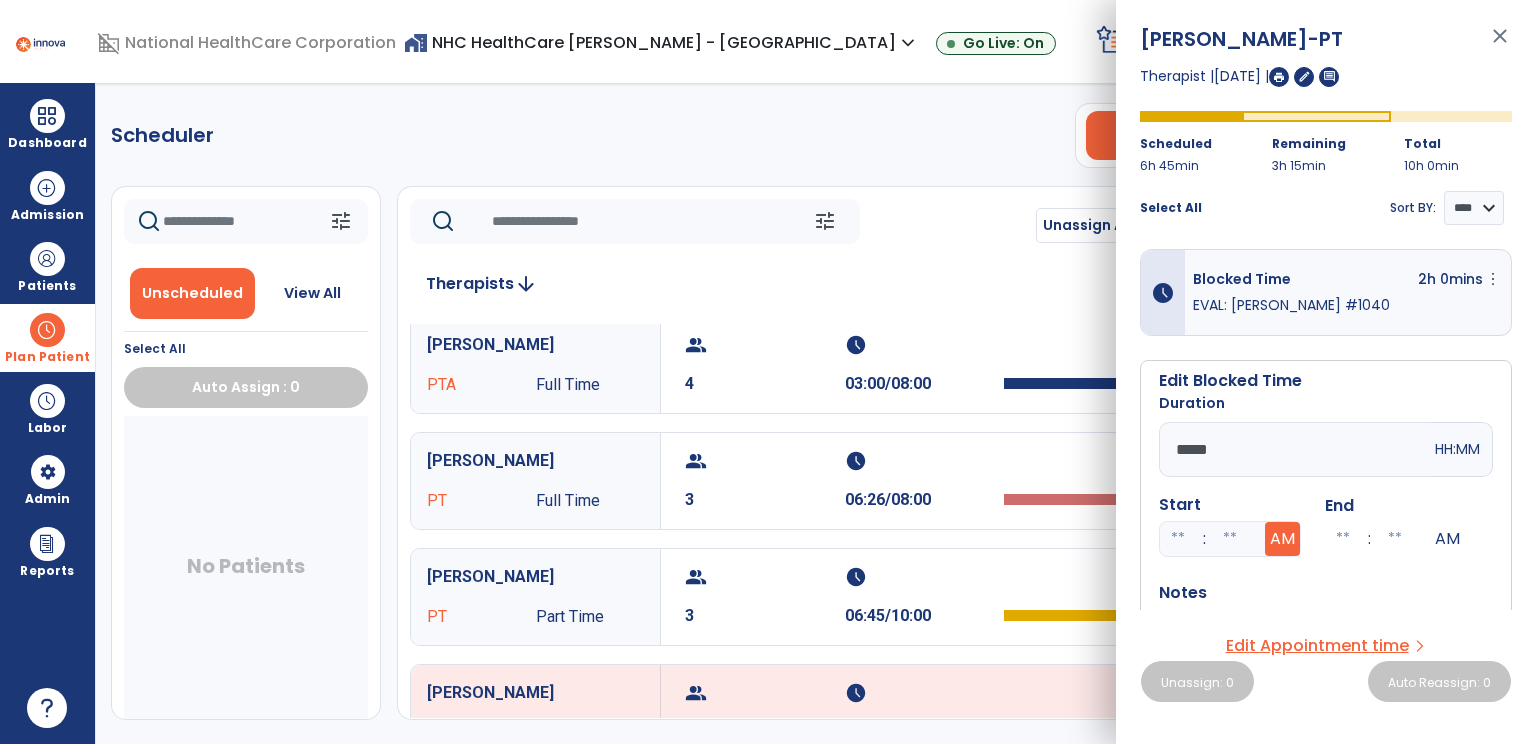 scroll, scrollTop: 176, scrollLeft: 0, axis: vertical 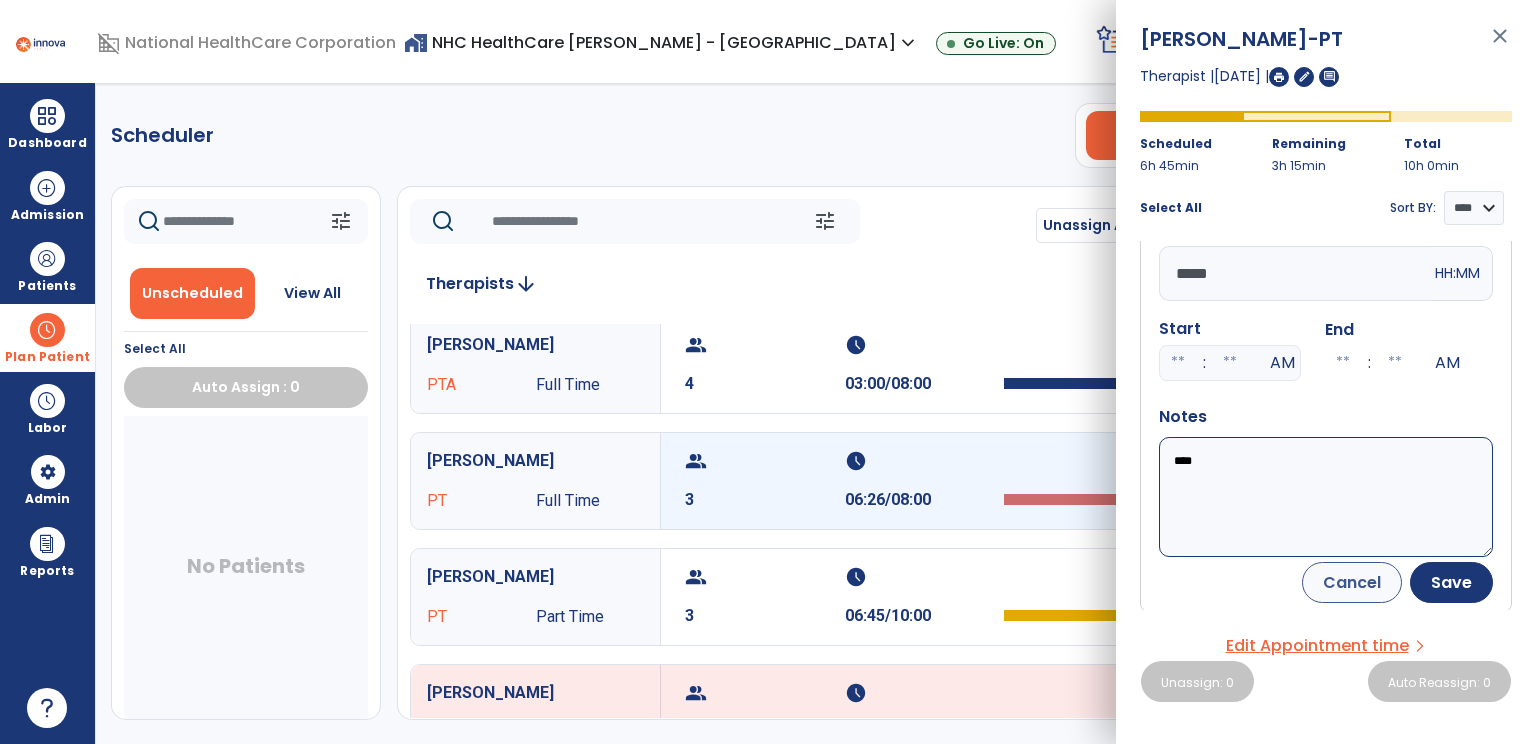 drag, startPoint x: 1241, startPoint y: 467, endPoint x: 1093, endPoint y: 480, distance: 148.56985 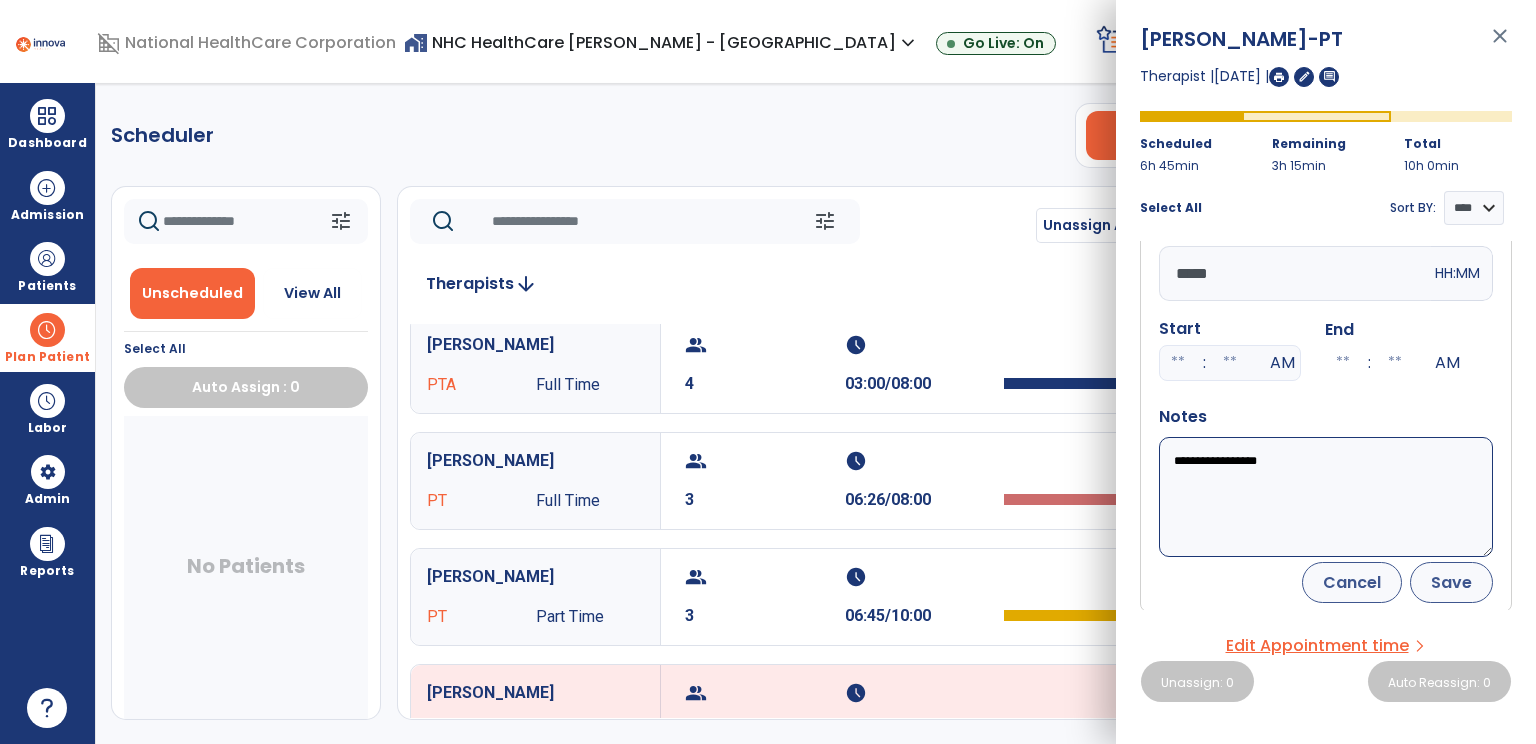 type on "**********" 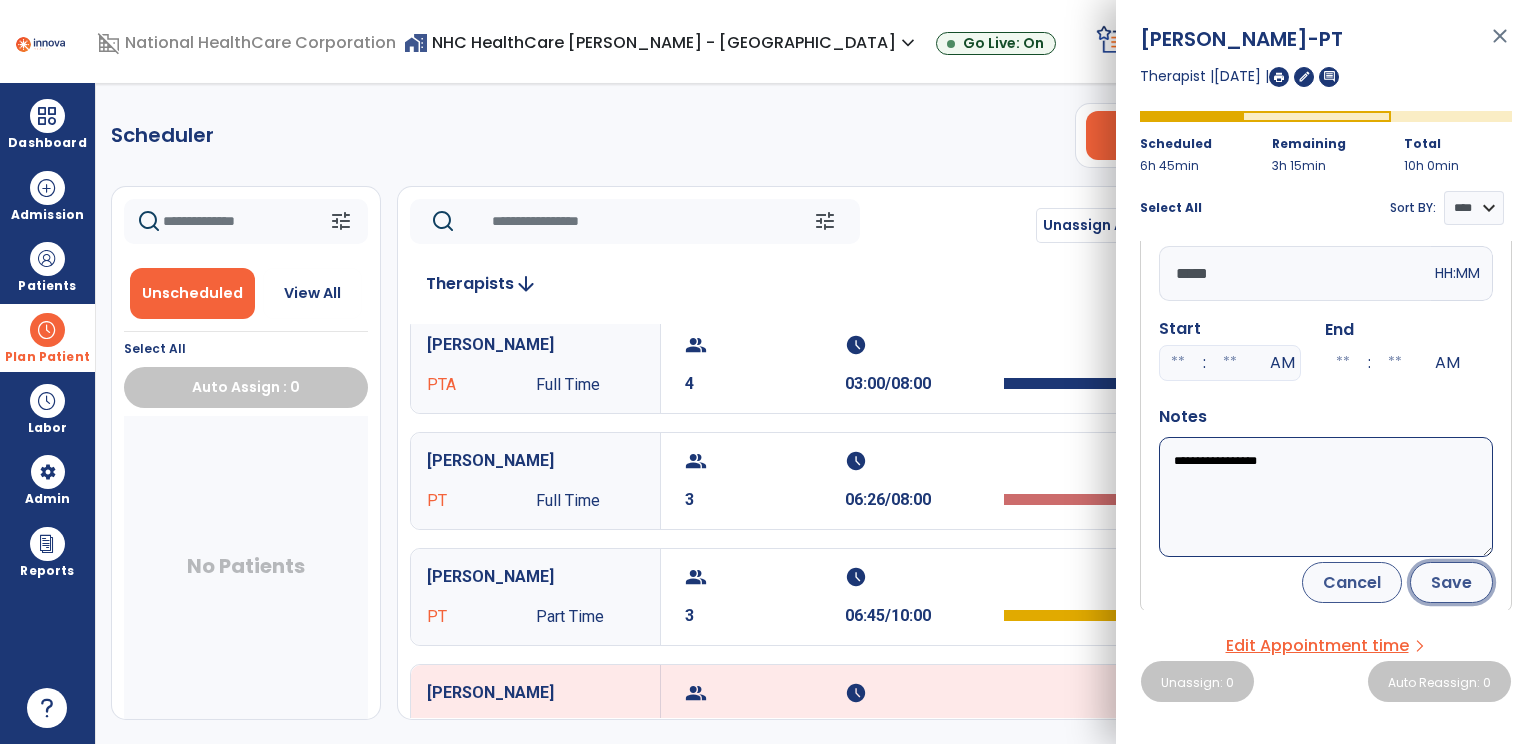click on "Save" at bounding box center [1451, 582] 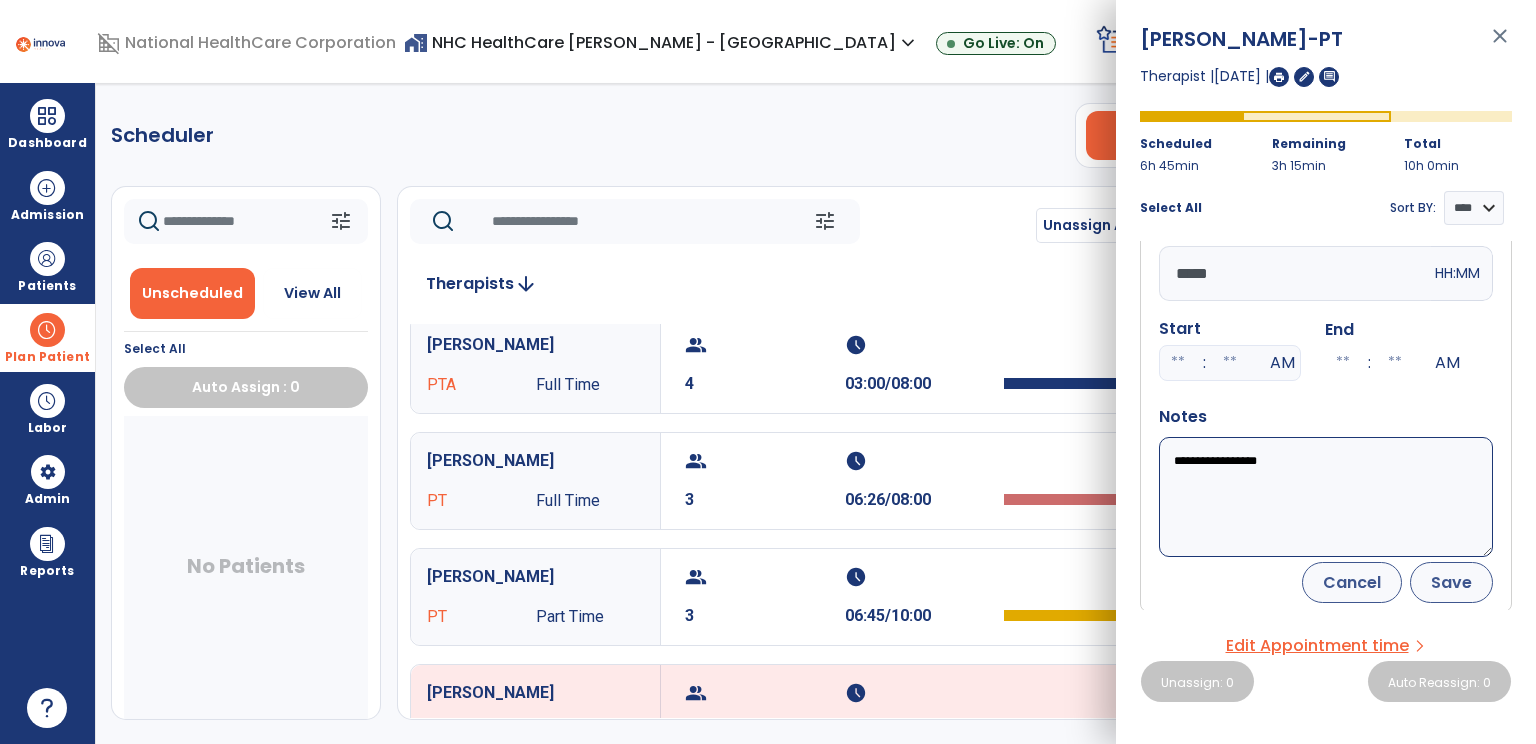 scroll, scrollTop: 160, scrollLeft: 0, axis: vertical 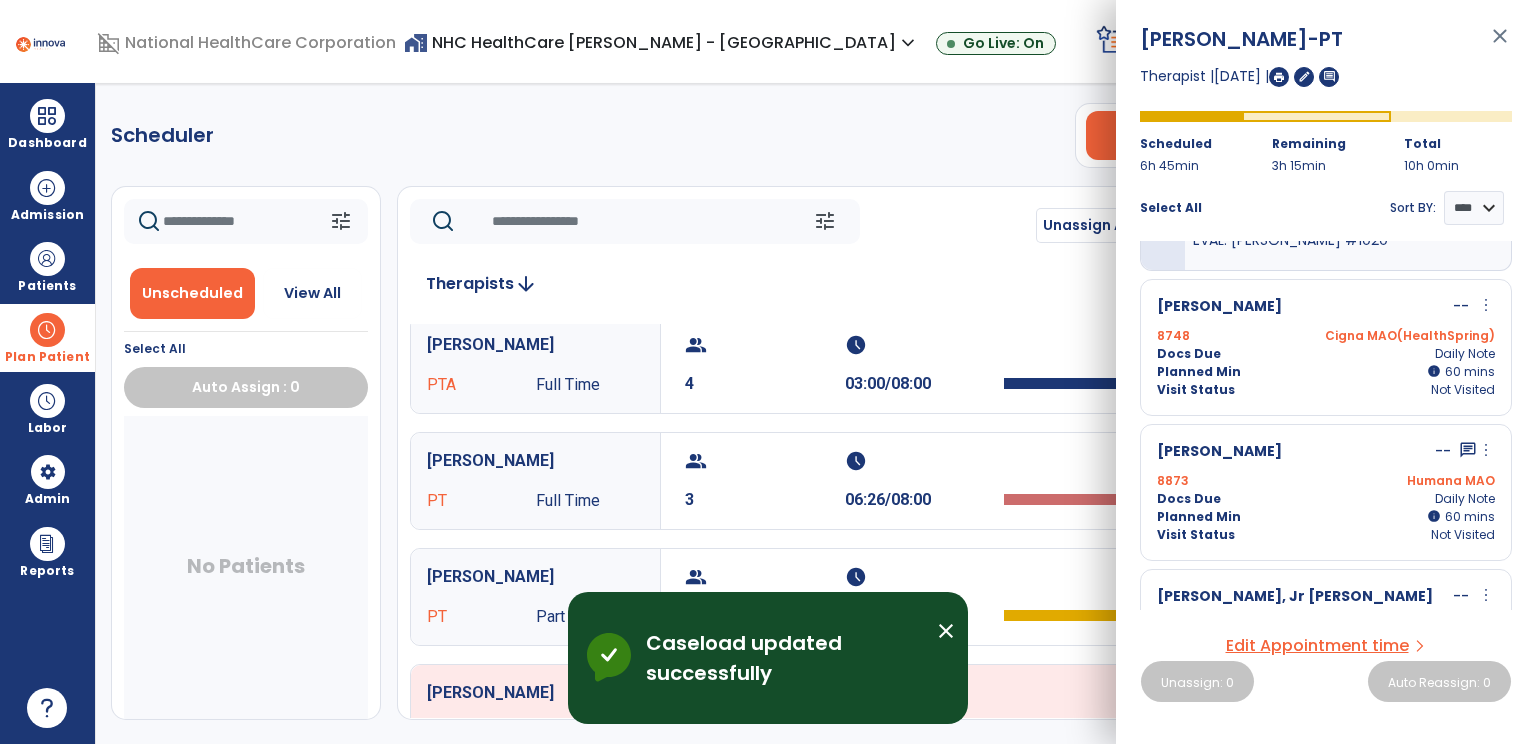 click on "Scheduler   PT   OT   ST  **** *** more_vert  Manage Labor   View All Therapists   Print" 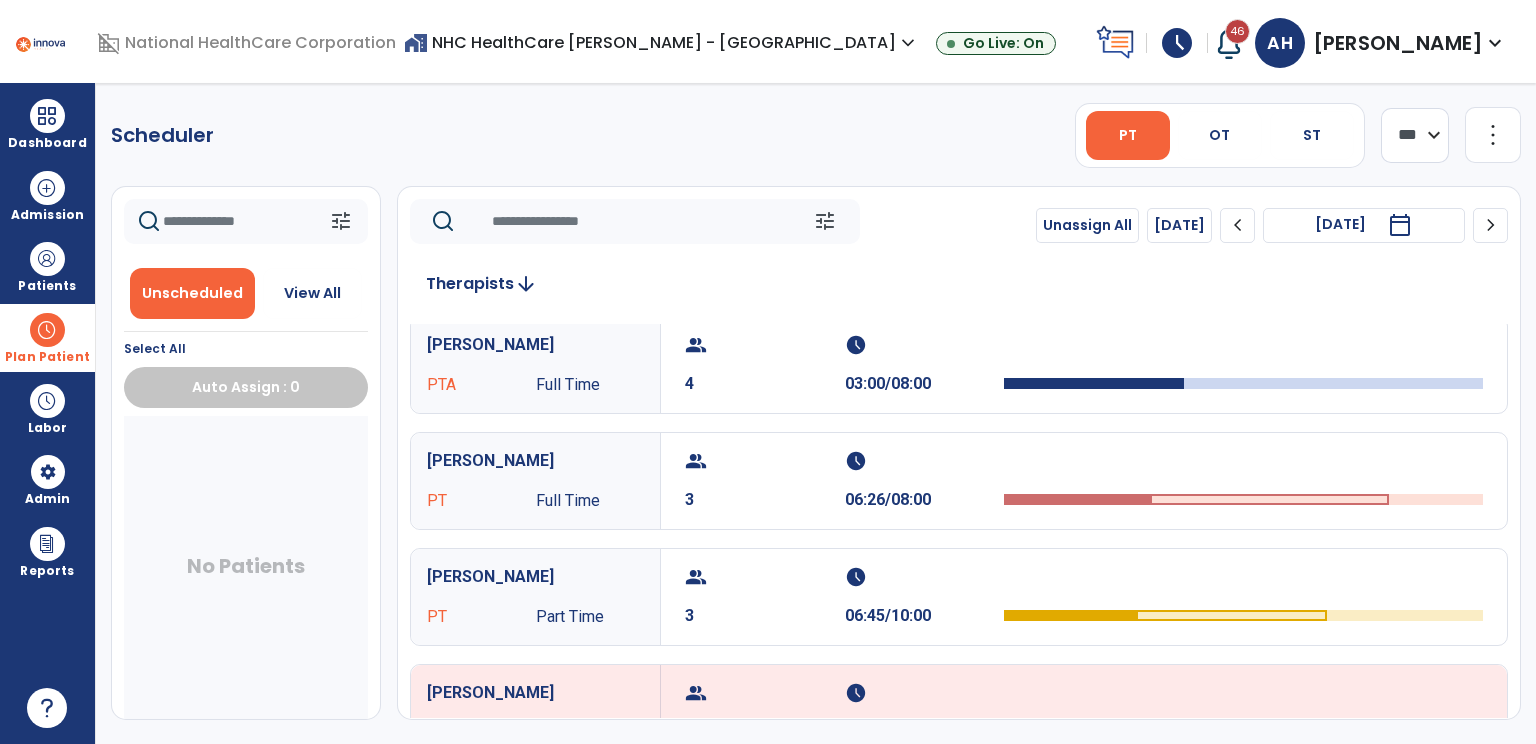 click on "3" at bounding box center (765, 500) 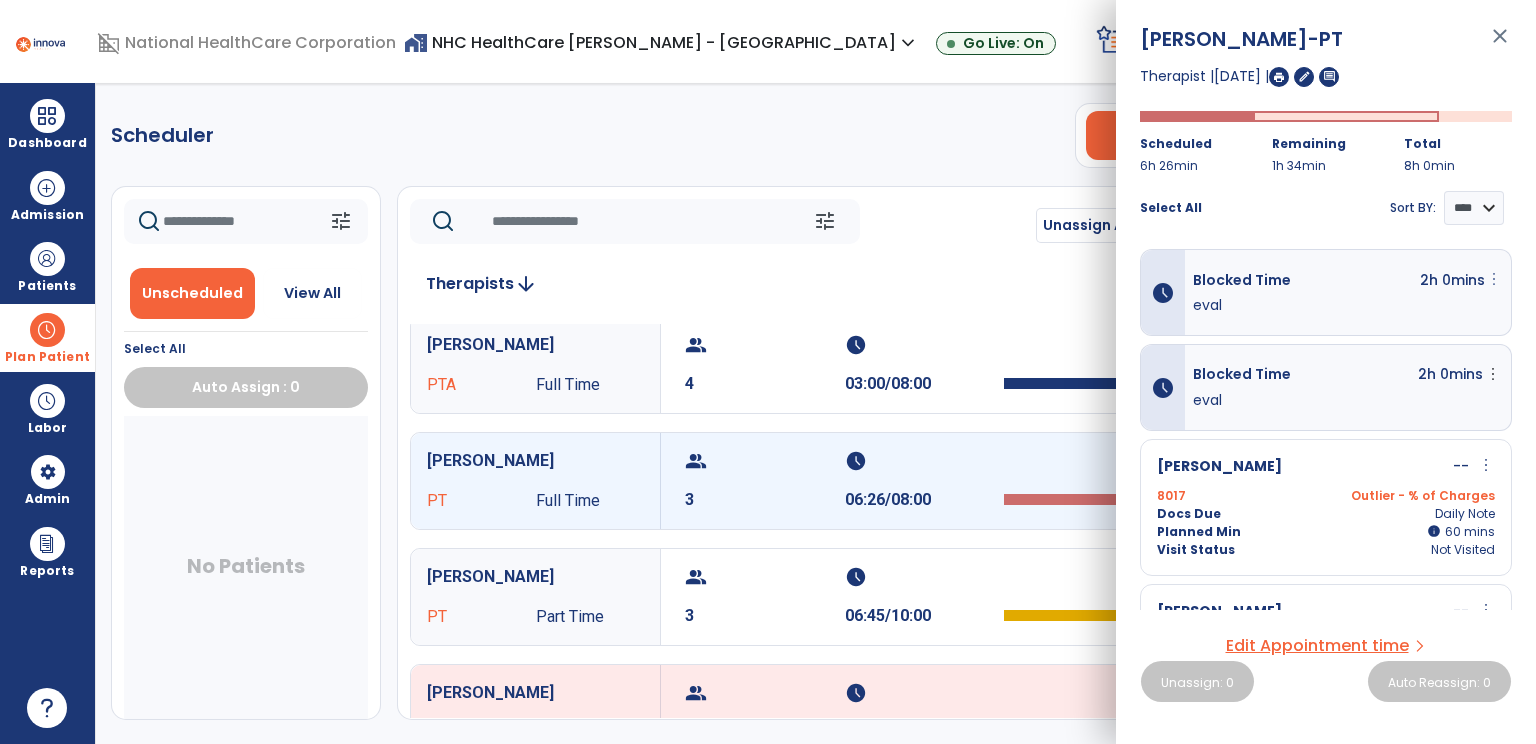 click on "more_vert" at bounding box center (1494, 279) 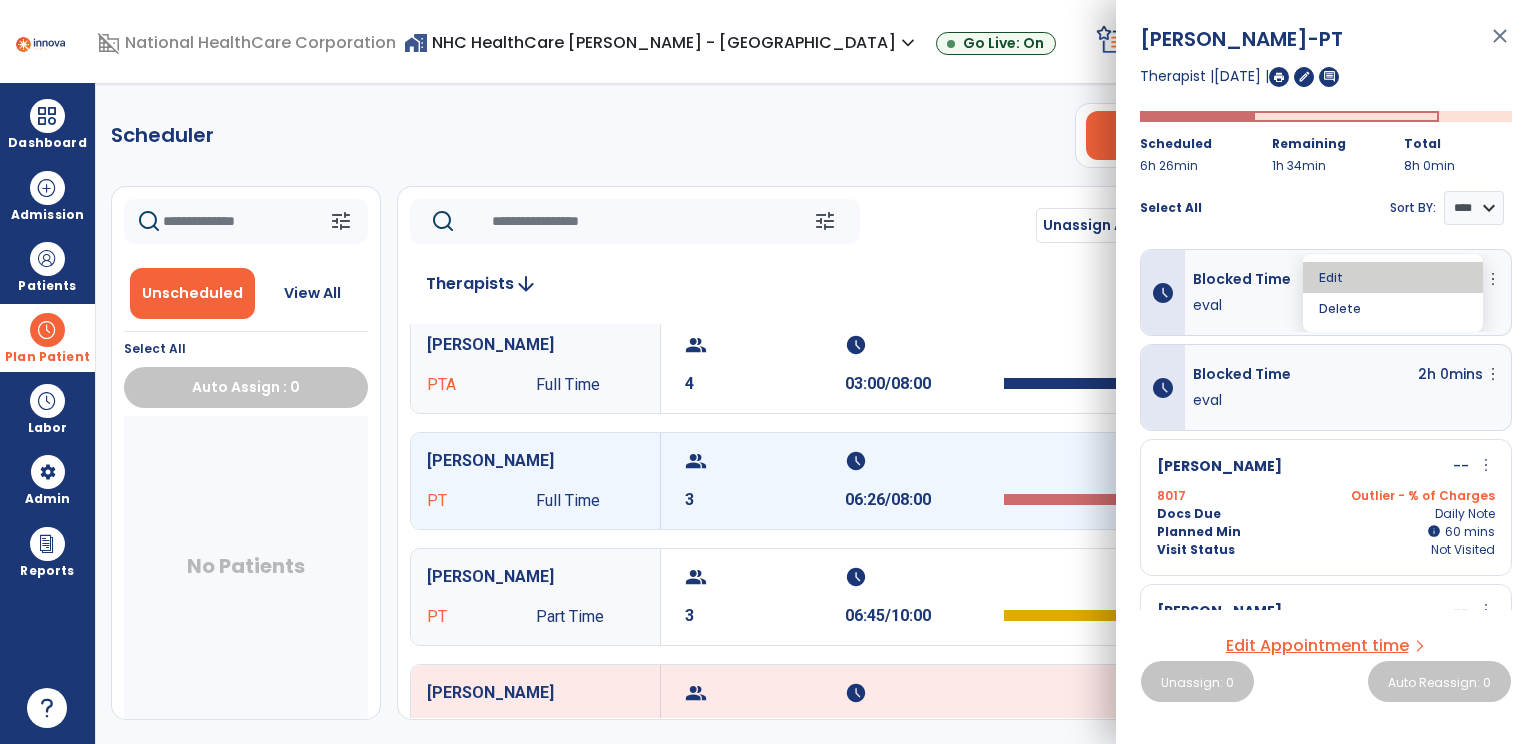 click on "Edit" at bounding box center (1393, 277) 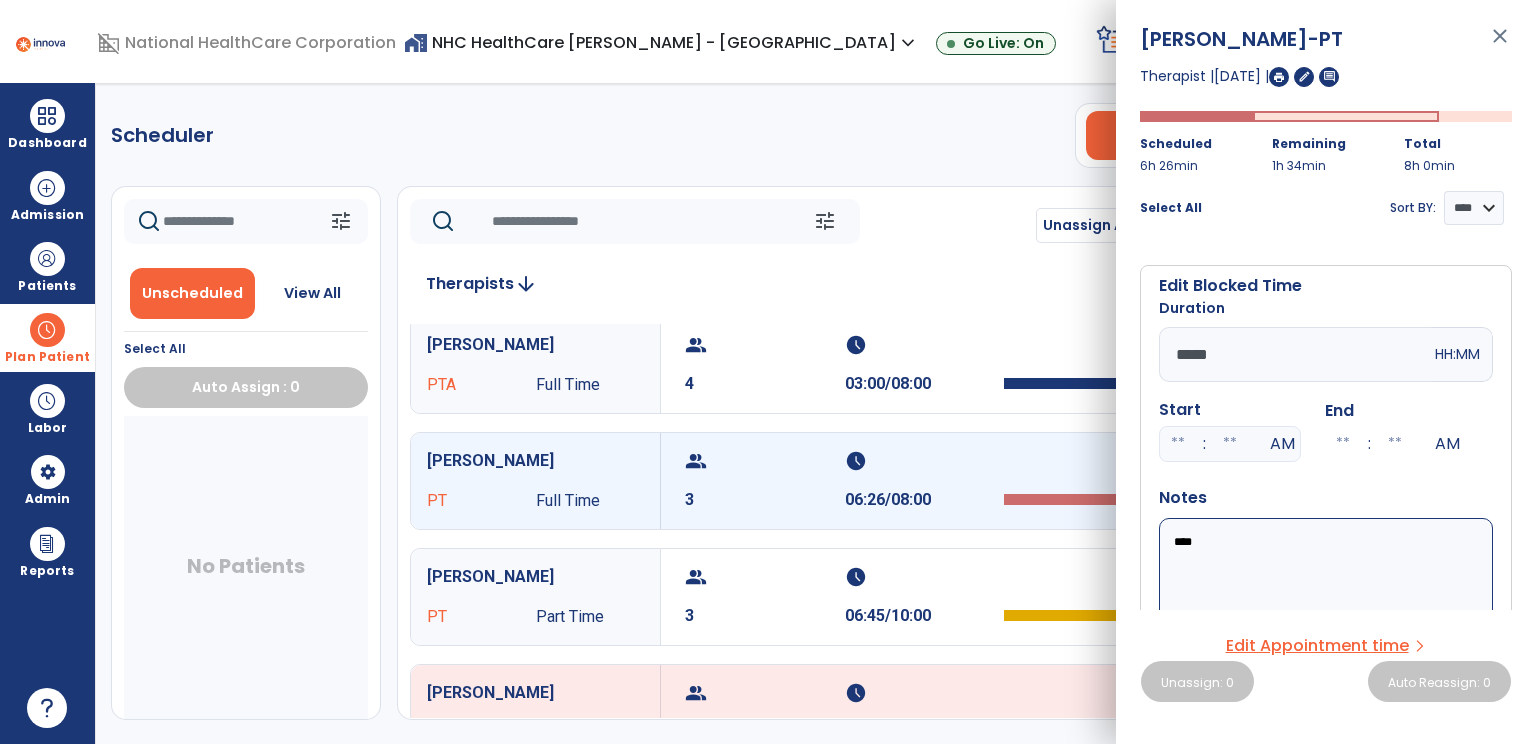 drag, startPoint x: 1248, startPoint y: 549, endPoint x: 1137, endPoint y: 546, distance: 111.040535 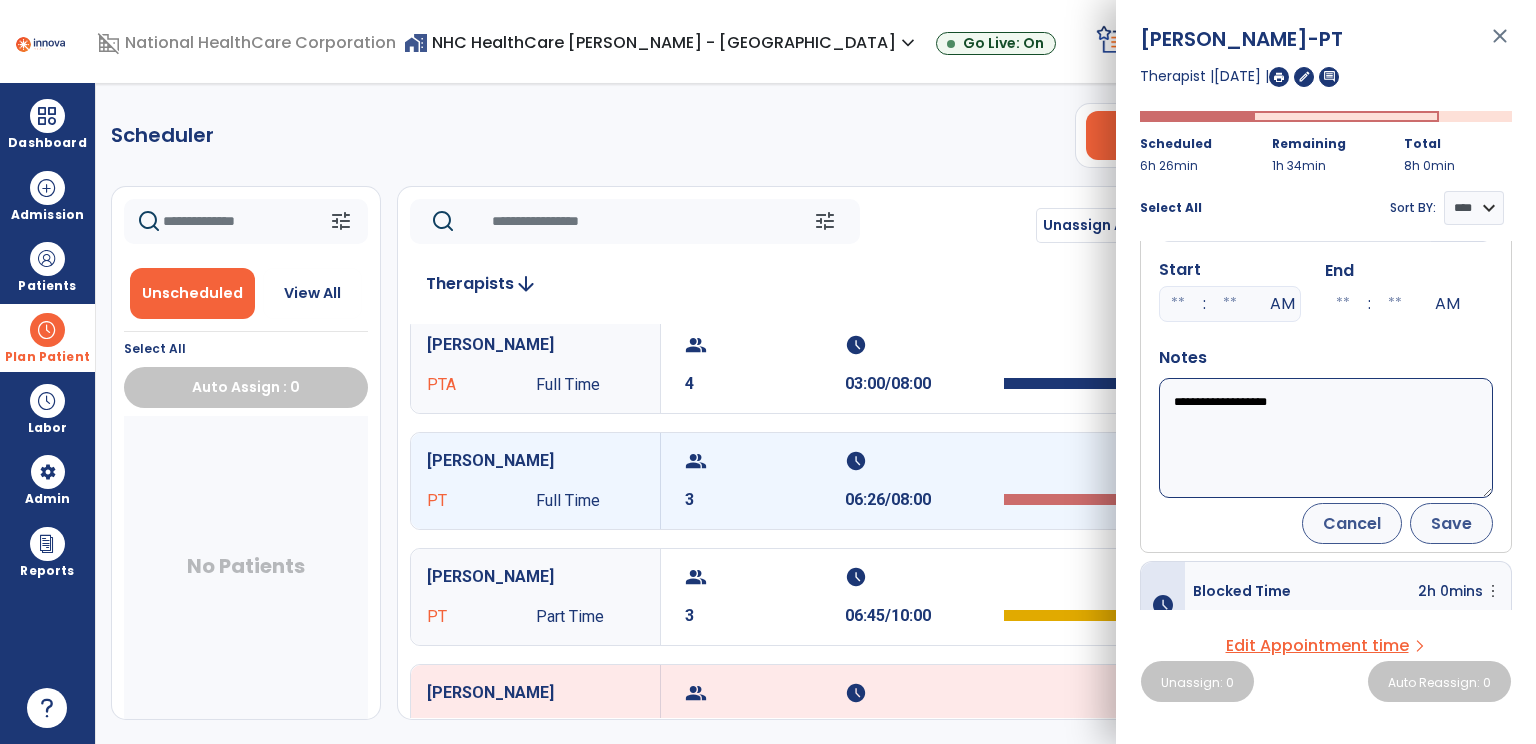 type on "**********" 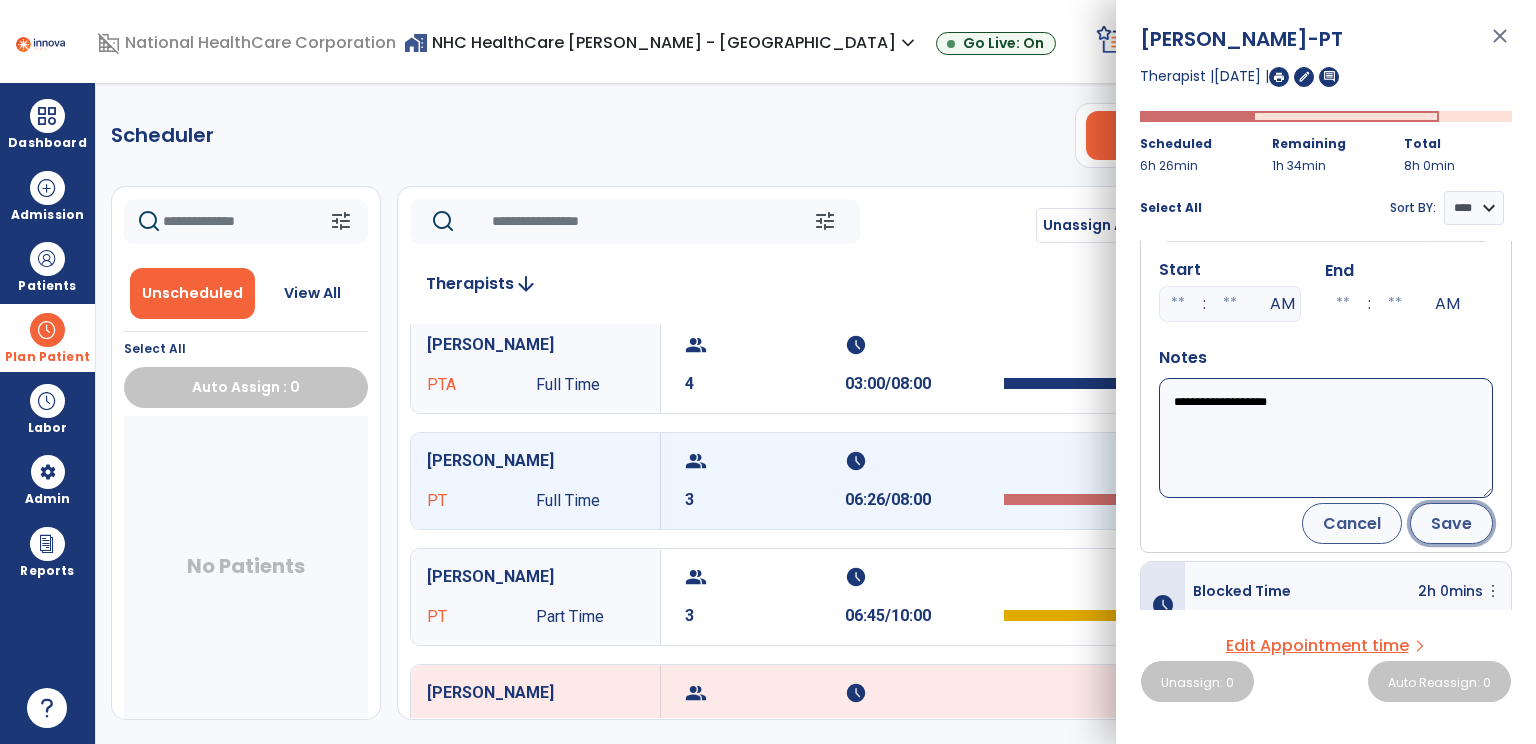 click on "Save" at bounding box center (1451, 523) 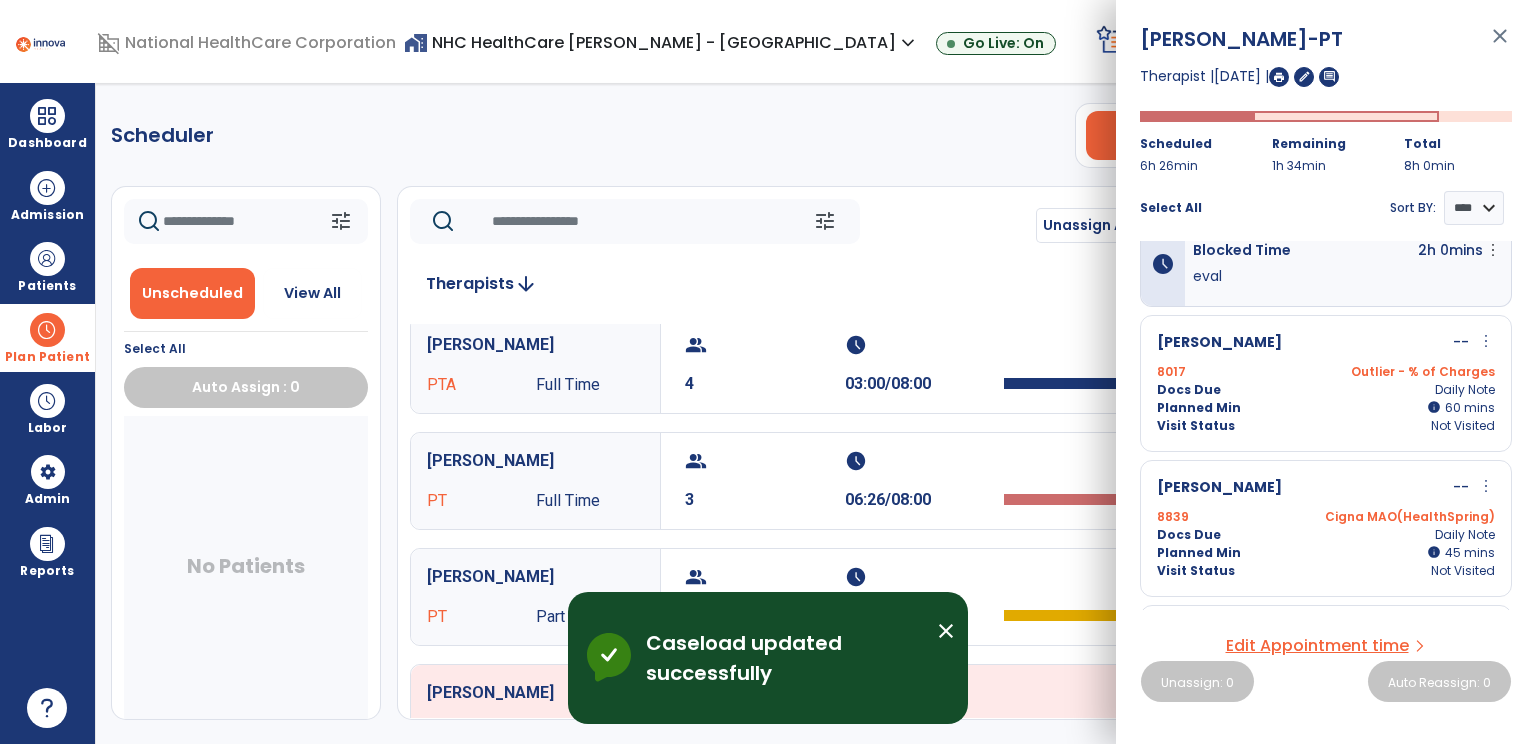 scroll, scrollTop: 0, scrollLeft: 0, axis: both 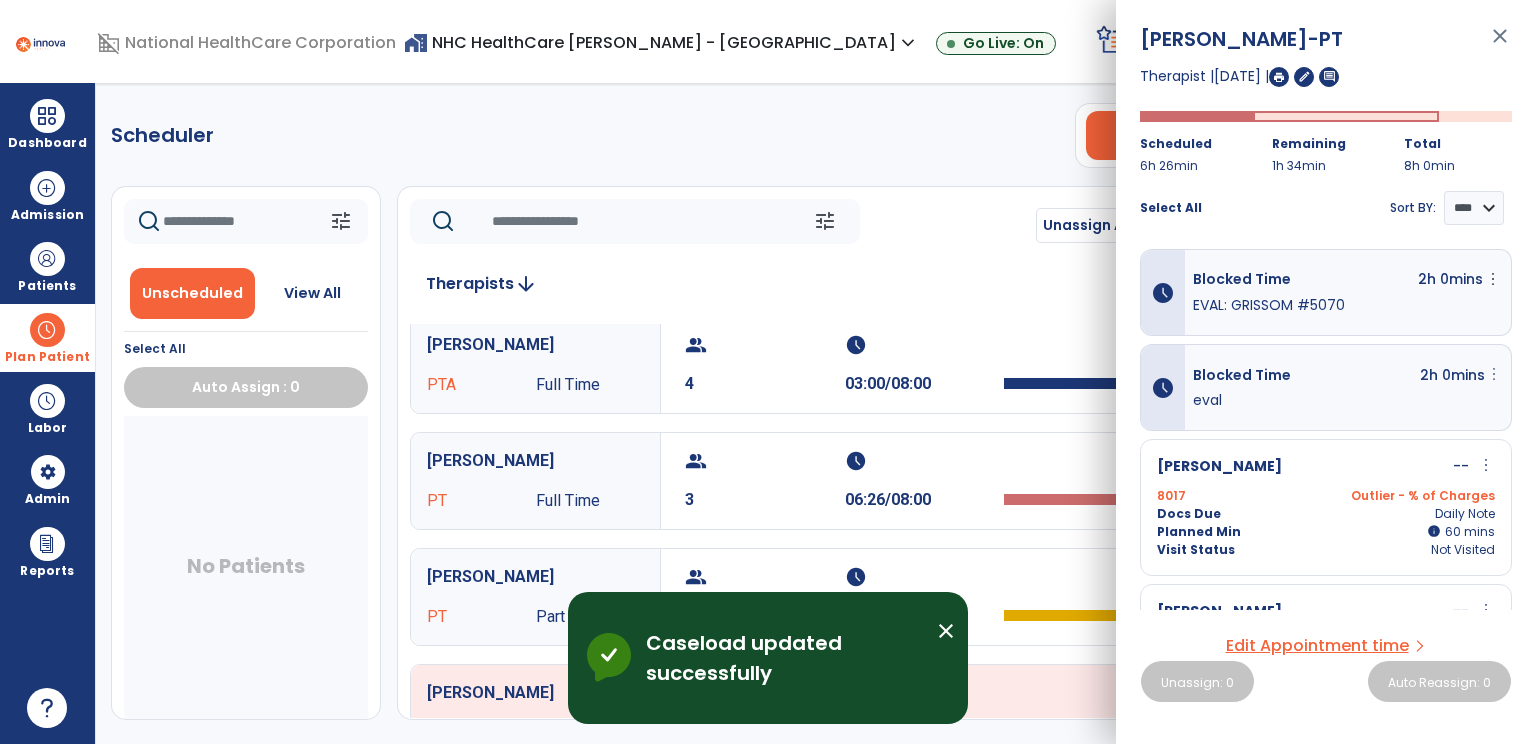 click on "more_vert" at bounding box center (1493, 279) 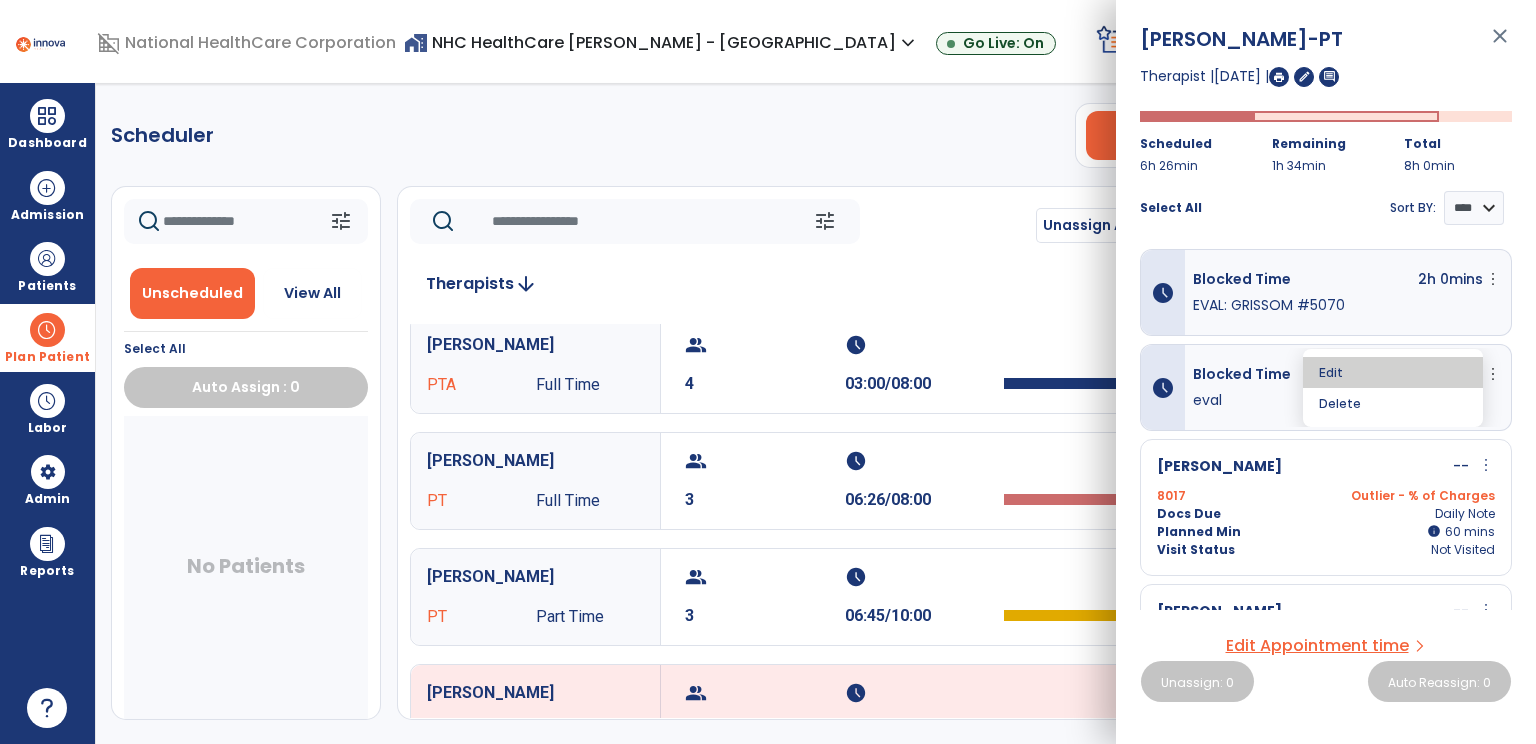 click on "Edit" at bounding box center (1393, 372) 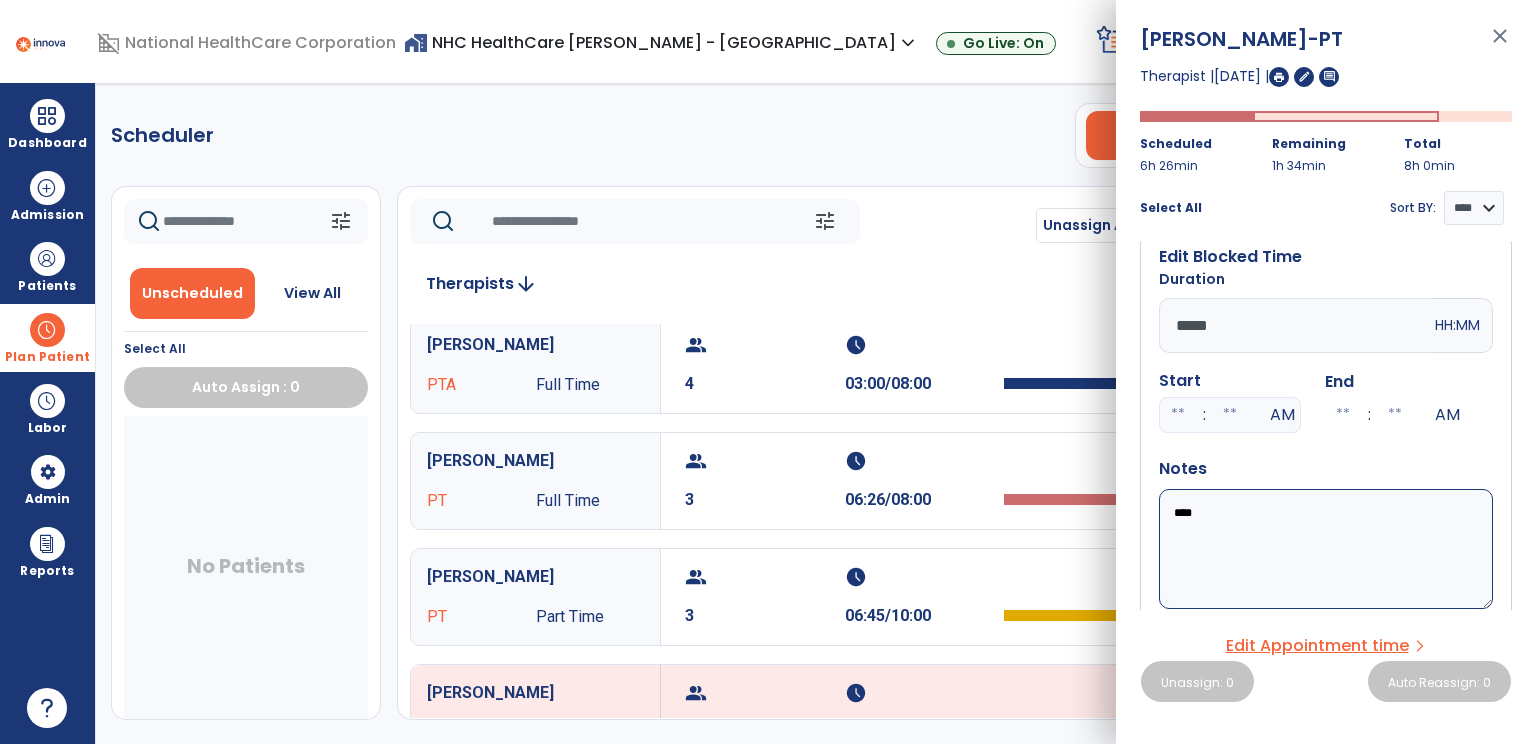 scroll, scrollTop: 140, scrollLeft: 0, axis: vertical 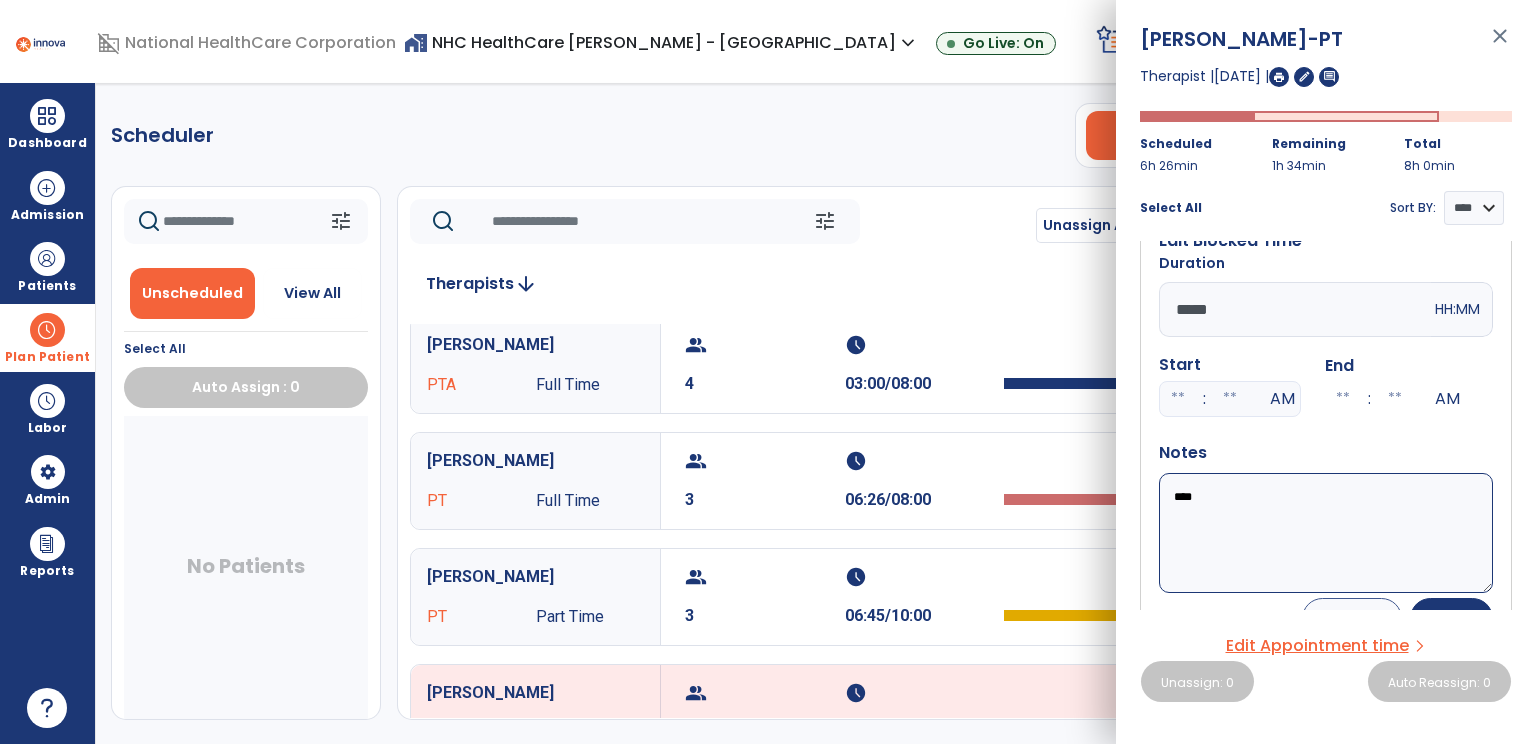drag, startPoint x: 1248, startPoint y: 516, endPoint x: 1128, endPoint y: 519, distance: 120.03749 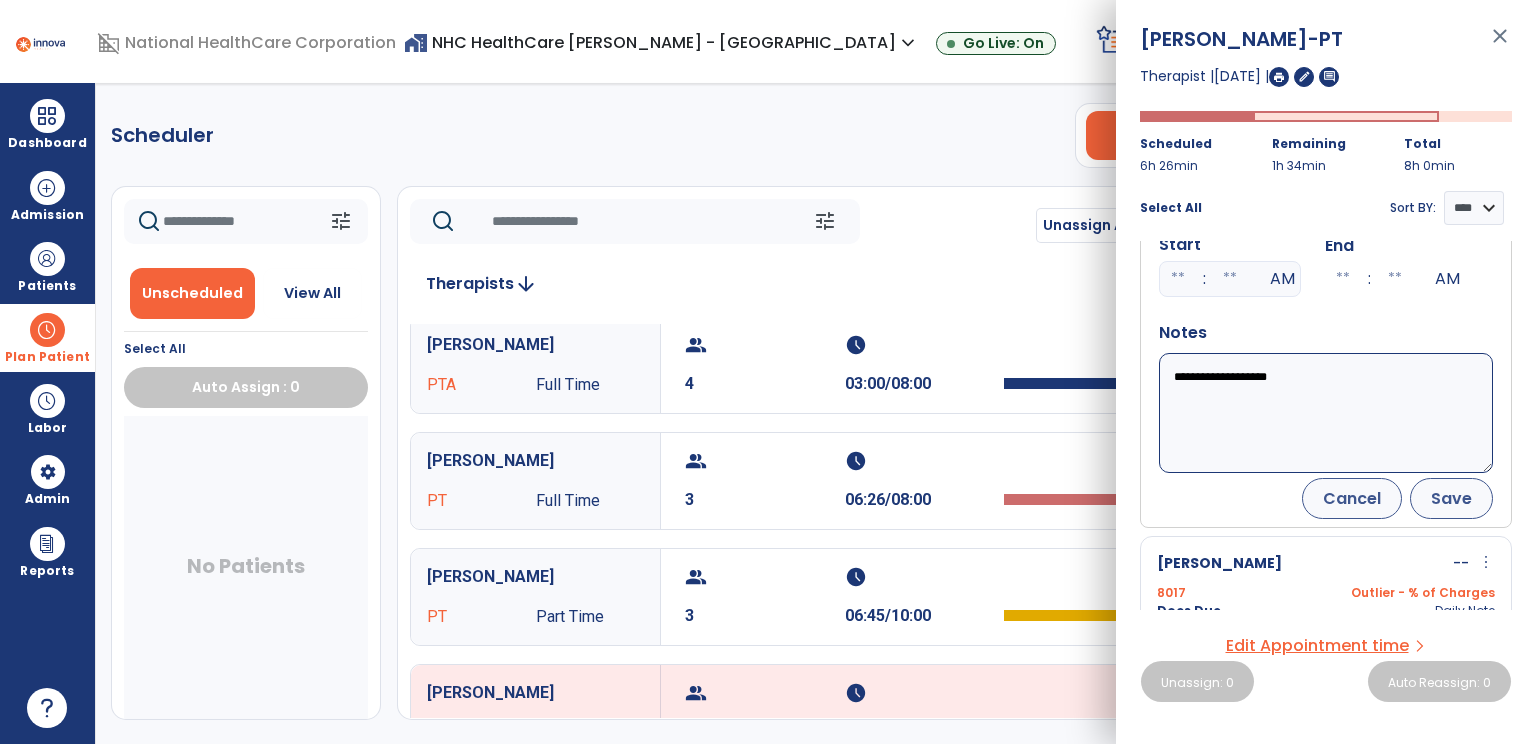 type on "**********" 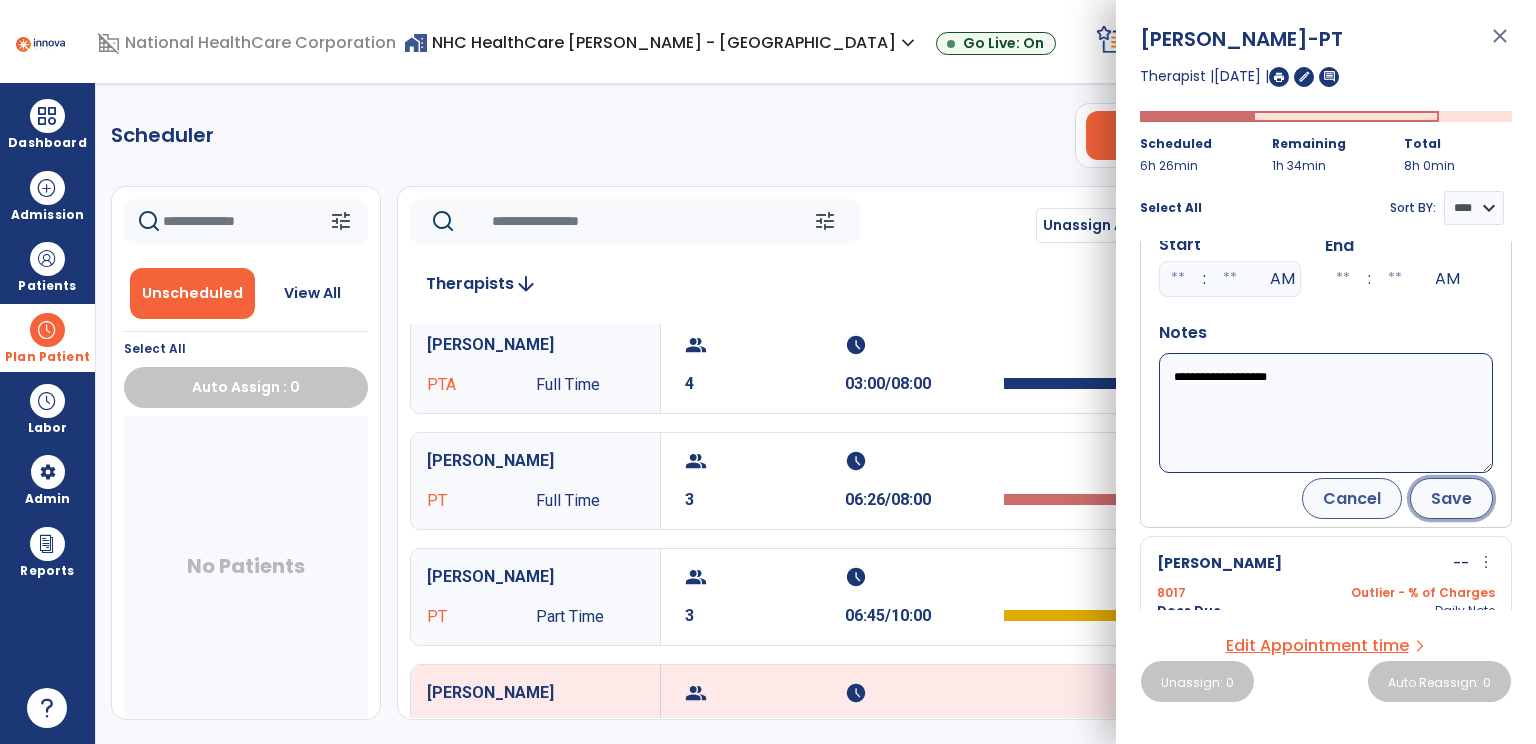 click on "Save" at bounding box center [1451, 498] 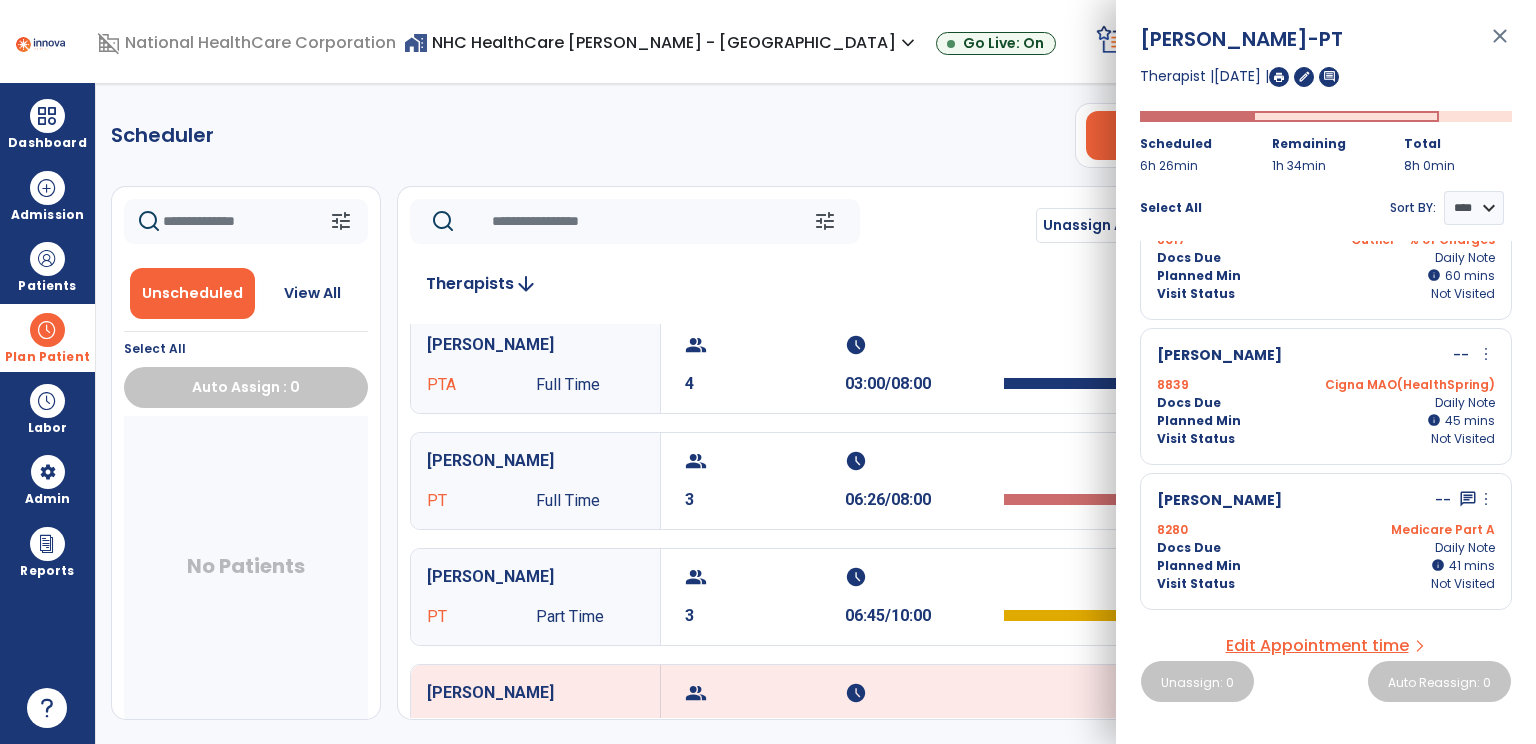 scroll, scrollTop: 244, scrollLeft: 0, axis: vertical 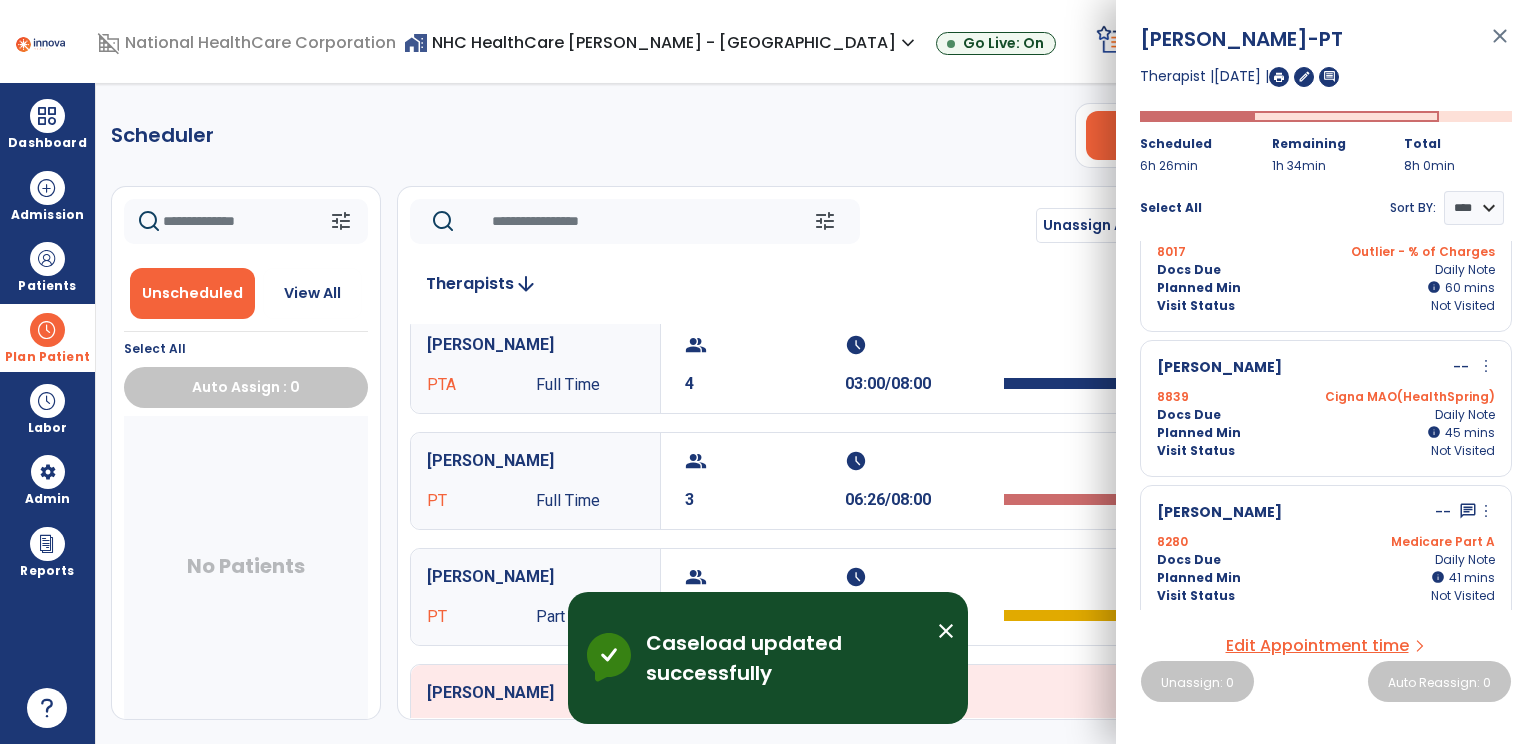 click on "Scheduler   PT   OT   ST  **** *** more_vert  Manage Labor   View All Therapists   Print" 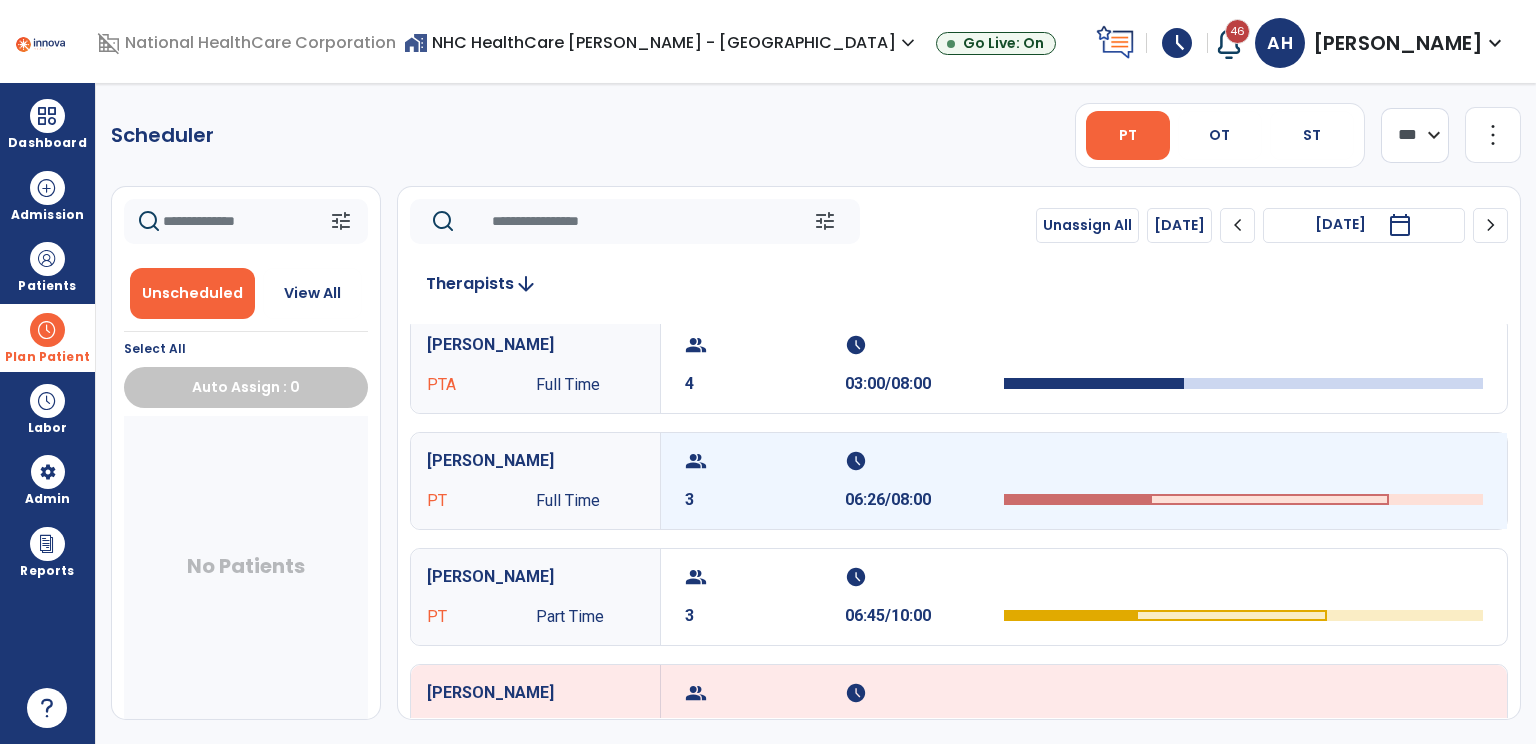 click on "group" at bounding box center (762, 461) 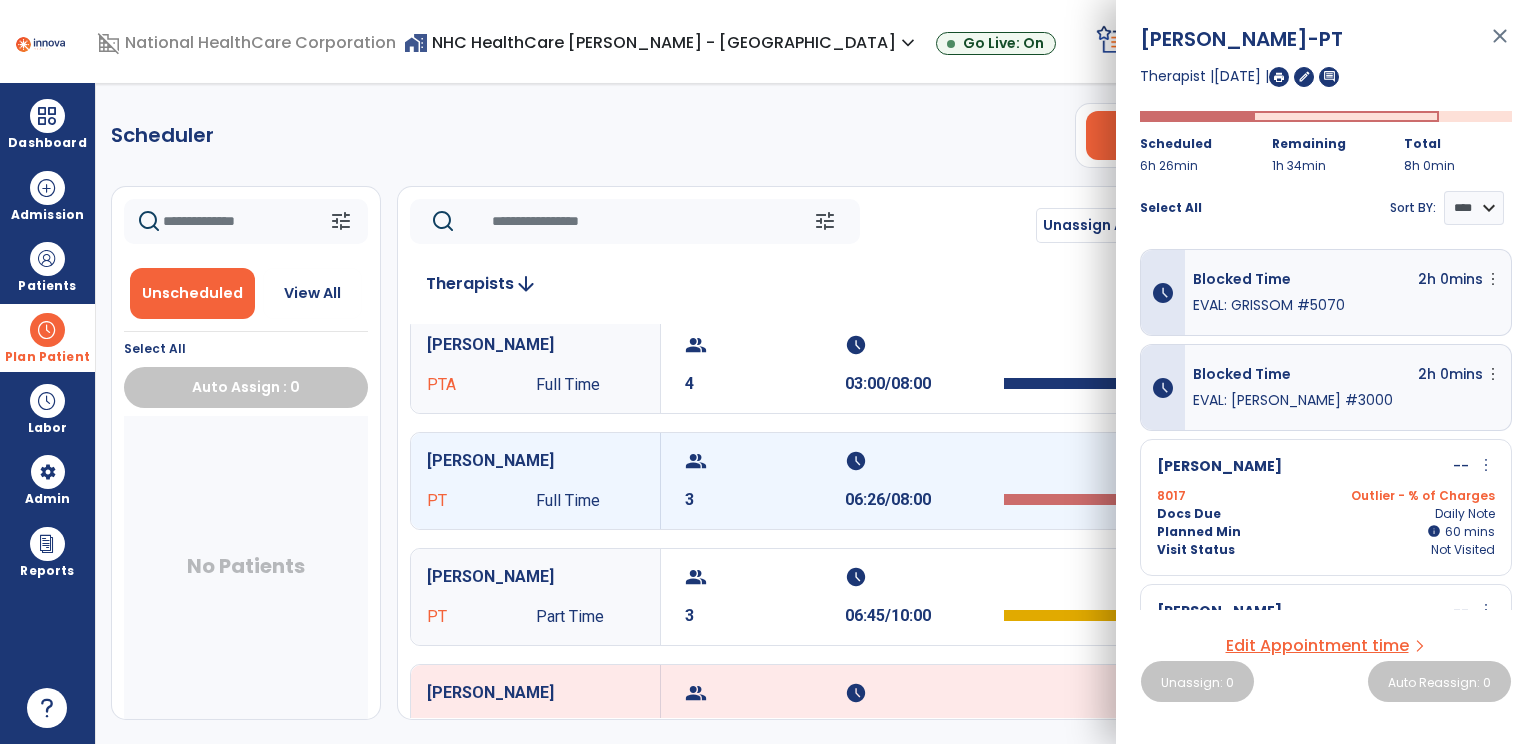 click on "Blocked Time  2h 0mins   more_vert   Edit   Delete   EVAL: [PERSON_NAME] #3000" at bounding box center [1348, 387] 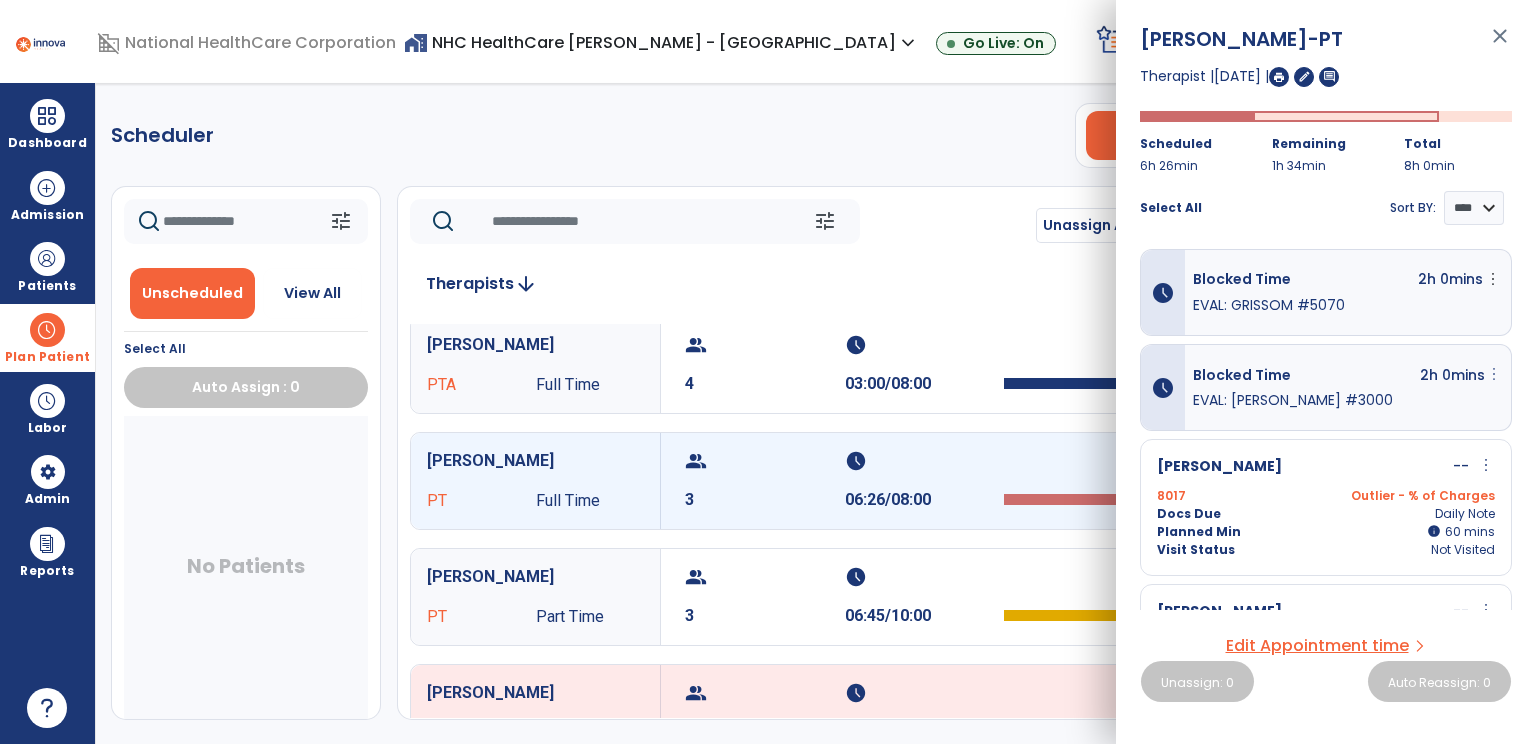 click on "more_vert" at bounding box center [1493, 279] 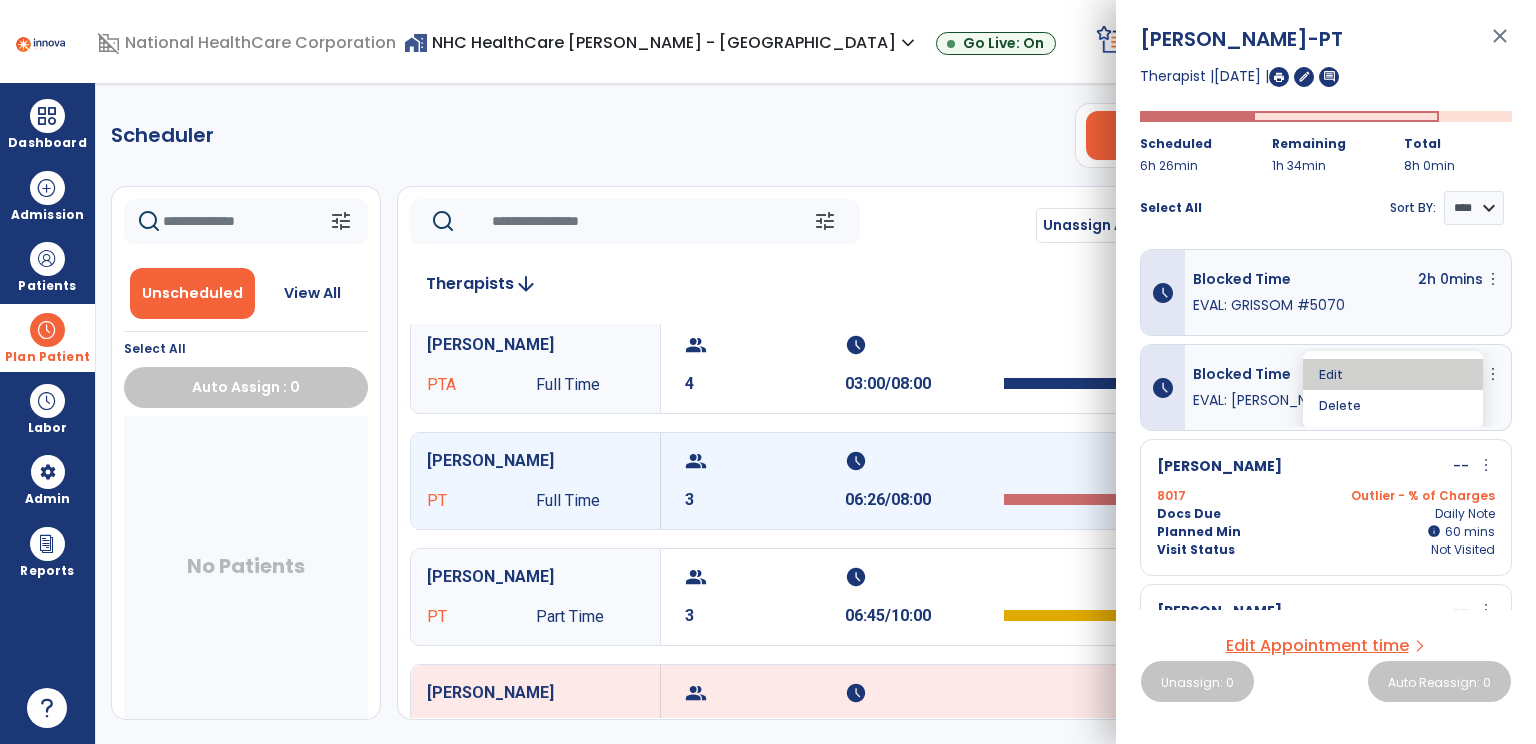click on "Edit" at bounding box center [1393, 374] 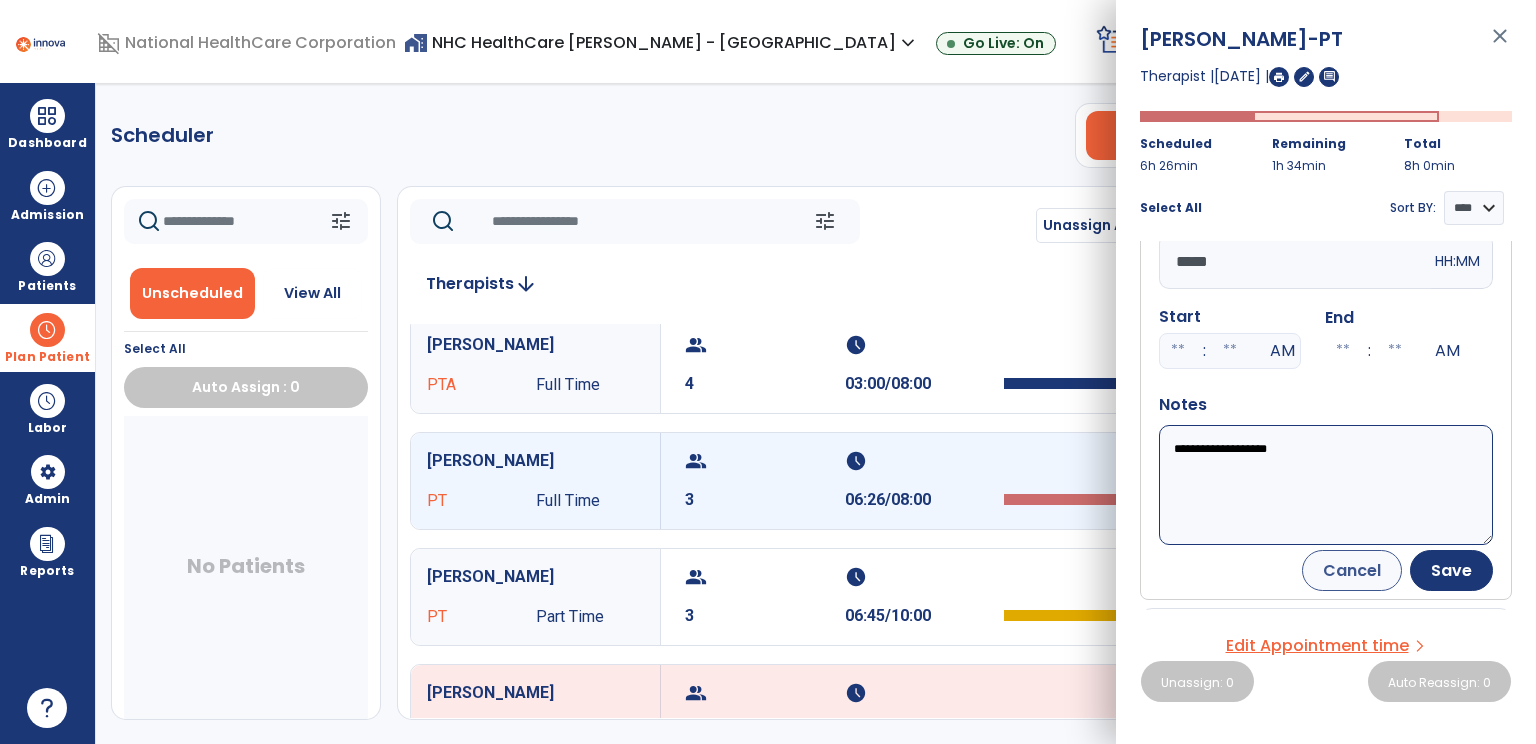 scroll, scrollTop: 222, scrollLeft: 0, axis: vertical 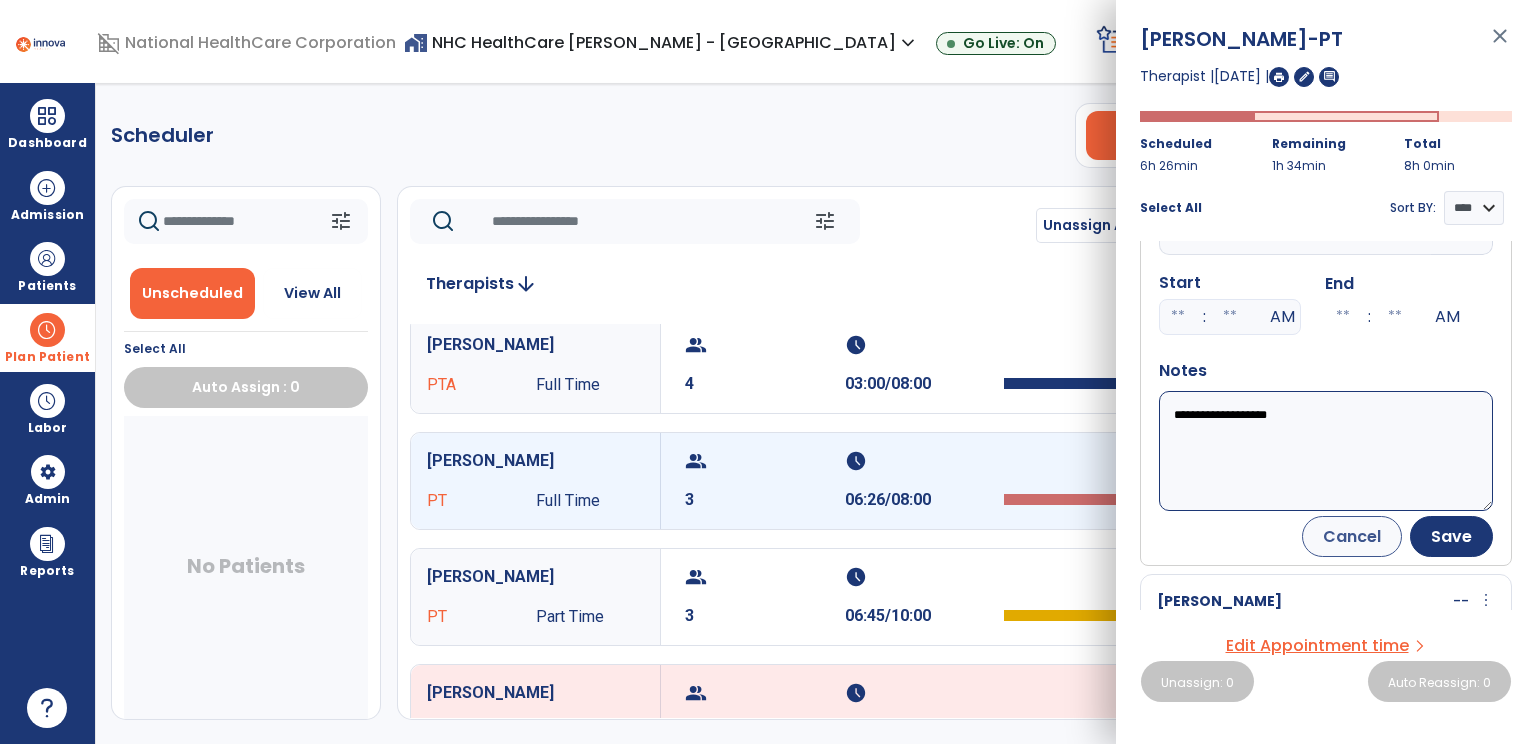drag, startPoint x: 1317, startPoint y: 402, endPoint x: 1216, endPoint y: 422, distance: 102.96116 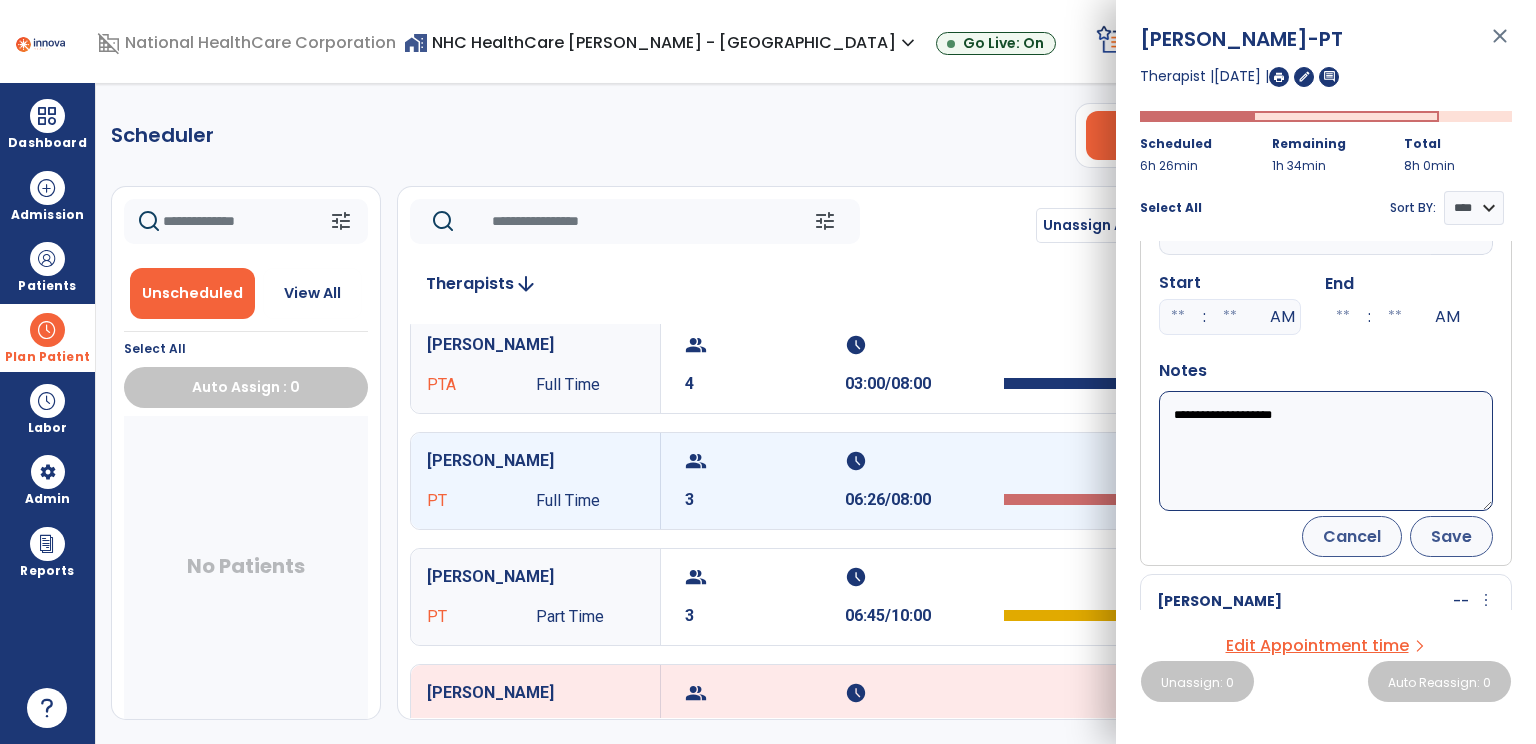 type on "**********" 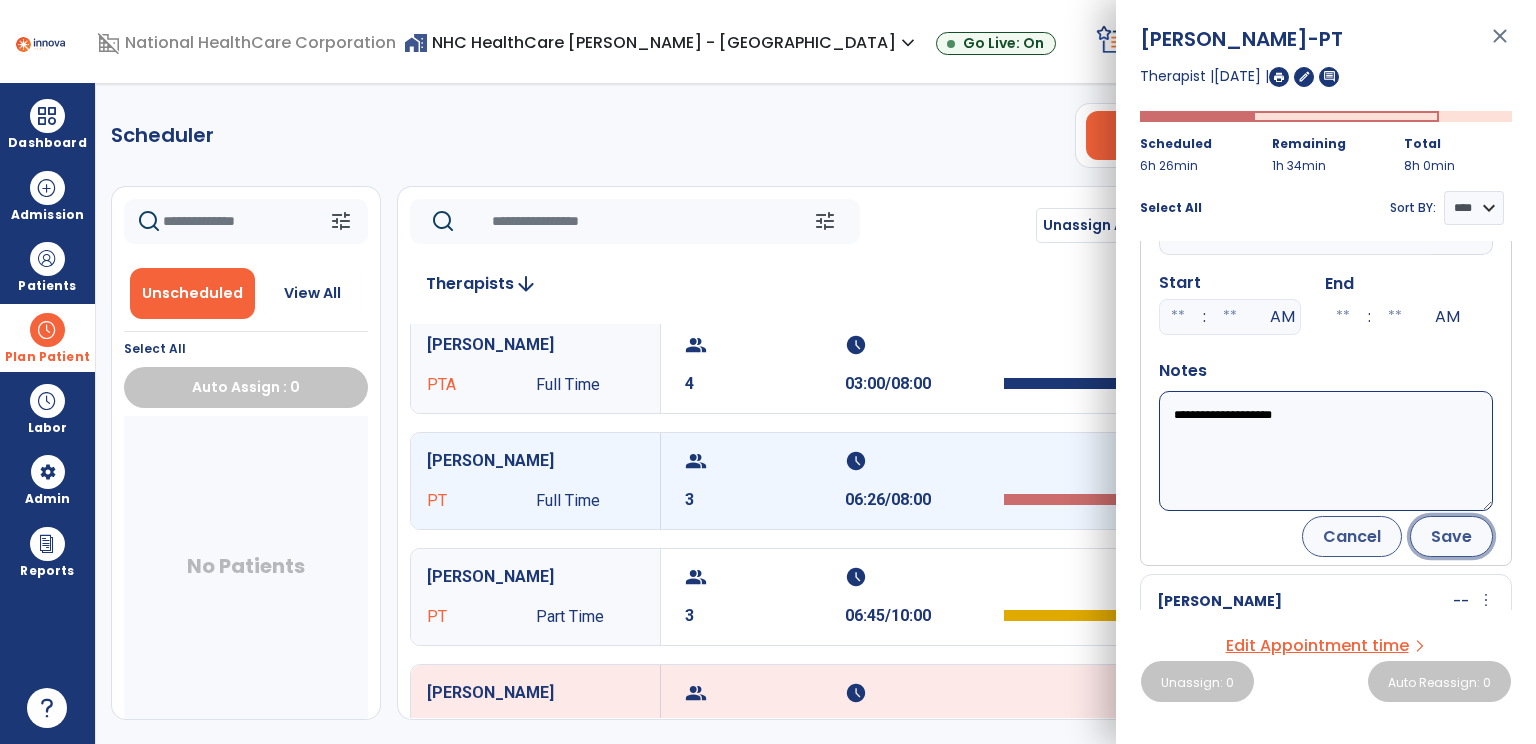 click on "Save" at bounding box center [1451, 536] 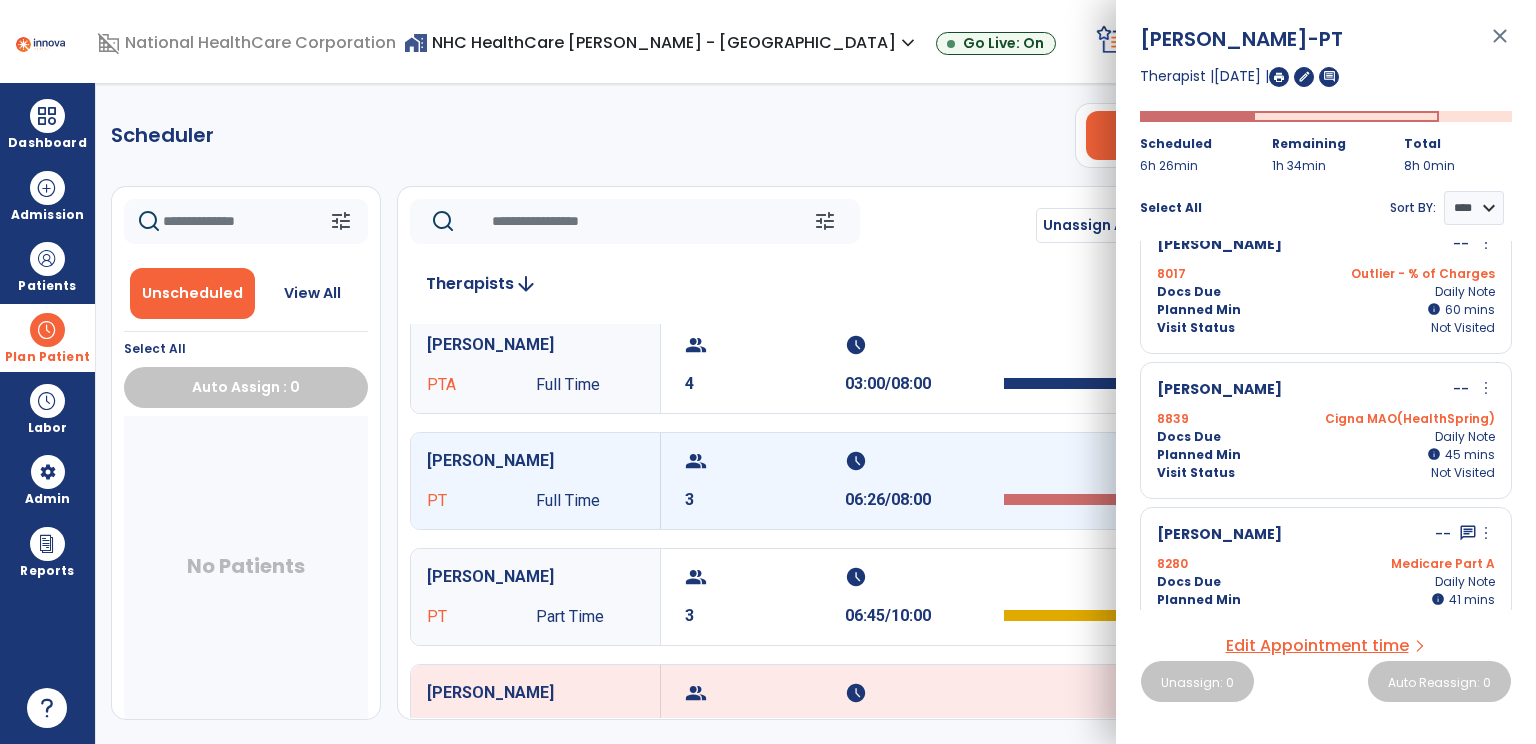 scroll, scrollTop: 206, scrollLeft: 0, axis: vertical 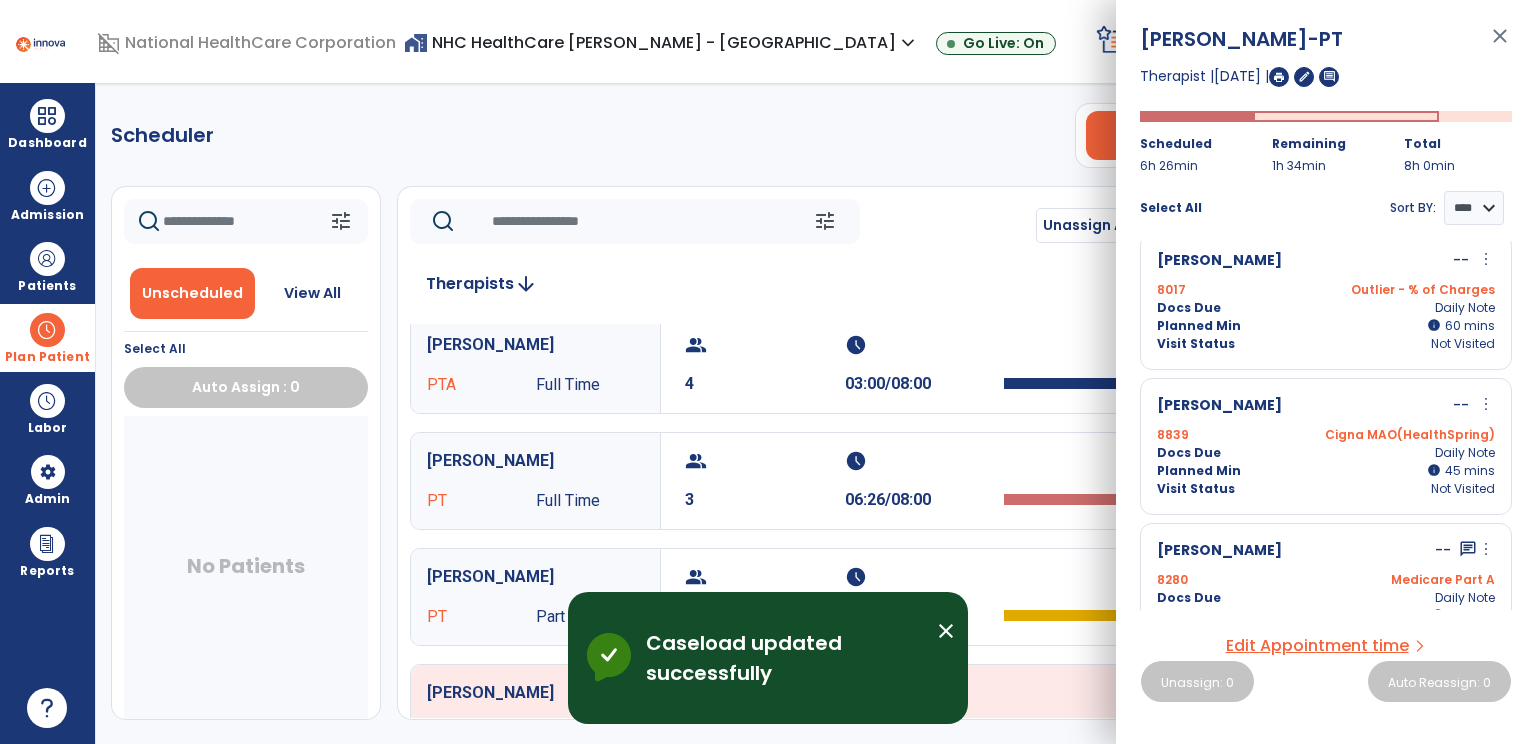 click on "Scheduler   PT   OT   ST  **** *** more_vert  Manage Labor   View All Therapists   Print   tune   Unscheduled   View All  Select All  Auto Assign : 0  No Patients  tune   Unassign All   [DATE]  chevron_left [DATE]  *********  calendar_today  chevron_right Therapists  arrow_downward   [PERSON_NAME] PT PRN  group  10  schedule  06:15/08:00   [GEOGRAPHIC_DATA][PERSON_NAME] PTA PRN  group  10  schedule  06:45/12:00   [PERSON_NAME] PTA Full Time  group  9  schedule  06:50/12:00   [PERSON_NAME] PTA PRN  group  9  schedule  06:36/12:00   [PERSON_NAME] PTA Full Time  group  4  schedule  03:00/08:00   [PERSON_NAME] PT Full Time  group  3  schedule  06:26/08:00   [PERSON_NAME] PT Part Time  group  3  schedule  06:45/10:00   [PERSON_NAME] PTA Full Time  group  0  schedule  00:00/00:00   [PERSON_NAME] PT PRN  group  0  schedule  00:00/00:00   [PERSON_NAME] PT PRN  group  0  schedule  00:00/00:00   [PERSON_NAME] PTA Full Time  group  0  schedule  00:00/00:00   [PERSON_NAME] PT Full Time  group" at bounding box center (816, 413) 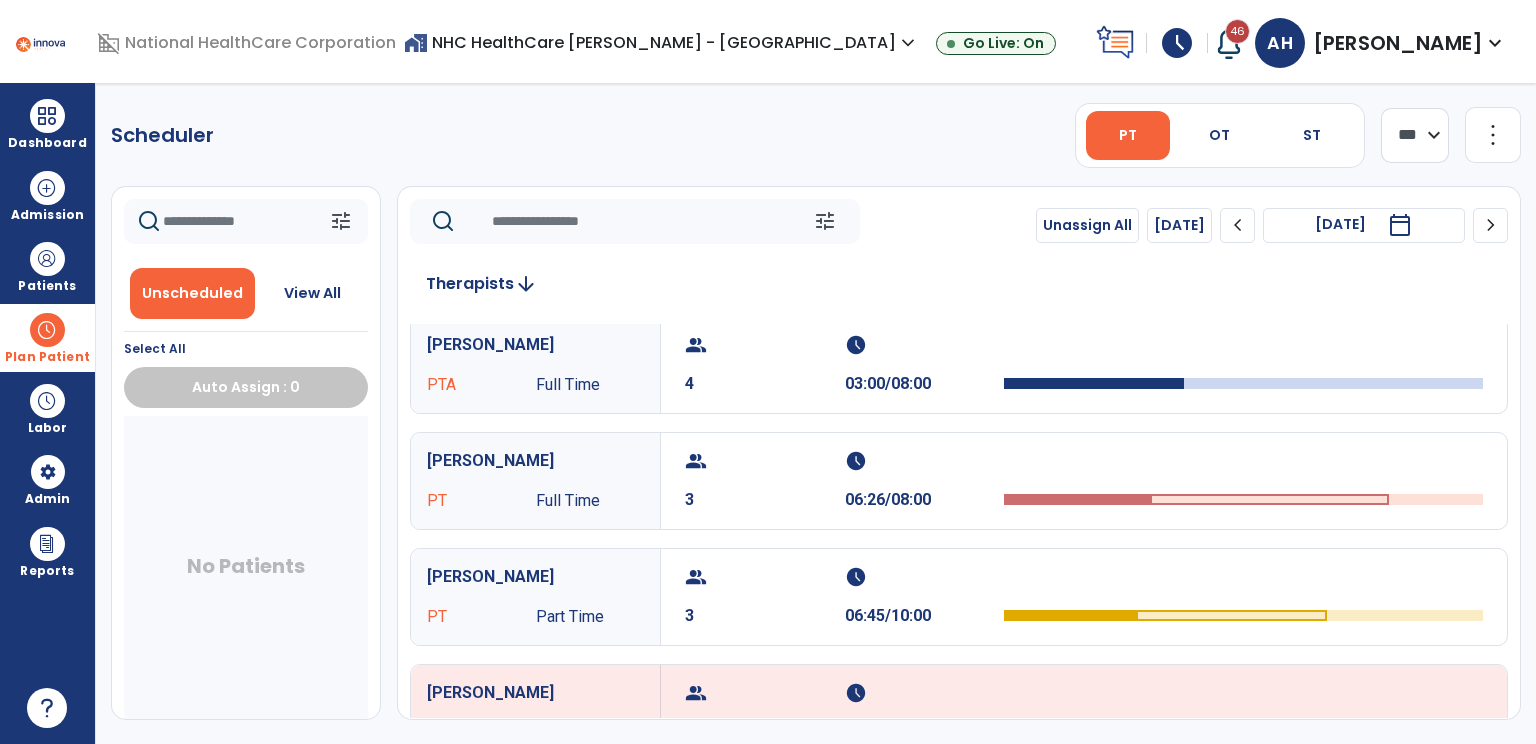 scroll, scrollTop: 0, scrollLeft: 0, axis: both 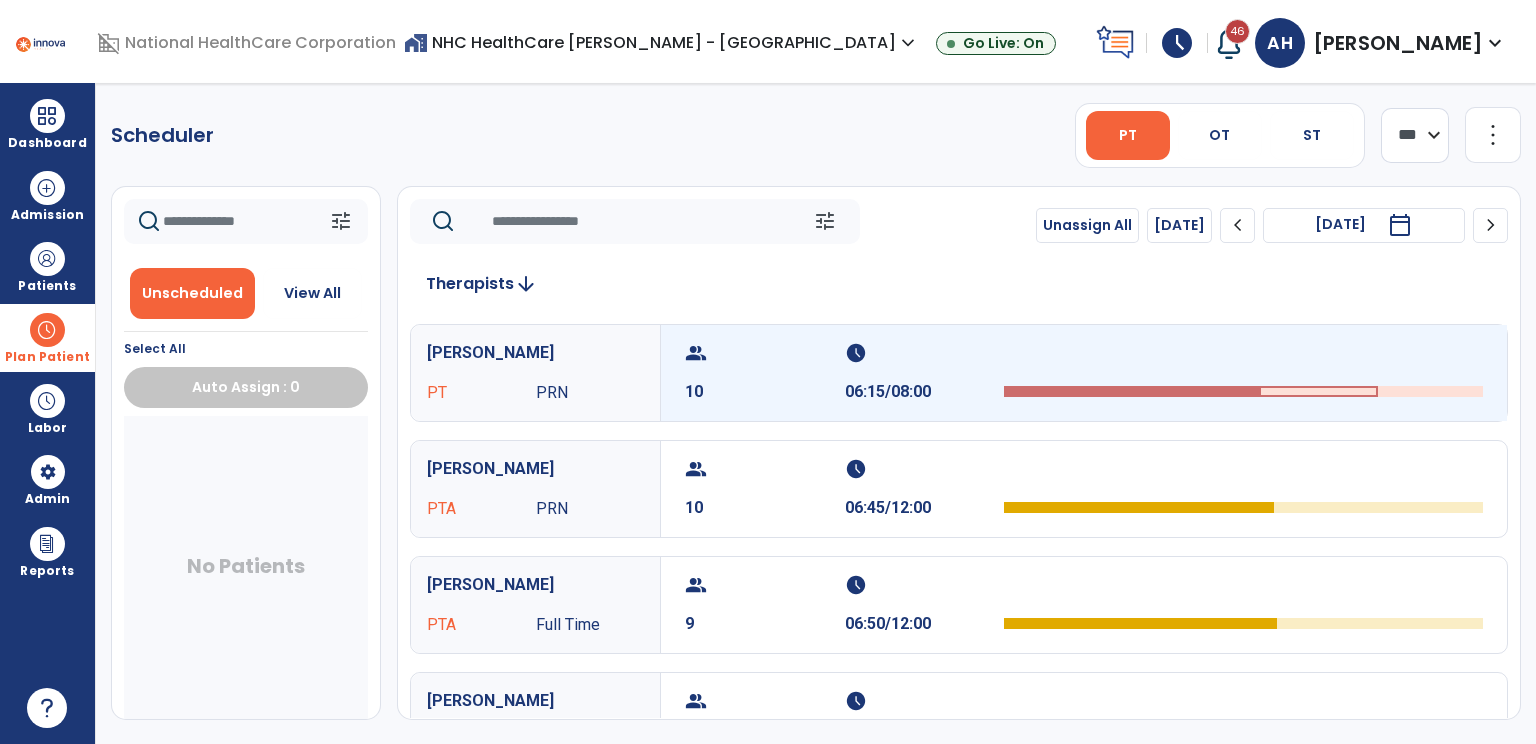click on "group  10" at bounding box center (765, 373) 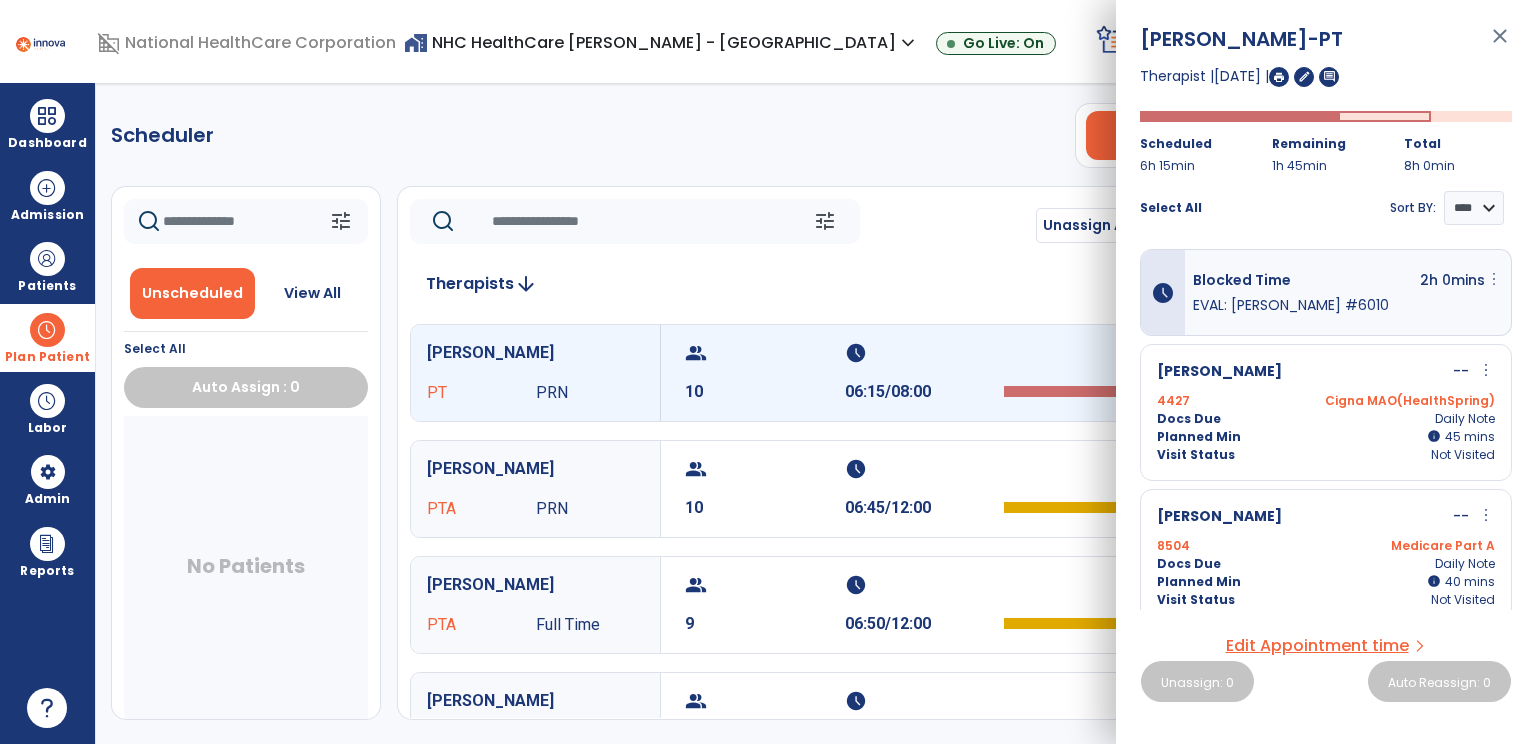 click on "more_vert" at bounding box center (1494, 279) 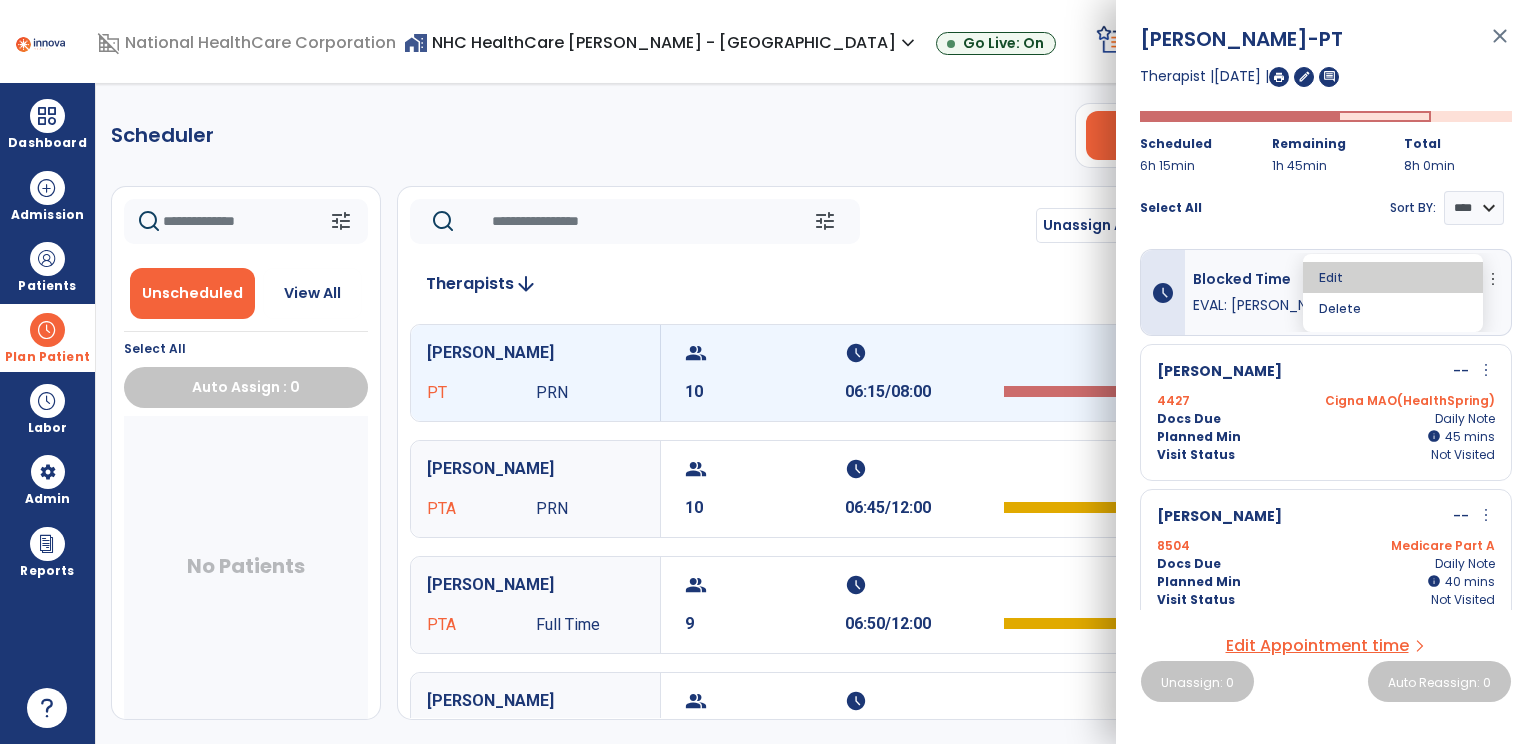 click on "Edit" at bounding box center [1393, 277] 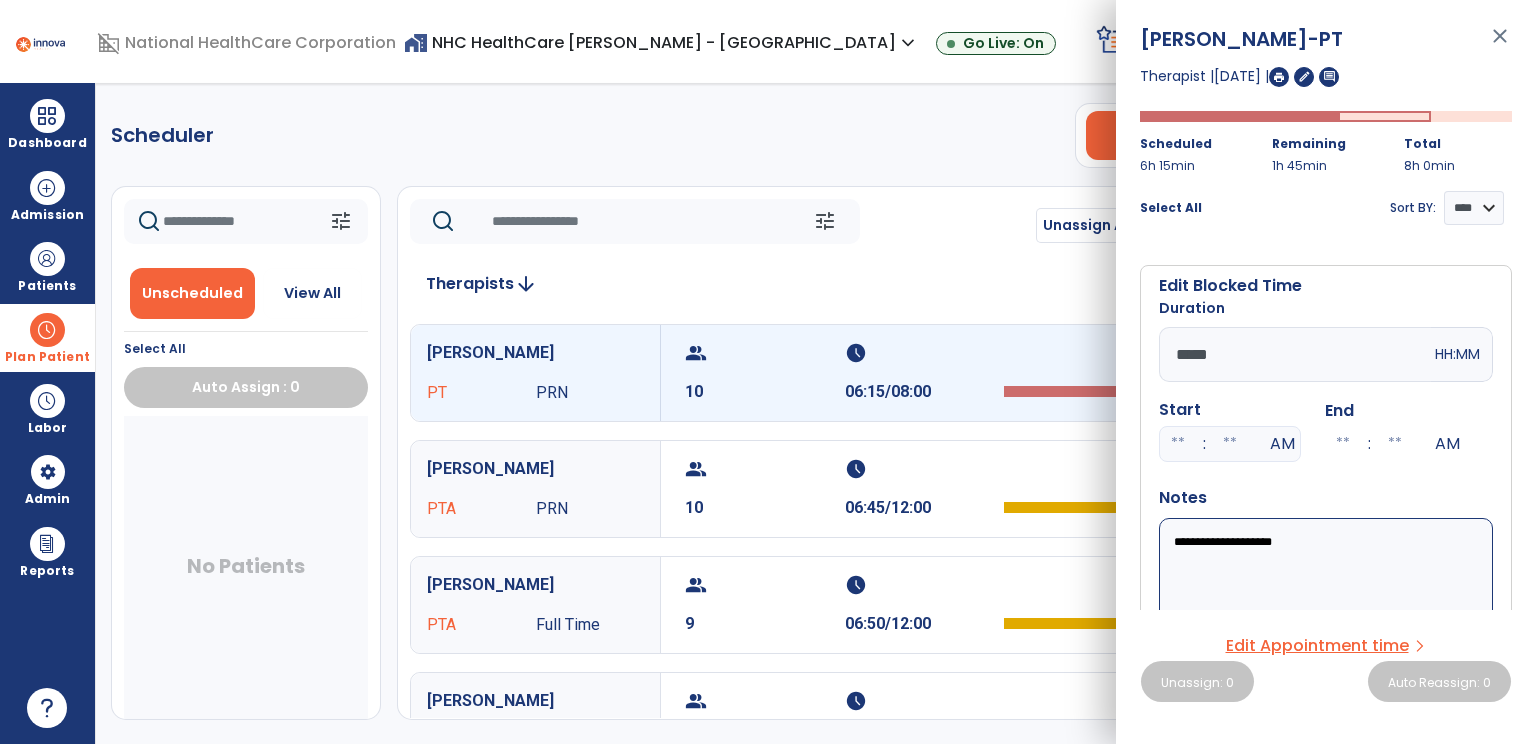drag, startPoint x: 1348, startPoint y: 544, endPoint x: 1208, endPoint y: 542, distance: 140.01428 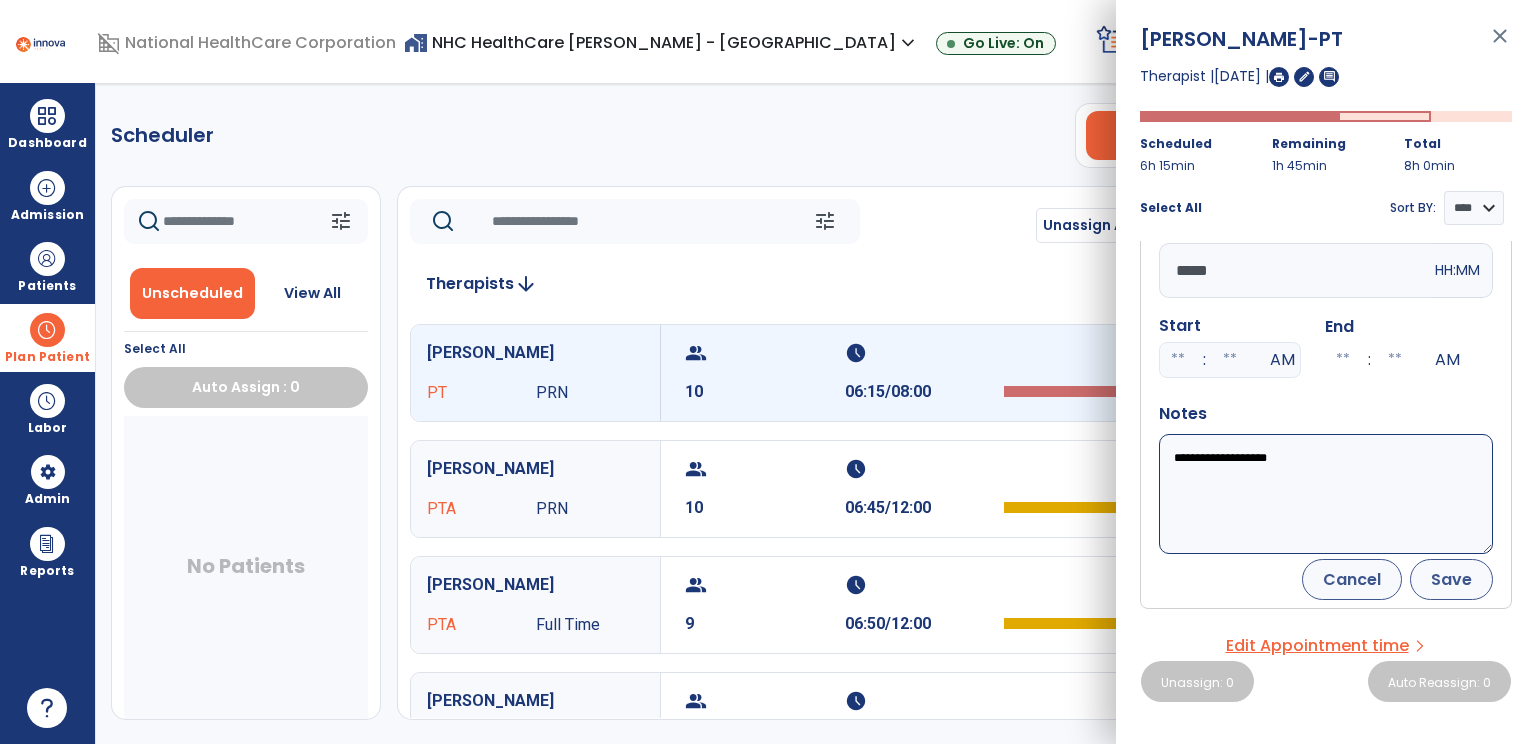 type on "**********" 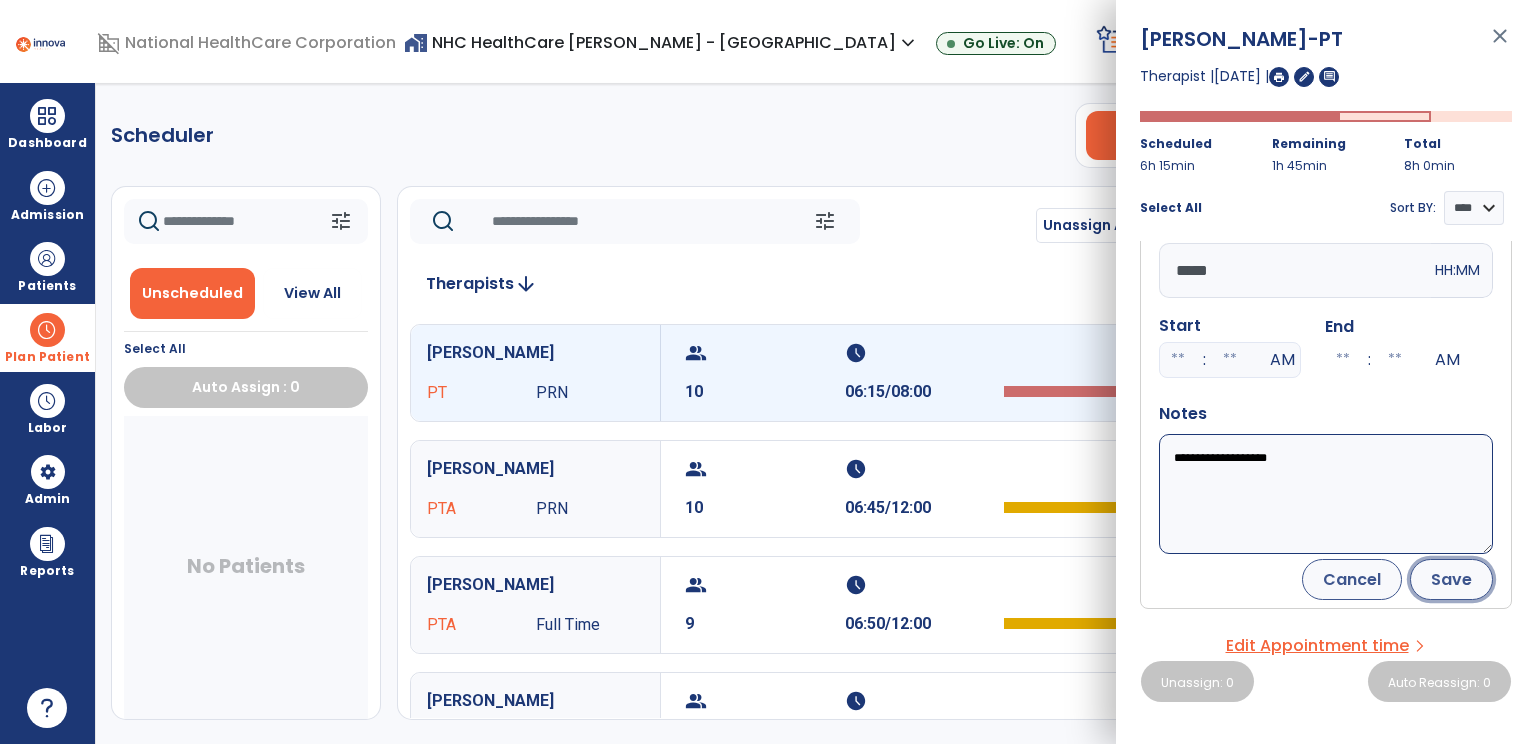 click on "Save" at bounding box center [1451, 579] 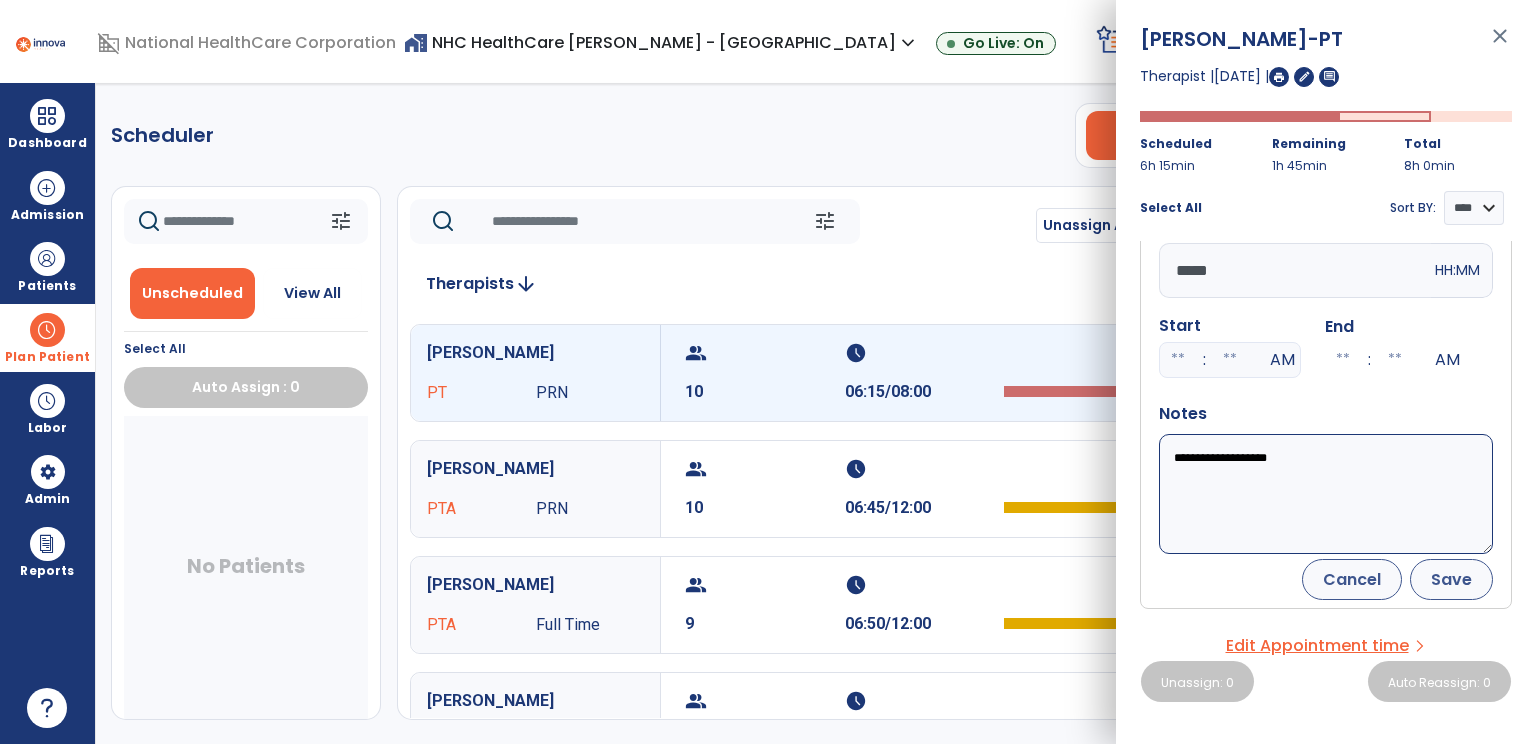 scroll, scrollTop: 68, scrollLeft: 0, axis: vertical 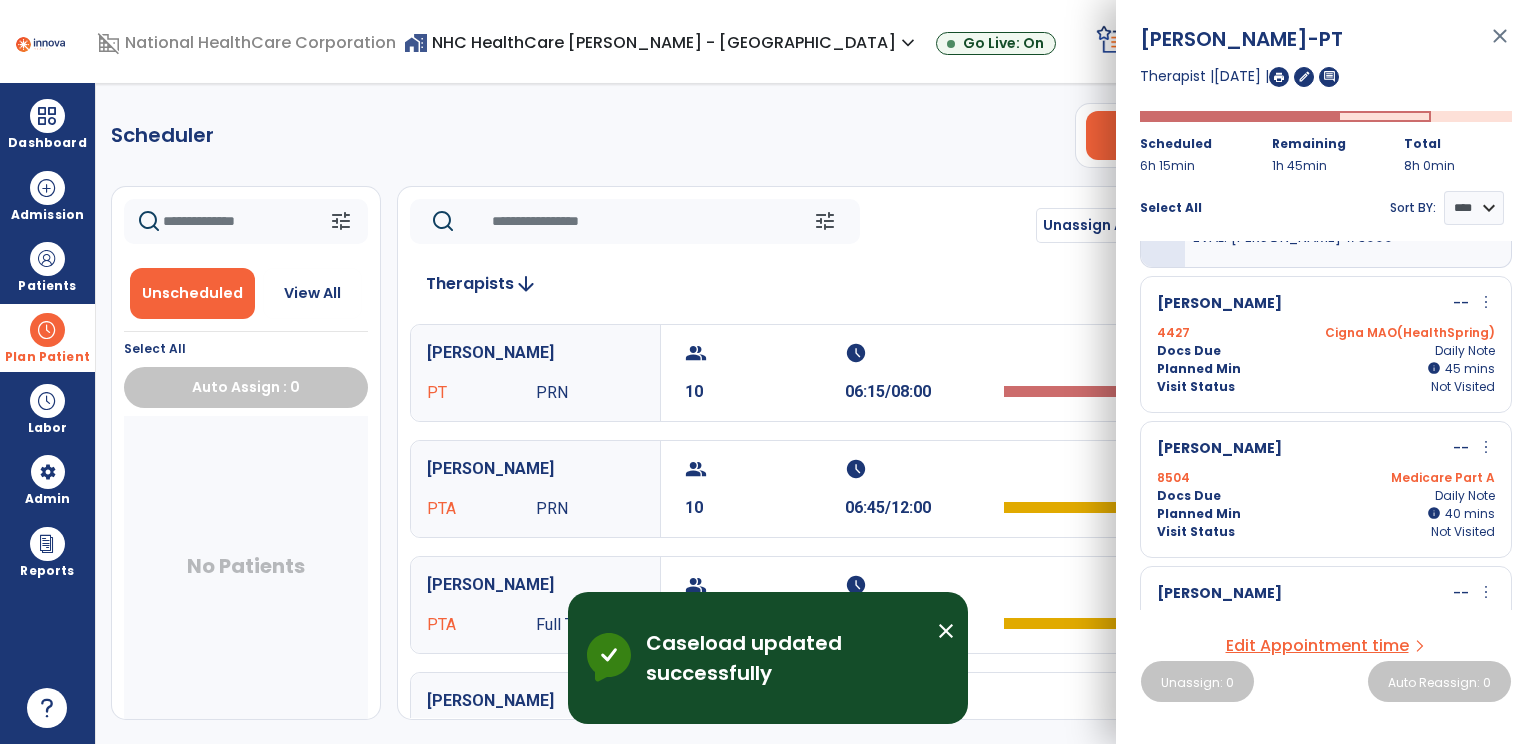 click on "Scheduler   PT   OT   ST  **** *** more_vert  Manage Labor   View All Therapists   Print" 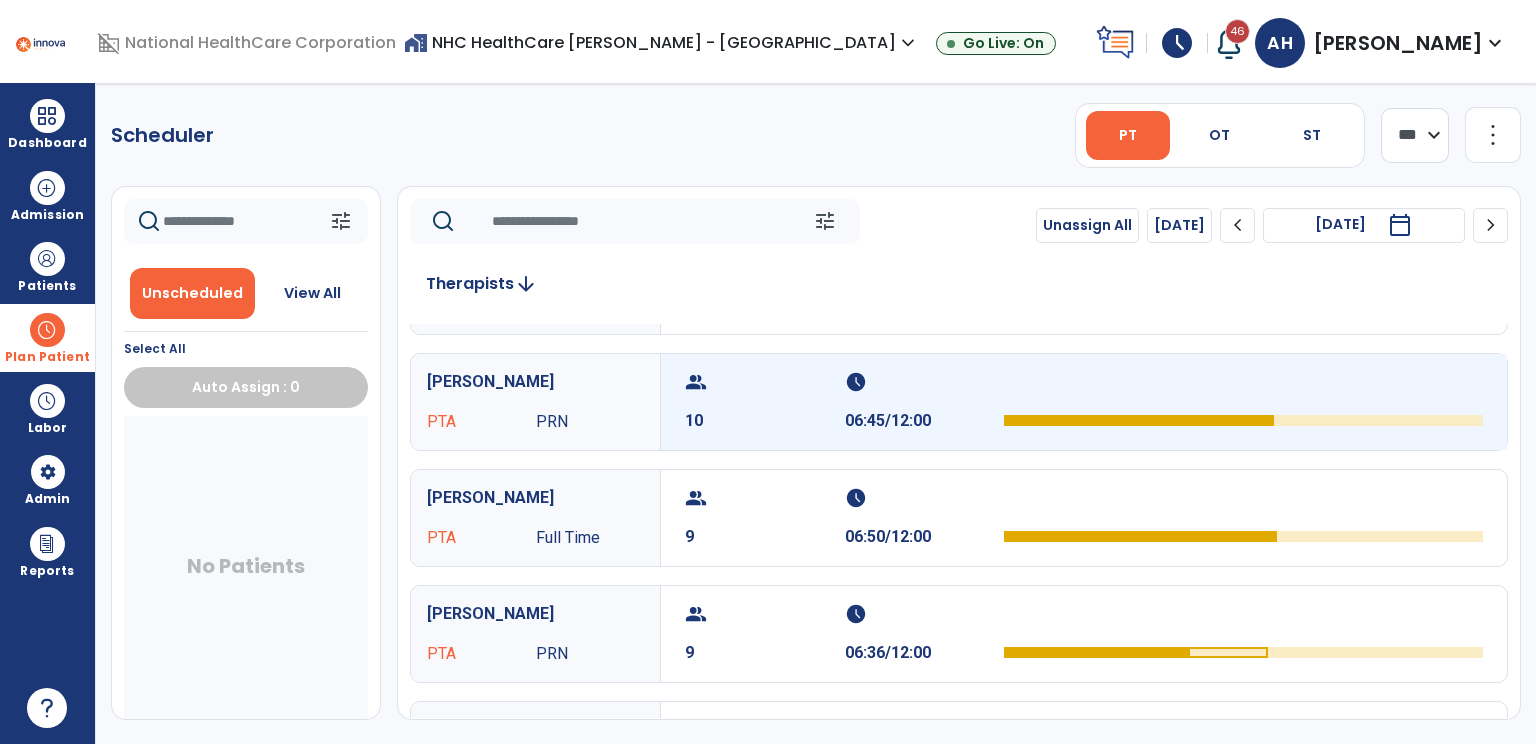 scroll, scrollTop: 0, scrollLeft: 0, axis: both 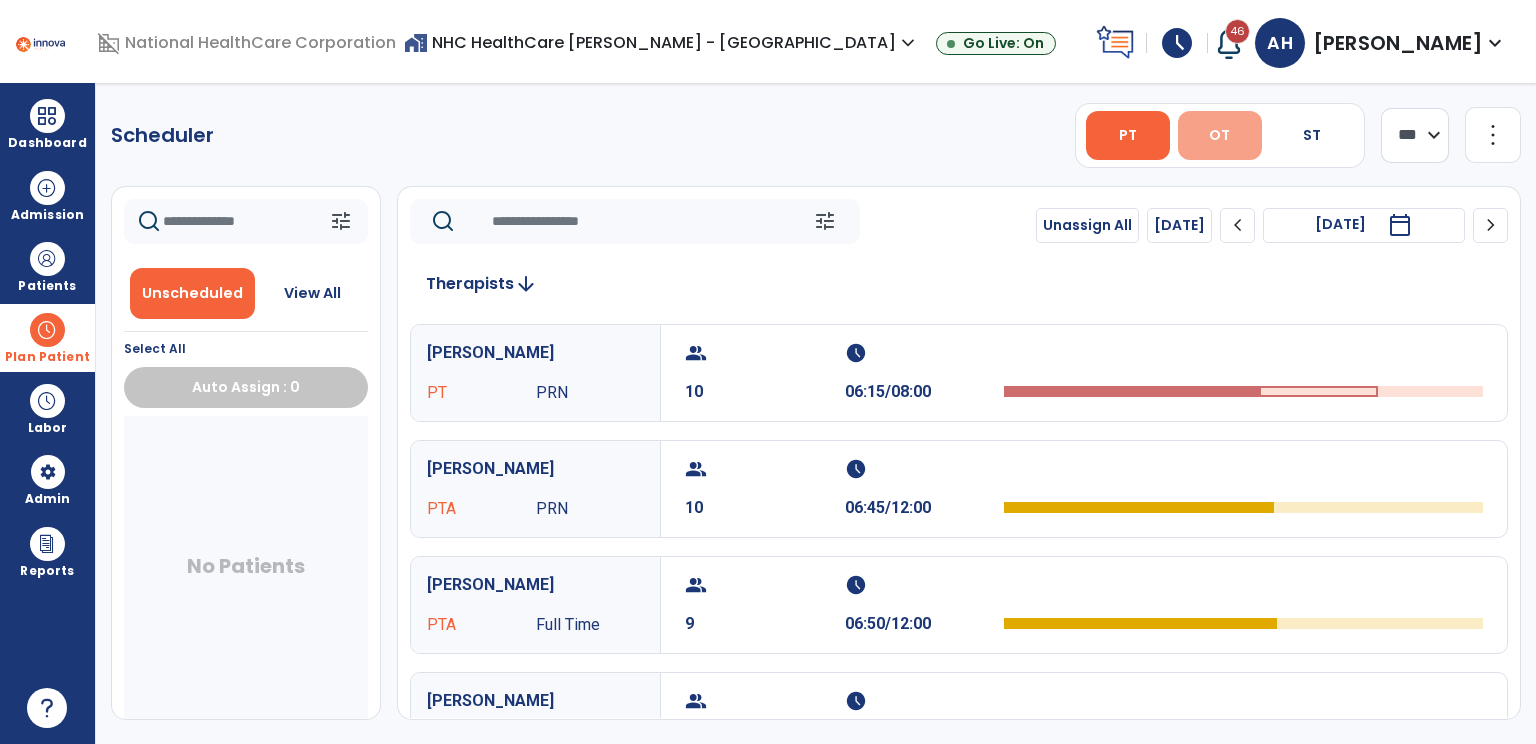 click on "OT" at bounding box center (1220, 135) 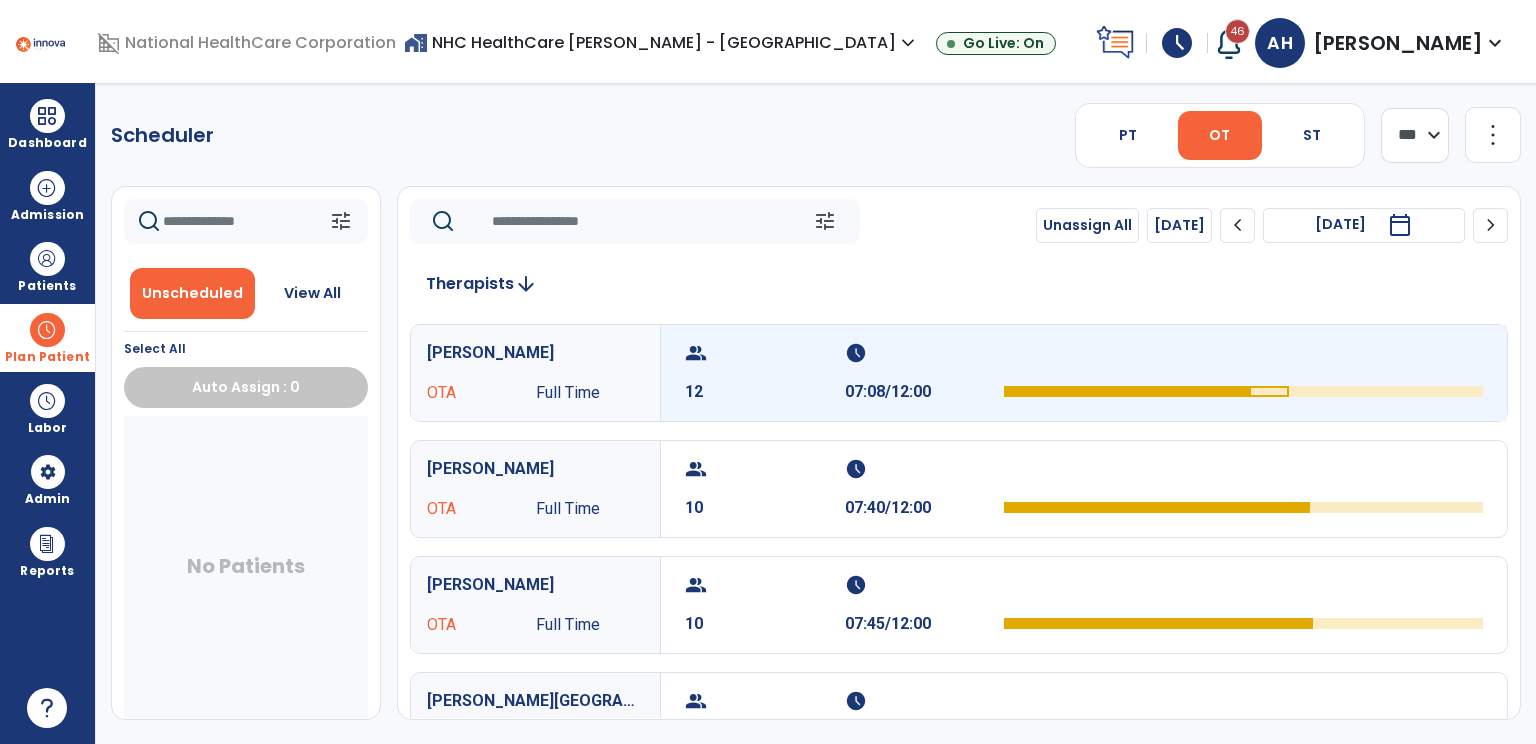 click on "12" at bounding box center (765, 392) 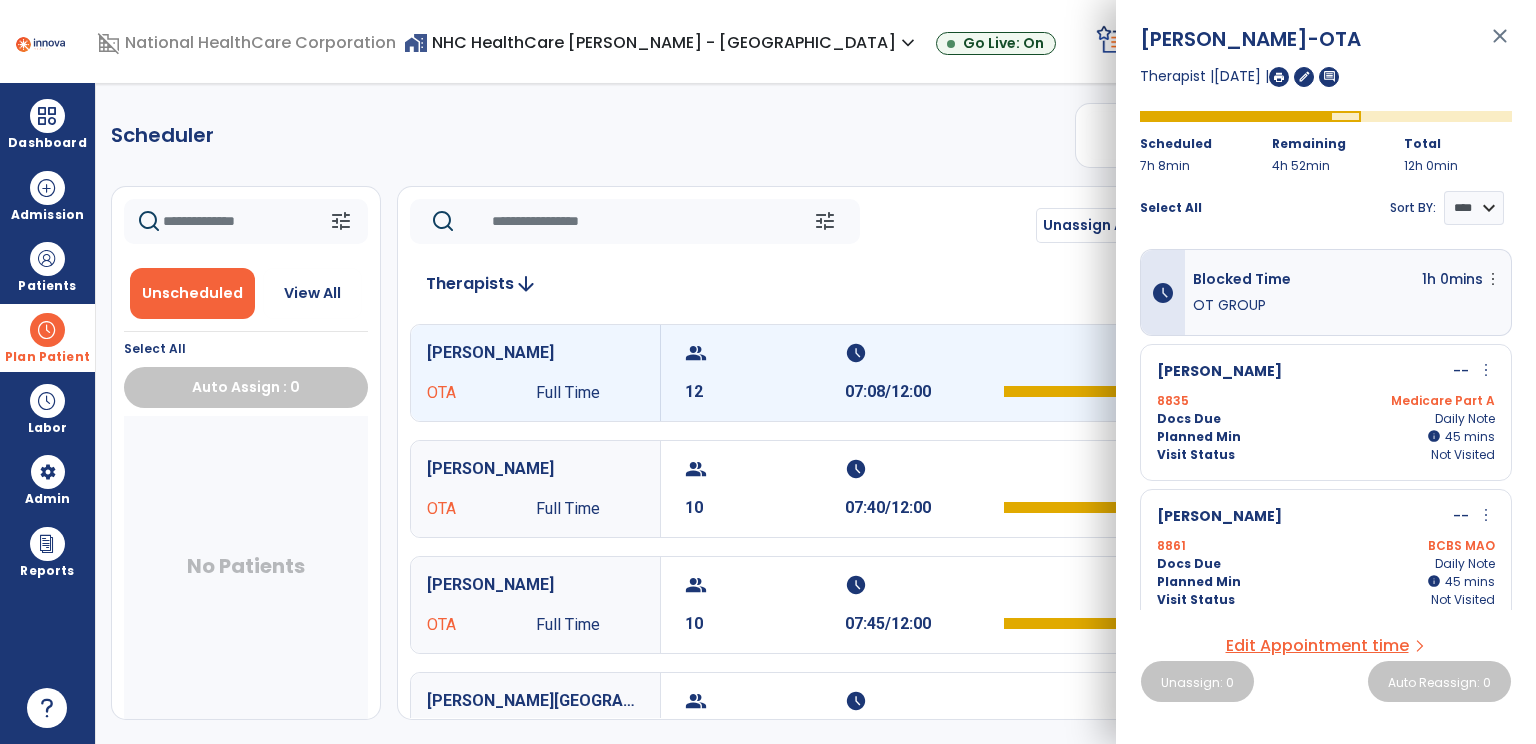 click on "more_vert" at bounding box center (1486, 370) 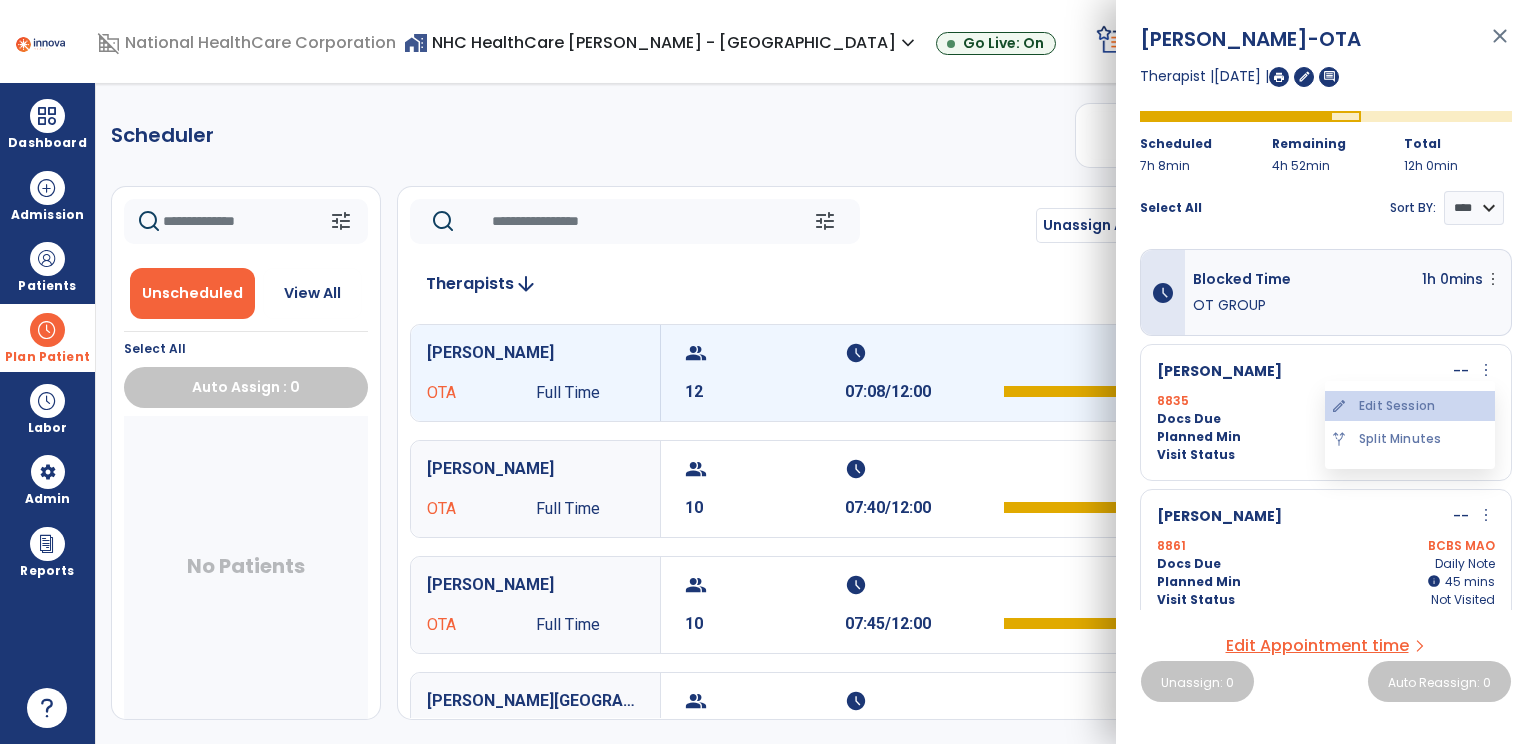 click on "edit   Edit Session" at bounding box center [1410, 406] 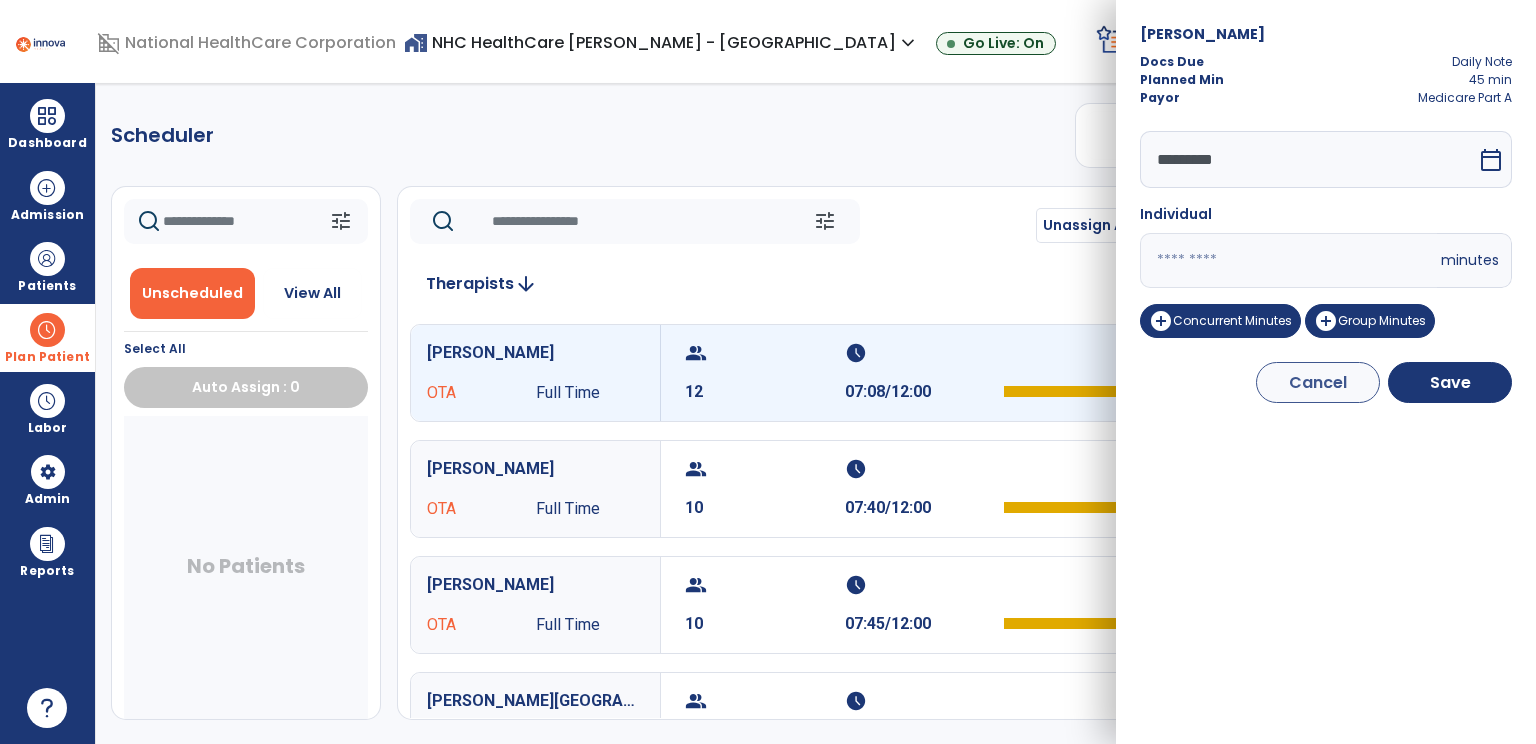 click on "**" at bounding box center [1288, 260] 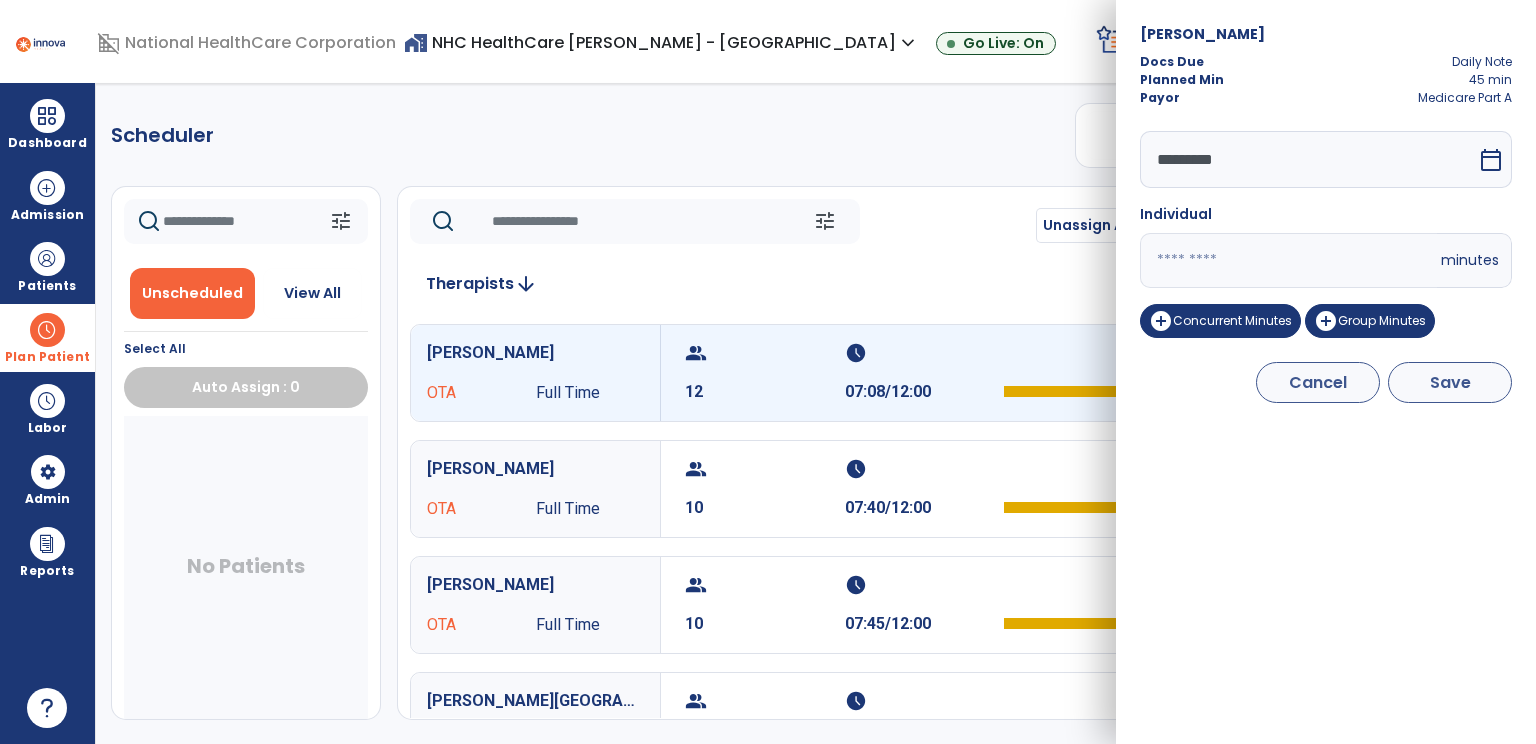 type on "**" 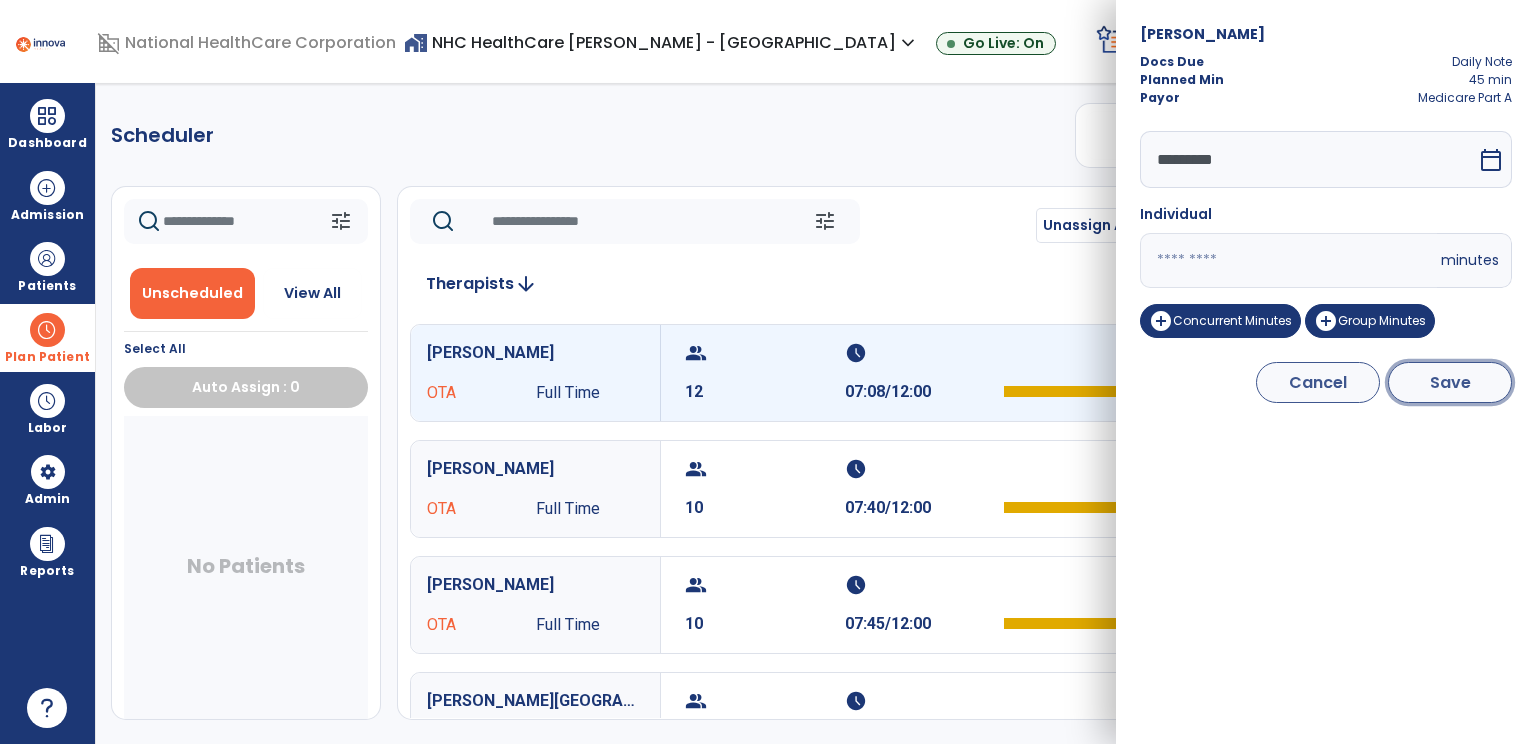 click on "Save" at bounding box center (1450, 382) 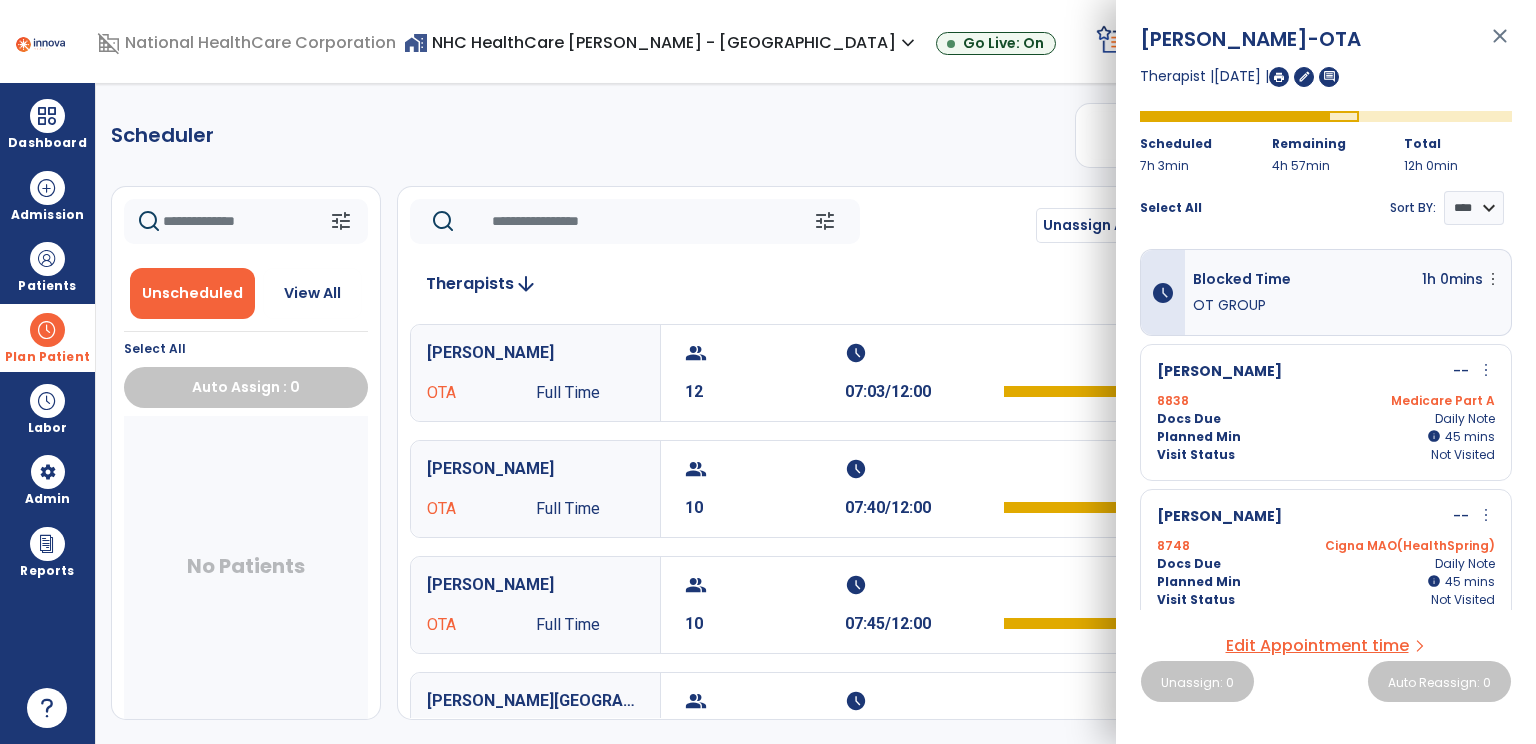 click on "more_vert" at bounding box center [1486, 370] 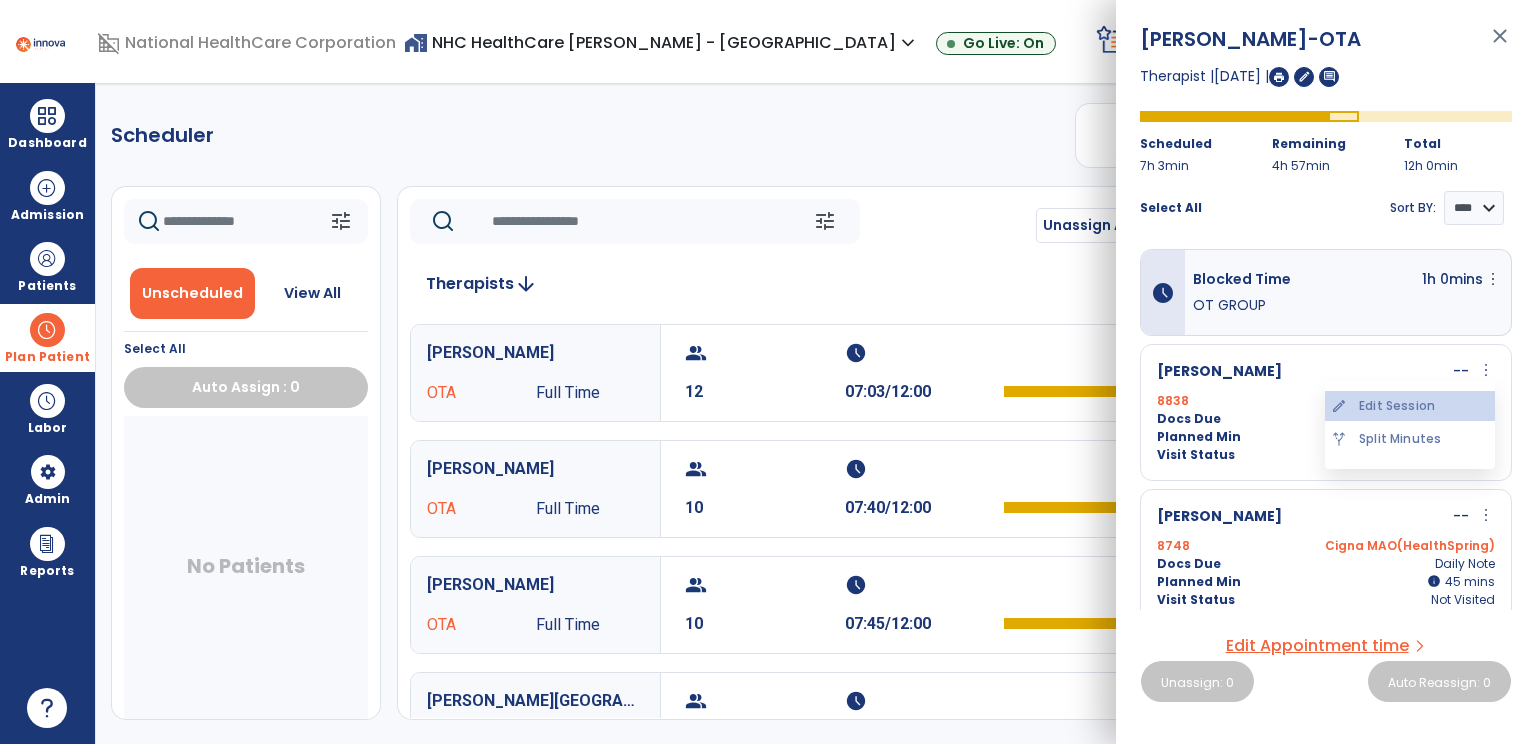 click on "edit   Edit Session" at bounding box center (1410, 406) 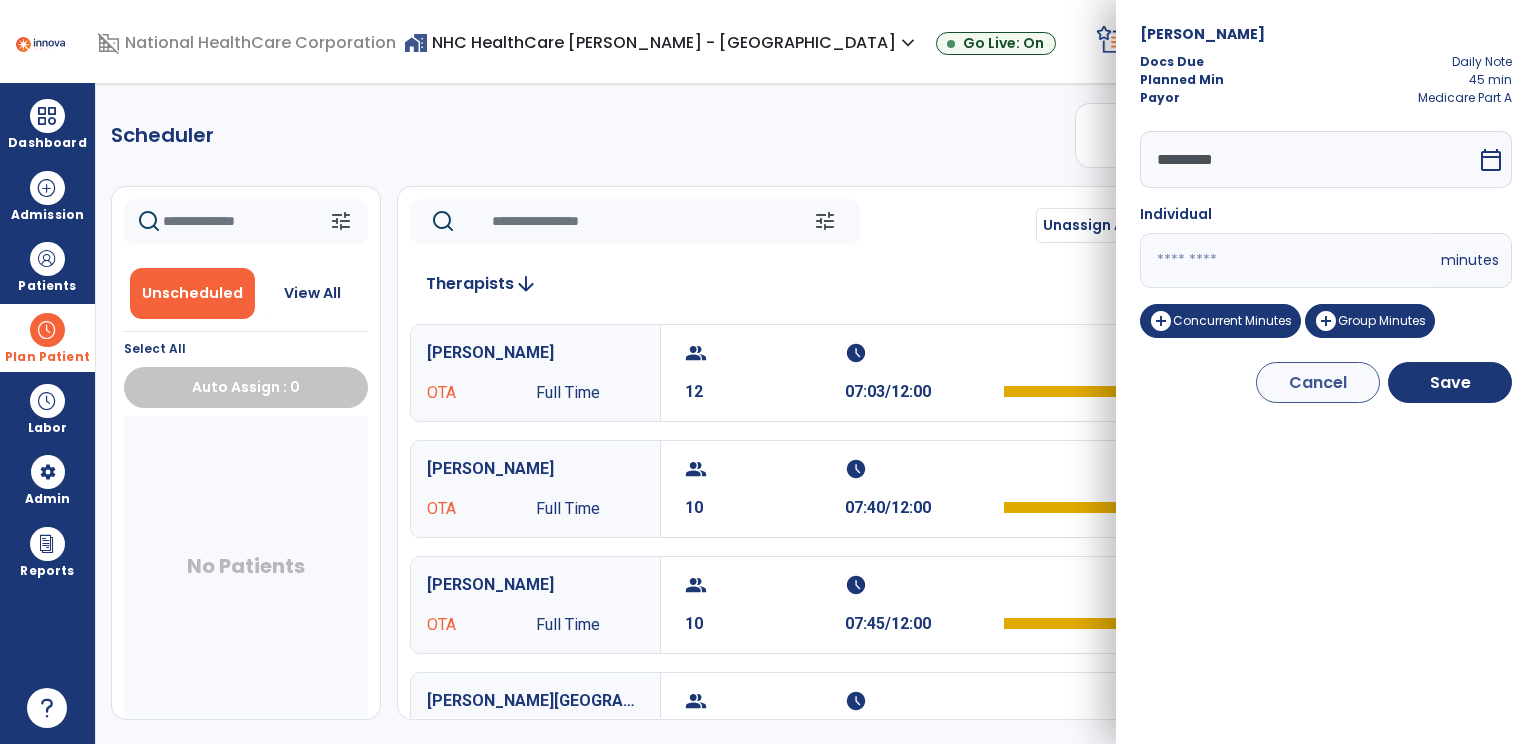 click on "**" at bounding box center [1288, 260] 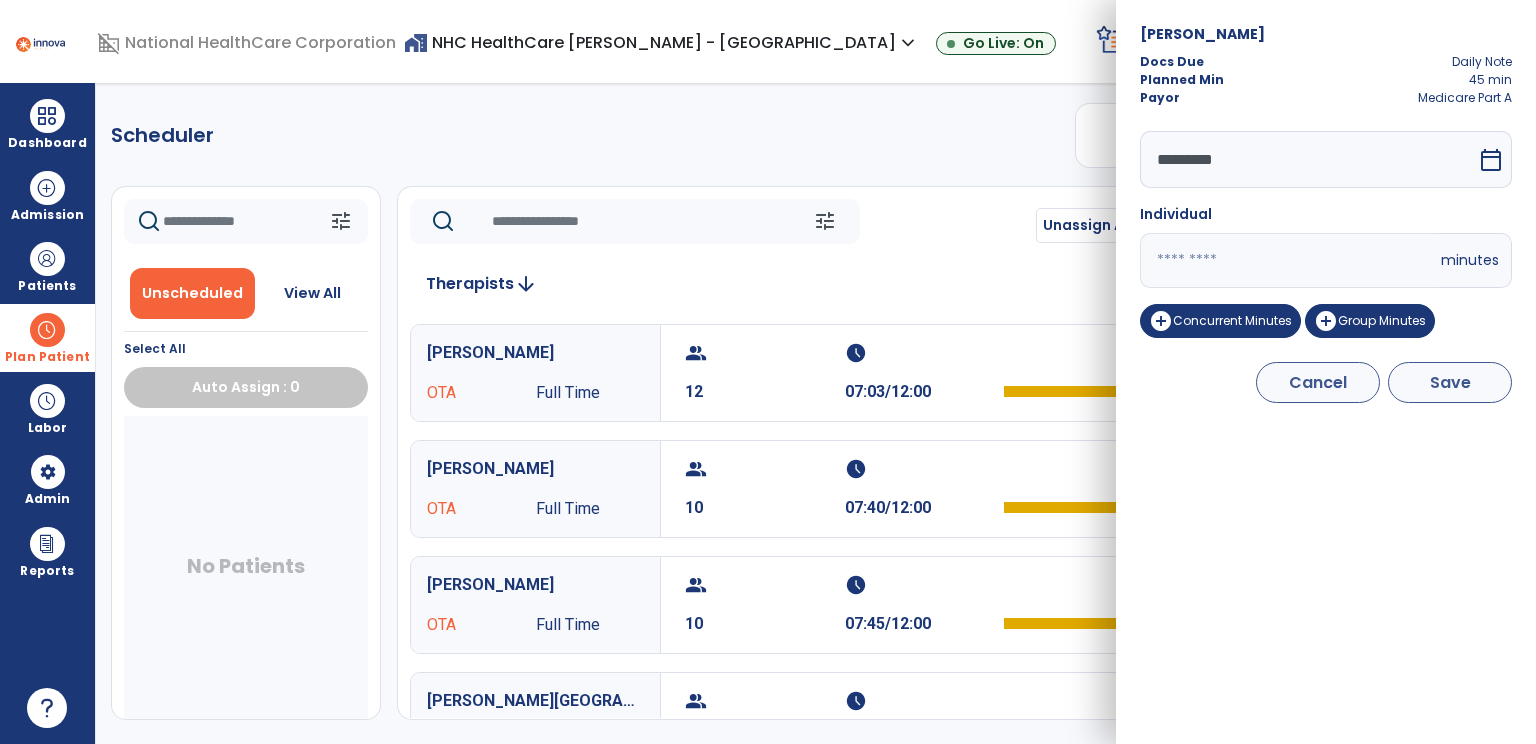 type on "**" 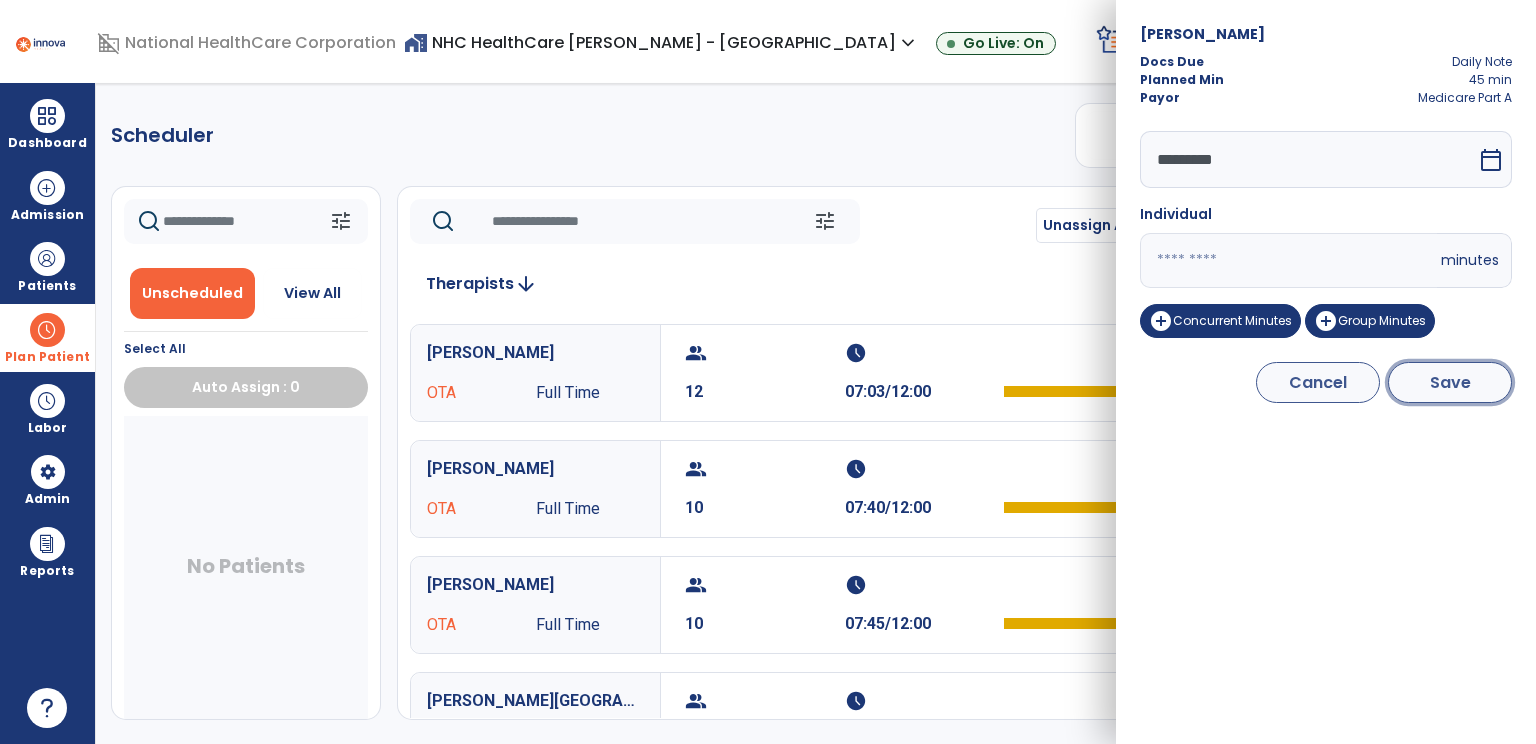click on "Save" at bounding box center [1450, 382] 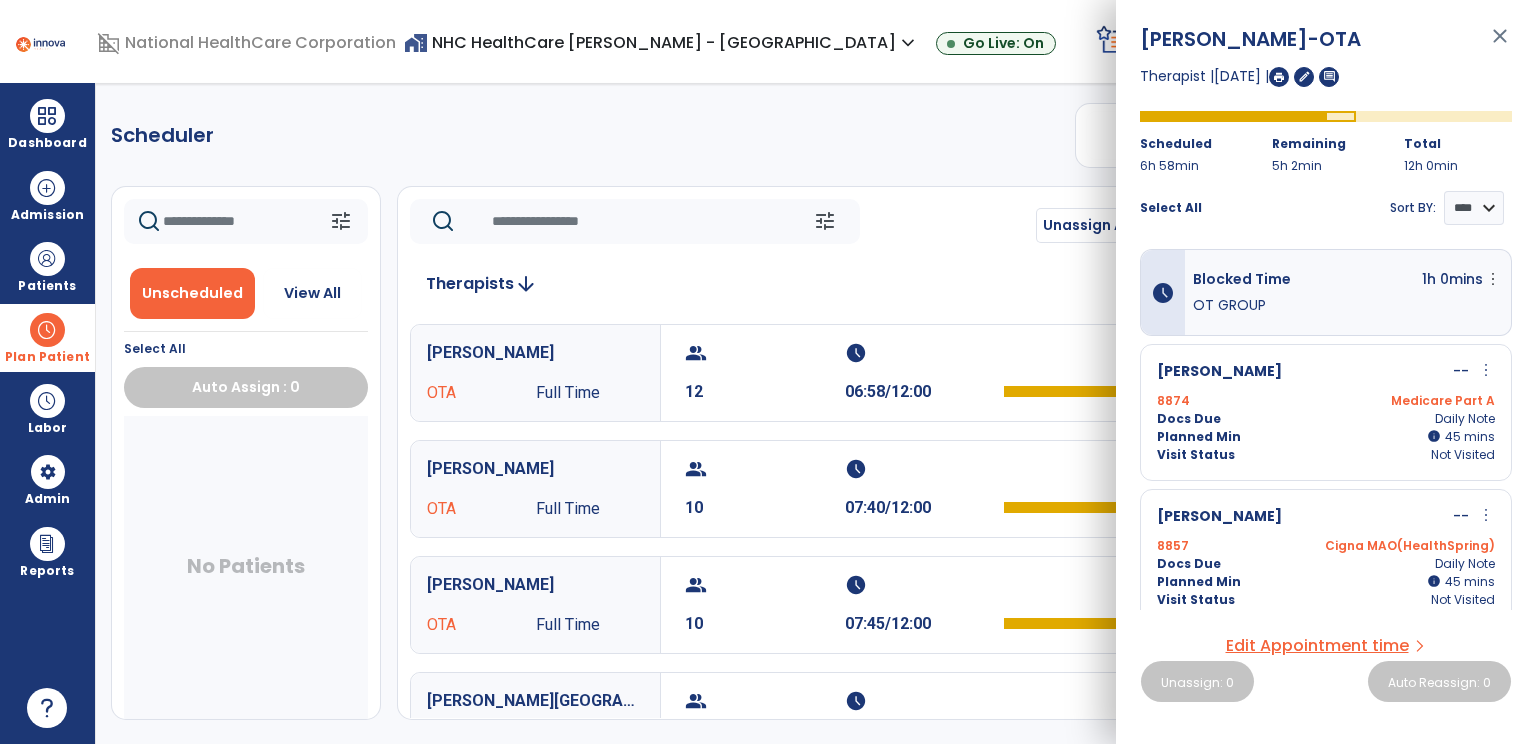 click on "more_vert" at bounding box center (1486, 370) 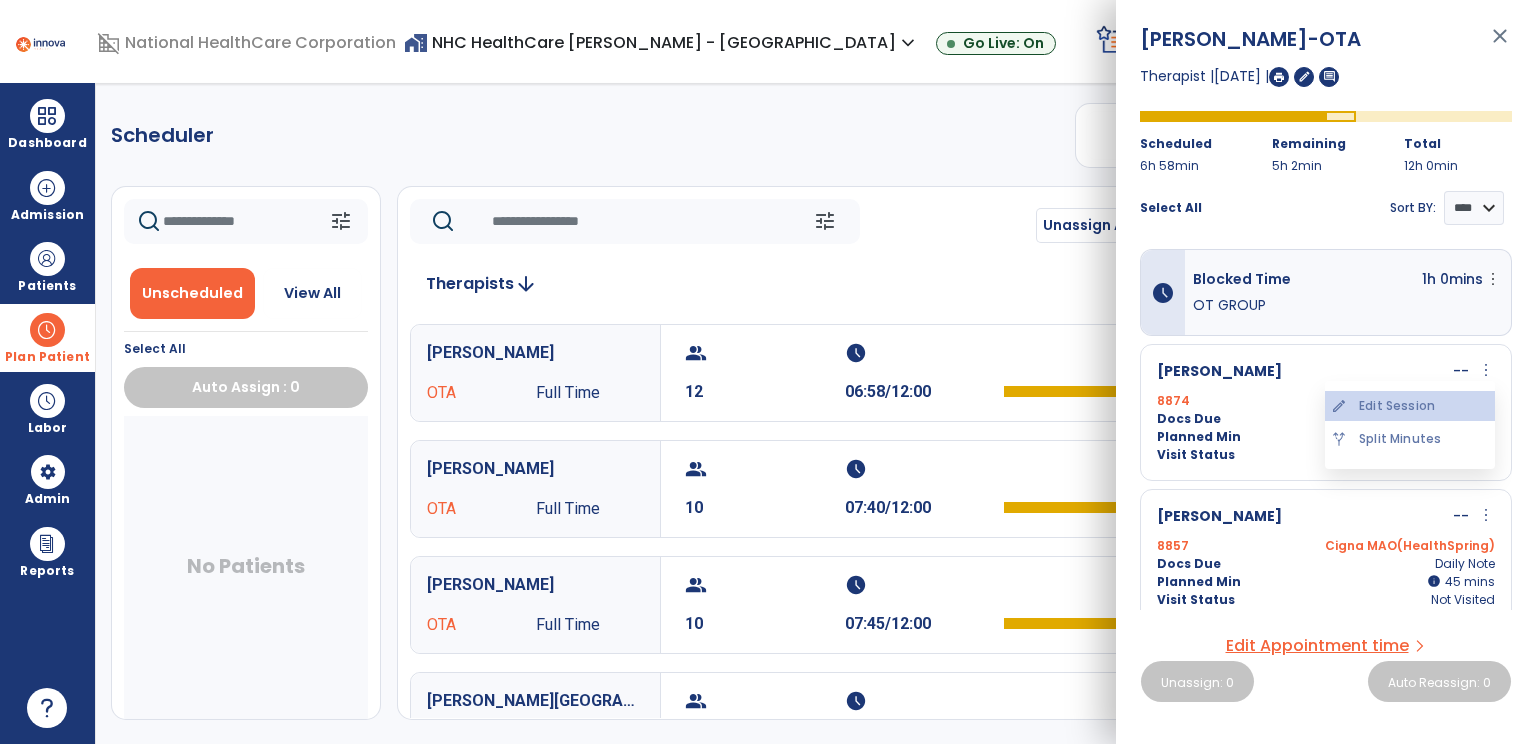 click on "edit   Edit Session" at bounding box center (1410, 406) 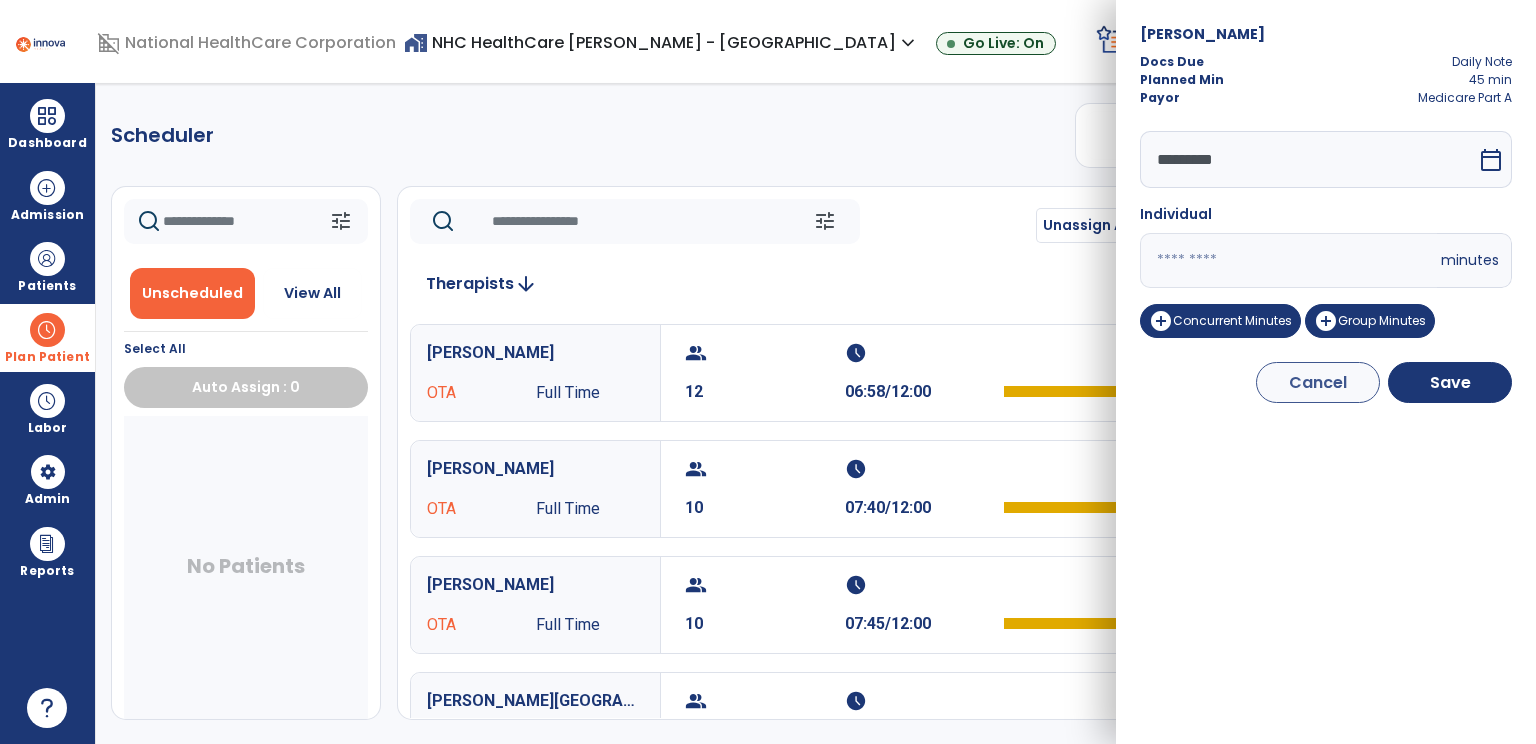click on "**" at bounding box center (1288, 260) 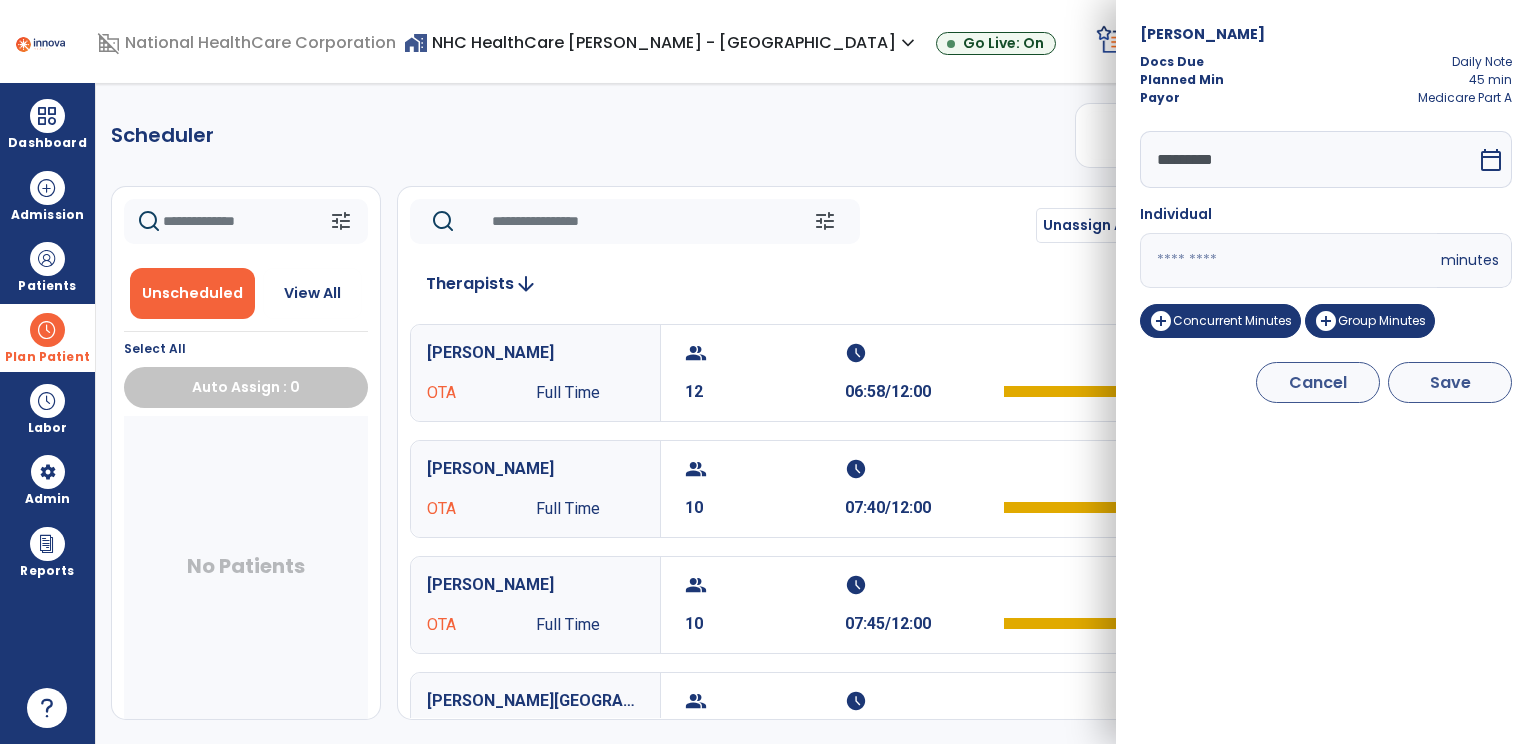 type on "**" 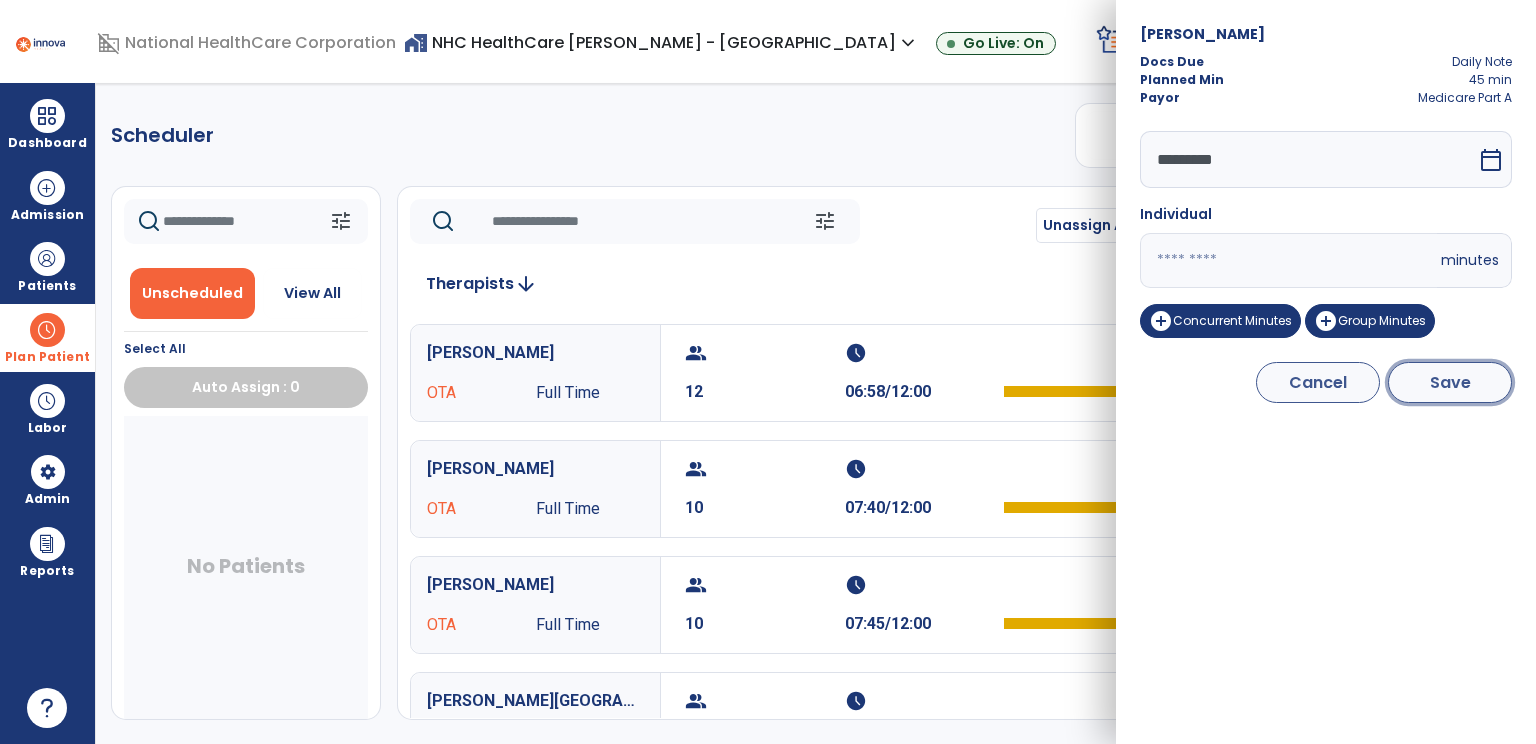 click on "Save" at bounding box center [1450, 382] 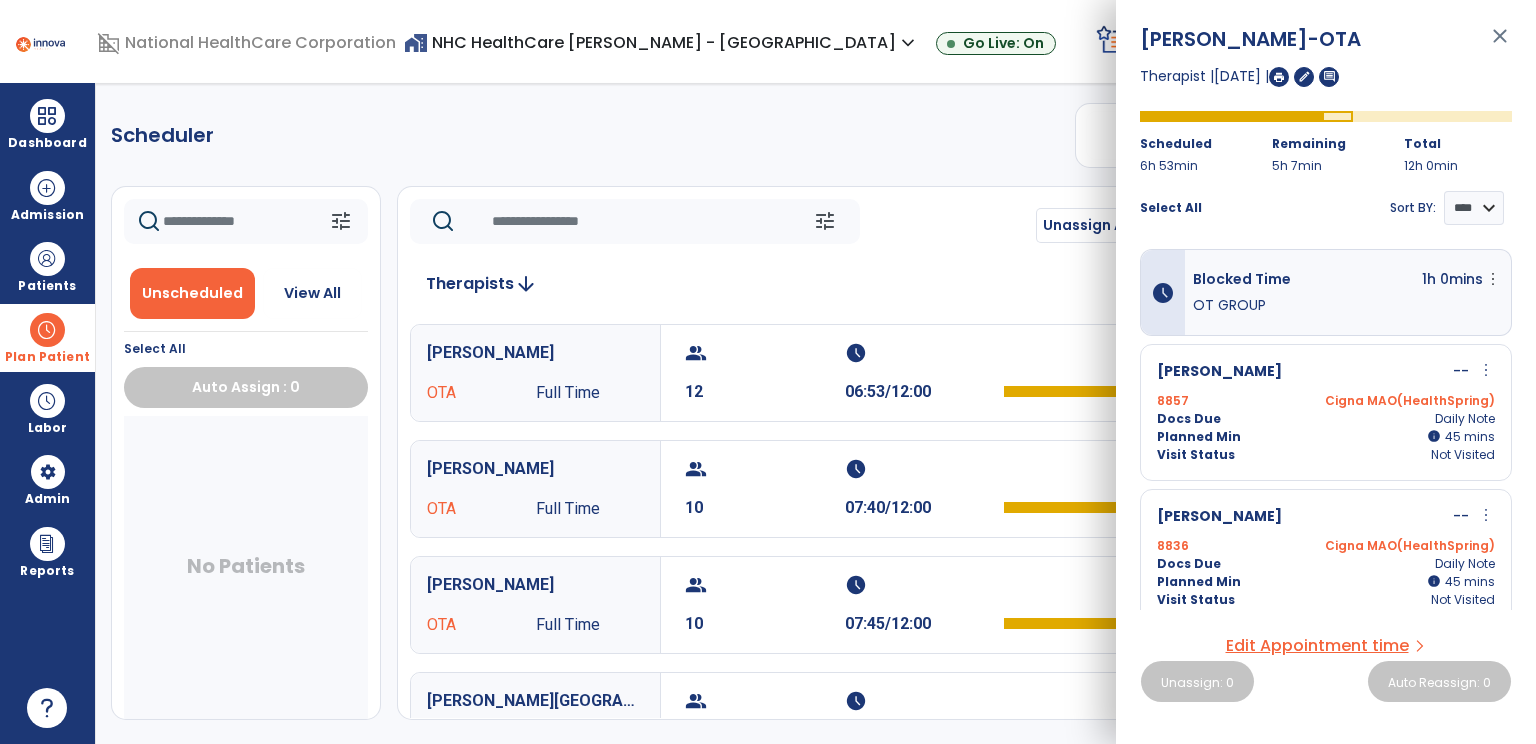 click on "more_vert" at bounding box center (1486, 370) 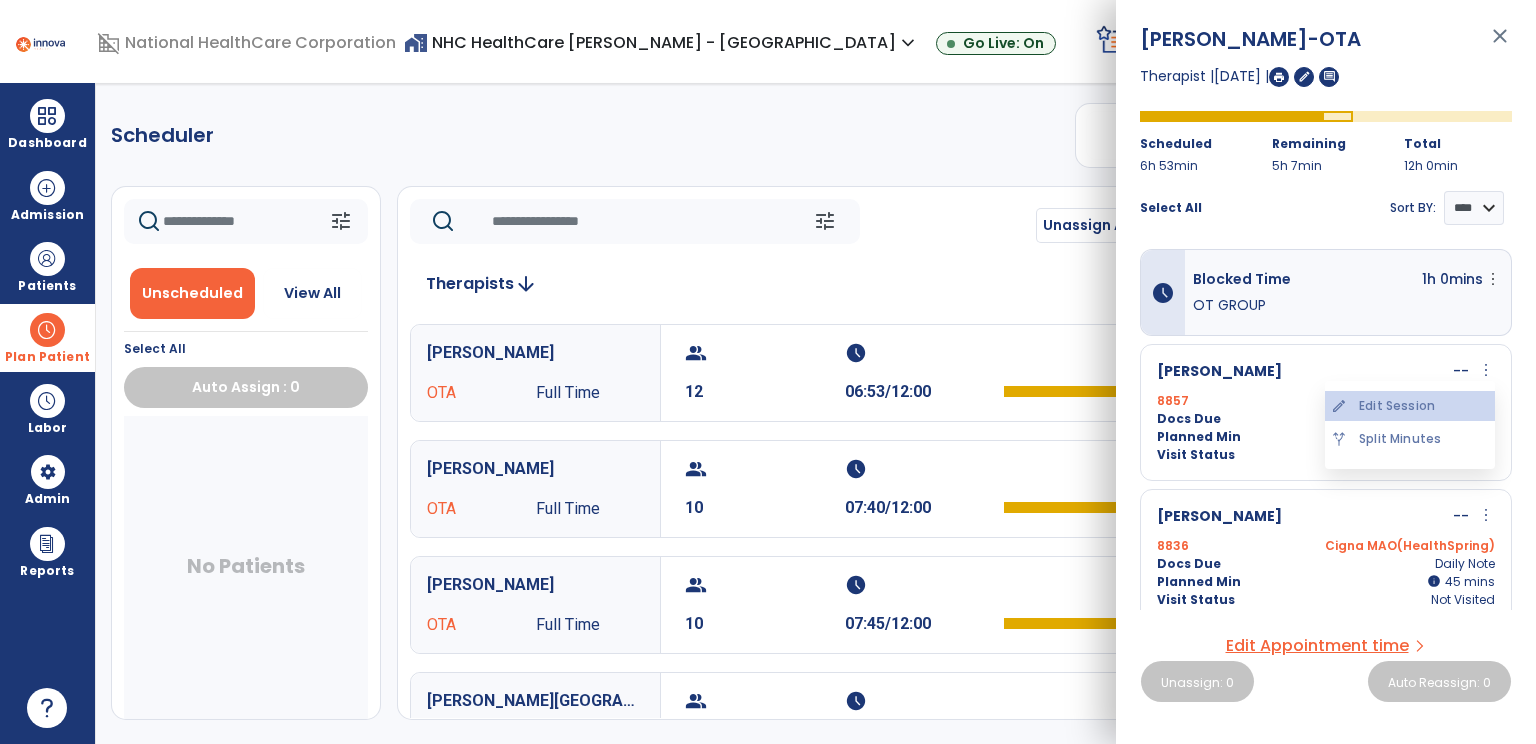 click on "edit   Edit Session" at bounding box center [1410, 406] 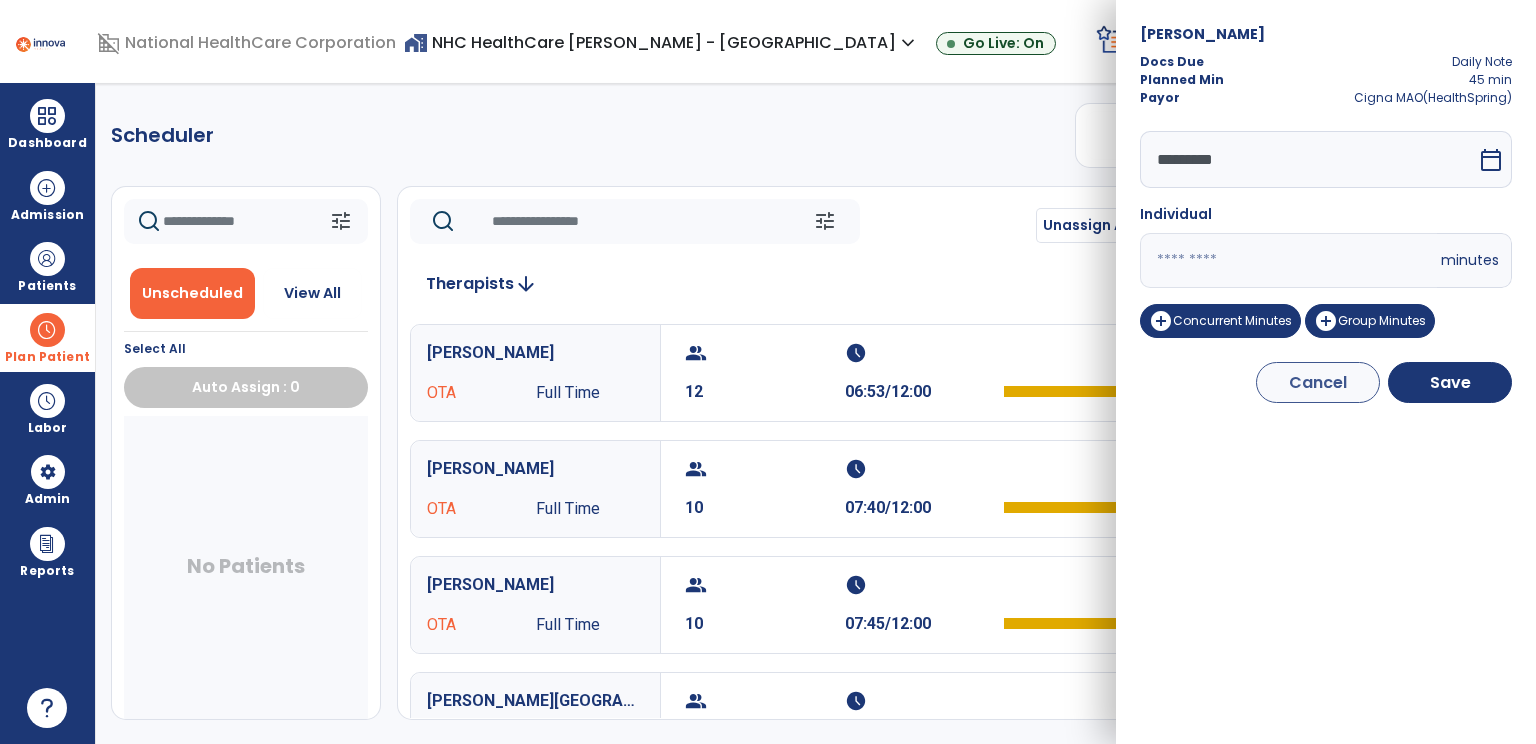 click on "**" at bounding box center (1288, 260) 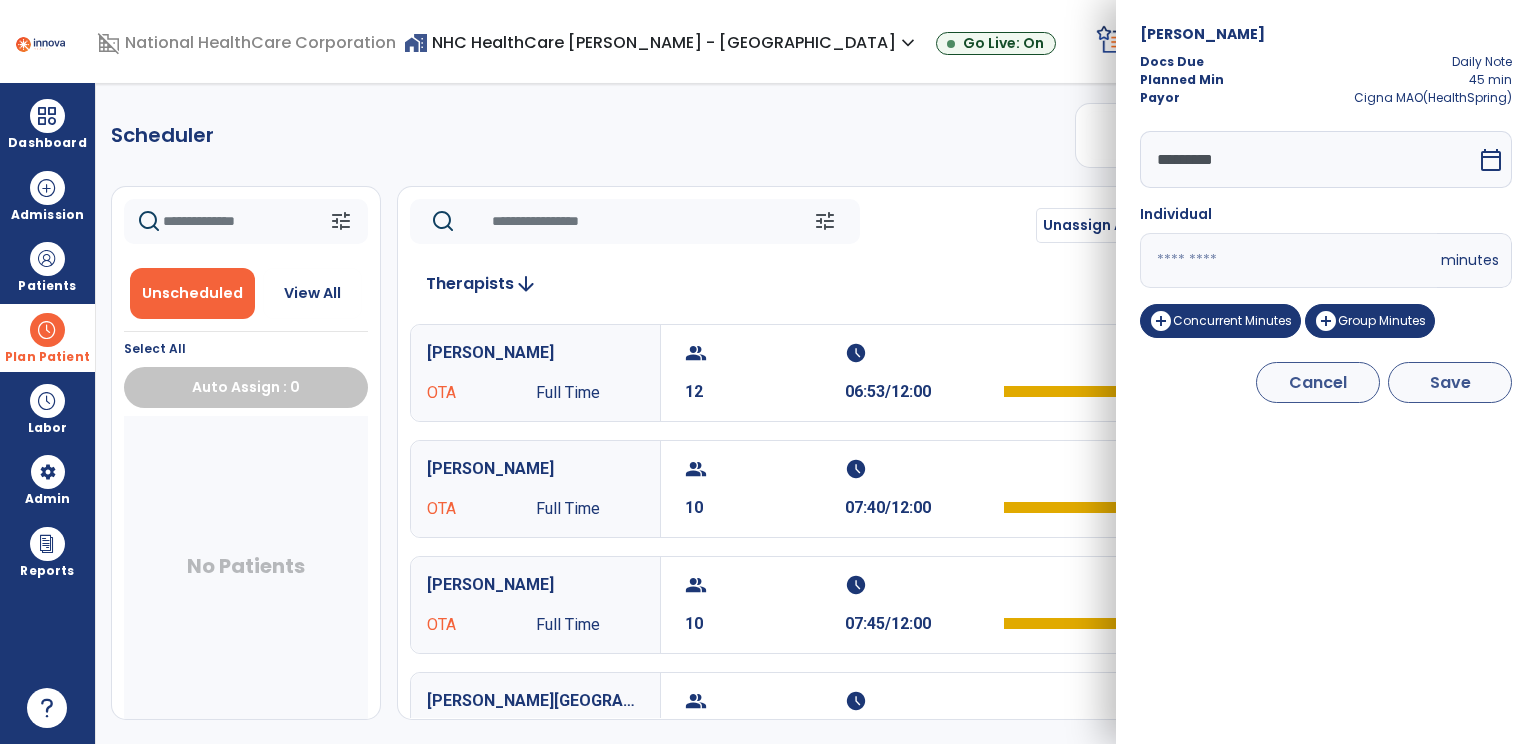 type on "**" 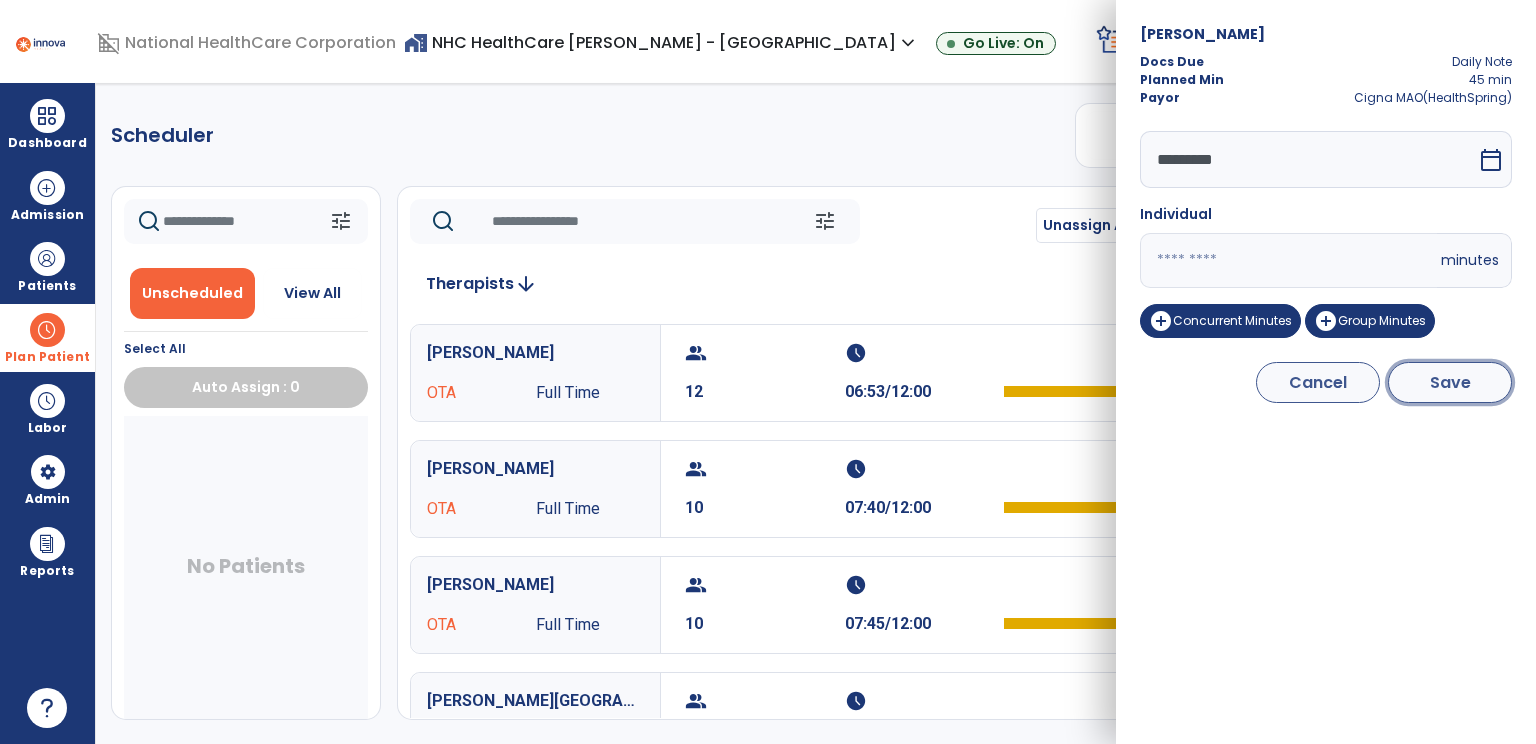 click on "Save" at bounding box center [1450, 382] 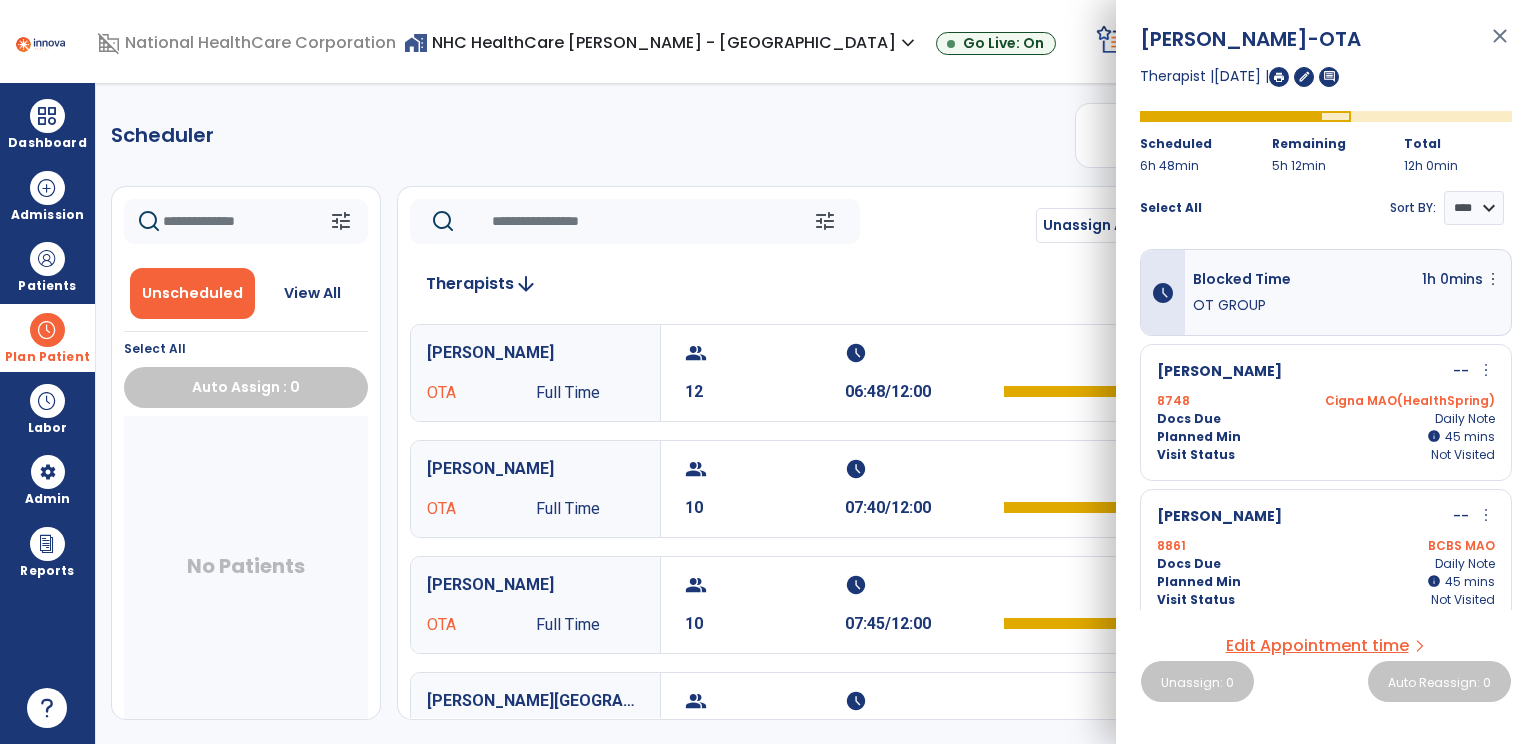 click on "Scheduler   PT   OT   ST  **** *** more_vert  Manage Labor   View All Therapists   Print" 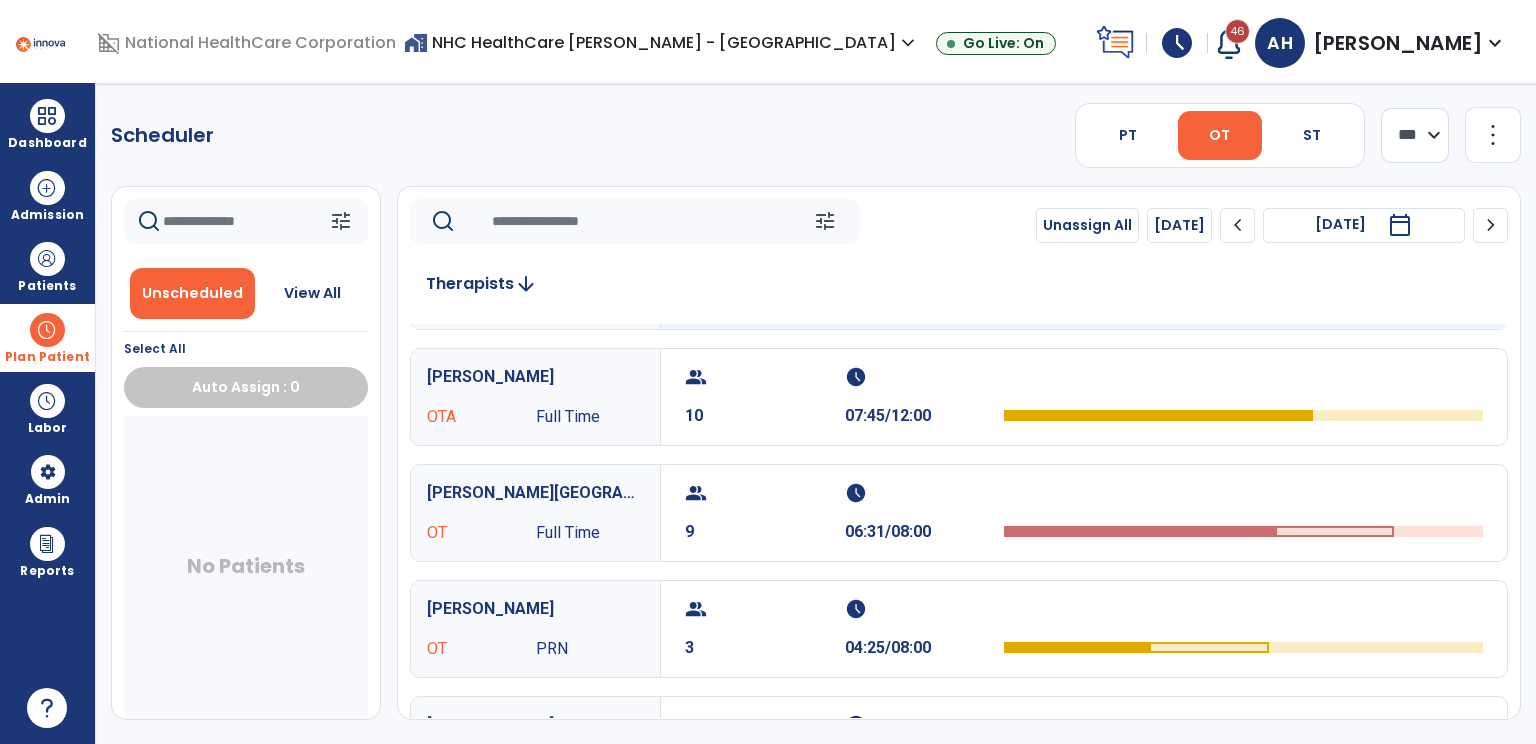scroll, scrollTop: 198, scrollLeft: 0, axis: vertical 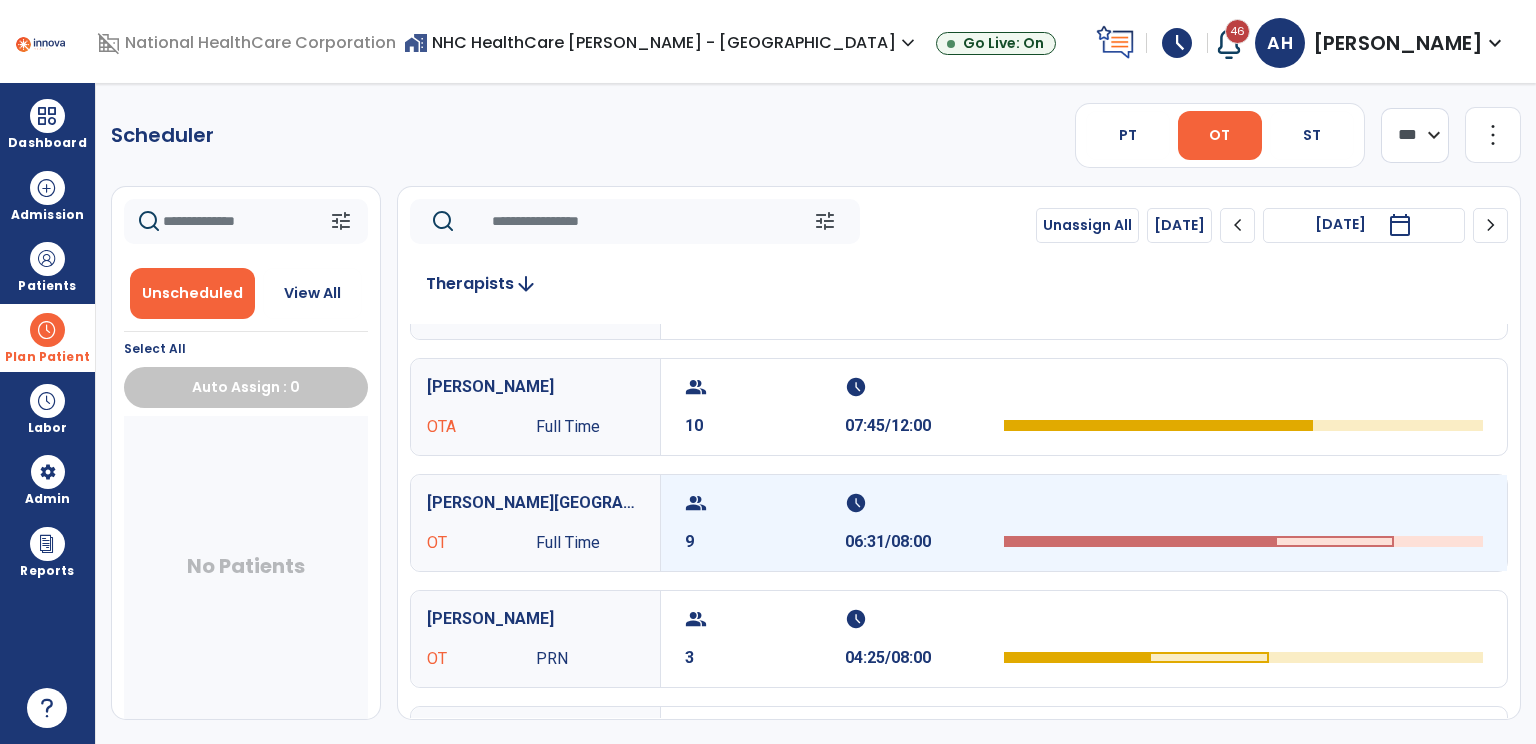 click on "9" at bounding box center [765, 542] 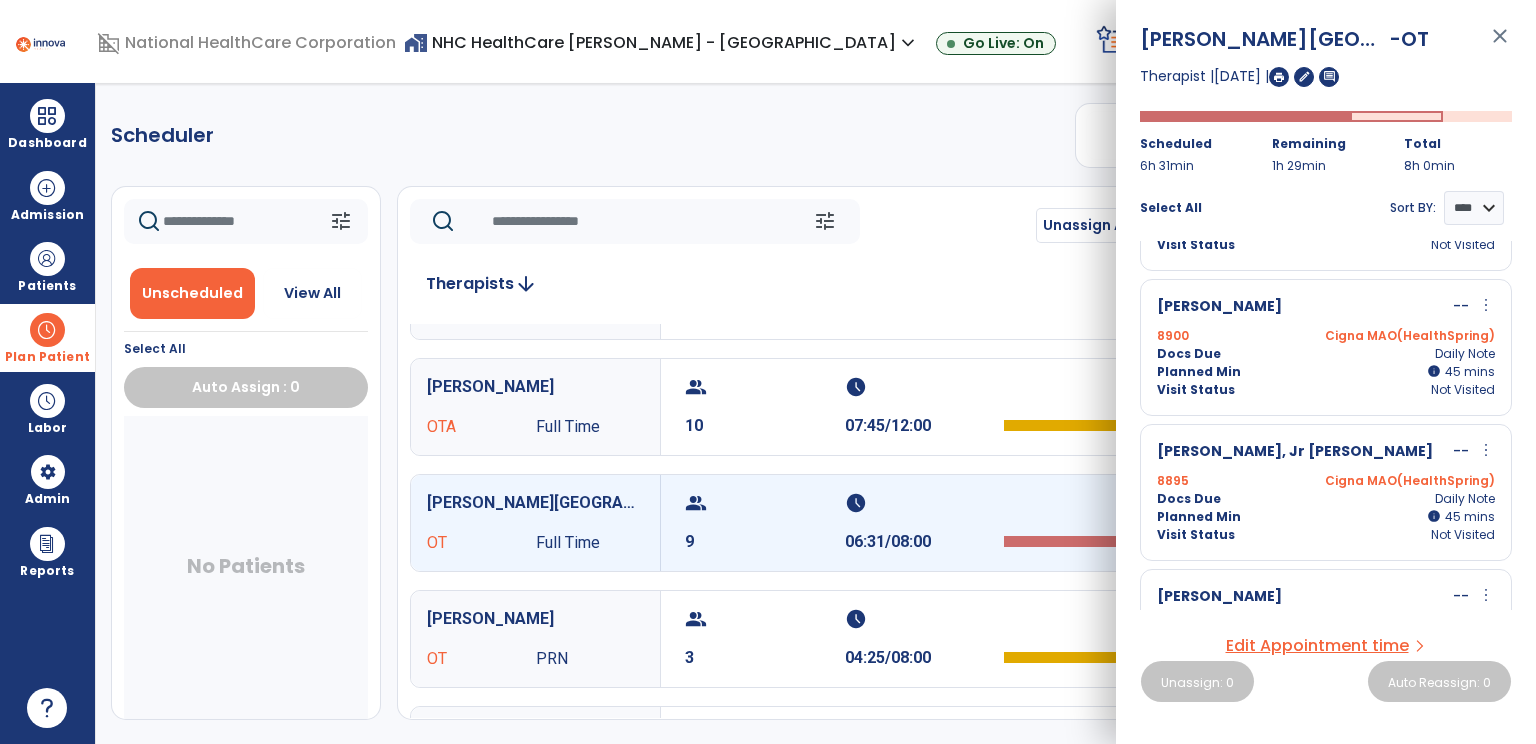 scroll, scrollTop: 208, scrollLeft: 0, axis: vertical 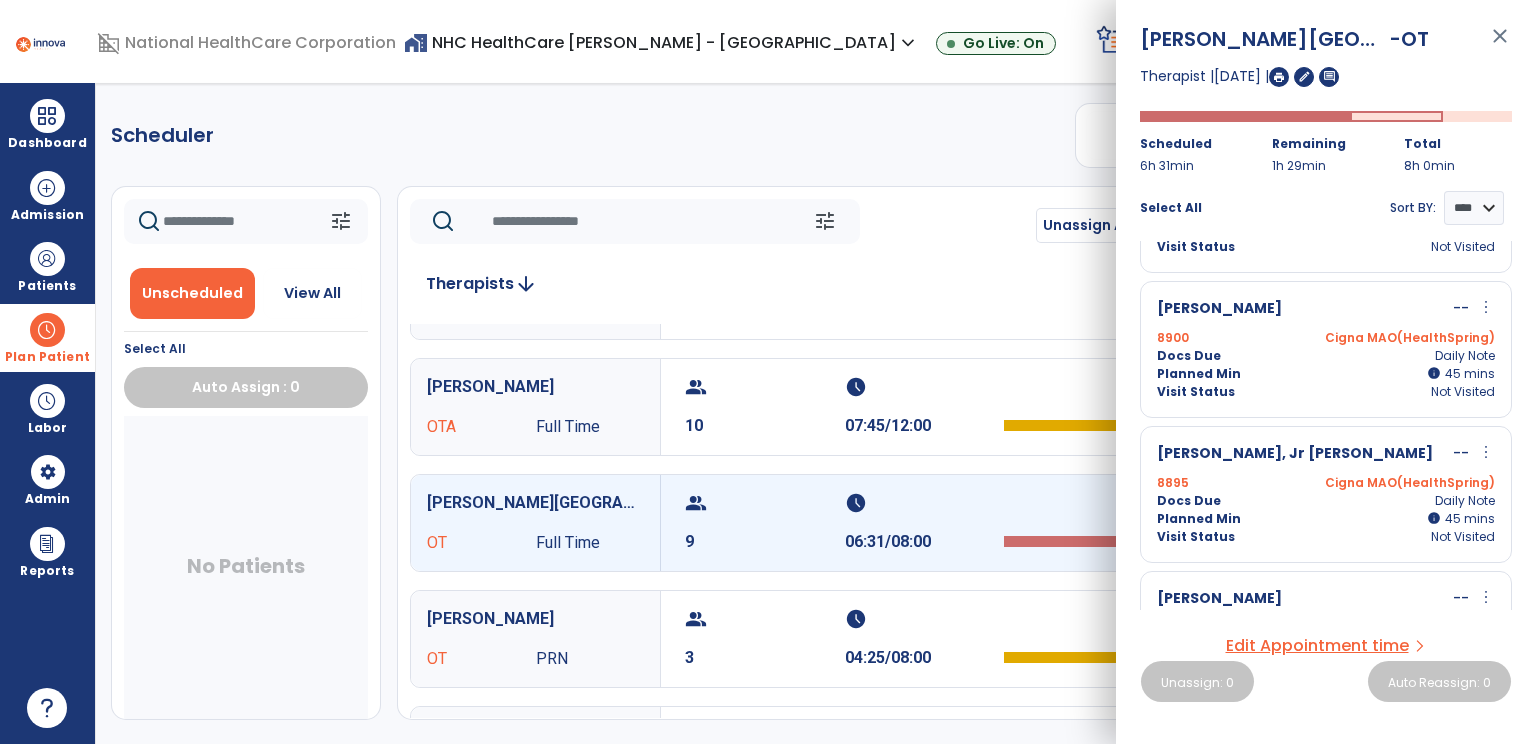 click on "more_vert" at bounding box center (1486, 452) 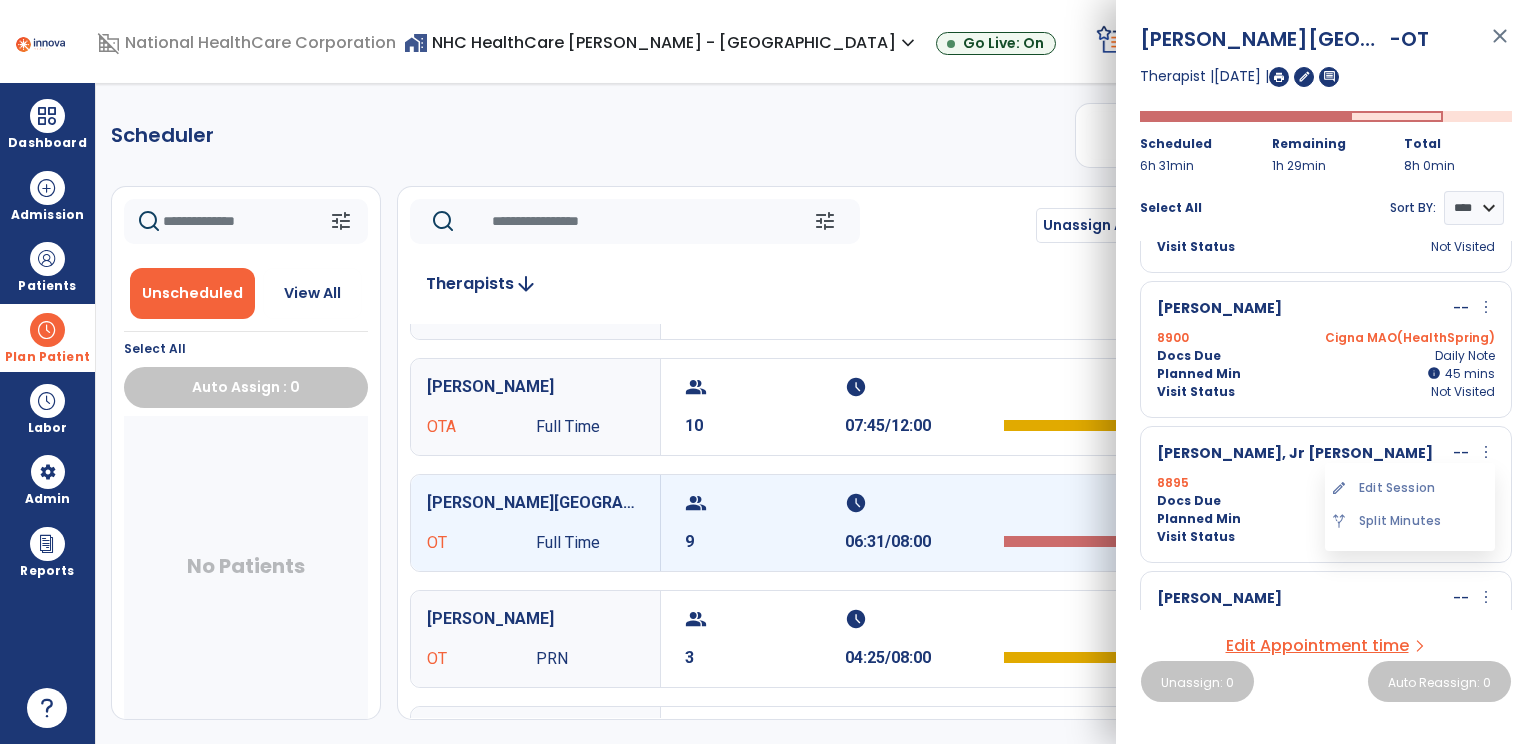 click on "edit   Edit Session   alt_route   Split Minutes" at bounding box center (1410, 507) 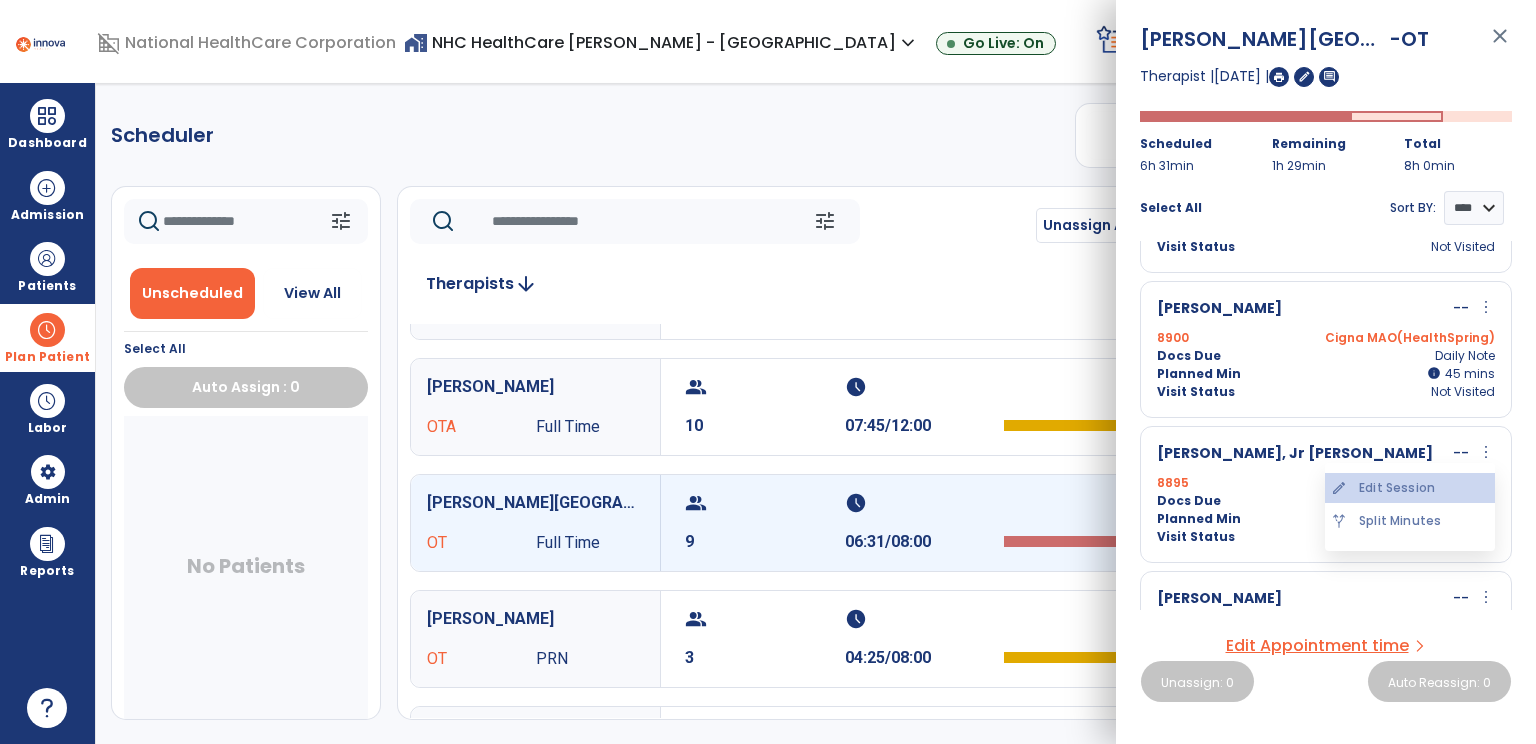 click on "edit   Edit Session" at bounding box center (1410, 488) 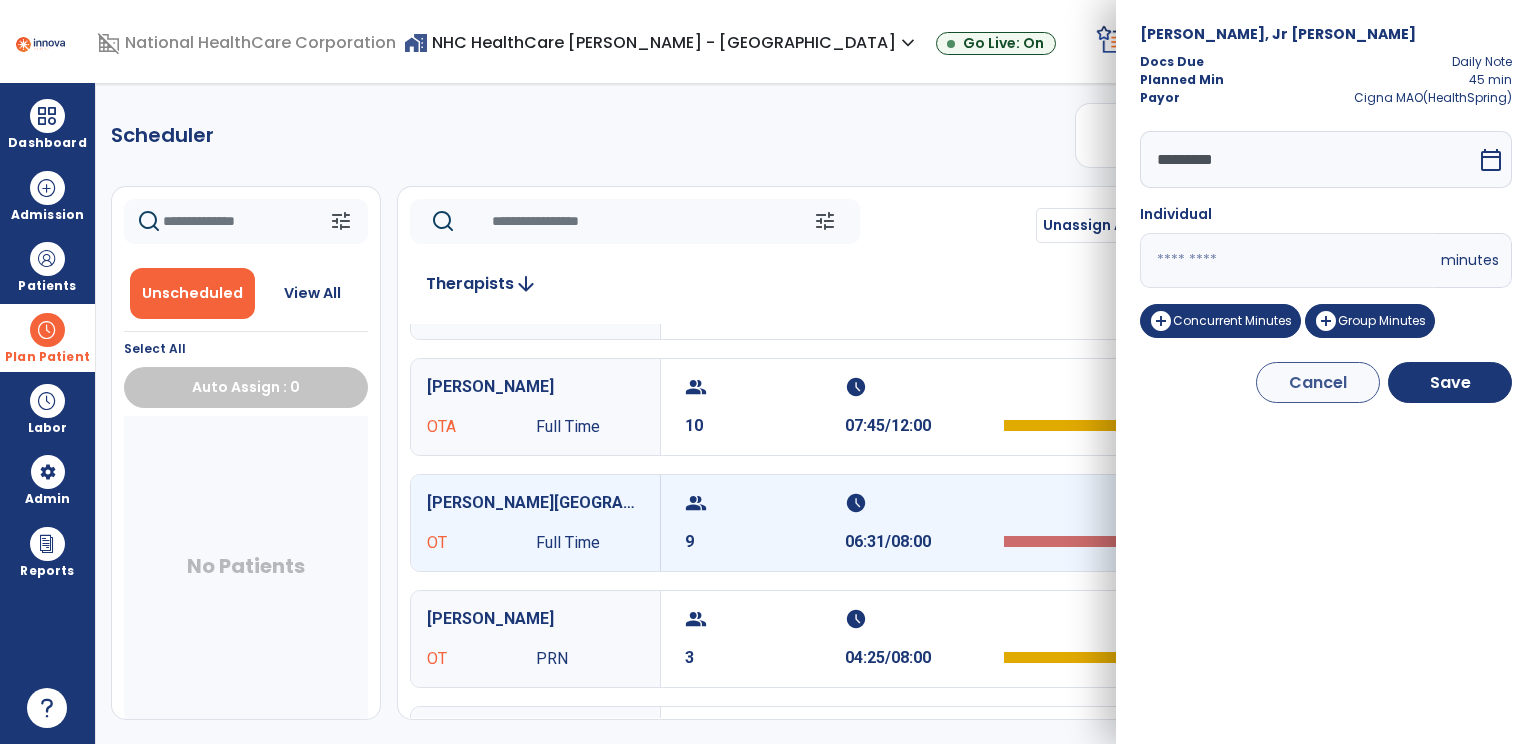 click on "**" at bounding box center [1288, 260] 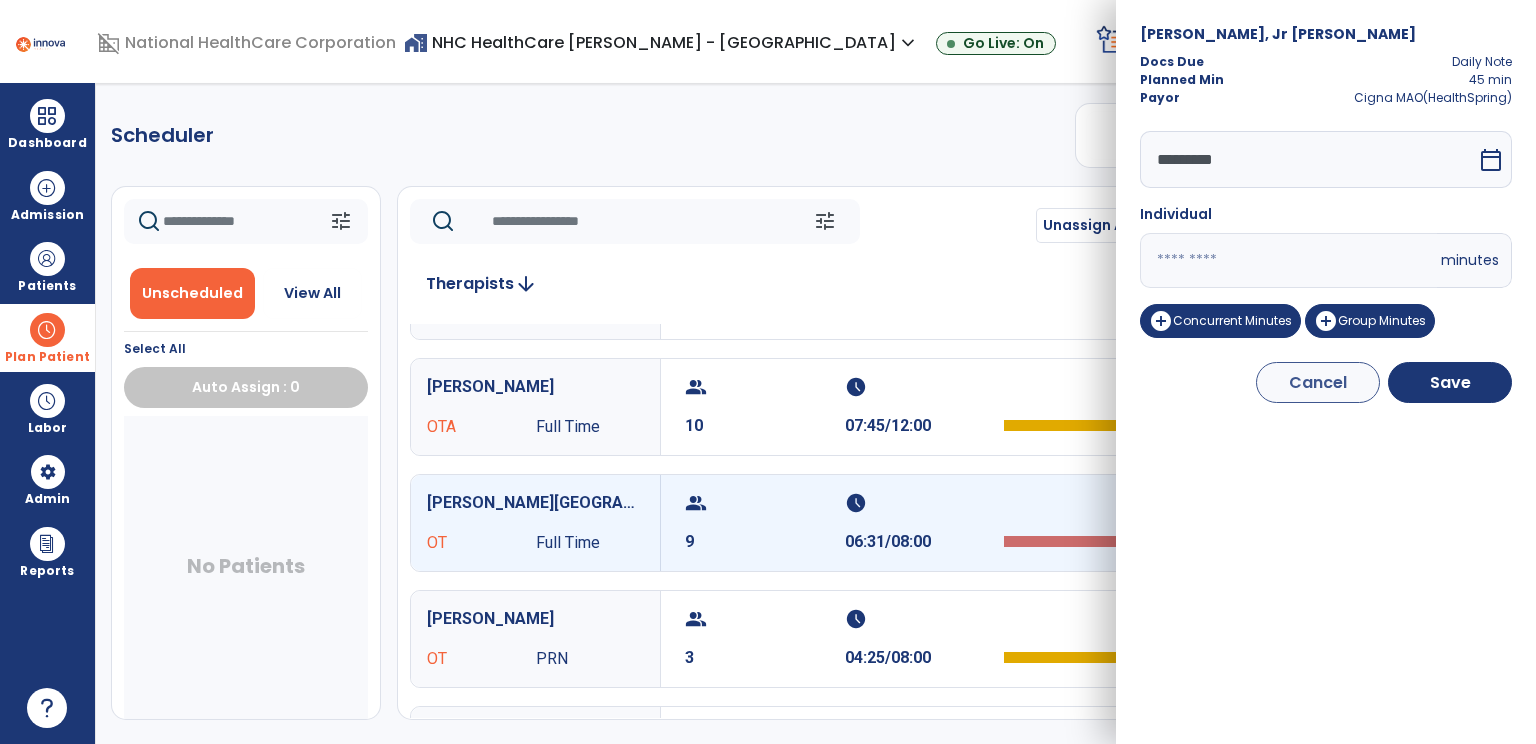 type on "**" 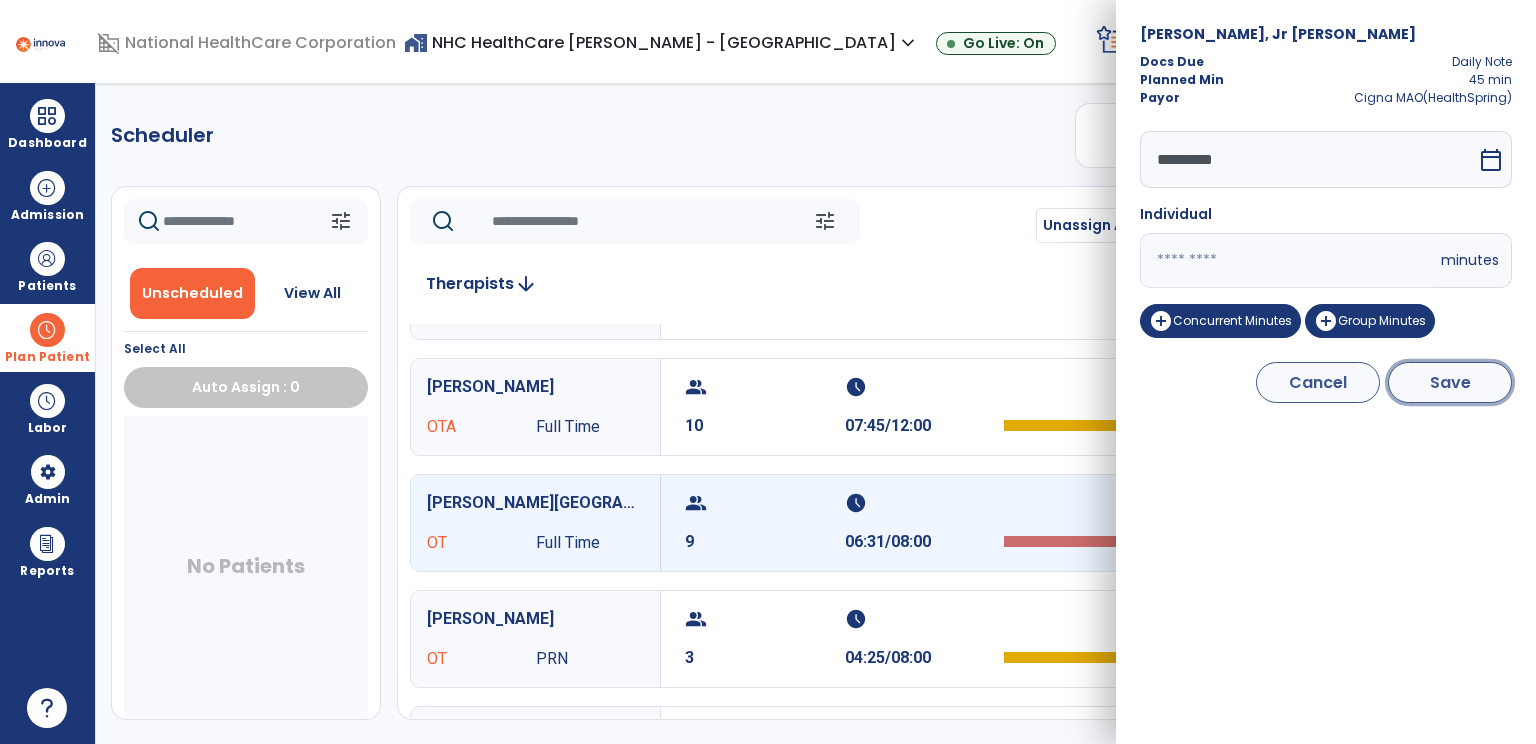 click on "Save" at bounding box center [1450, 382] 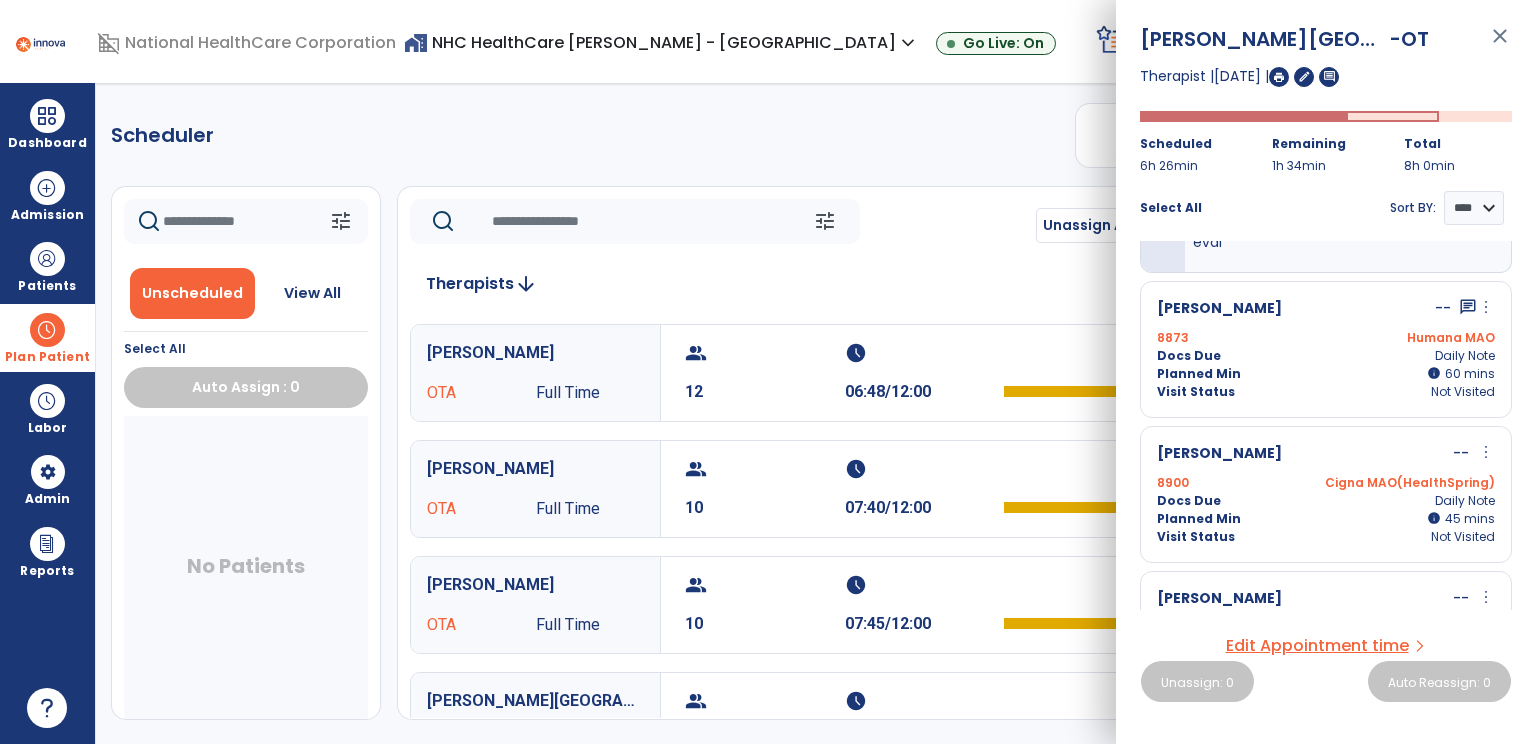 scroll, scrollTop: 64, scrollLeft: 0, axis: vertical 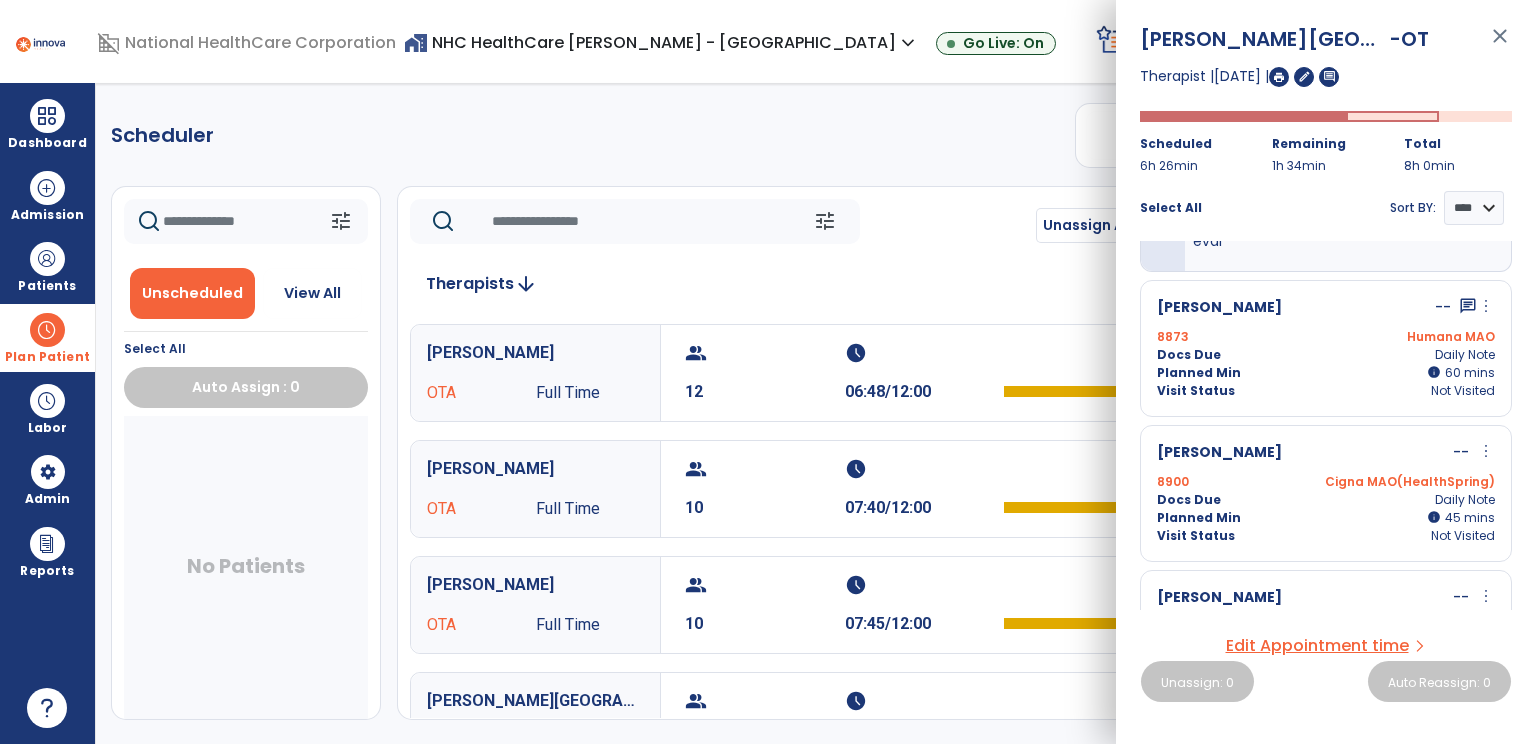 click on "more_vert" at bounding box center [1486, 451] 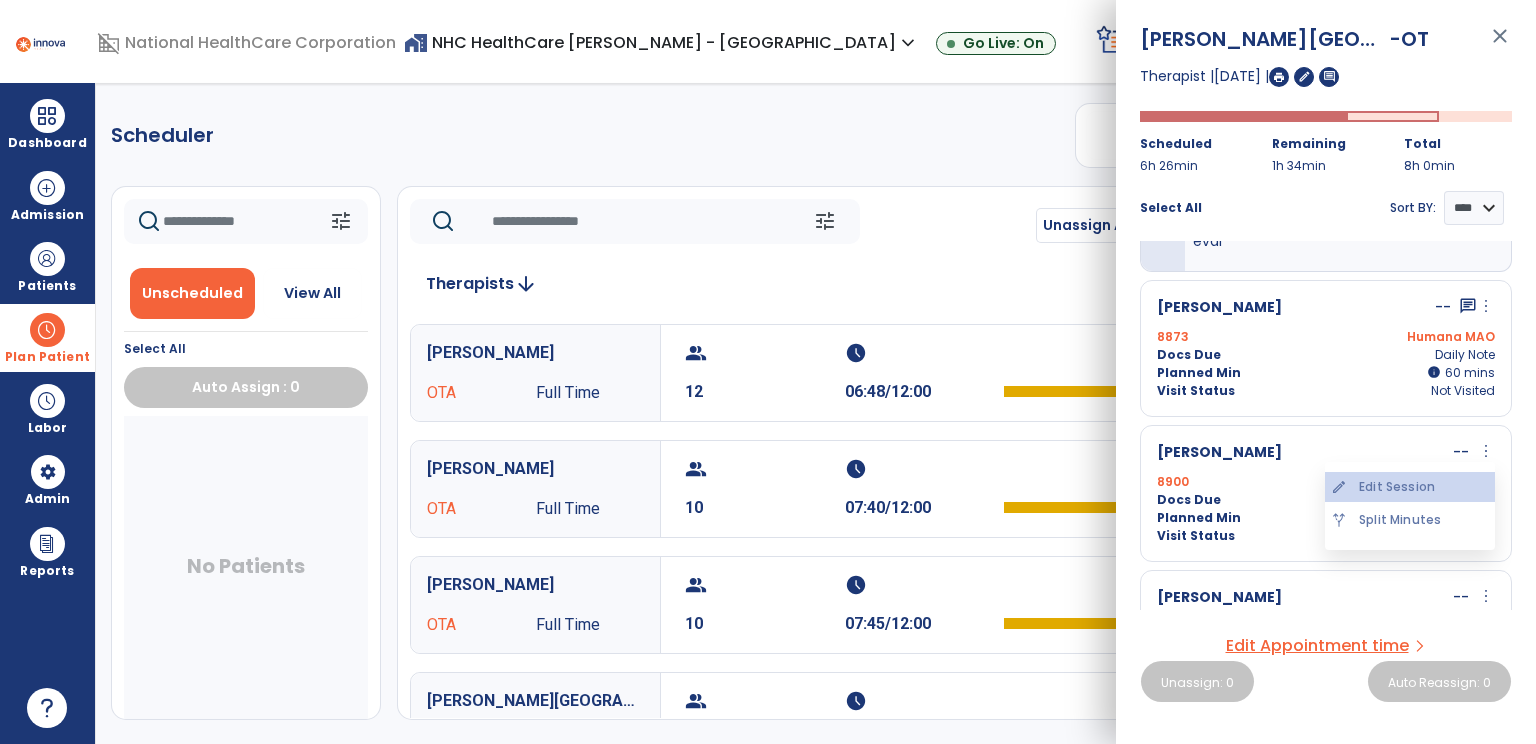 click on "edit   Edit Session" at bounding box center [1410, 487] 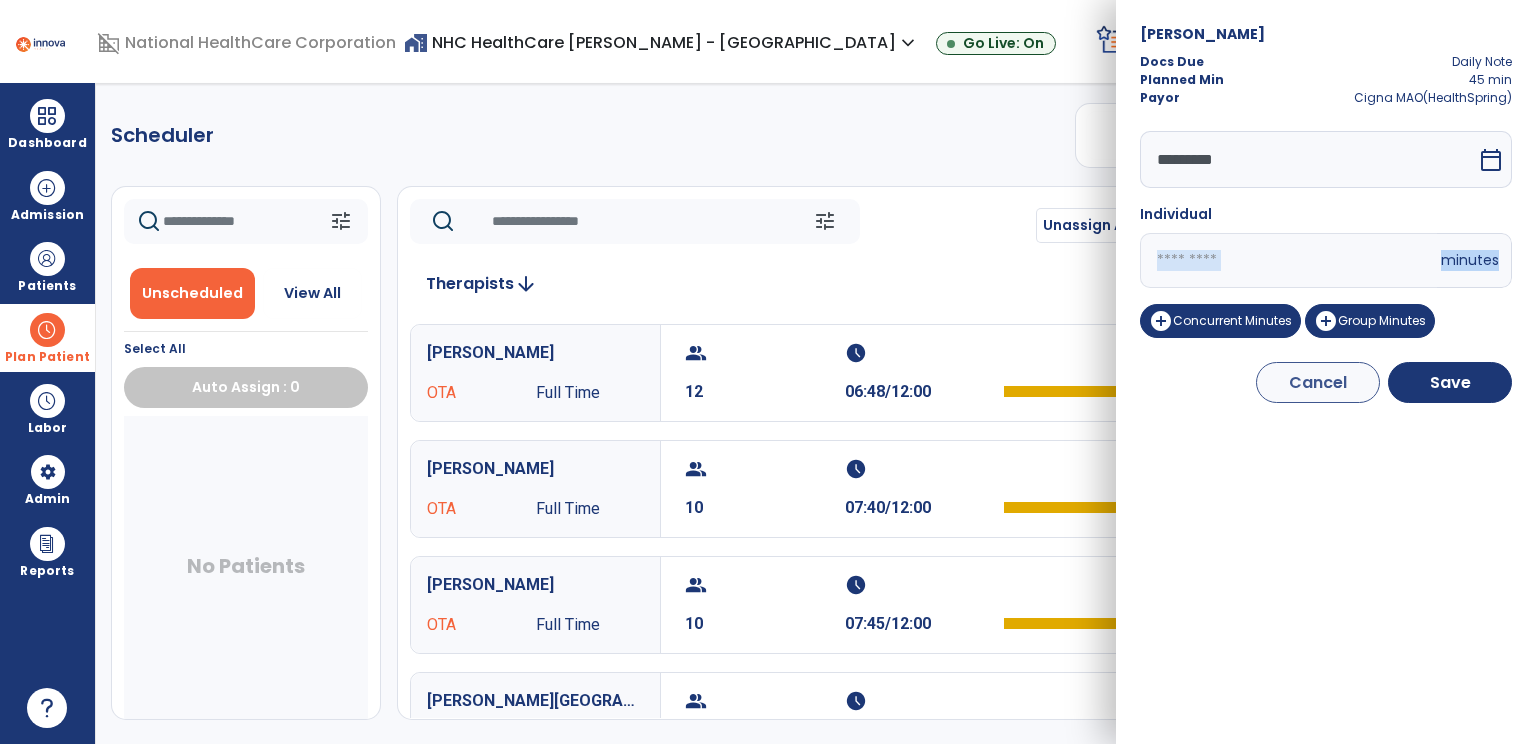 drag, startPoint x: 1416, startPoint y: 473, endPoint x: 1231, endPoint y: 248, distance: 291.29022 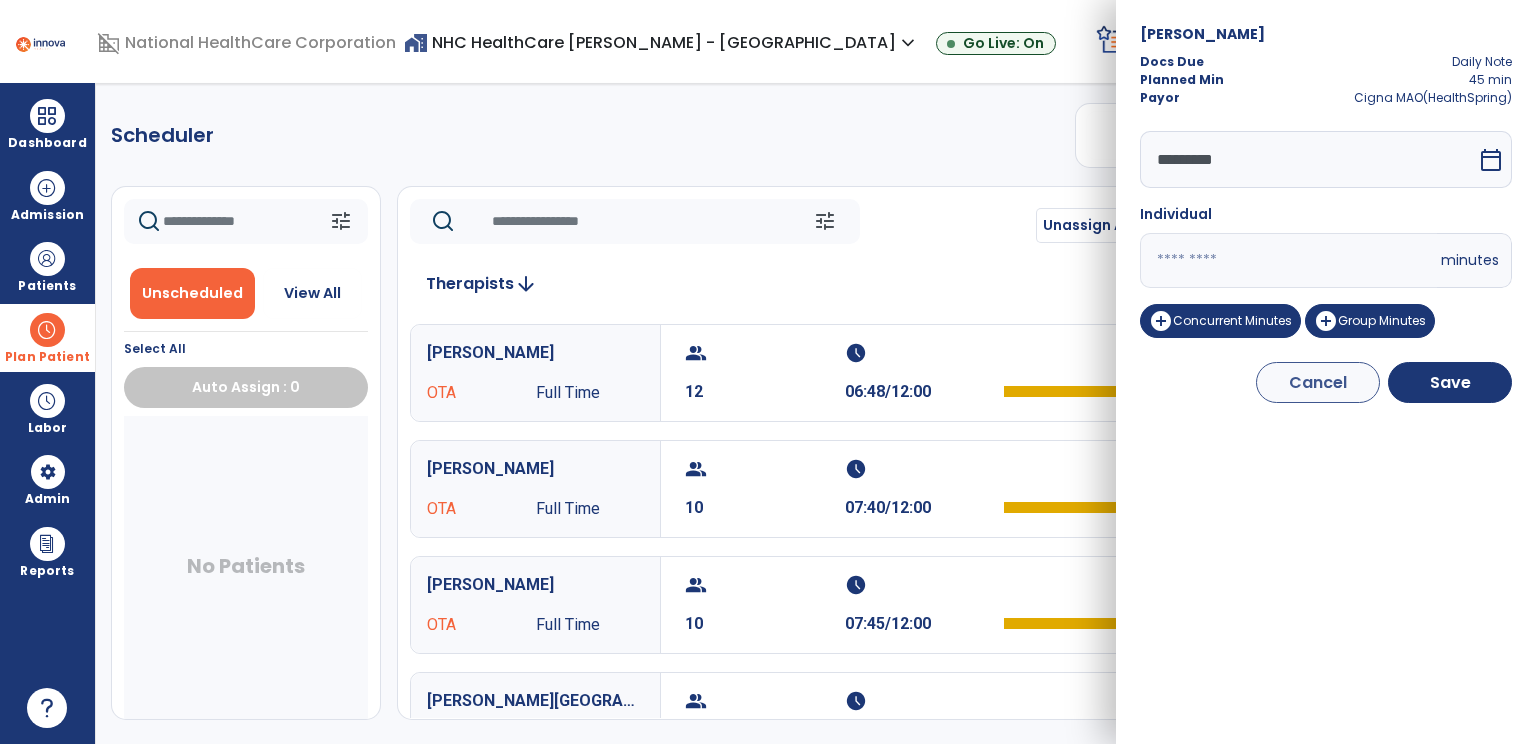 click on "**" at bounding box center [1288, 260] 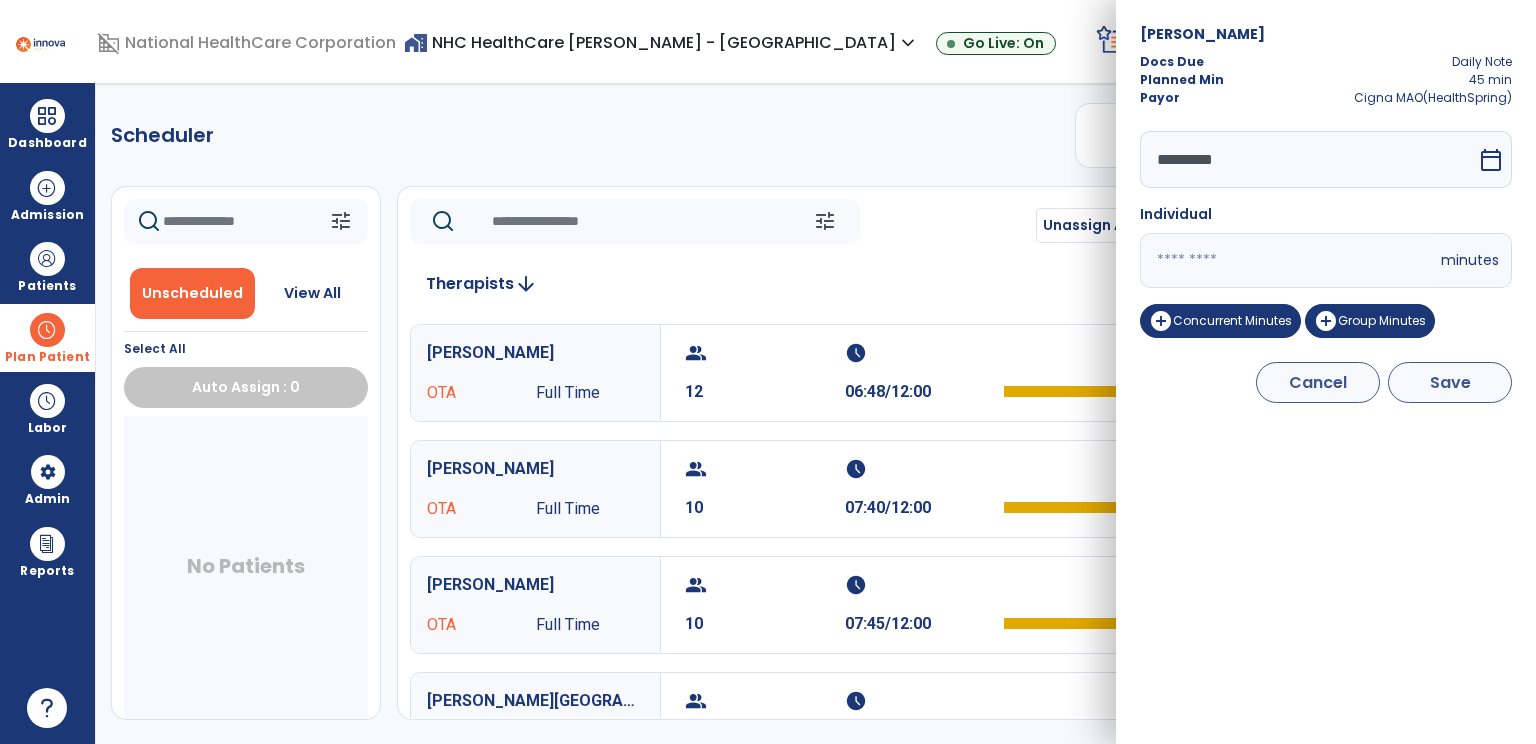 type on "**" 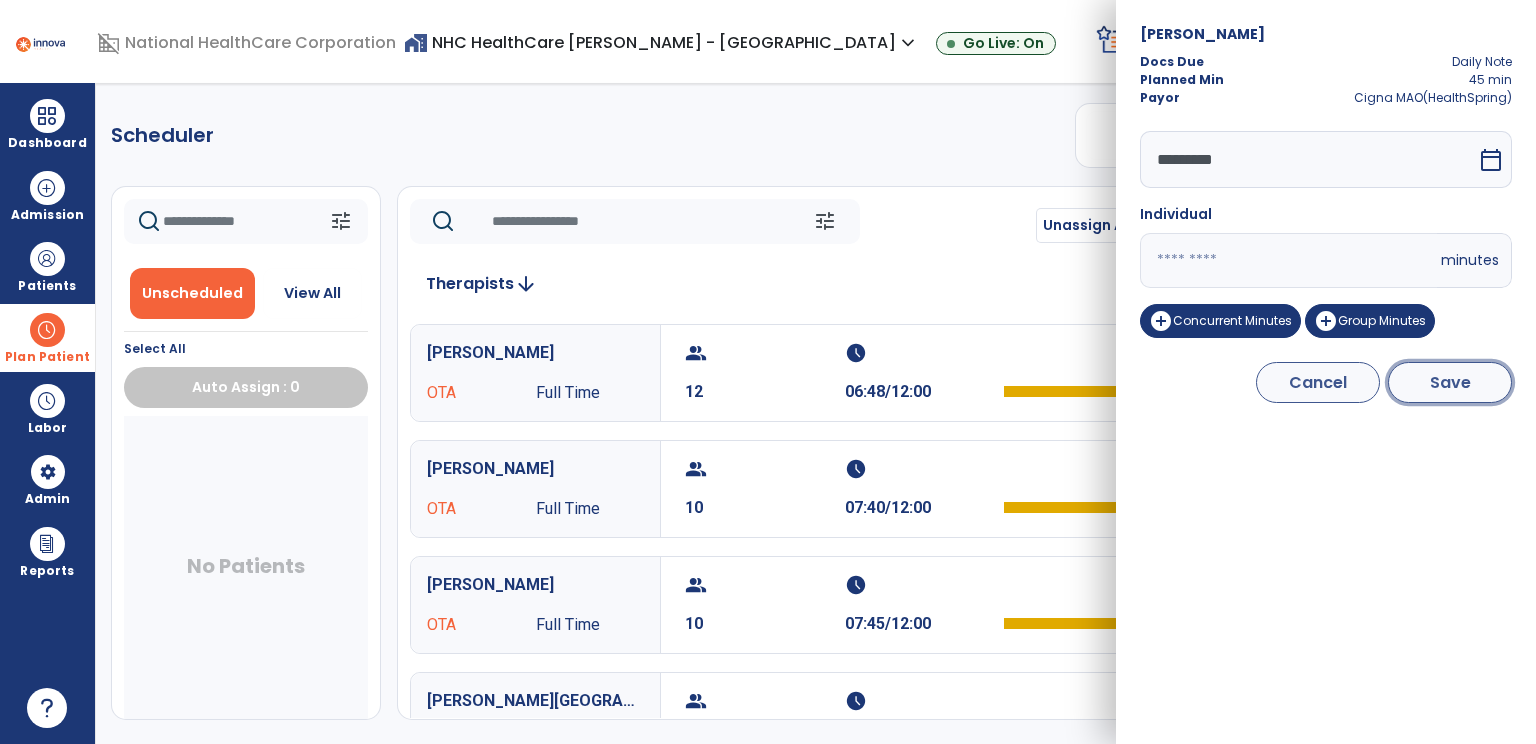 click on "Save" at bounding box center [1450, 382] 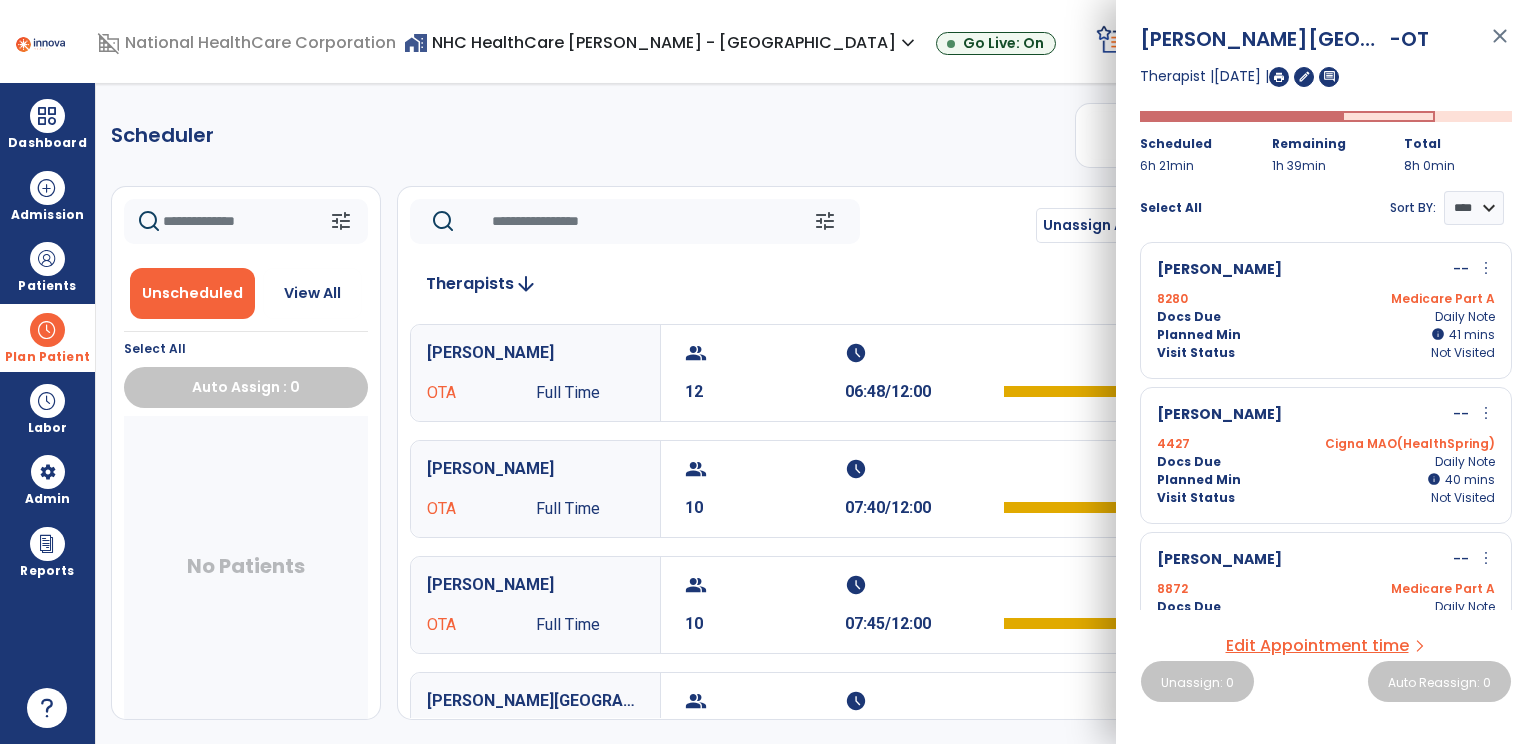scroll, scrollTop: 248, scrollLeft: 0, axis: vertical 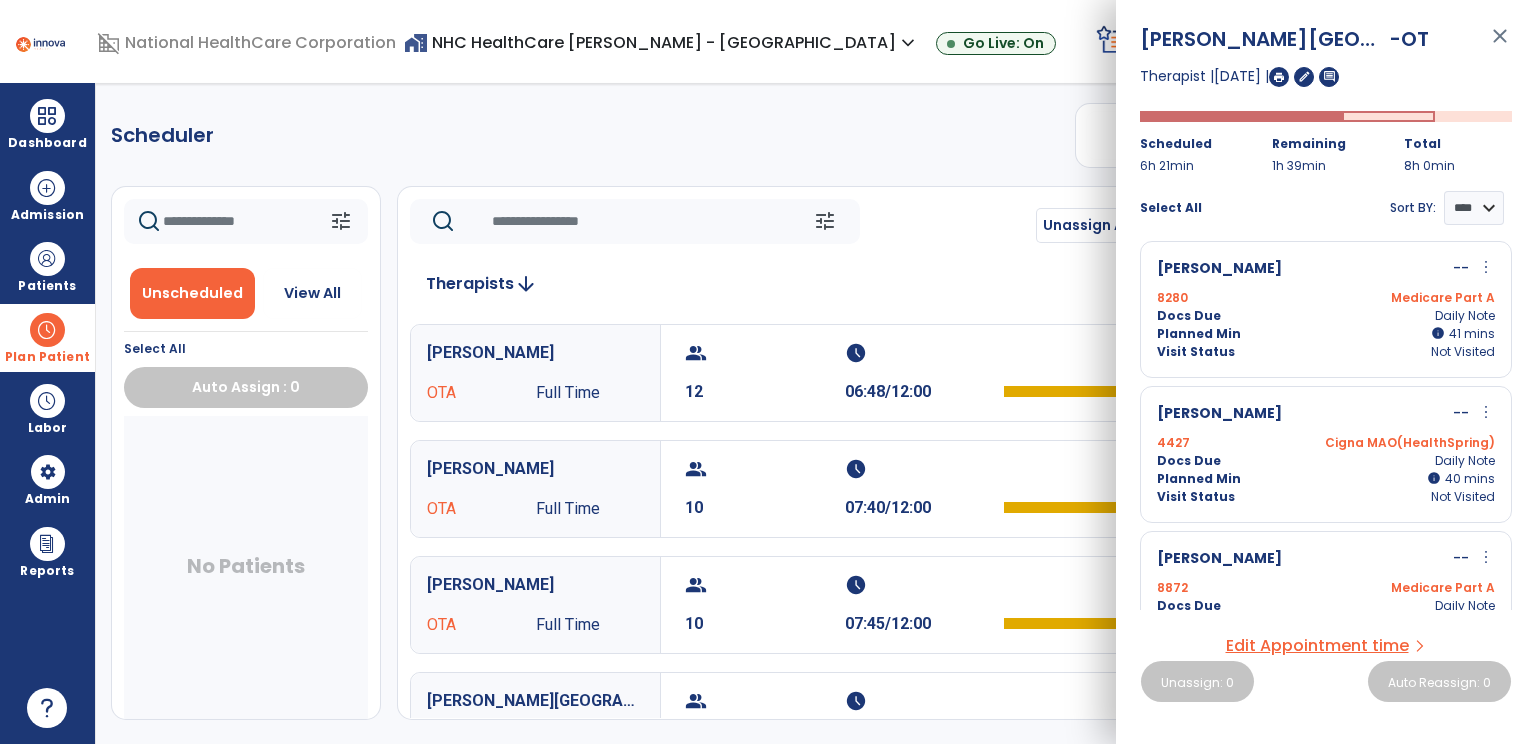 click on "Scheduler   PT   OT   ST  **** *** more_vert  Manage Labor   View All Therapists   Print" 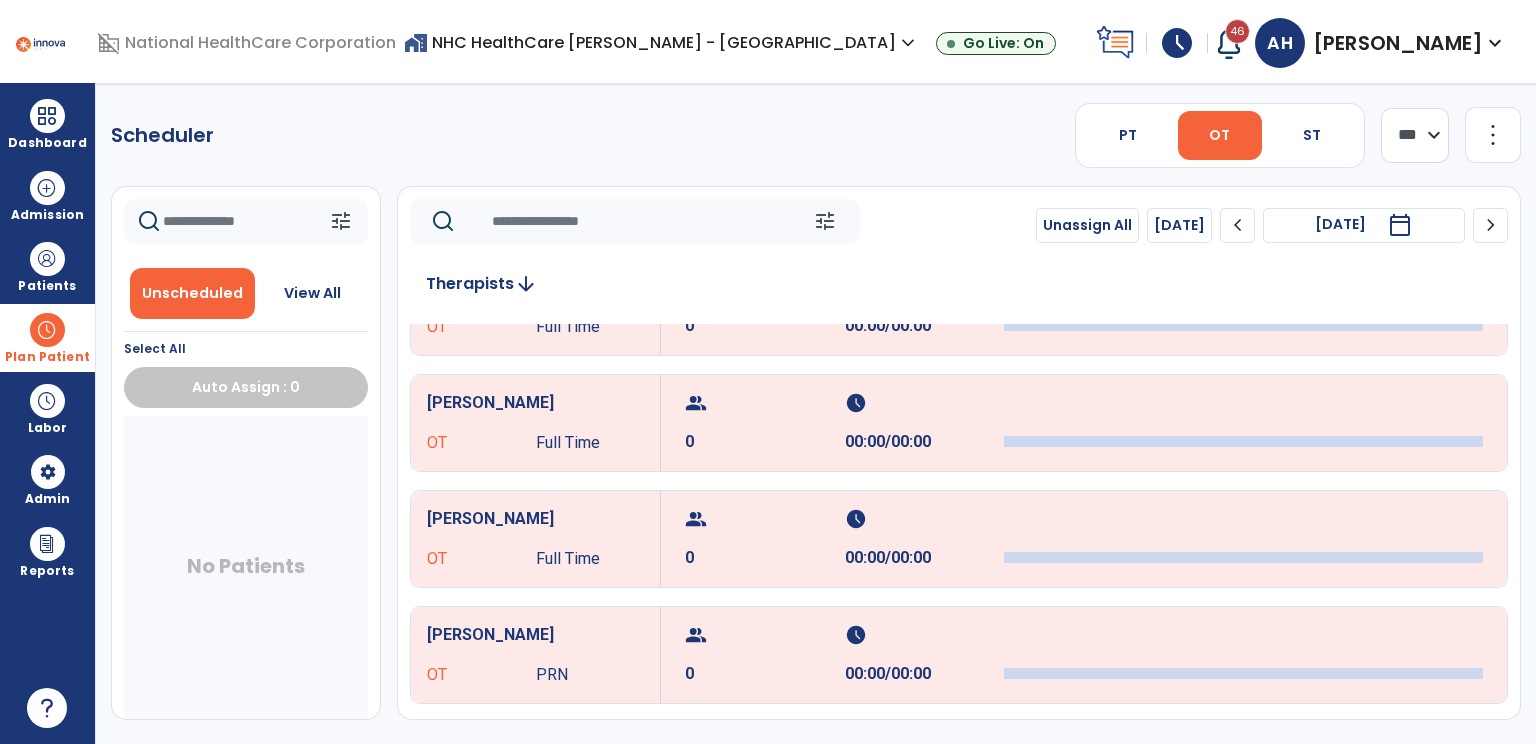 scroll, scrollTop: 1809, scrollLeft: 0, axis: vertical 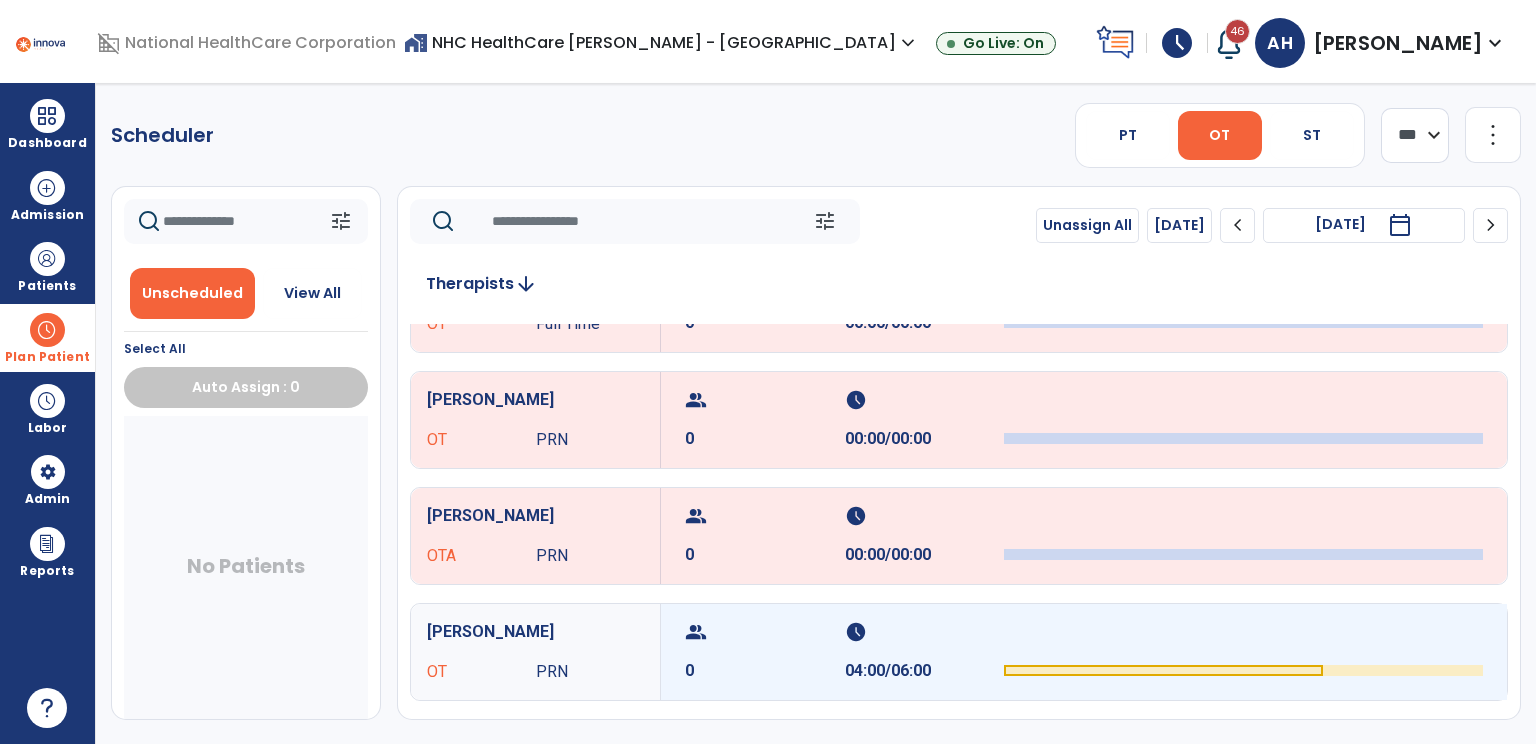 click on "group  0" at bounding box center (765, 652) 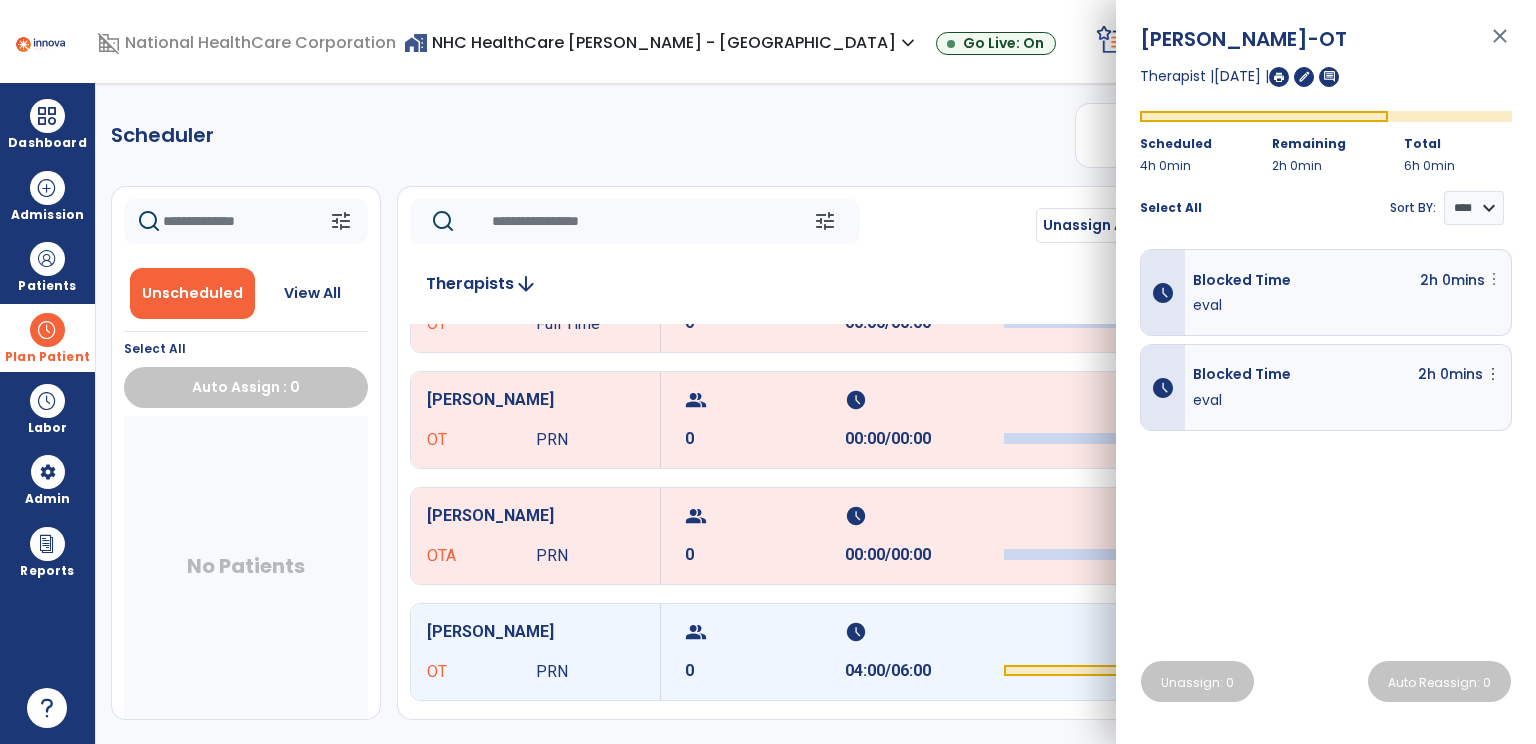 click on "more_vert" at bounding box center [1494, 279] 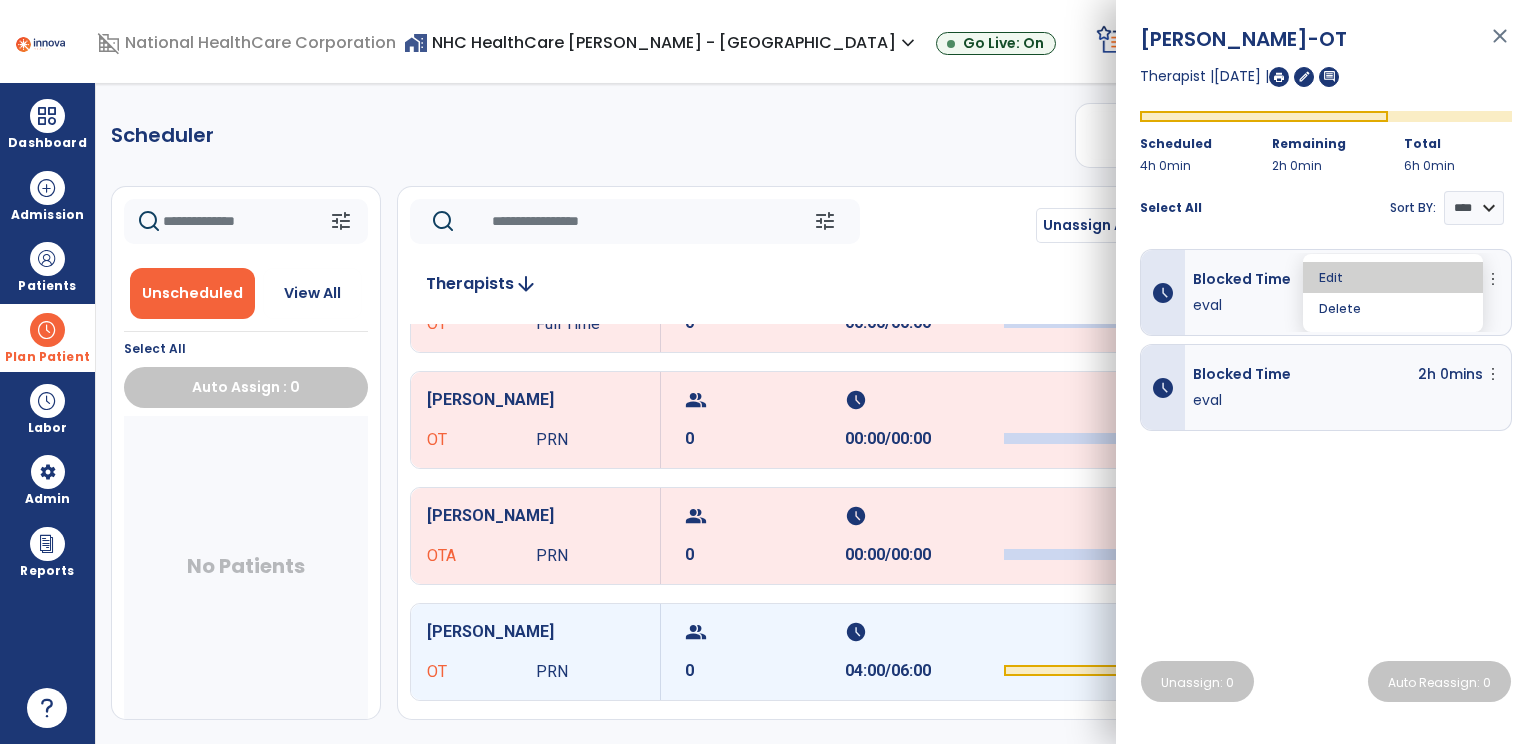 click on "Edit" at bounding box center (1393, 277) 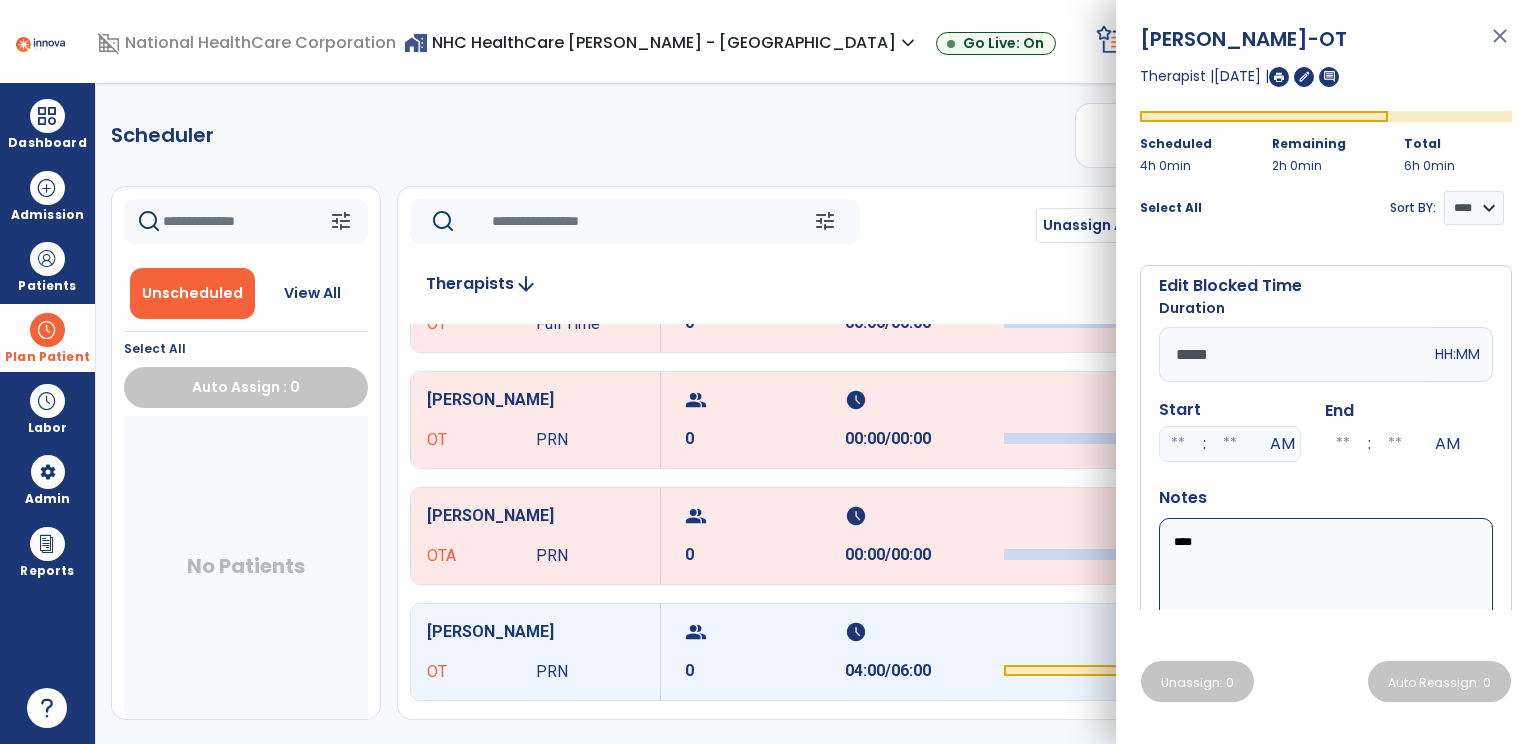 drag, startPoint x: 1248, startPoint y: 542, endPoint x: 1154, endPoint y: 530, distance: 94.76286 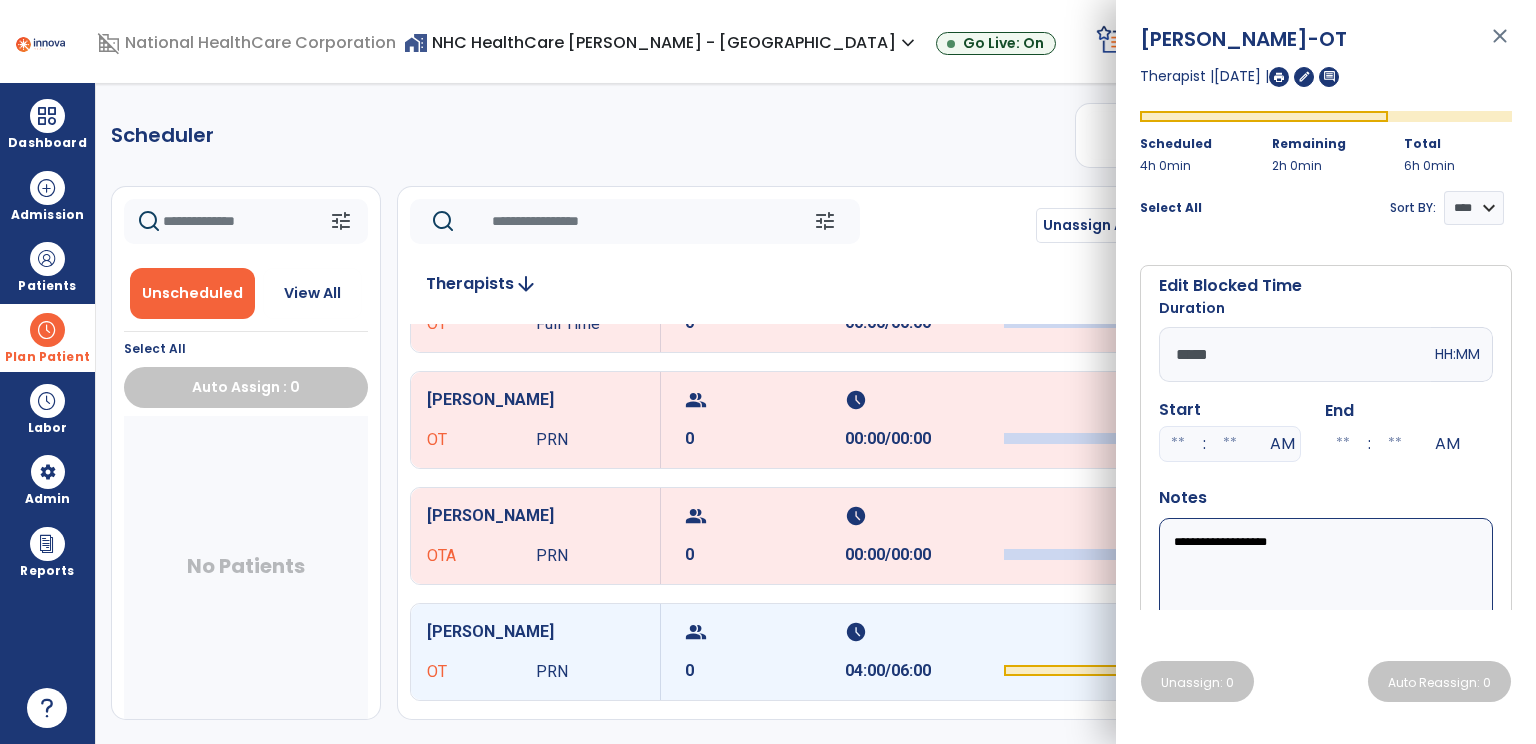 scroll, scrollTop: 92, scrollLeft: 0, axis: vertical 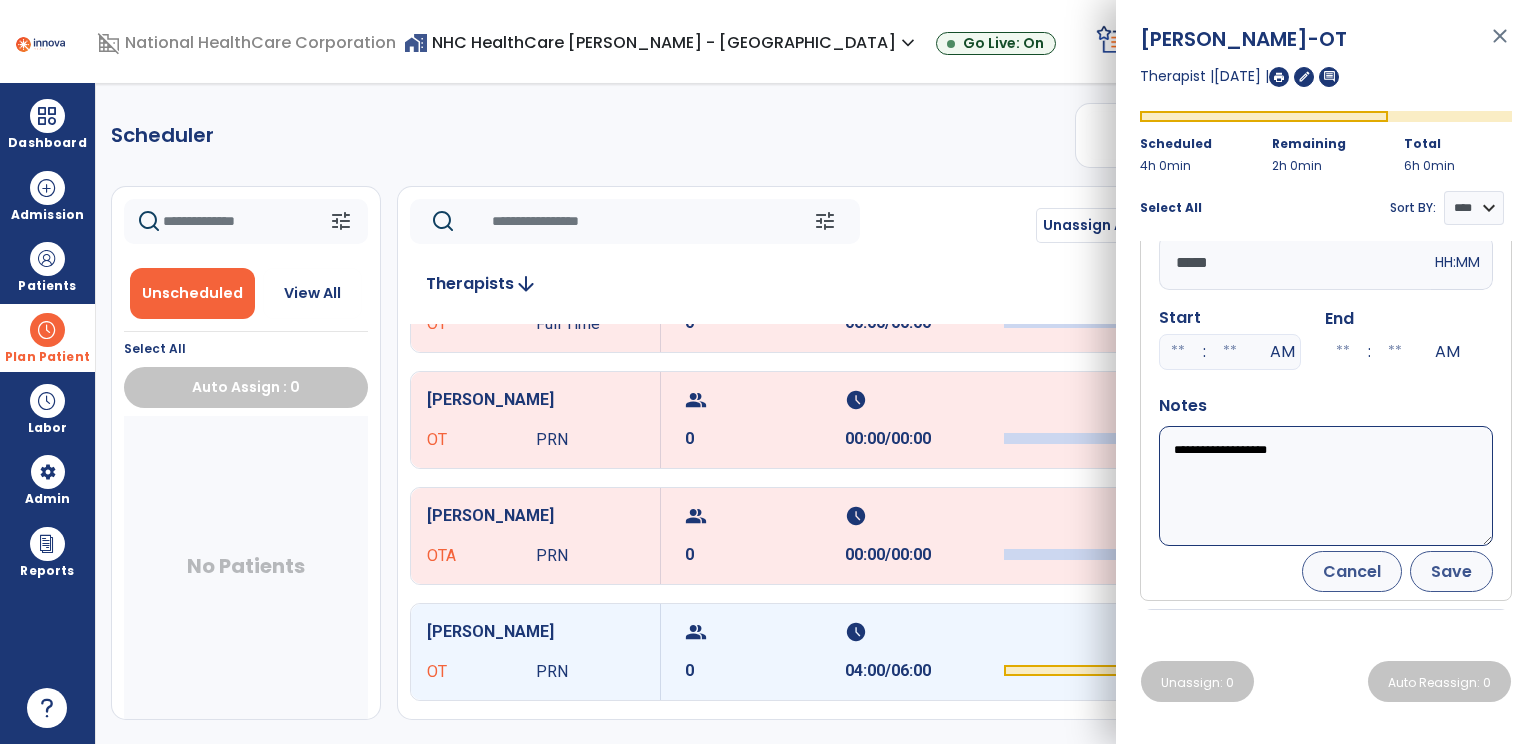 type on "**********" 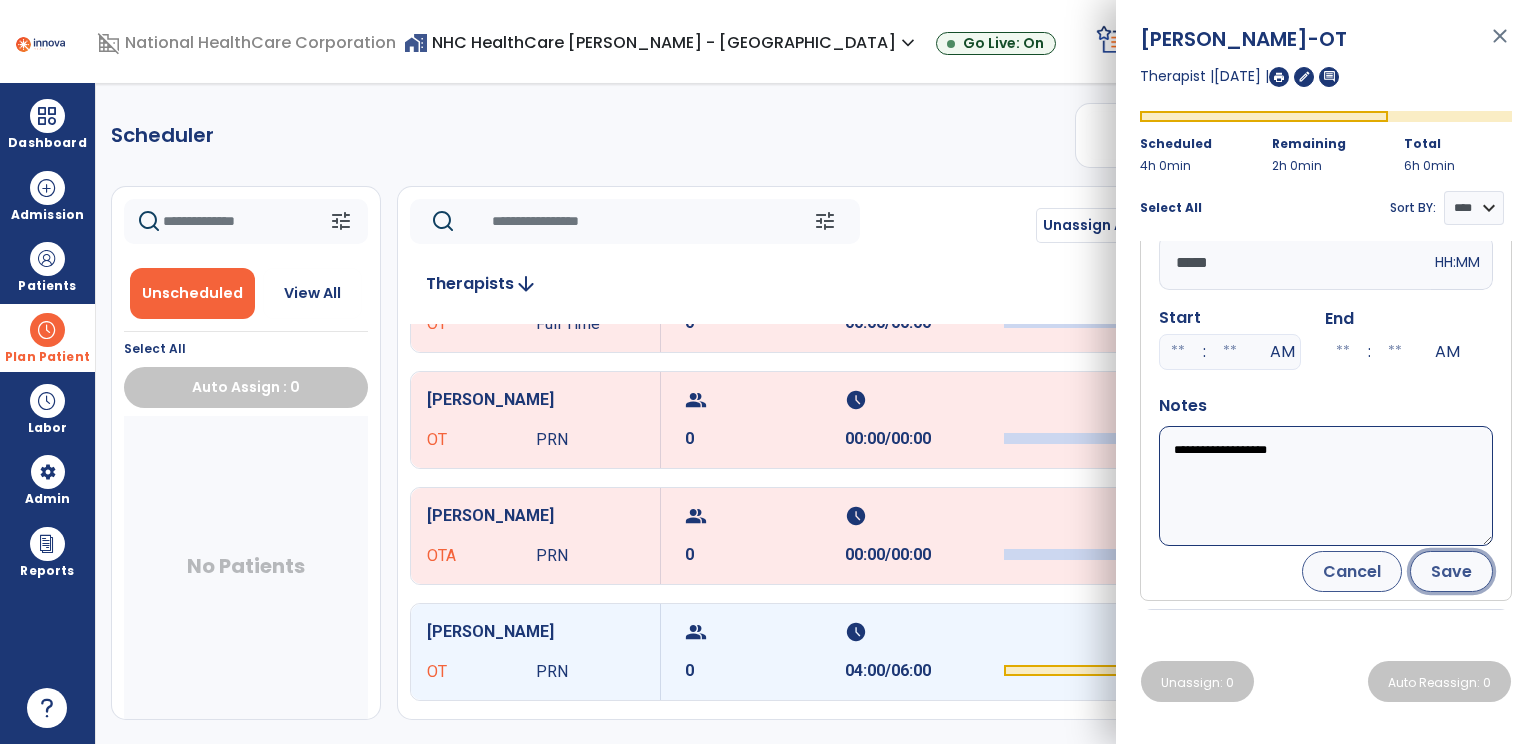 click on "Save" at bounding box center (1451, 571) 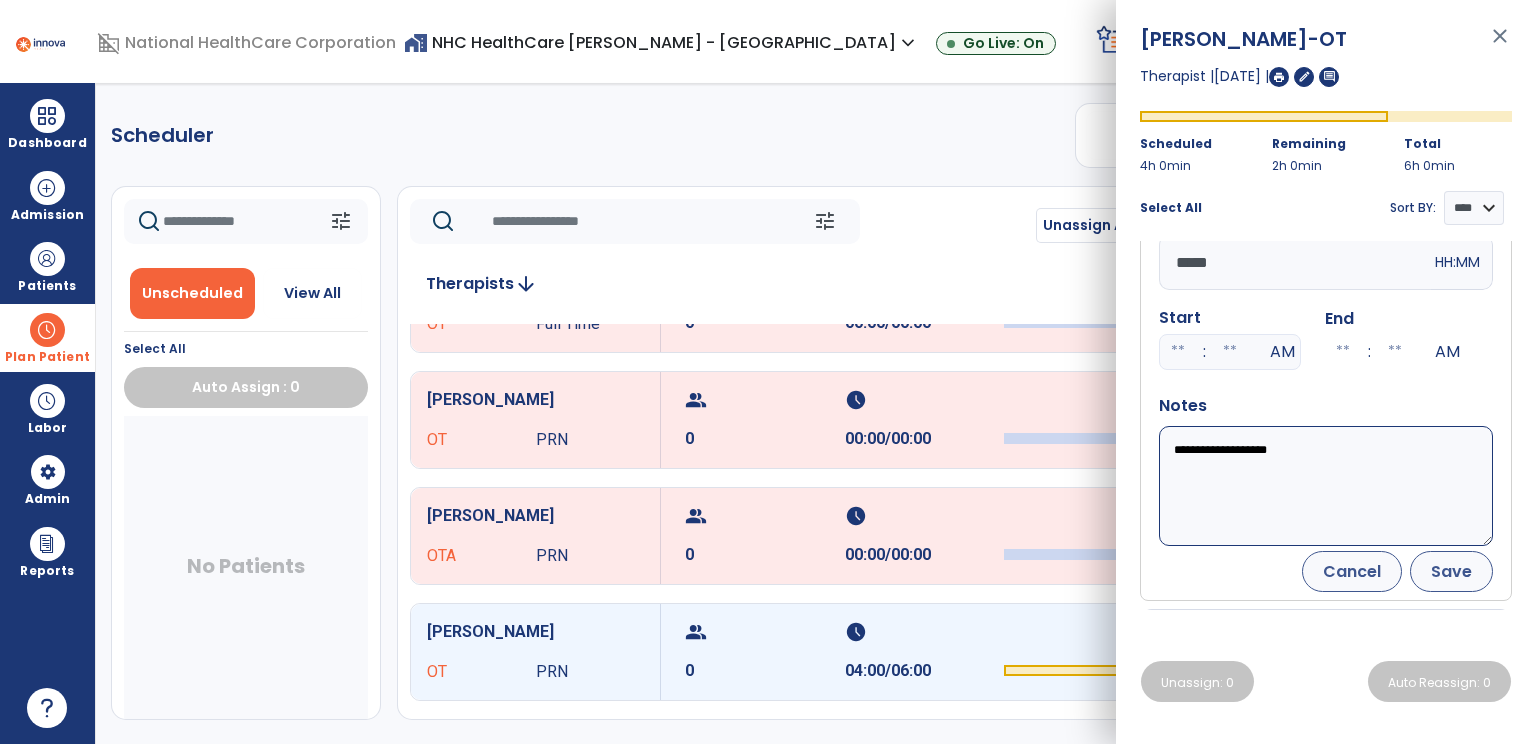 scroll, scrollTop: 0, scrollLeft: 0, axis: both 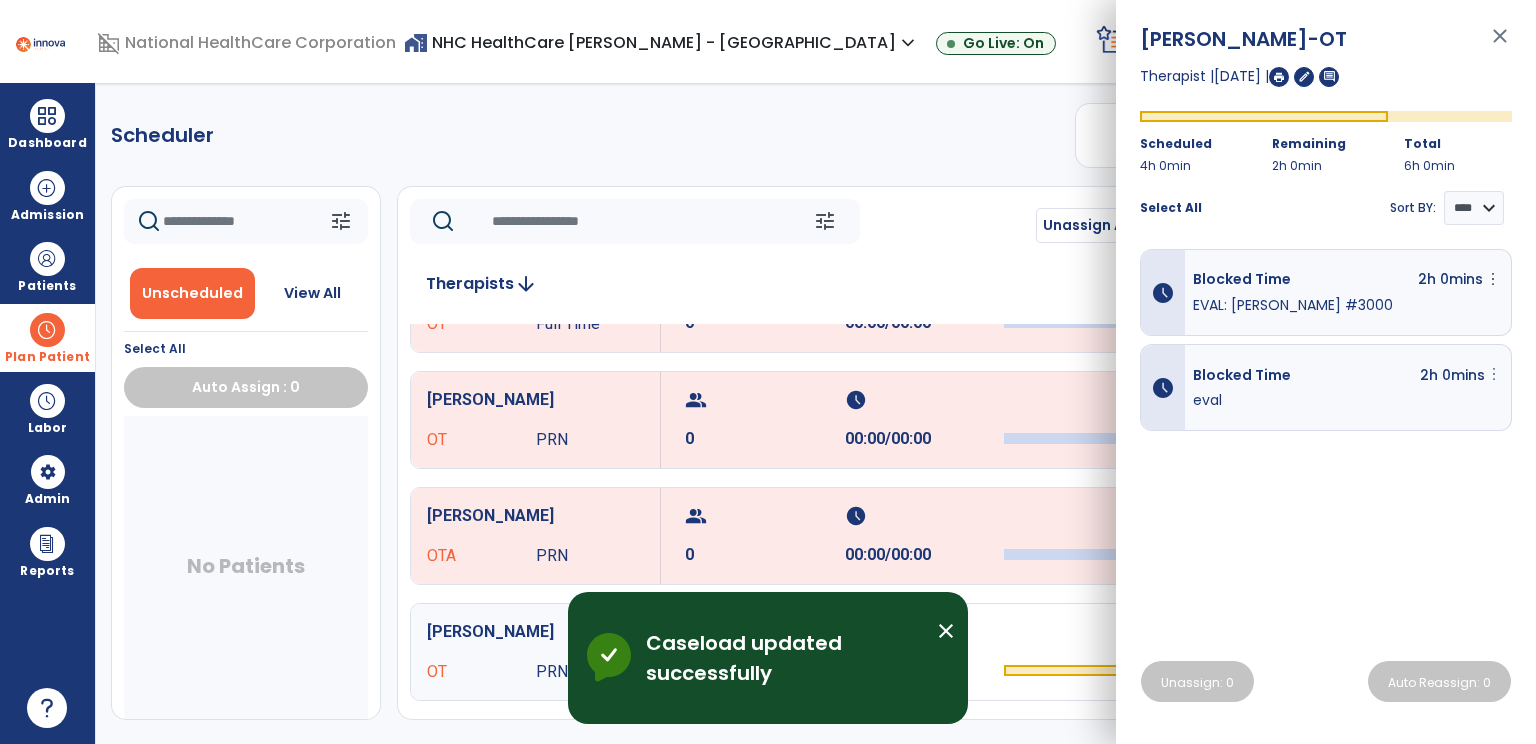 click on "more_vert" at bounding box center (1493, 279) 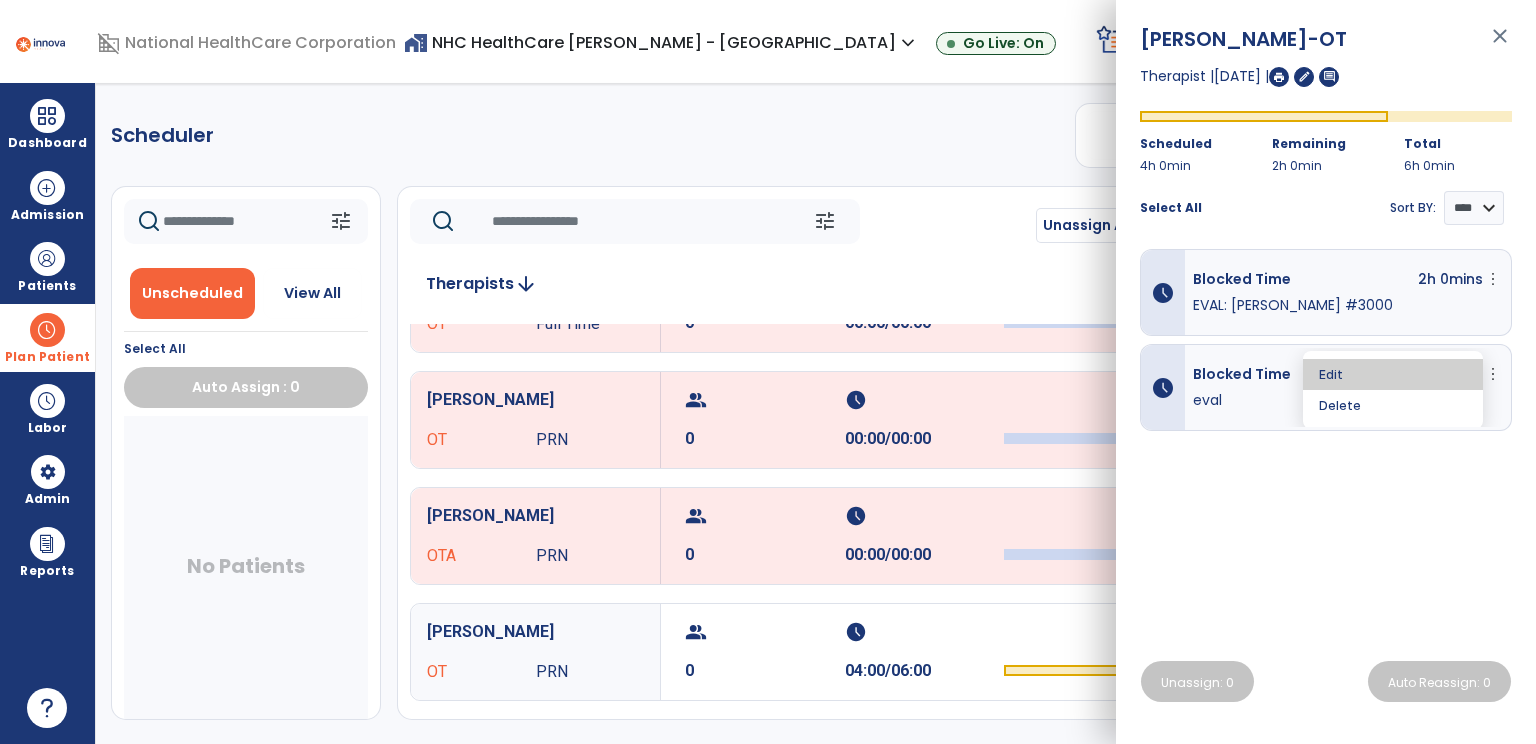 click on "Edit" at bounding box center [1393, 374] 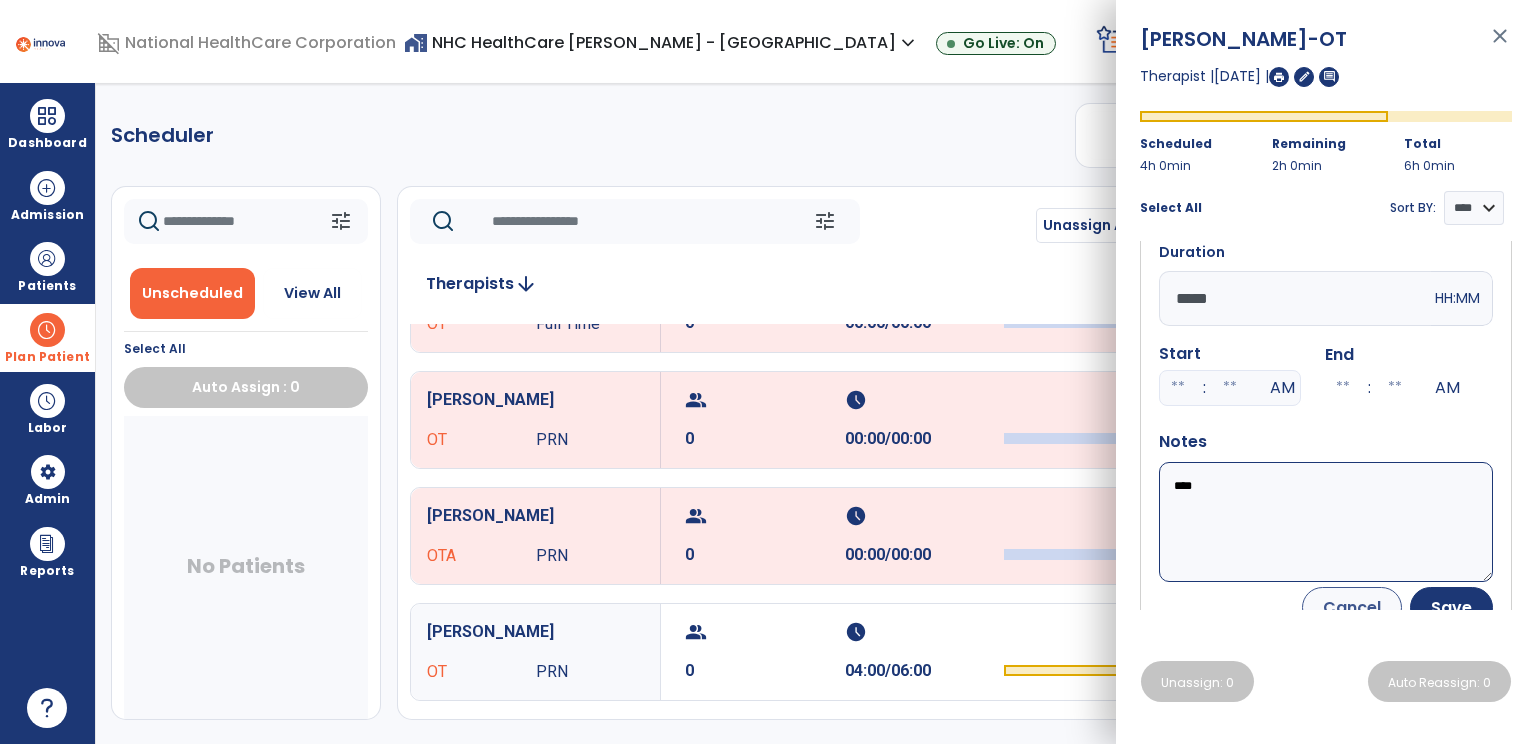 scroll, scrollTop: 152, scrollLeft: 0, axis: vertical 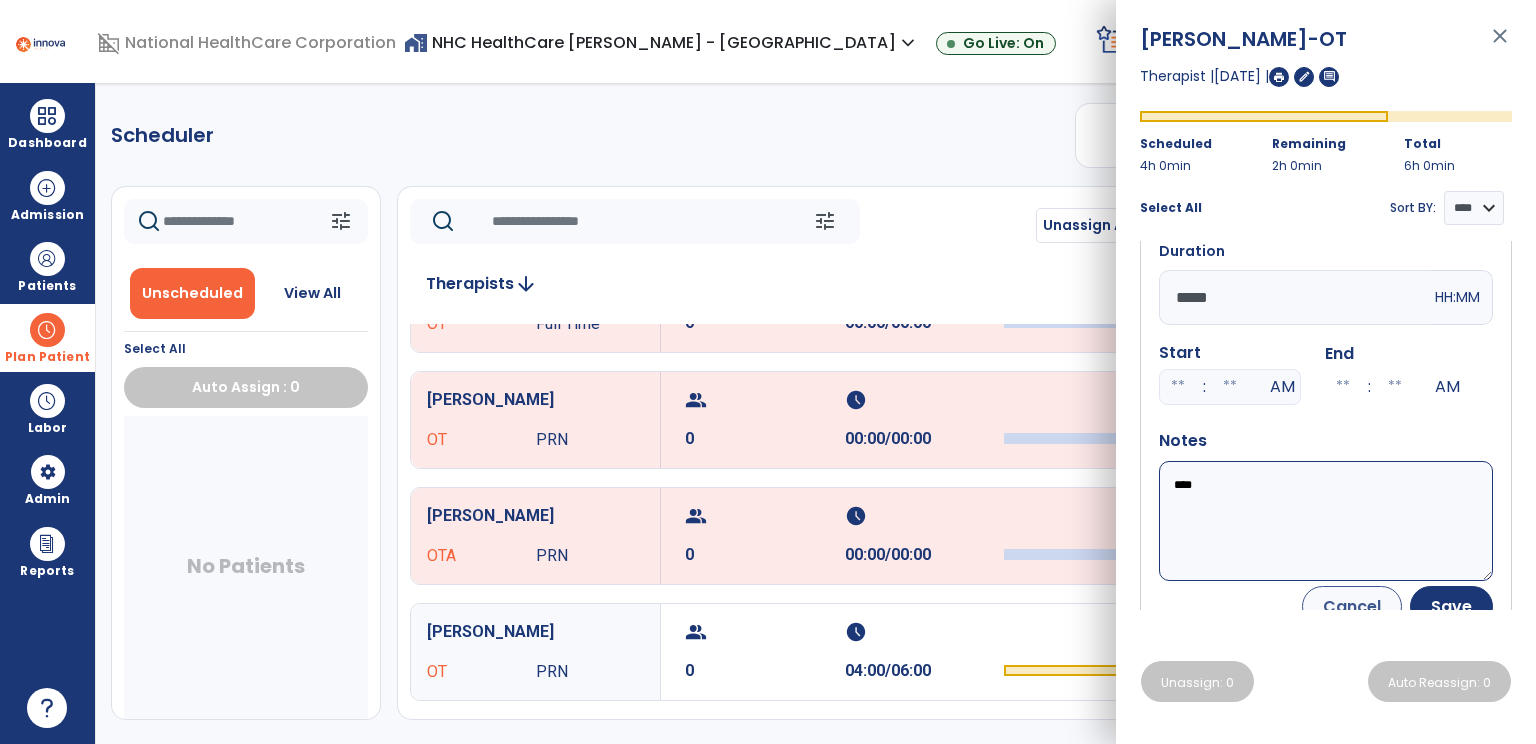 drag, startPoint x: 1256, startPoint y: 481, endPoint x: 1164, endPoint y: 480, distance: 92.00543 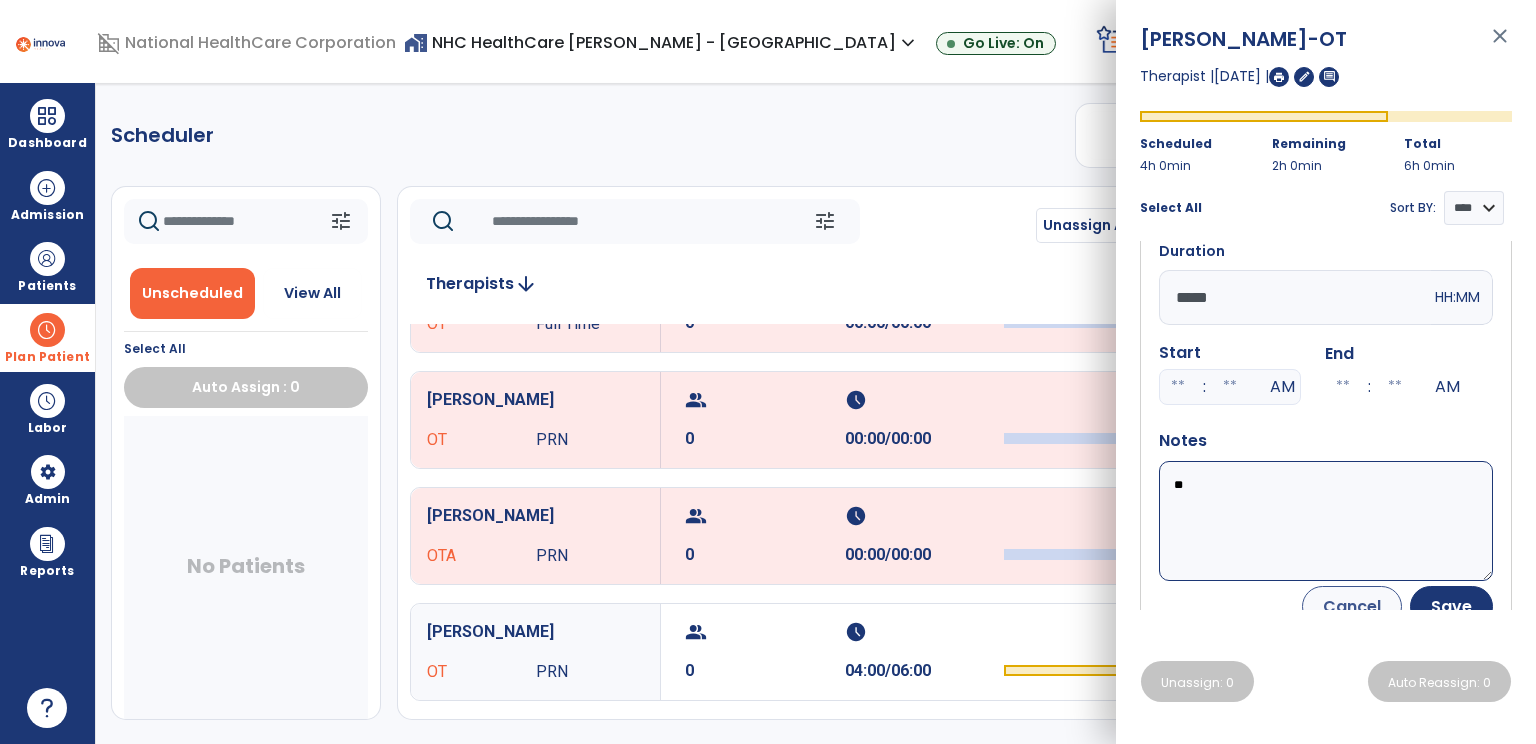 type on "*" 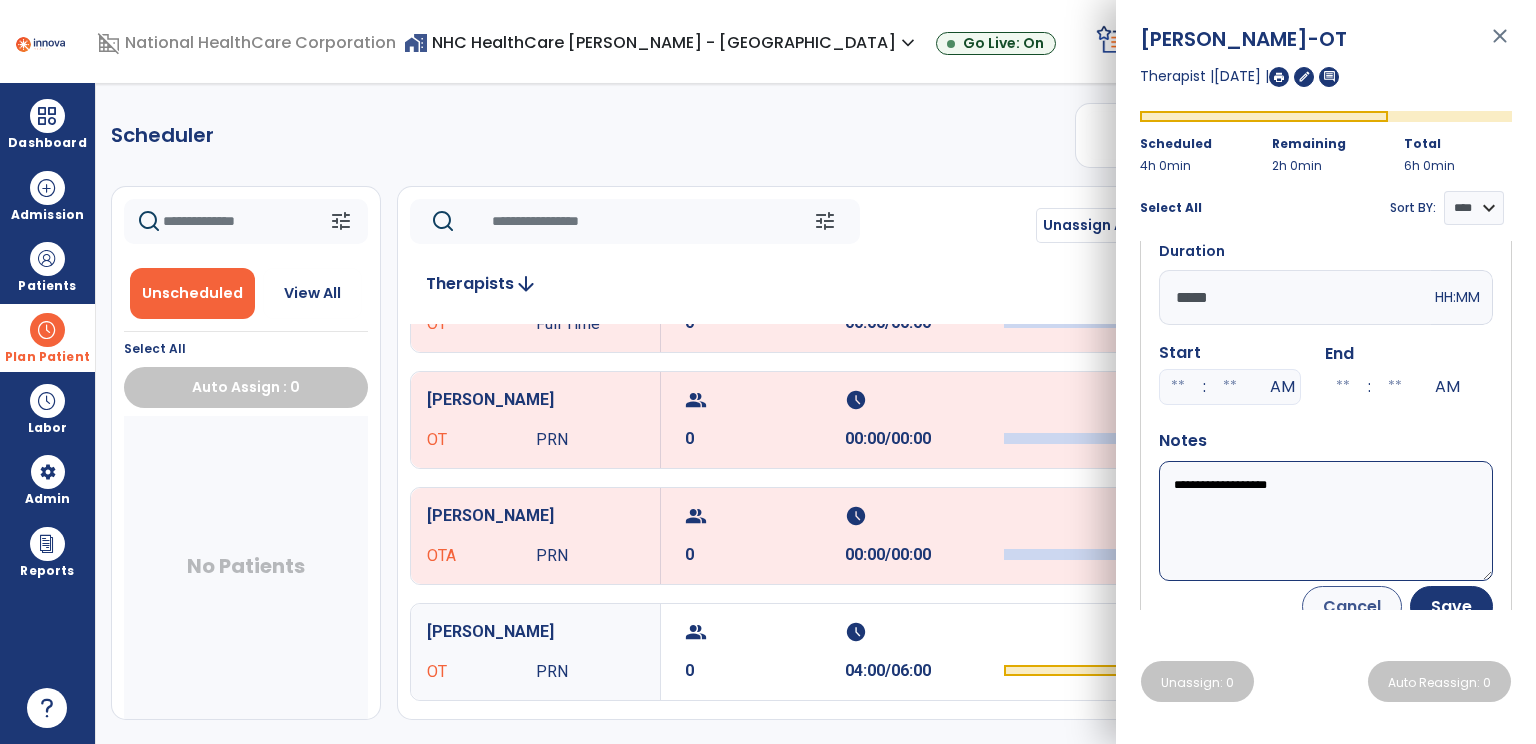 scroll, scrollTop: 176, scrollLeft: 0, axis: vertical 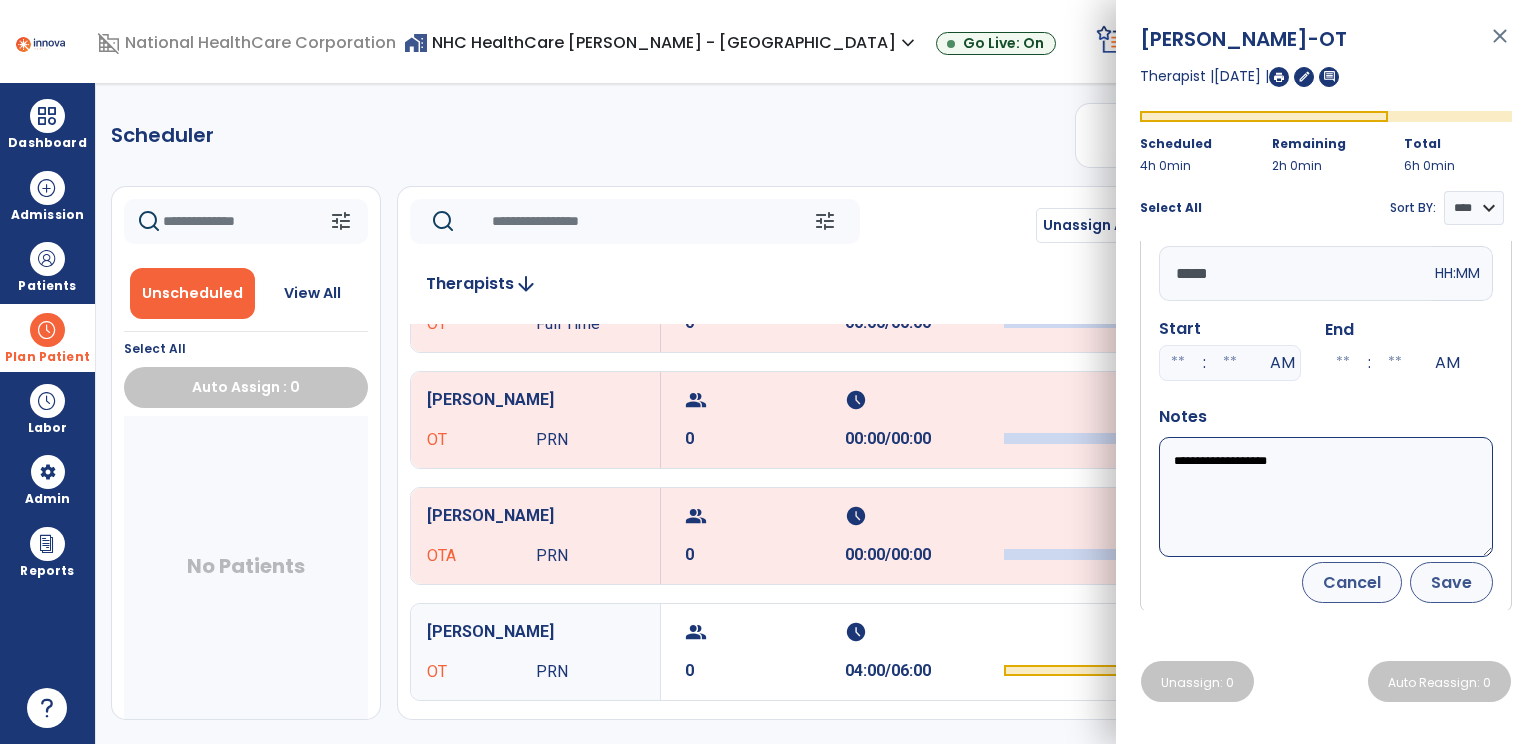 type on "**********" 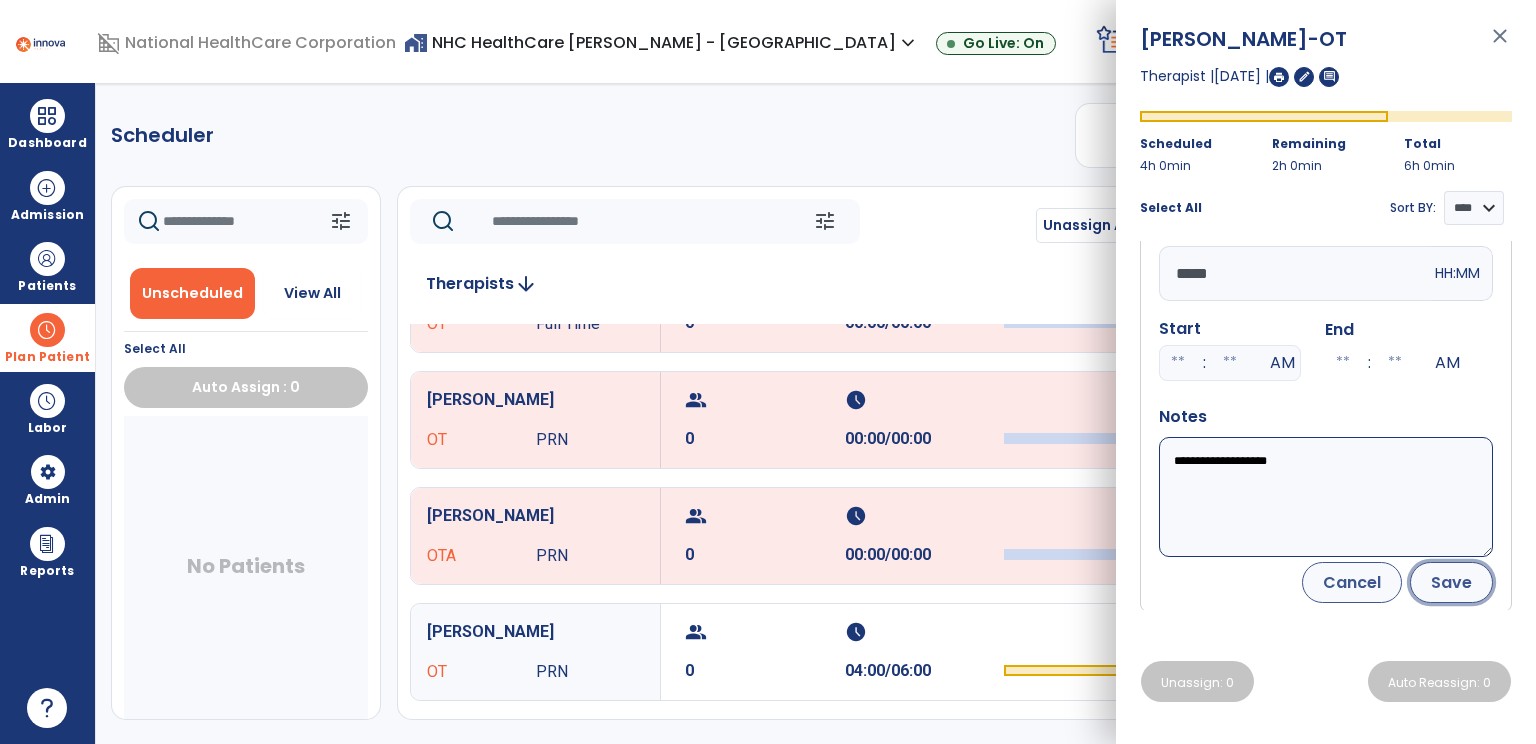 click on "Save" at bounding box center (1451, 582) 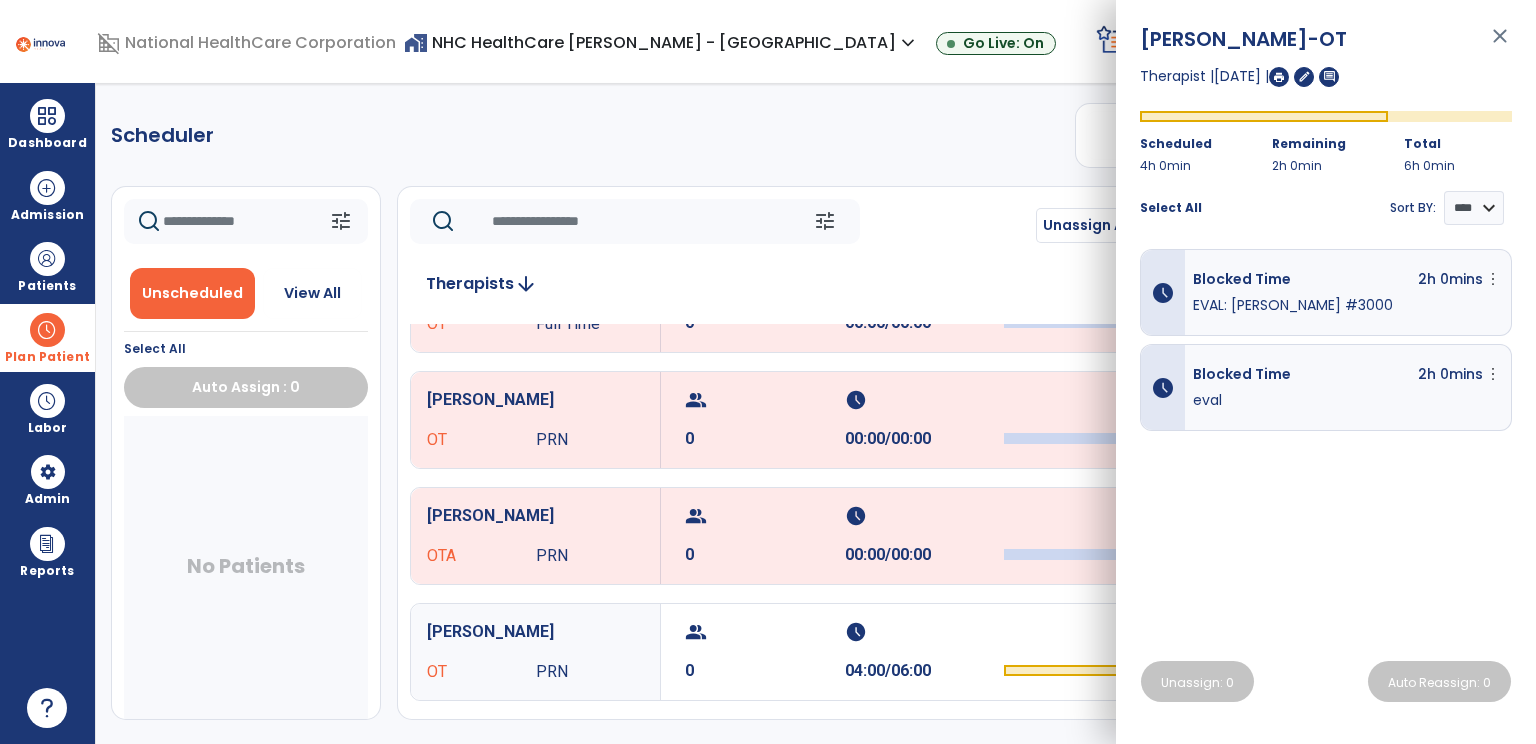 scroll, scrollTop: 0, scrollLeft: 0, axis: both 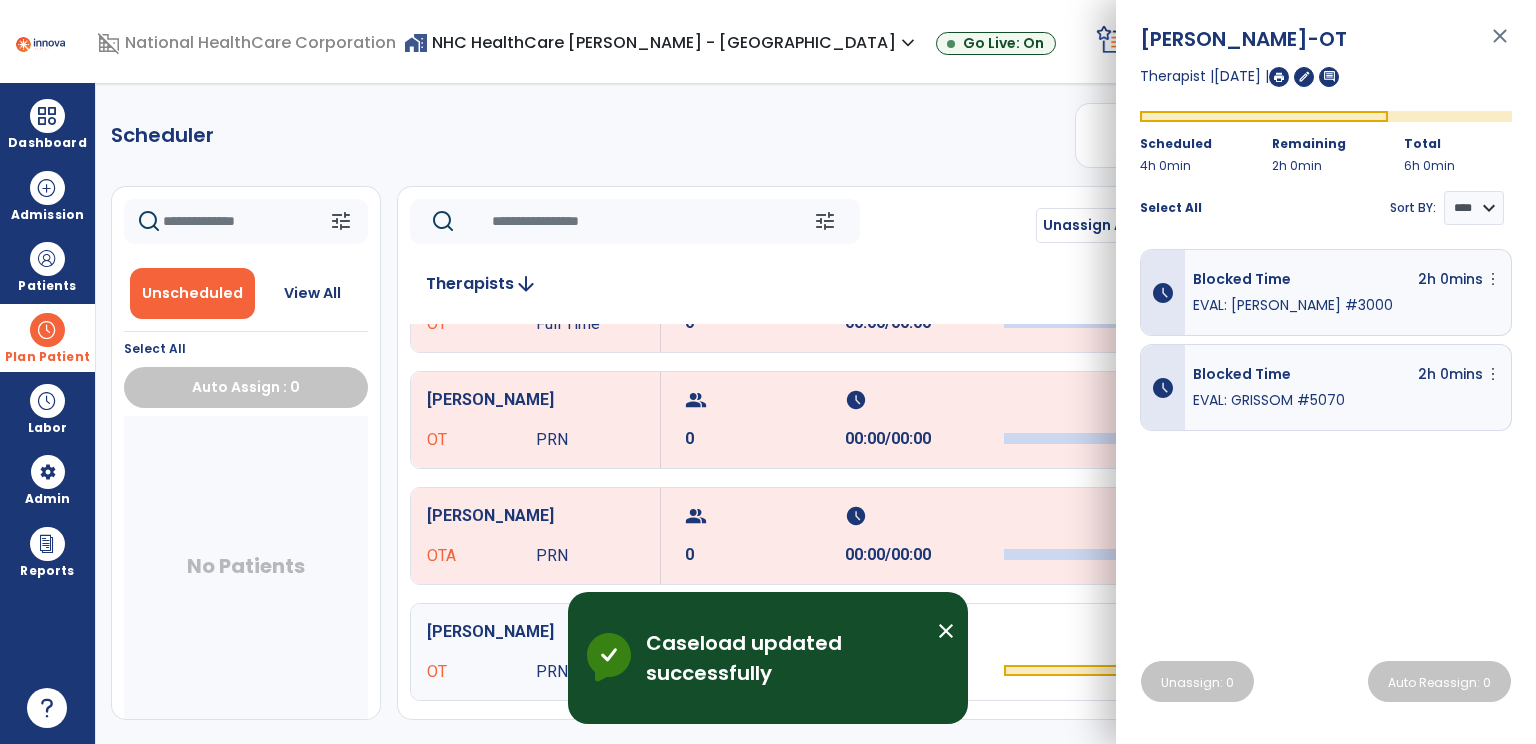click on "Scheduler   PT   OT   ST  **** *** more_vert  Manage Labor   View All Therapists   Print   tune   Unscheduled   View All  Select All  Auto Assign : 0  No Patients  tune   Unassign All   [DATE]  chevron_left [DATE]  *********  calendar_today  chevron_right Therapists  arrow_downward   [PERSON_NAME] Full Time  group  12  schedule  06:48/12:00   [PERSON_NAME], [PERSON_NAME] Full Time  group  10  schedule  07:40/12:00   [PERSON_NAME], [PERSON_NAME] Full Time  group  10  schedule  07:45/12:00   [GEOGRAPHIC_DATA][PERSON_NAME][GEOGRAPHIC_DATA] OT Full Time  group  9  schedule  06:21/08:00   [PERSON_NAME] OT PRN  group  3  schedule  04:25/08:00   [PERSON_NAME] OT Full Time  group  3  schedule  04:15/08:00   [PERSON_NAME], [PERSON_NAME] PRN  group  0  schedule  00:00/00:00   [PERSON_NAME], Layiel OTA PRN  group  0  schedule  00:00/00:00   [PERSON_NAME] OTA PRN  group  0  schedule  00:00/00:00   [GEOGRAPHIC_DATA][PERSON_NAME] OT Full Time  group  0  schedule  00:00/00:00   [PERSON_NAME] PRN  group  0  schedule  00:00/00:00   [PERSON_NAME], Ot [PERSON_NAME] OT  group  0  schedule" at bounding box center [816, 413] 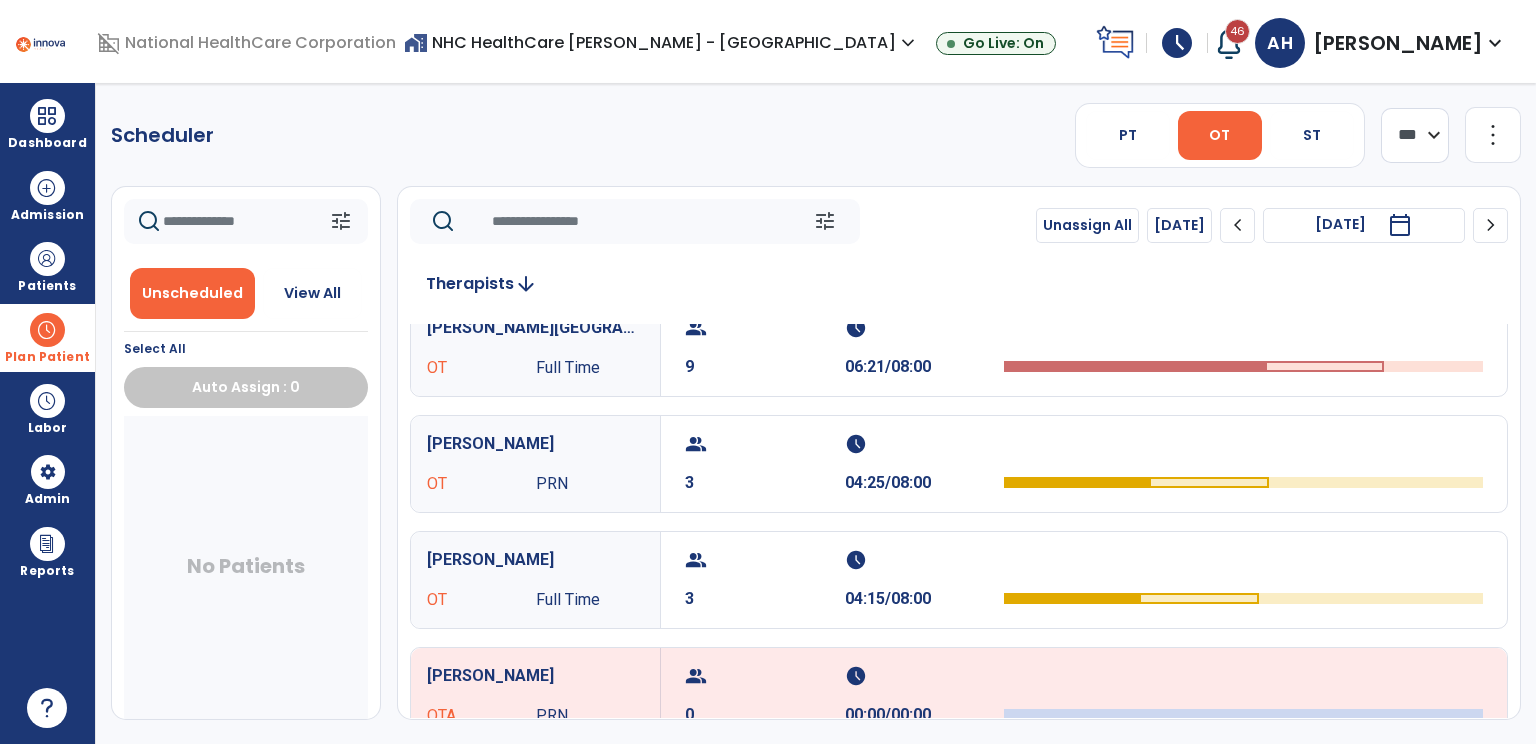 scroll, scrollTop: 306, scrollLeft: 0, axis: vertical 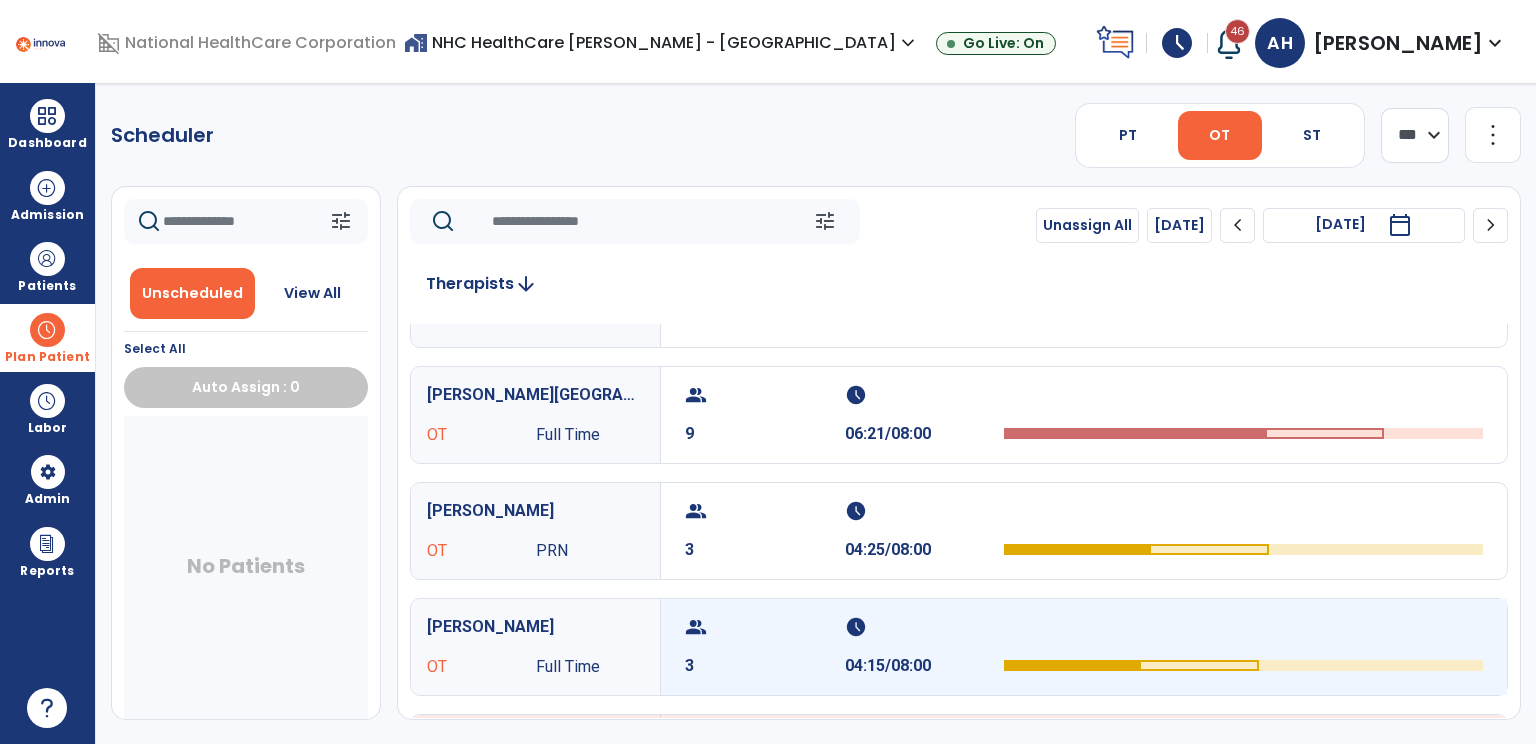 click on "3" at bounding box center [765, 666] 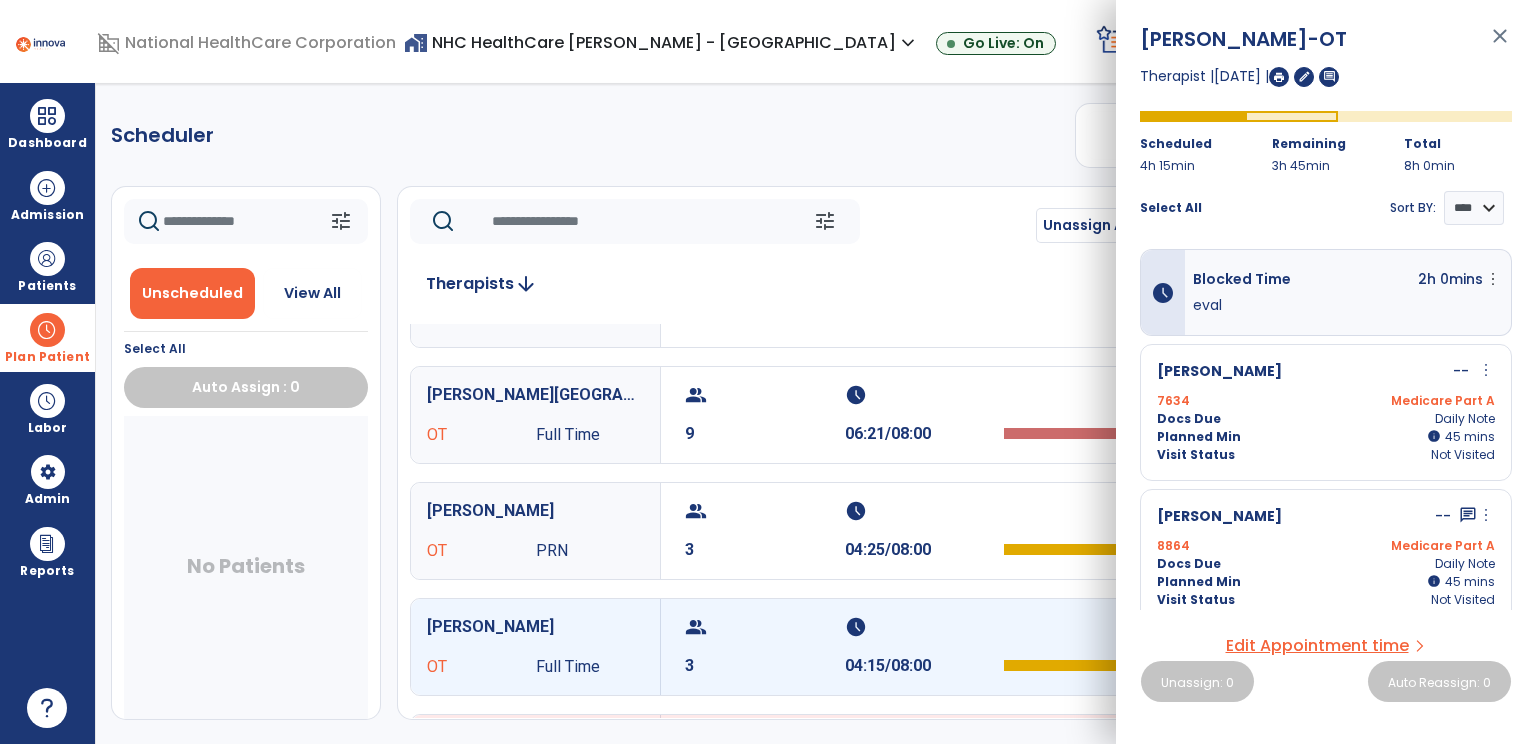 click on "domain_disabled   National HealthCare Corporation   home_work   NHC HealthCare [PERSON_NAME] - [GEOGRAPHIC_DATA]   expand_more   NHC HealthCare [GEOGRAPHIC_DATA] - [GEOGRAPHIC_DATA]  Go Live: On schedule My Time:   [DATE]    ******* stop  Stop   Open your timecard  arrow_right 46 Notifications Mark as read Co-Treatment Conflict: [PERSON_NAME] [DATE] at 5:28 PM | NHC HealthCare [GEOGRAPHIC_DATA] - [GEOGRAPHIC_DATA] Co-Treatment Conflict: [PERSON_NAME] [DATE] at 5:16 PM | NHC HealthCare [PERSON_NAME] - [GEOGRAPHIC_DATA] Co-Treatment Conflict: [PERSON_NAME] [DATE] at 5:01 PM | NHC HealthCare [GEOGRAPHIC_DATA] - [GEOGRAPHIC_DATA] Co-Treatment Conflict: [PERSON_NAME] [DATE] at 4:04 PM | NHC HealthCare [PERSON_NAME] - TN Census Alert - A01 [DATE] at 3:53 PM | NHC HealthCare [PERSON_NAME] - [GEOGRAPHIC_DATA] See all Notifications  [PERSON_NAME], Autumn   expand_more   home   Home   person   Profile   help   Help   logout   Log out" at bounding box center [768, 41] 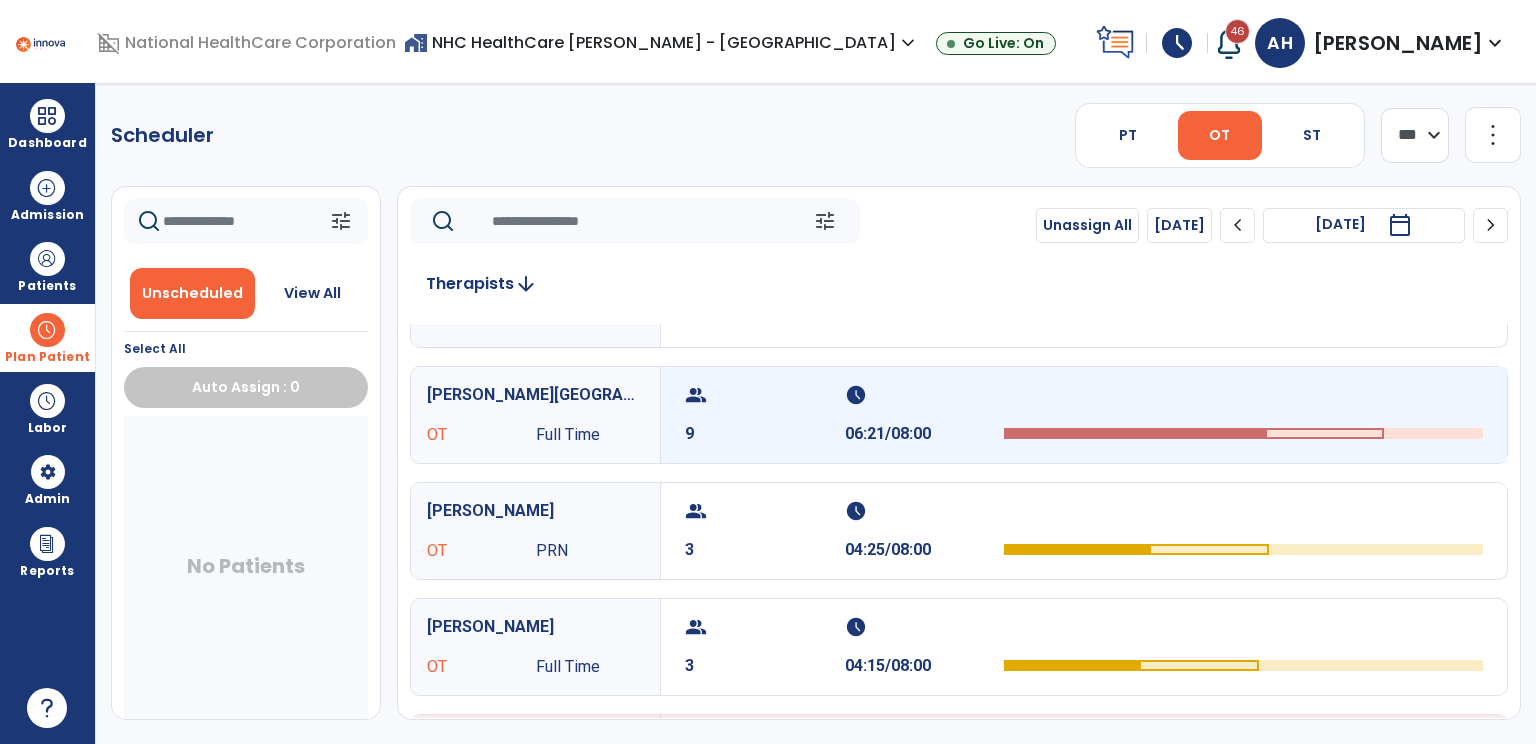 click on "9" at bounding box center [765, 434] 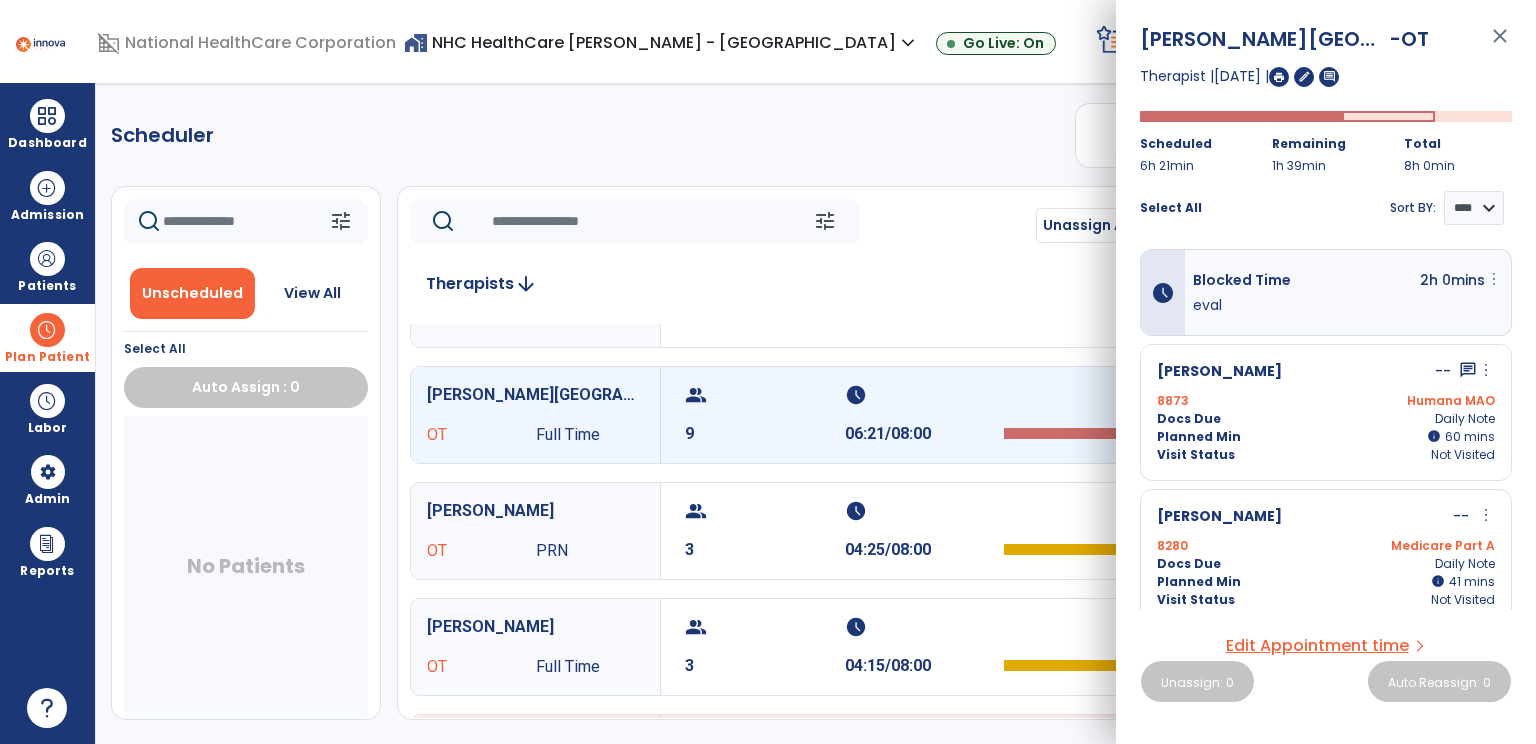 click on "more_vert" at bounding box center (1494, 279) 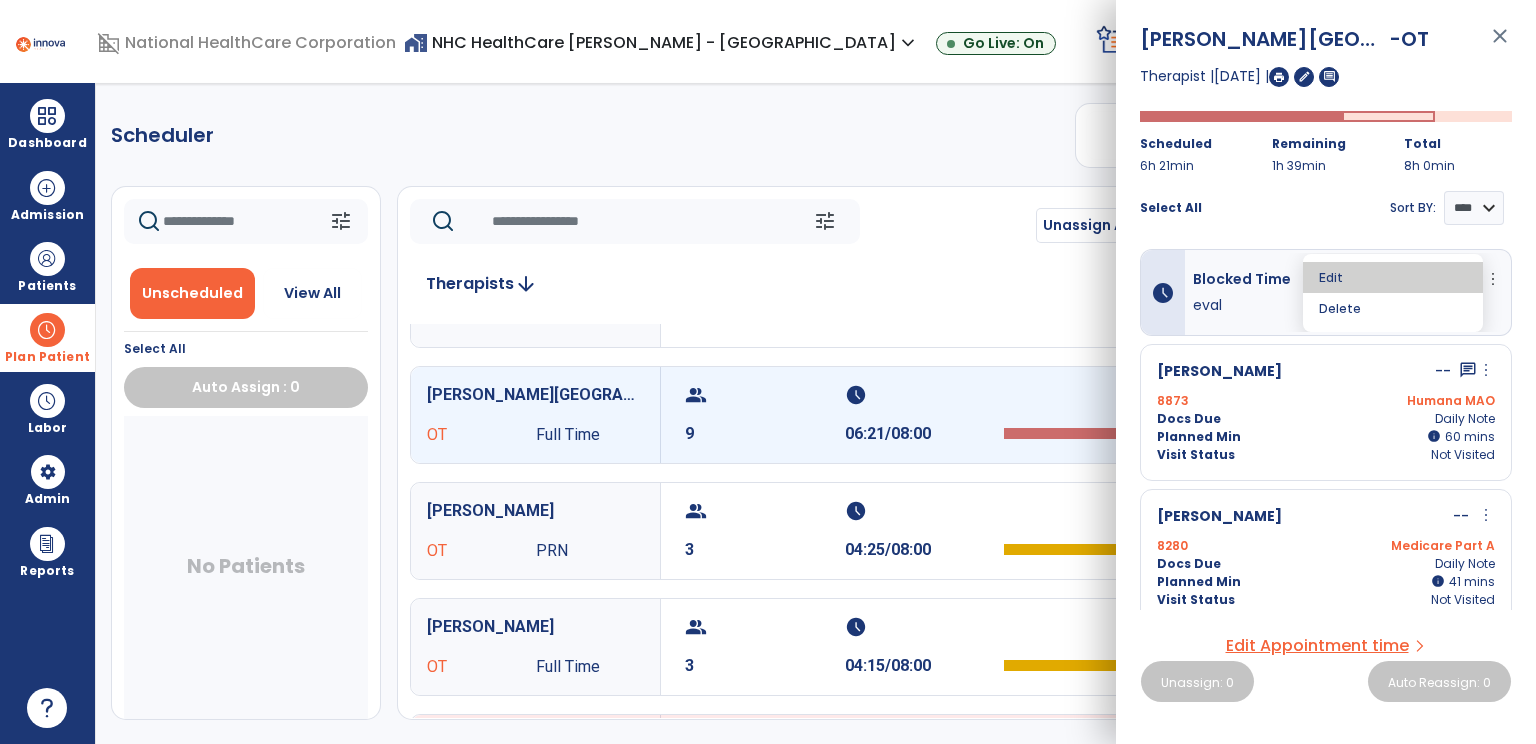 click on "Edit" at bounding box center [1393, 277] 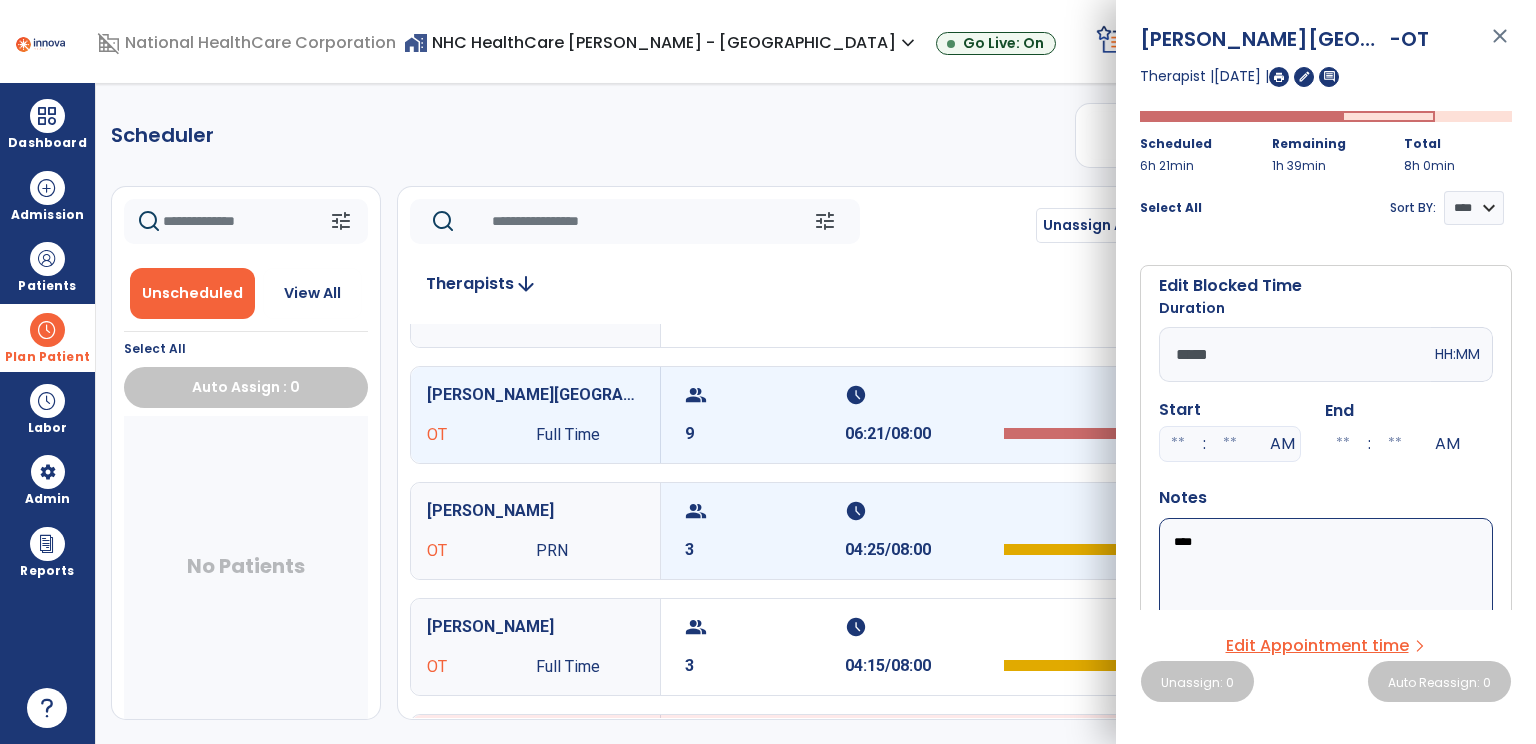 drag, startPoint x: 1254, startPoint y: 531, endPoint x: 1096, endPoint y: 536, distance: 158.0791 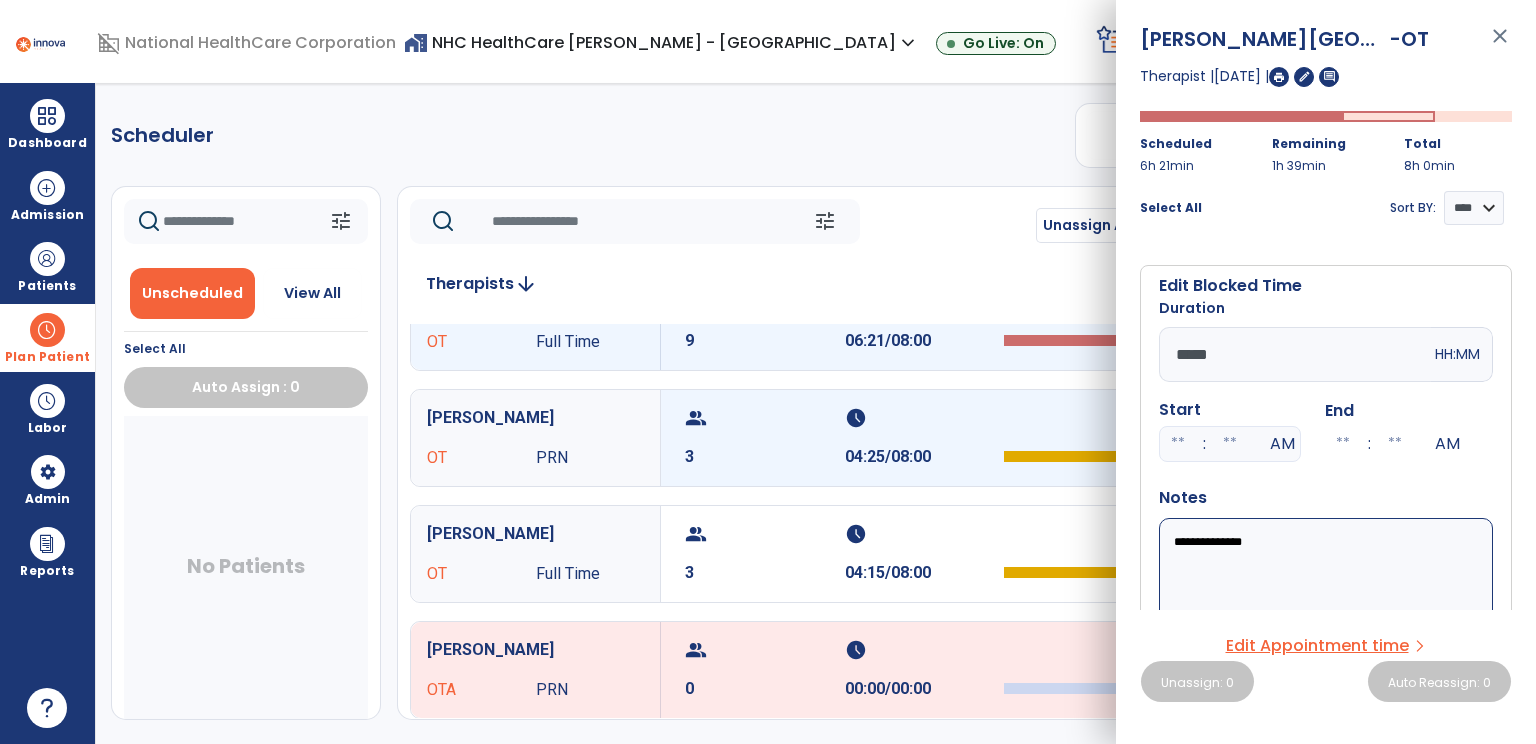 scroll, scrollTop: 444, scrollLeft: 0, axis: vertical 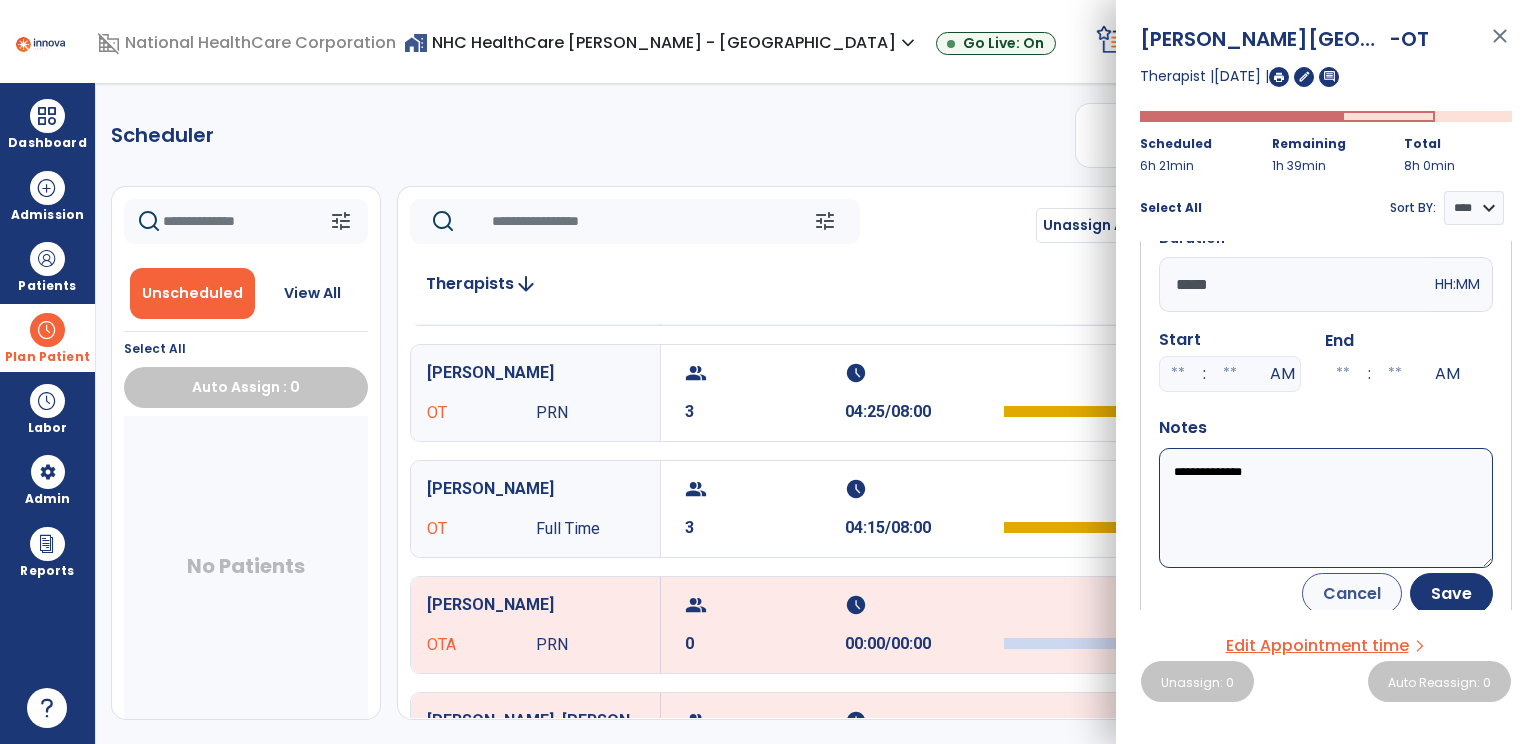 click on "**********" at bounding box center (1326, 508) 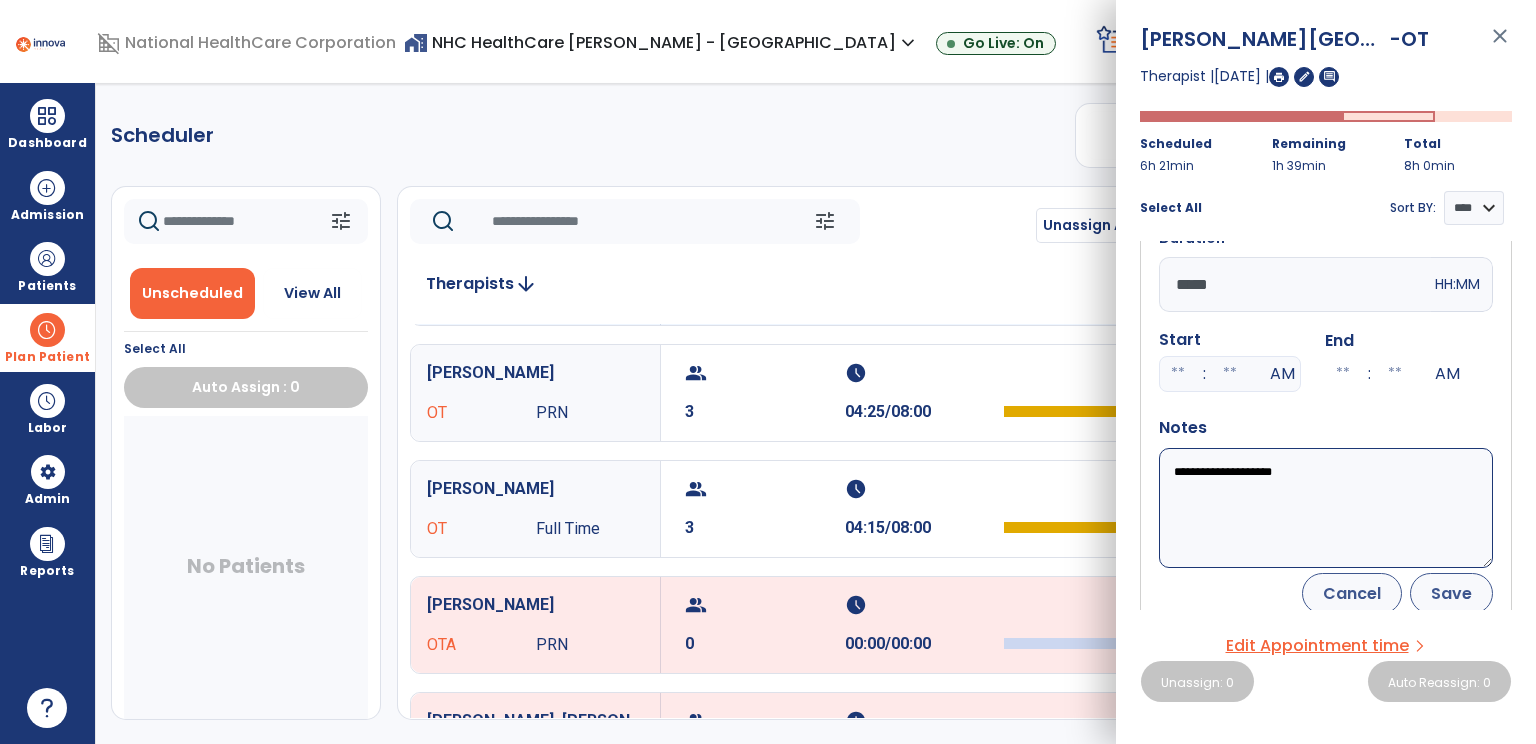 type on "**********" 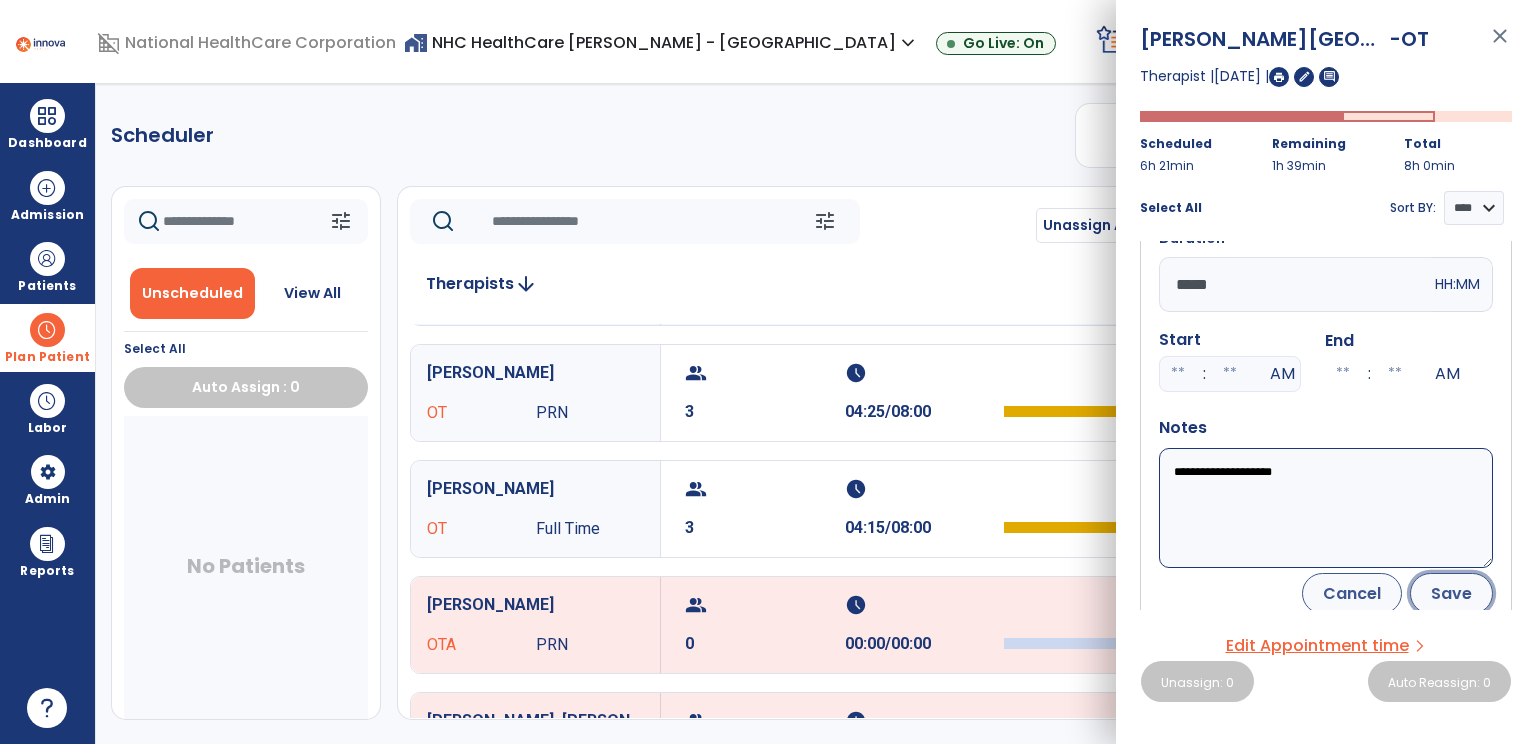 click on "Save" at bounding box center (1451, 593) 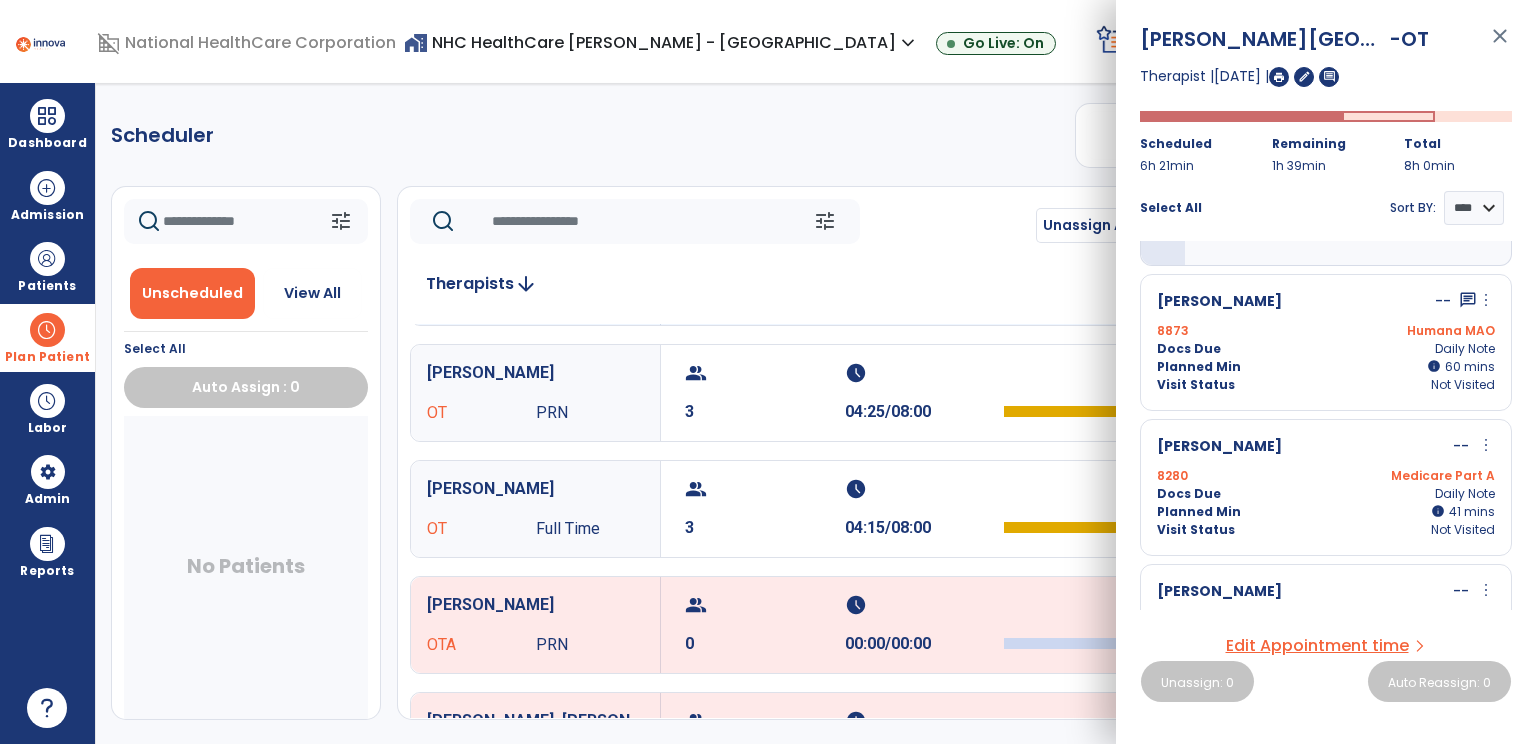 scroll, scrollTop: 54, scrollLeft: 0, axis: vertical 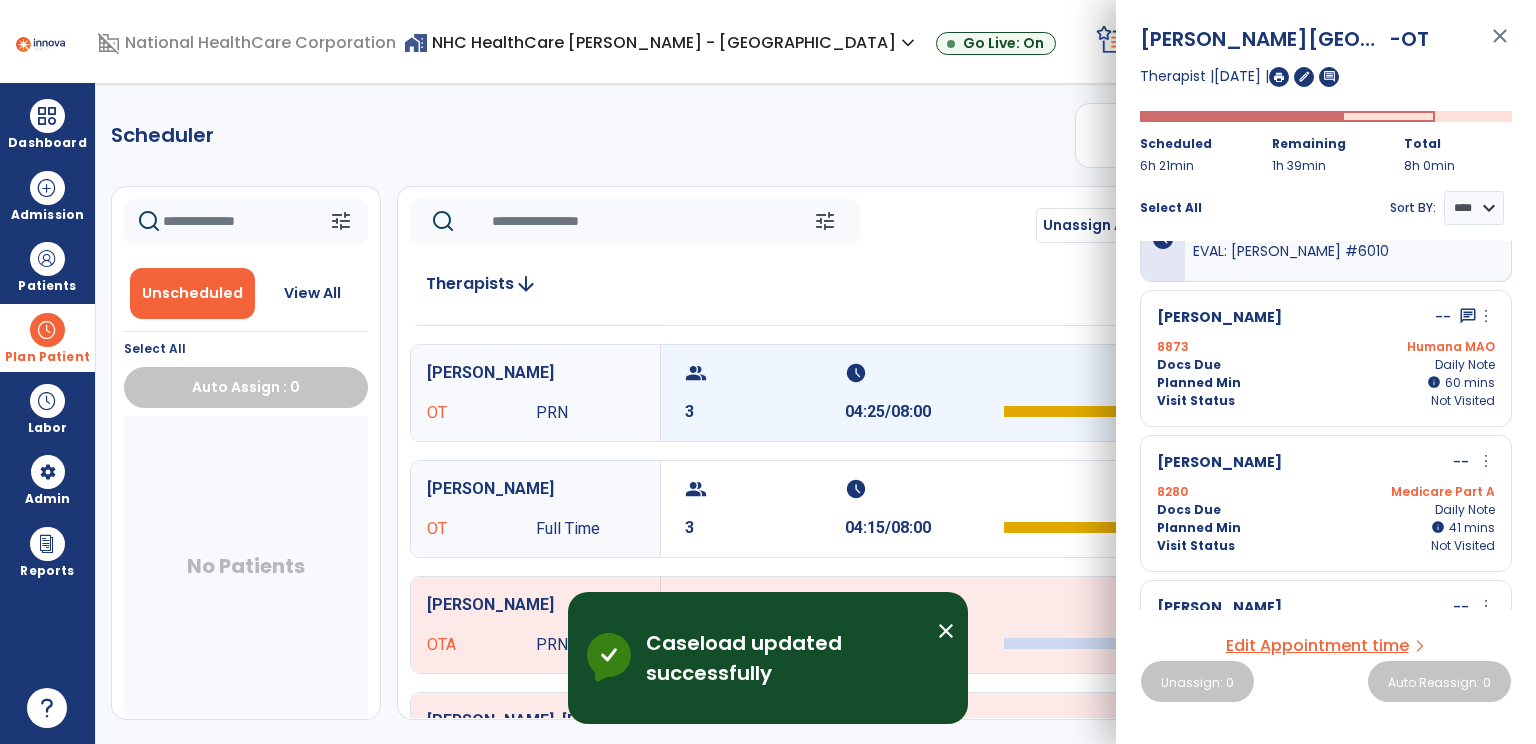 click on "group  3" at bounding box center (765, 393) 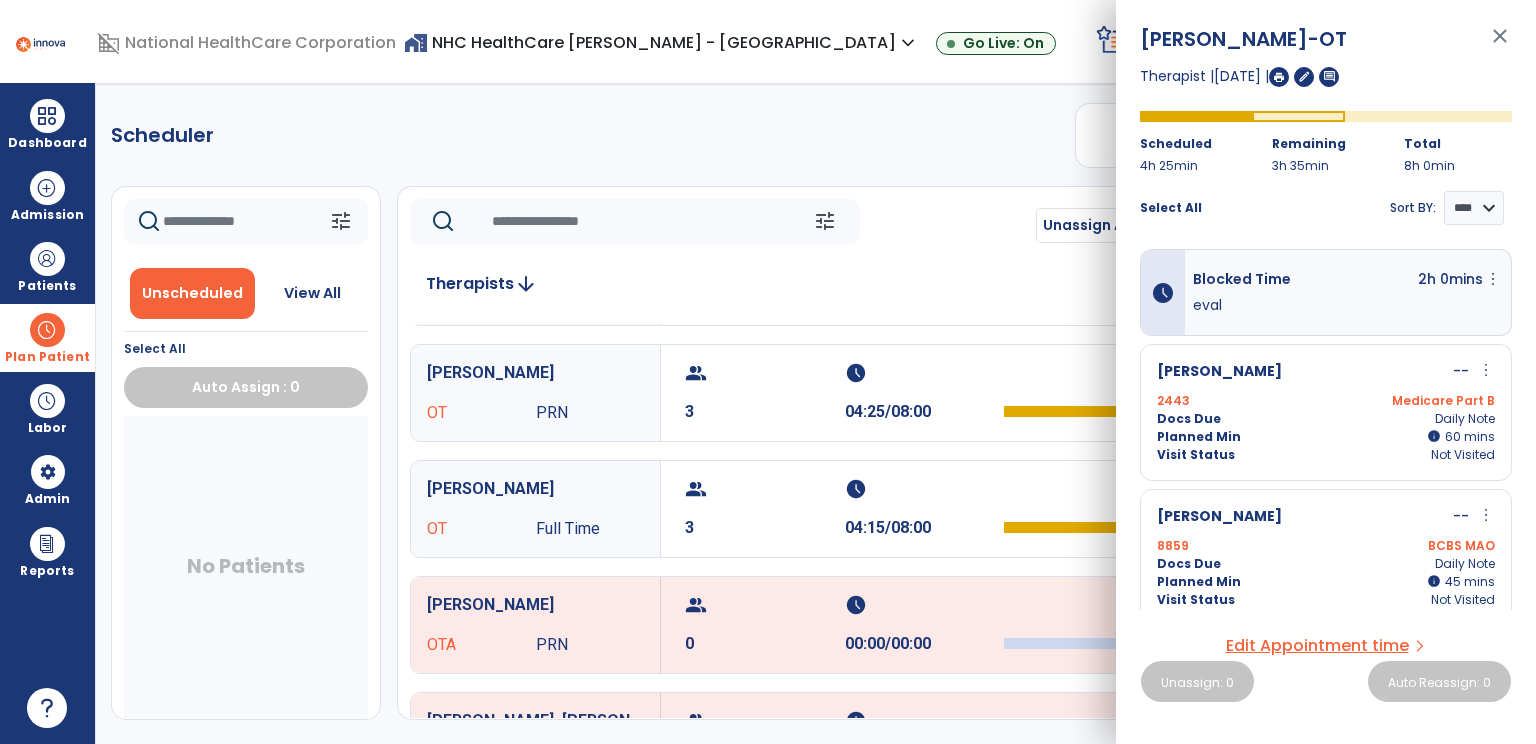 click on "2h 0mins" at bounding box center (1450, 282) 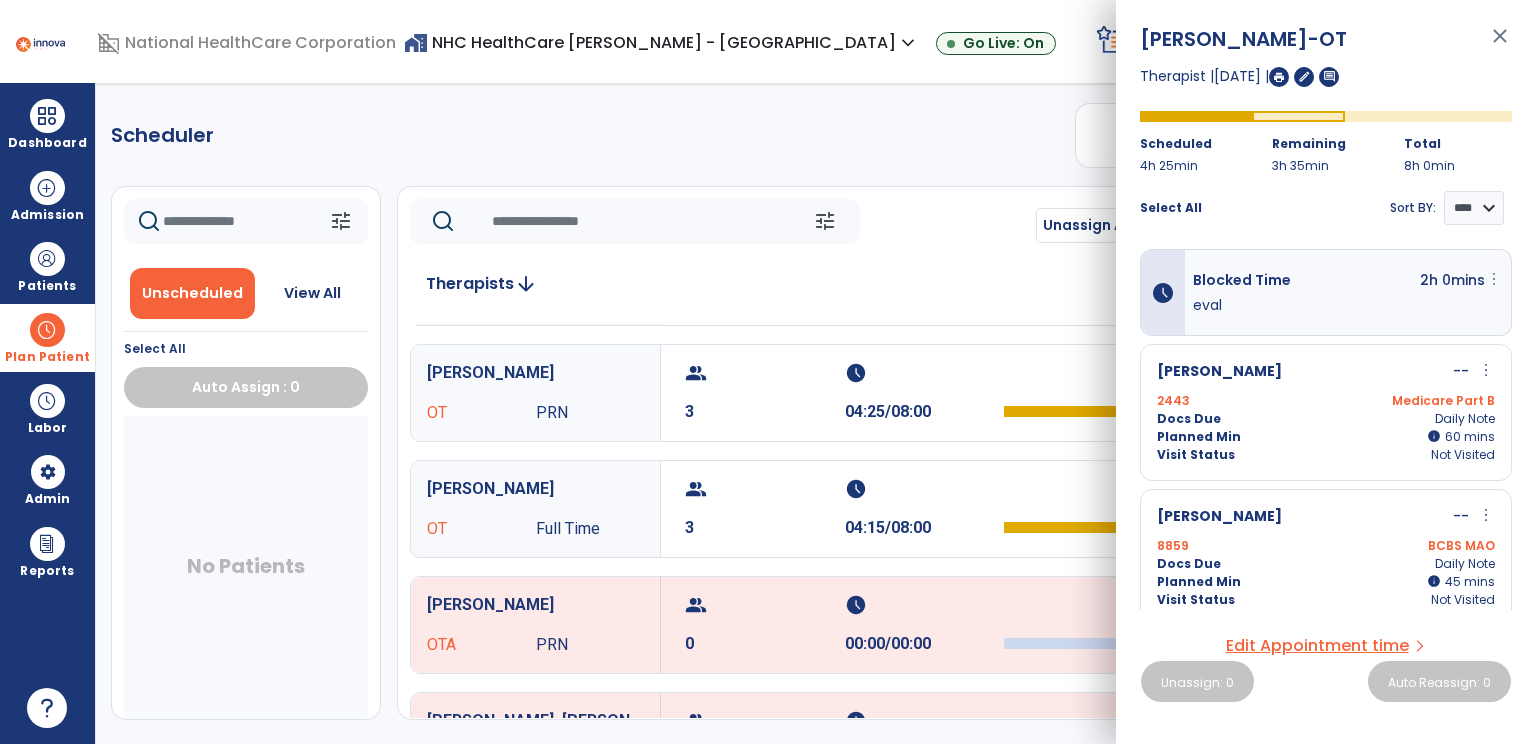 click on "more_vert" at bounding box center (1494, 279) 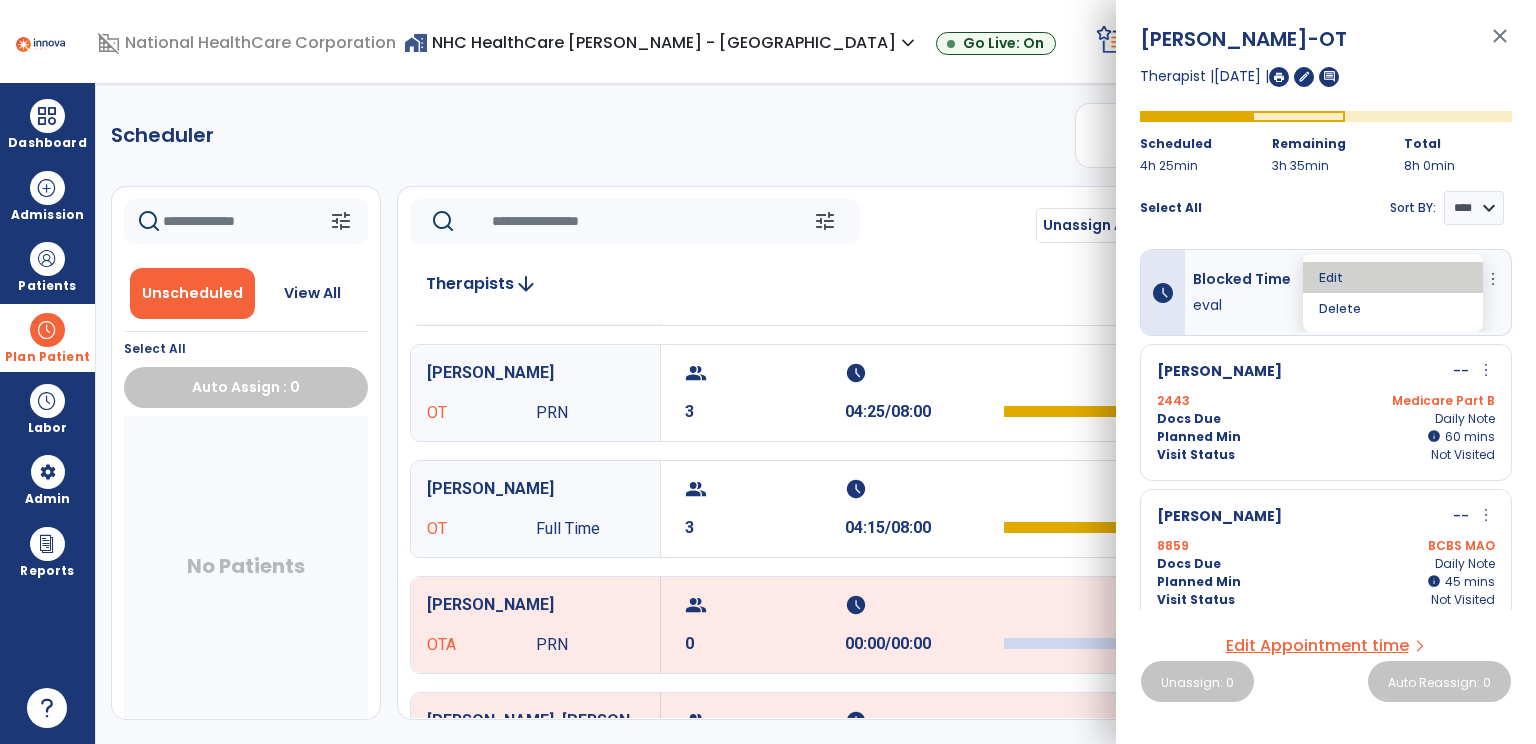 click on "Edit" at bounding box center [1393, 277] 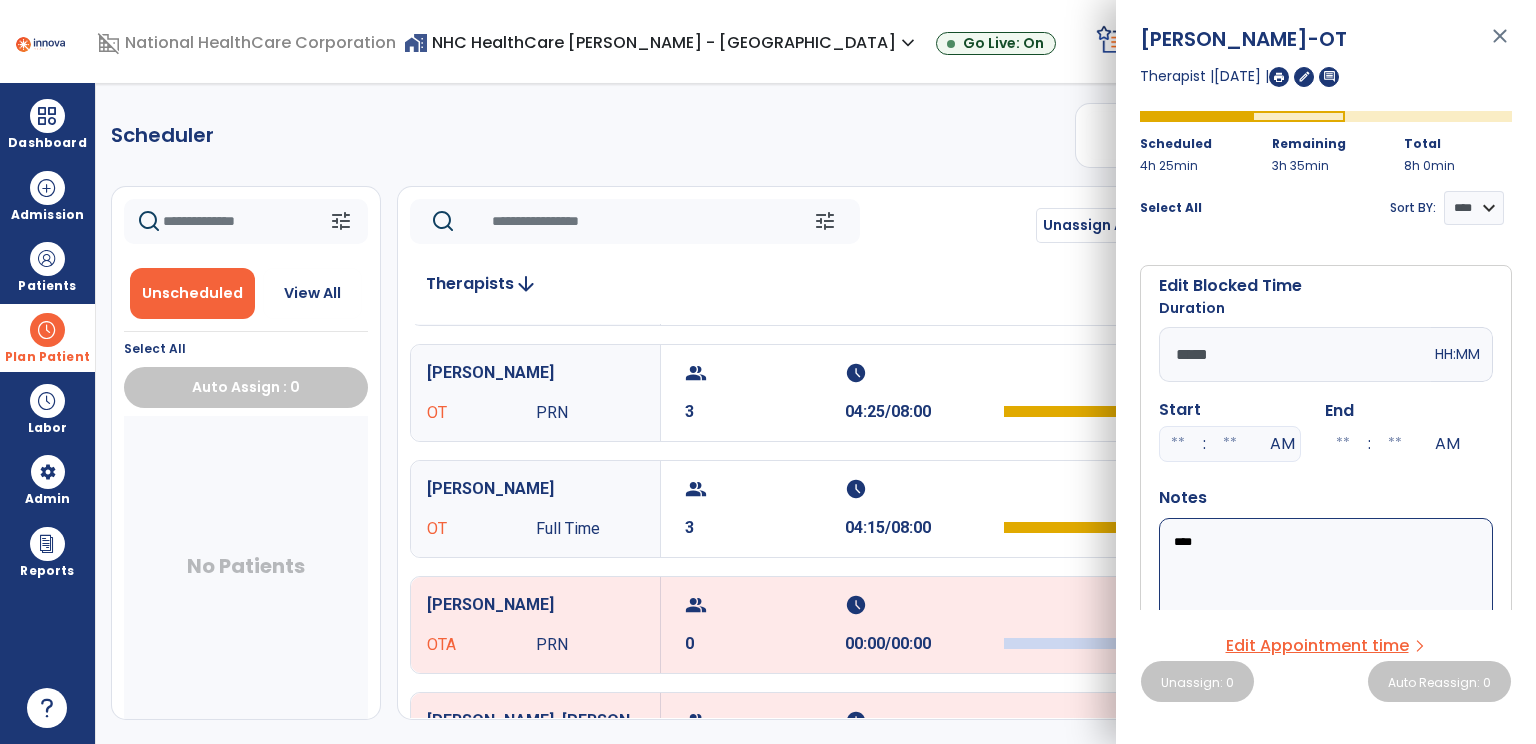 drag, startPoint x: 1248, startPoint y: 545, endPoint x: 1129, endPoint y: 546, distance: 119.0042 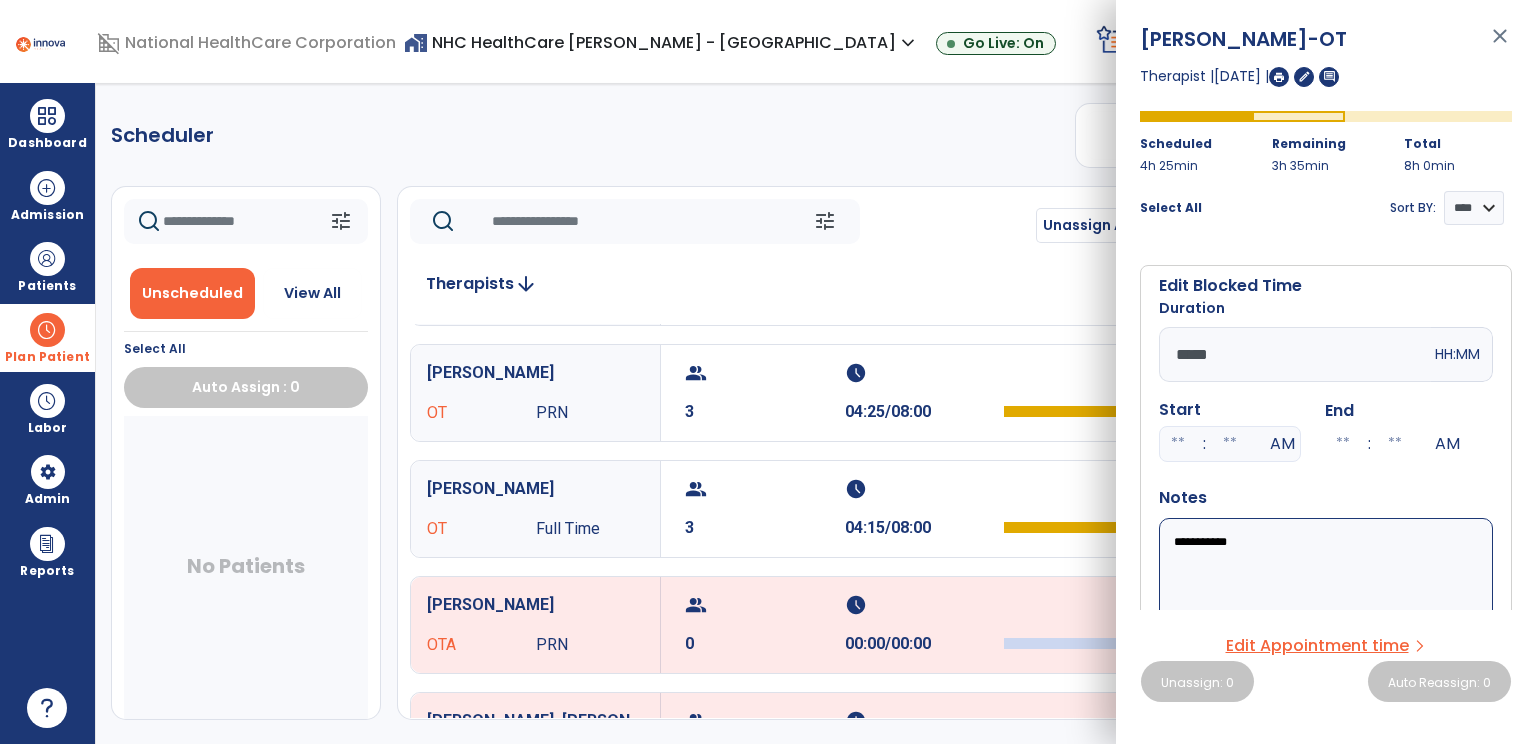 click on "**********" at bounding box center (1326, 578) 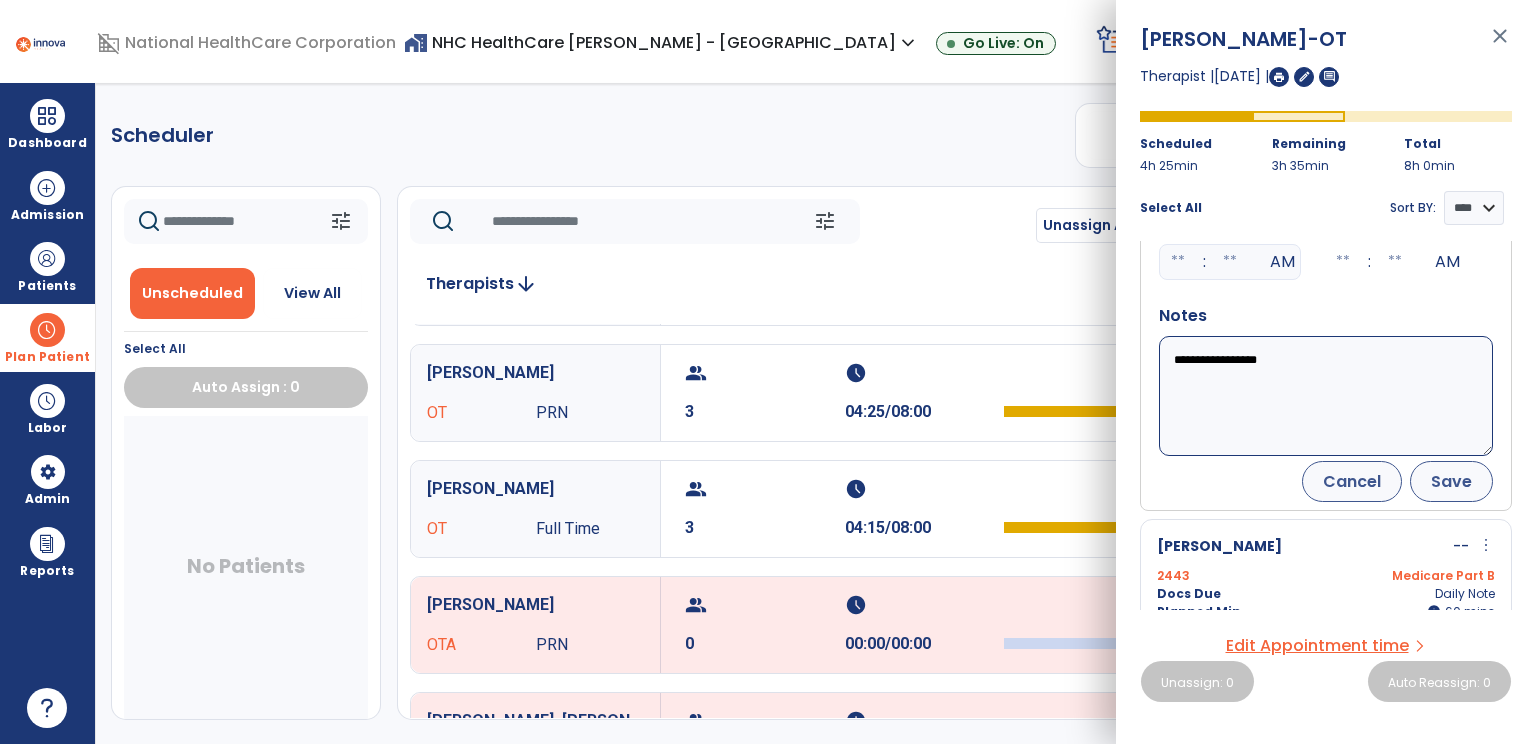 type on "**********" 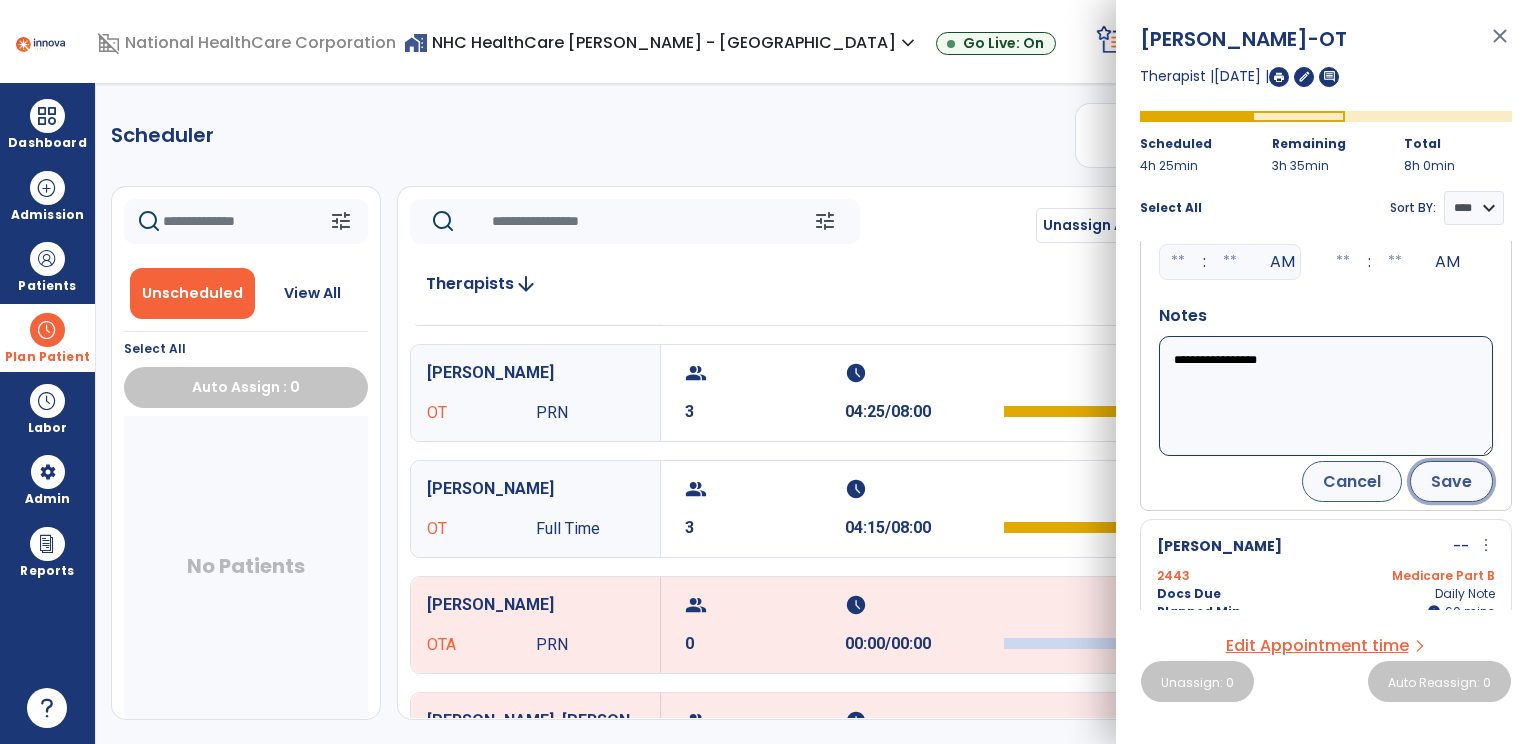 click on "Save" at bounding box center (1451, 481) 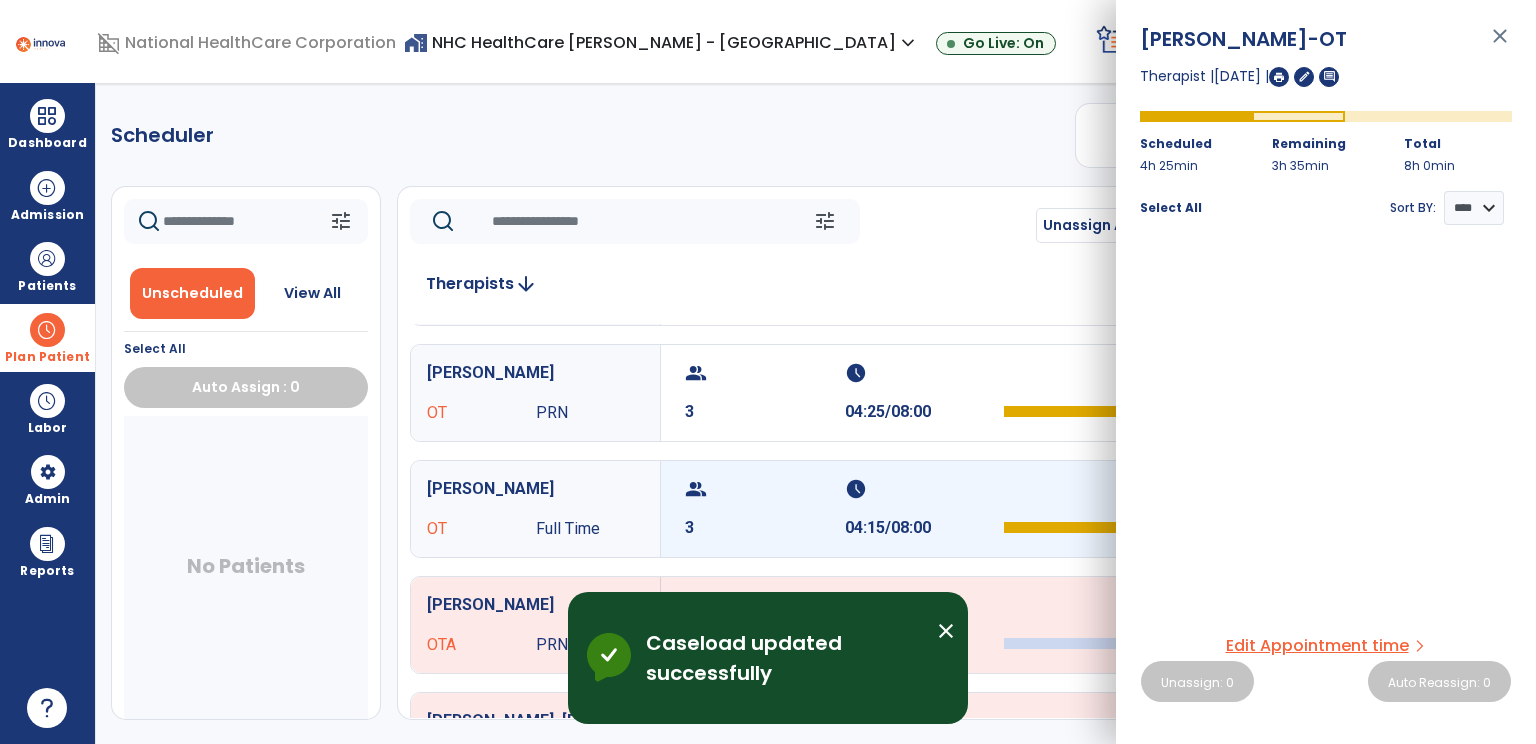 scroll, scrollTop: 159, scrollLeft: 0, axis: vertical 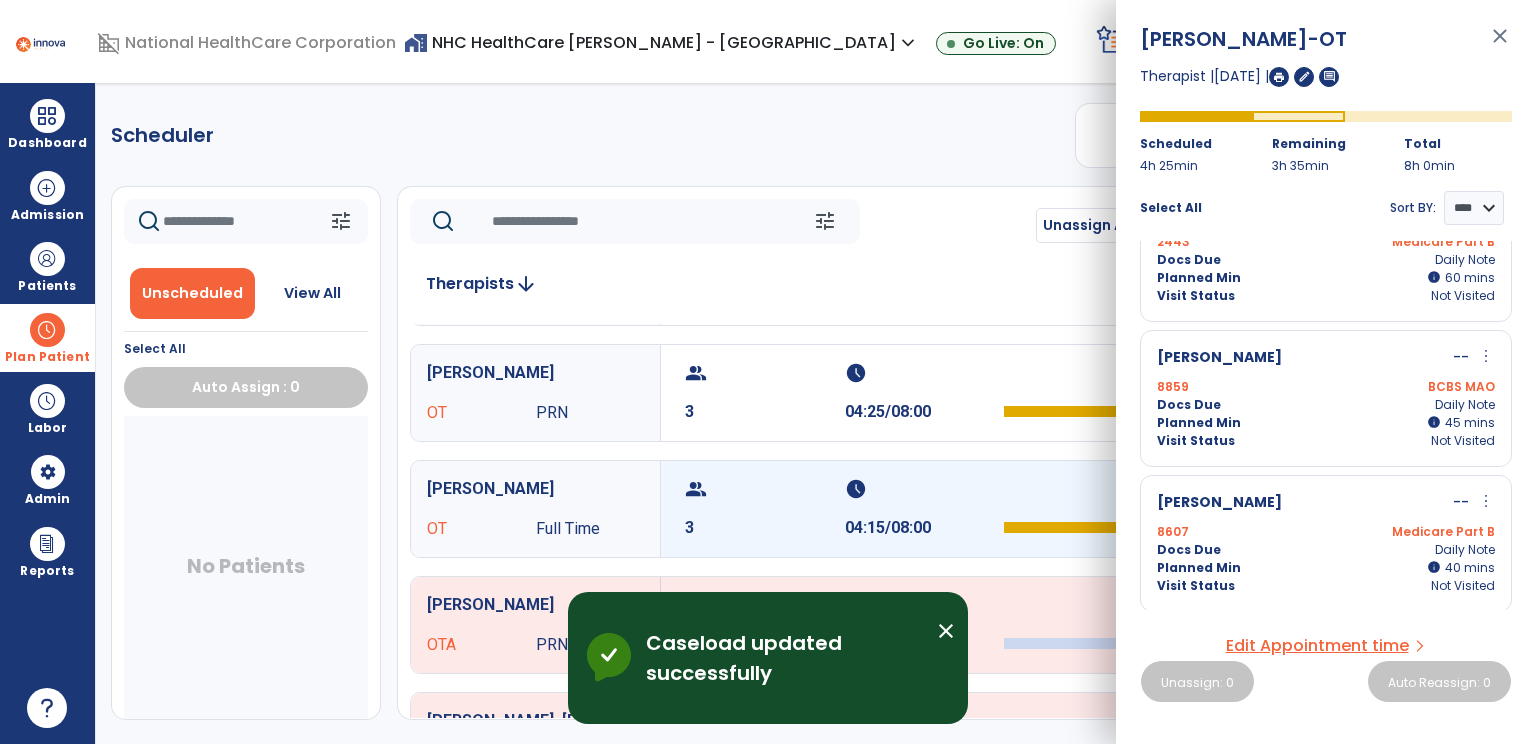 click on "group  3" at bounding box center [765, 509] 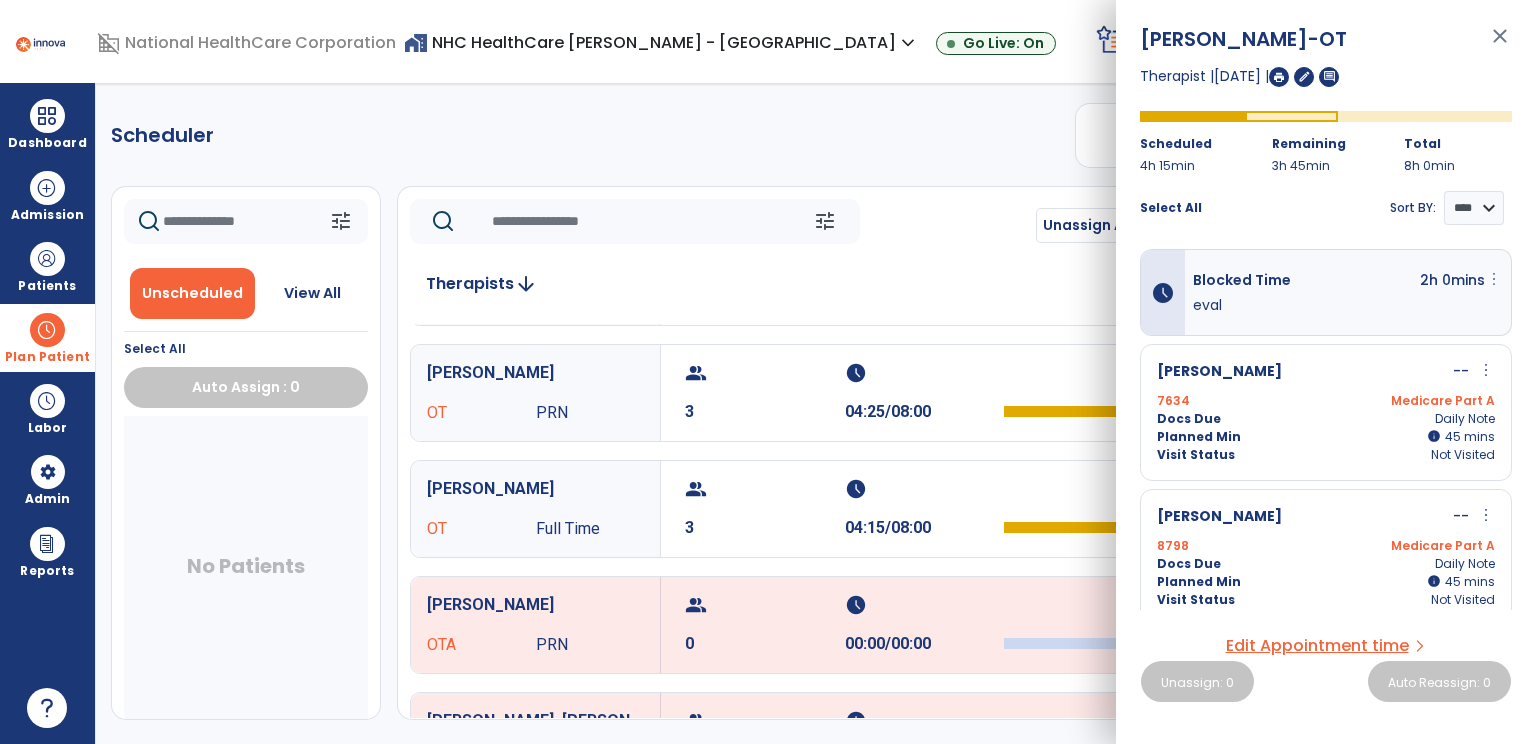 click on "more_vert" at bounding box center [1494, 279] 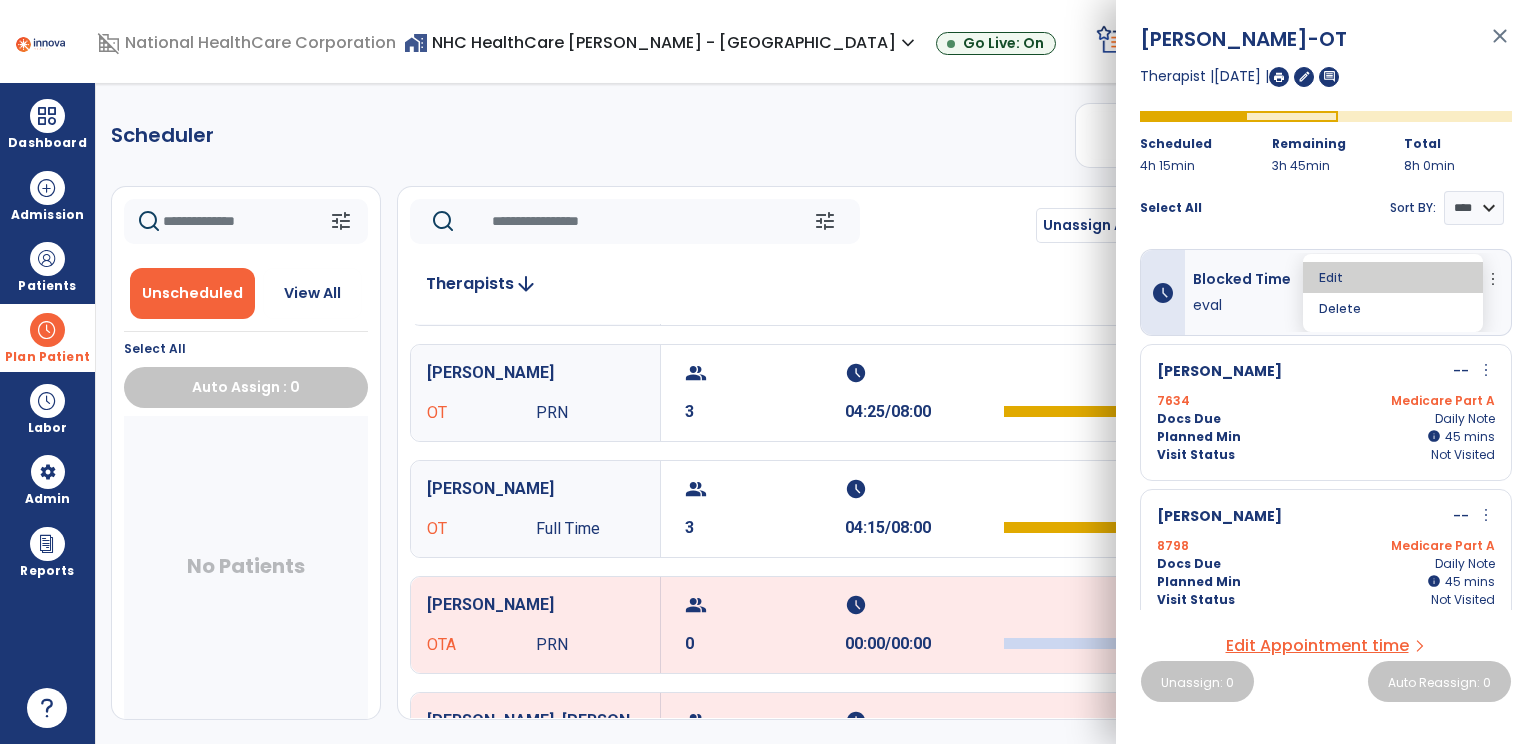 click on "Edit" at bounding box center (1393, 277) 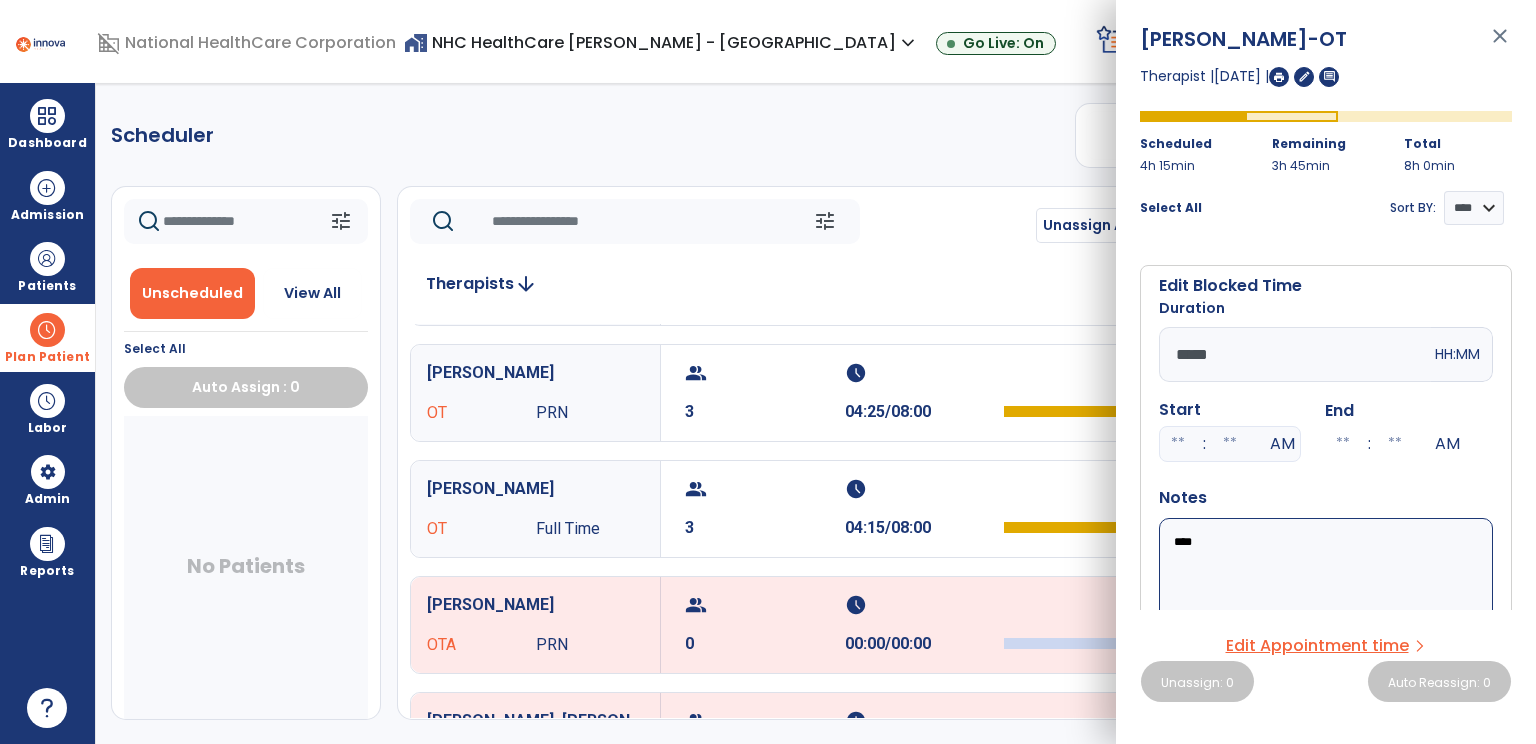 drag, startPoint x: 1252, startPoint y: 531, endPoint x: 1129, endPoint y: 527, distance: 123.065025 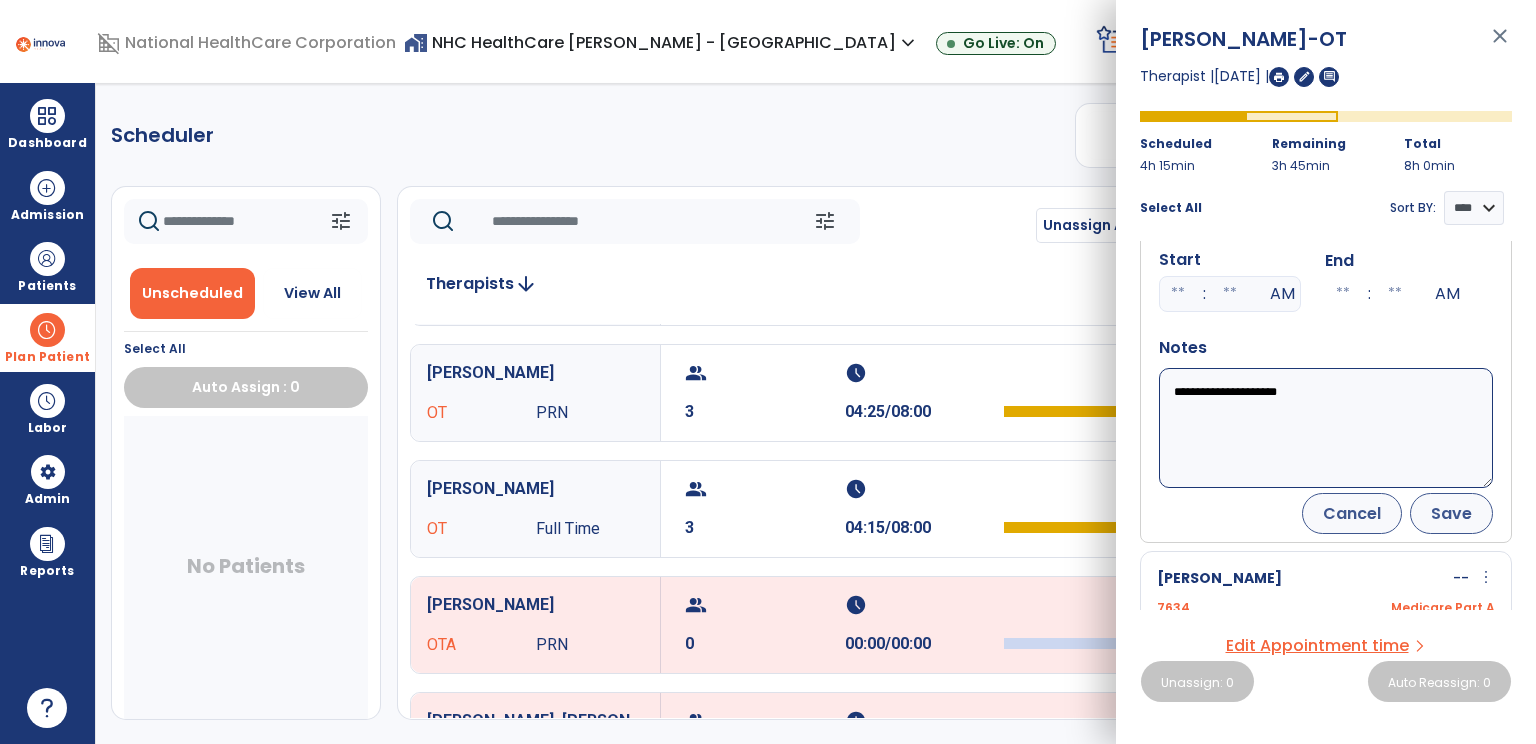 type on "**********" 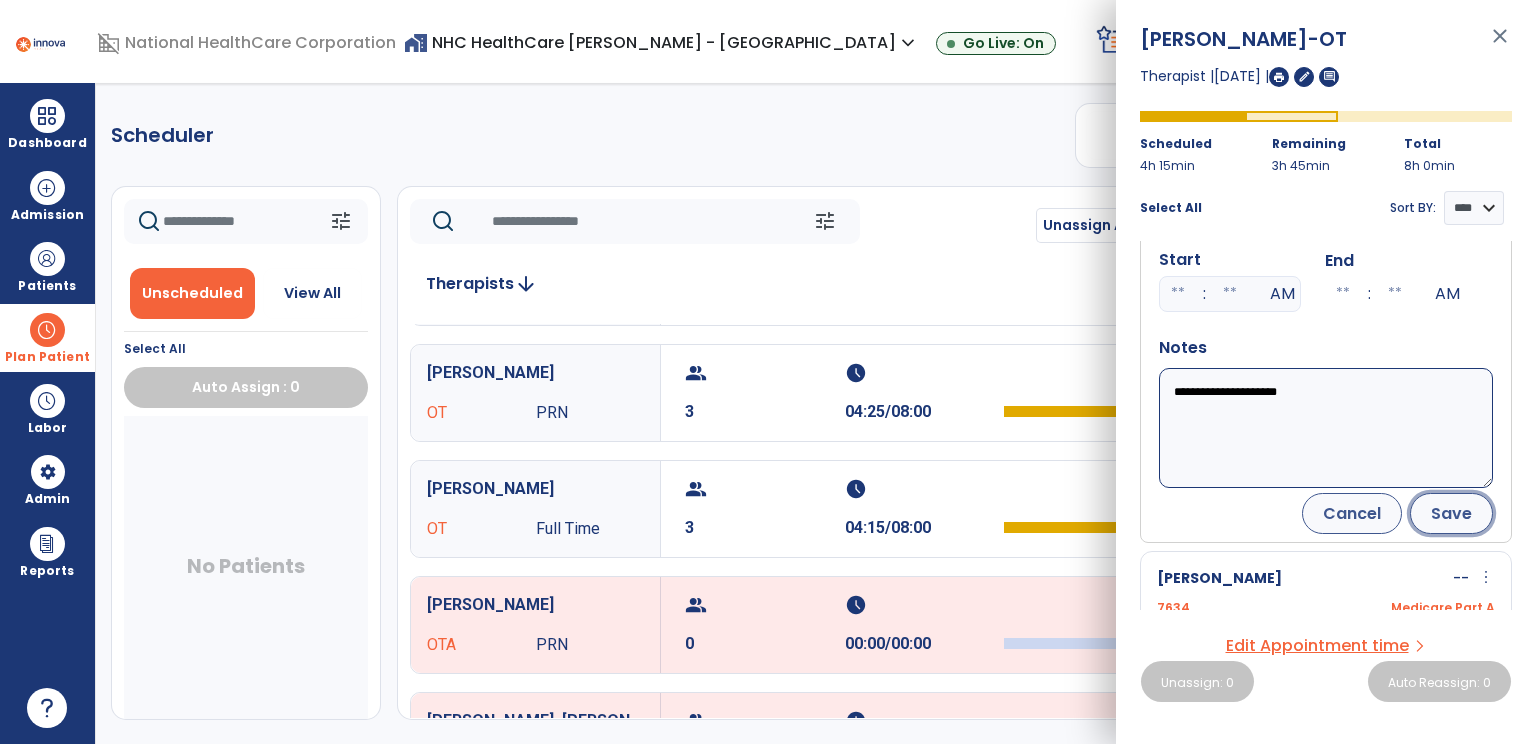 click on "Save" at bounding box center (1451, 513) 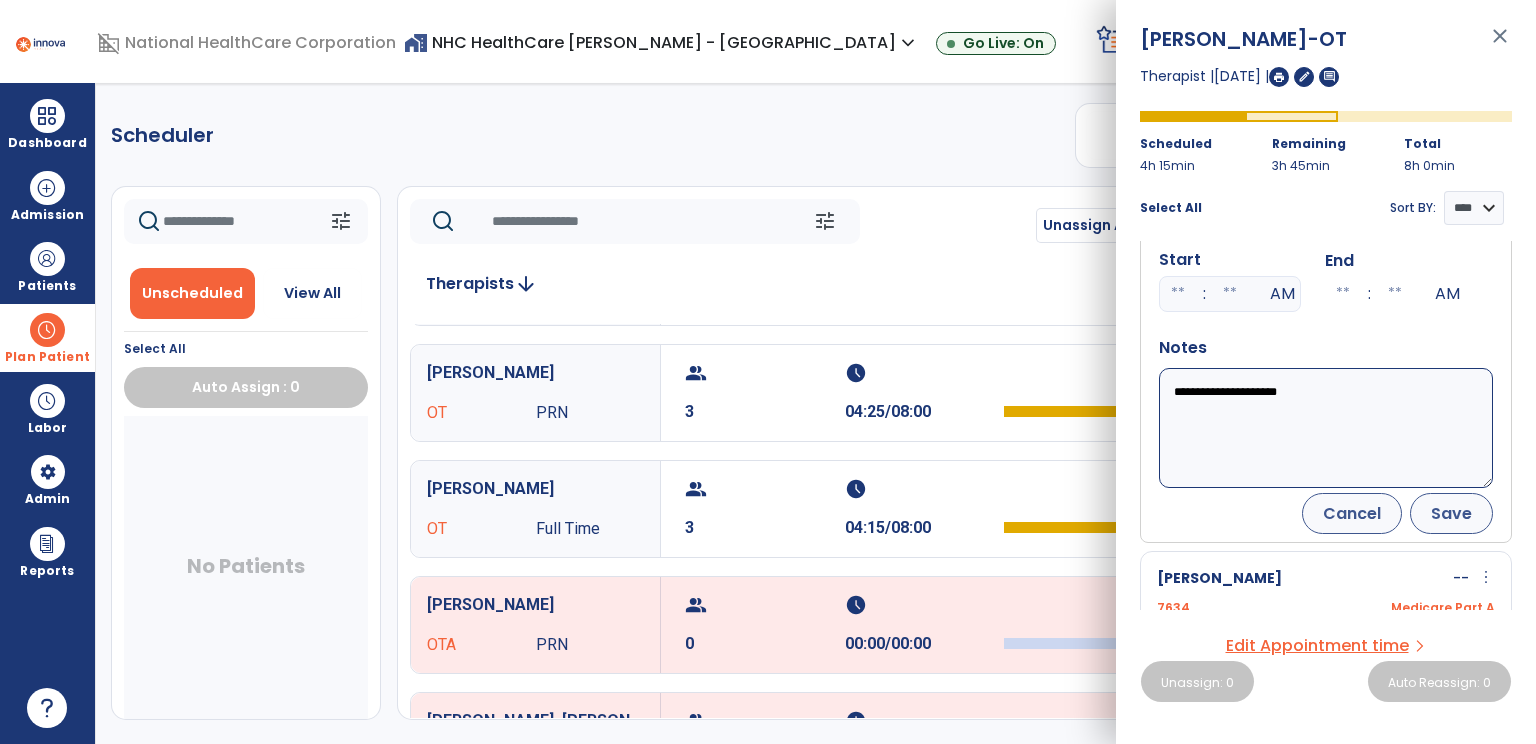 scroll, scrollTop: 134, scrollLeft: 0, axis: vertical 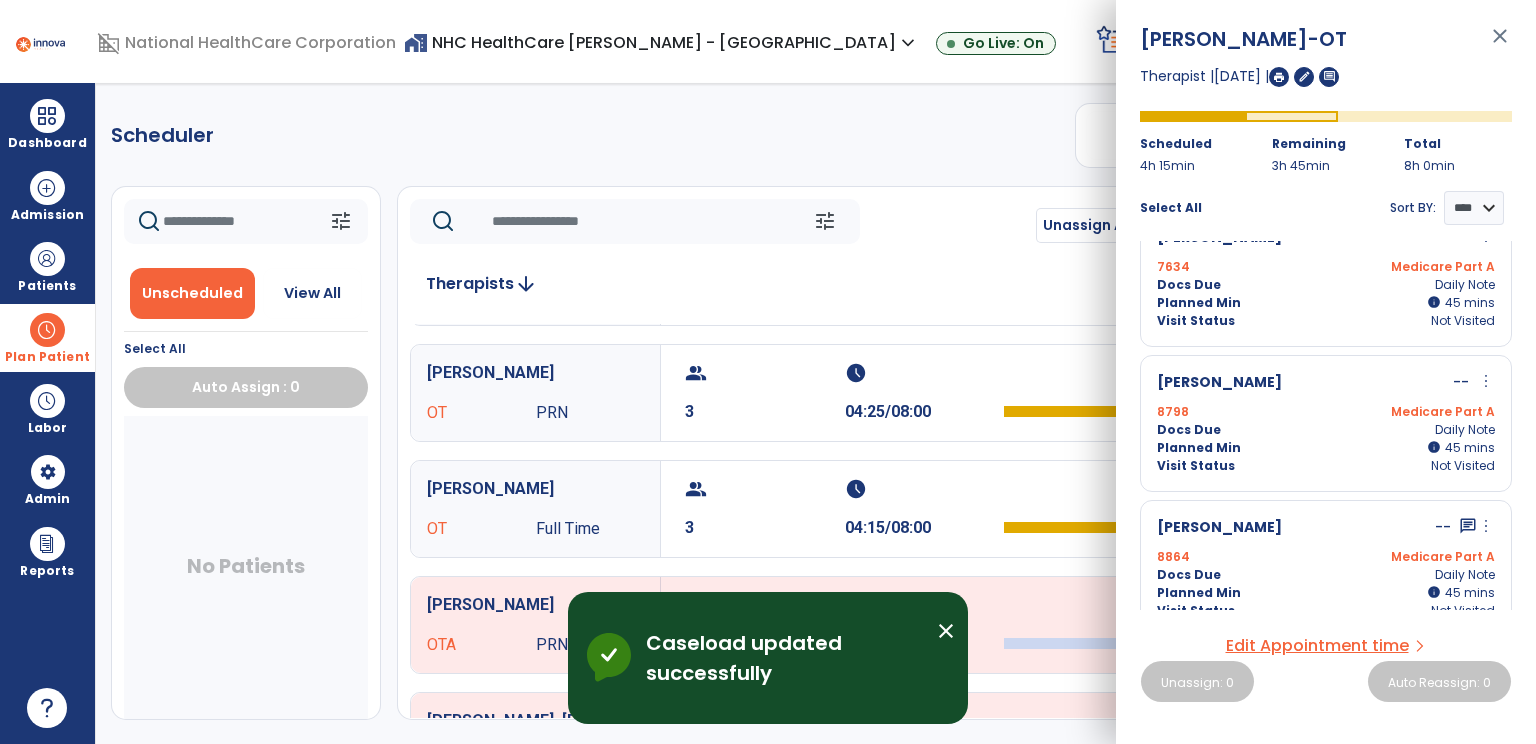 click on "home_work   NHC HealthCare [PERSON_NAME] - [GEOGRAPHIC_DATA]   expand_more   NHC HealthCare [PERSON_NAME] - [GEOGRAPHIC_DATA]  Go Live: On" at bounding box center (746, 43) 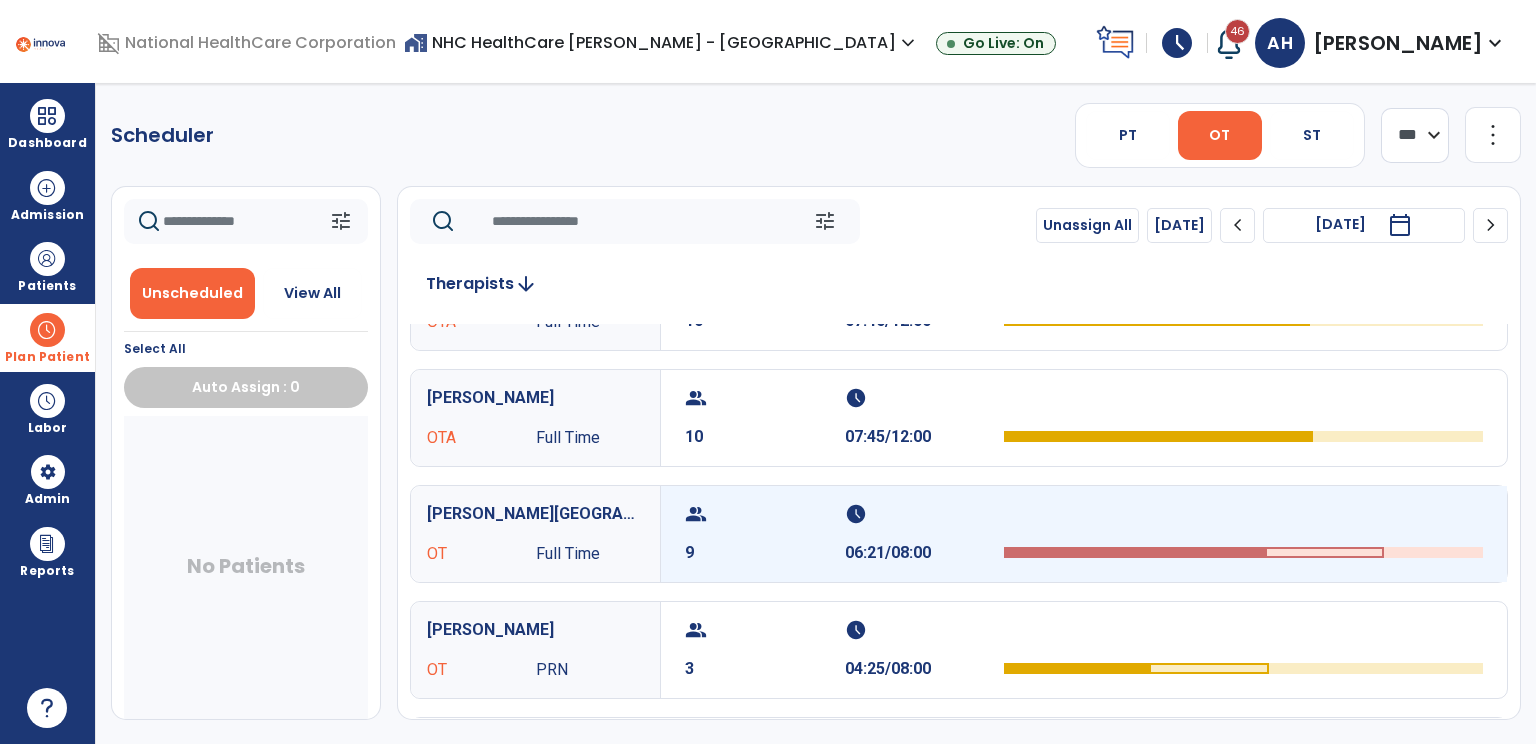 scroll, scrollTop: 123, scrollLeft: 0, axis: vertical 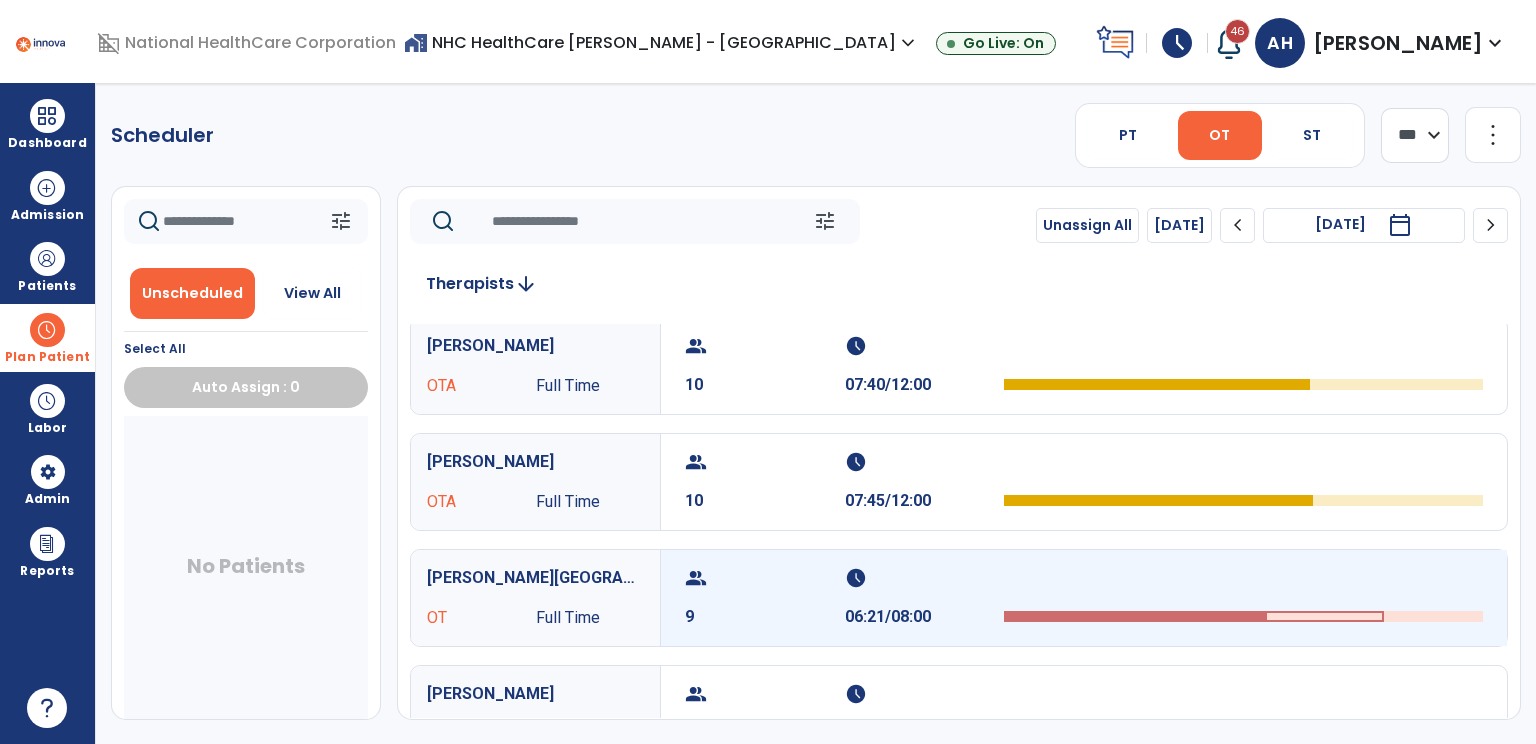 click on "group  10" at bounding box center (765, 482) 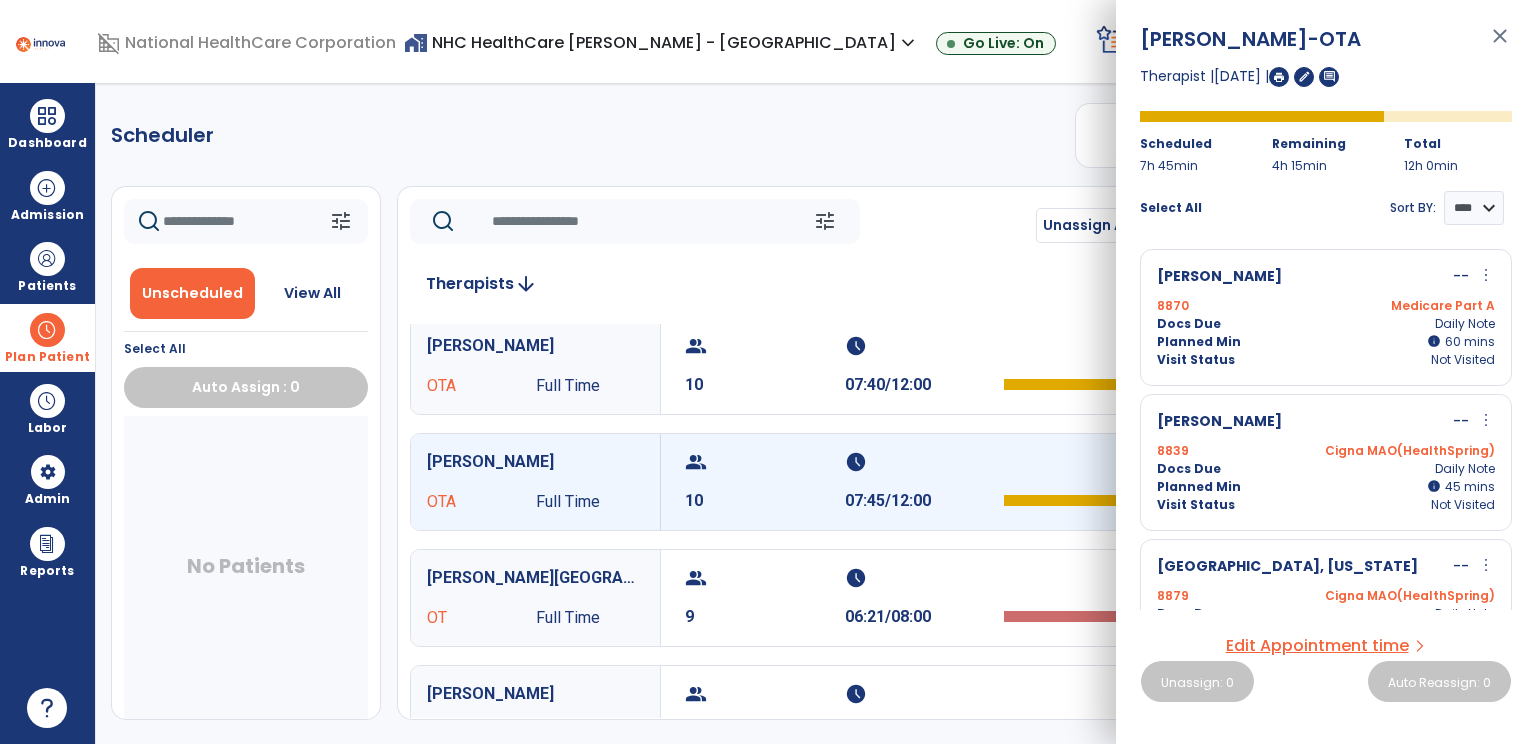 click on "more_vert" at bounding box center [1486, 420] 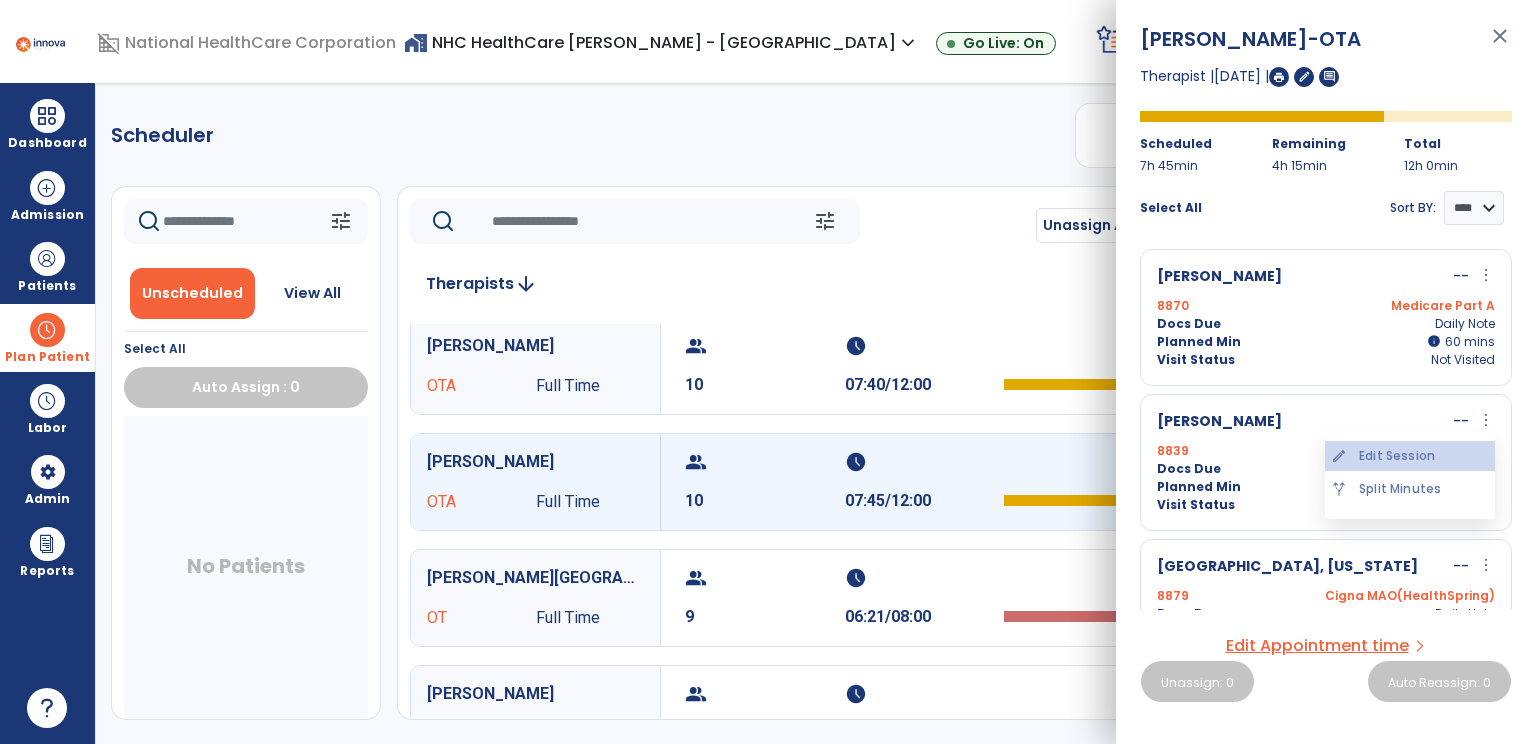click on "edit   Edit Session" at bounding box center [1410, 456] 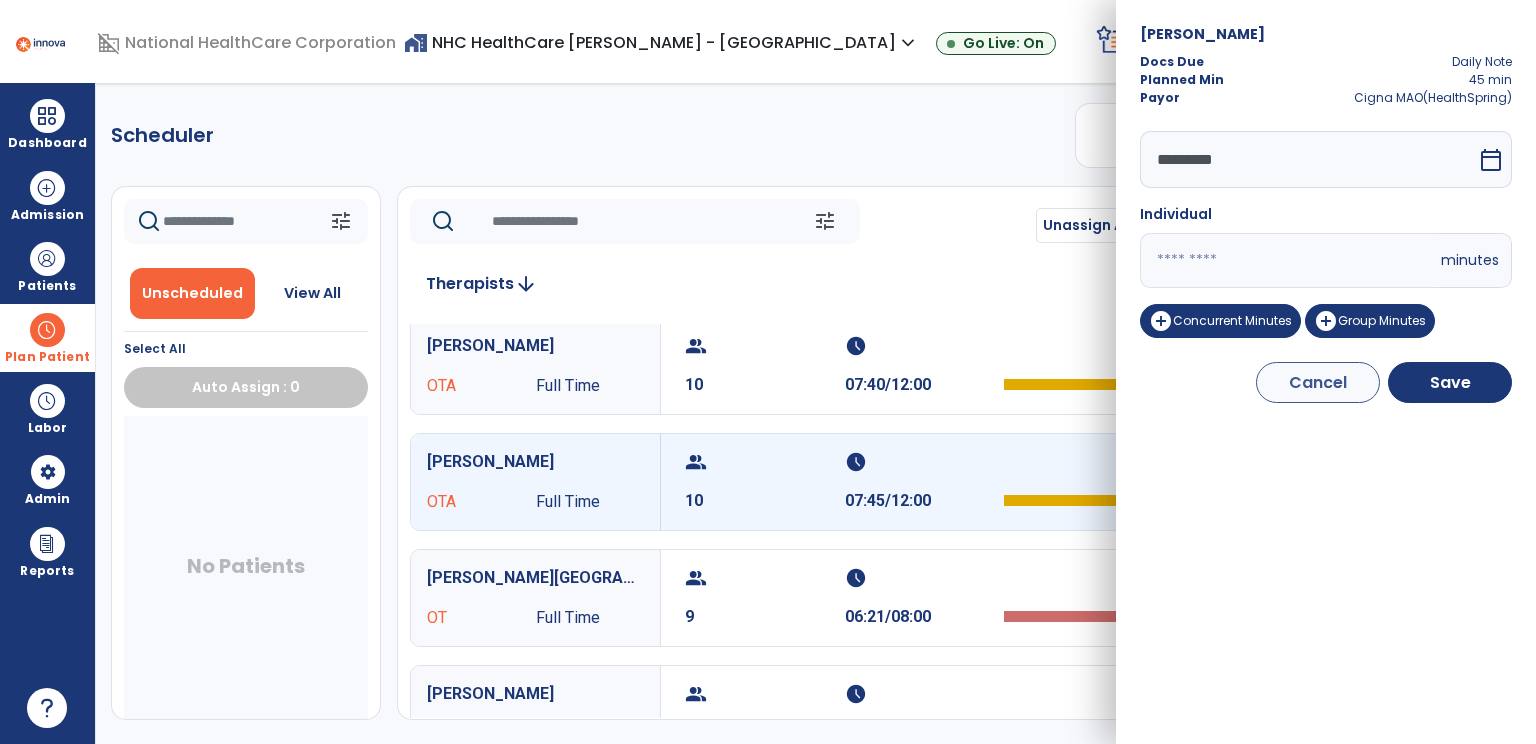 click on "**" at bounding box center (1288, 260) 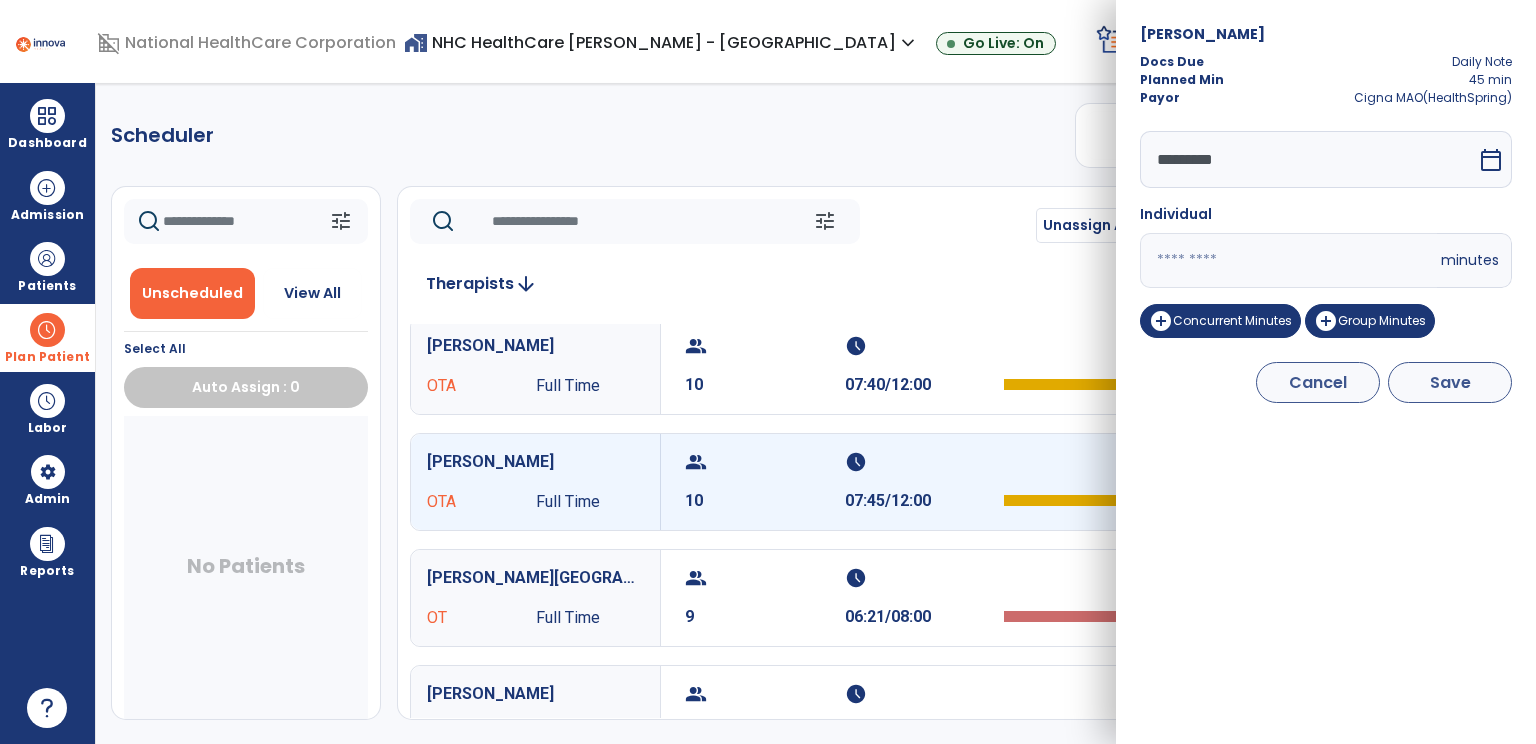 type on "**" 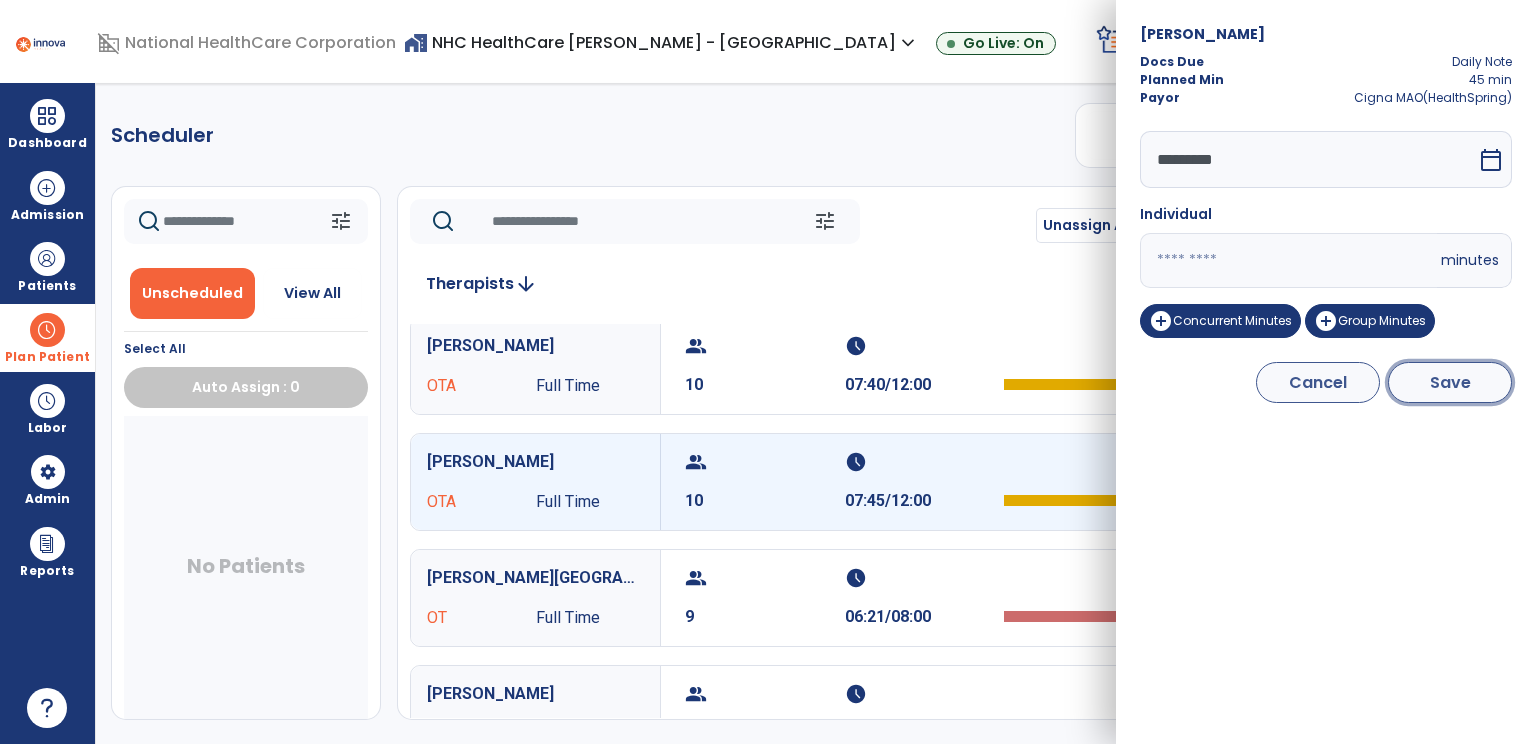 click on "Save" at bounding box center [1450, 382] 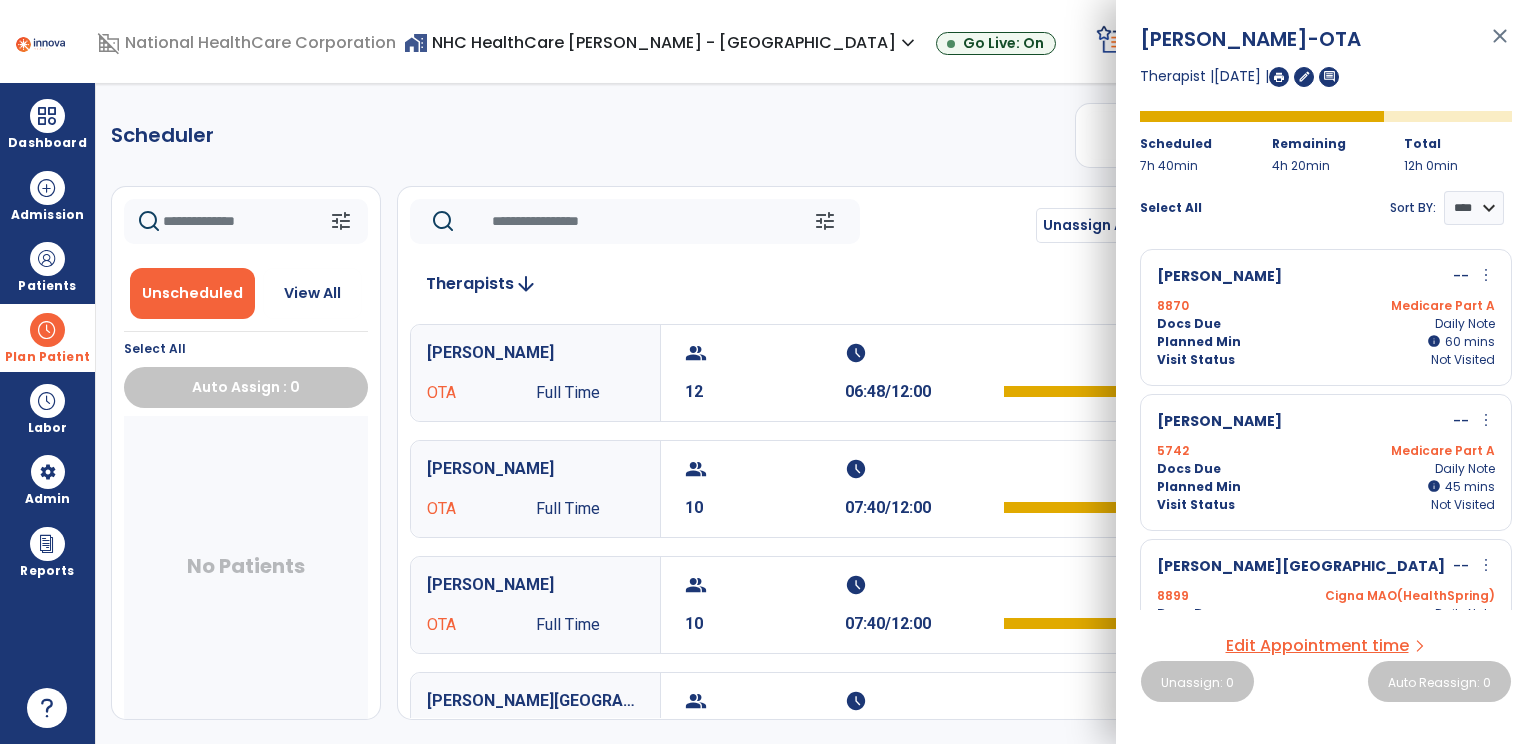click on "more_vert" at bounding box center (1486, 420) 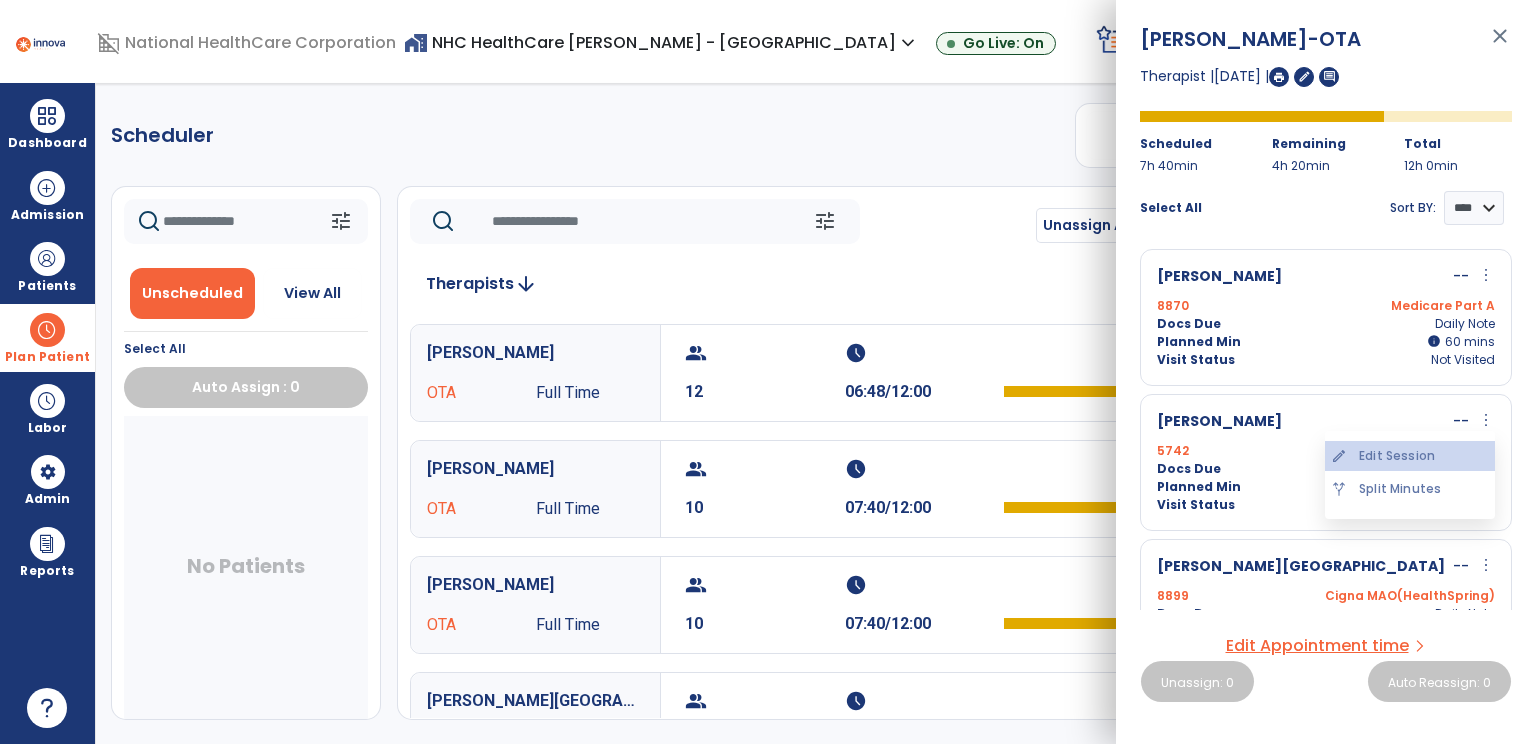 click on "edit   Edit Session" at bounding box center [1410, 456] 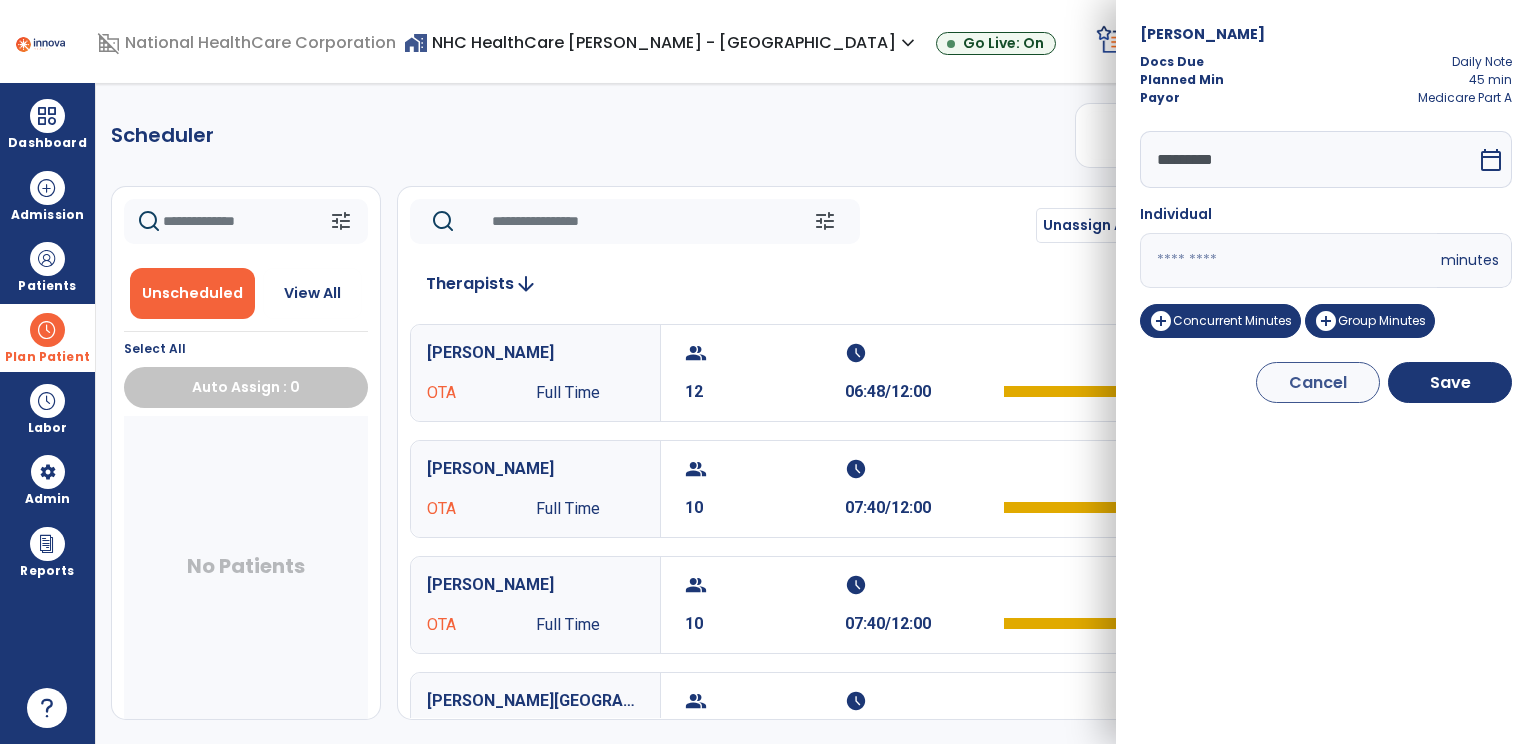 click on "**" at bounding box center [1288, 260] 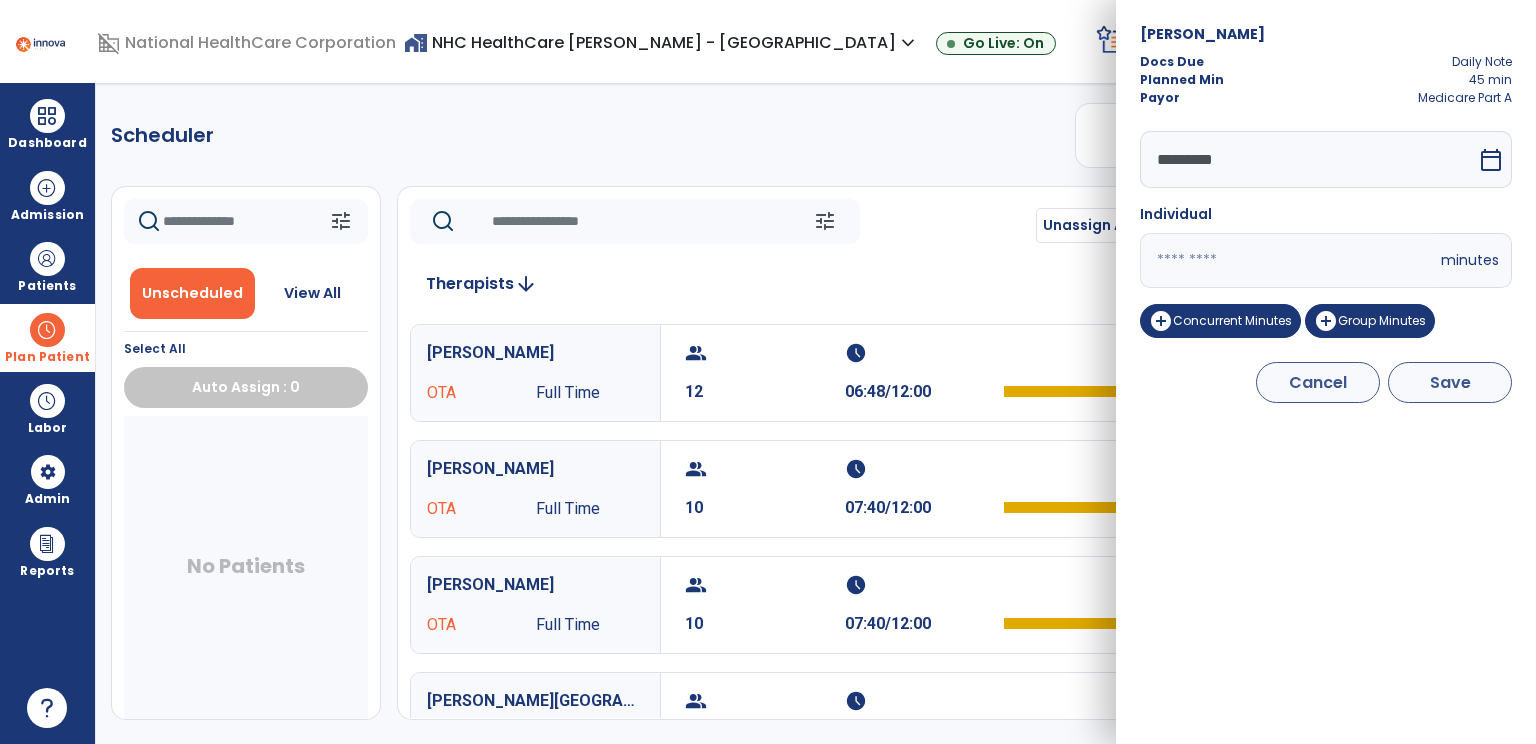 type on "**" 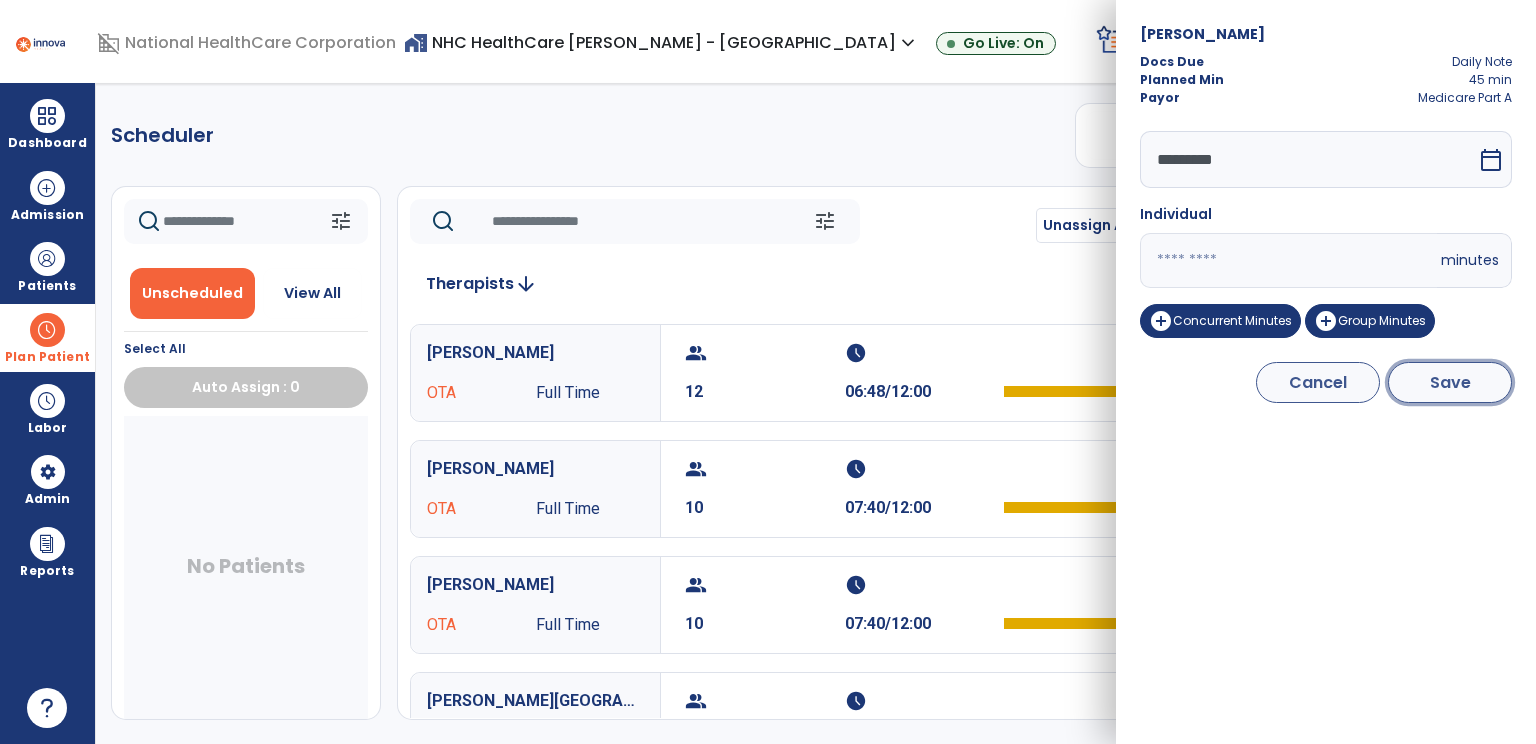 click on "Save" at bounding box center (1450, 382) 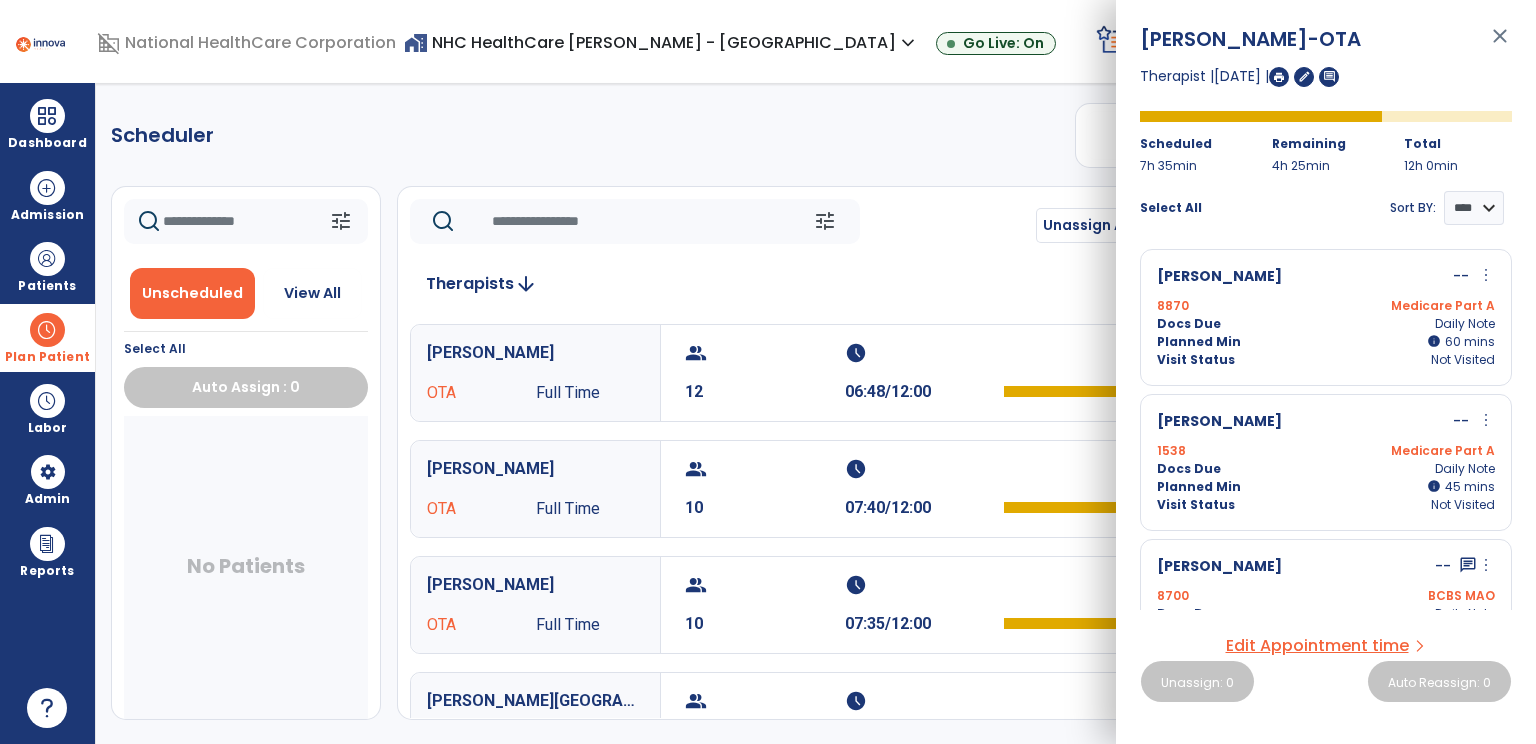 click on "[PERSON_NAME]   --  more_vert  edit   Edit Session   alt_route   Split Minutes  1538 Medicare Part A  Docs Due Daily Note   Planned Min  info   45 I 45 mins  Visit Status  Not Visited" at bounding box center [1326, 462] 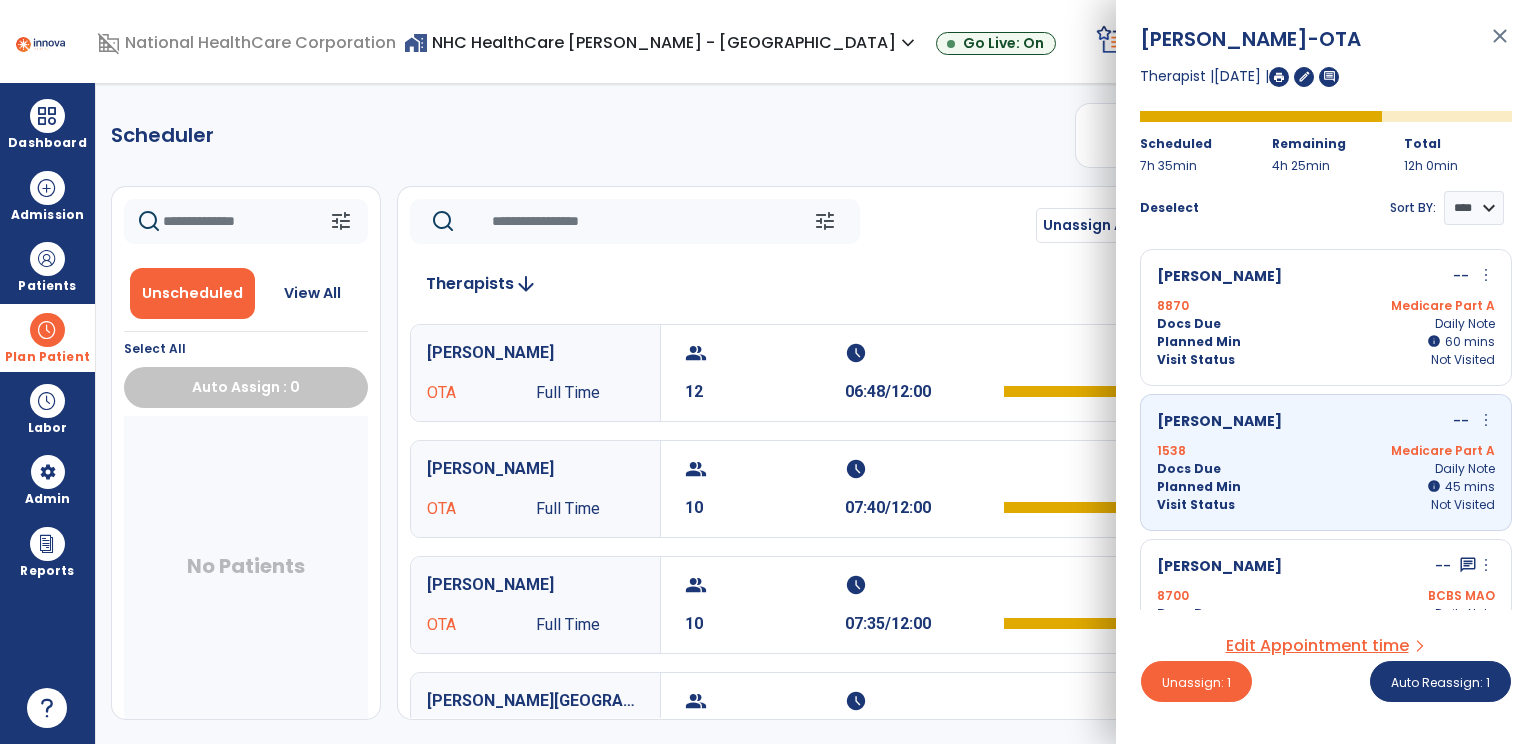 click on "more_vert" at bounding box center (1486, 420) 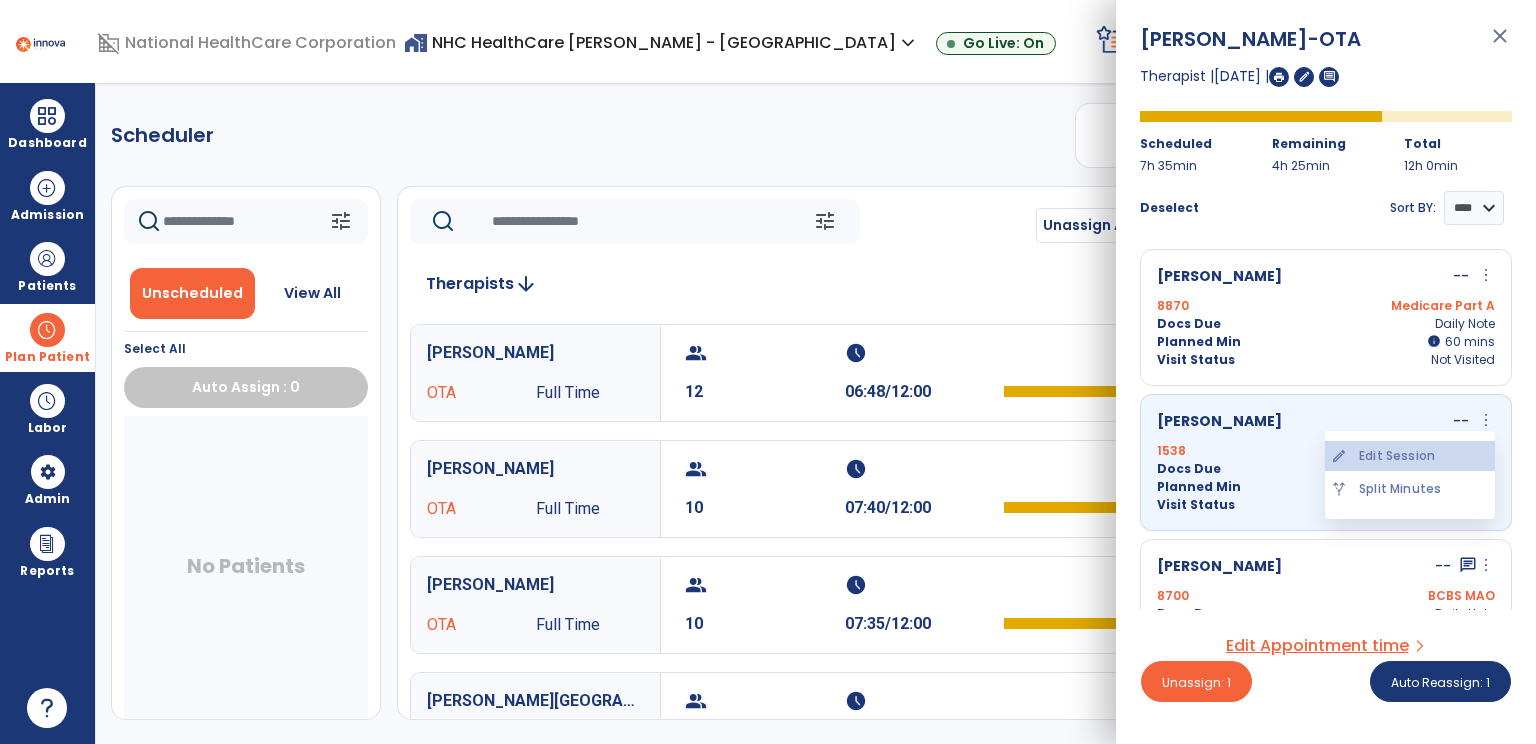 click on "edit   Edit Session" at bounding box center [1410, 456] 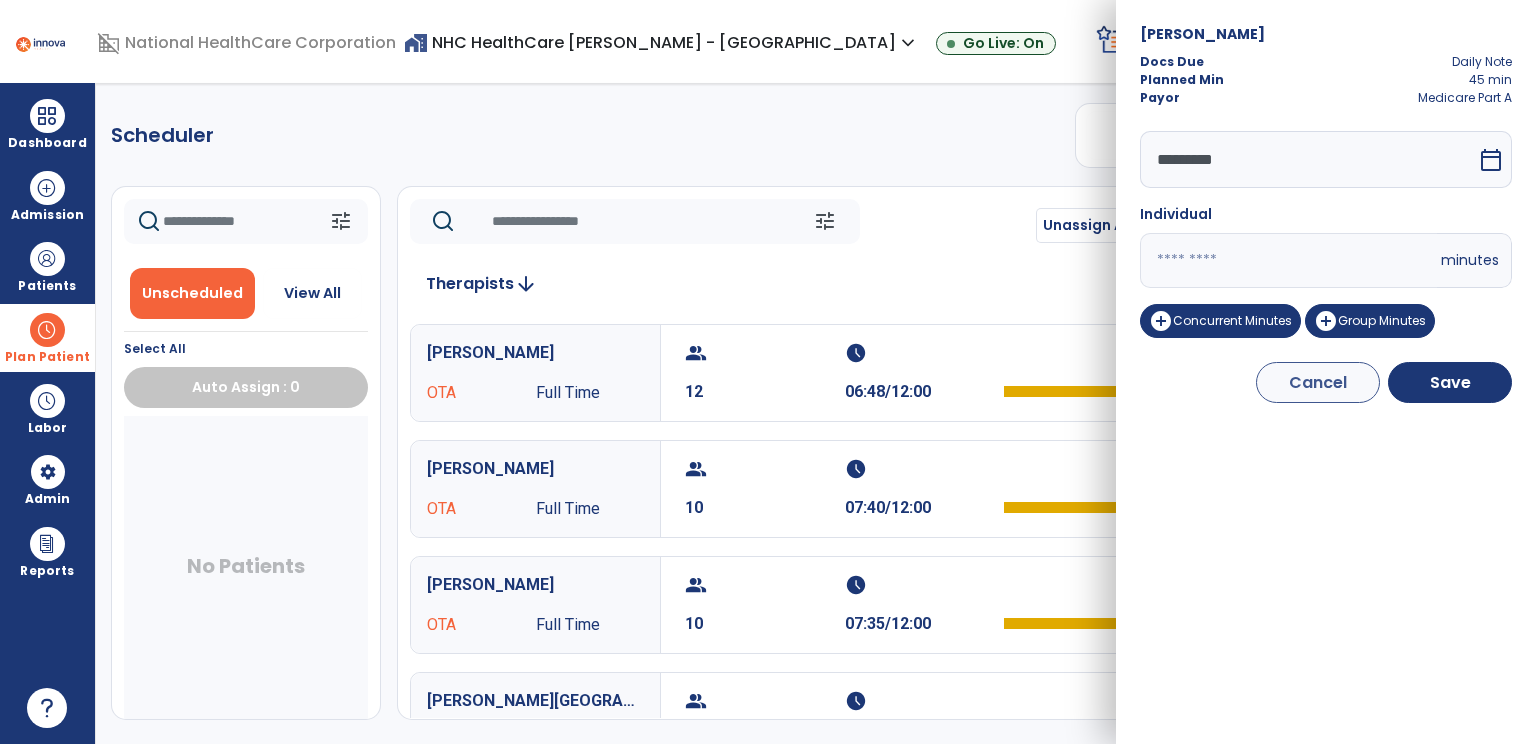 click on "**" at bounding box center [1288, 260] 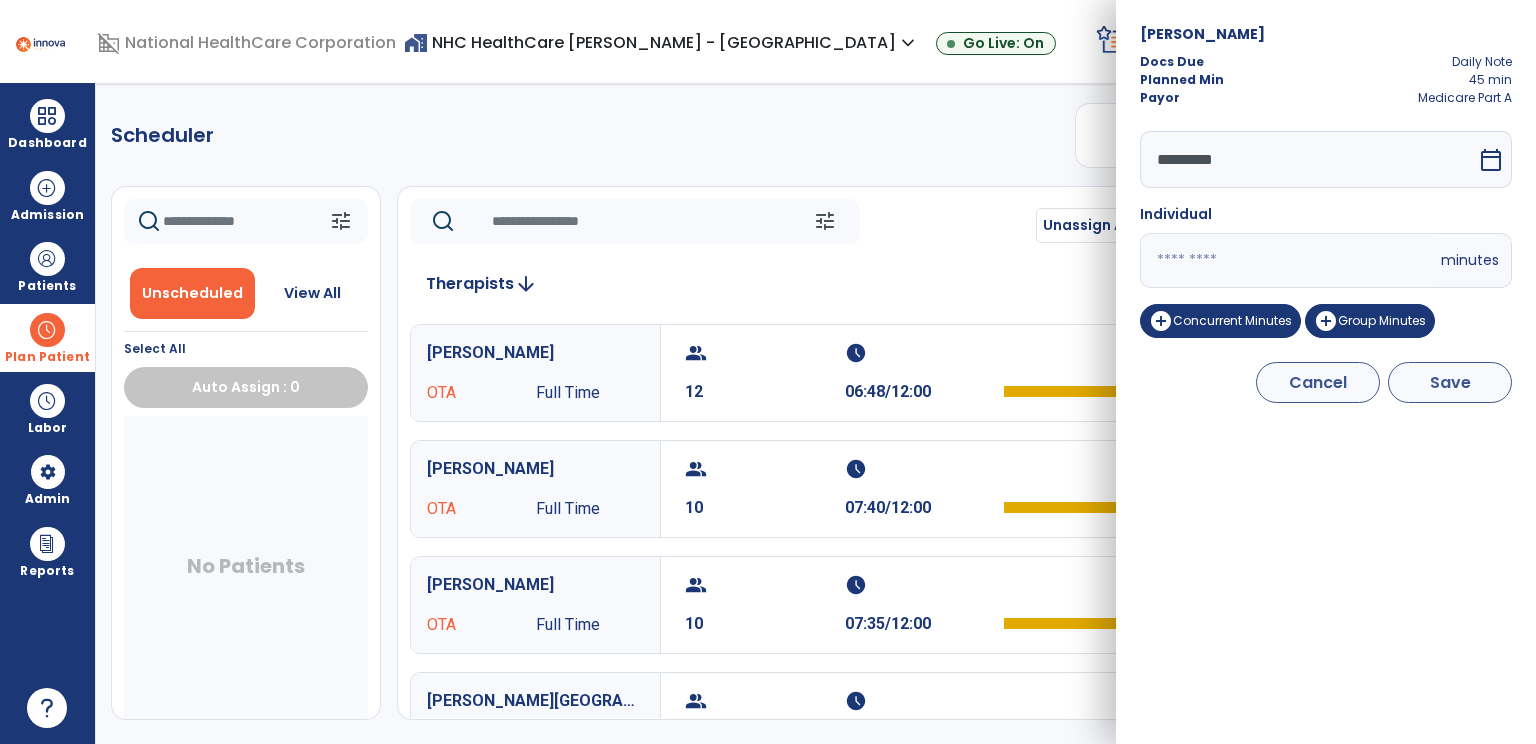 type on "**" 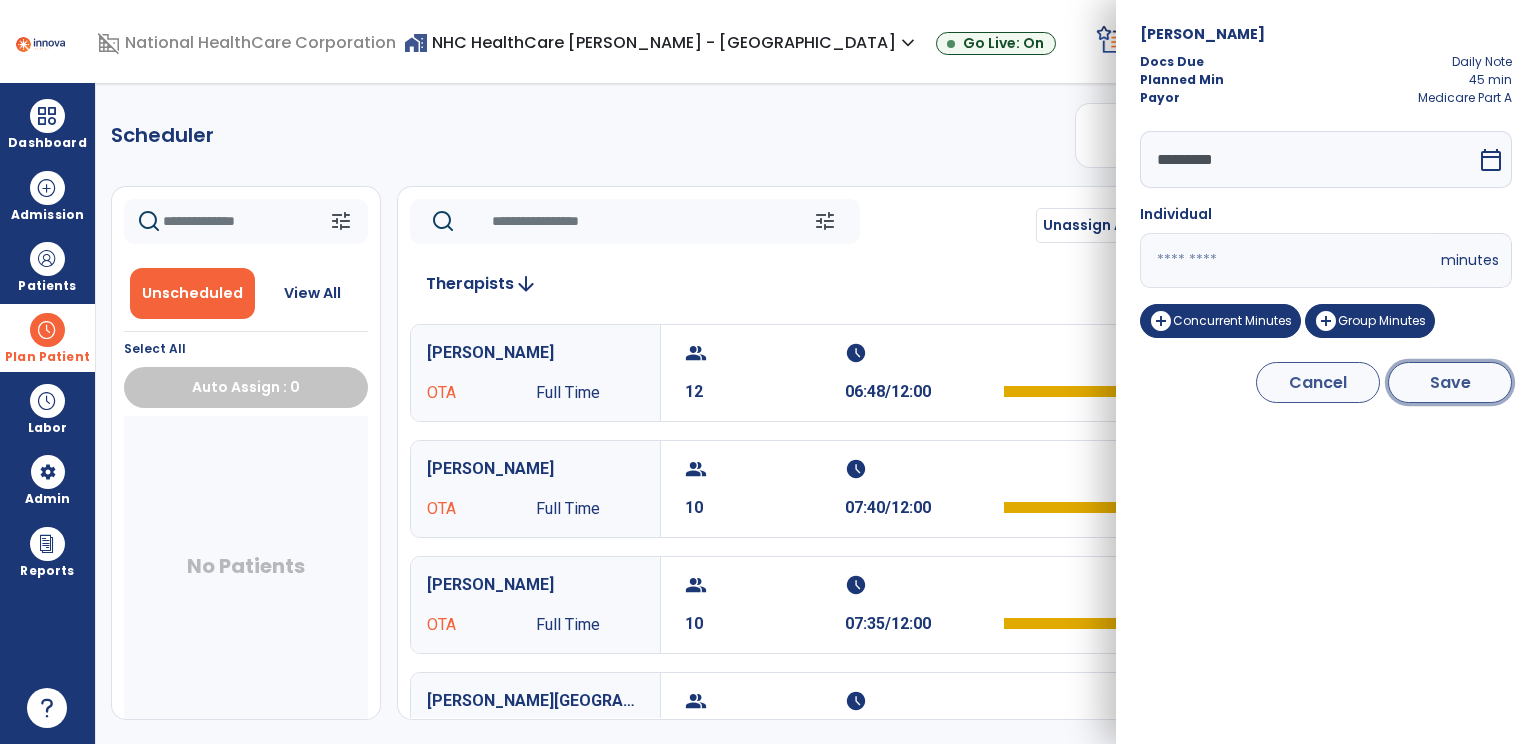 click on "Save" at bounding box center (1450, 382) 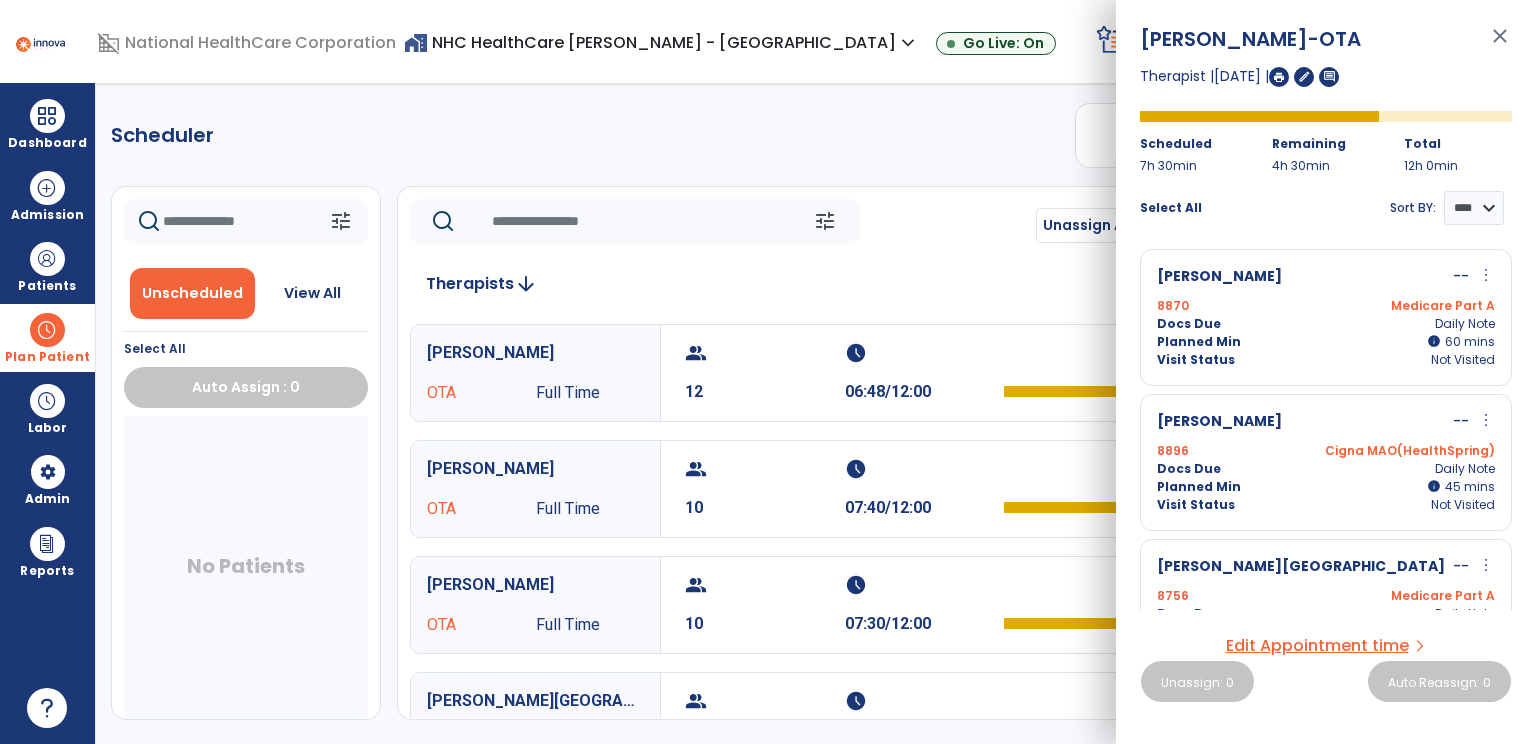 click on "more_vert" at bounding box center [1486, 420] 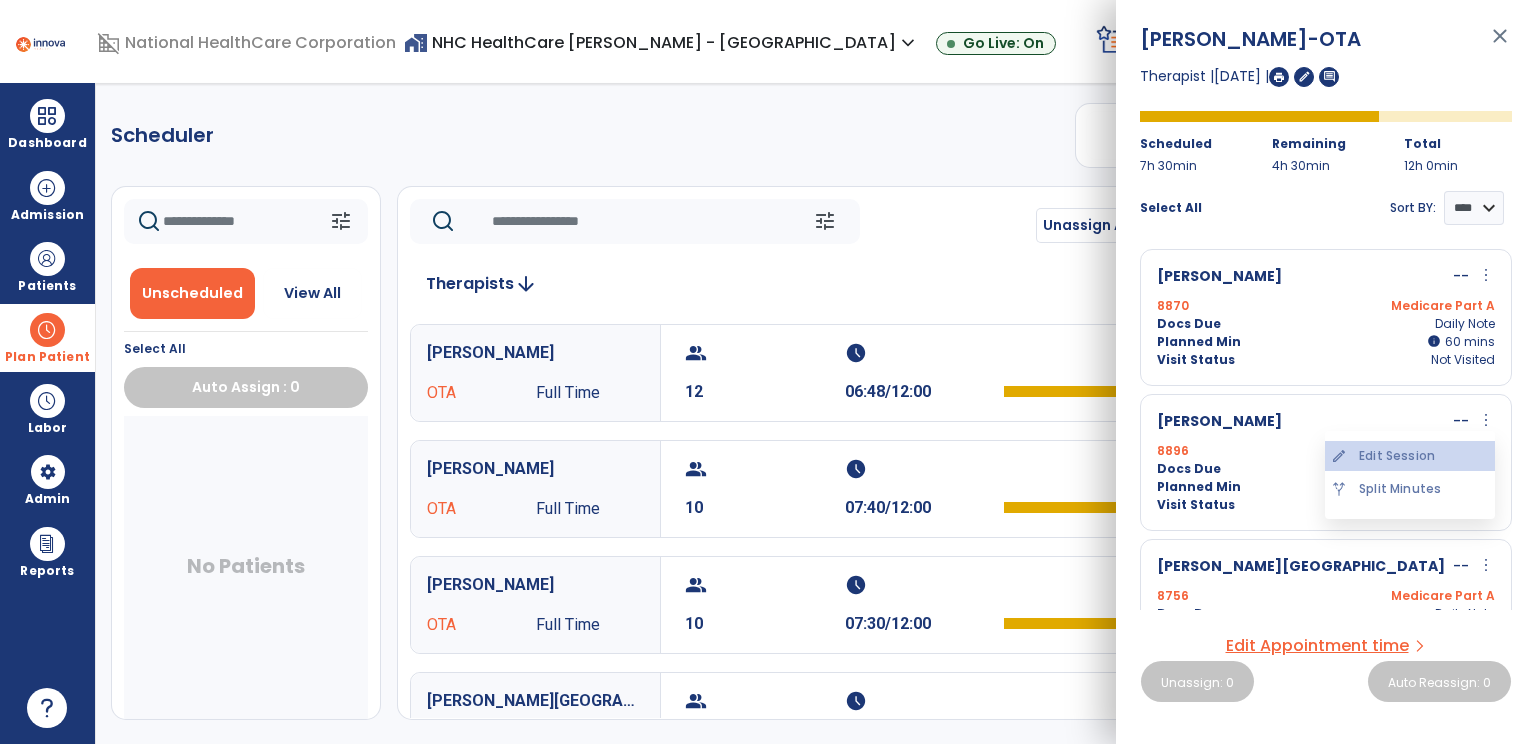 click on "edit   Edit Session" at bounding box center [1410, 456] 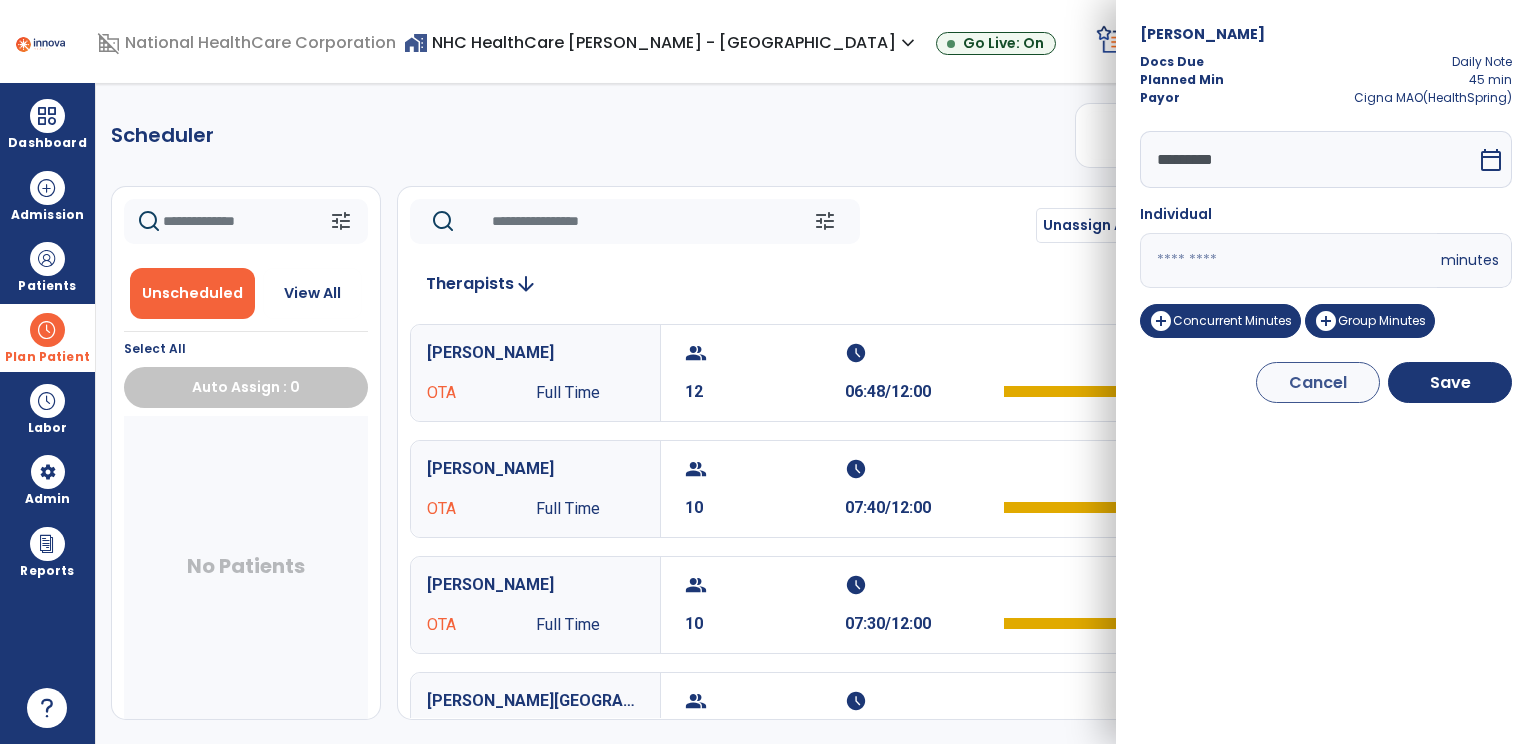 click on "**" at bounding box center [1288, 260] 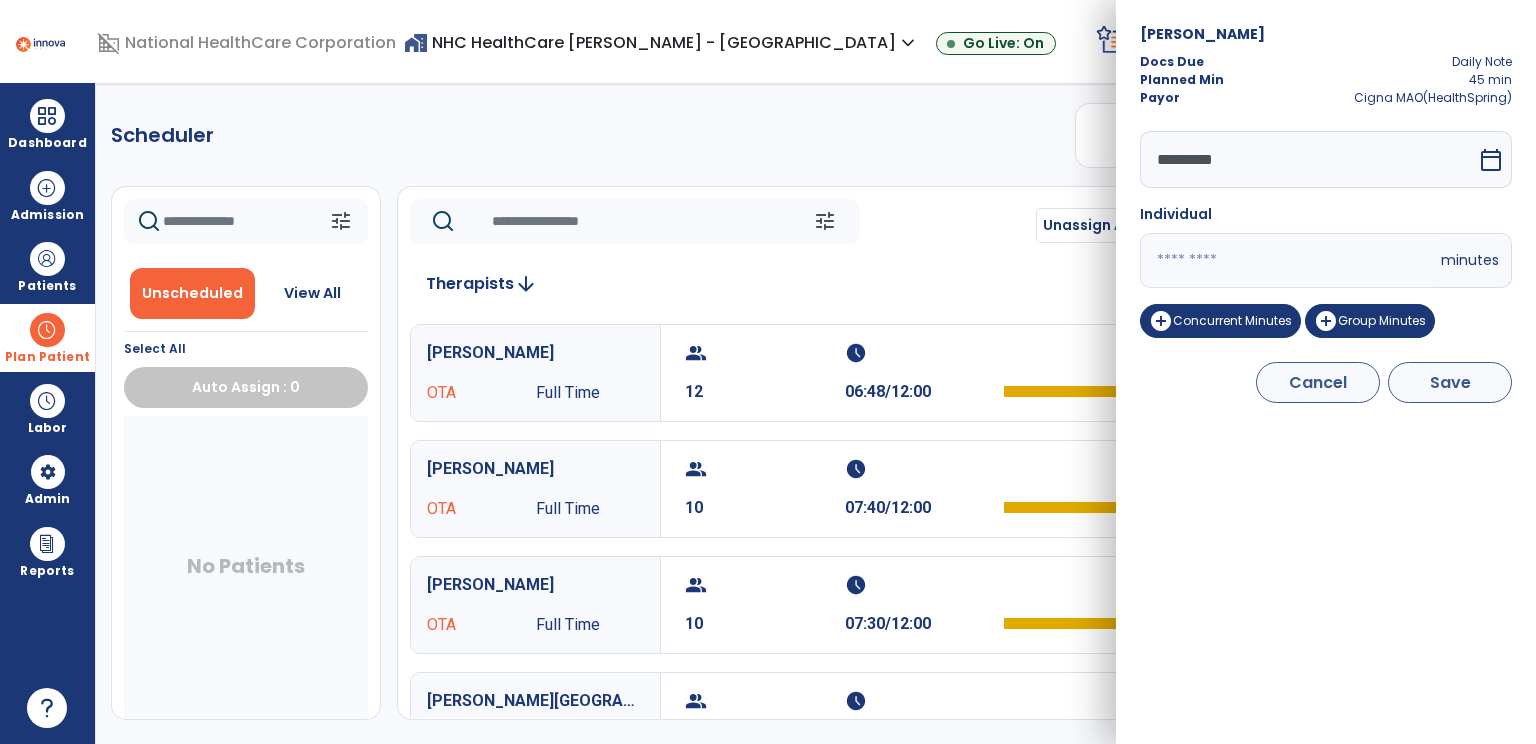 type on "**" 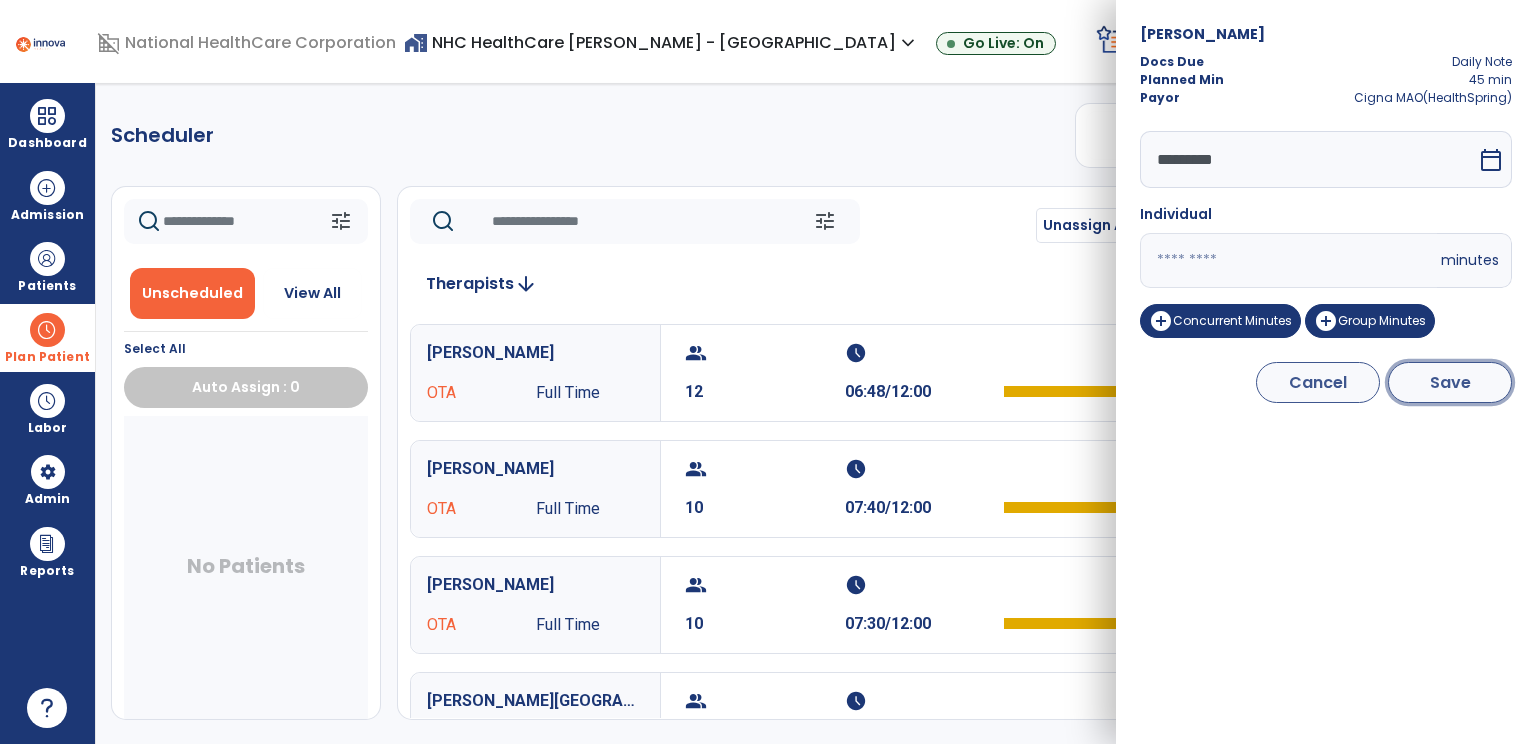 click on "Save" at bounding box center (1450, 382) 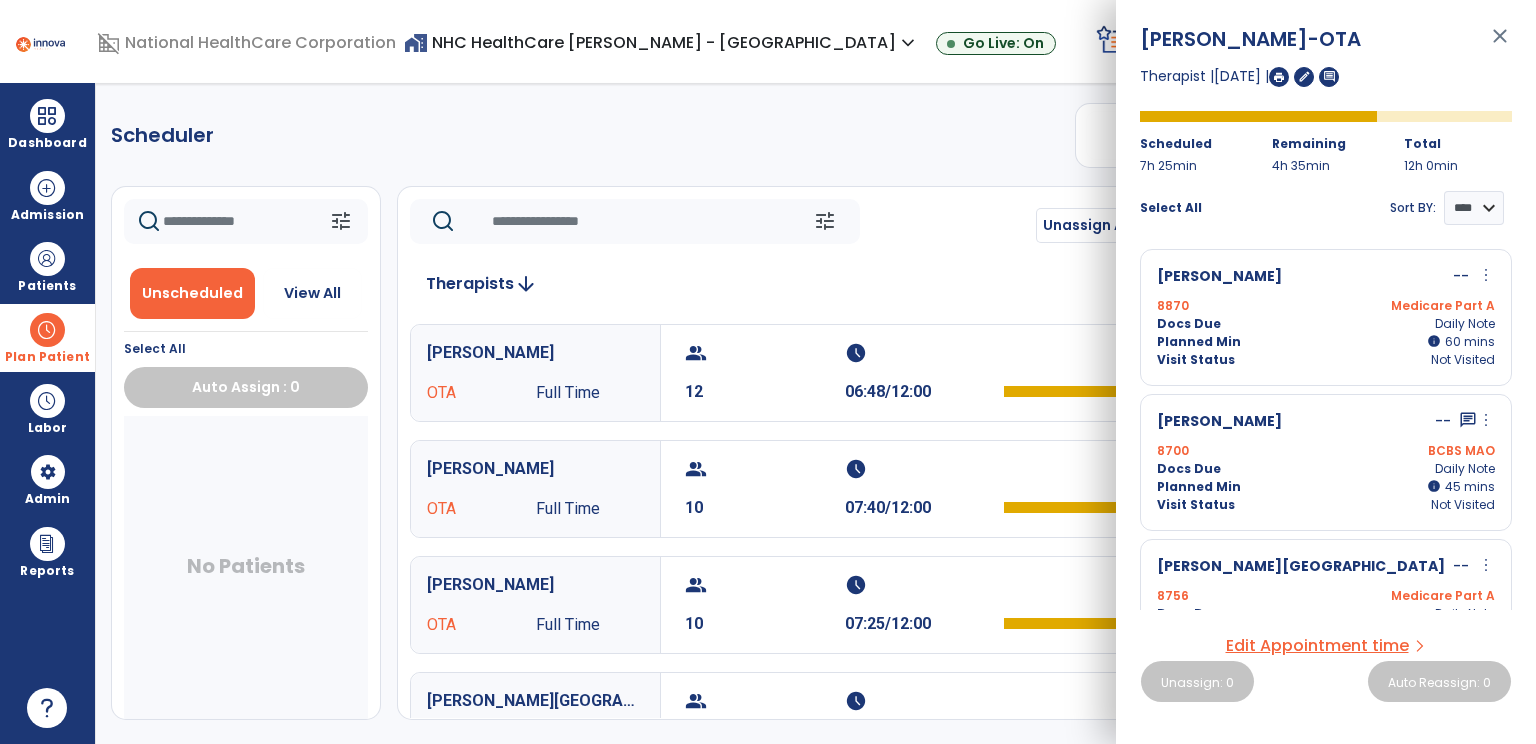 click on "more_vert" at bounding box center [1486, 420] 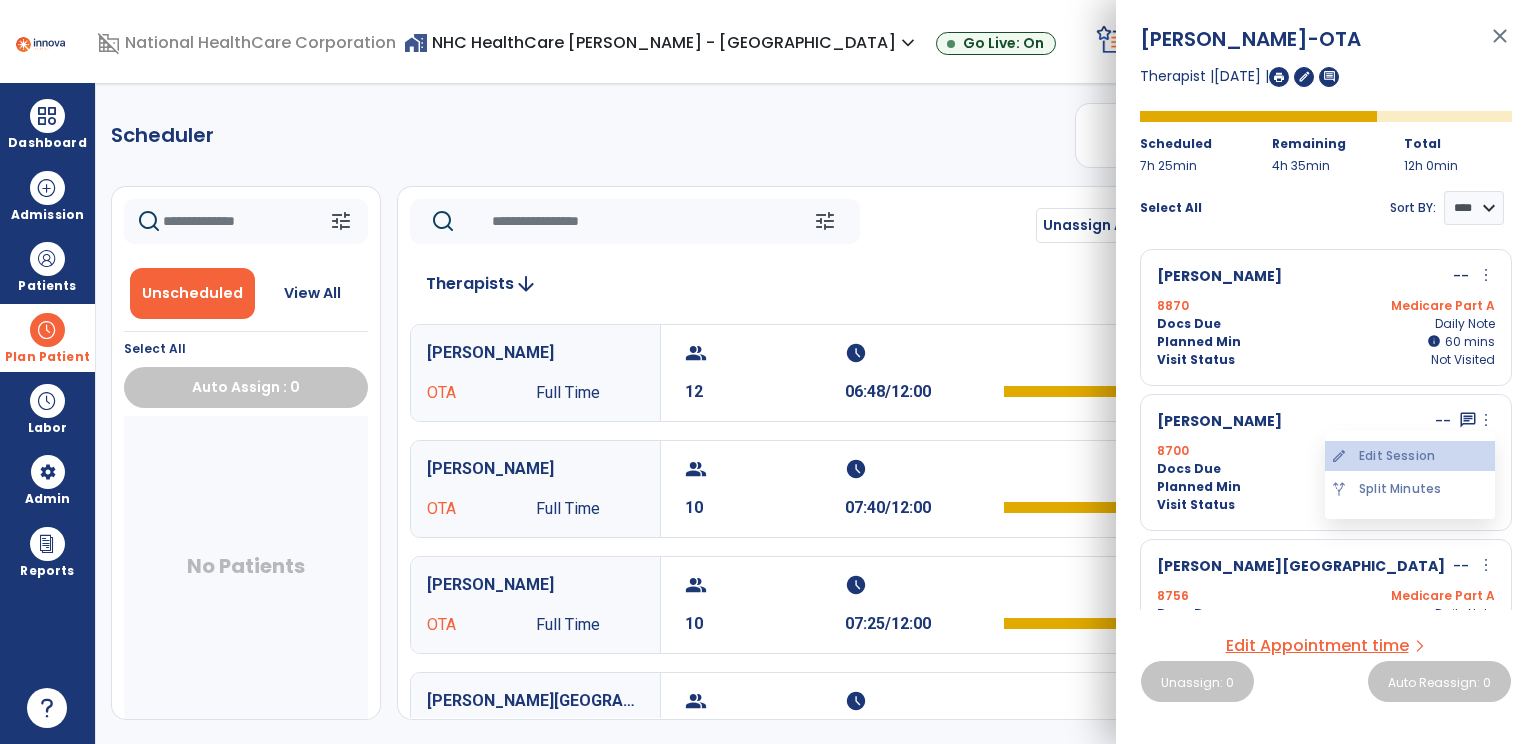 click on "edit   Edit Session" at bounding box center [1410, 456] 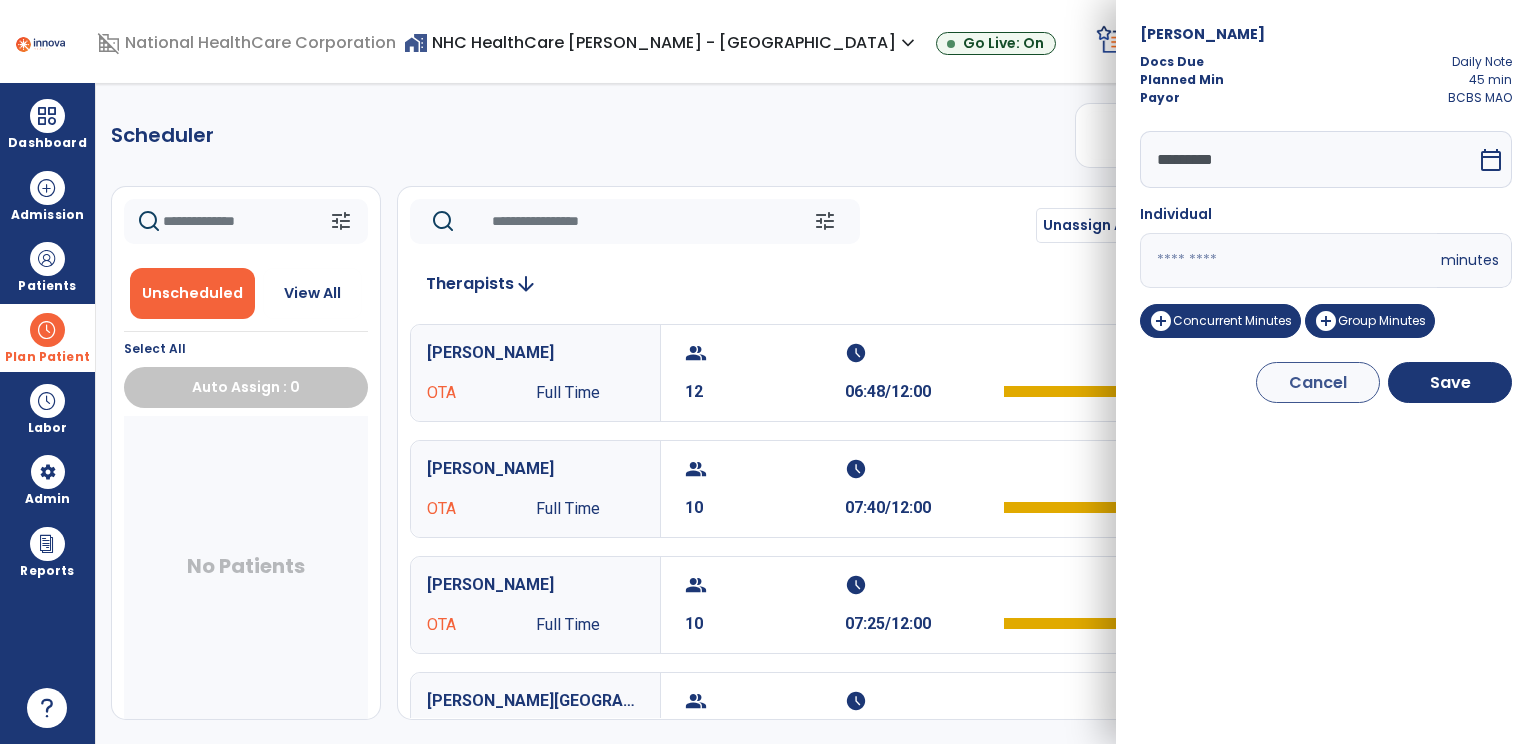 click on "**" at bounding box center (1288, 260) 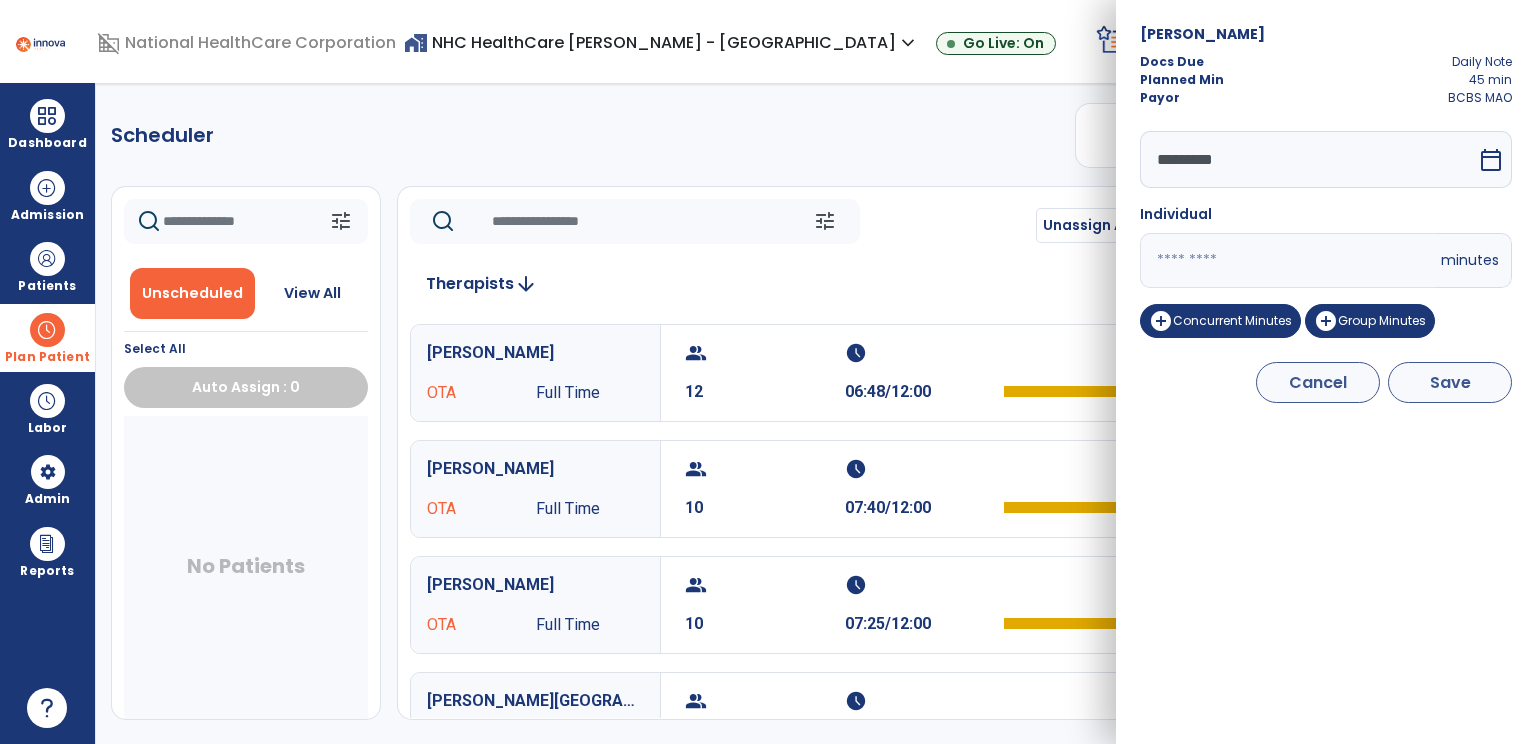type on "**" 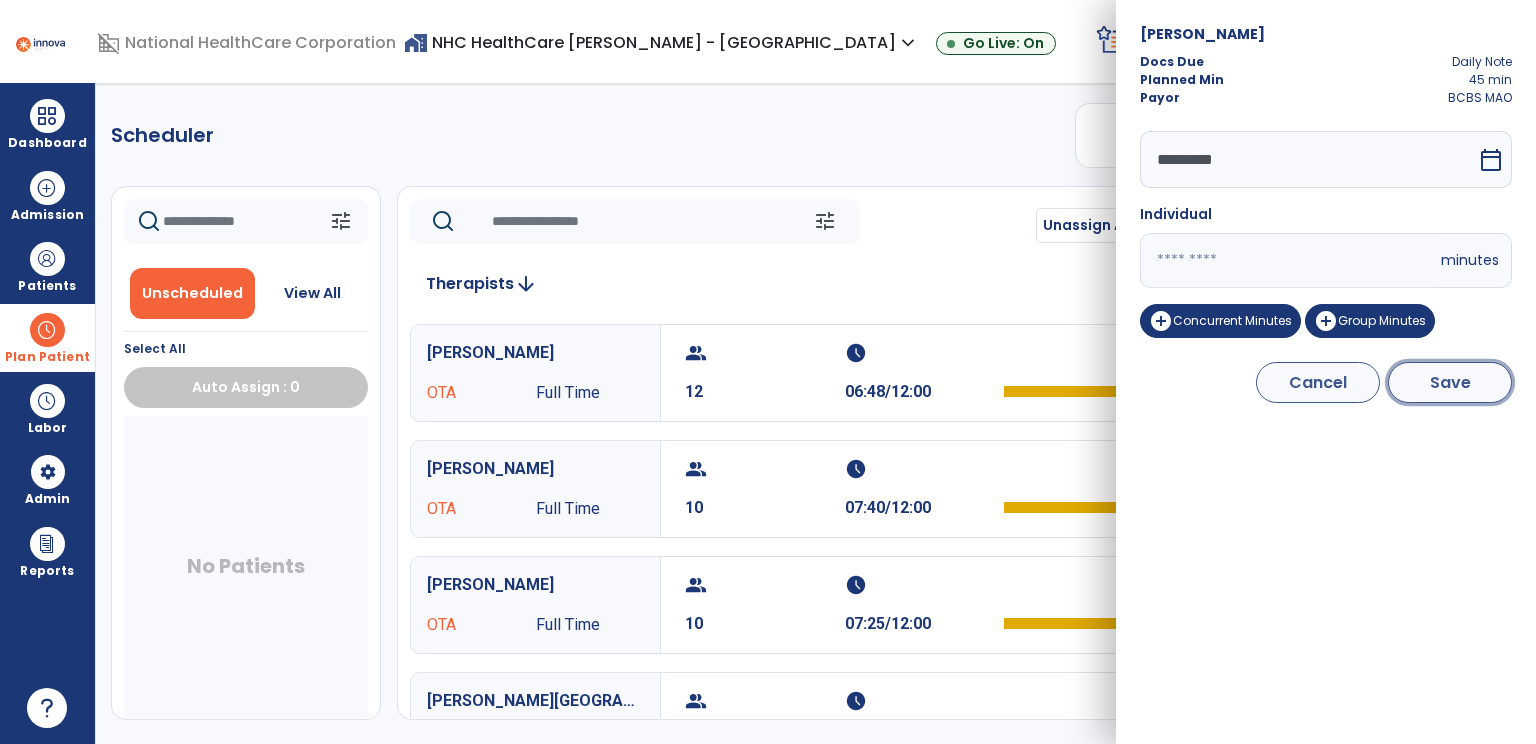 click on "Save" at bounding box center [1450, 382] 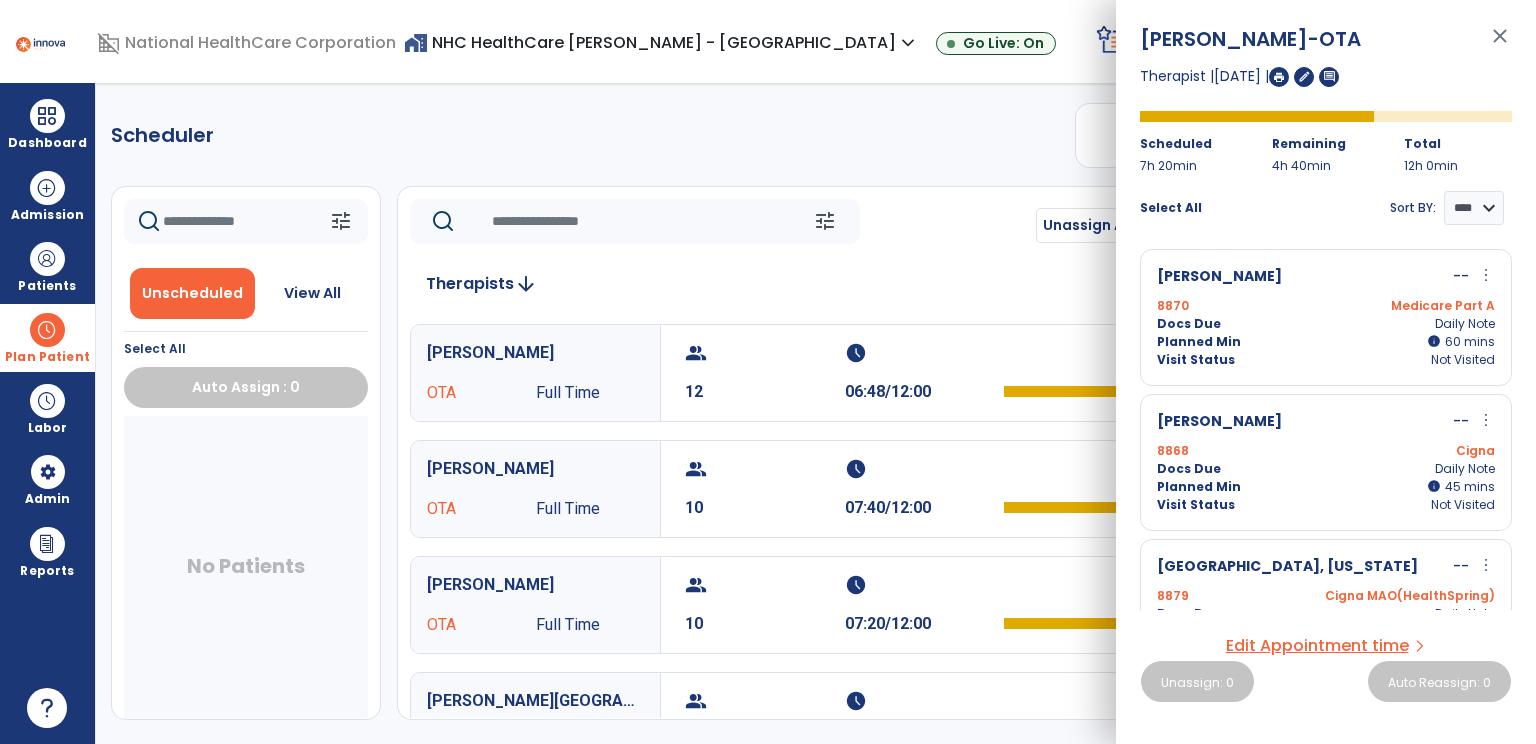 click on "more_vert" at bounding box center (1486, 420) 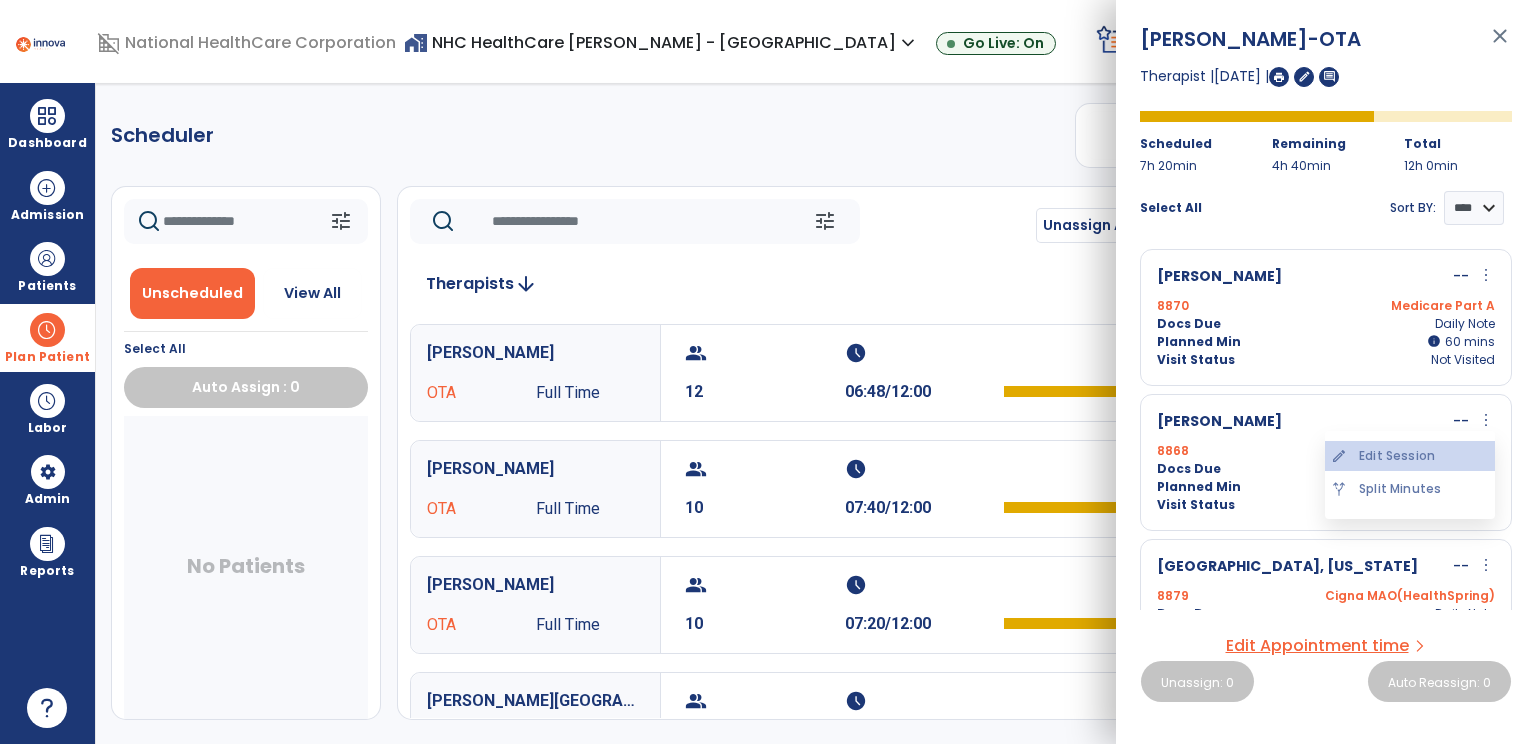 click on "edit   Edit Session" at bounding box center (1410, 456) 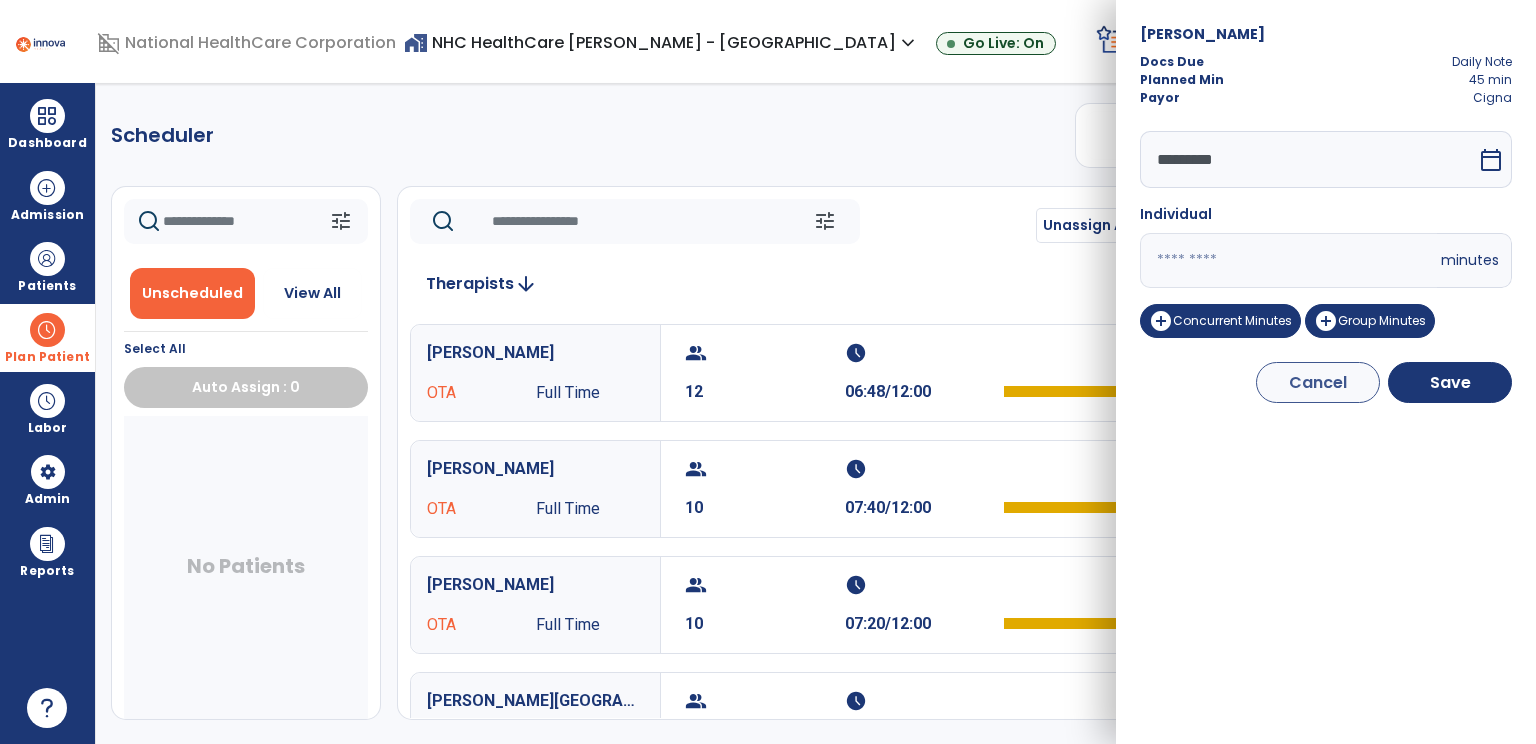 click on "**" at bounding box center [1288, 260] 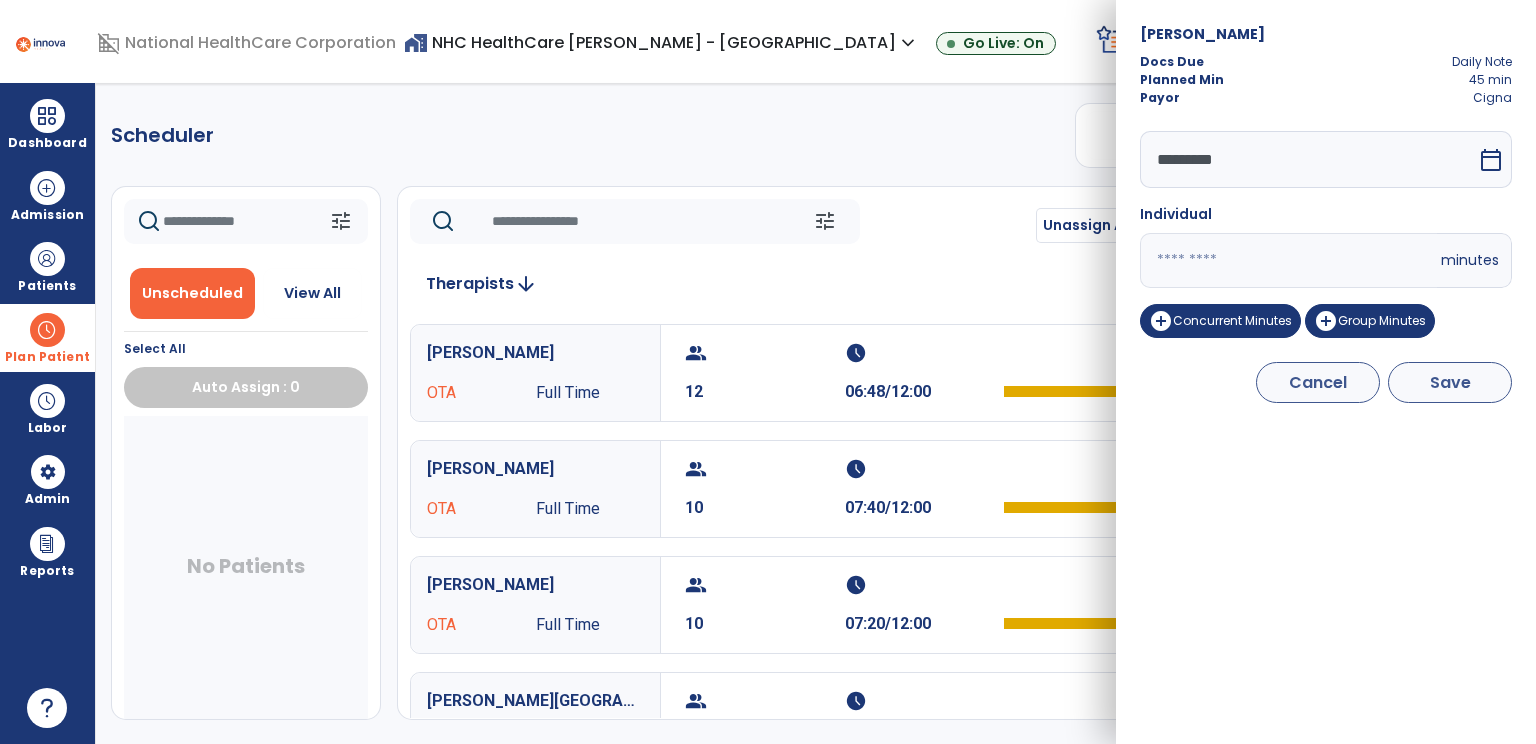 type on "**" 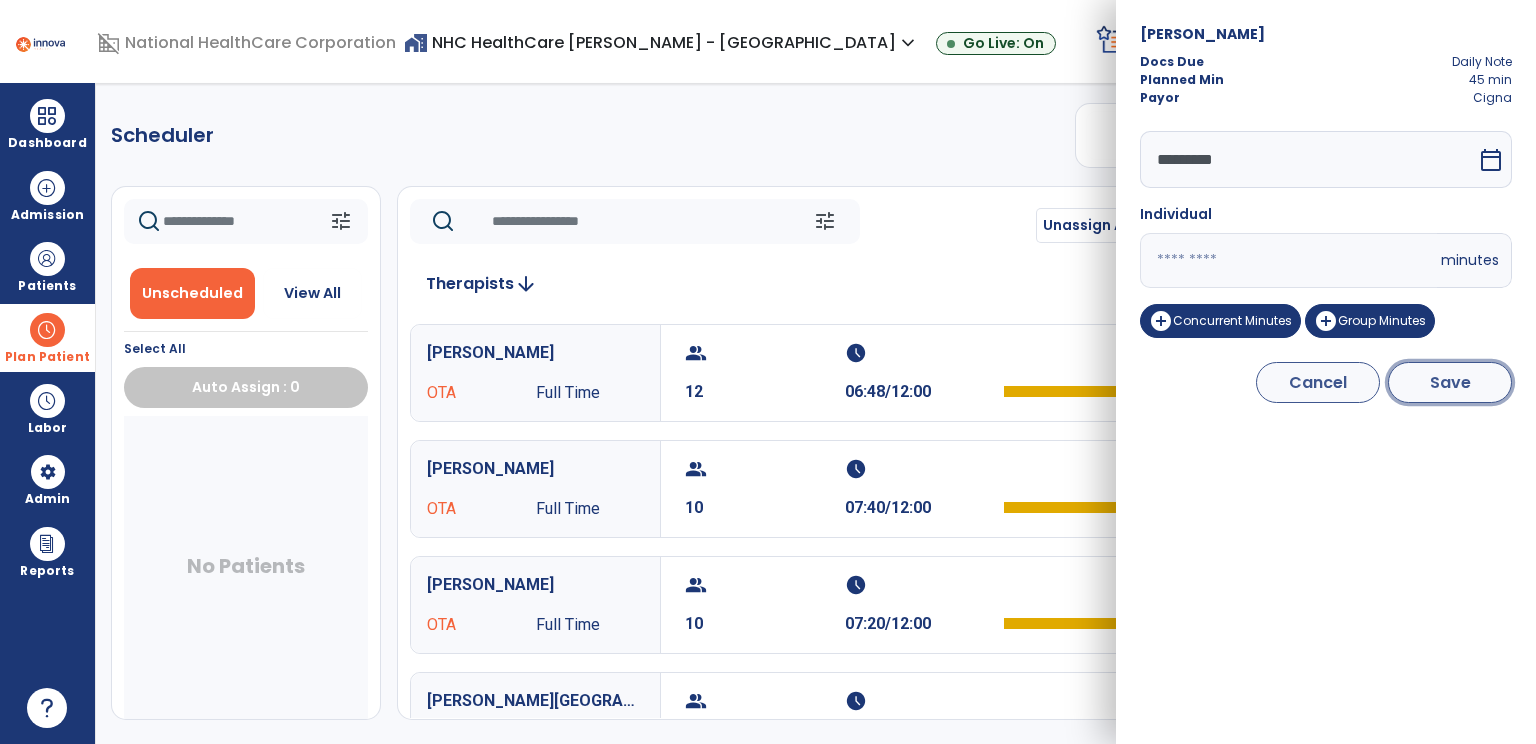 click on "Save" at bounding box center (1450, 382) 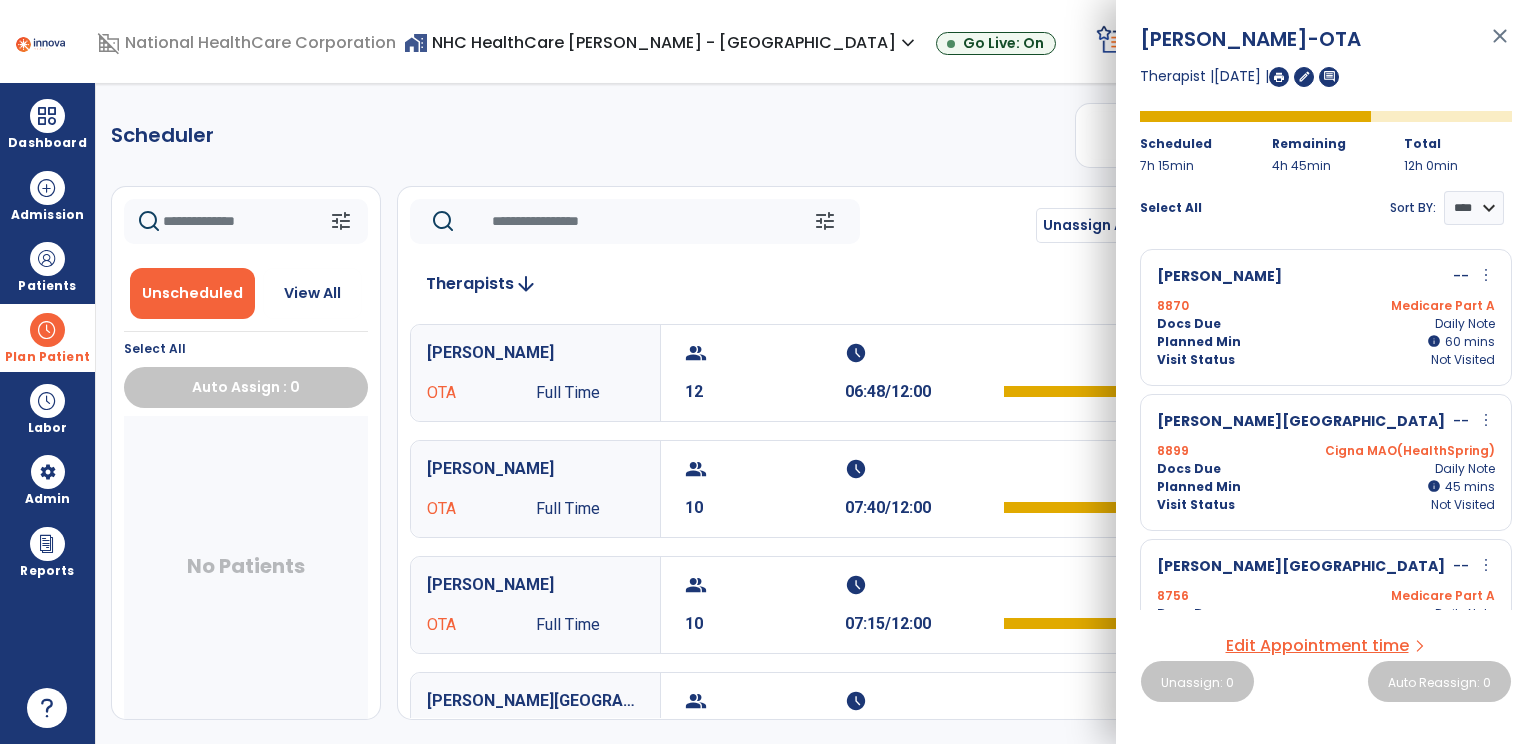 click on "more_vert" at bounding box center [1486, 420] 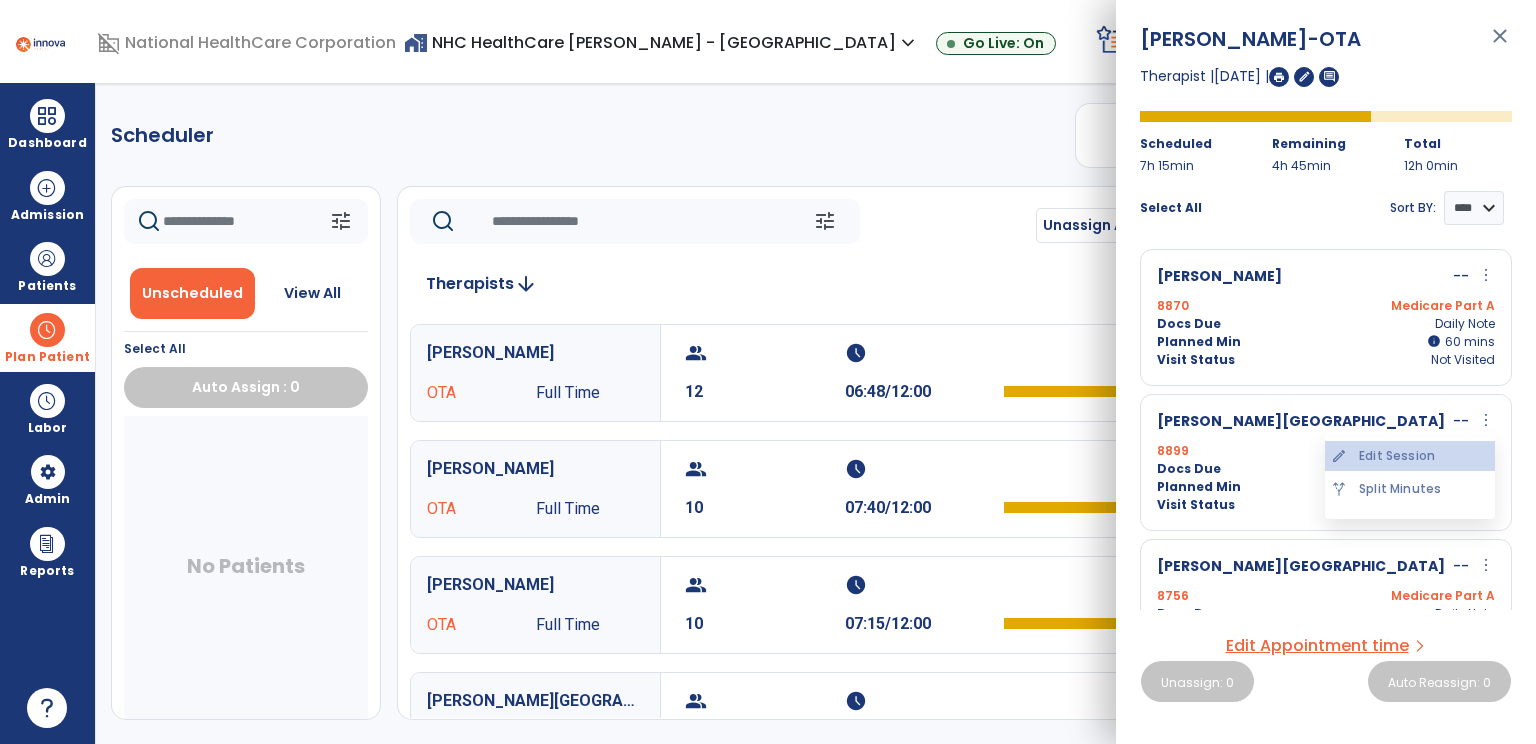 click on "edit   Edit Session" at bounding box center [1410, 456] 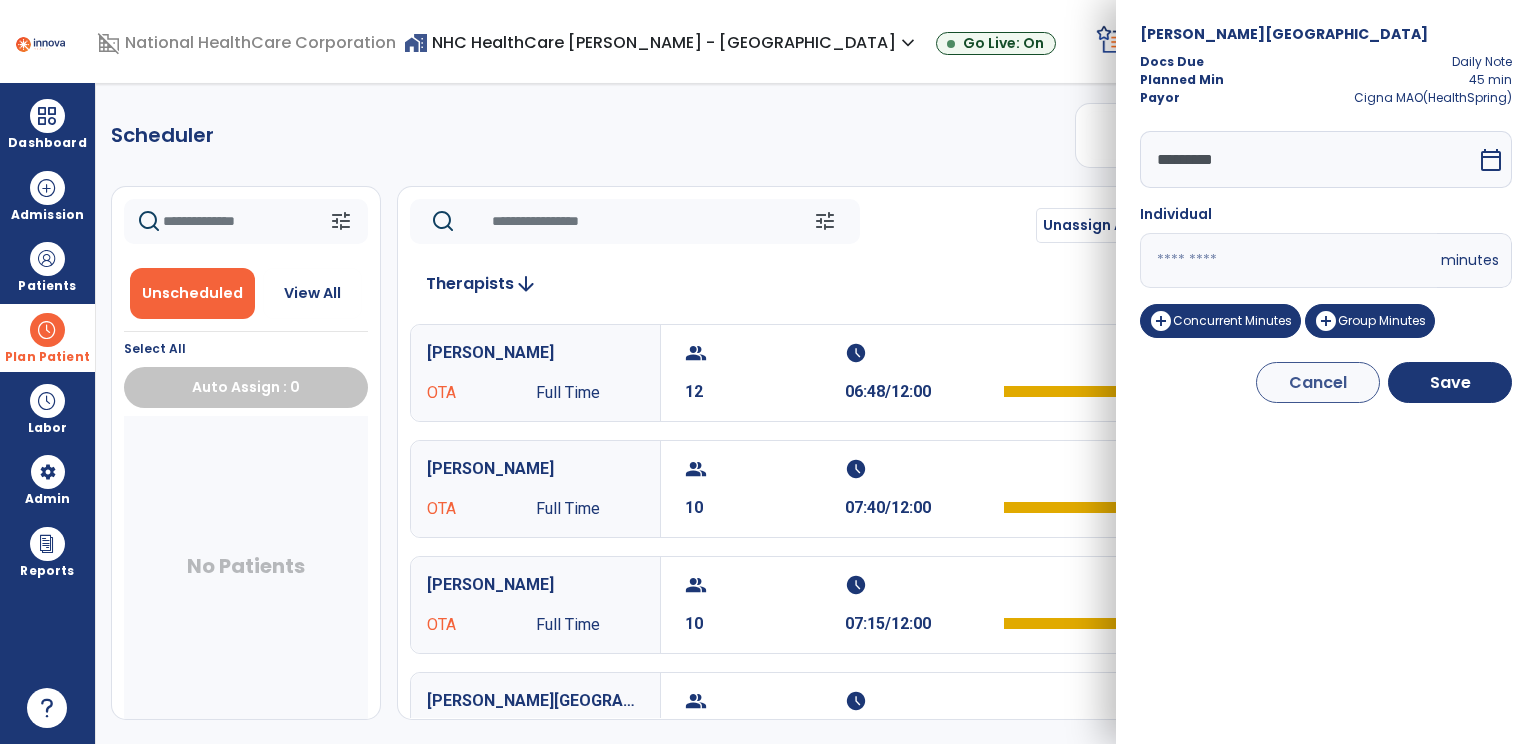 click on "**" at bounding box center (1288, 260) 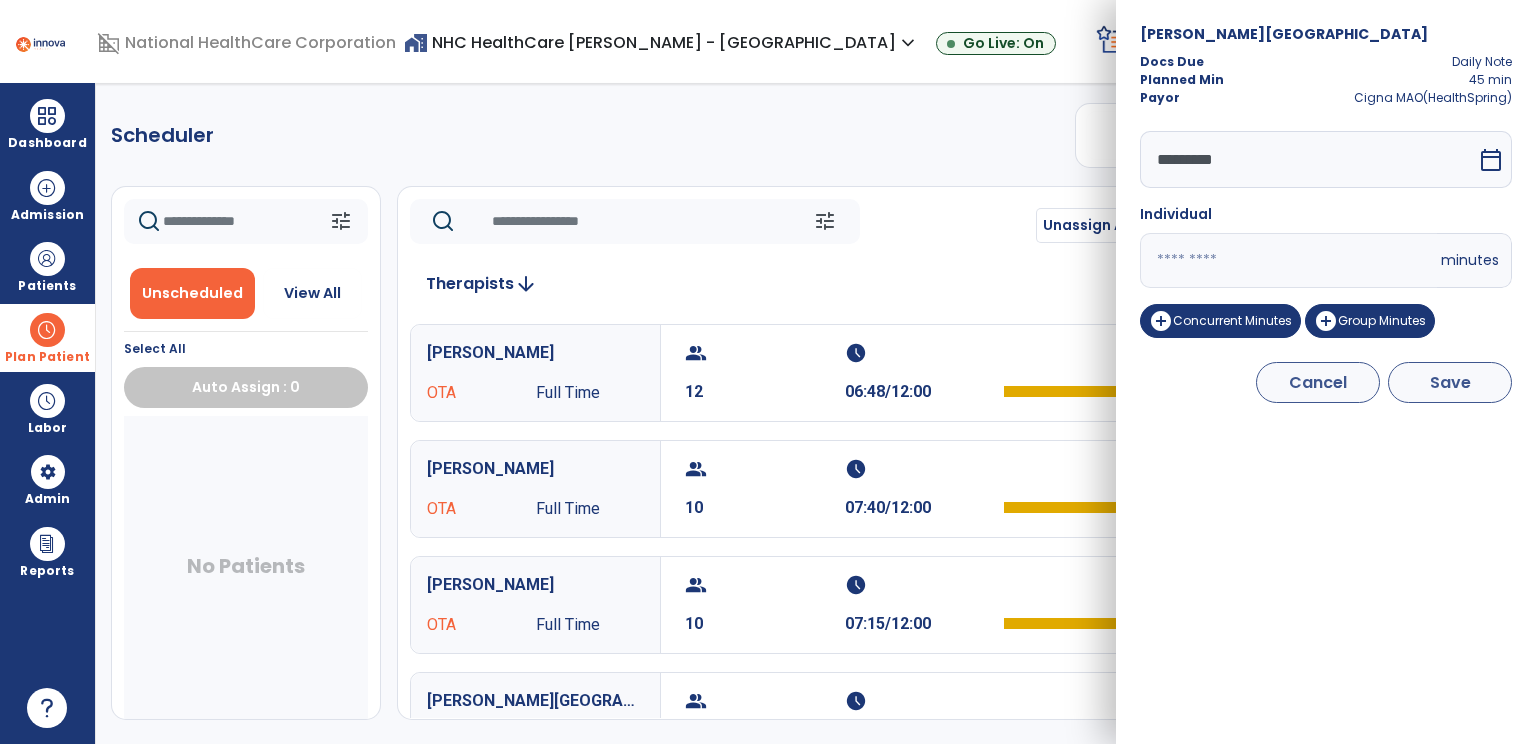 type on "**" 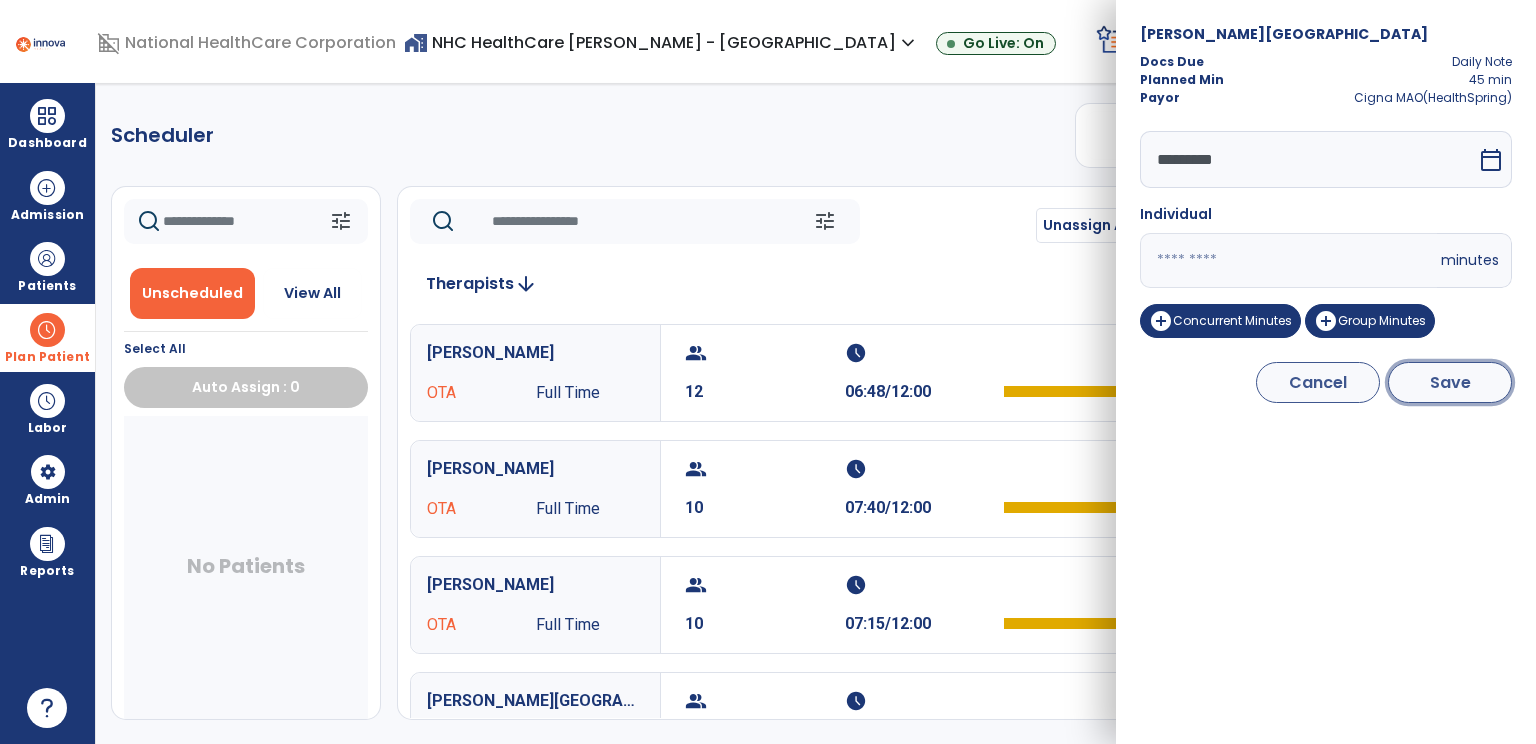 click on "Save" at bounding box center (1450, 382) 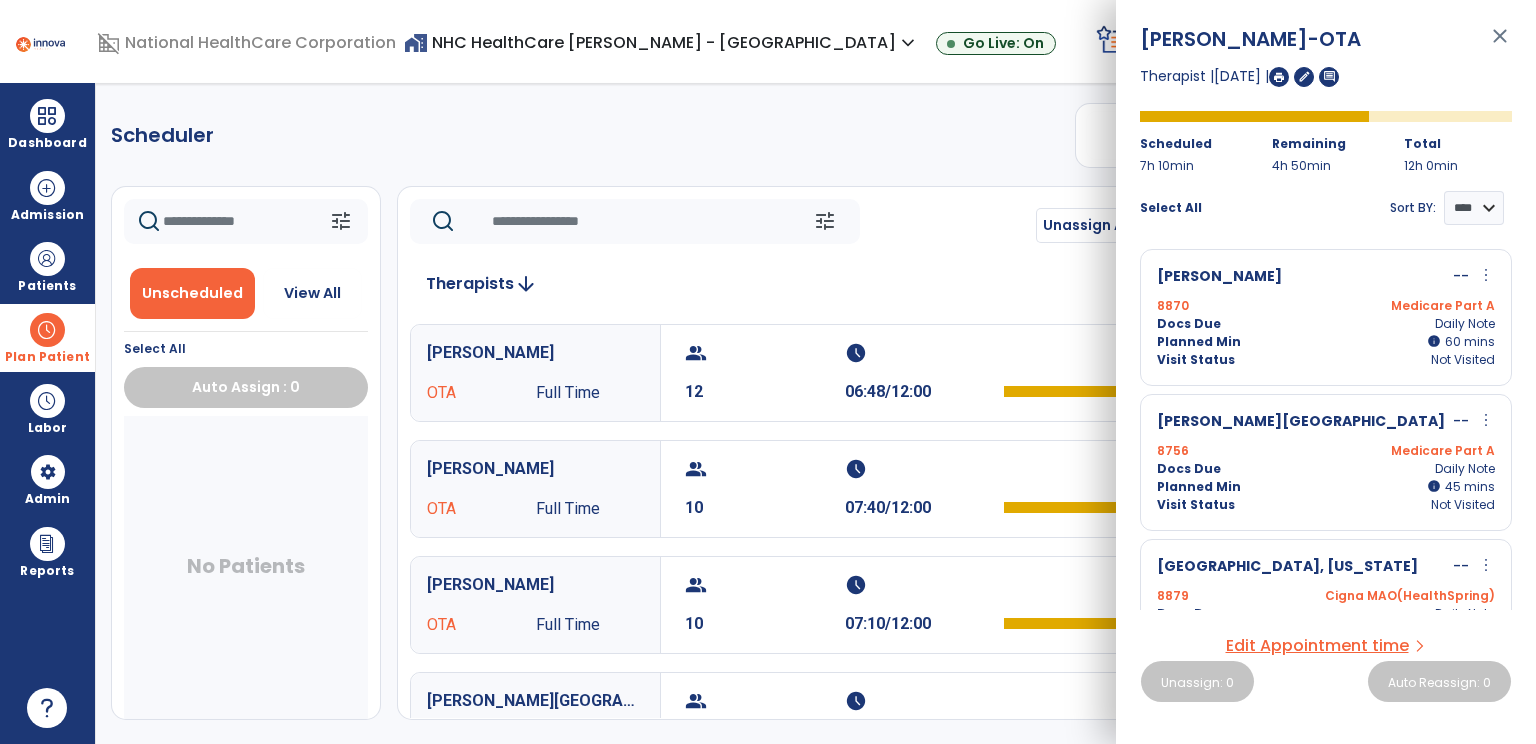 click on "more_vert" at bounding box center (1486, 420) 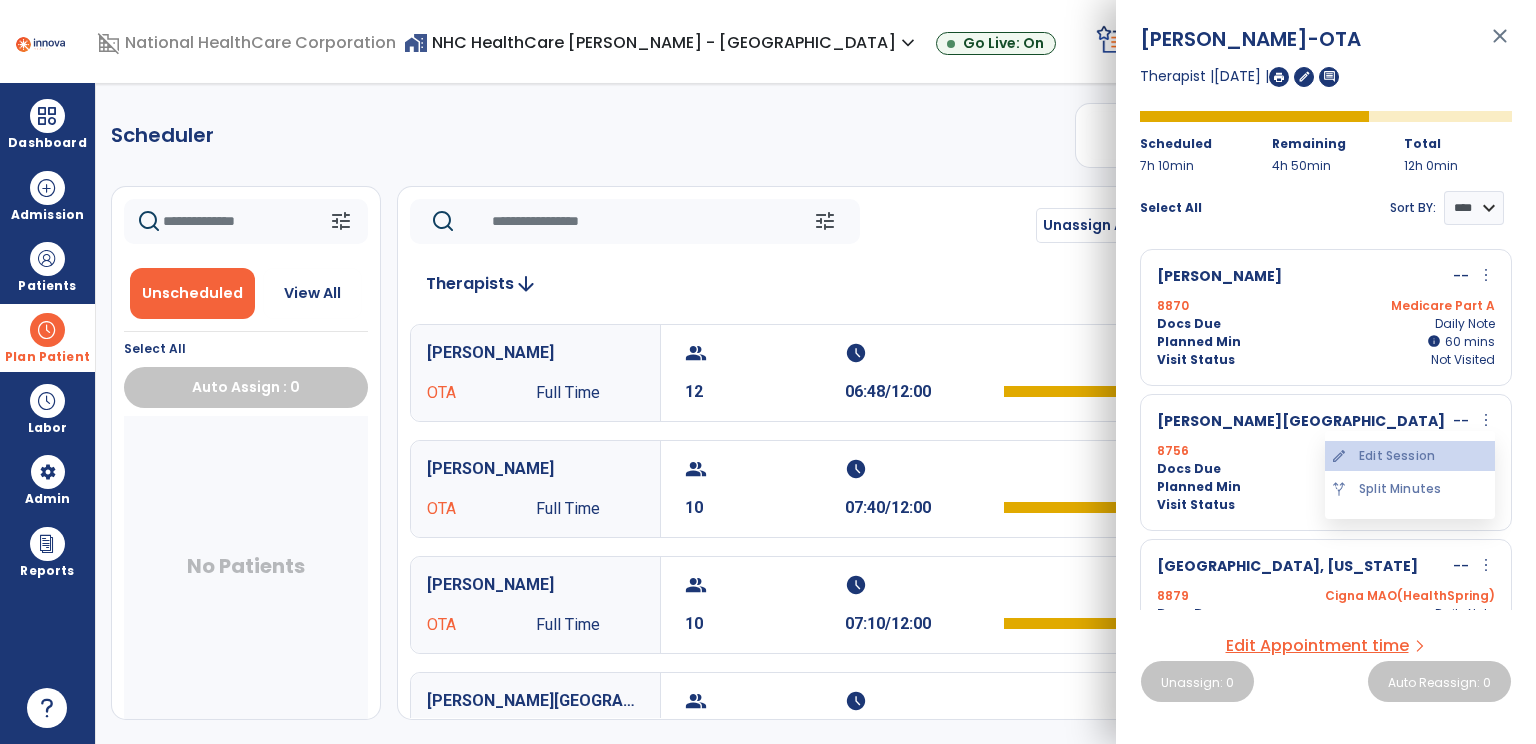 click on "edit   Edit Session" at bounding box center (1410, 456) 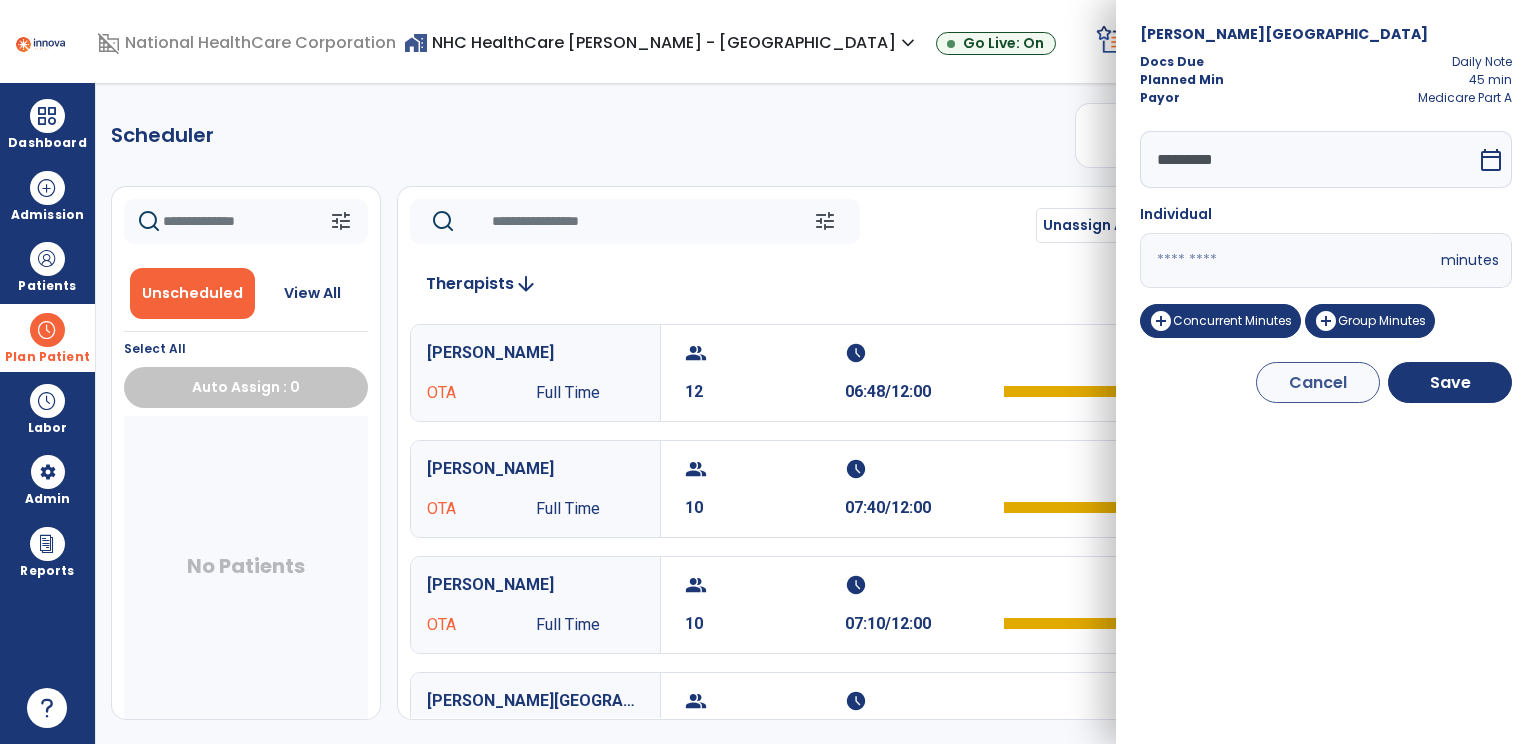 click on "**" at bounding box center [1288, 260] 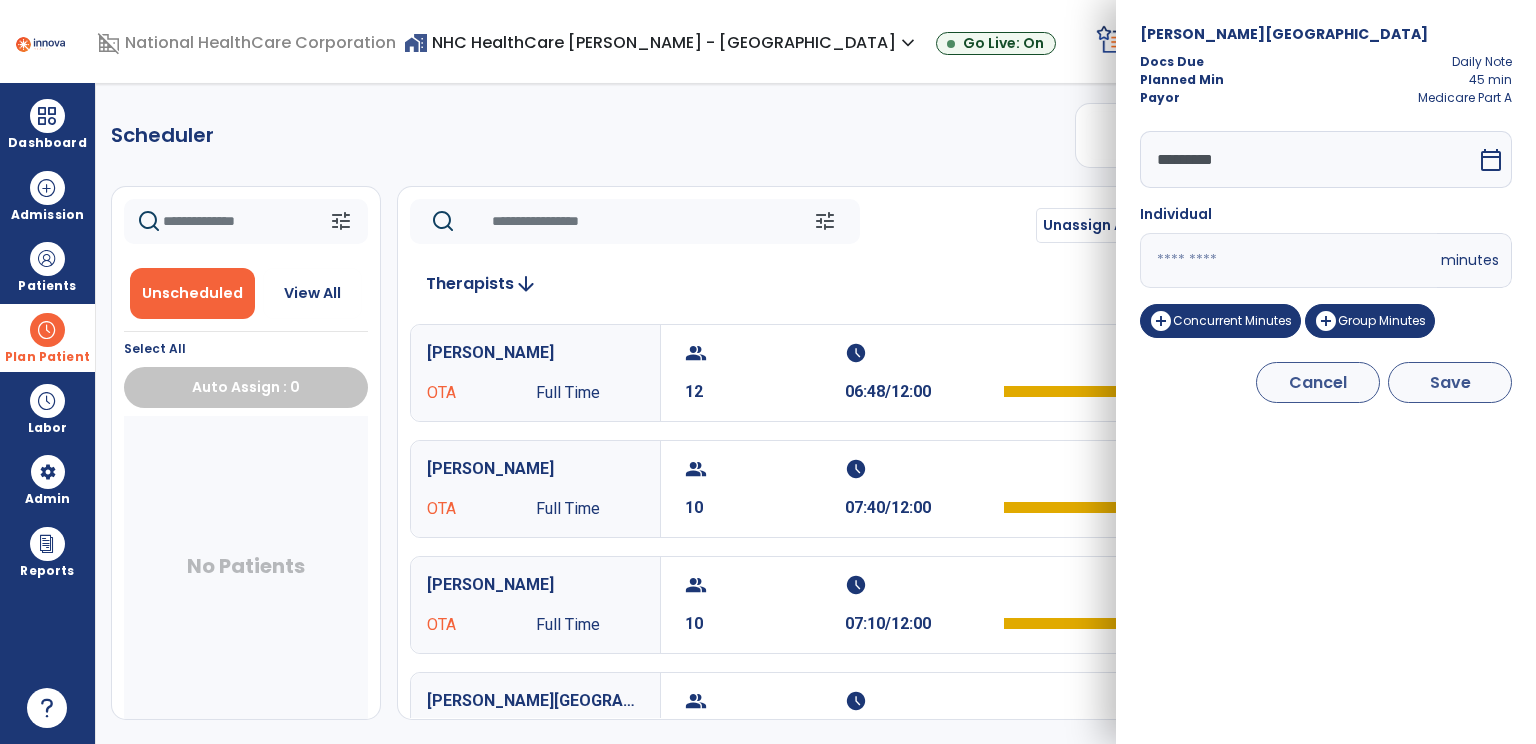 type on "**" 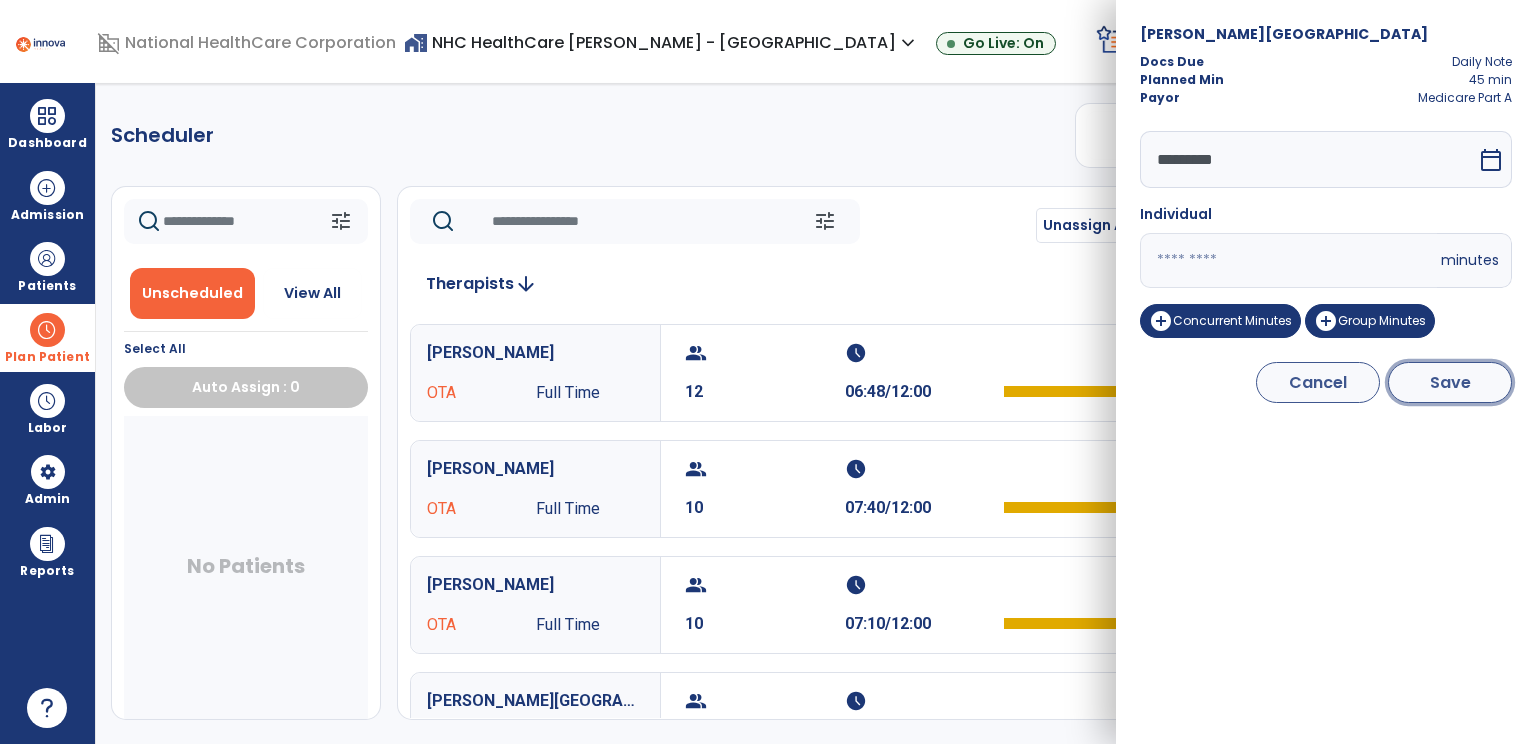 click on "Save" at bounding box center [1450, 382] 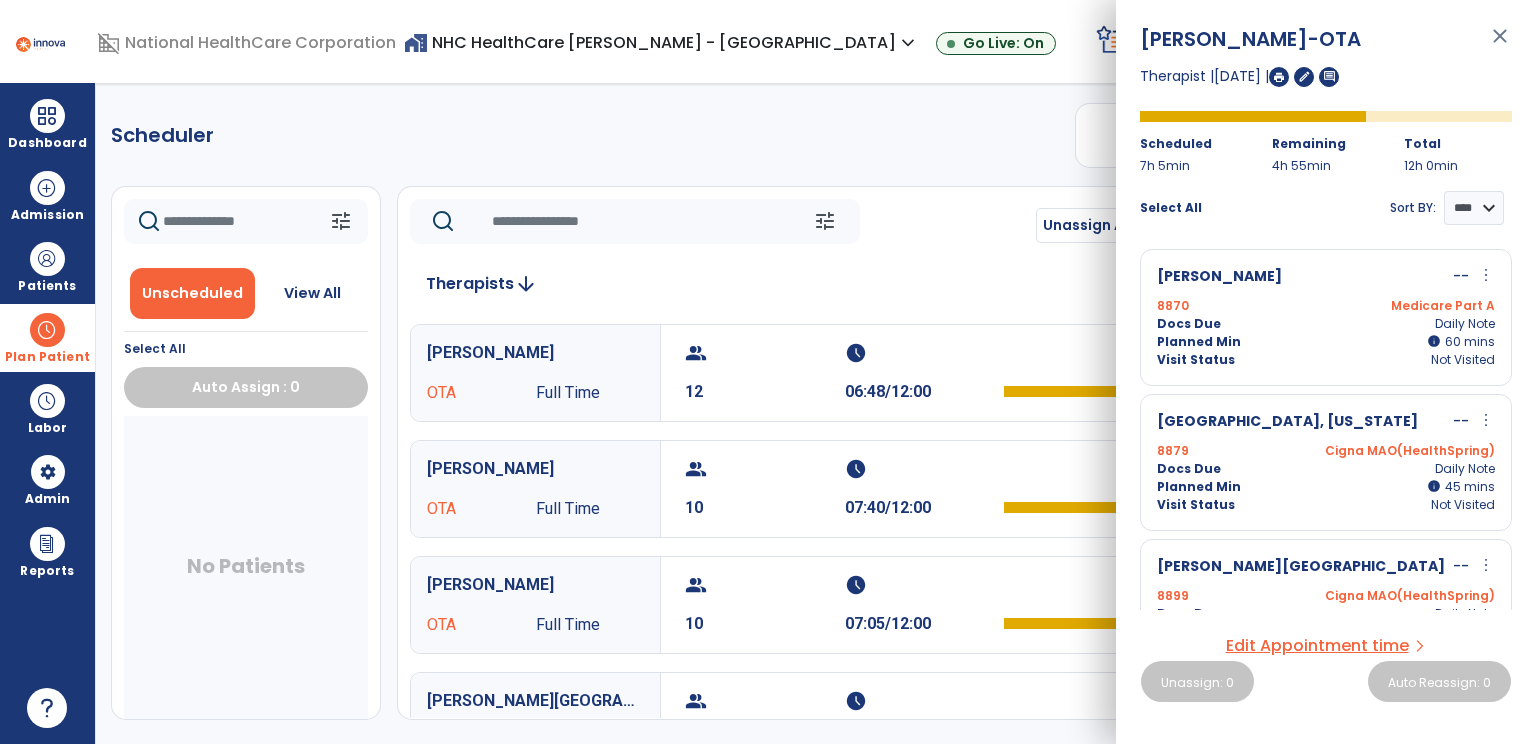 click on "more_vert" at bounding box center (1486, 420) 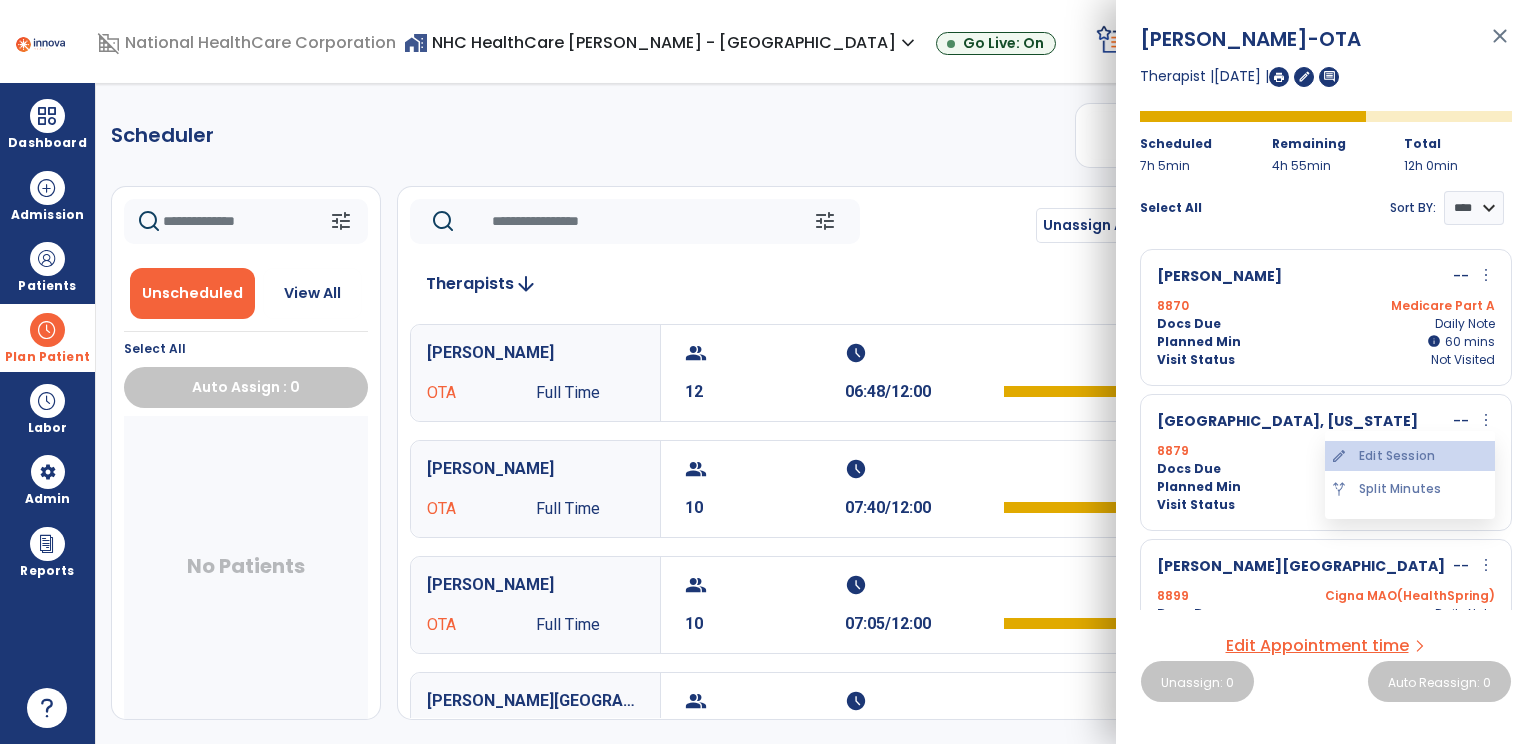 click on "edit   Edit Session" at bounding box center [1410, 456] 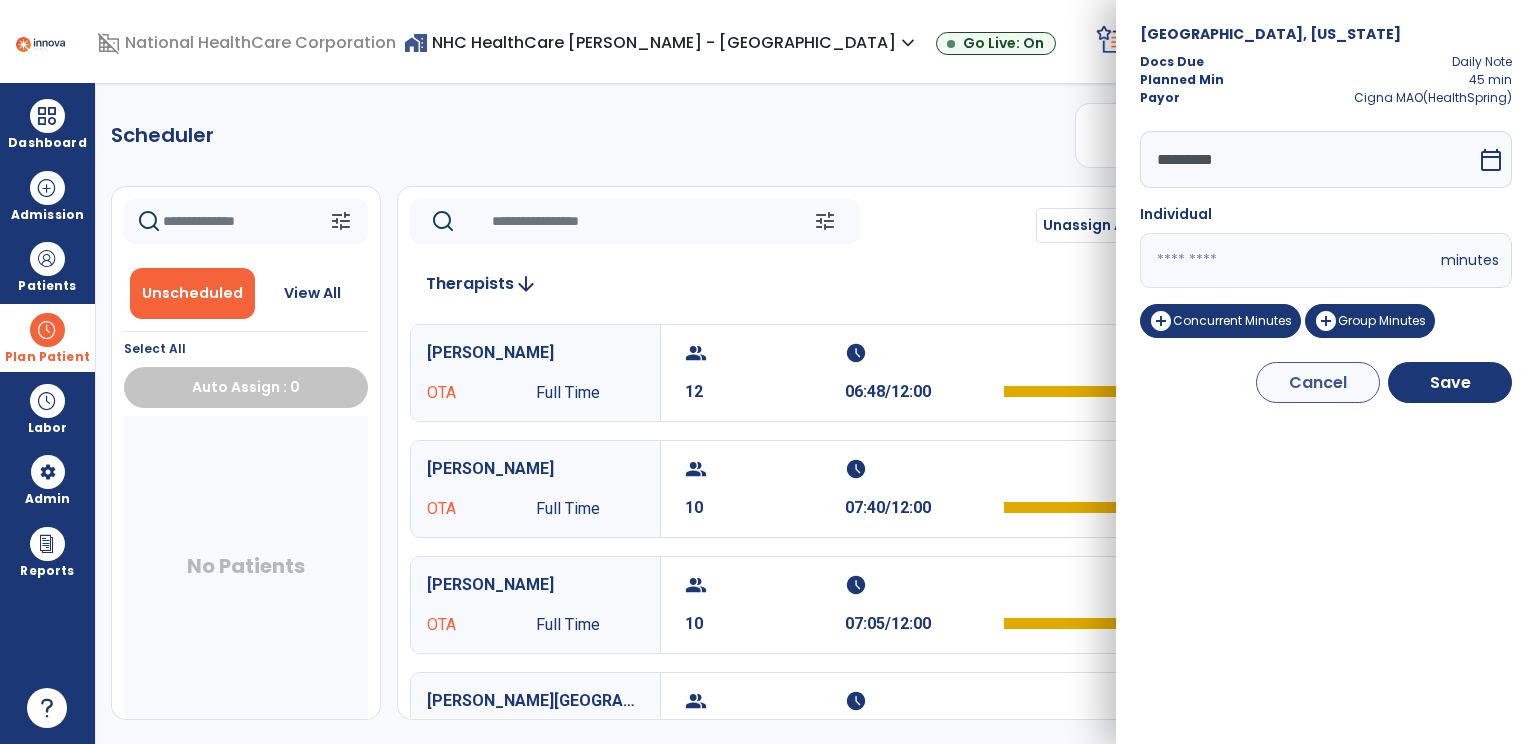 click on "*********  calendar_today  Individual  ** minutes  add_circle   Concurrent Minutes  add_circle   Group Minutes" at bounding box center (1326, 238) 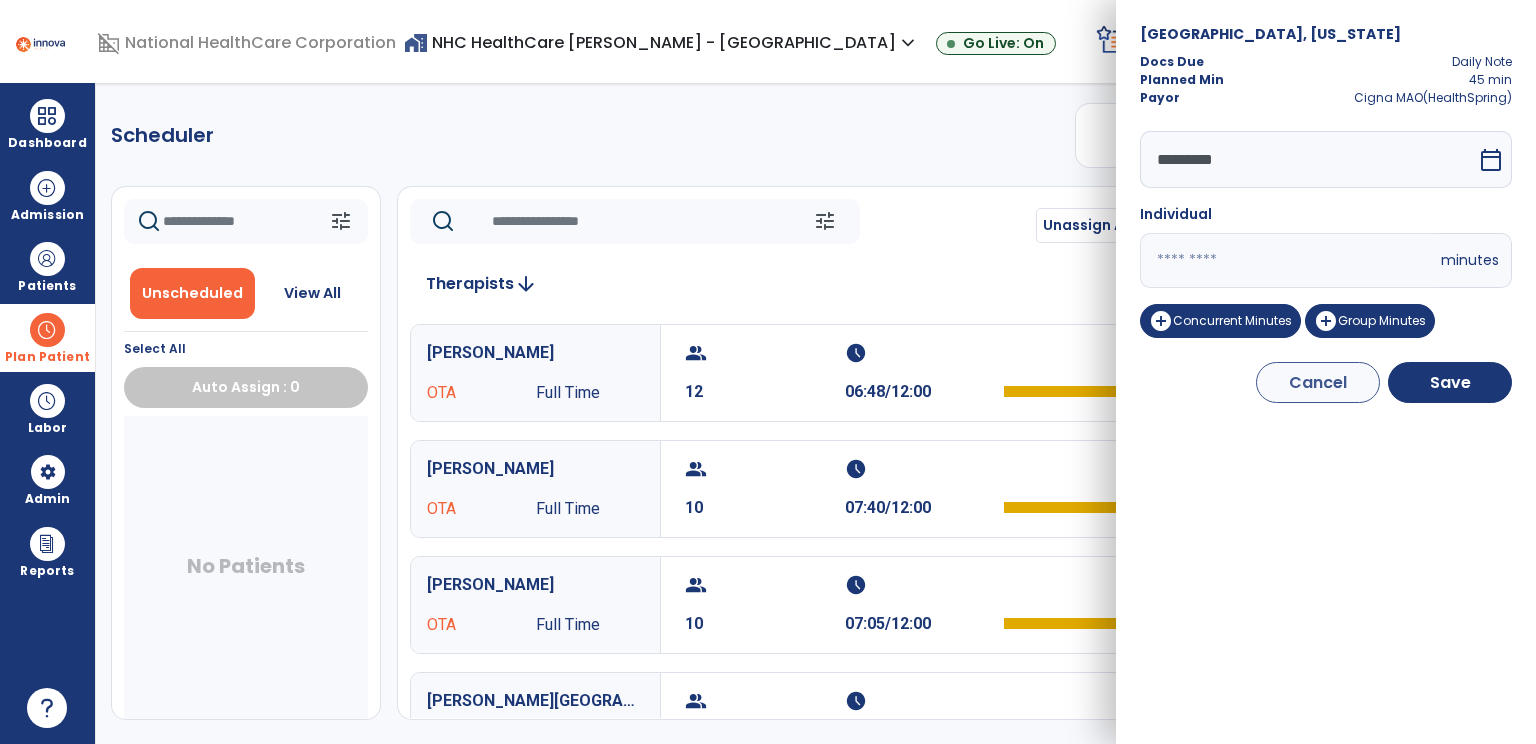 click on "**" at bounding box center (1288, 260) 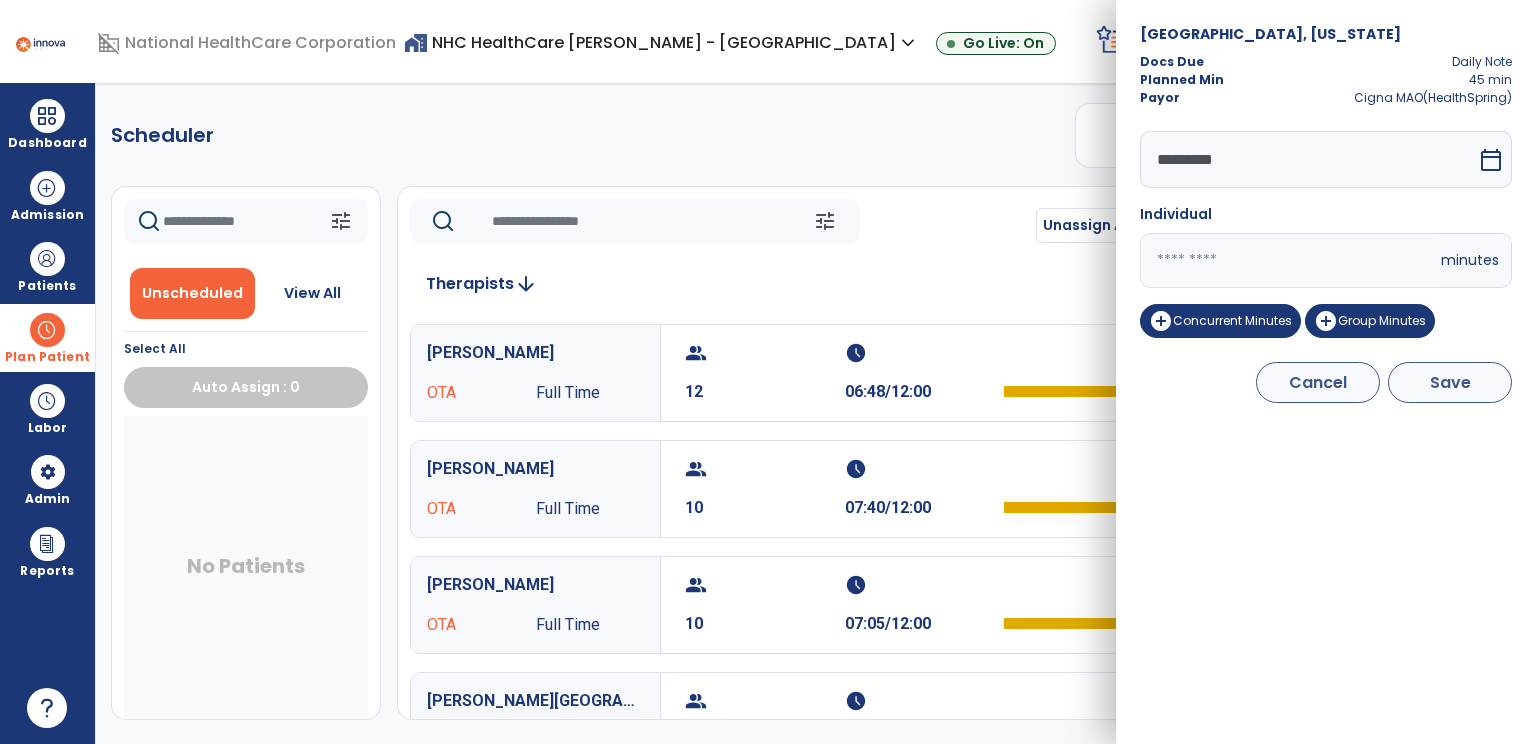 type on "**" 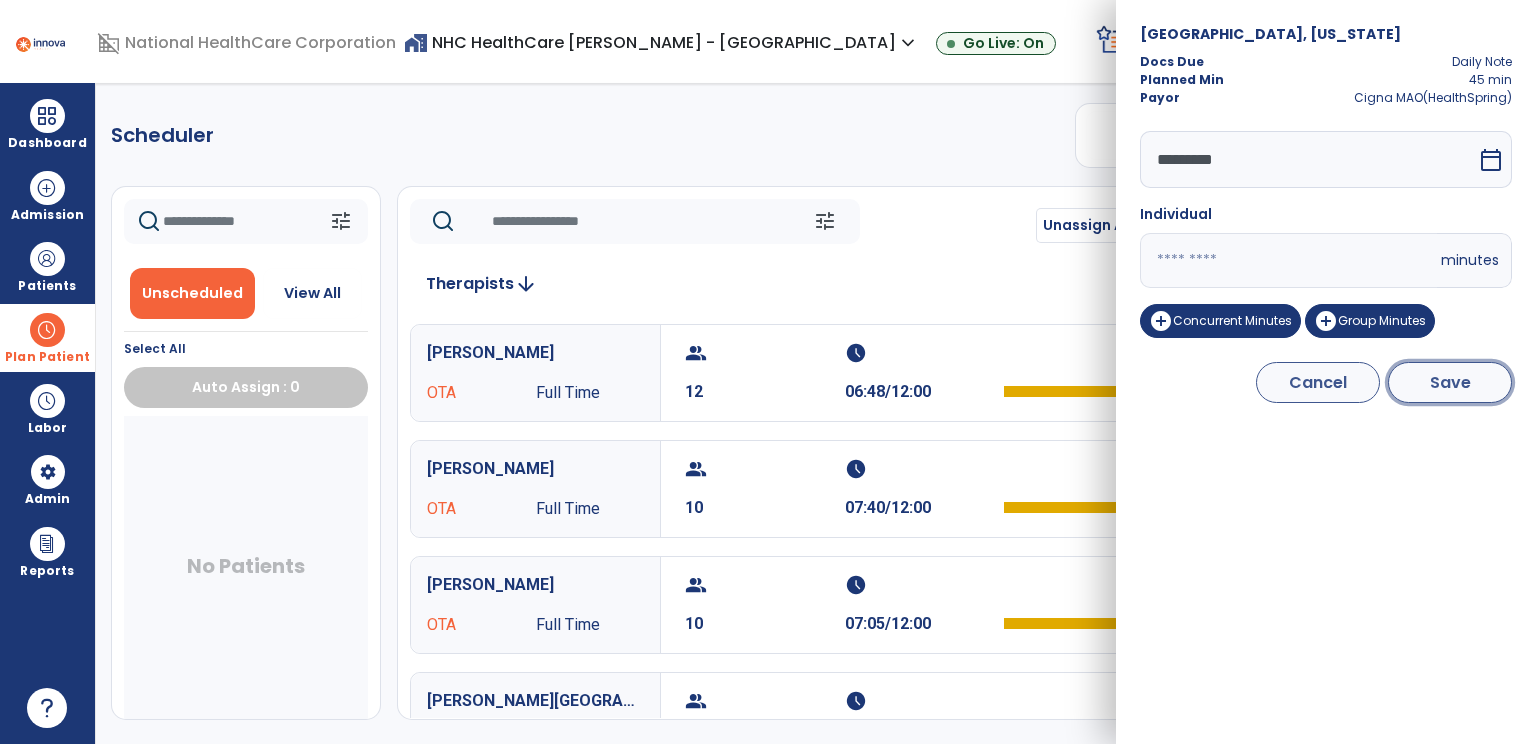 click on "Save" at bounding box center (1450, 382) 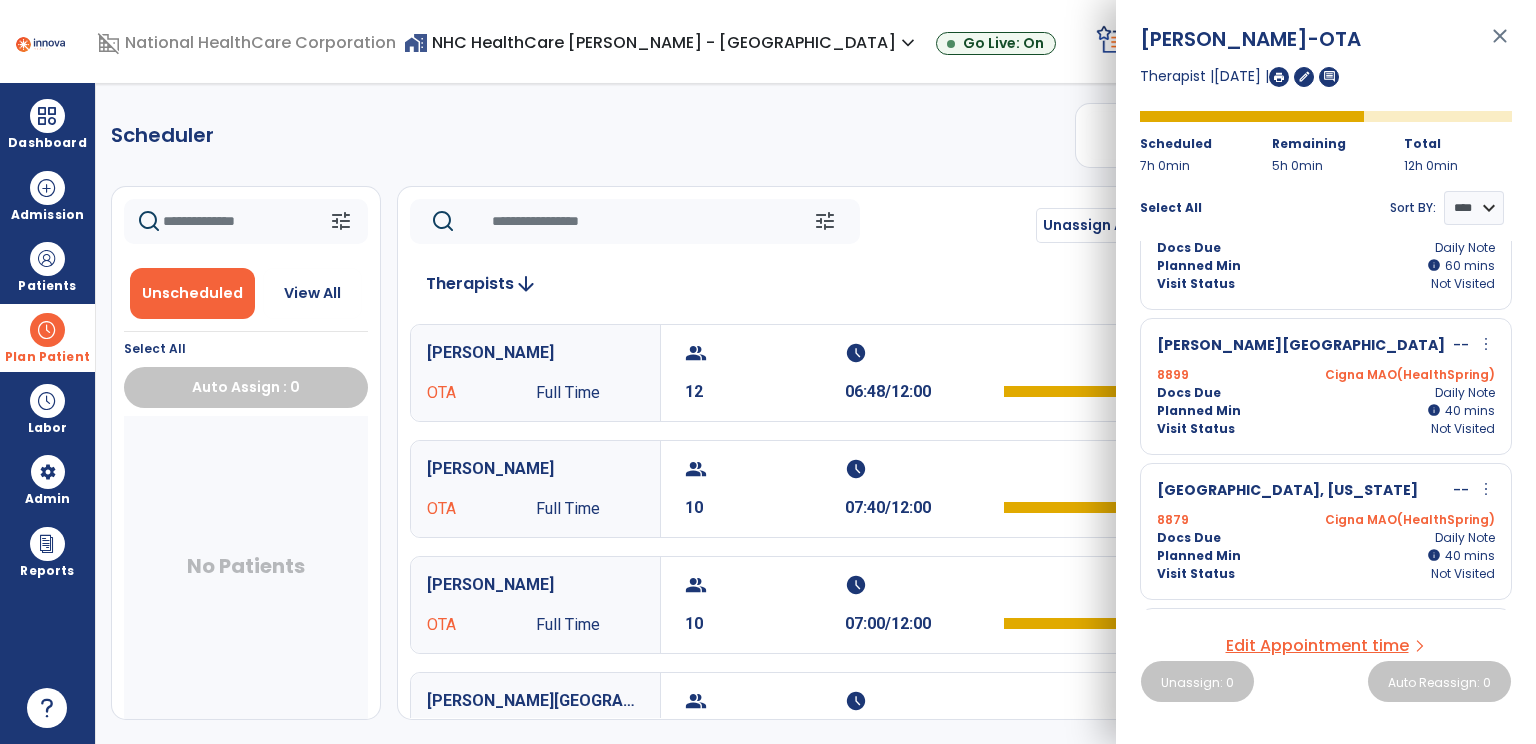 scroll, scrollTop: 148, scrollLeft: 0, axis: vertical 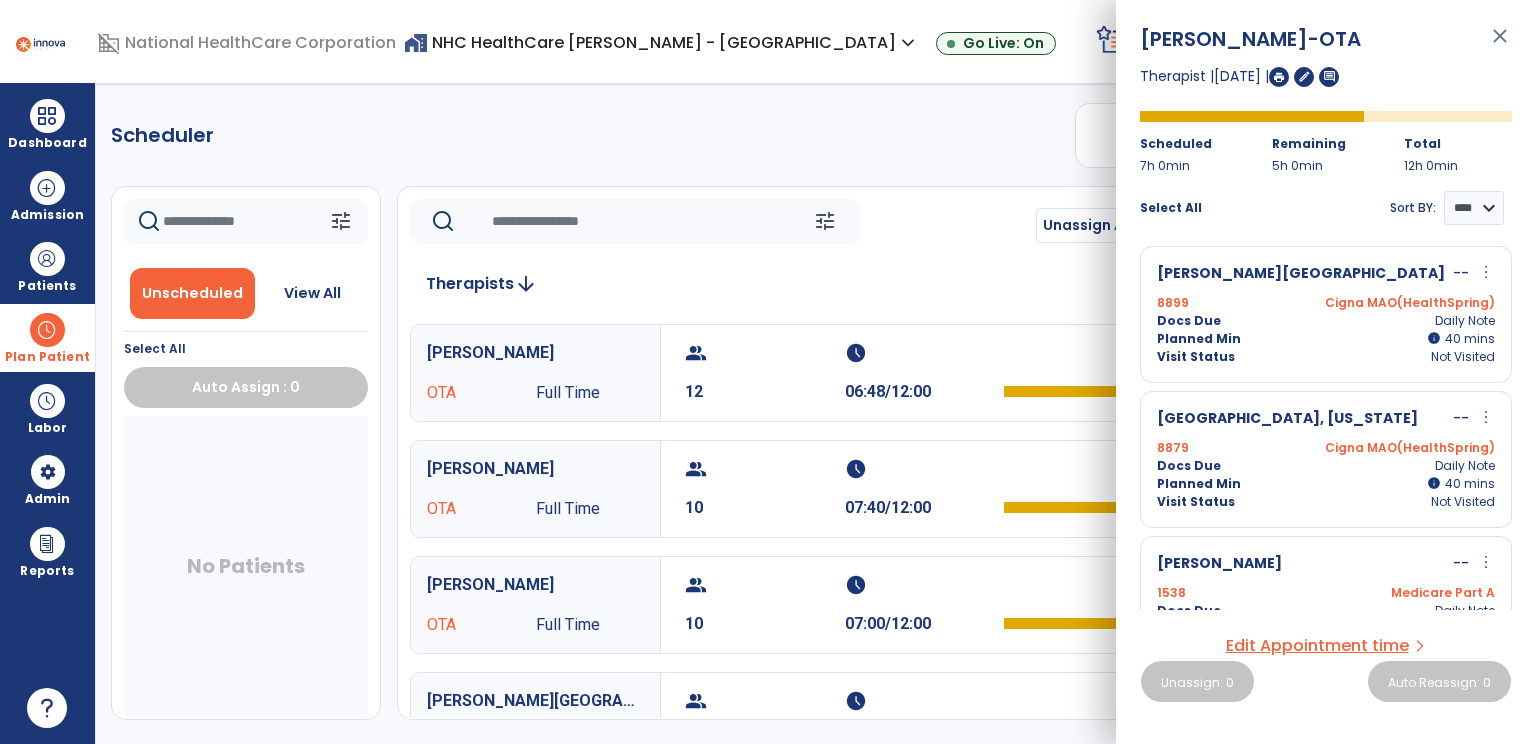 click on "more_vert" at bounding box center [1486, 417] 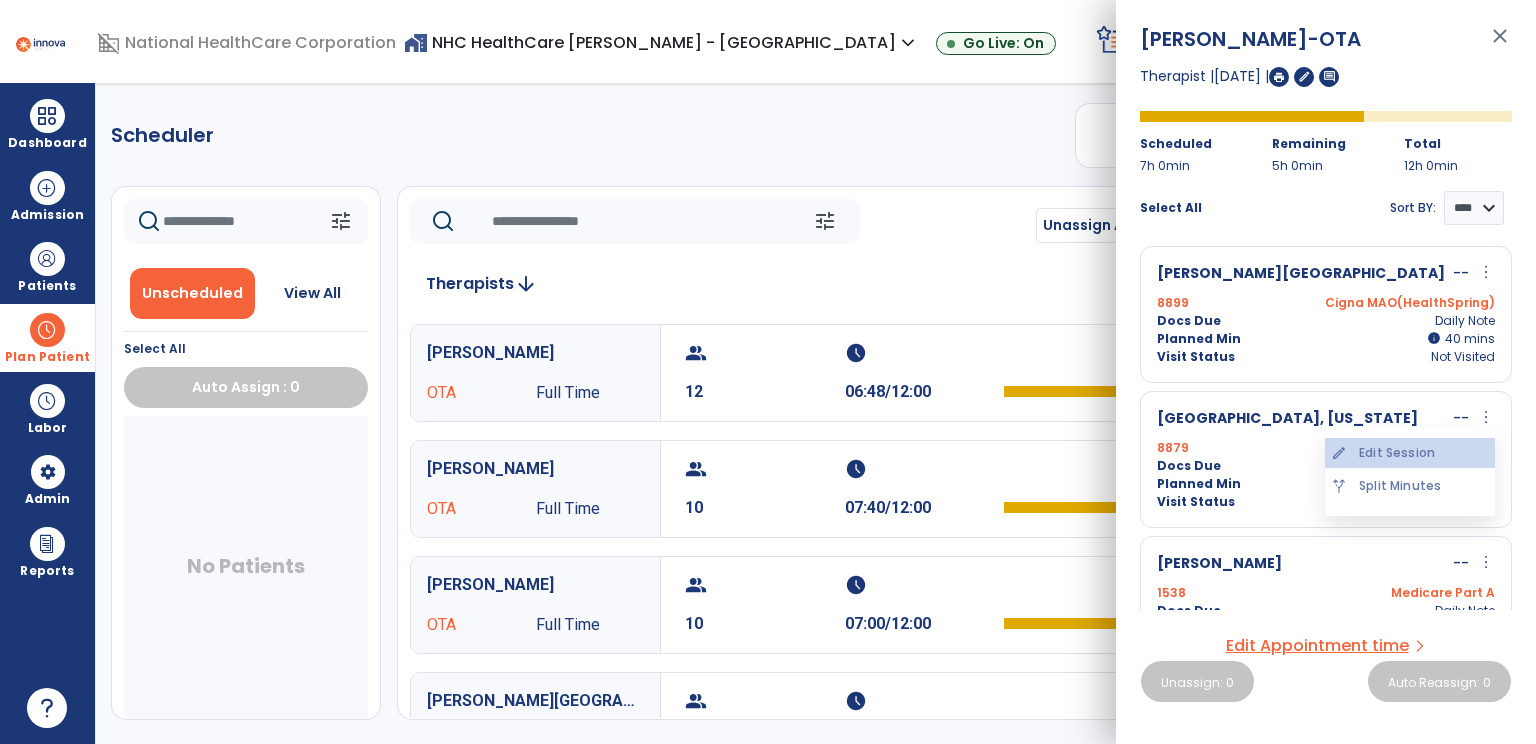 click on "edit   Edit Session" at bounding box center [1410, 453] 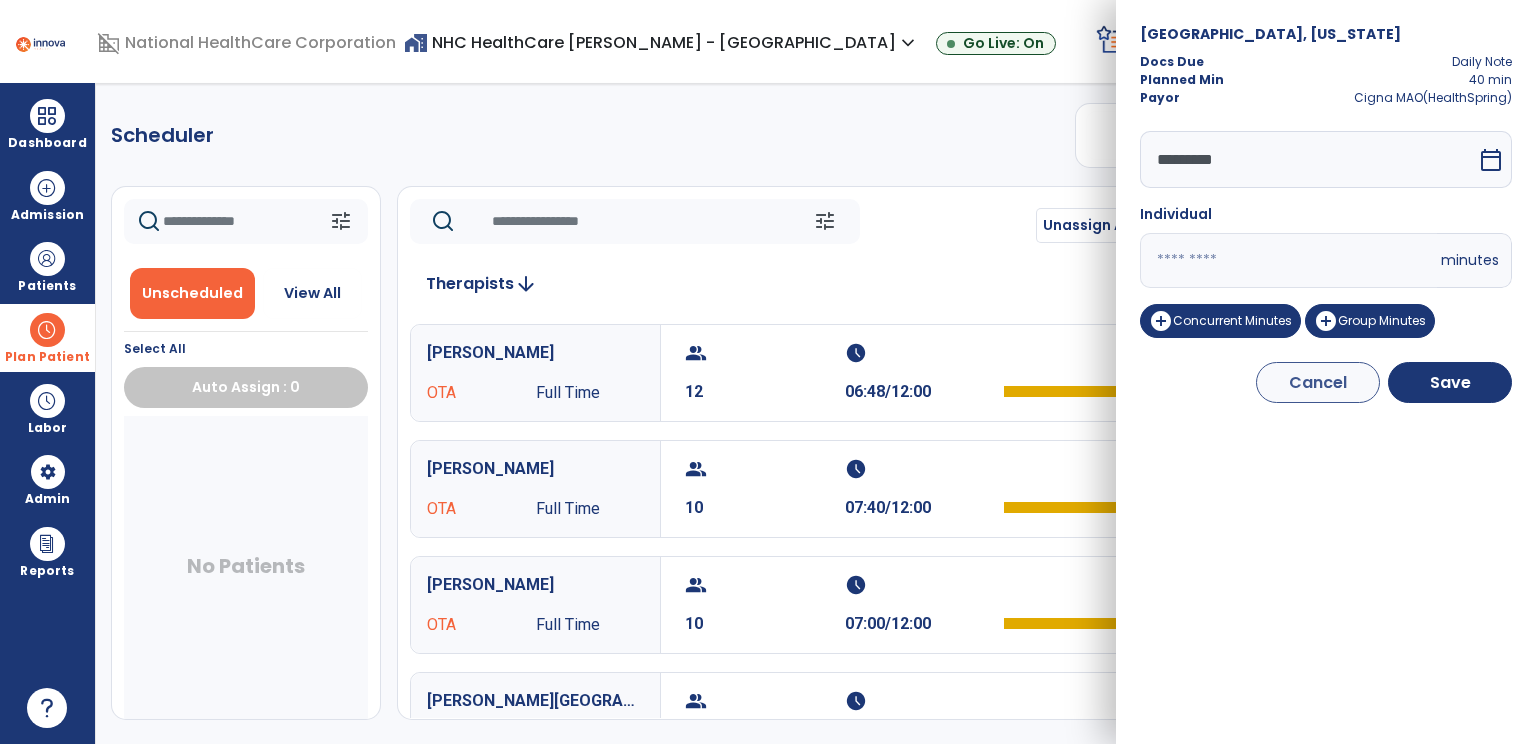 click on "**" at bounding box center [1288, 260] 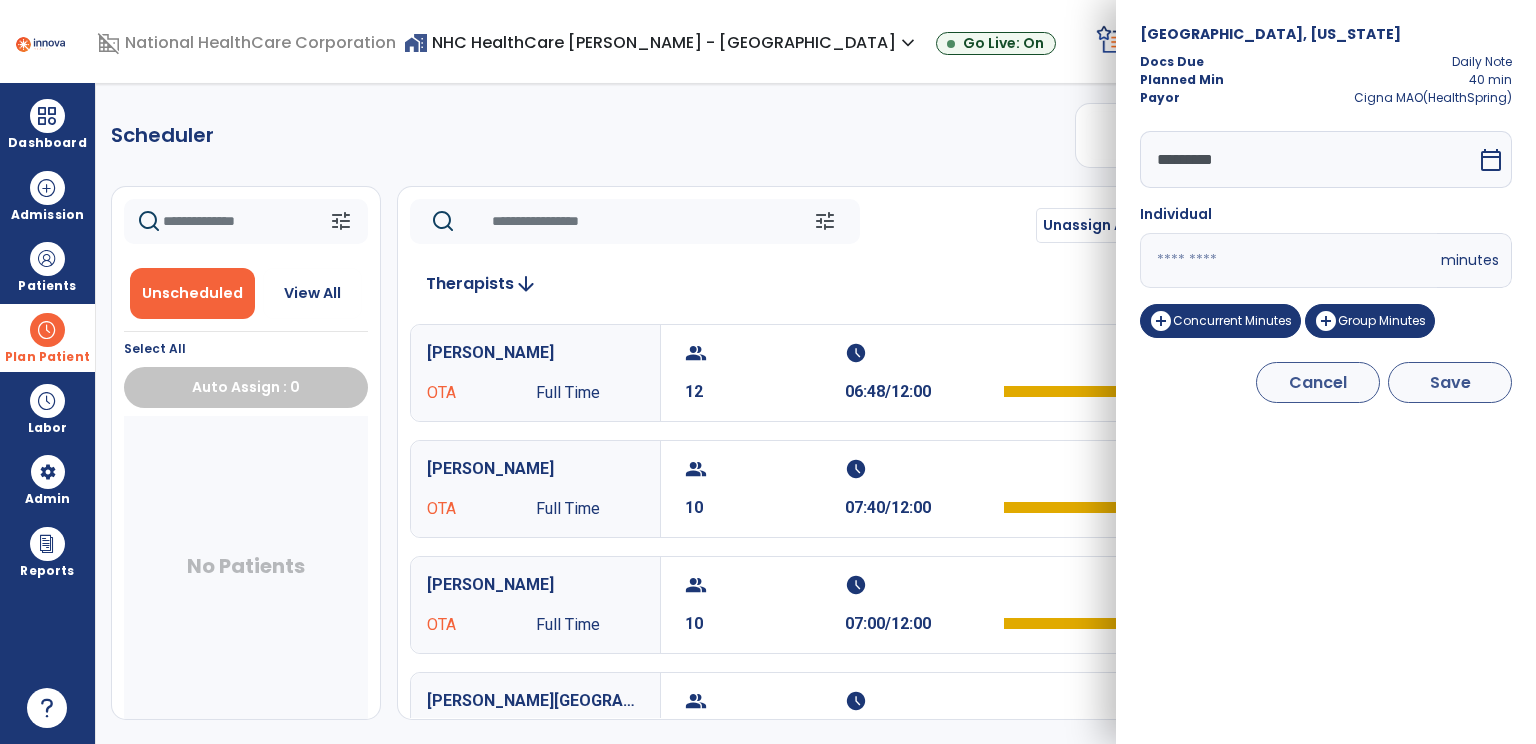 type on "**" 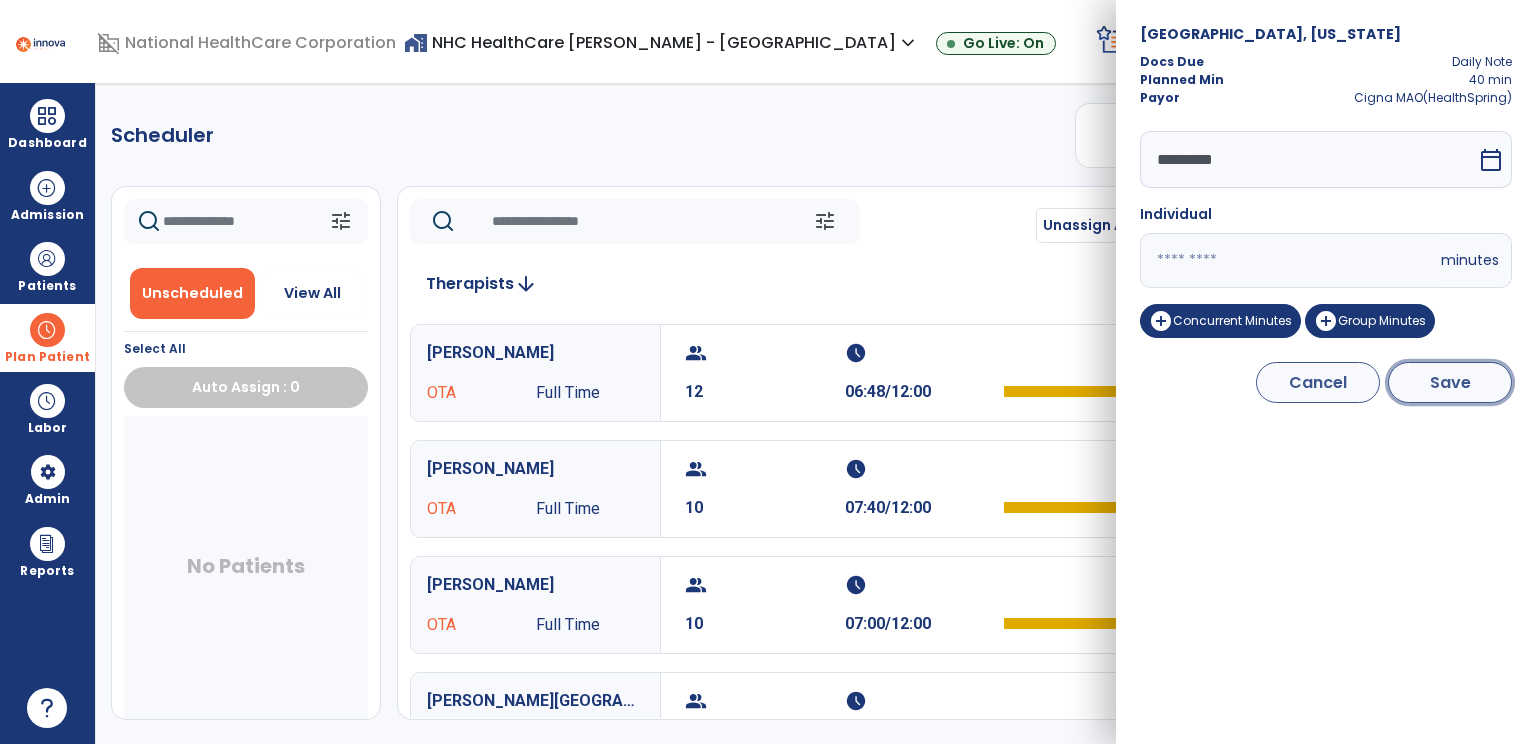 click on "Save" at bounding box center (1450, 382) 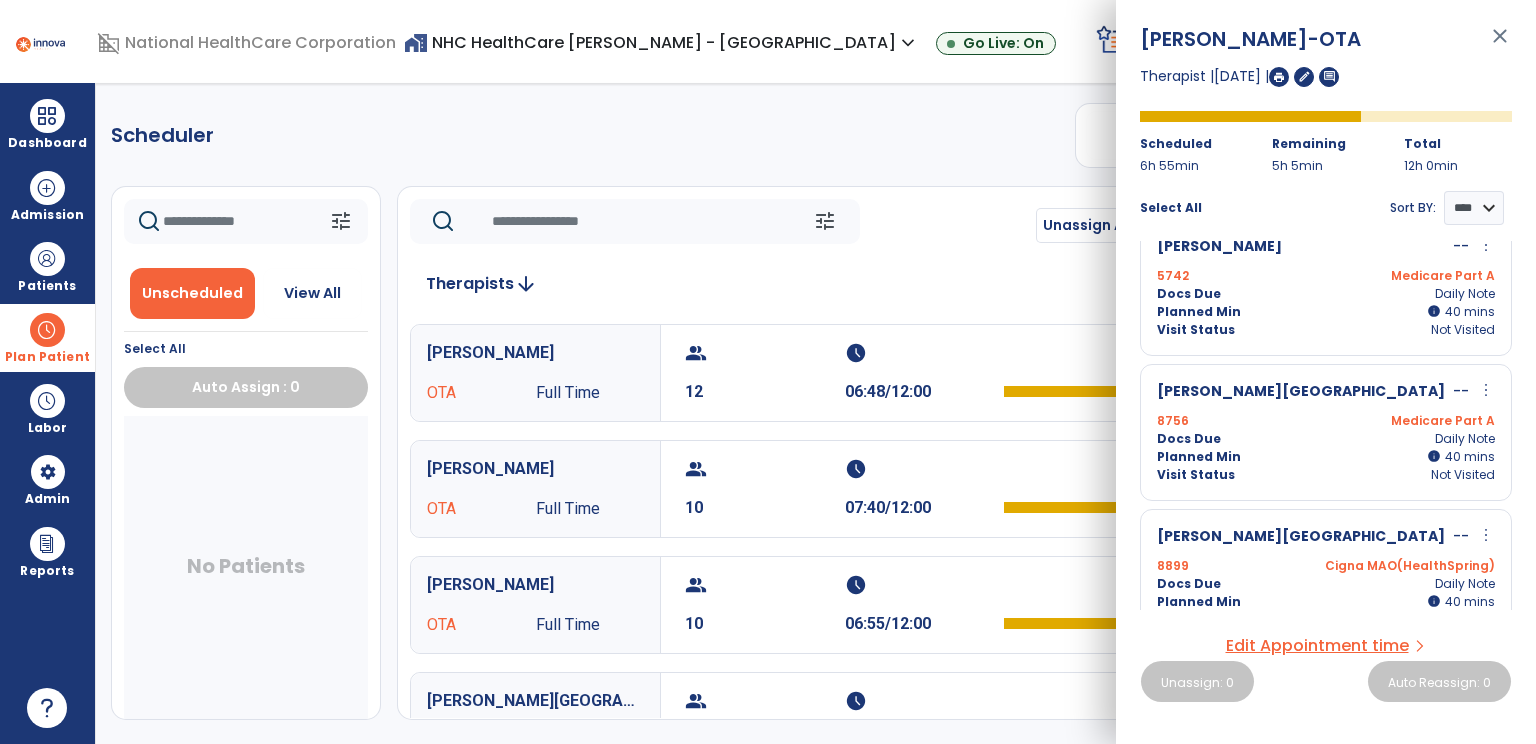 scroll, scrollTop: 322, scrollLeft: 0, axis: vertical 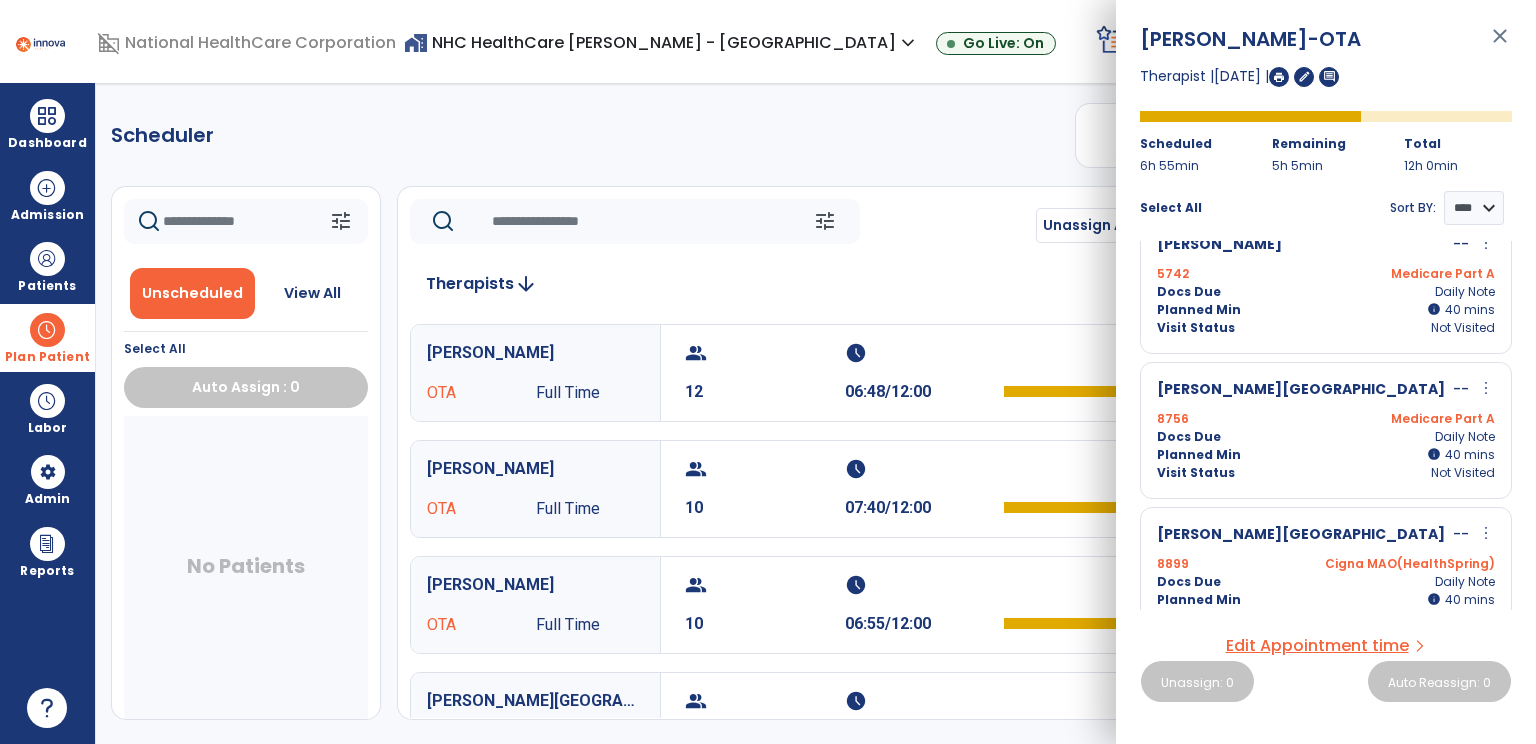 click on "more_vert" at bounding box center (1486, 388) 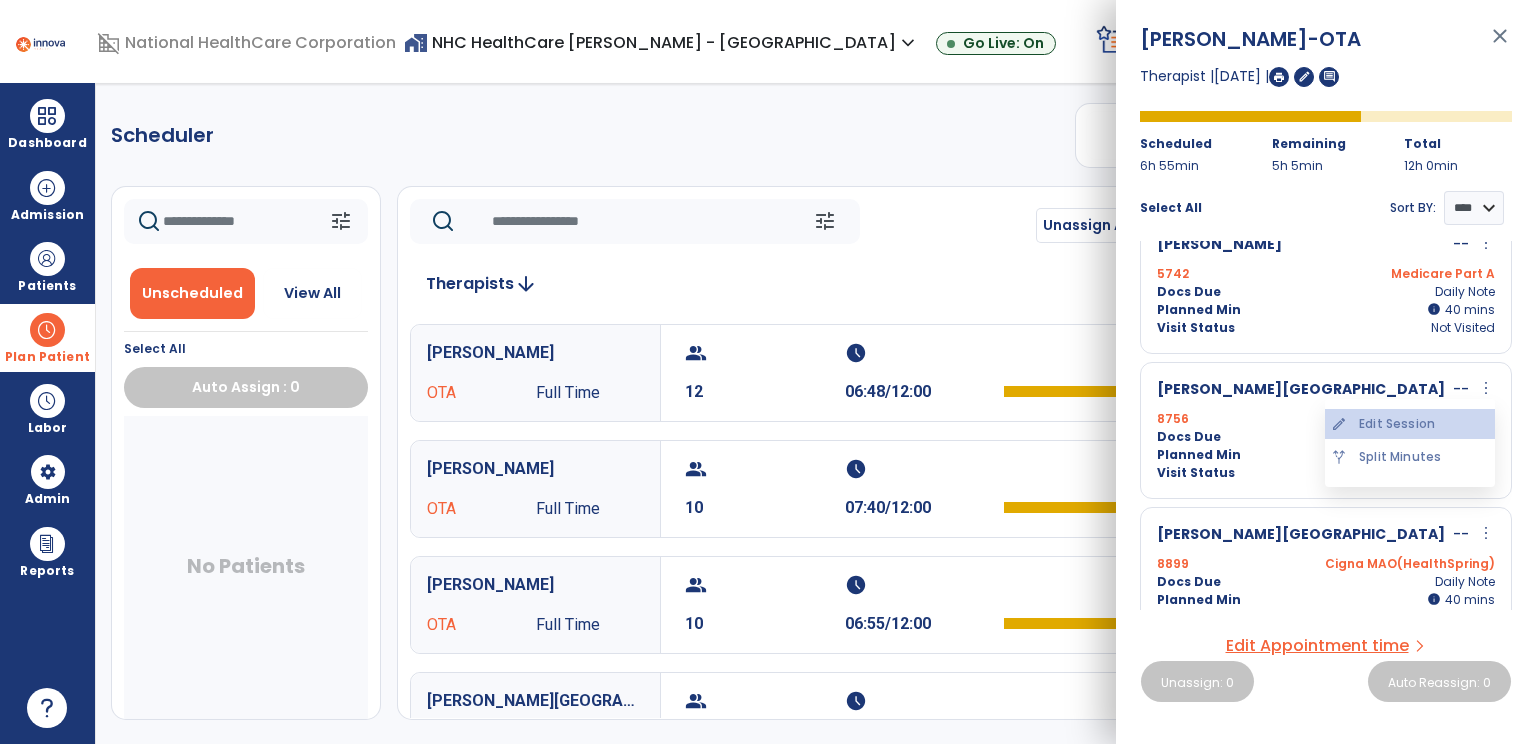 click on "edit   Edit Session" at bounding box center (1410, 424) 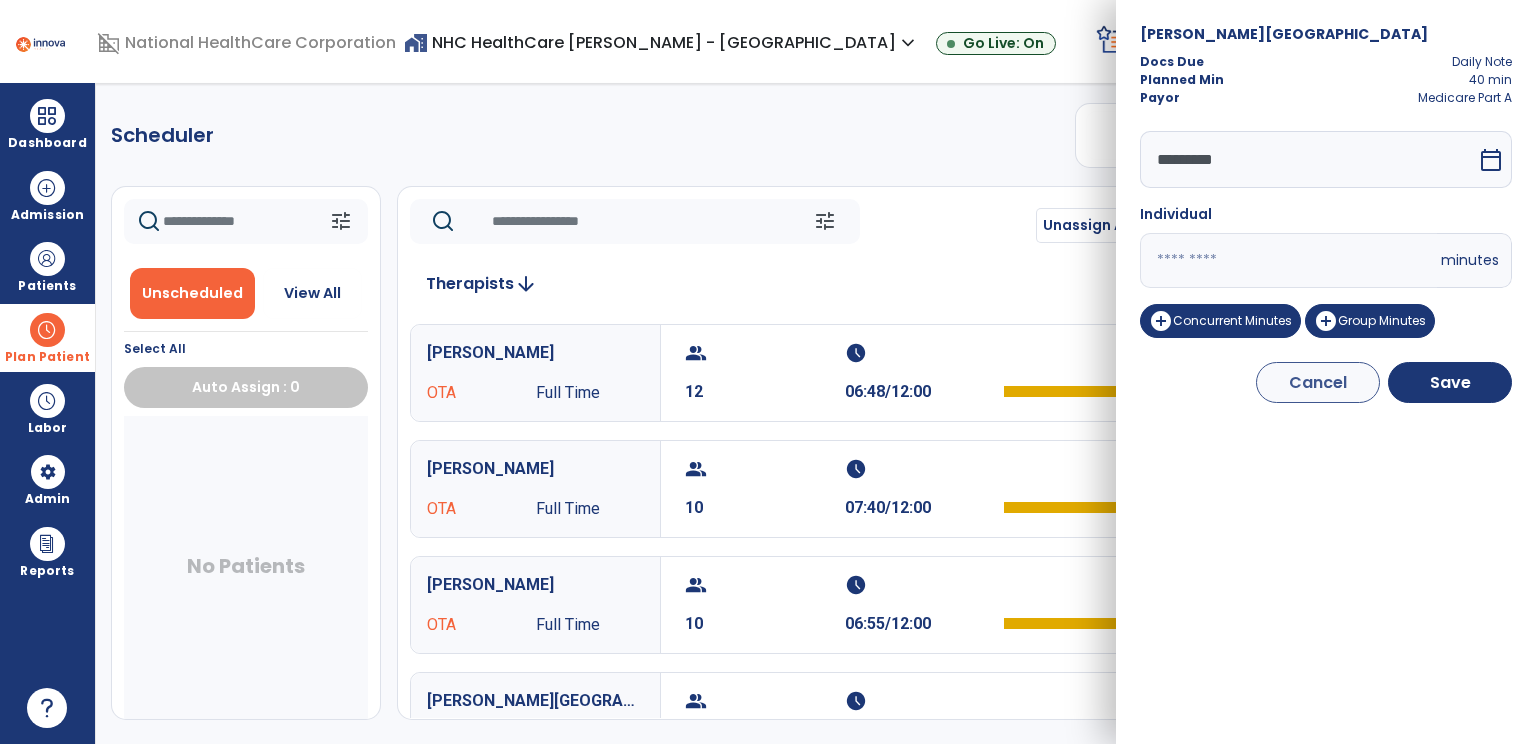 click on "**" at bounding box center [1288, 260] 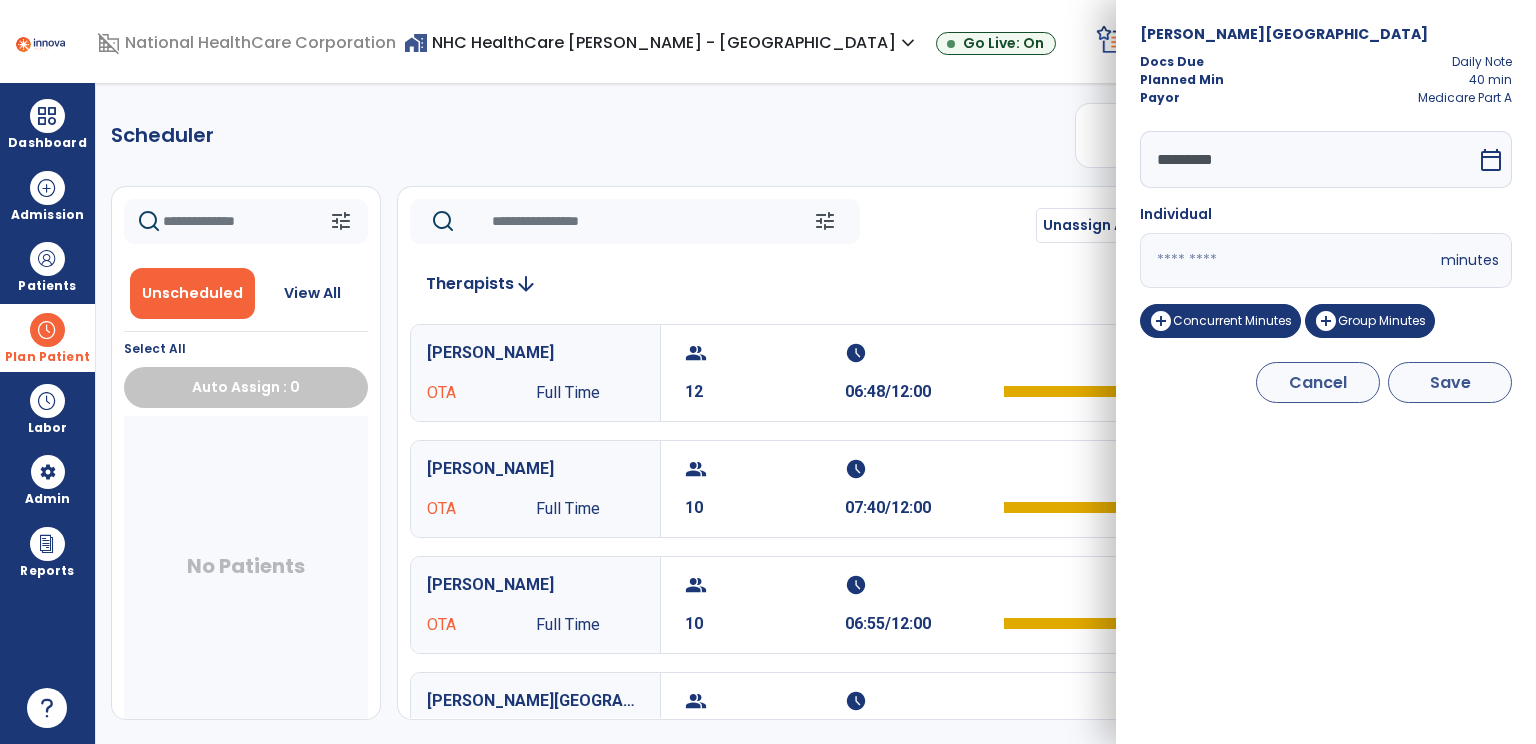 type on "**" 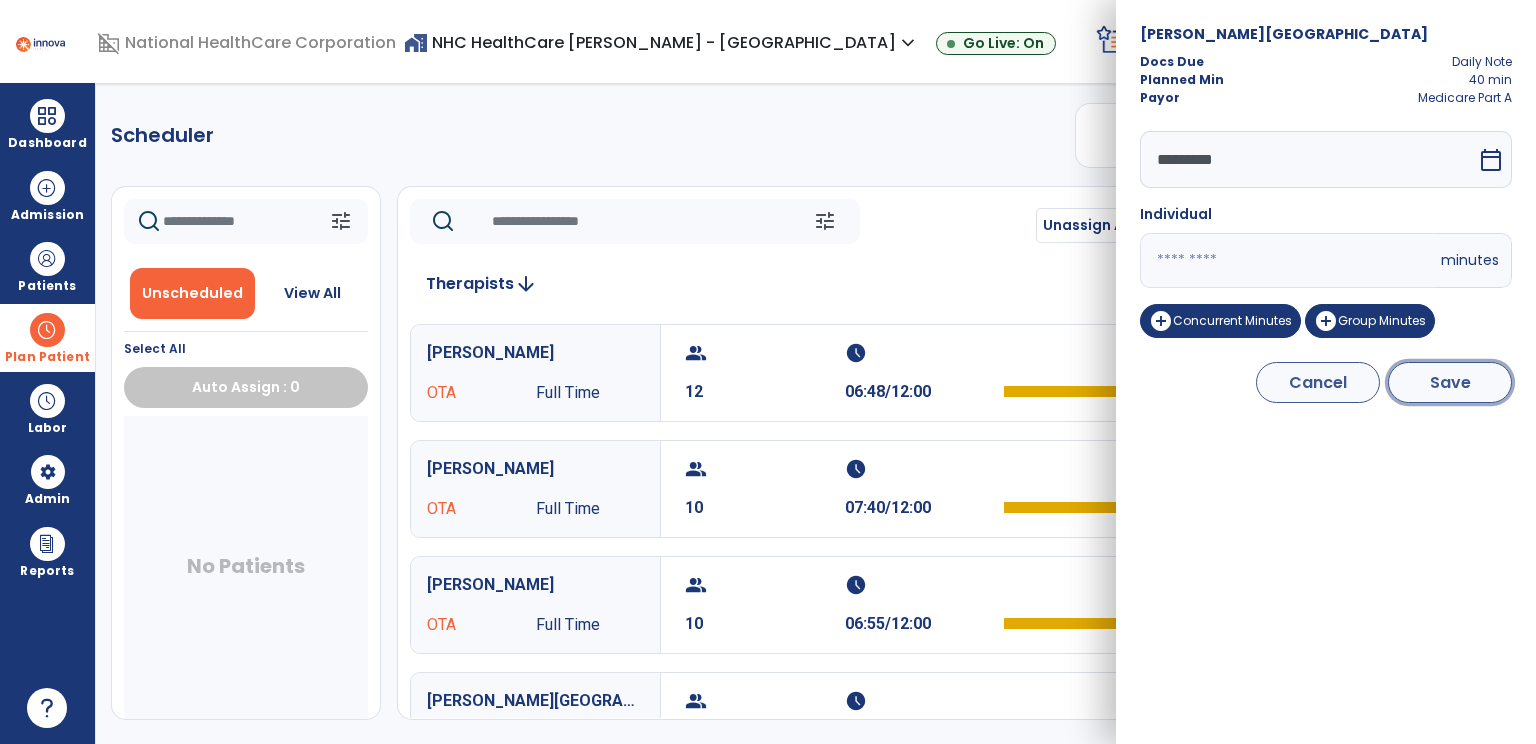 click on "Save" at bounding box center (1450, 382) 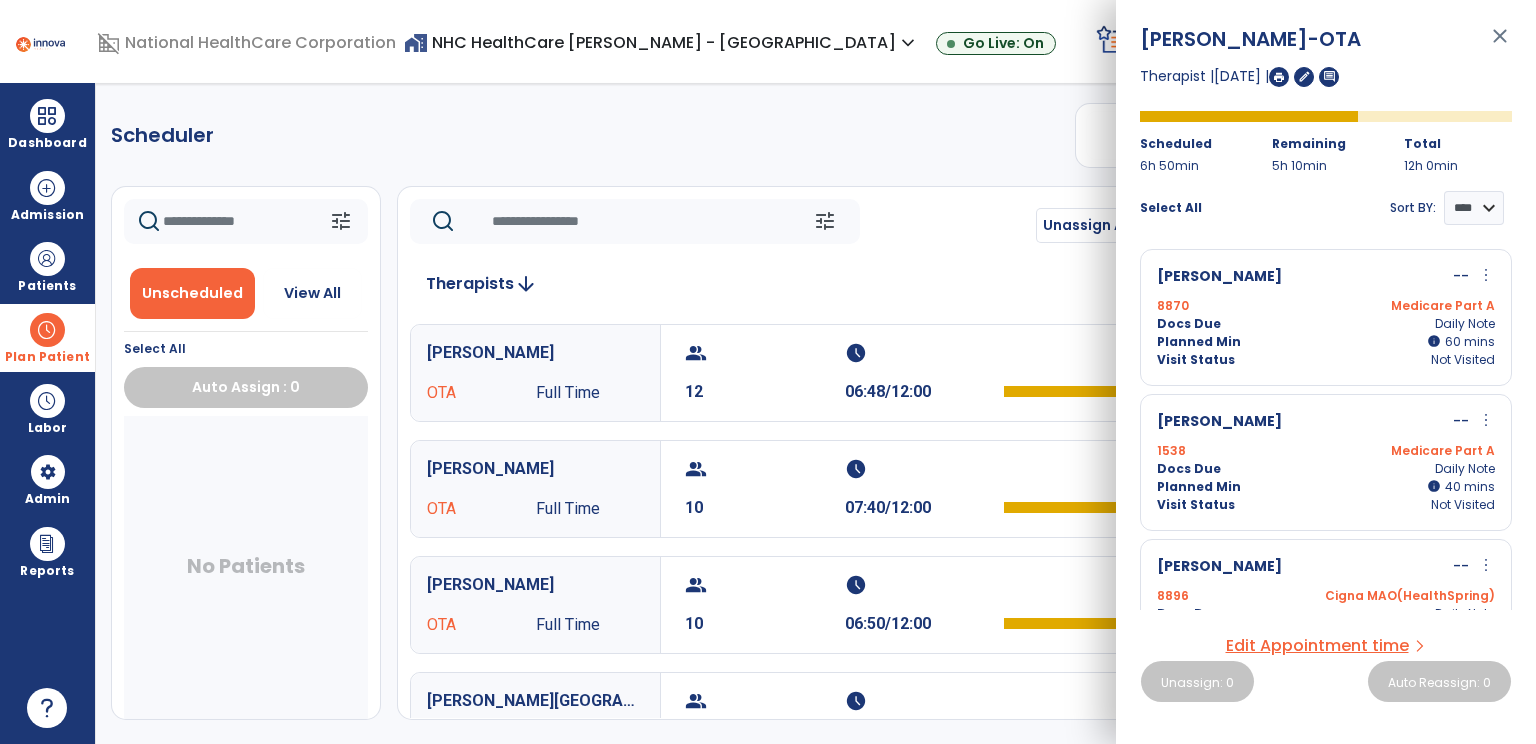 click on "more_vert" at bounding box center (1486, 420) 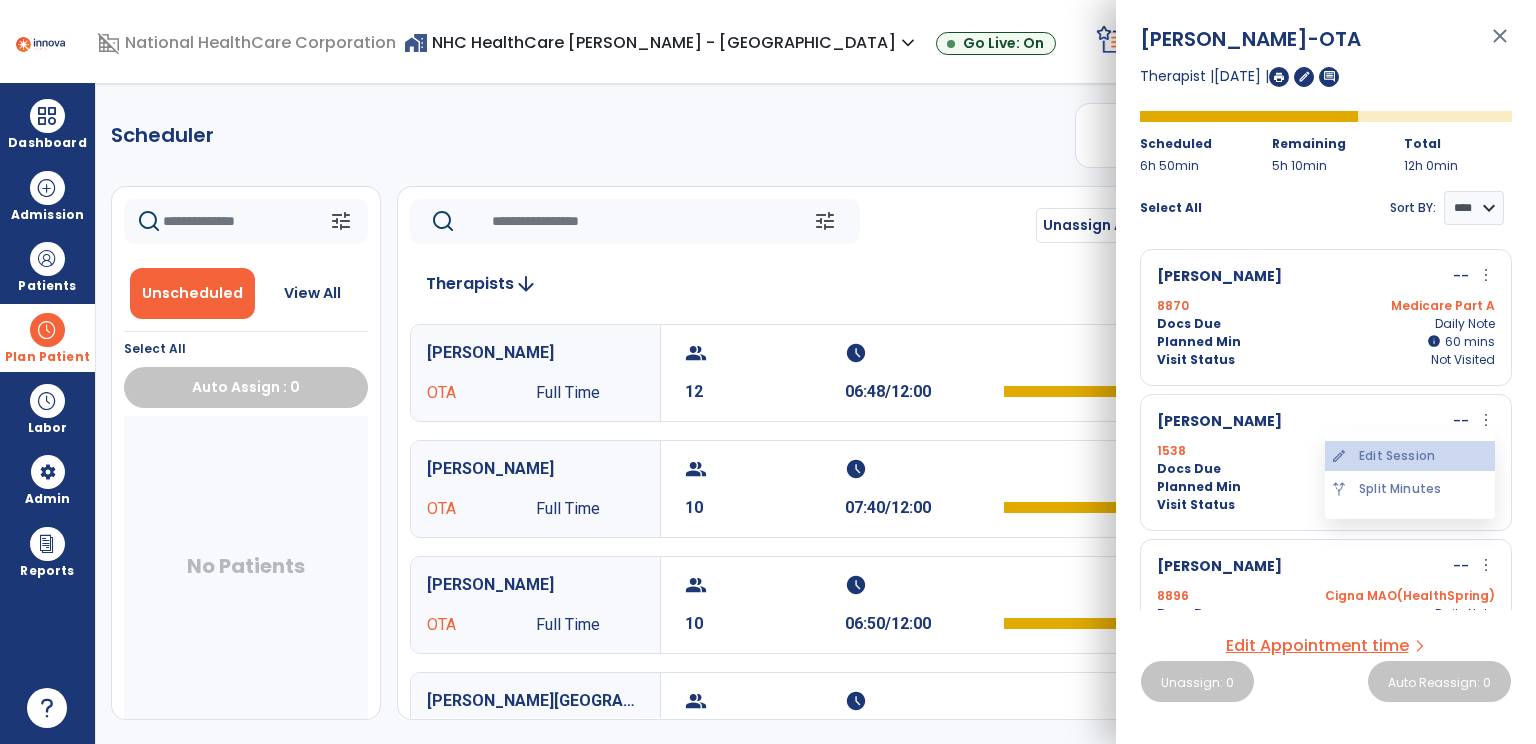 click on "edit   Edit Session" at bounding box center (1410, 456) 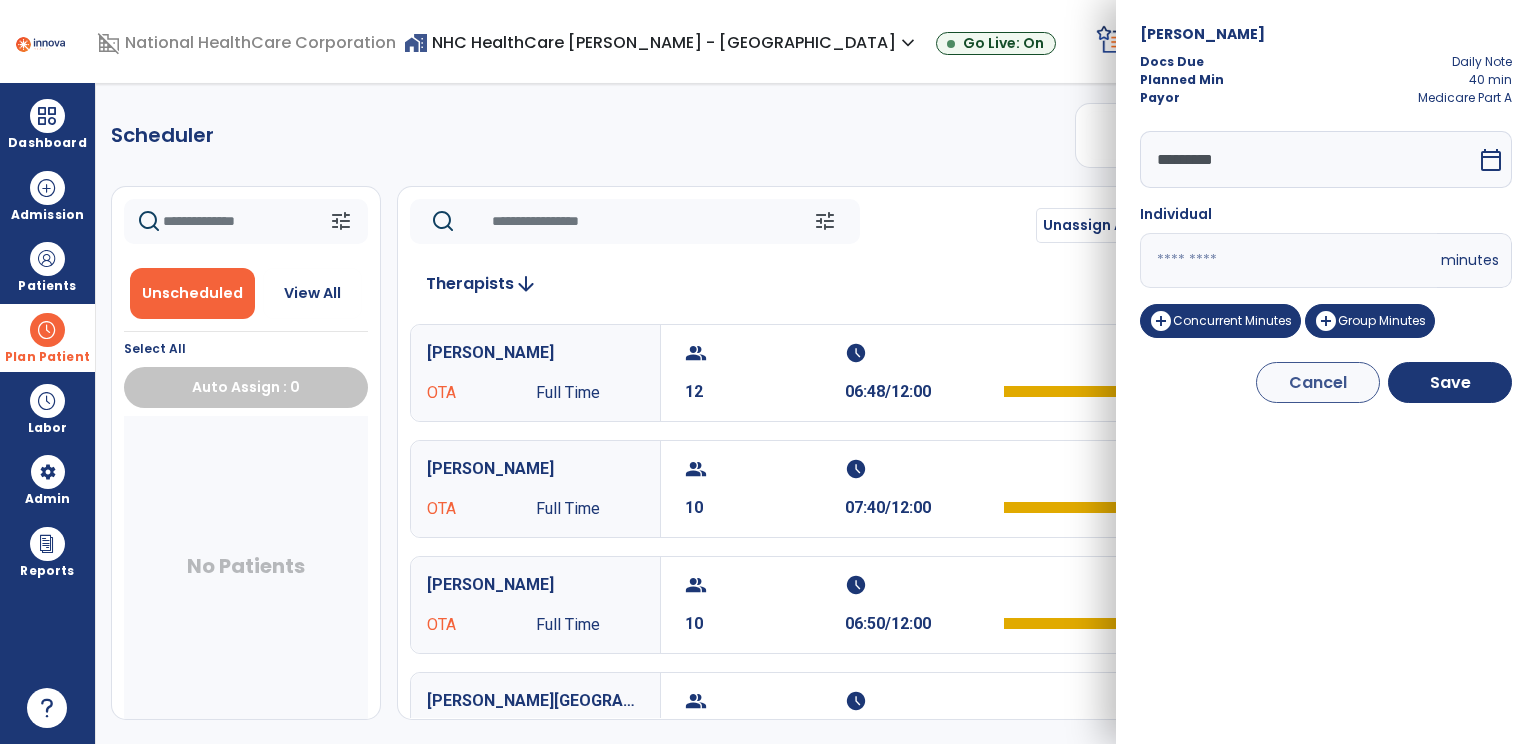 click on "**" at bounding box center [1288, 260] 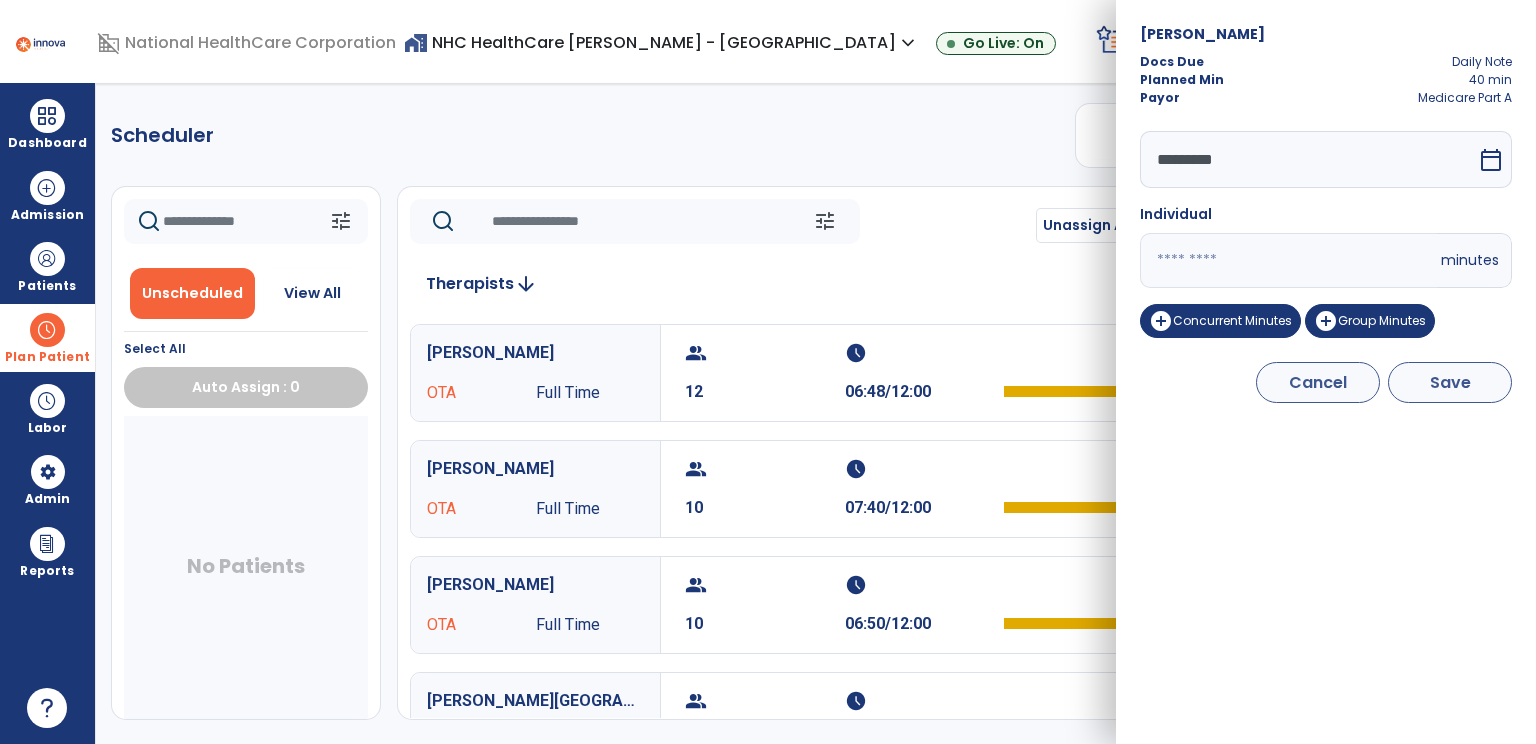 type on "**" 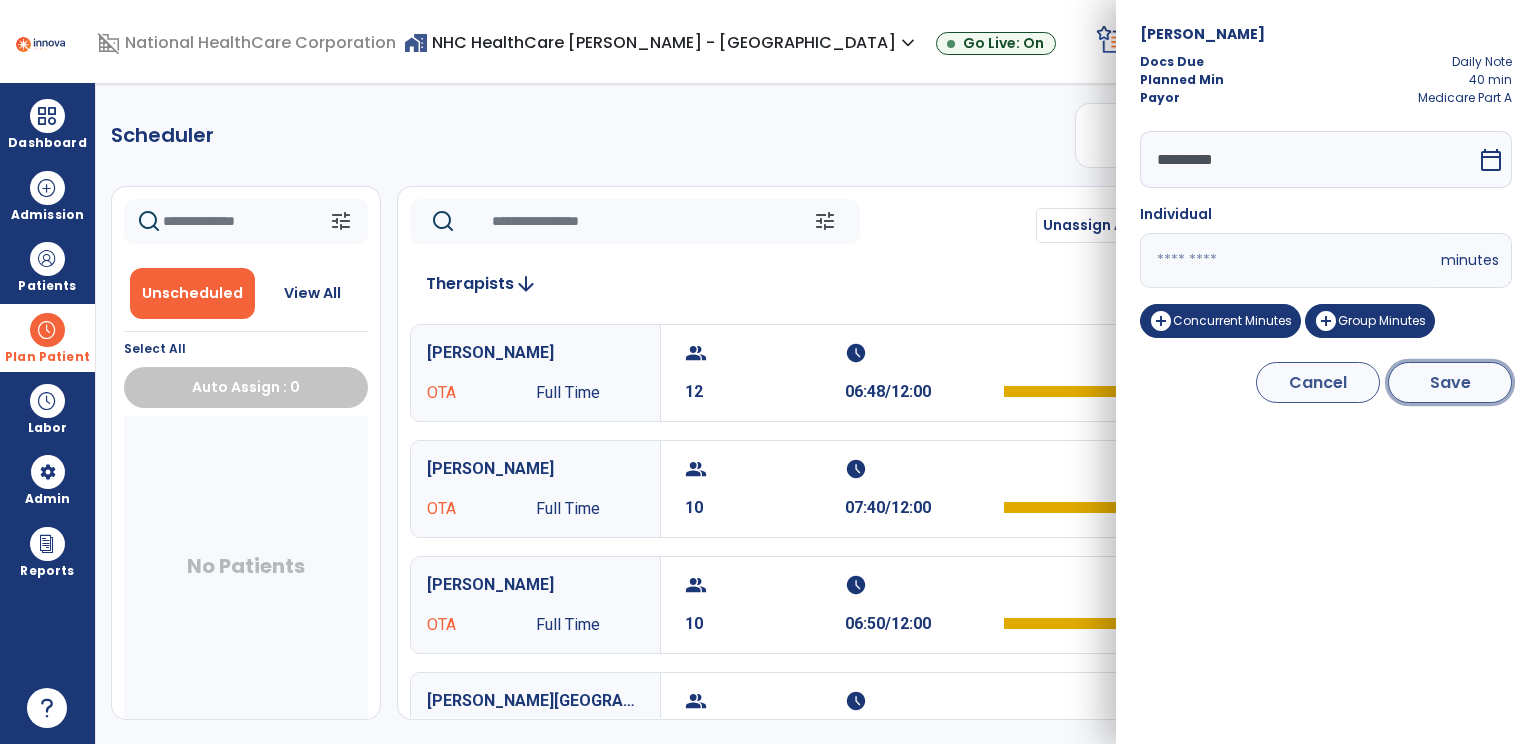 click on "Save" at bounding box center [1450, 382] 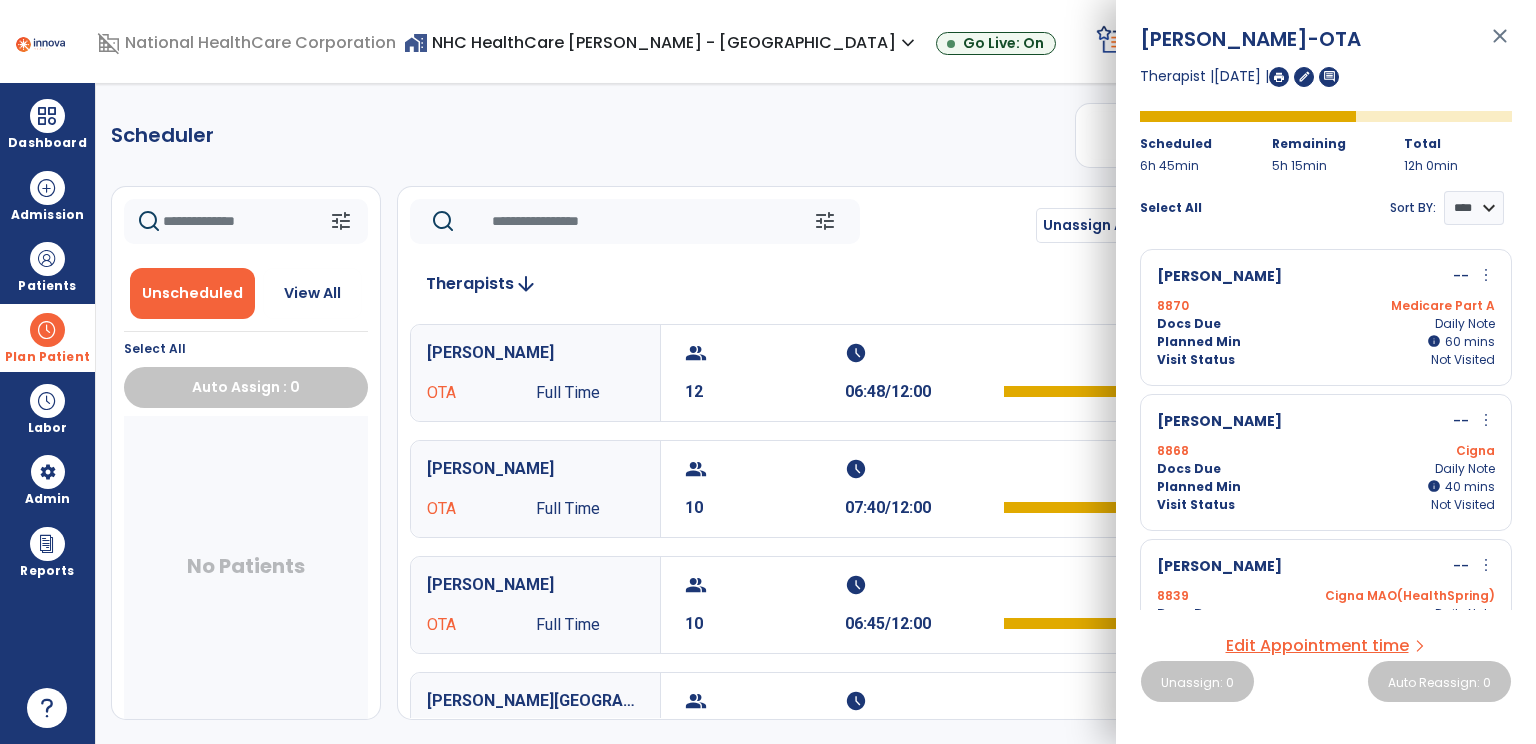 click on "Scheduler   PT   OT   ST  **** *** more_vert  Manage Labor   View All Therapists   Print" 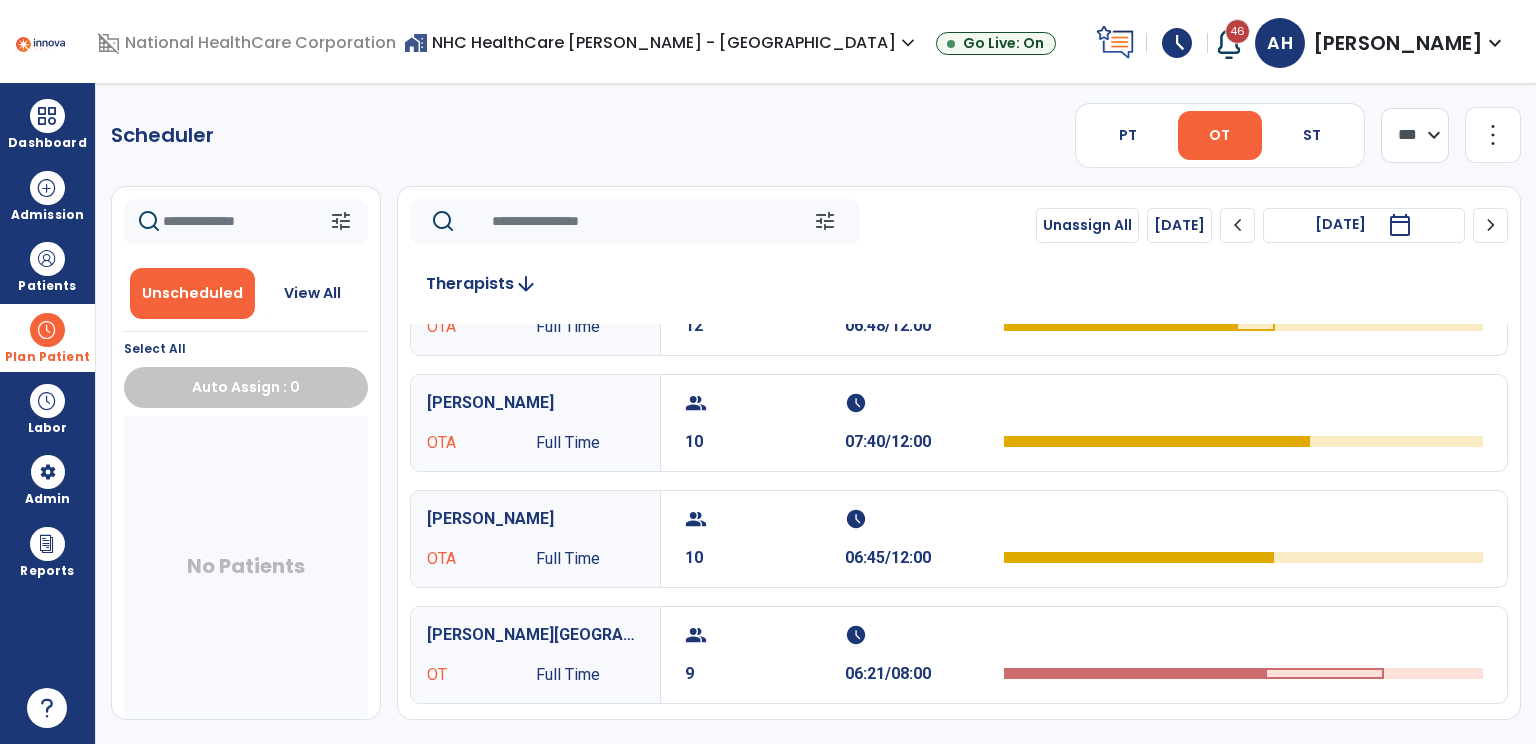 scroll, scrollTop: 0, scrollLeft: 0, axis: both 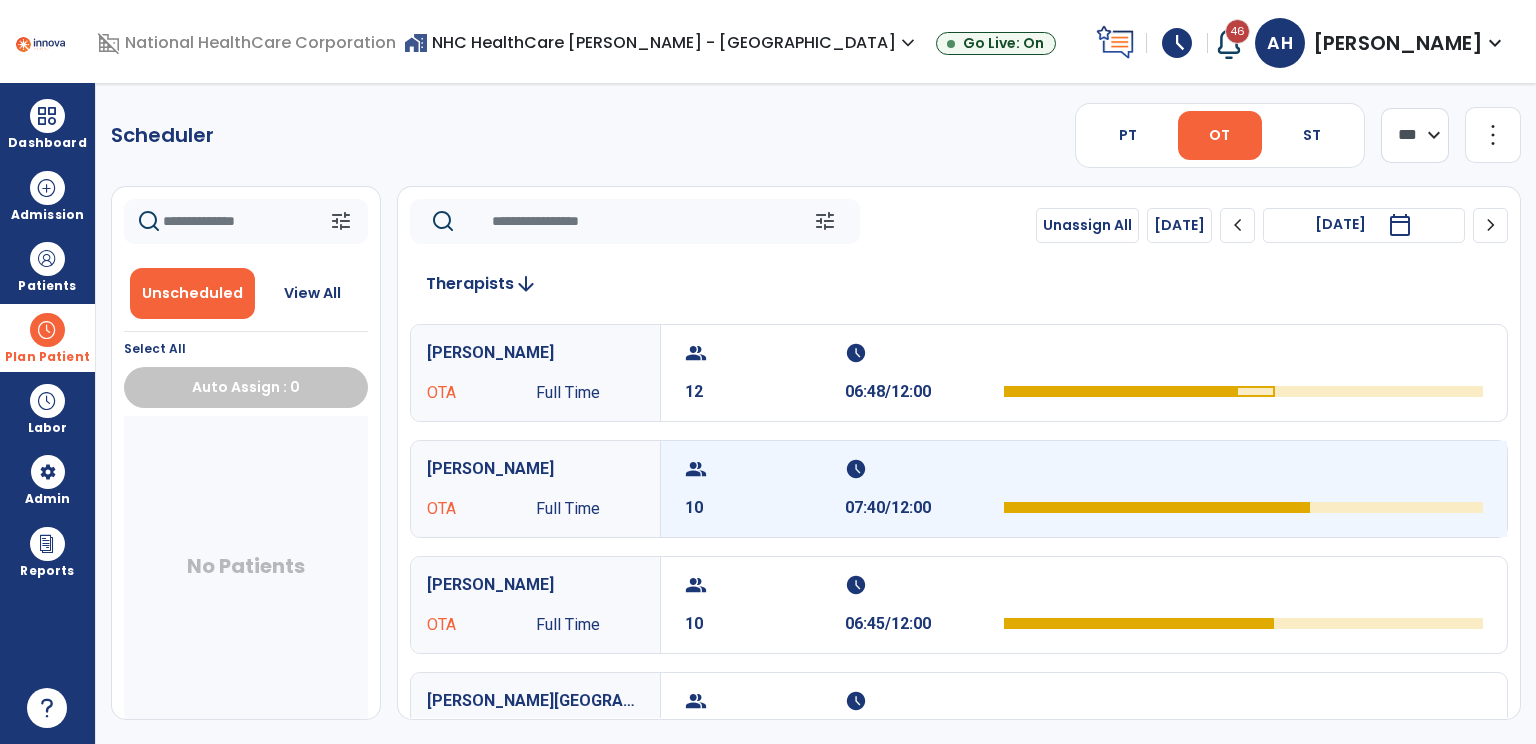 click on "10" at bounding box center (765, 508) 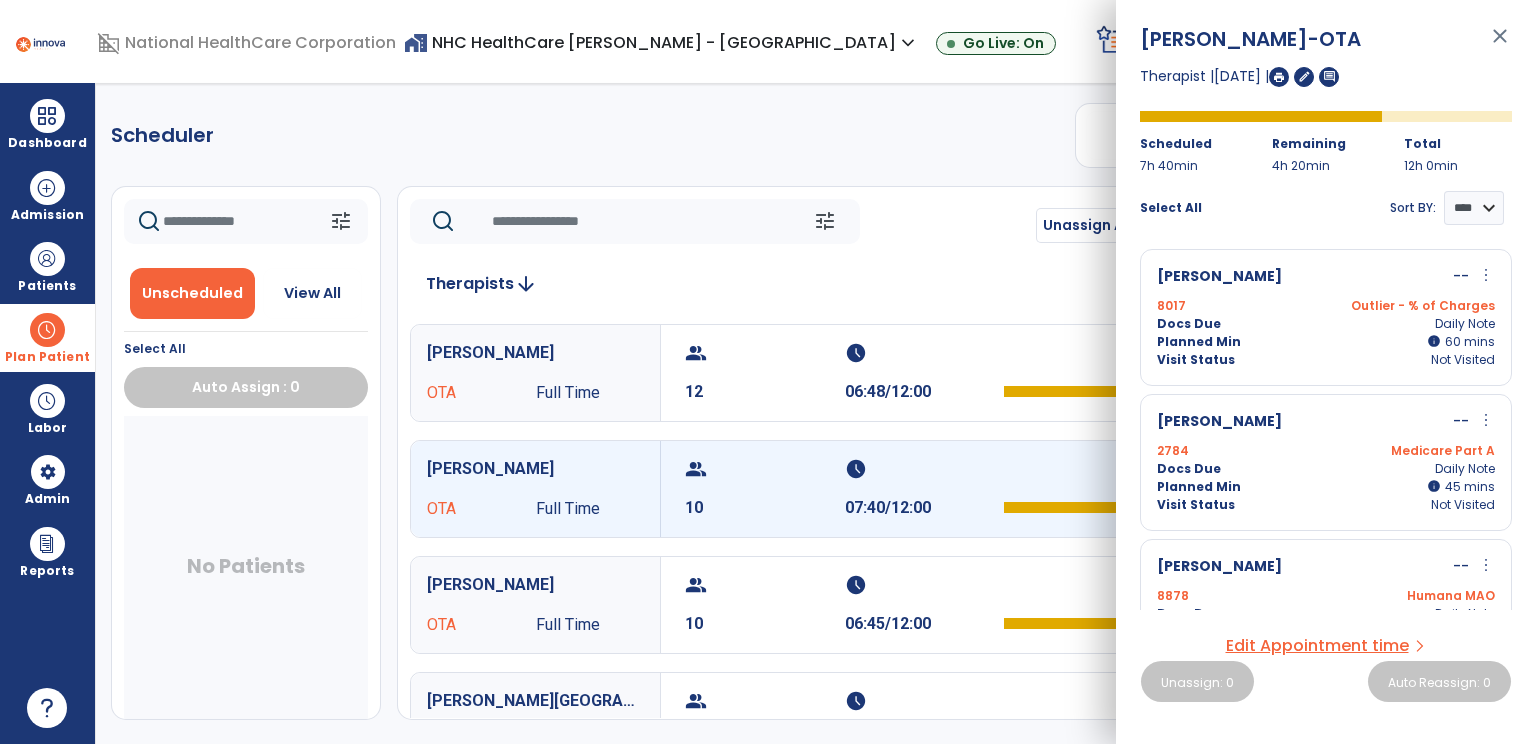 click on "more_vert" at bounding box center (1486, 420) 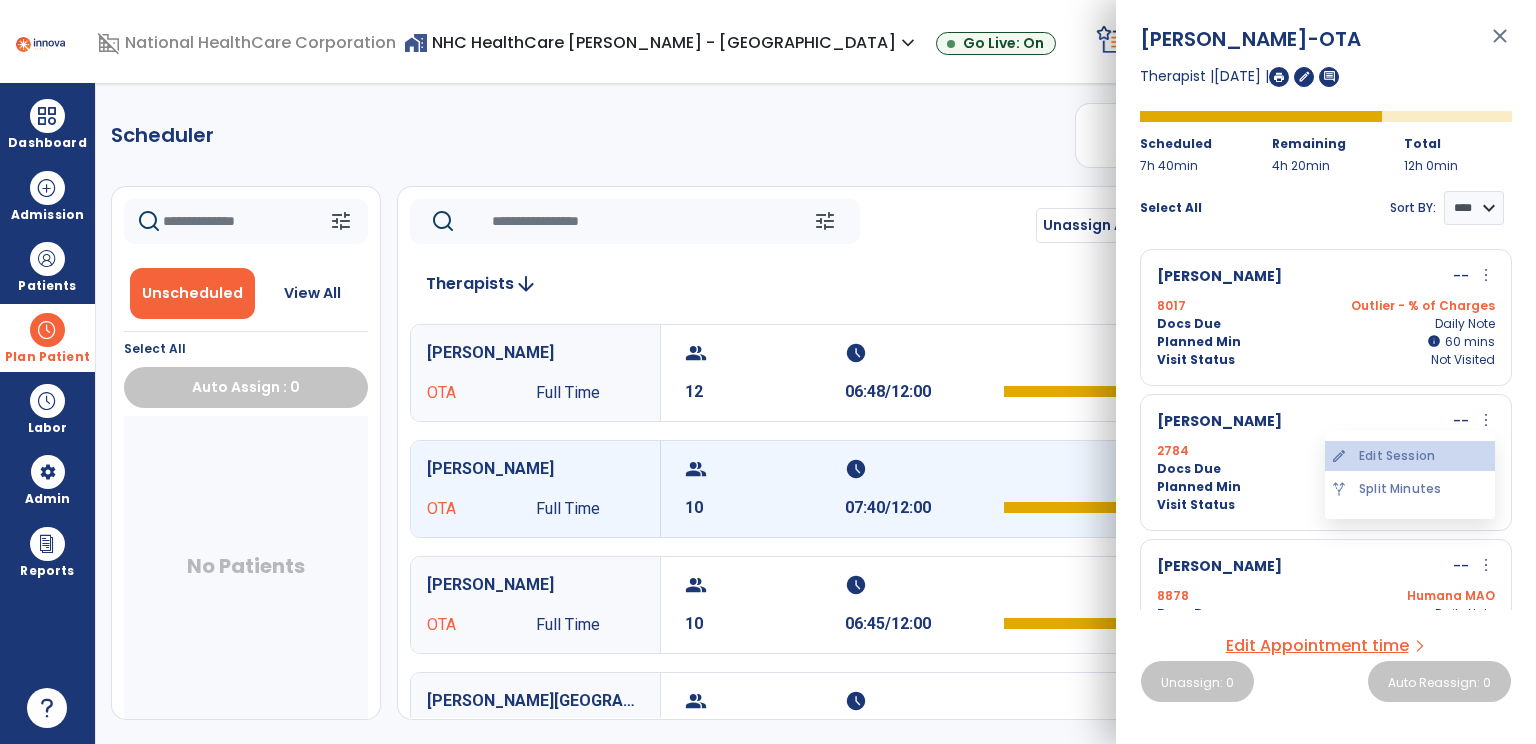 click on "edit   Edit Session" at bounding box center [1410, 456] 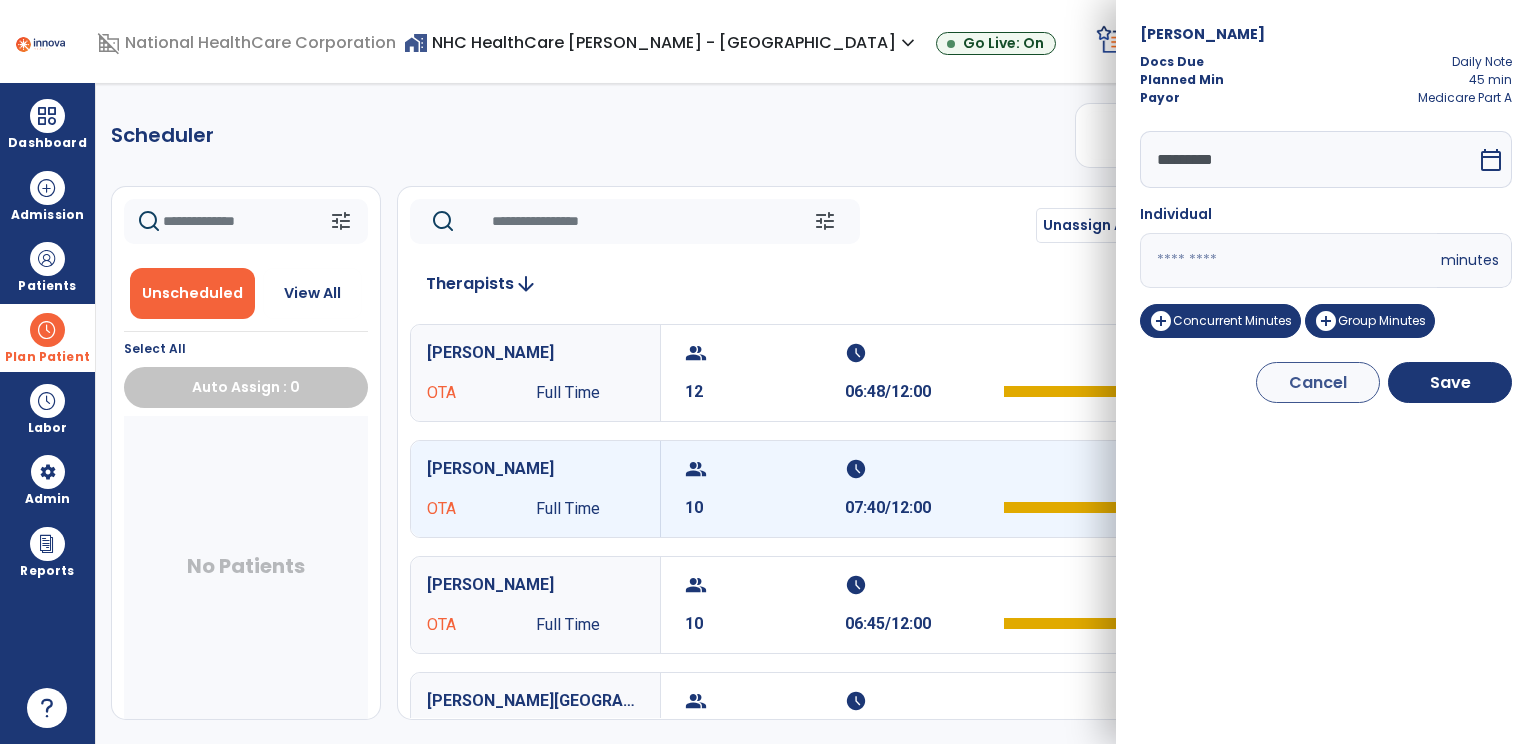 click on "**" at bounding box center [1288, 260] 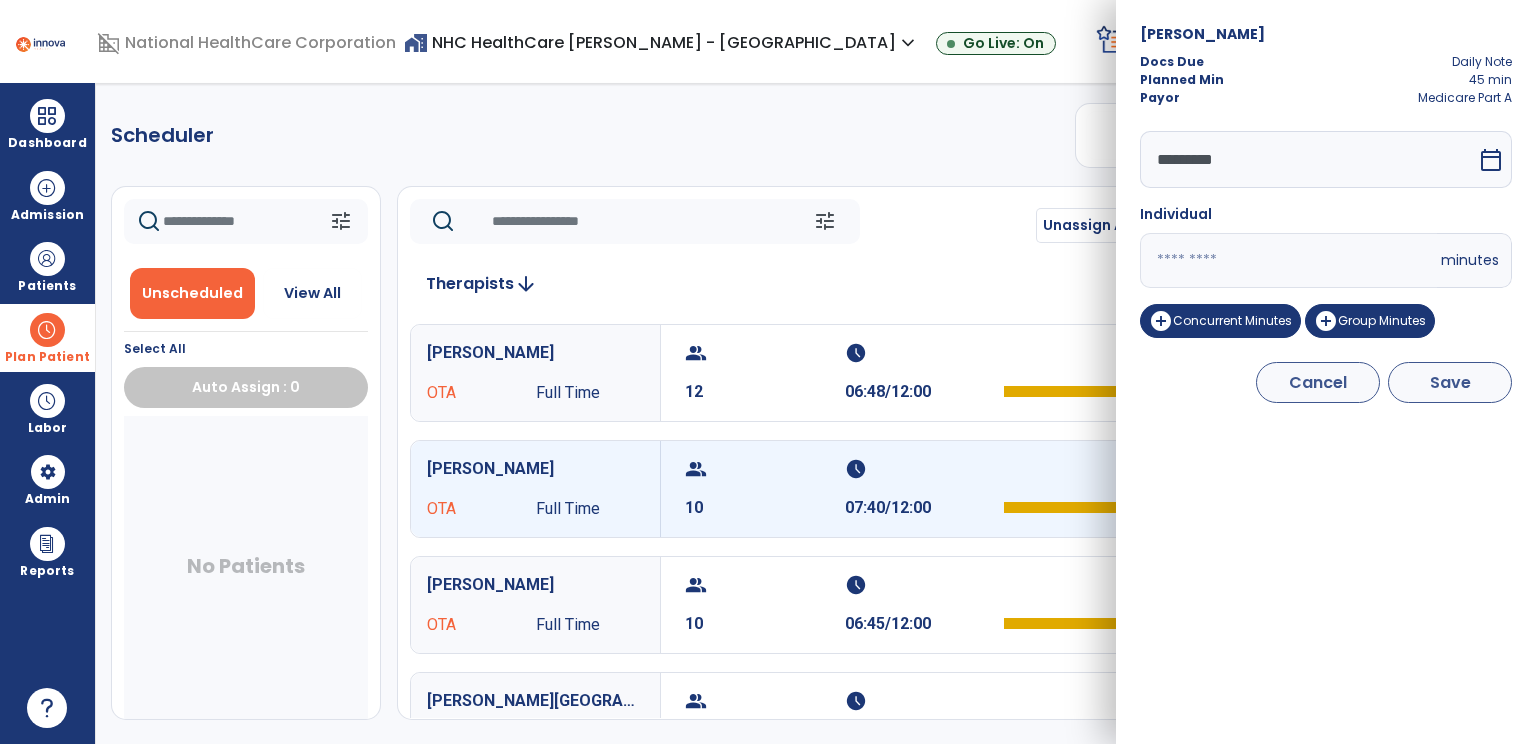 type on "**" 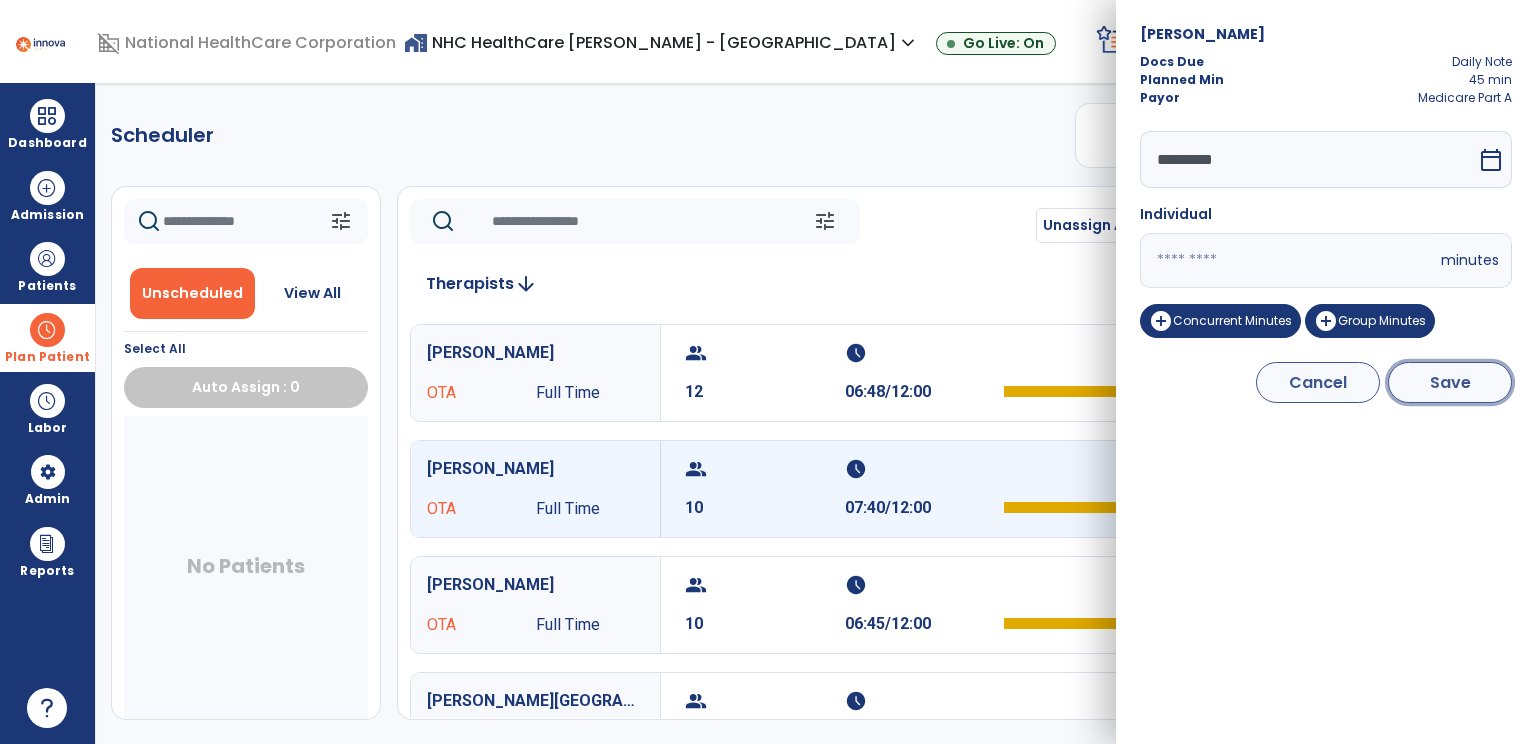 click on "Save" at bounding box center [1450, 382] 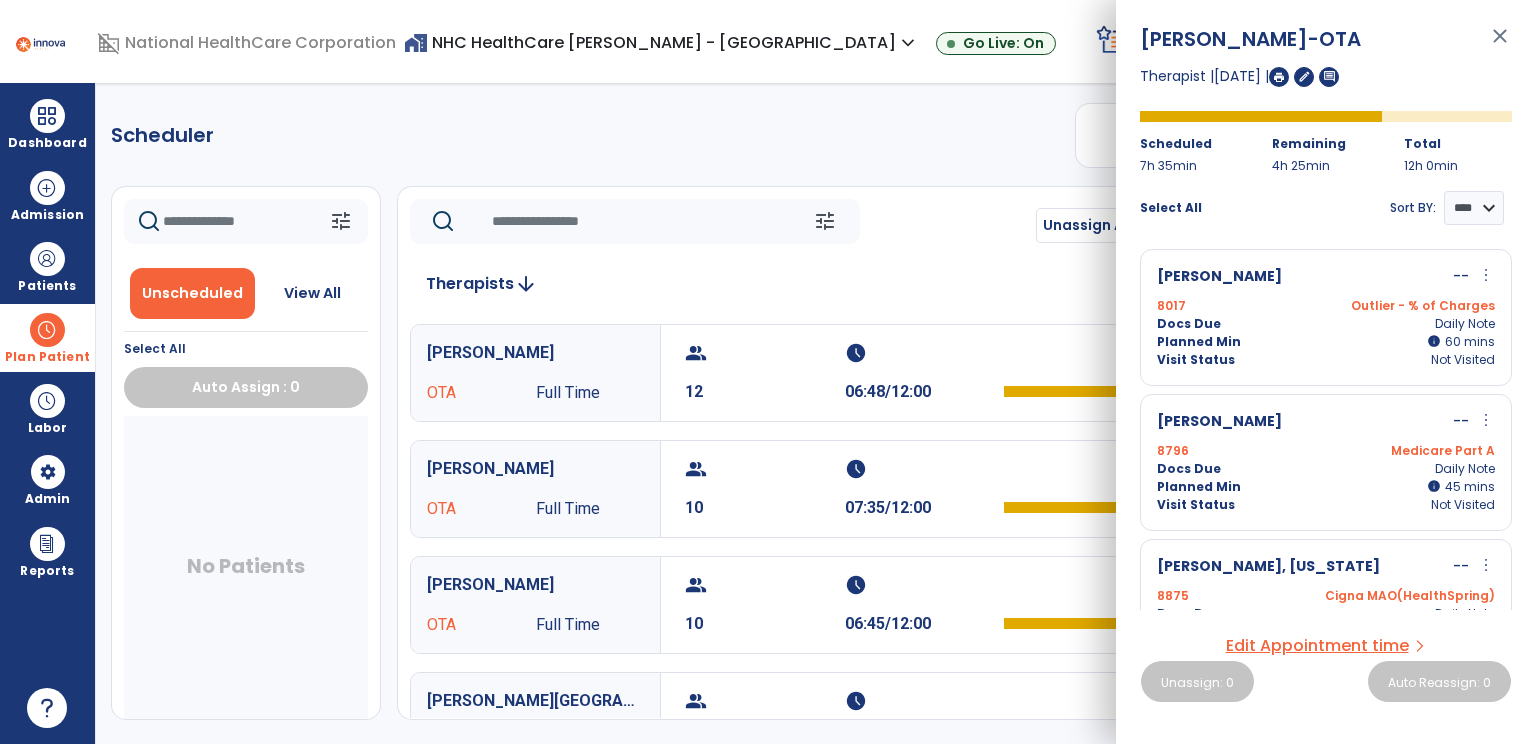 click on "more_vert" at bounding box center (1486, 420) 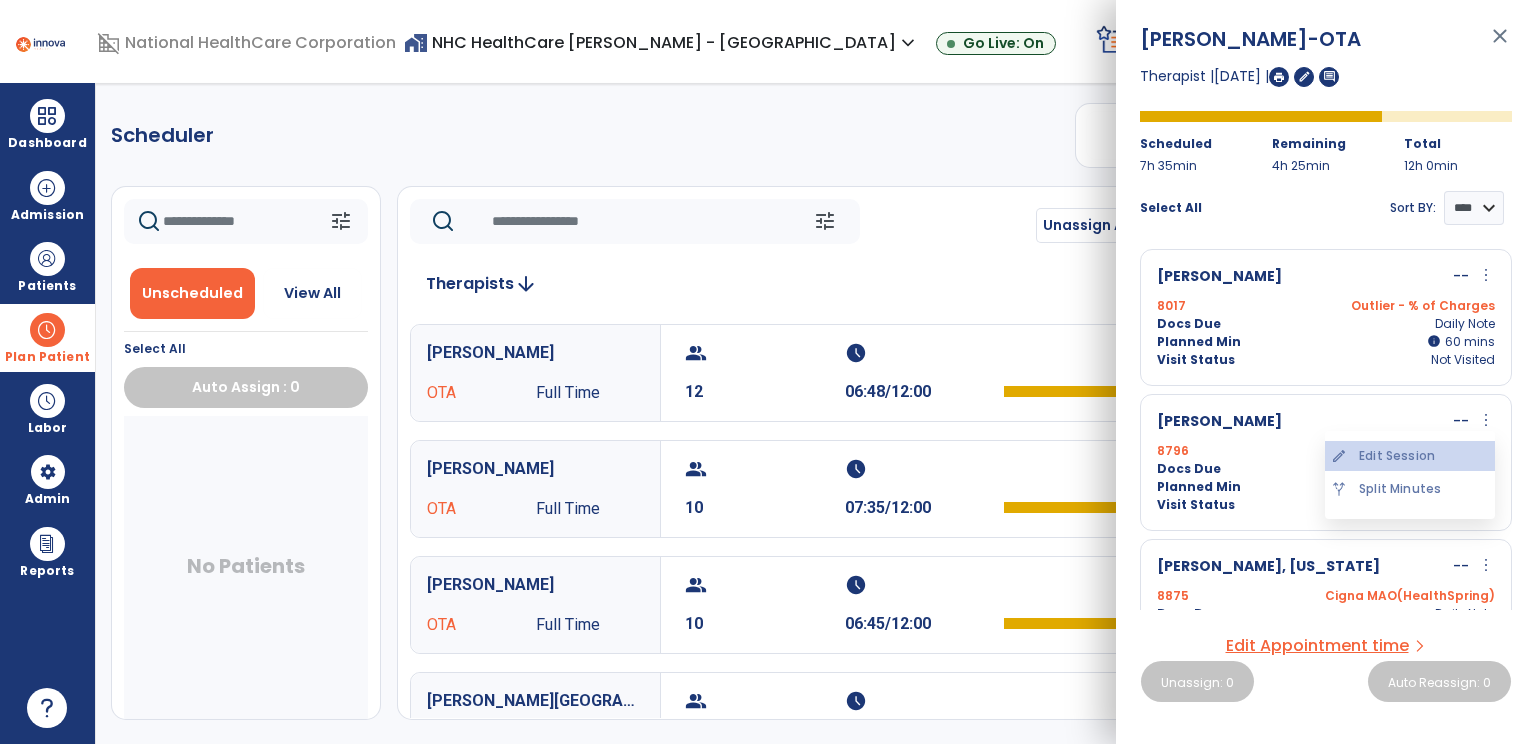 click on "edit   Edit Session" at bounding box center (1410, 456) 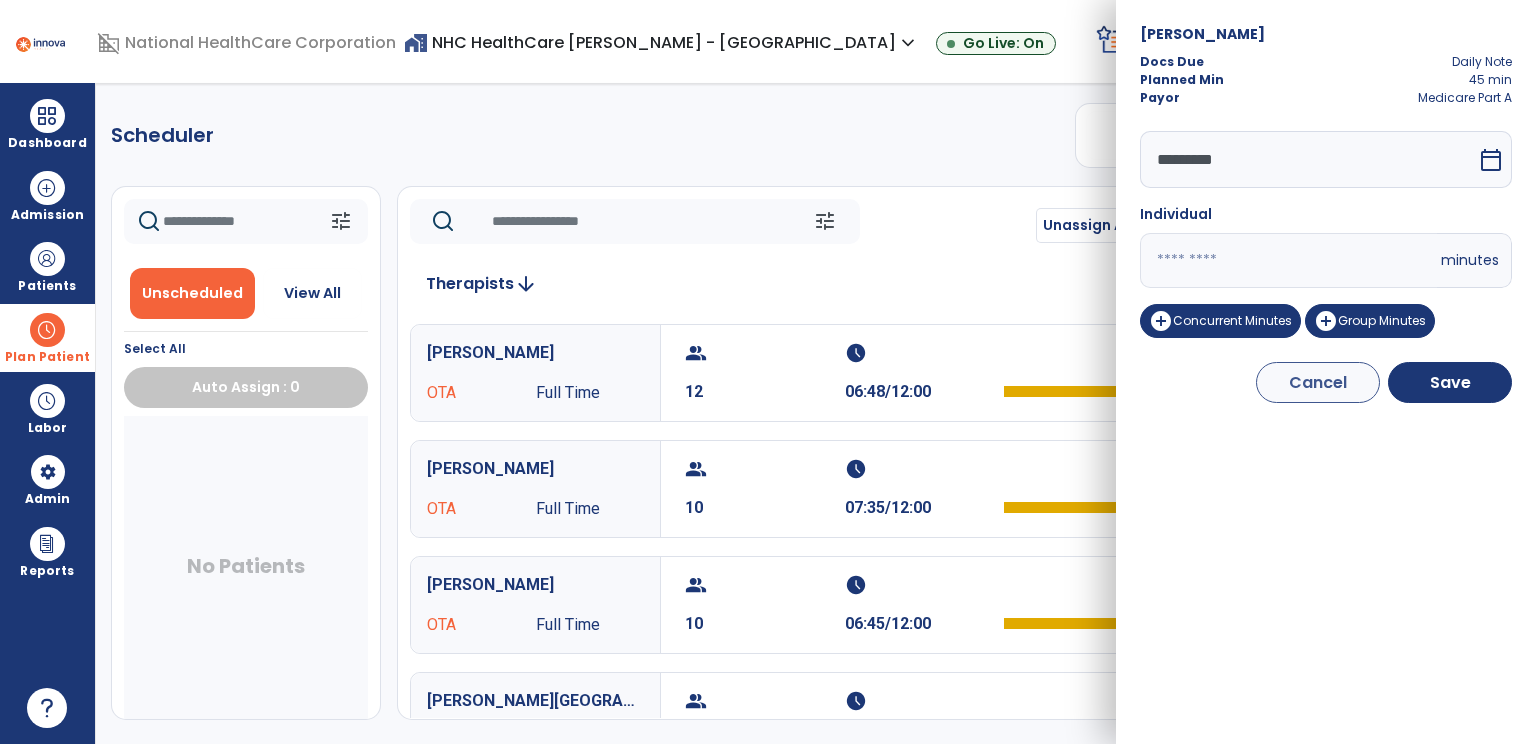 click on "**" at bounding box center [1288, 260] 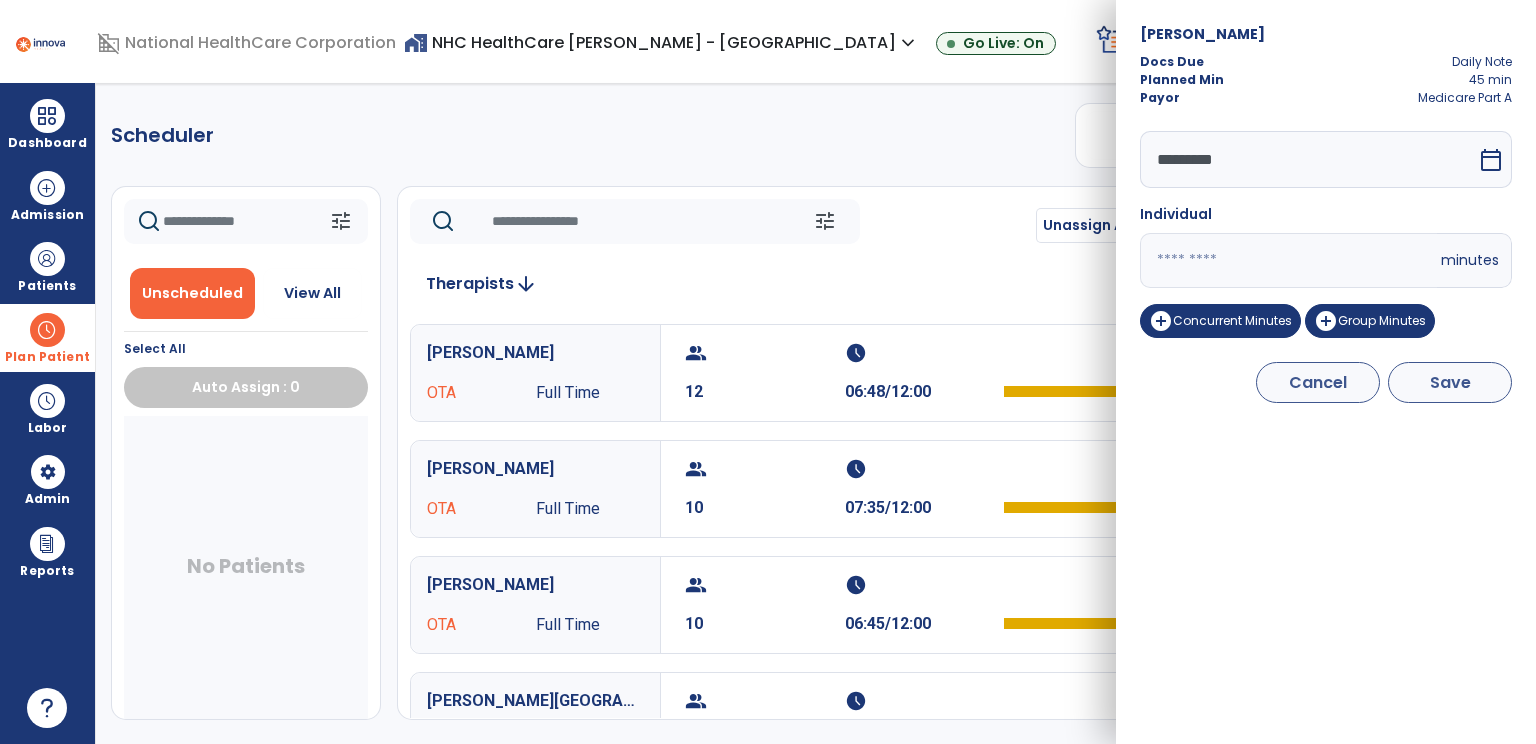 type on "**" 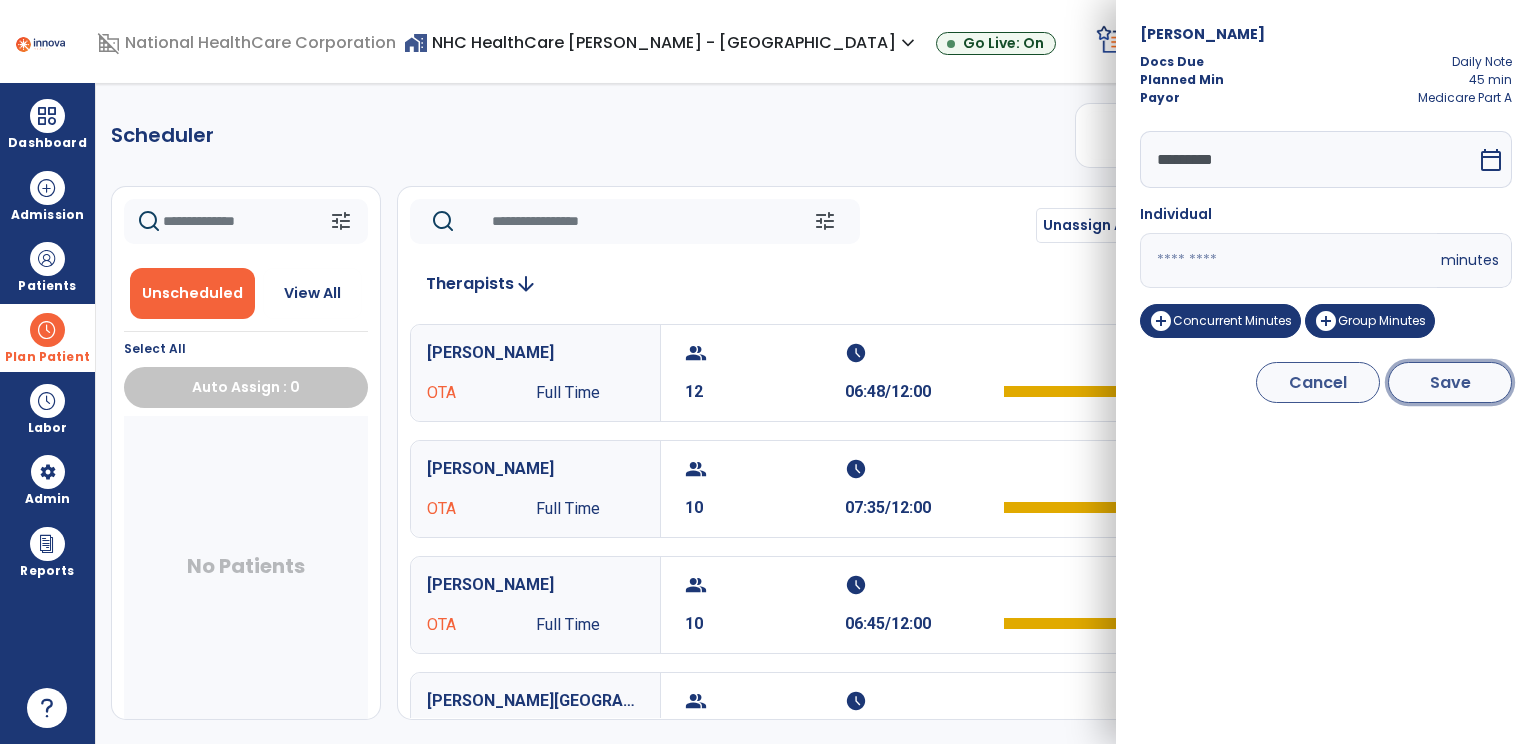 click on "Save" at bounding box center [1450, 382] 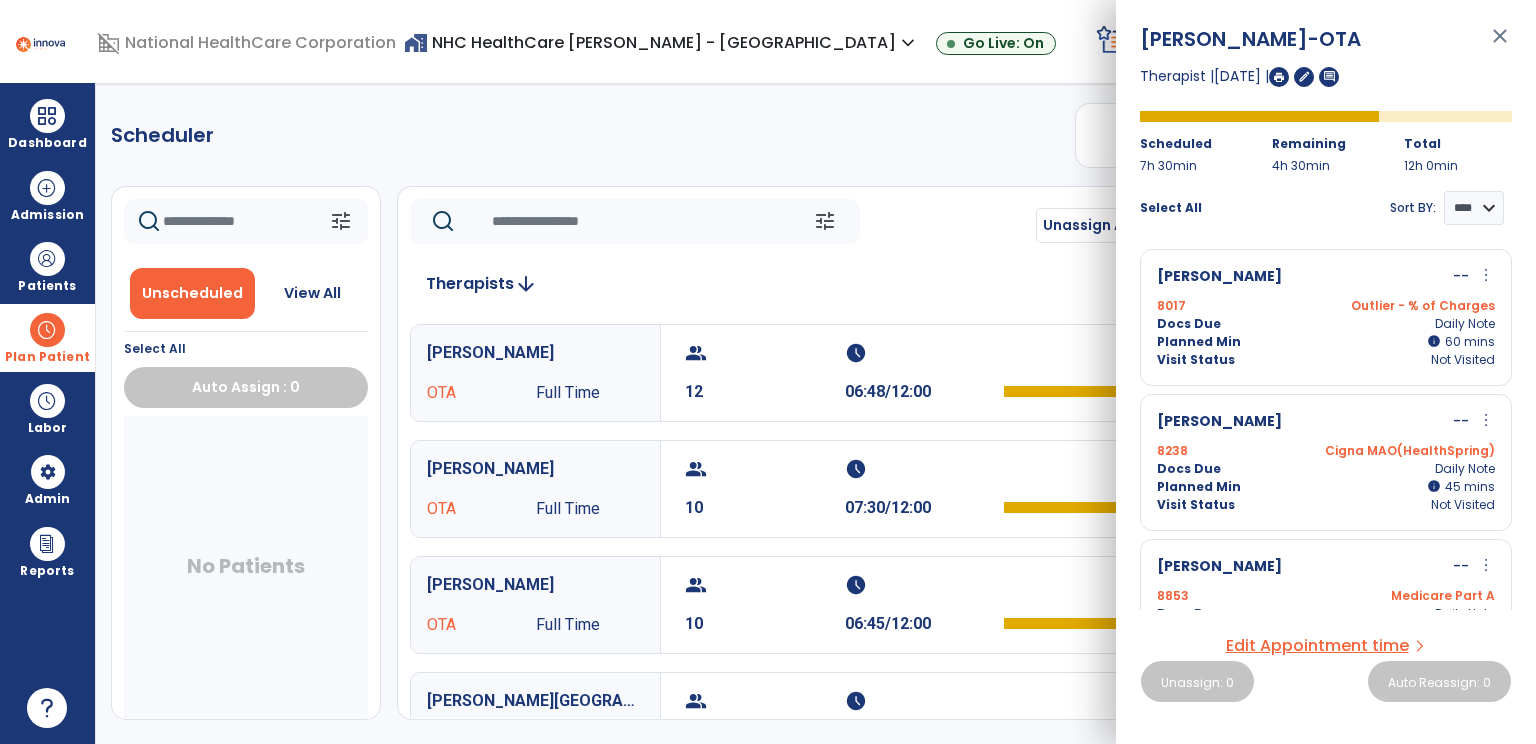click on "more_vert  edit   Edit Session   alt_route   Split Minutes" at bounding box center [1486, 422] 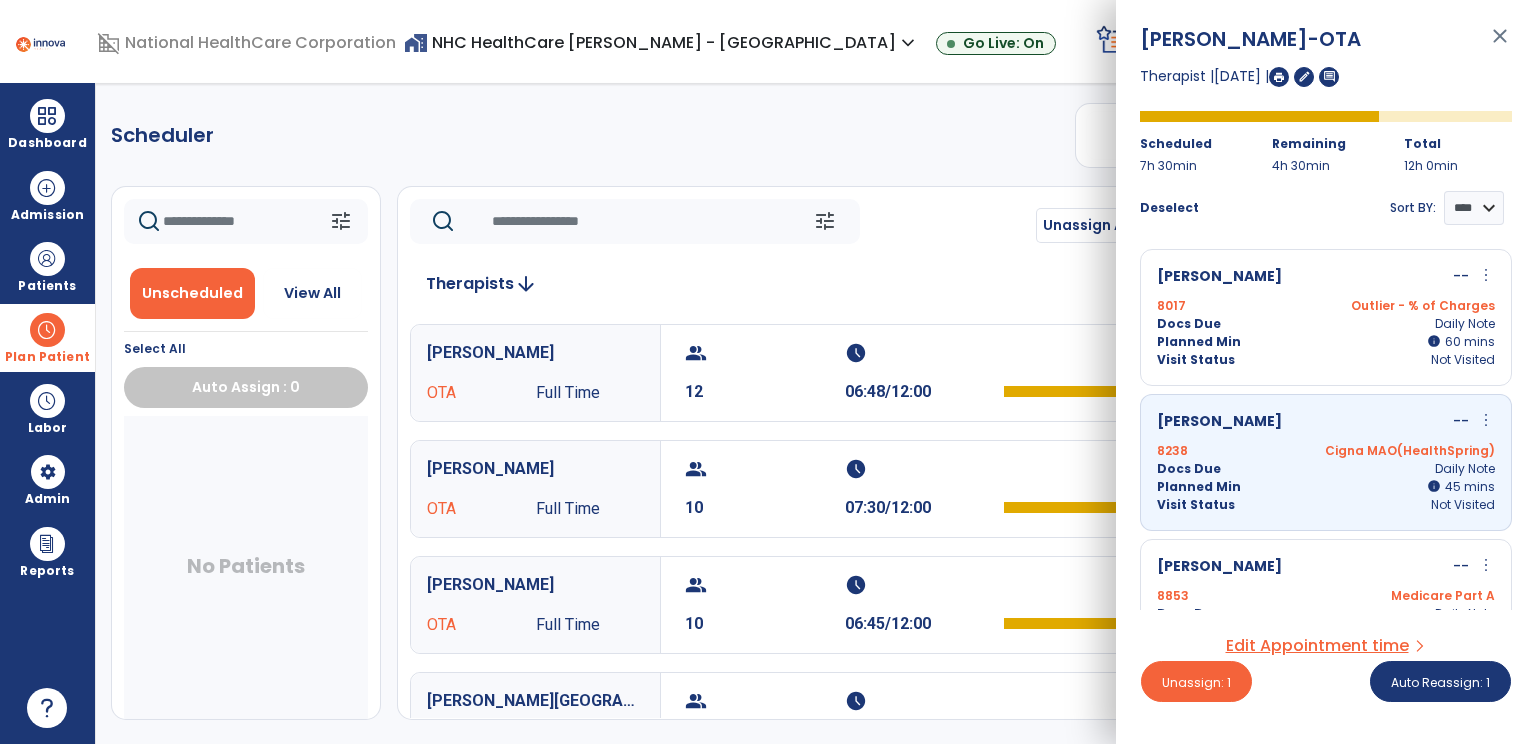 click on "more_vert" at bounding box center [1486, 420] 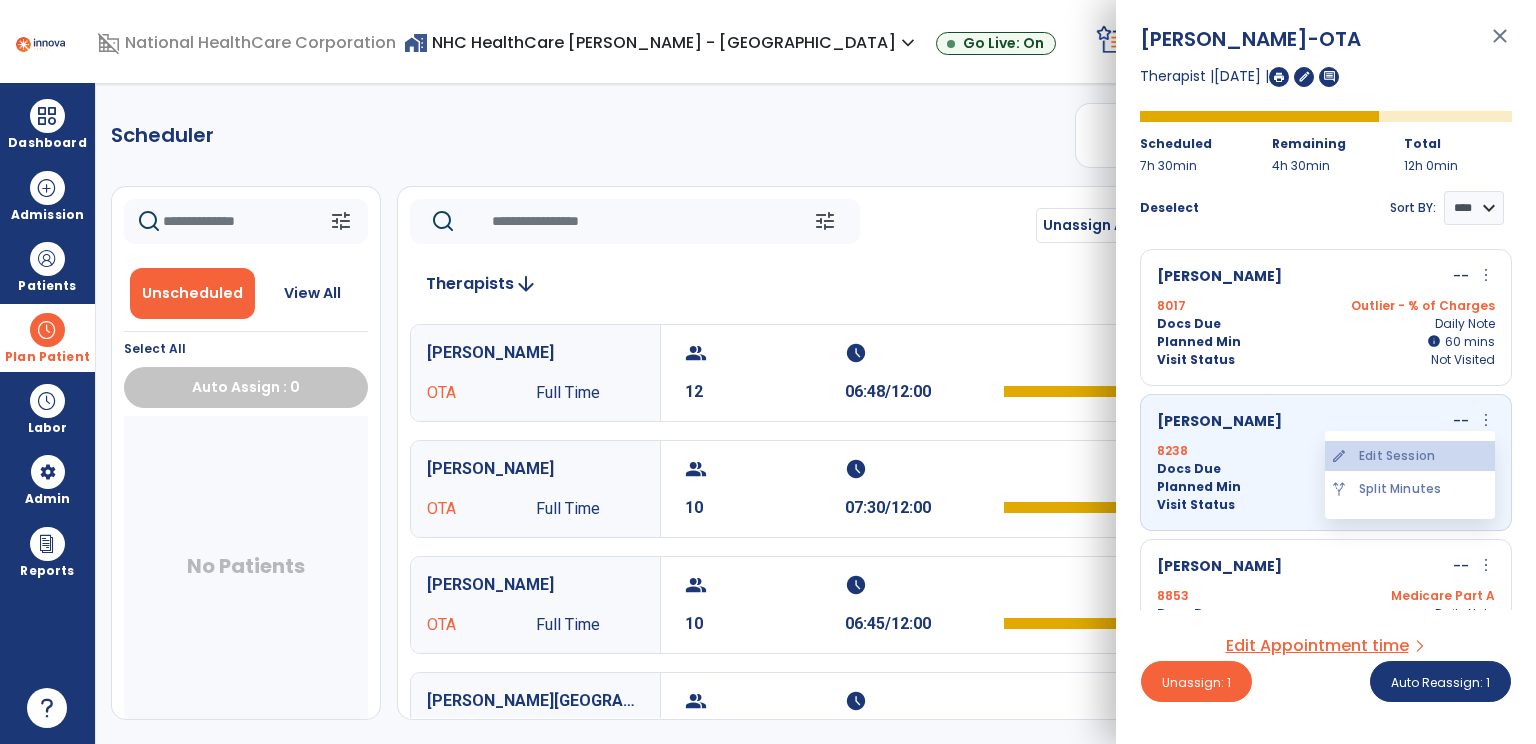 click on "edit   Edit Session" at bounding box center [1410, 456] 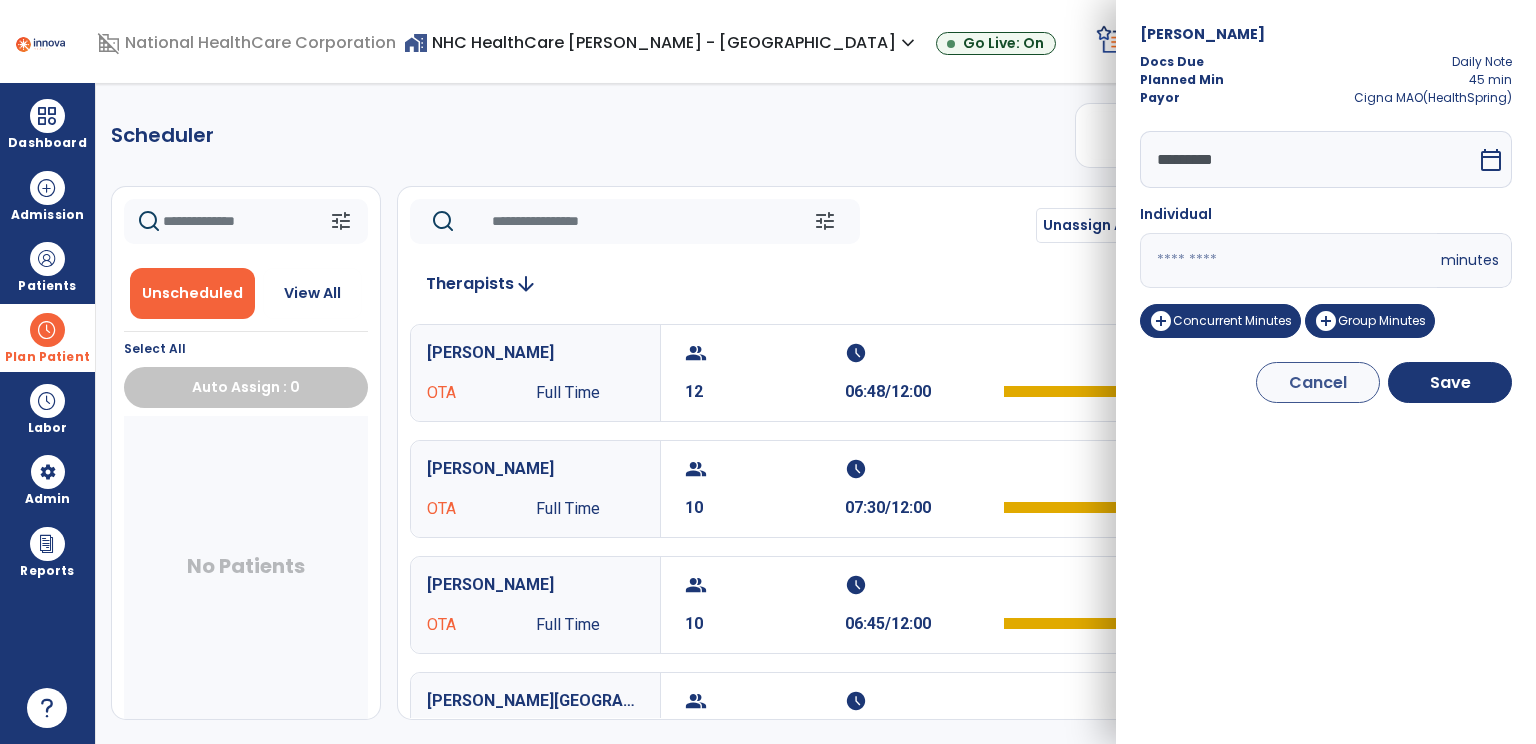 click on "**" at bounding box center (1288, 260) 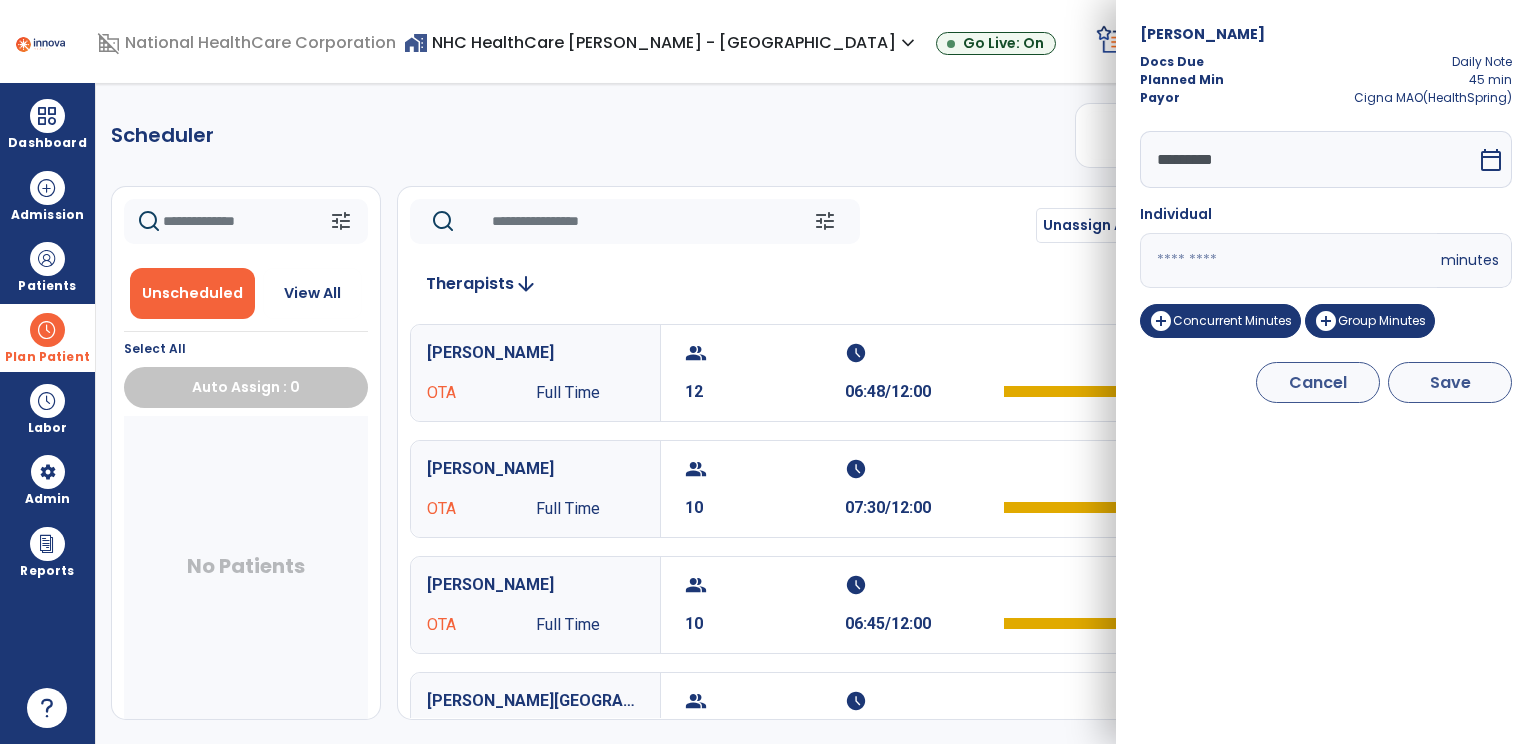 type on "**" 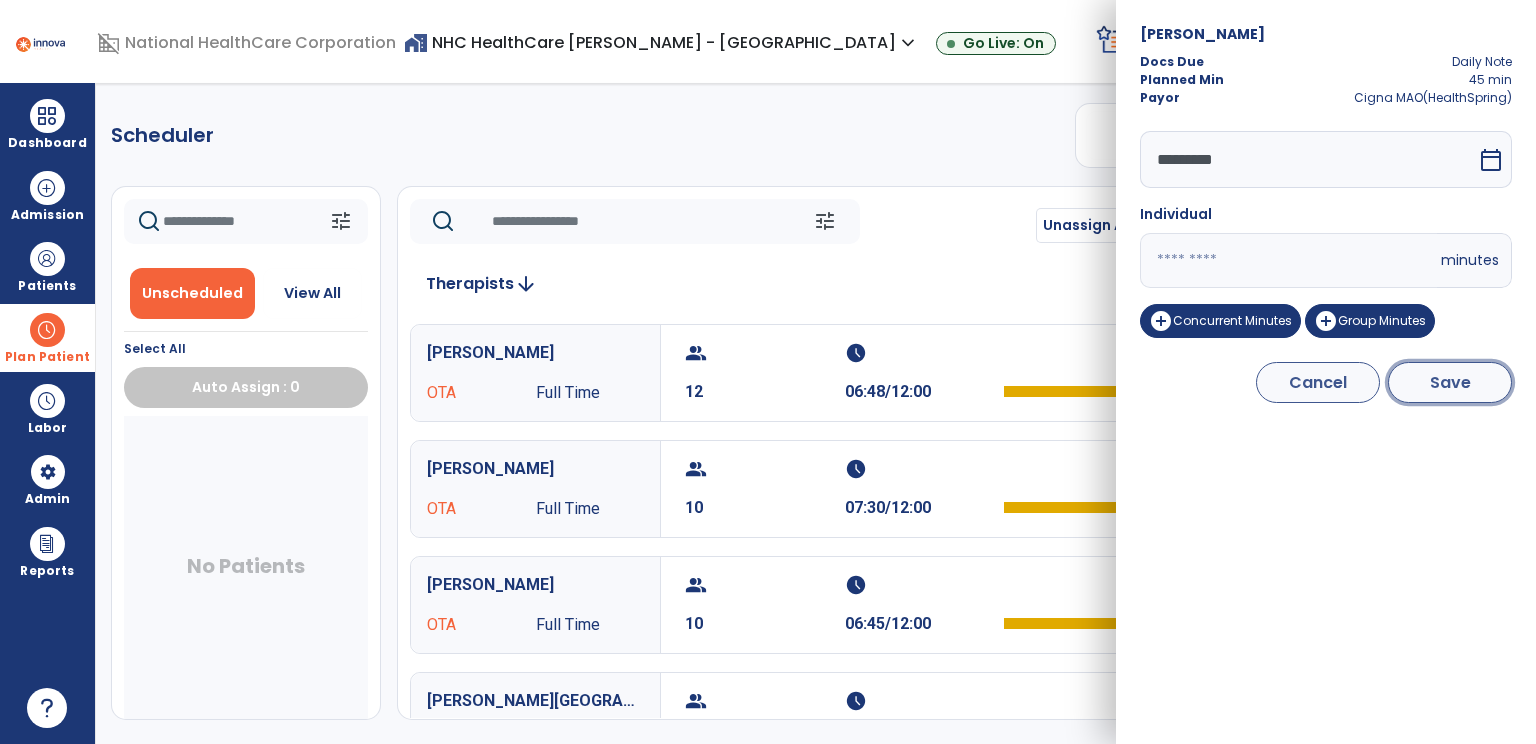 click on "Save" at bounding box center (1450, 382) 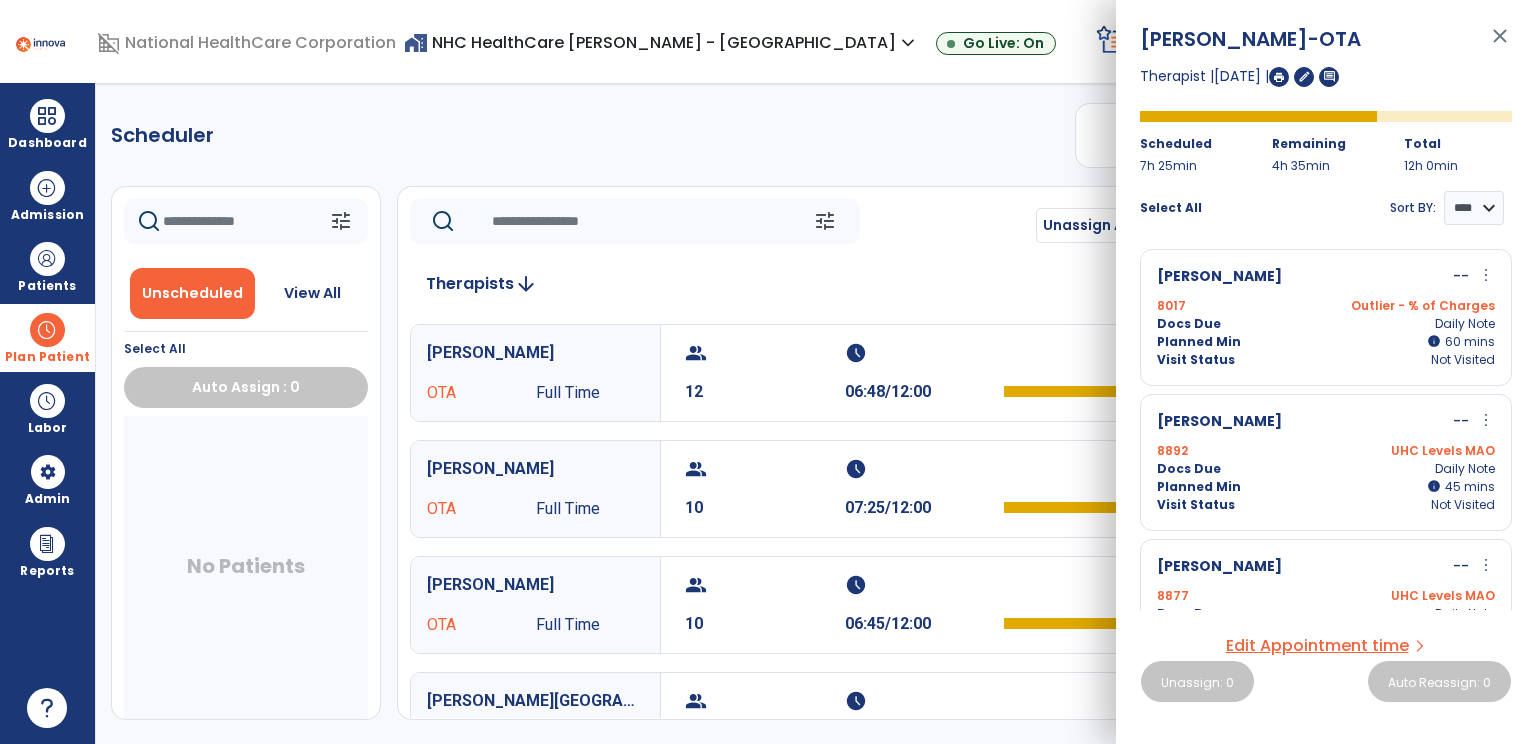 click on "more_vert" at bounding box center (1486, 420) 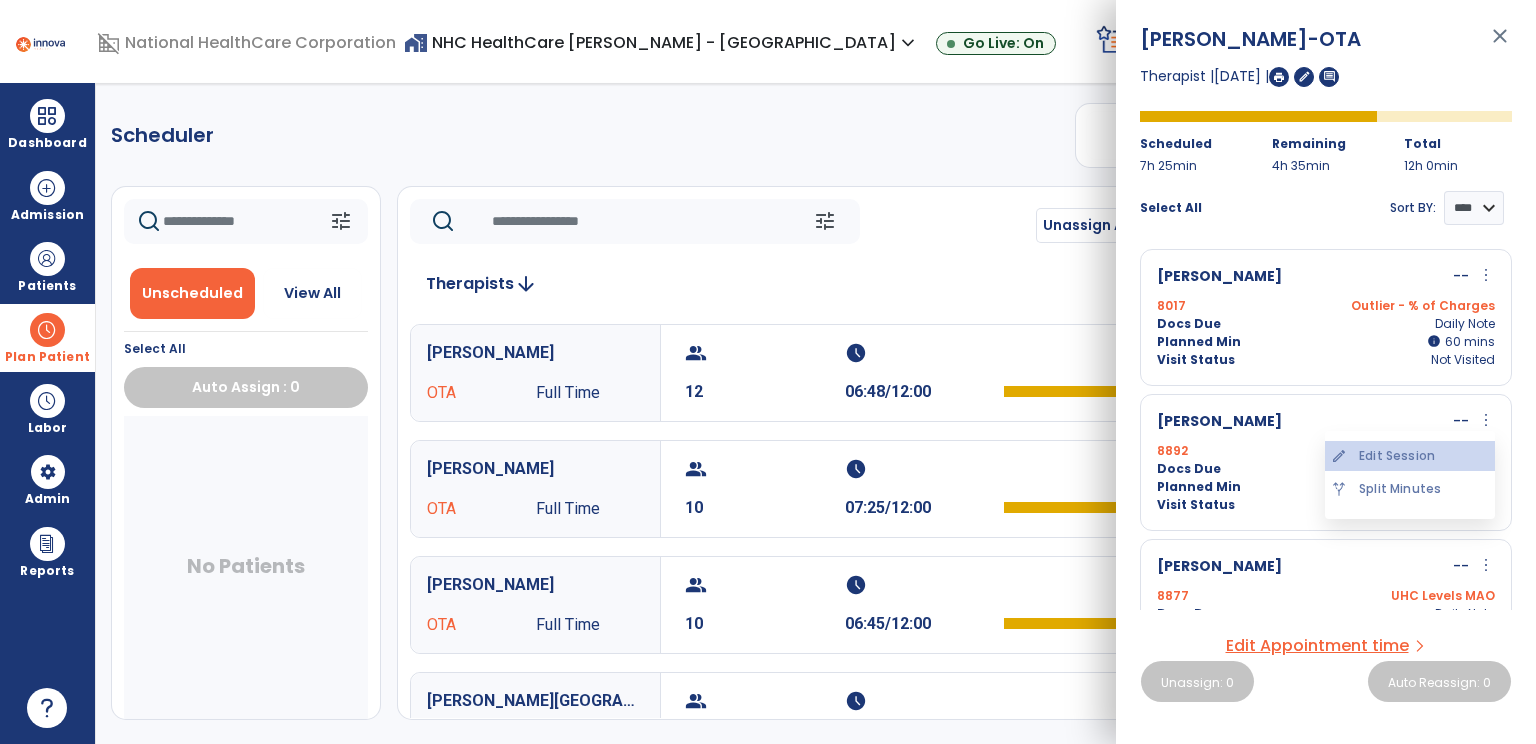 click on "edit   Edit Session" at bounding box center (1410, 456) 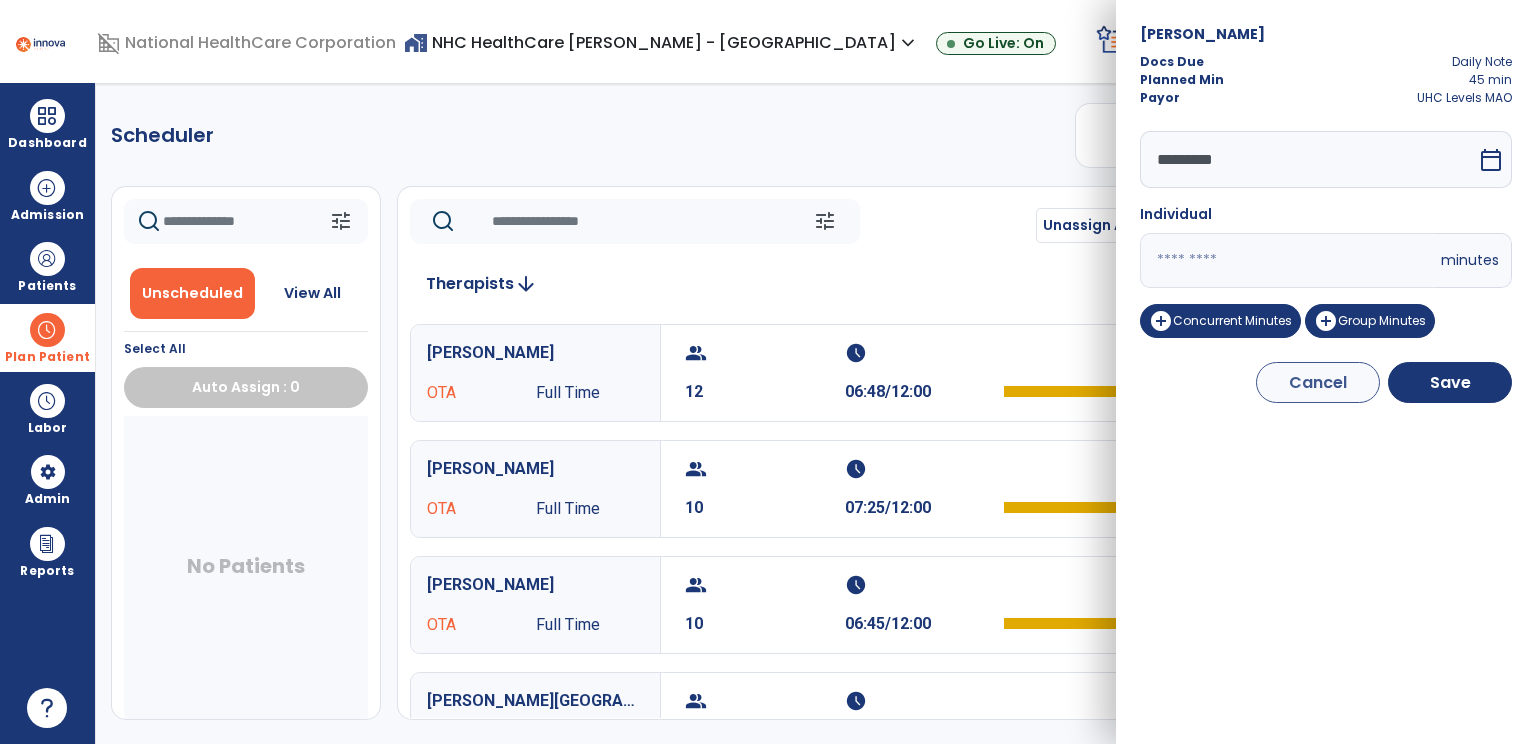 click on "**" at bounding box center [1288, 260] 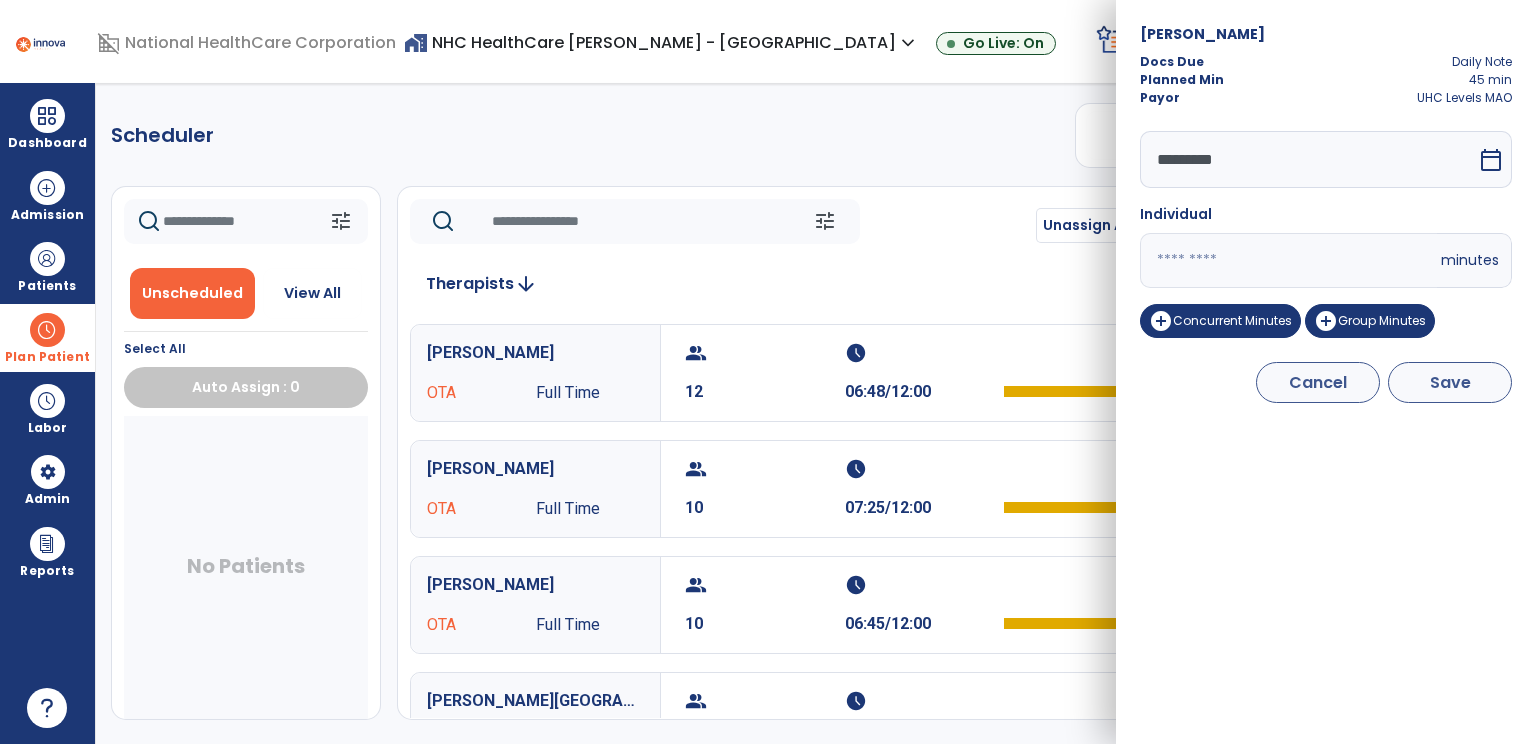 type on "**" 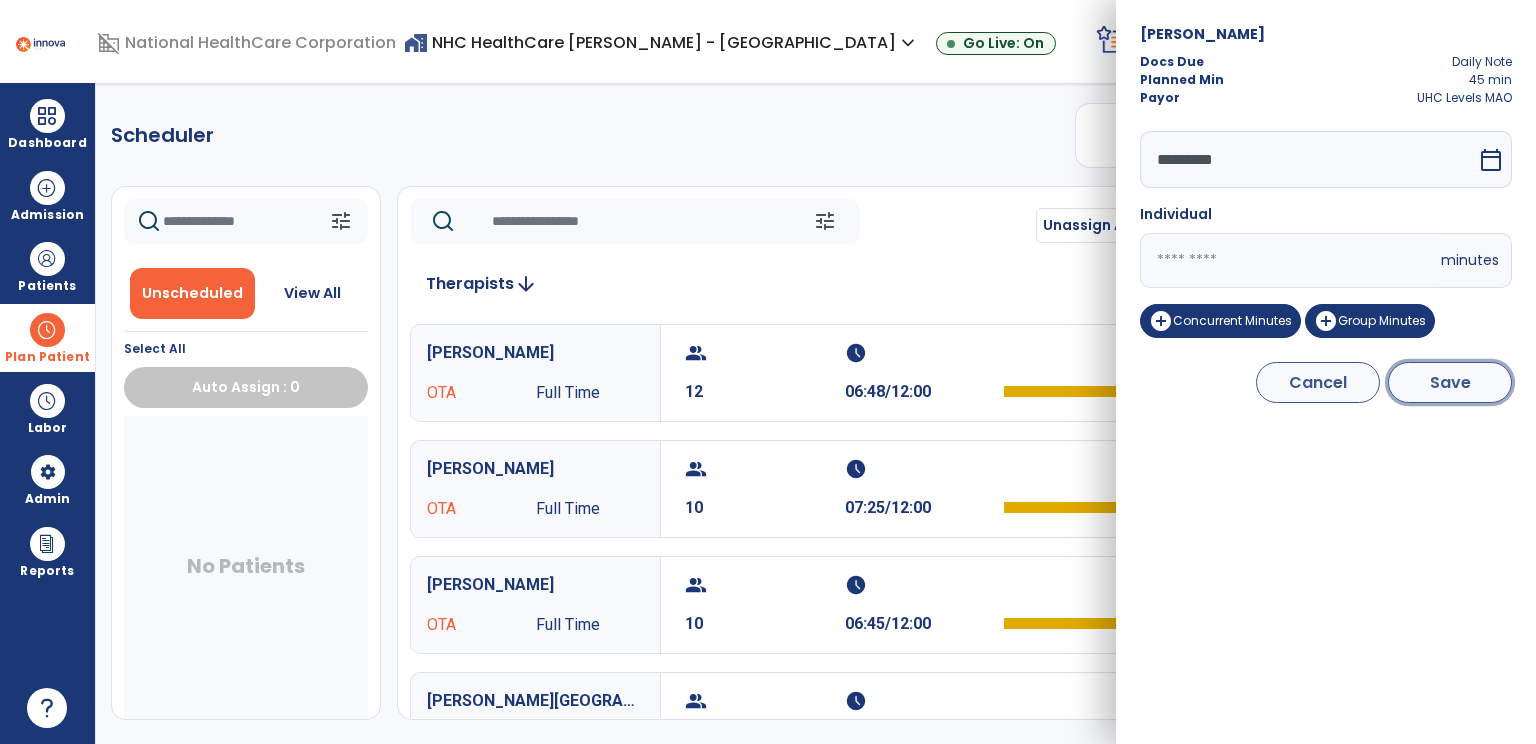 click on "Save" at bounding box center (1450, 382) 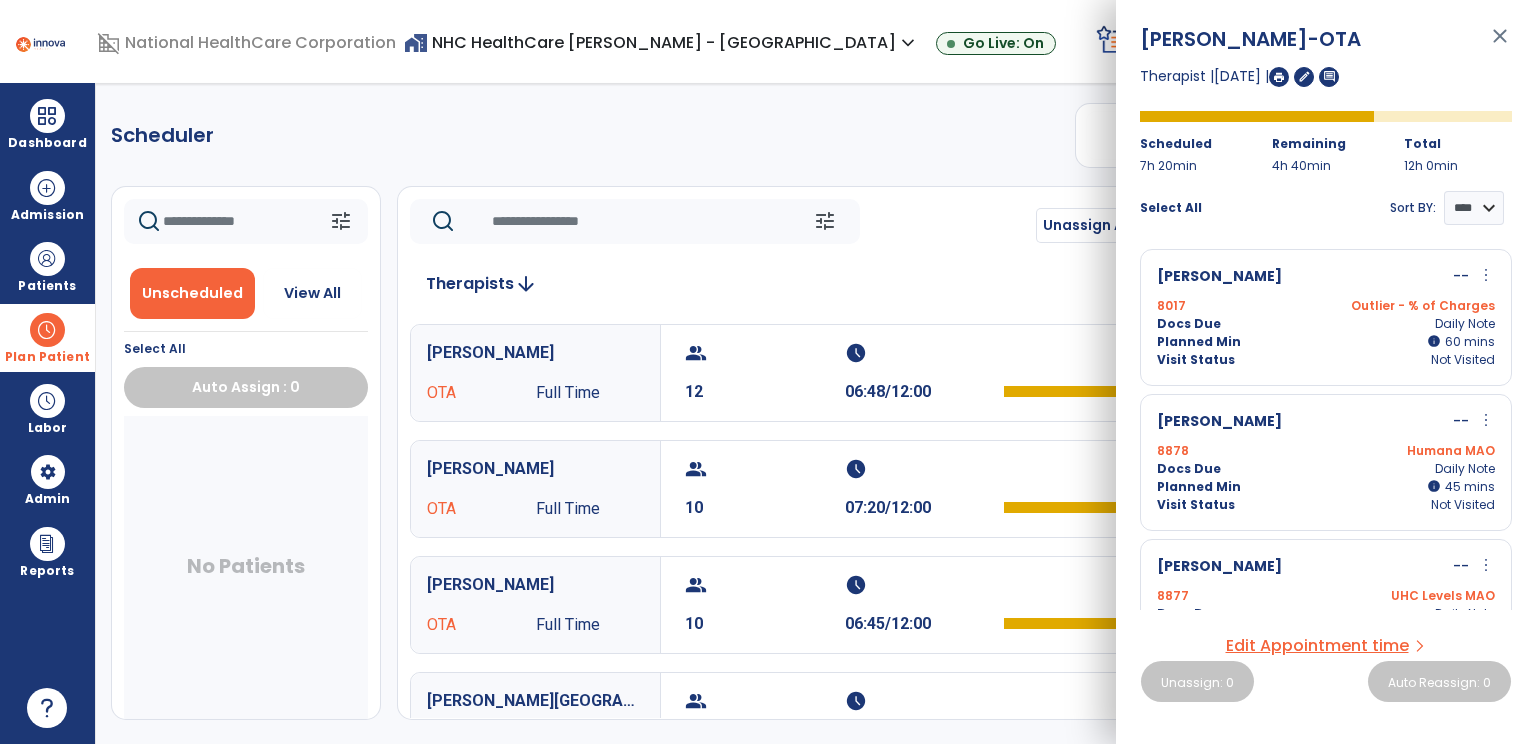 click on "more_vert" at bounding box center (1486, 420) 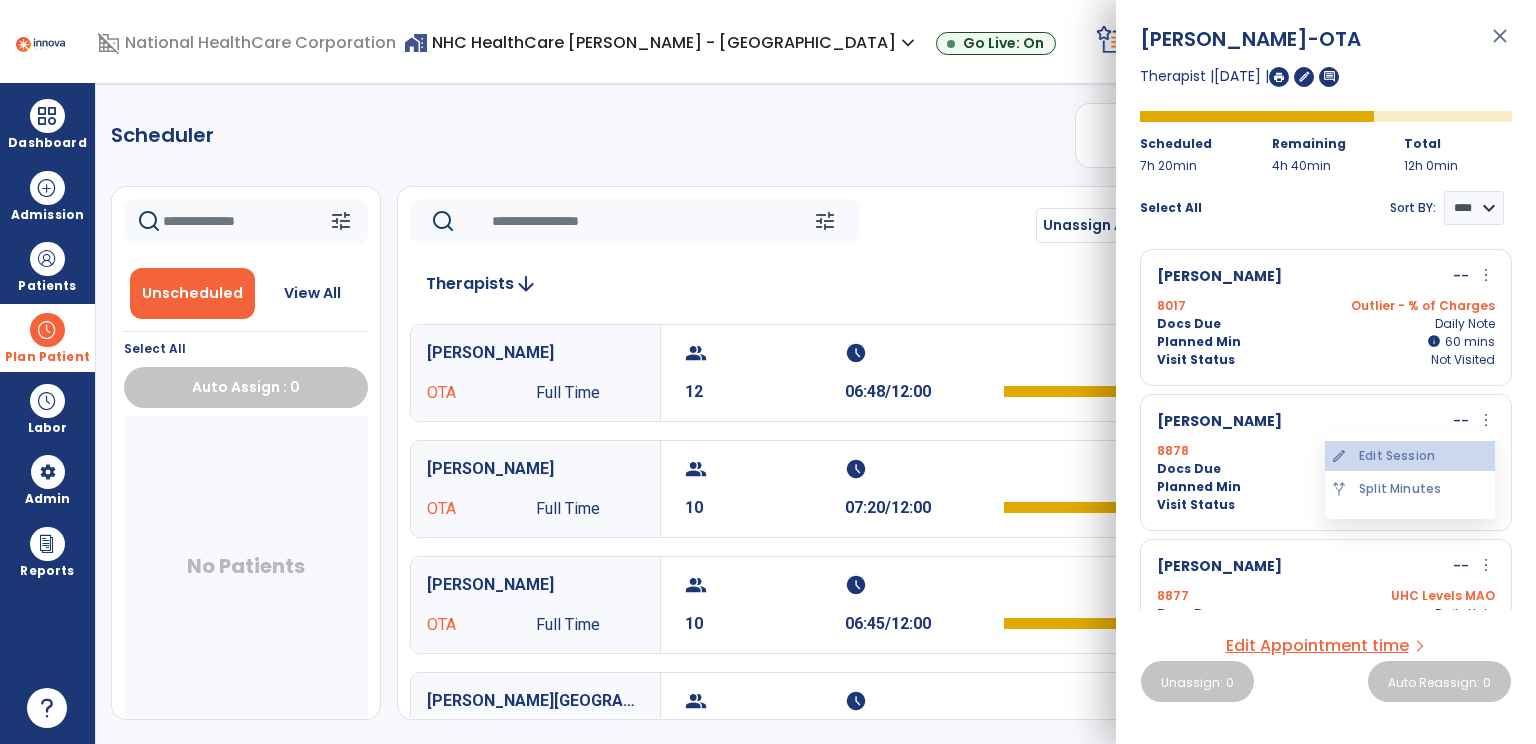click on "edit   Edit Session" at bounding box center (1410, 456) 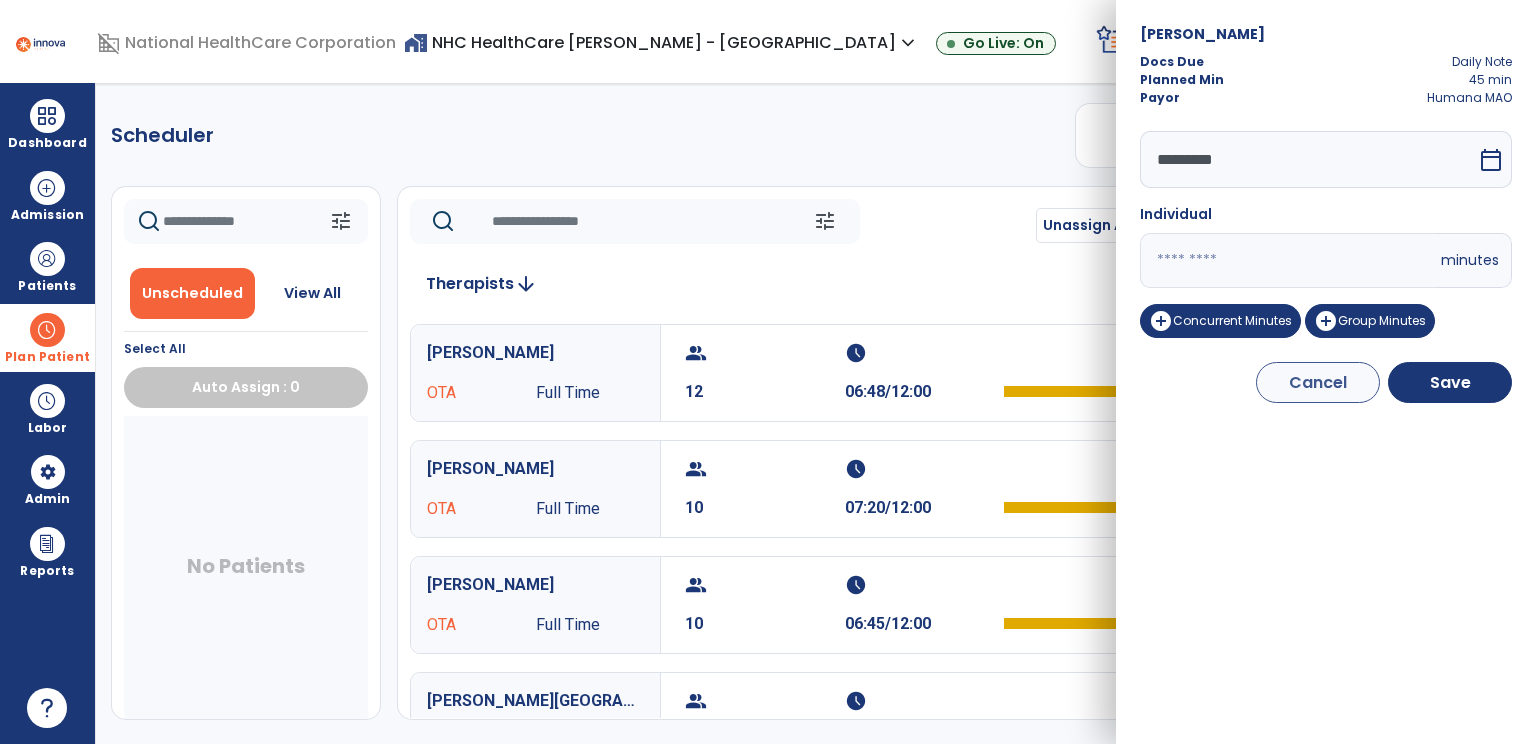 click on "**" at bounding box center (1288, 260) 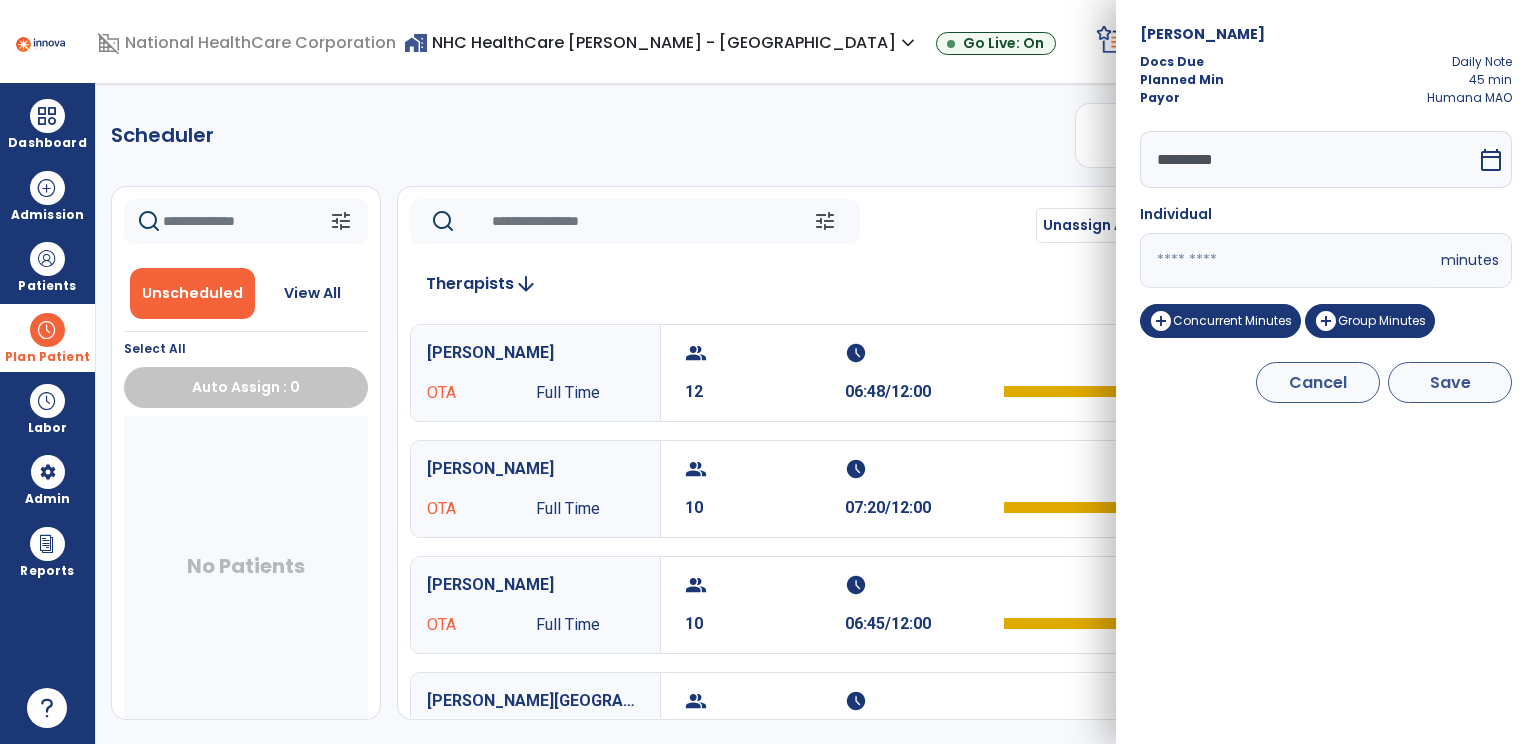 type on "**" 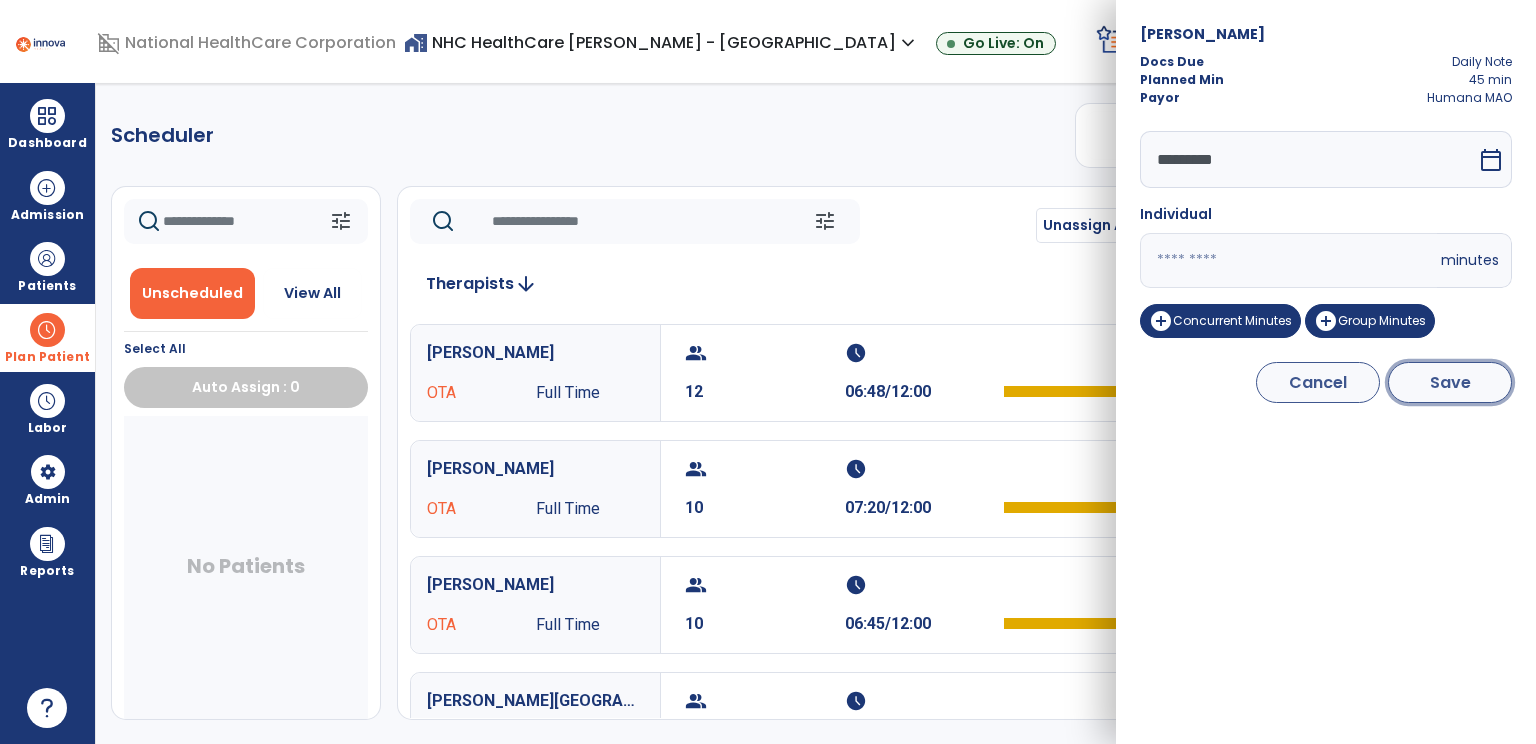 click on "Save" at bounding box center [1450, 382] 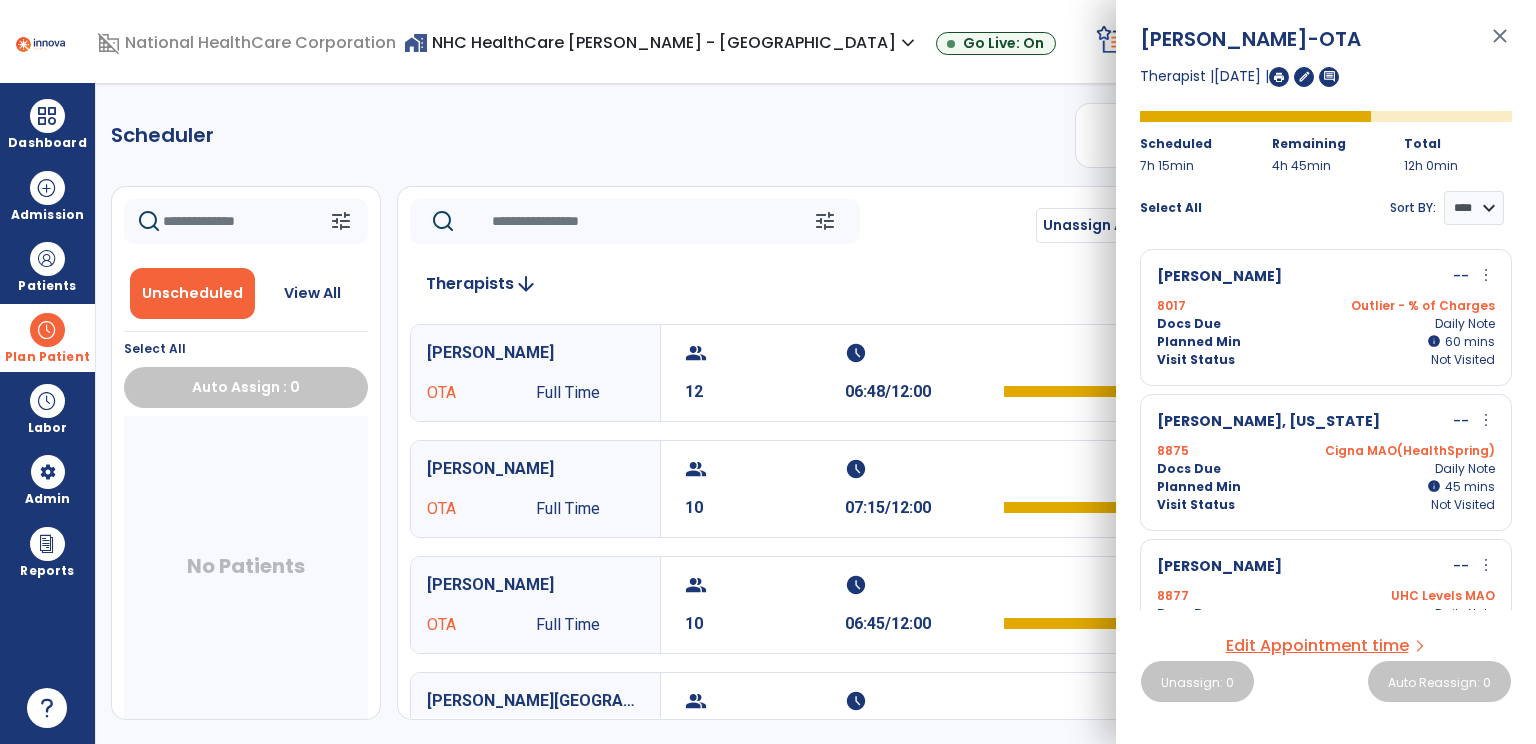 scroll, scrollTop: 48, scrollLeft: 0, axis: vertical 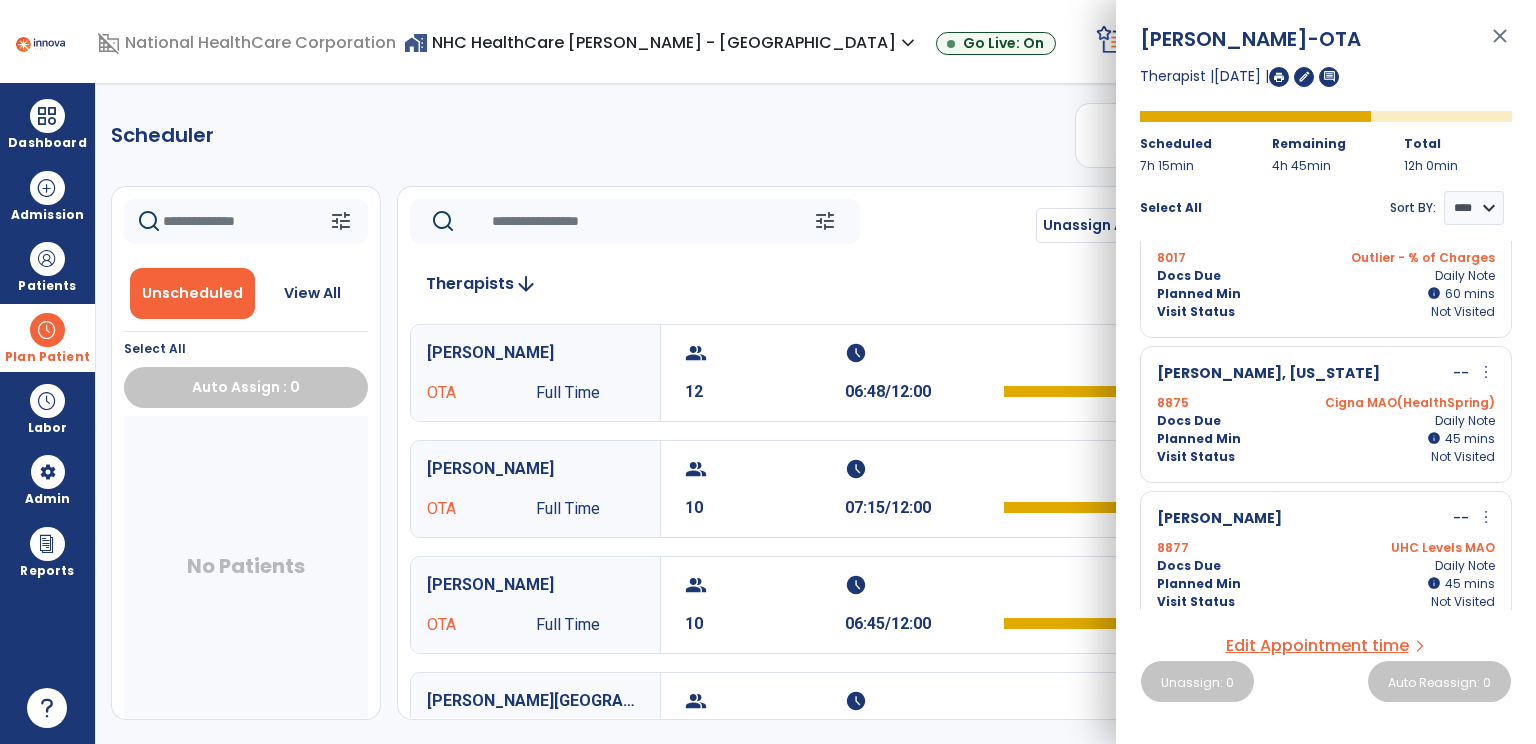 click on "more_vert" at bounding box center (1486, 372) 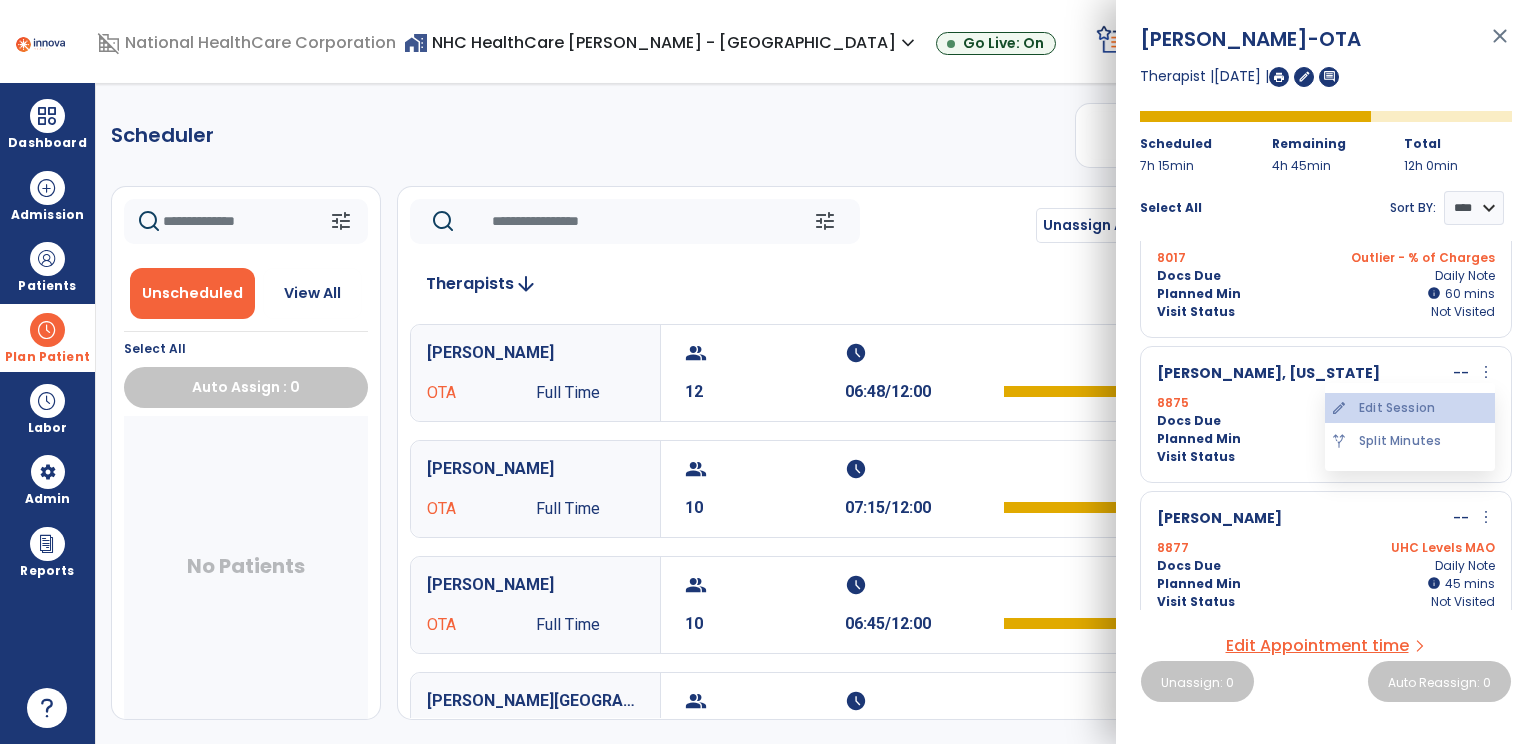 click on "edit   Edit Session" at bounding box center [1410, 408] 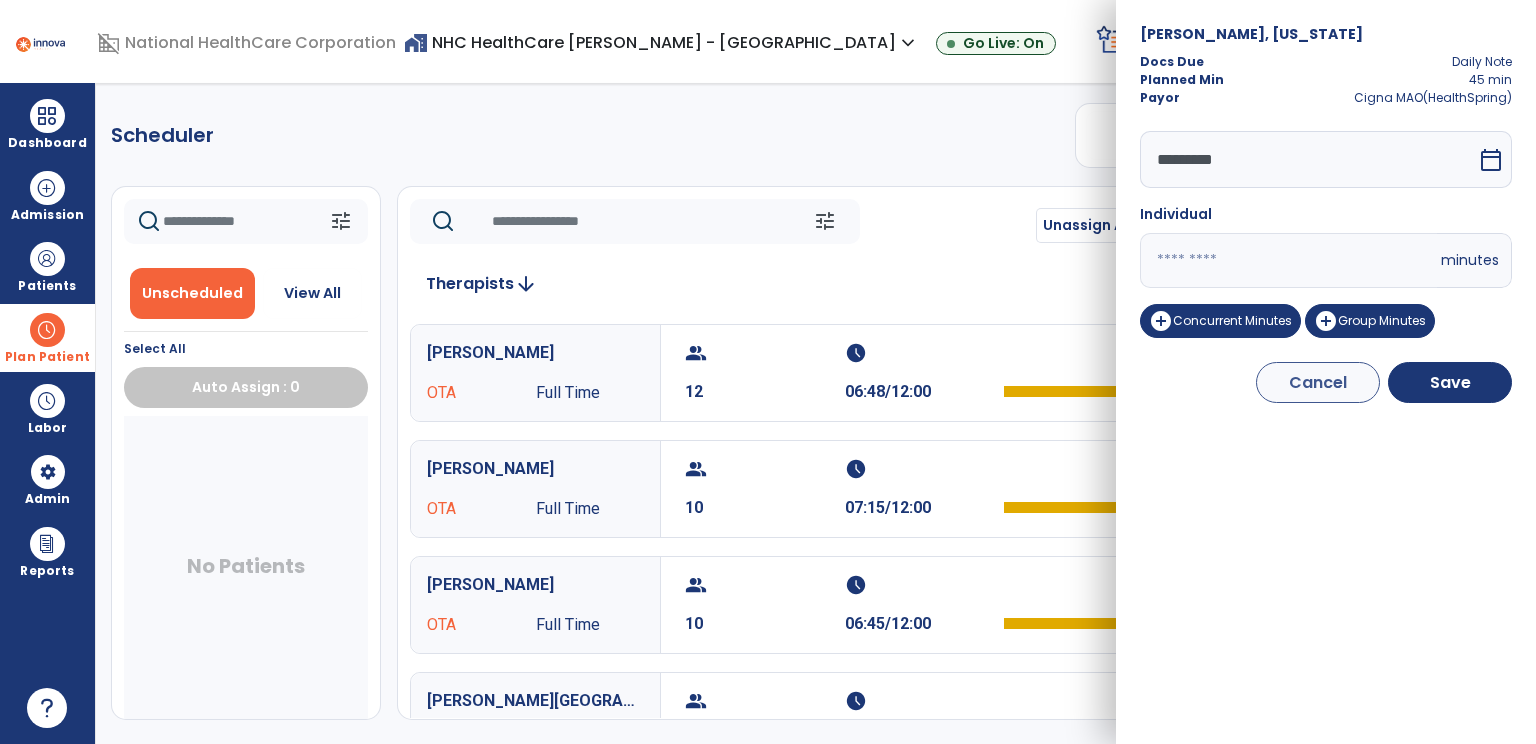 click on "**" at bounding box center [1288, 260] 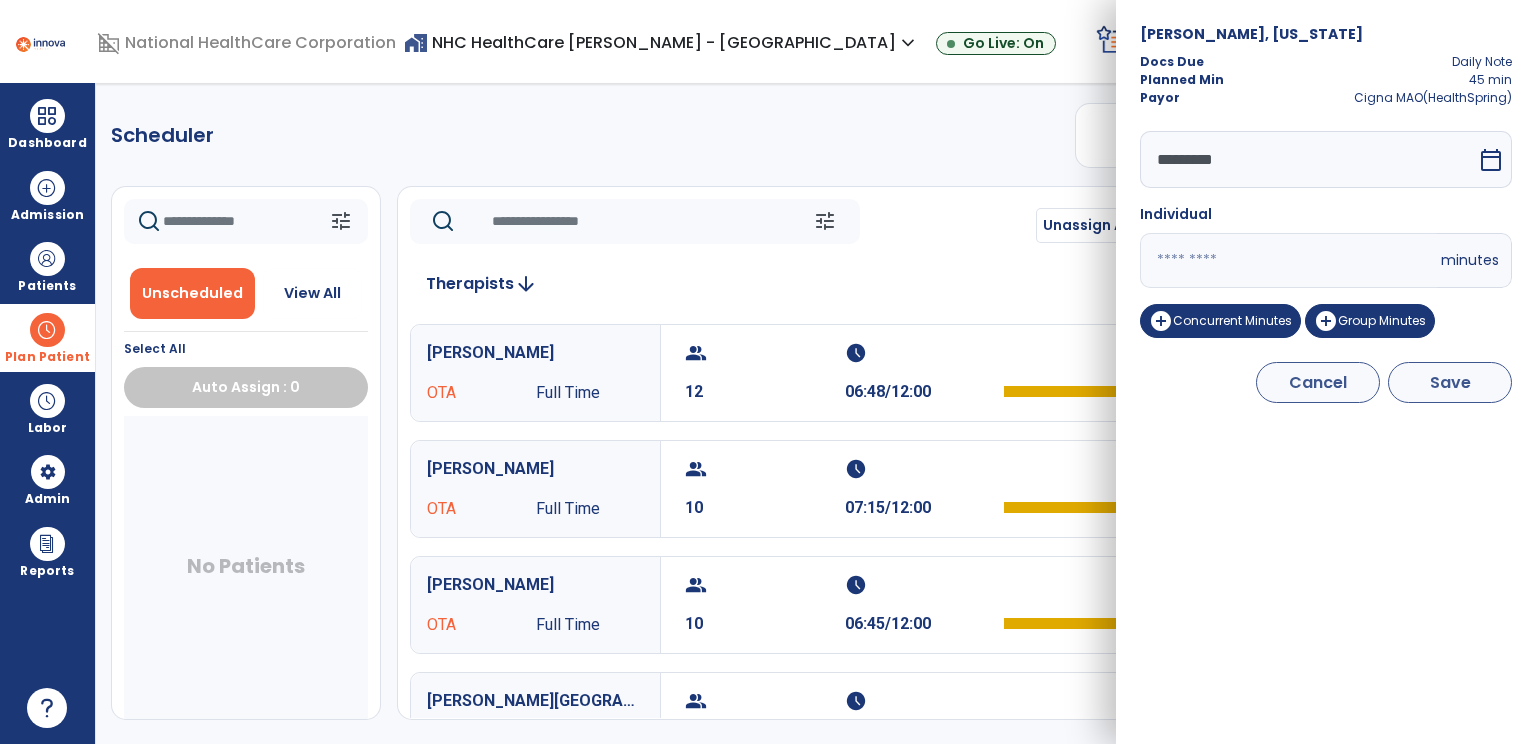 type on "**" 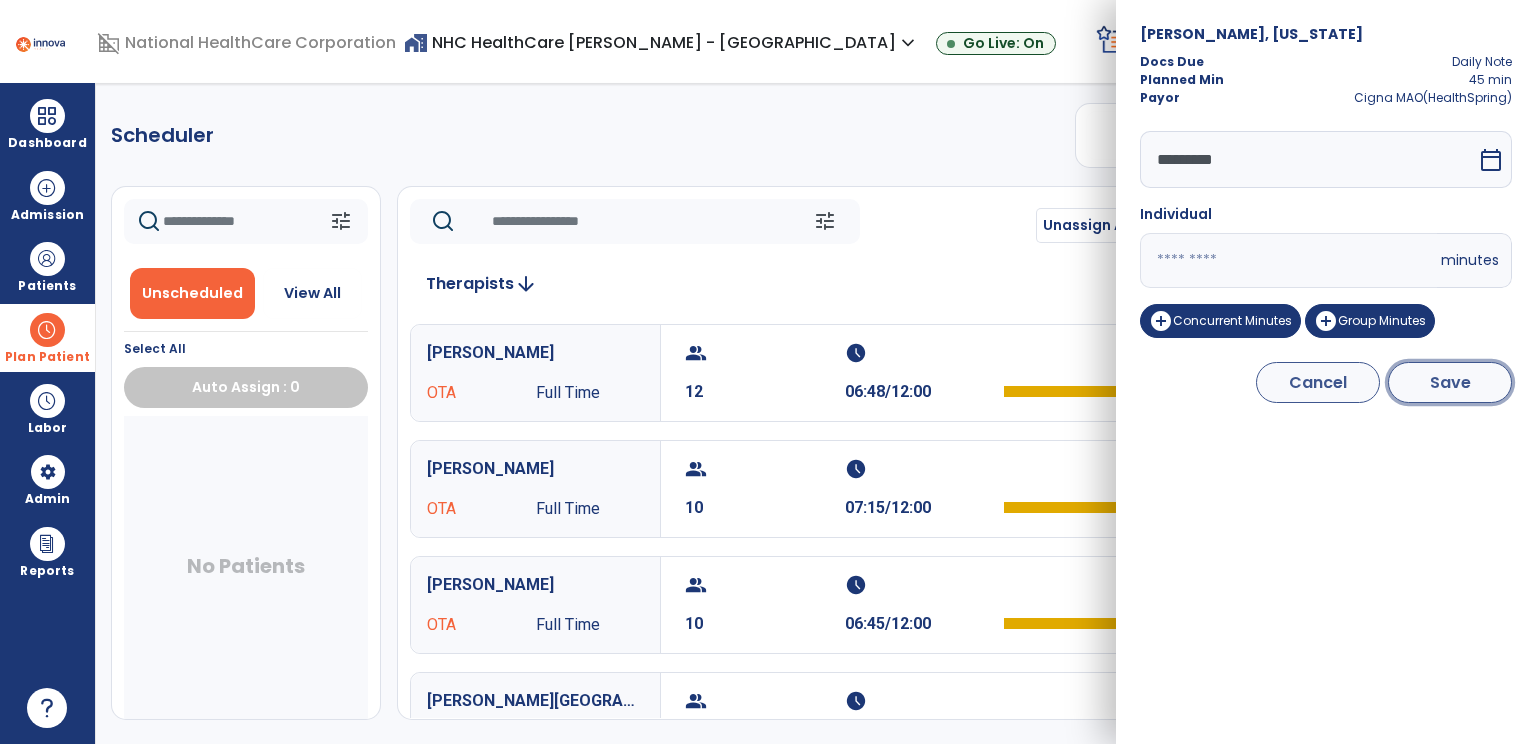 click on "Save" at bounding box center (1450, 382) 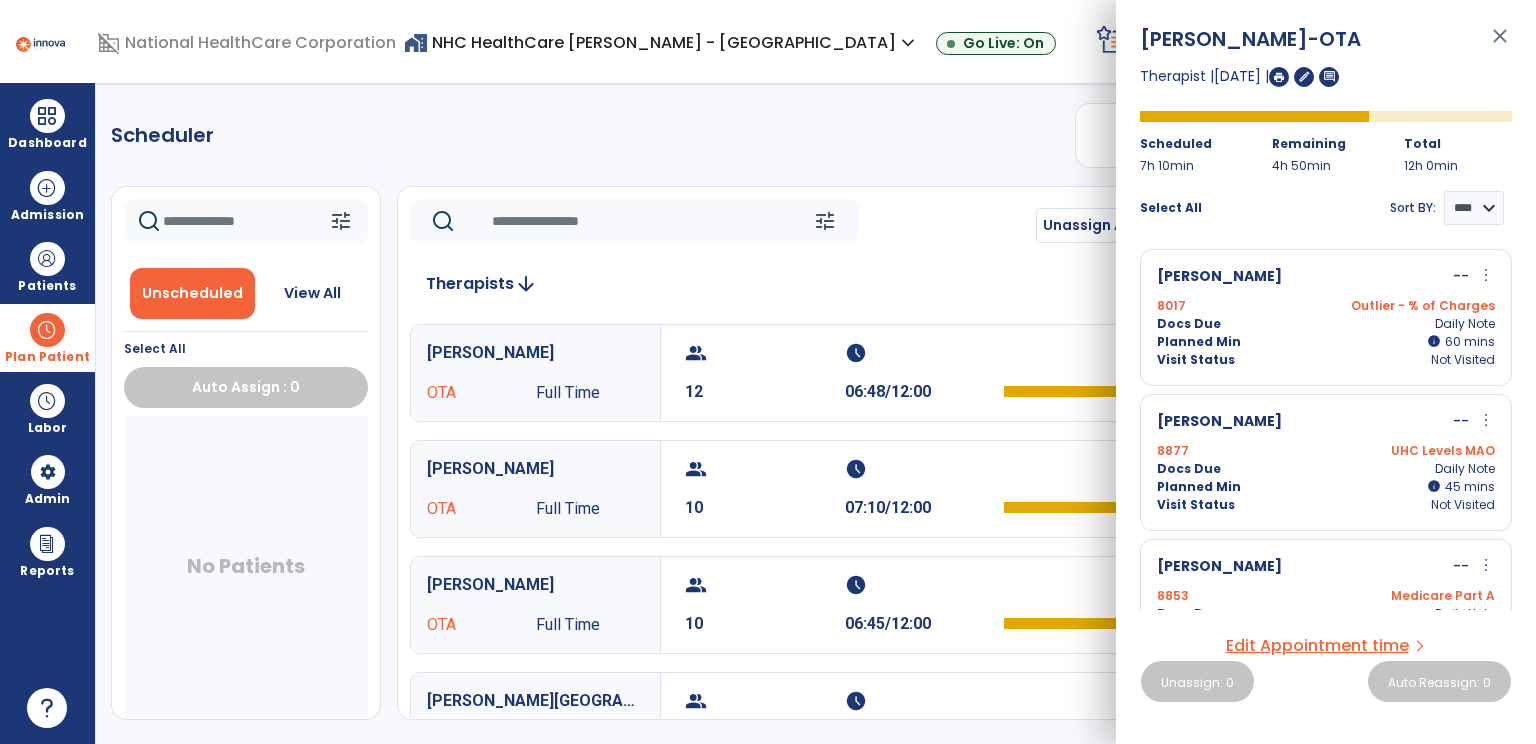 click on "more_vert" at bounding box center [1486, 420] 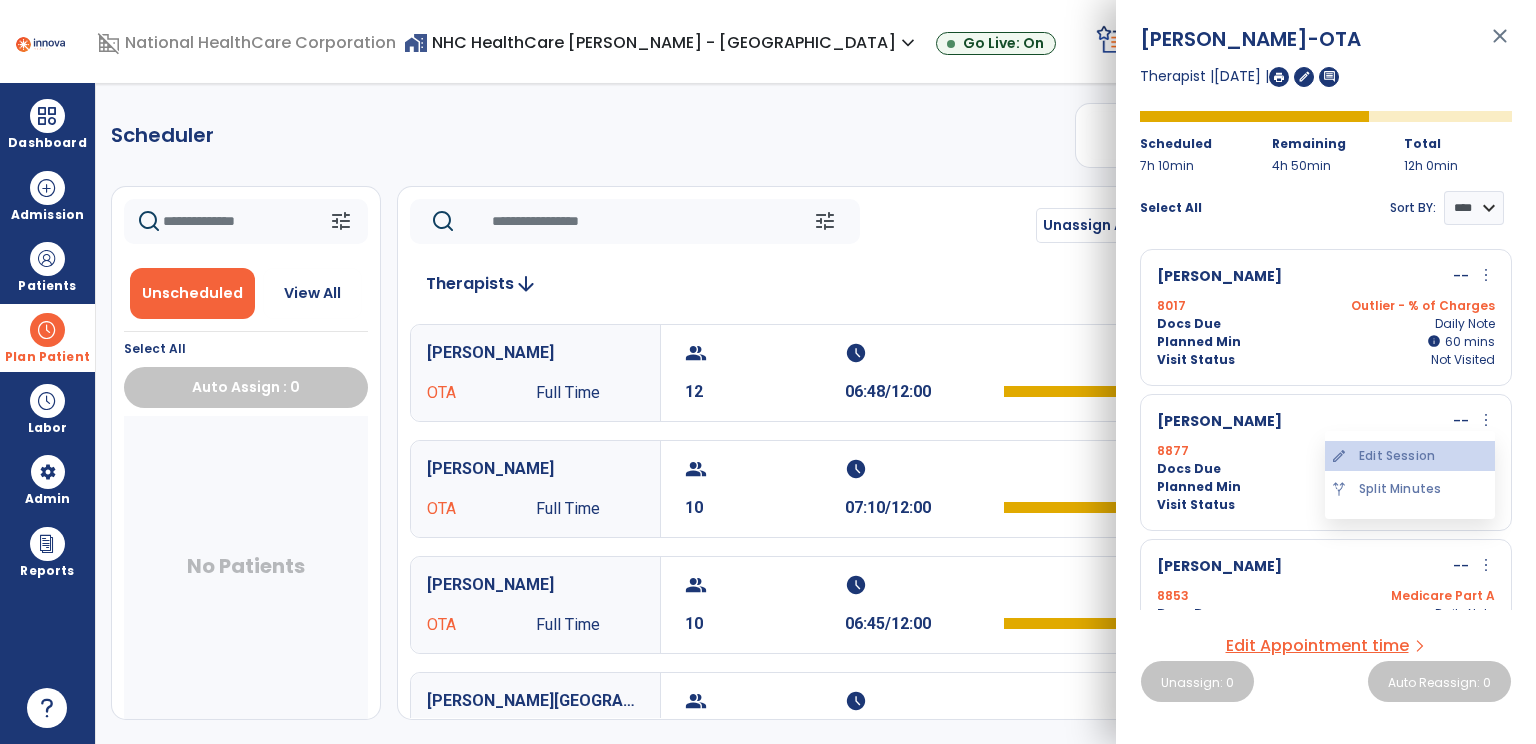 click on "edit   Edit Session" at bounding box center (1410, 456) 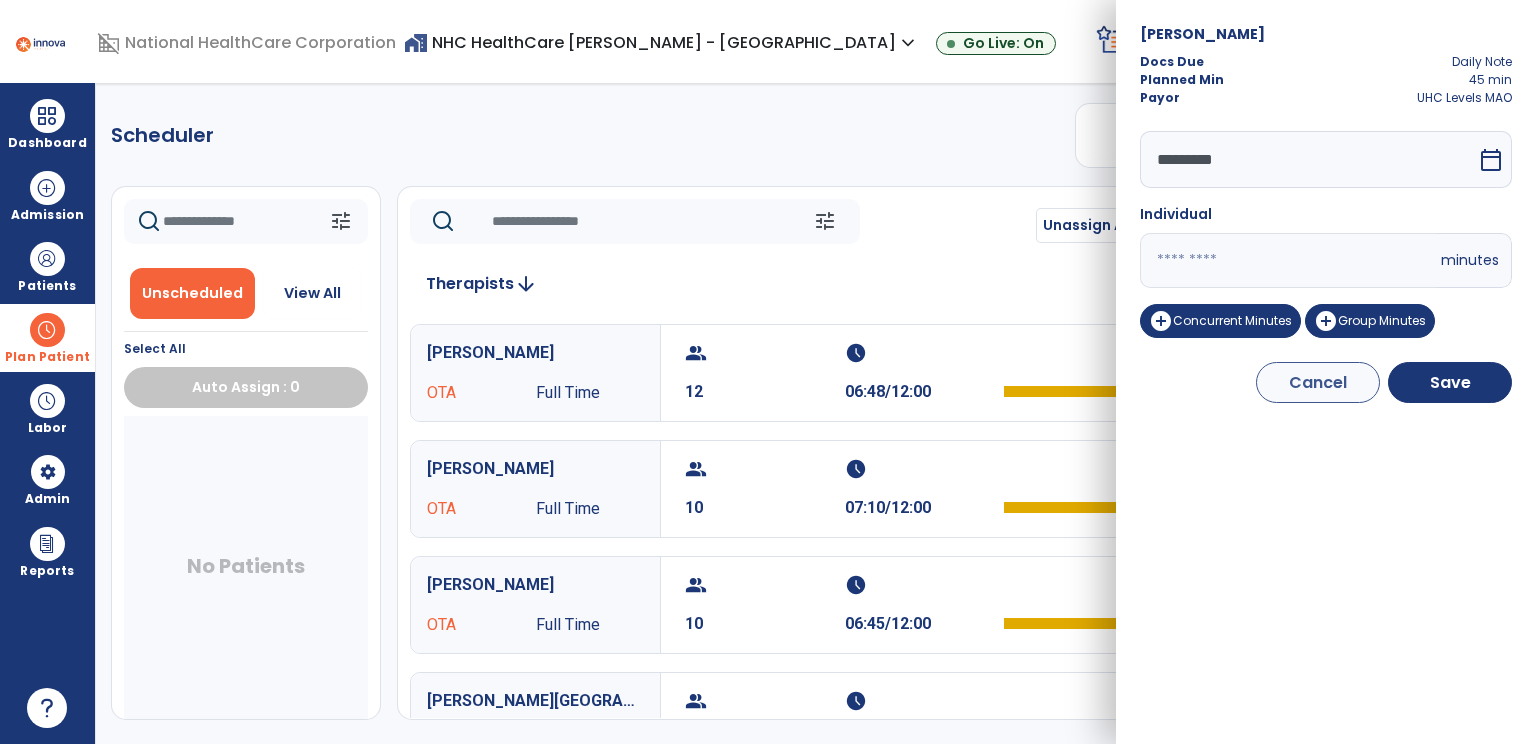 click on "**" at bounding box center [1288, 260] 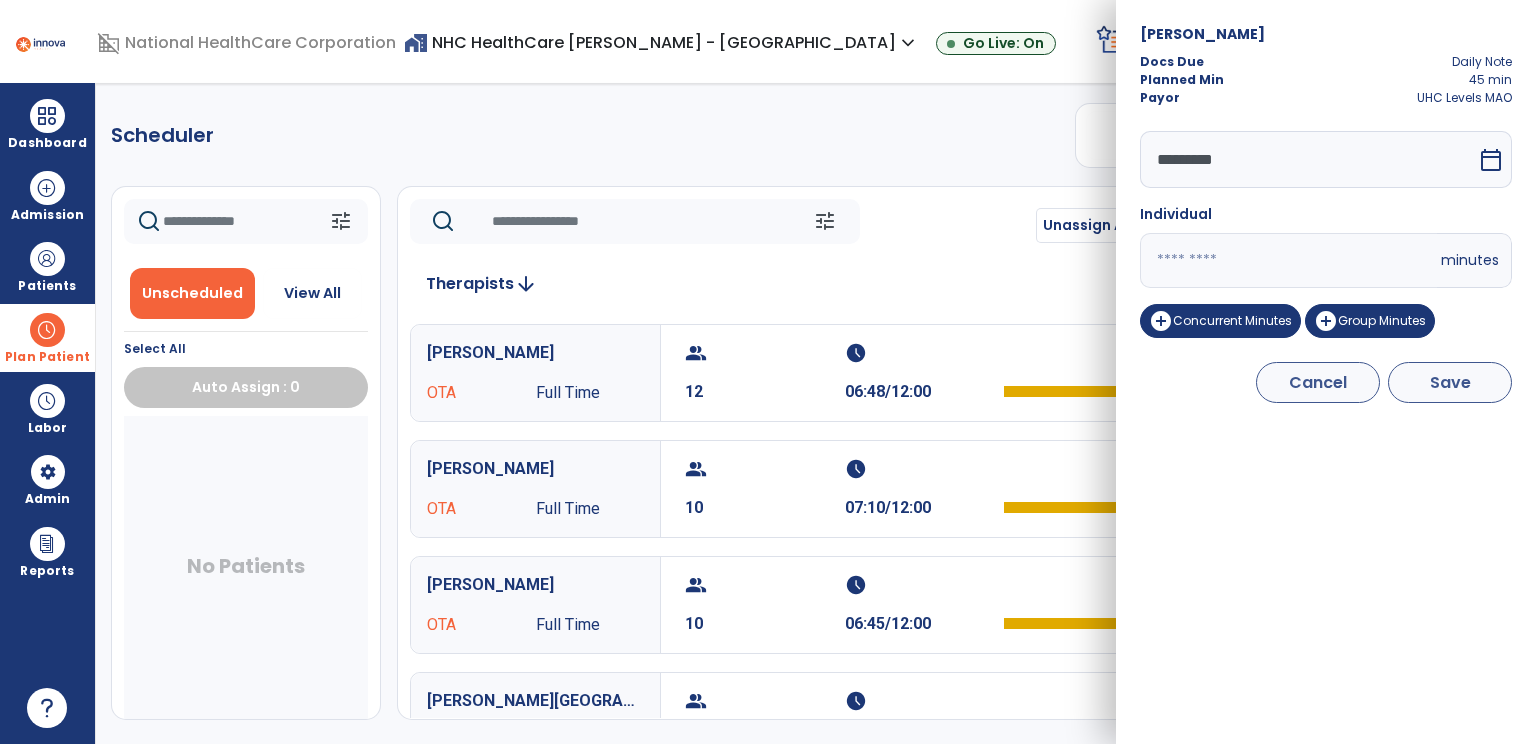 type on "**" 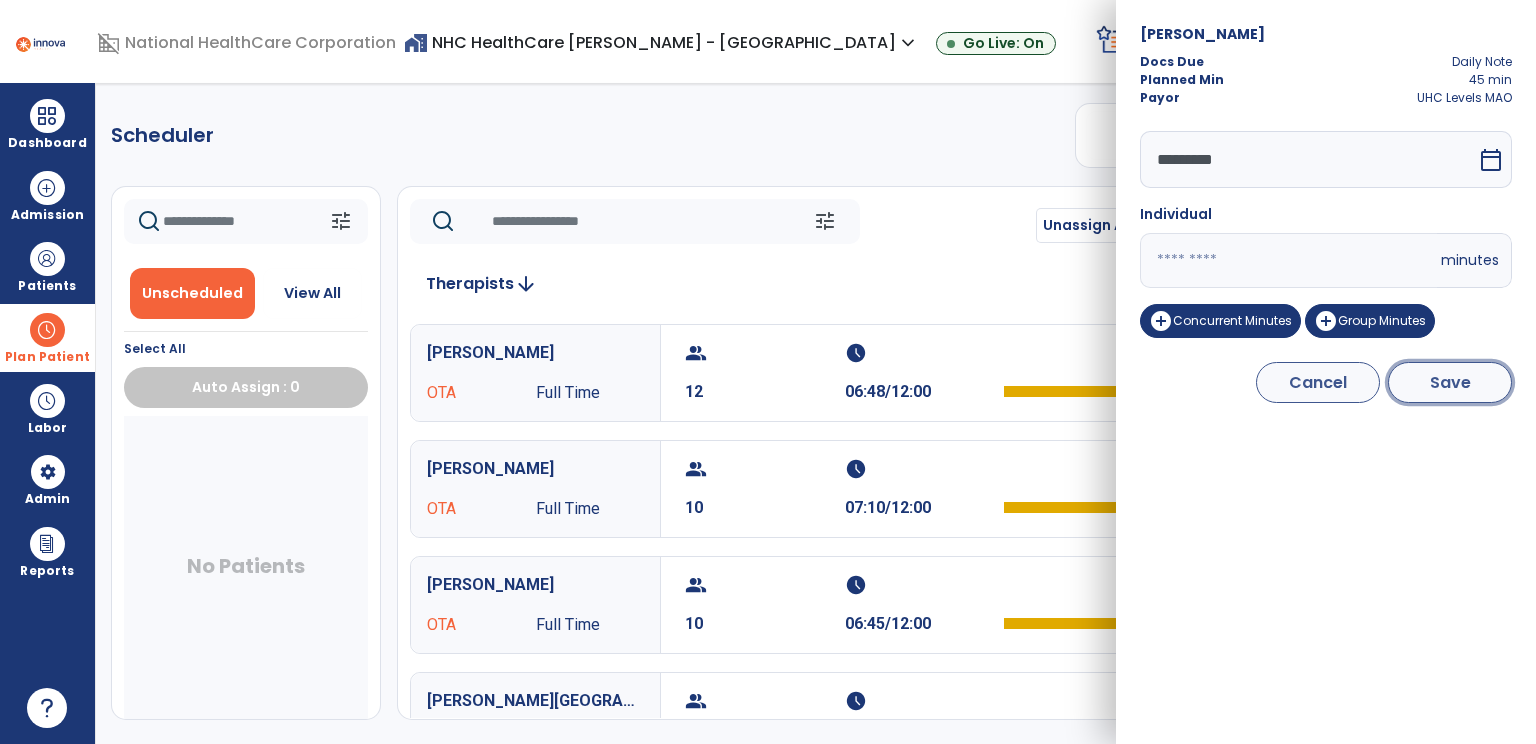 click on "Save" at bounding box center (1450, 382) 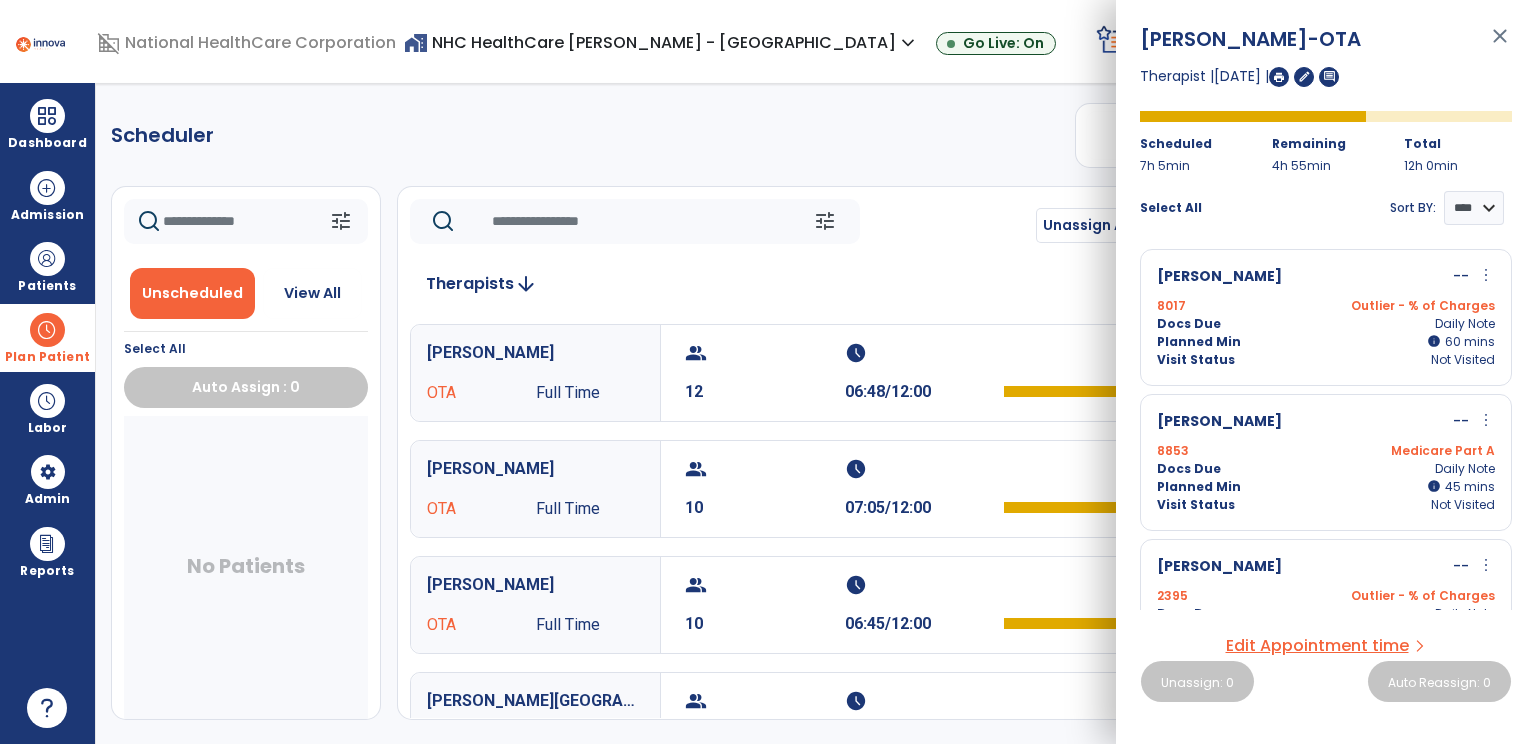 click on "more_vert" at bounding box center (1486, 420) 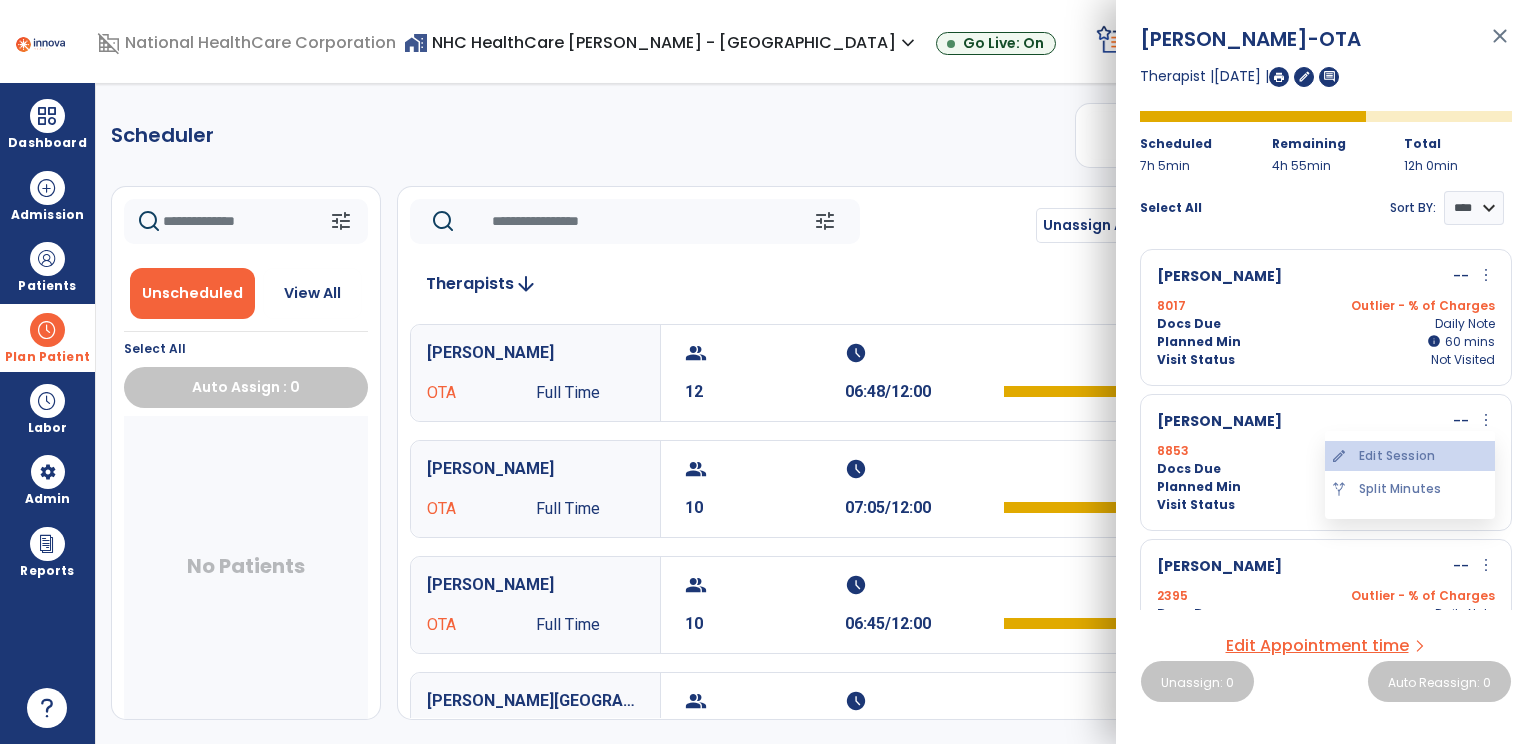 click on "edit   Edit Session" at bounding box center (1410, 456) 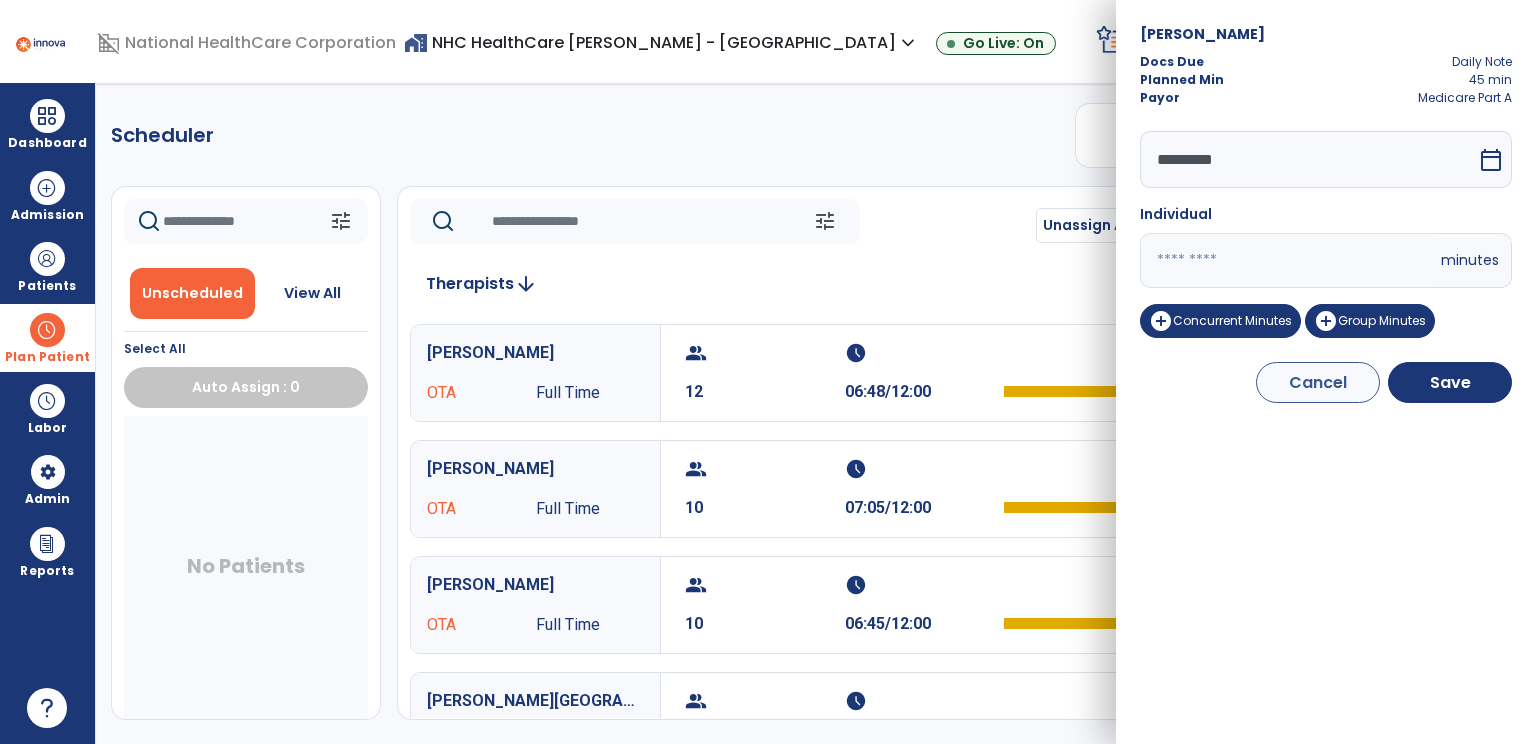 click on "**" at bounding box center (1288, 260) 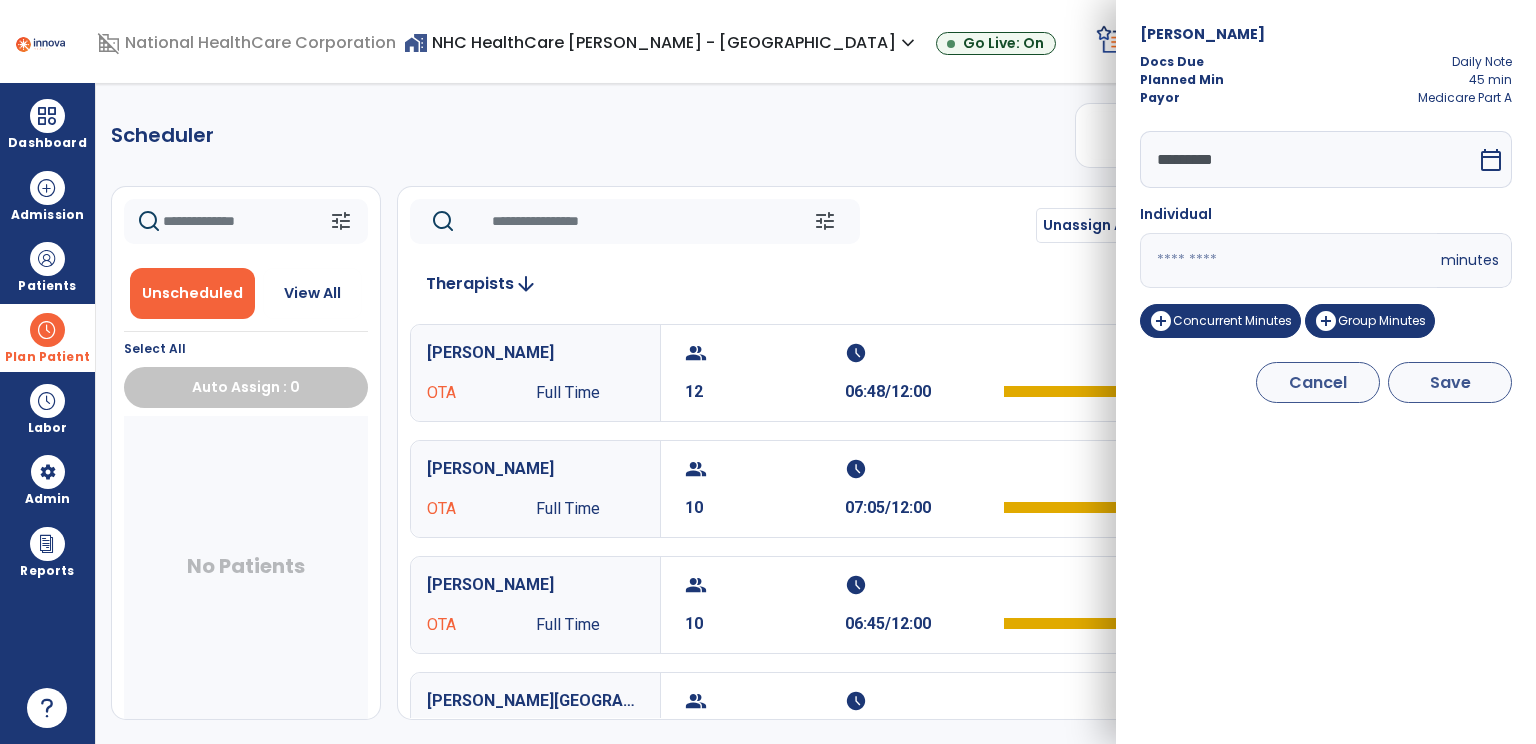 type on "**" 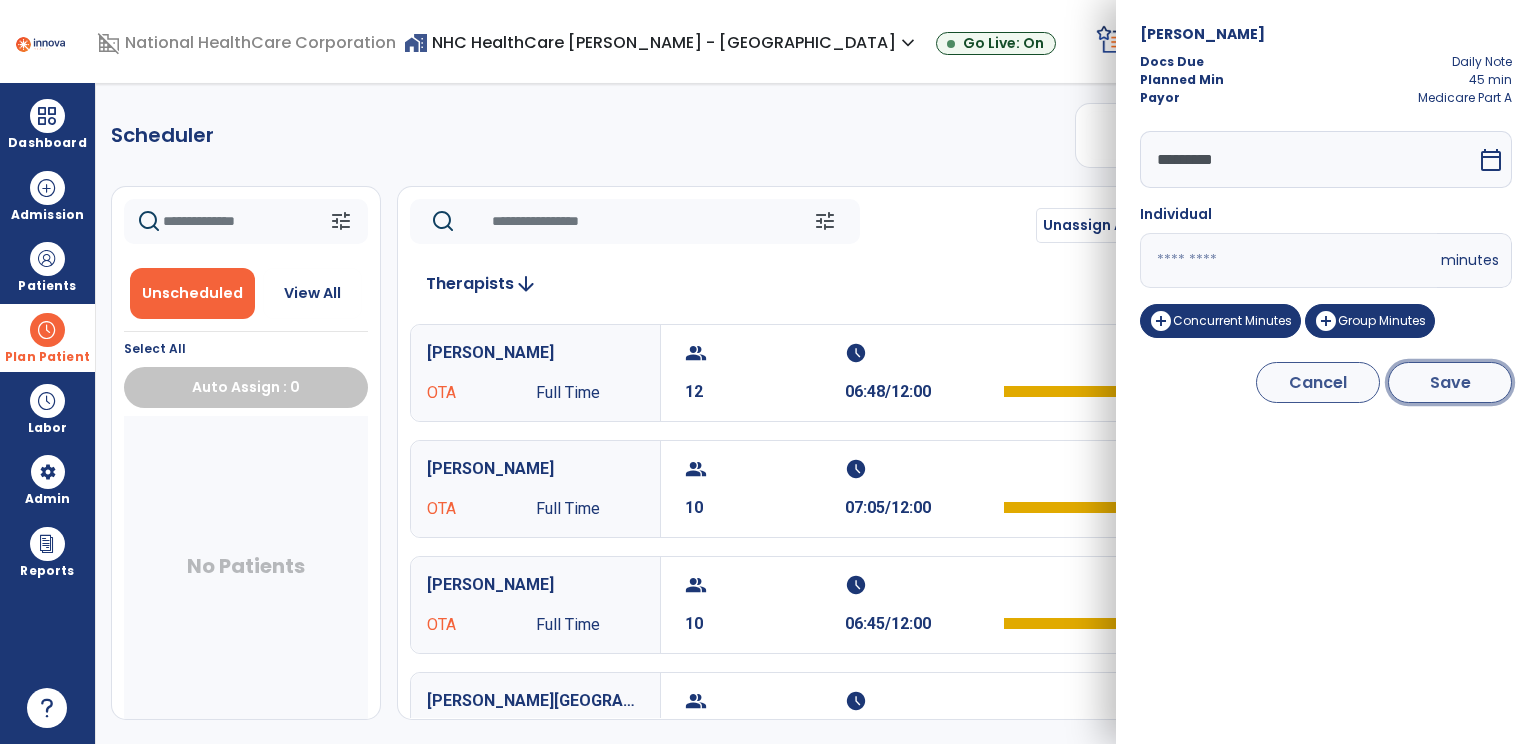 click on "Save" at bounding box center (1450, 382) 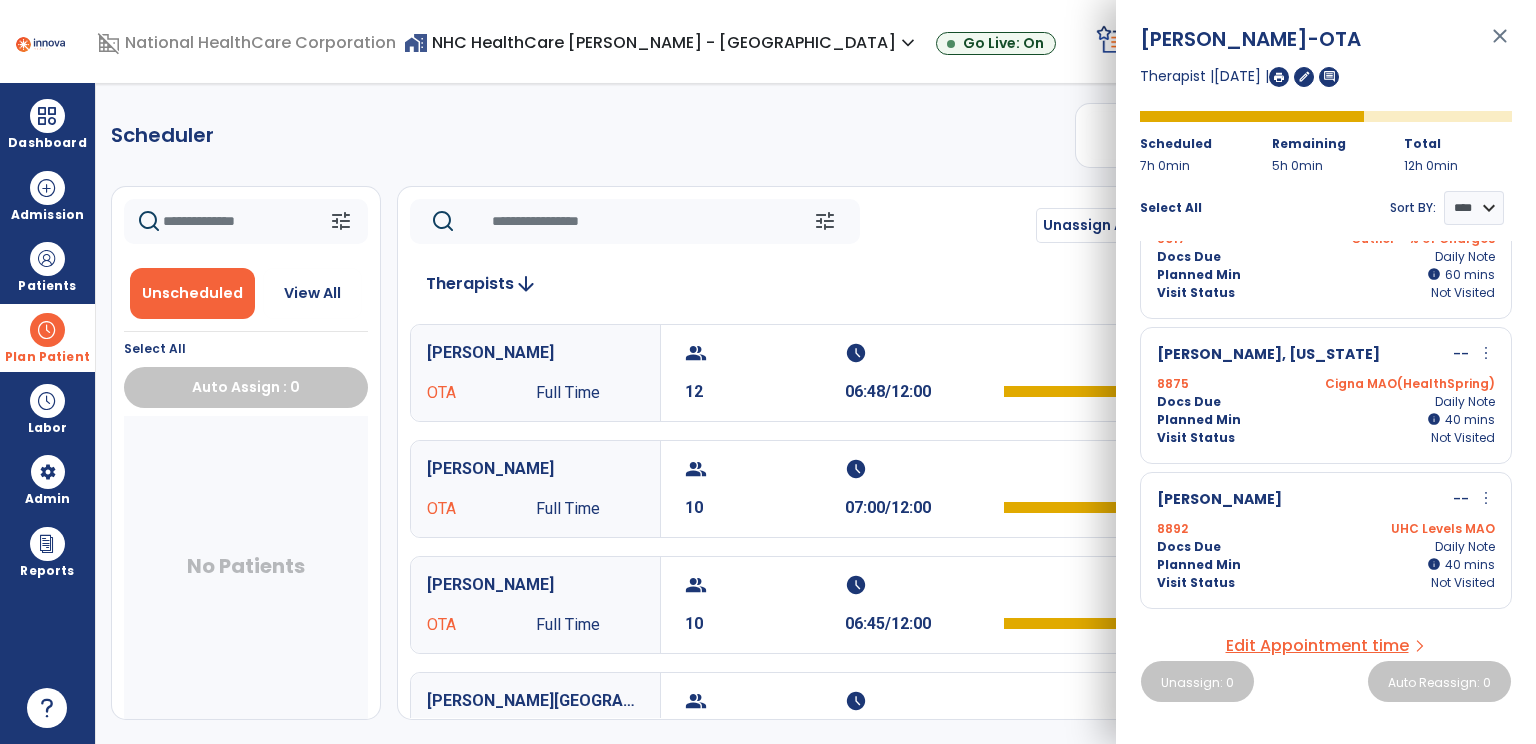 scroll, scrollTop: 74, scrollLeft: 0, axis: vertical 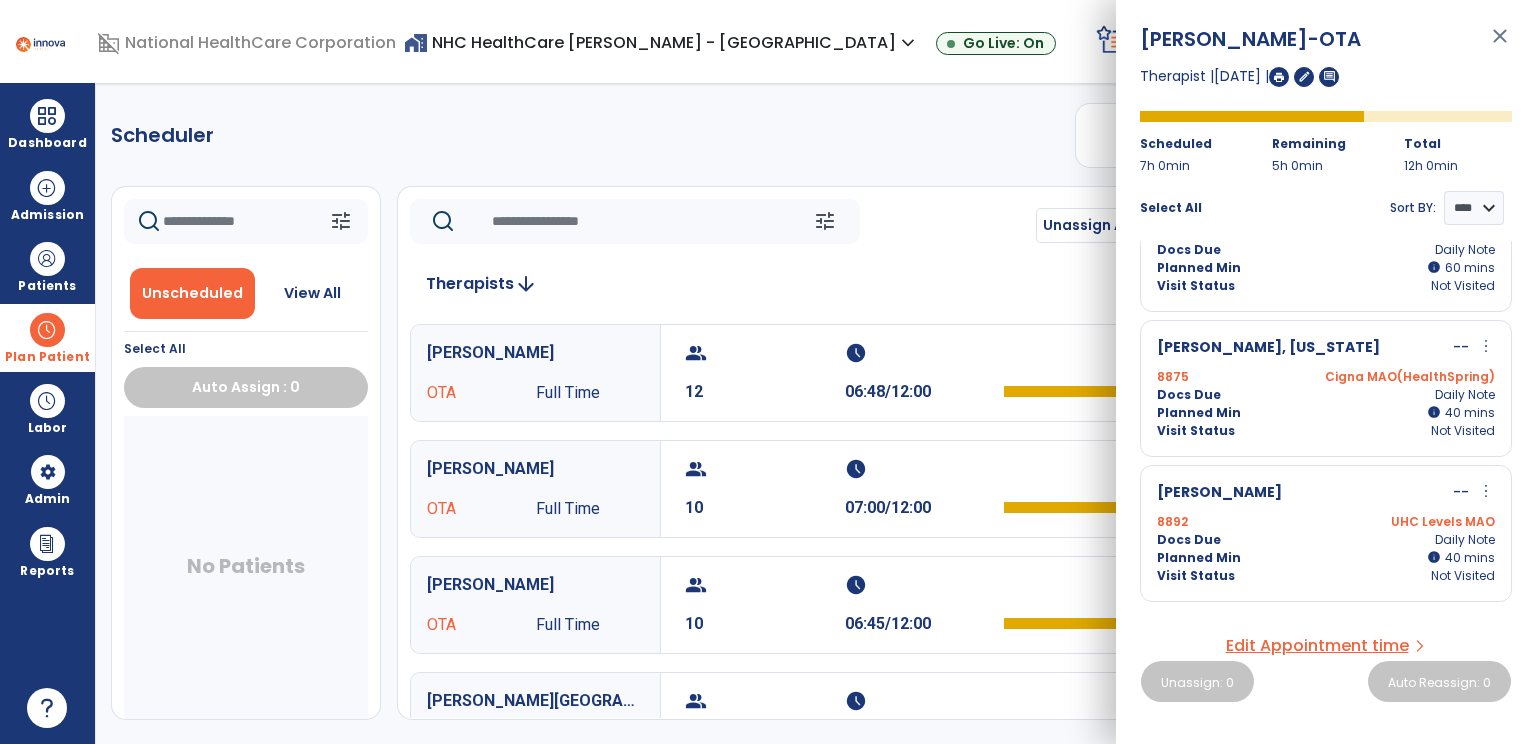 click on "more_vert" at bounding box center [1486, 346] 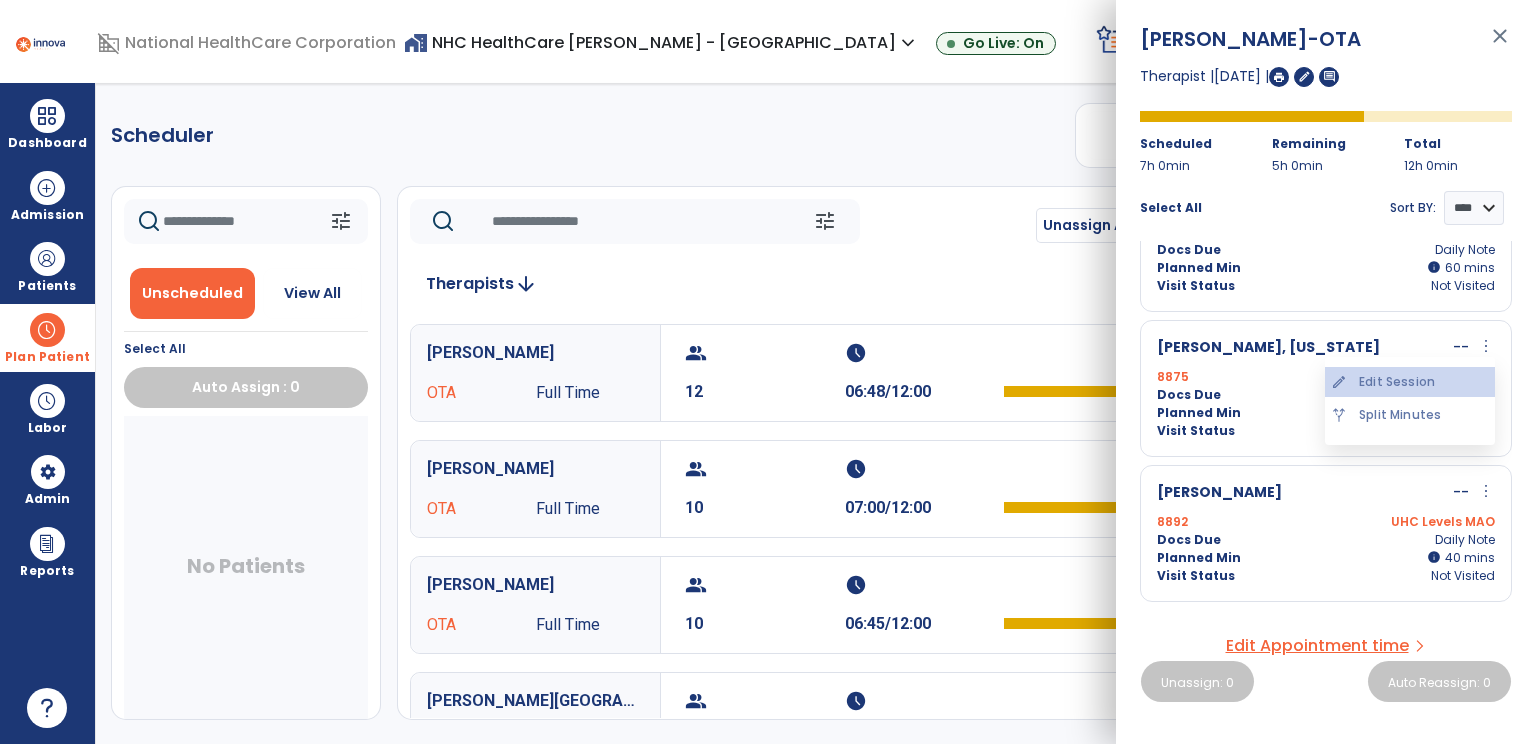 click on "edit   Edit Session" at bounding box center [1410, 382] 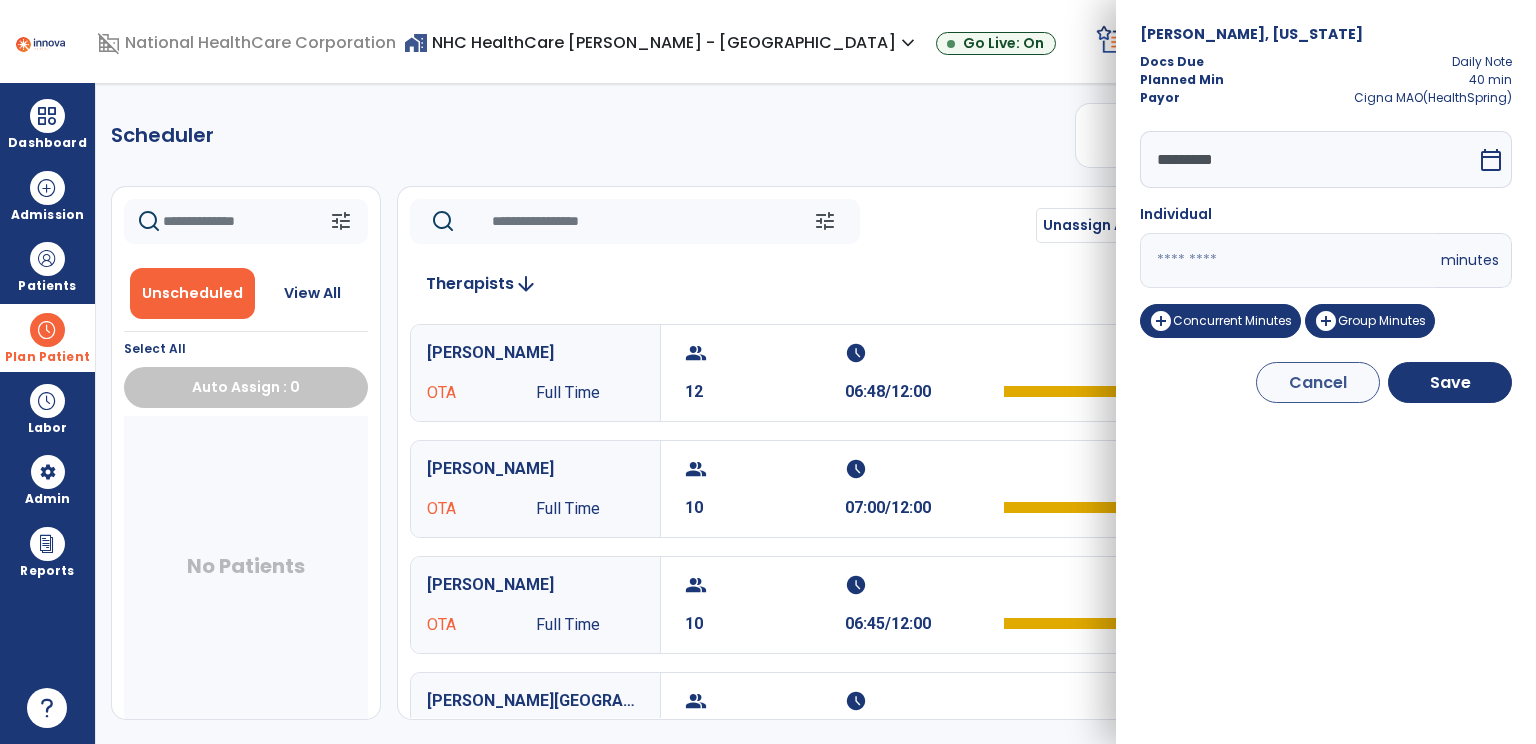 click on "**" at bounding box center (1288, 260) 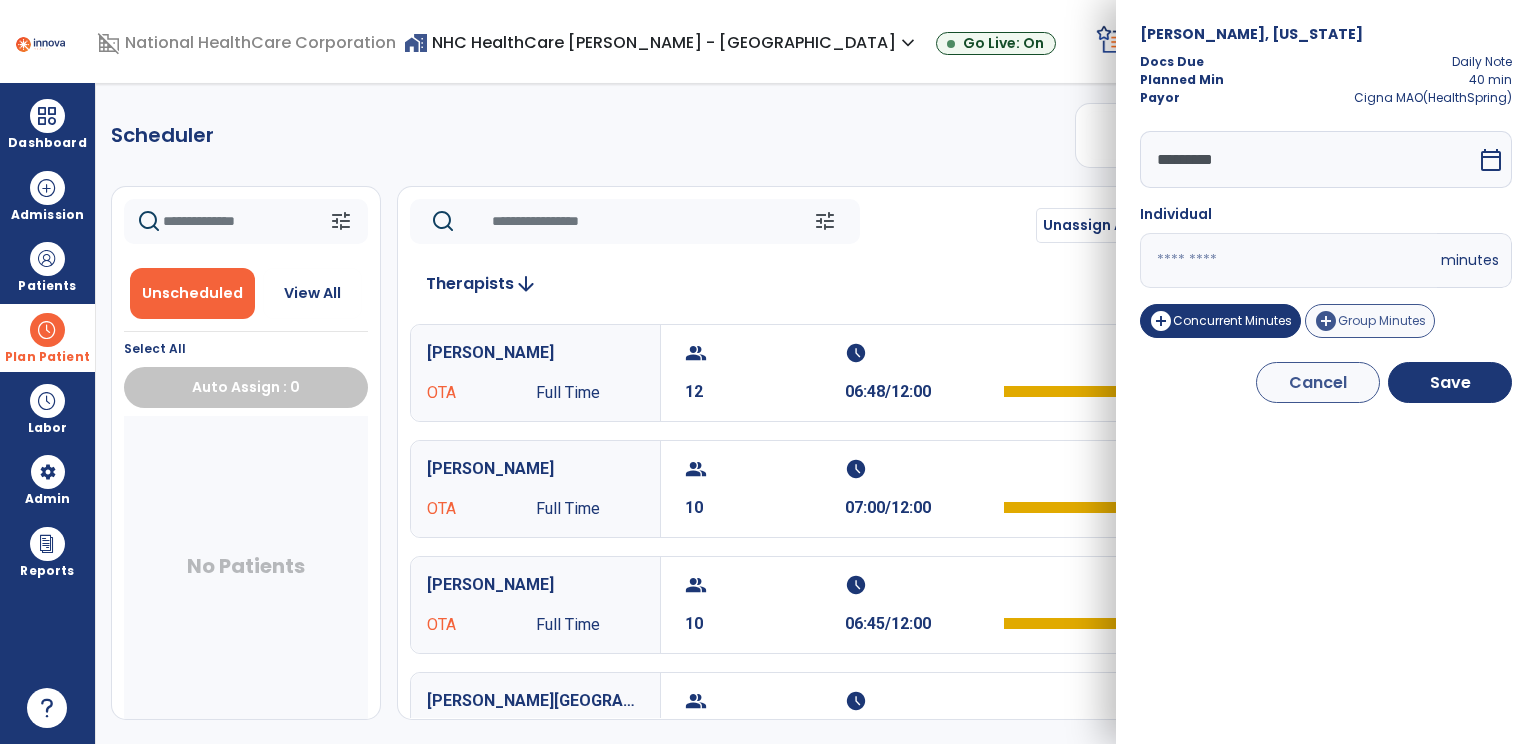 type on "*" 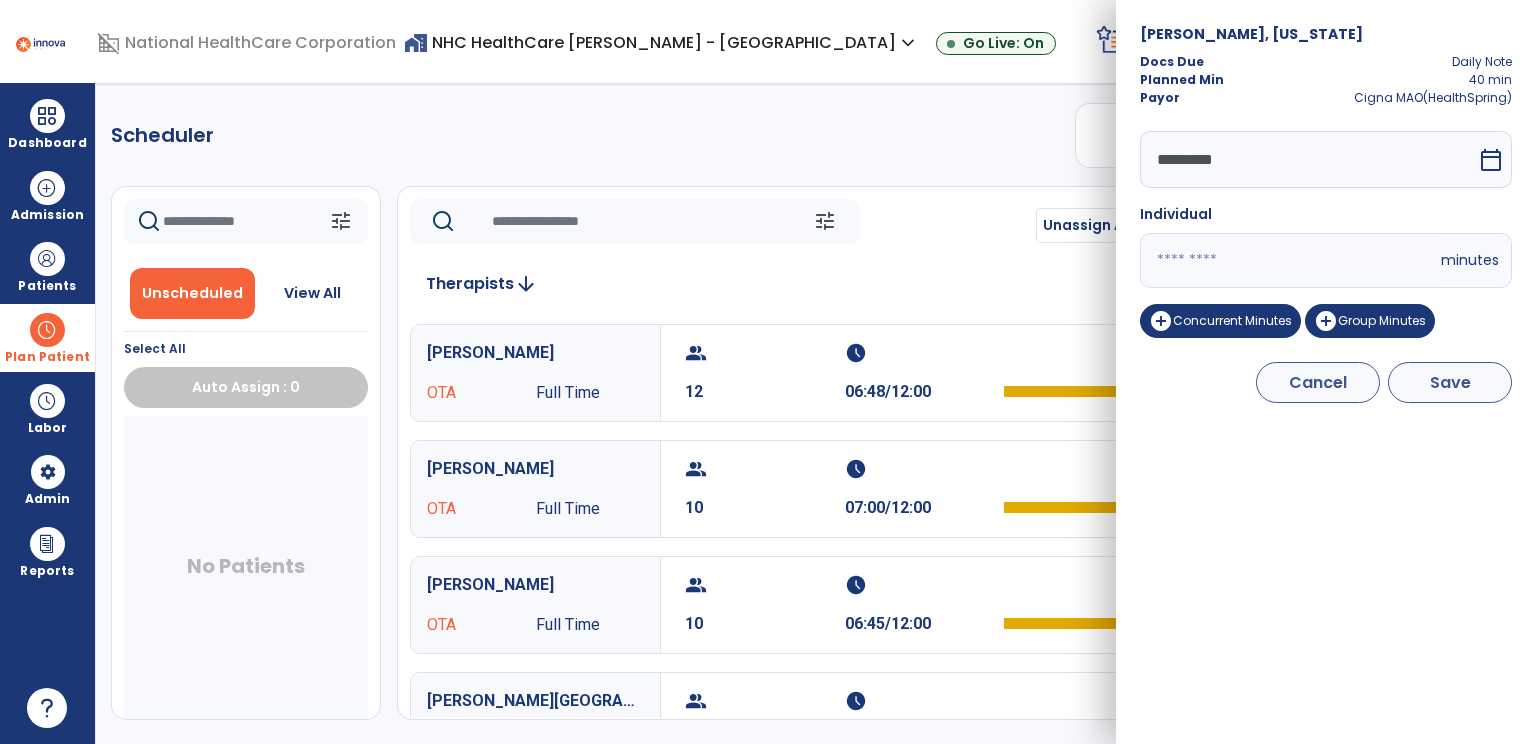 type on "**" 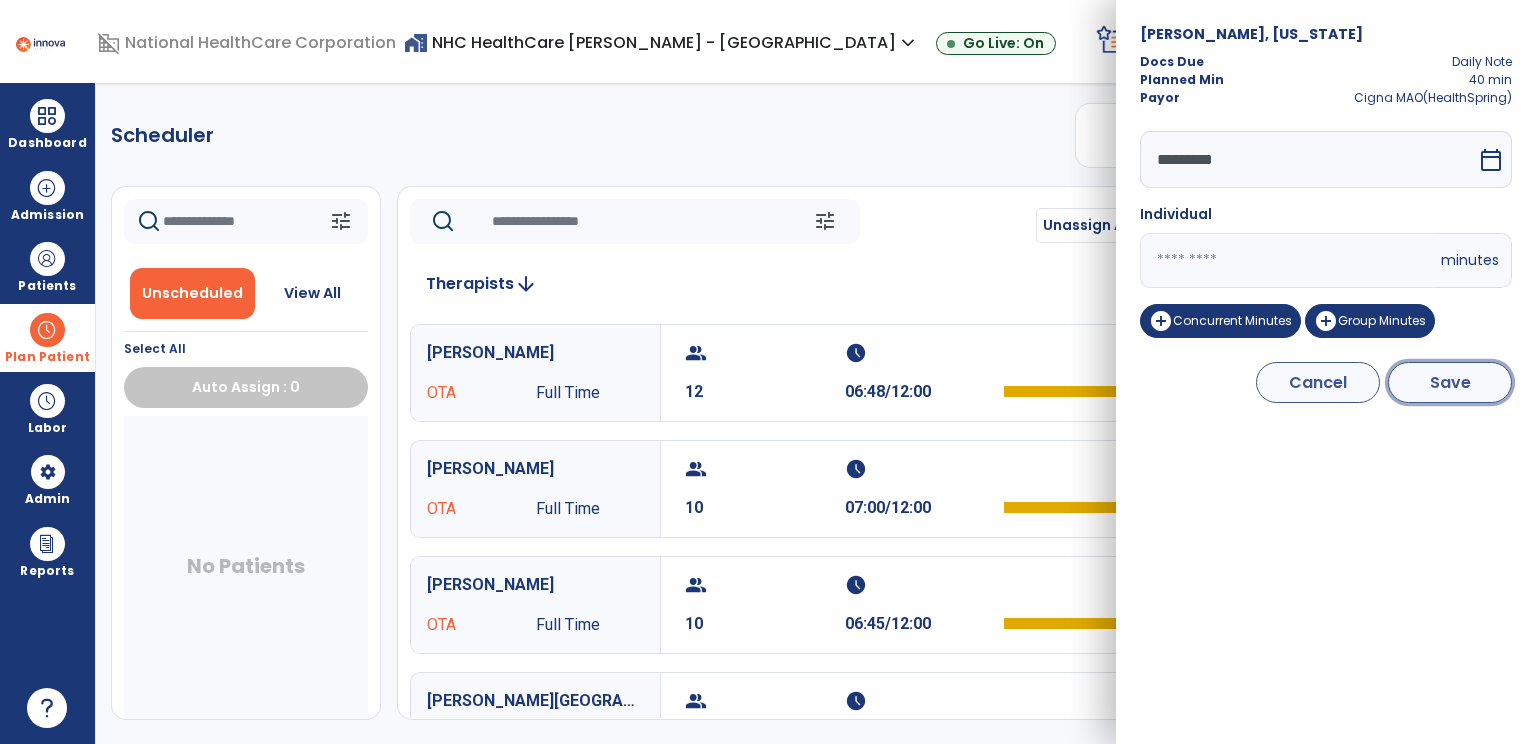 click on "Save" at bounding box center [1450, 382] 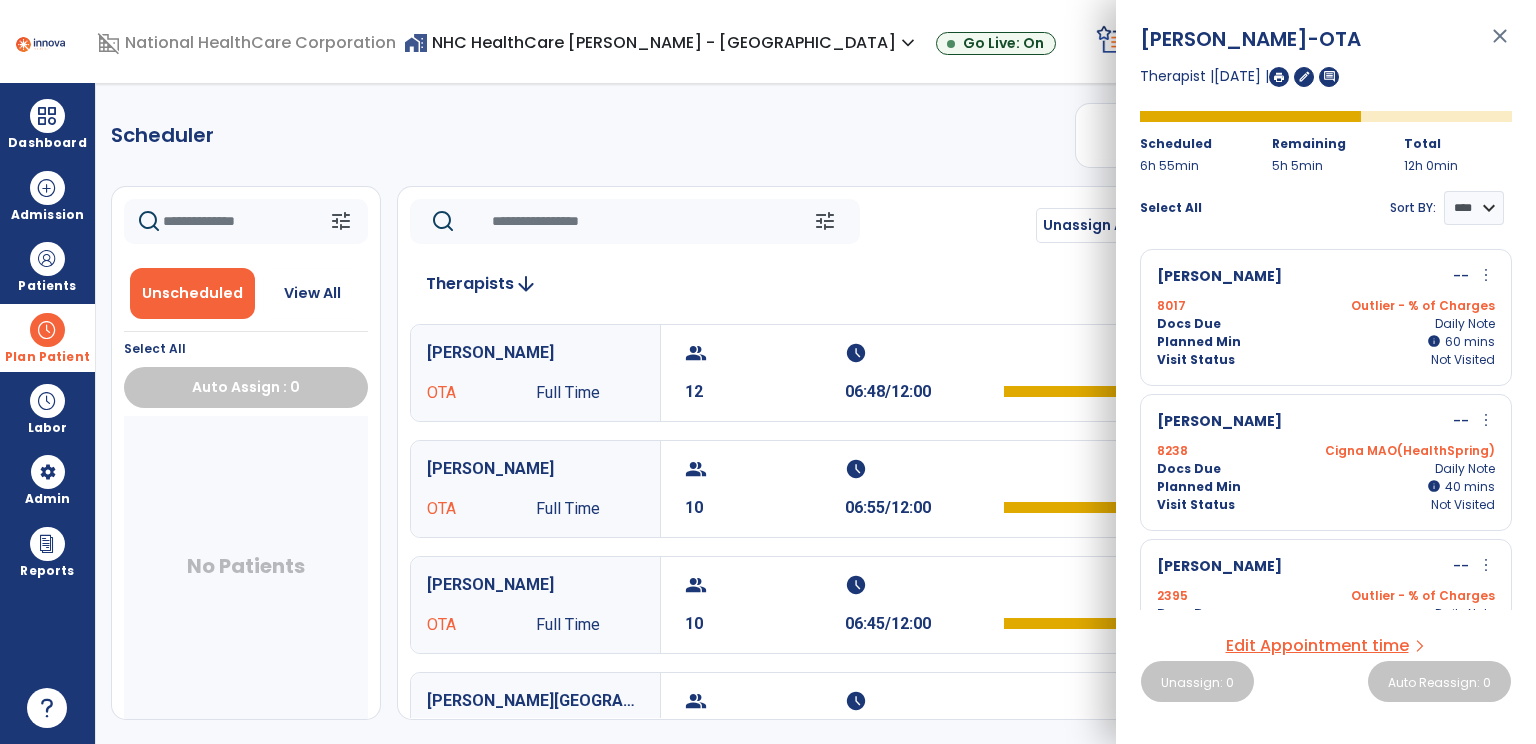 click on "more_vert" at bounding box center (1486, 420) 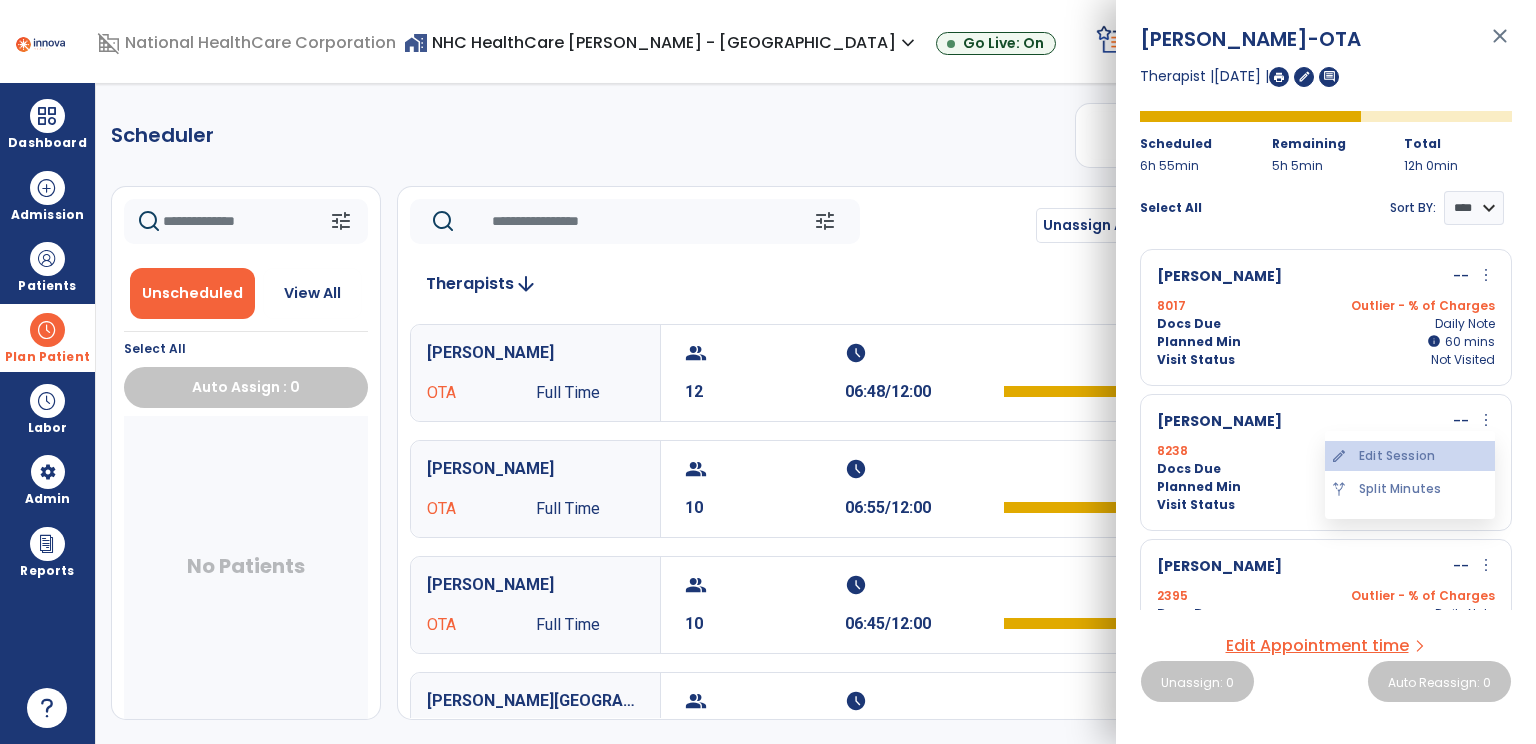 click on "edit   Edit Session" at bounding box center [1410, 456] 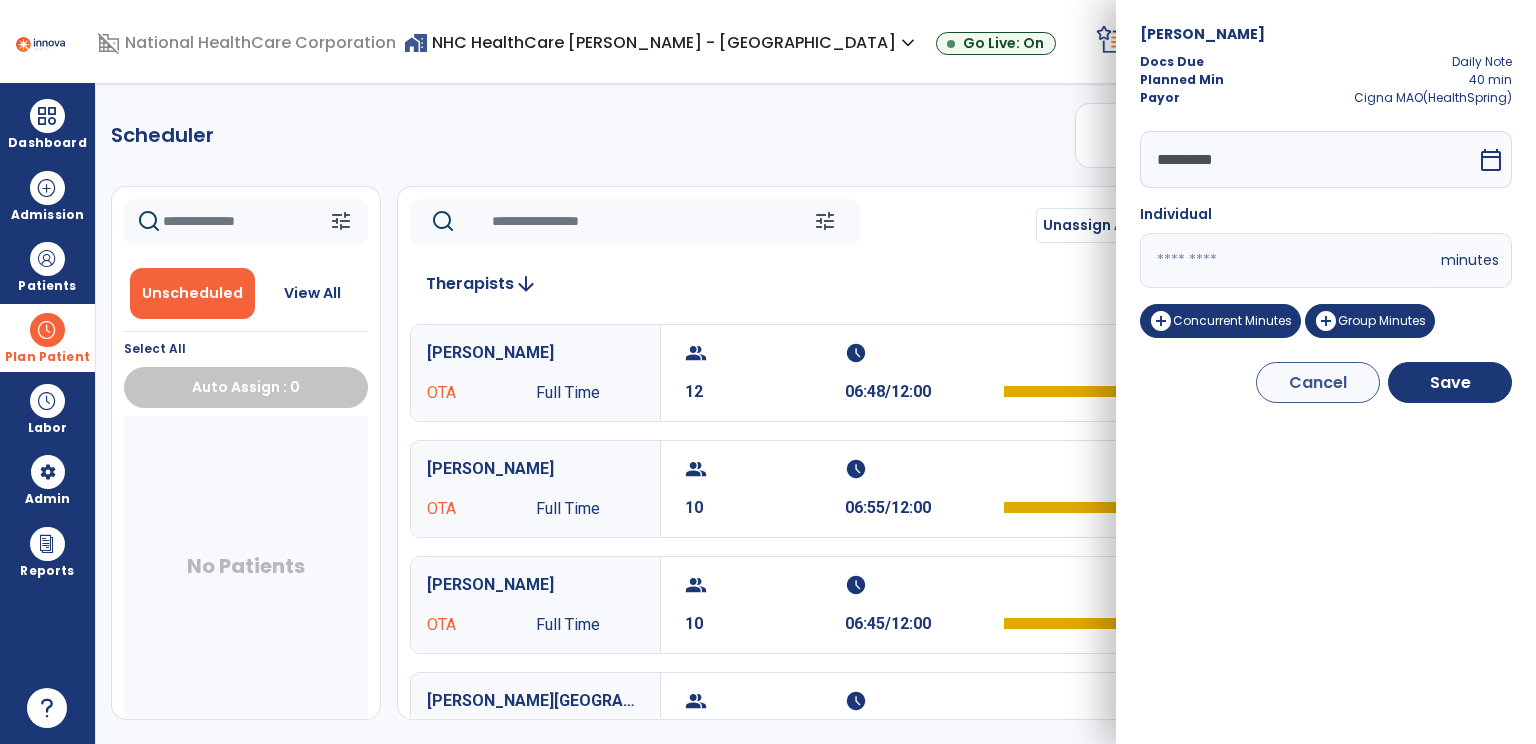 click on "**" at bounding box center [1288, 260] 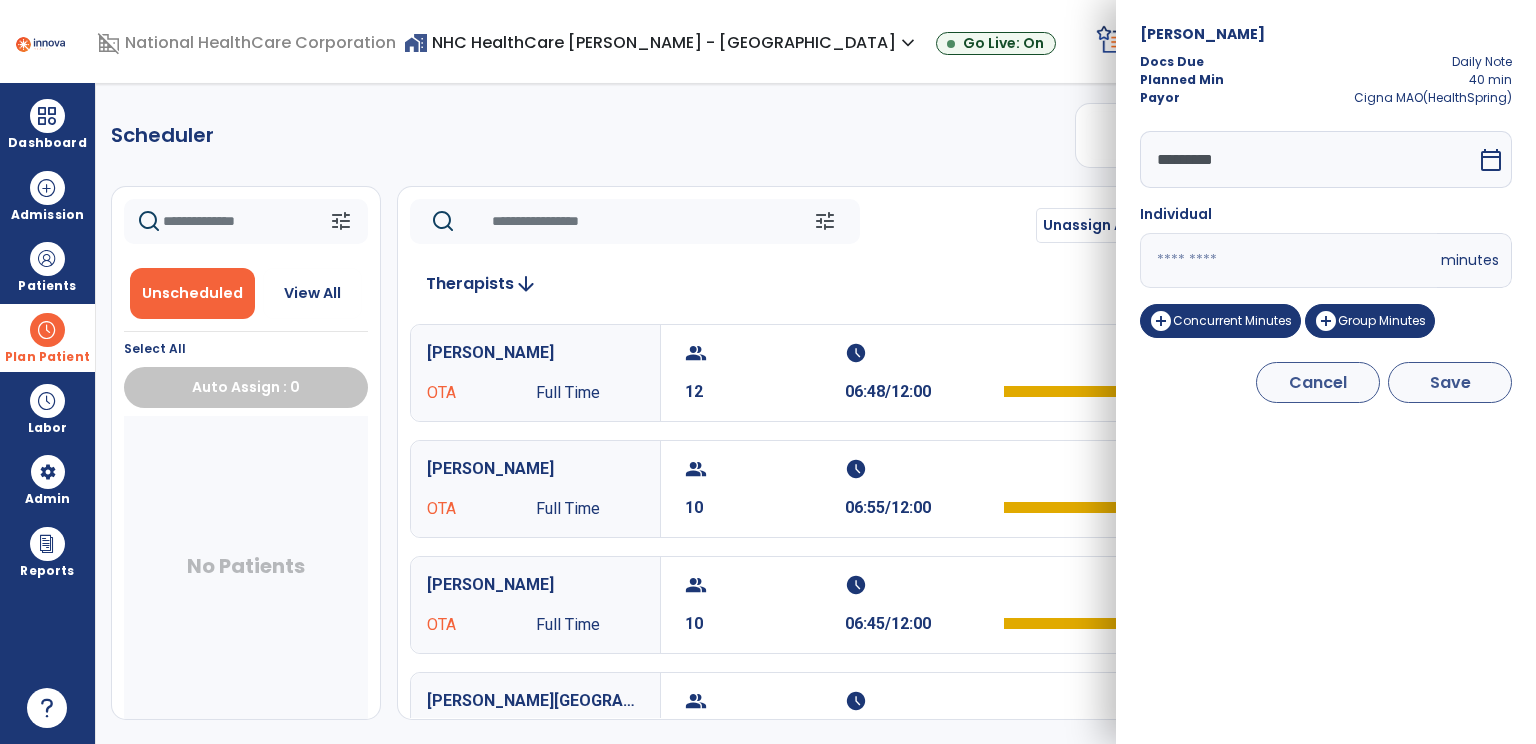 type on "**" 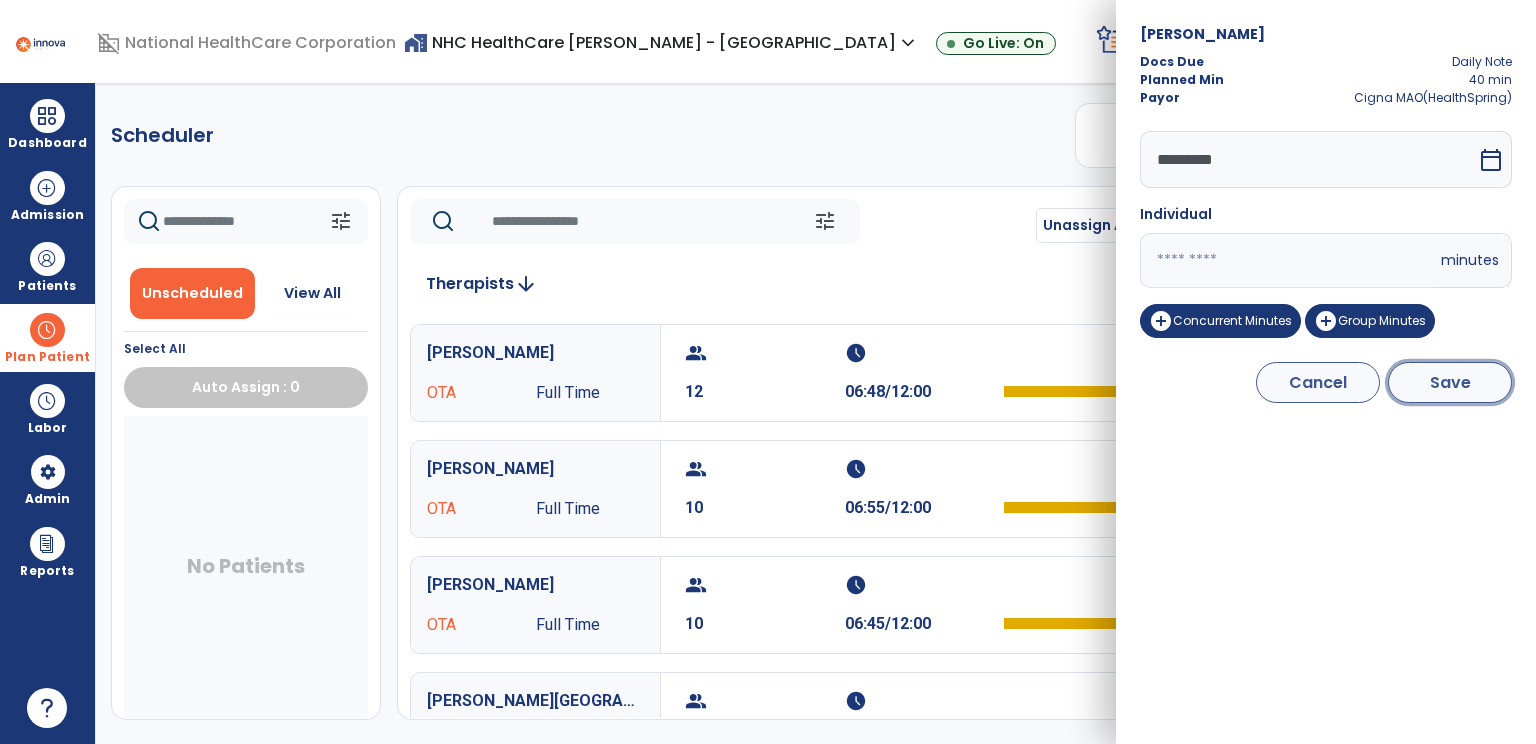 click on "Save" at bounding box center (1450, 382) 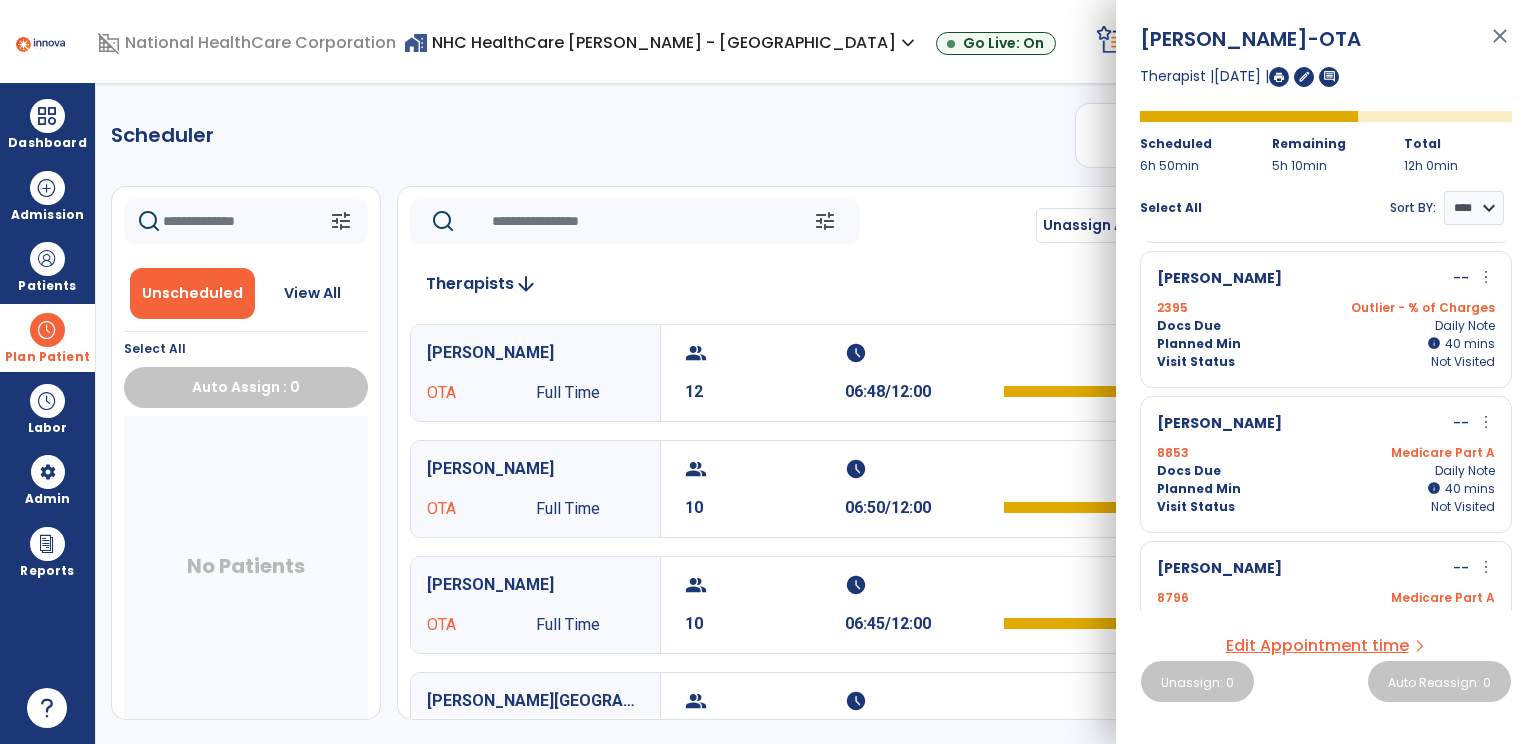 scroll, scrollTop: 144, scrollLeft: 0, axis: vertical 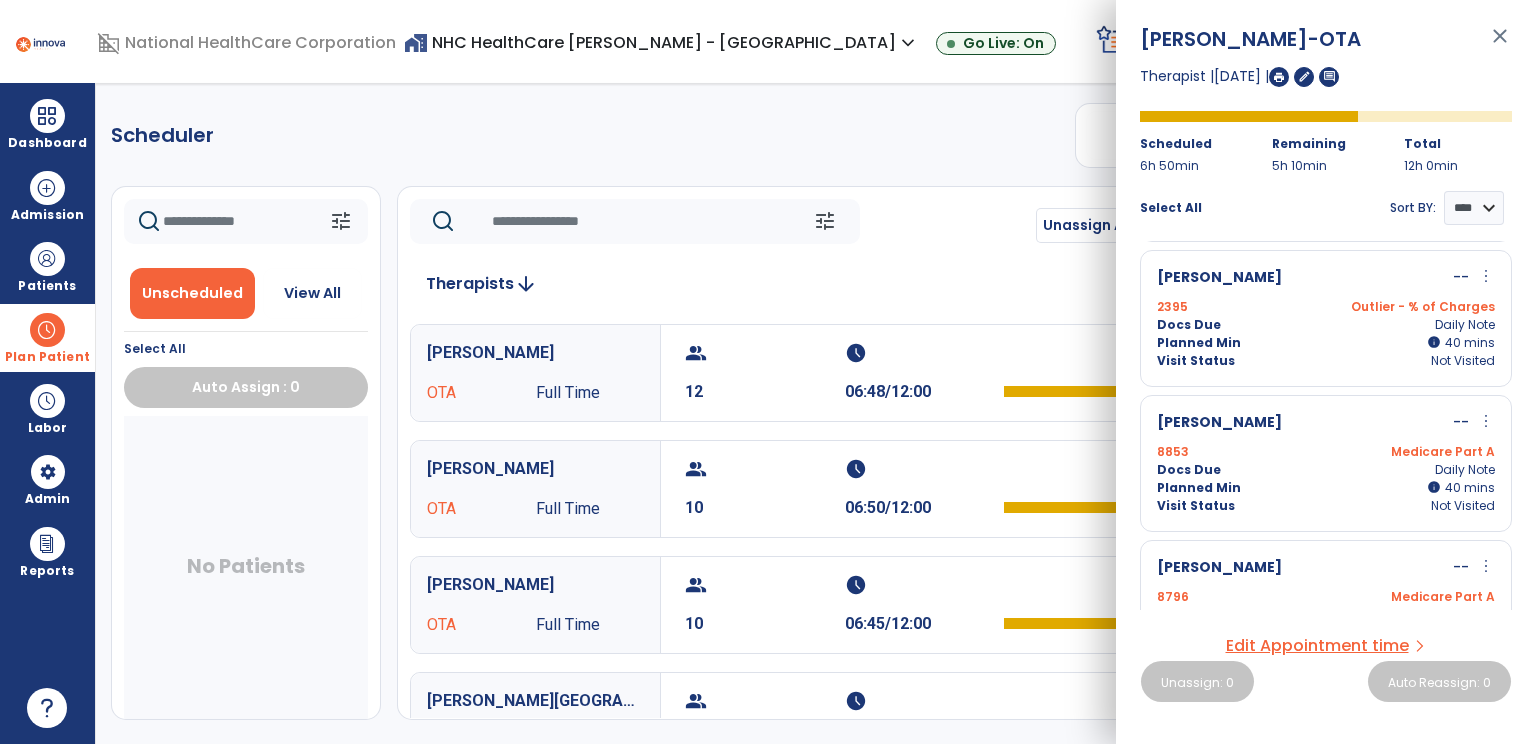 click on "more_vert" at bounding box center (1486, 421) 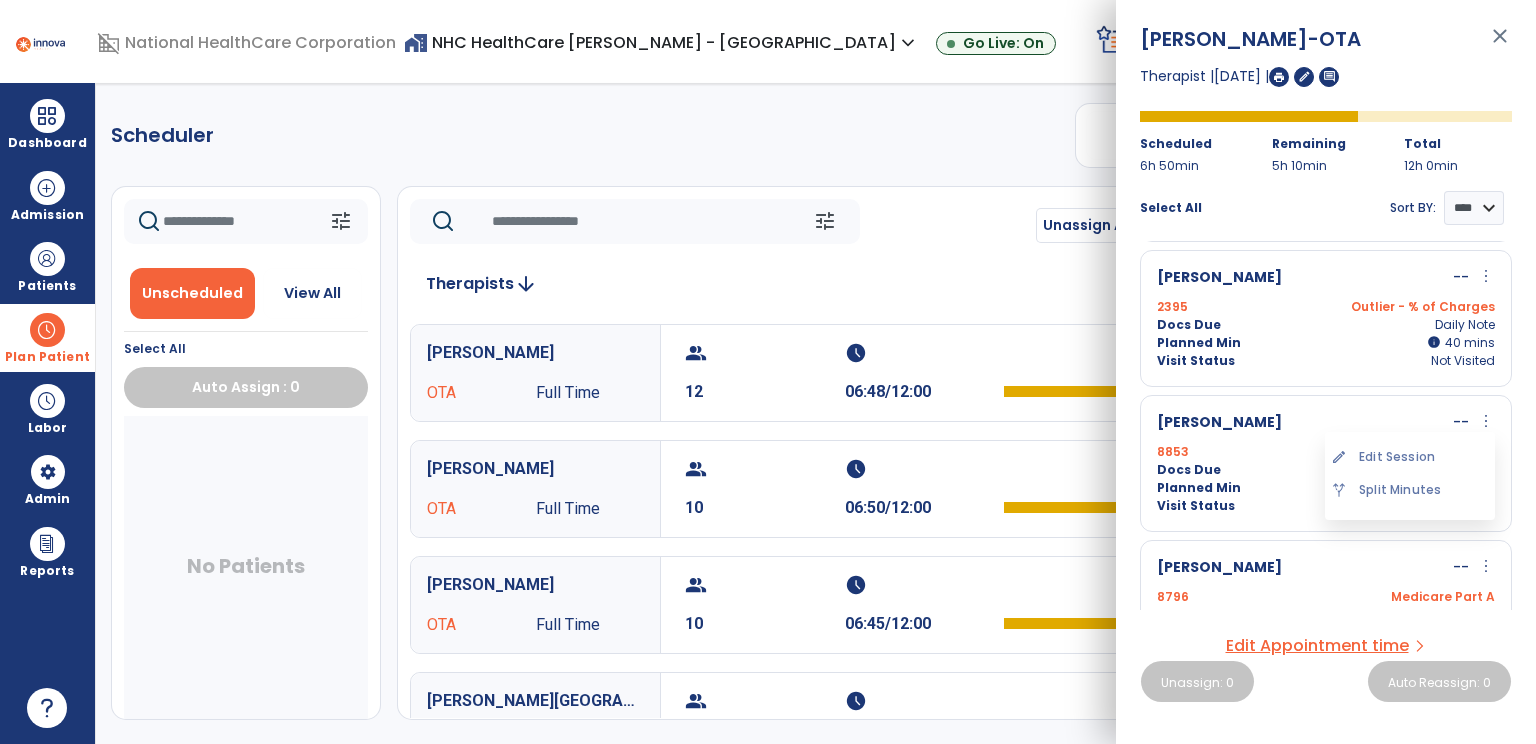 click on "[PERSON_NAME]   --  more_vert  edit   Edit Session   alt_route   Split Minutes" at bounding box center (1326, 423) 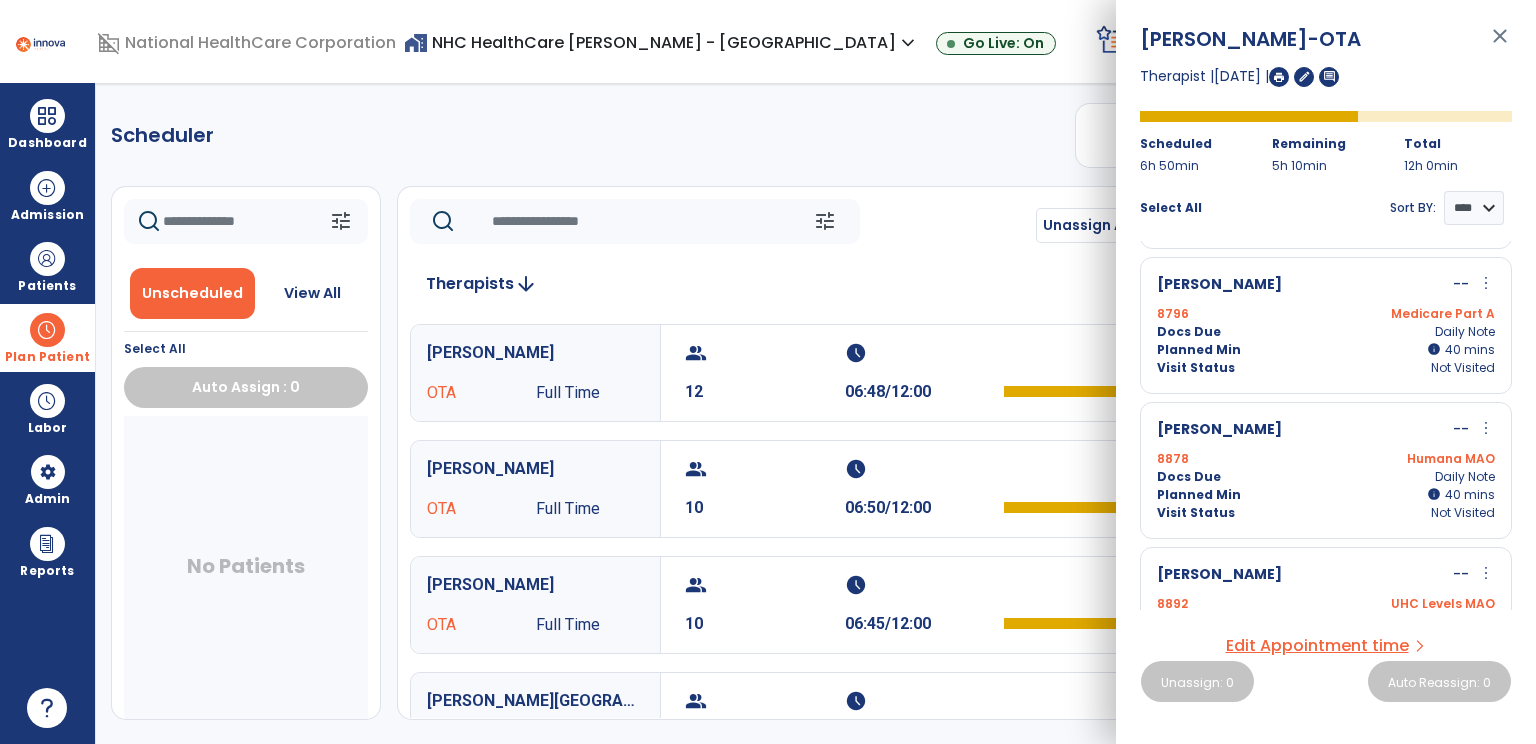 scroll, scrollTop: 428, scrollLeft: 0, axis: vertical 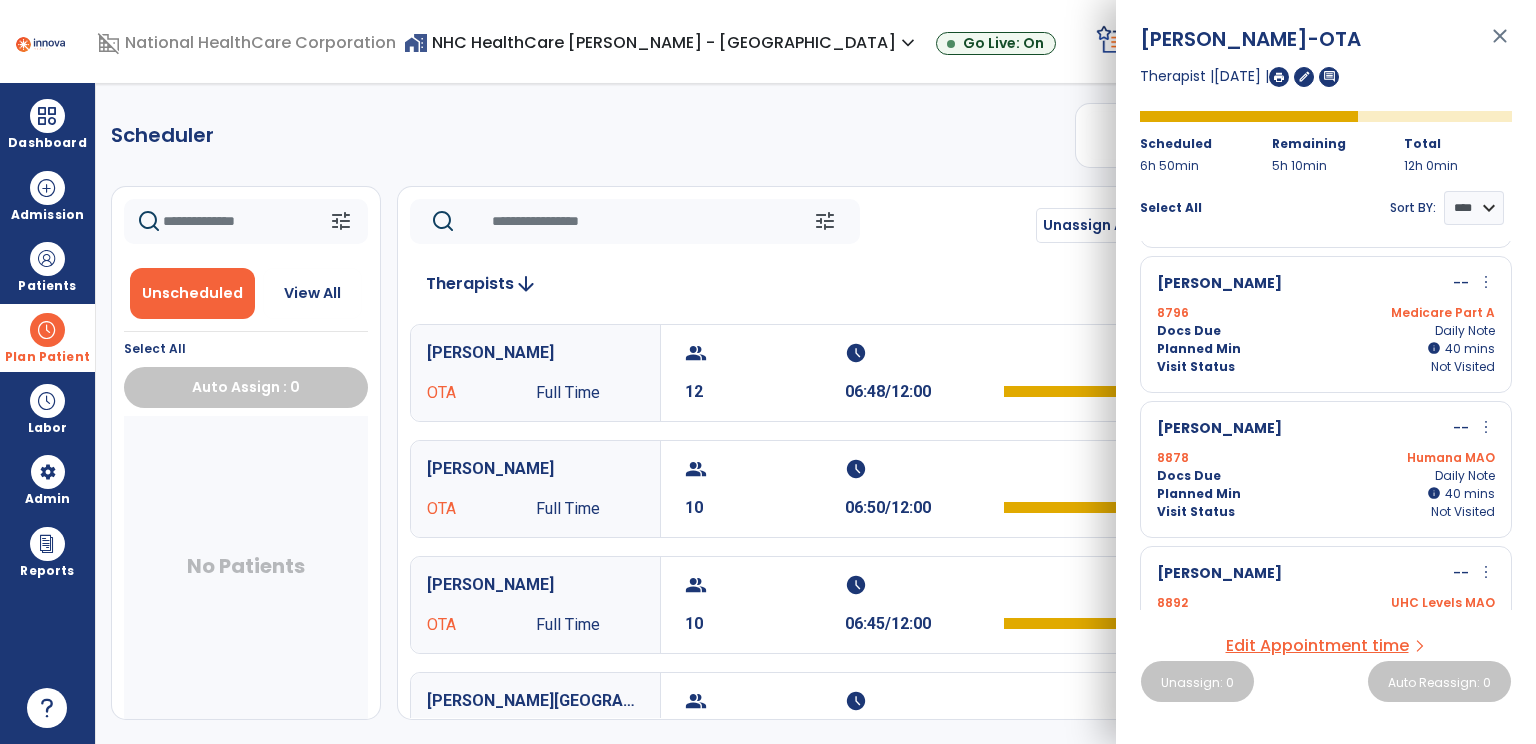 click on "more_vert" at bounding box center (1486, 282) 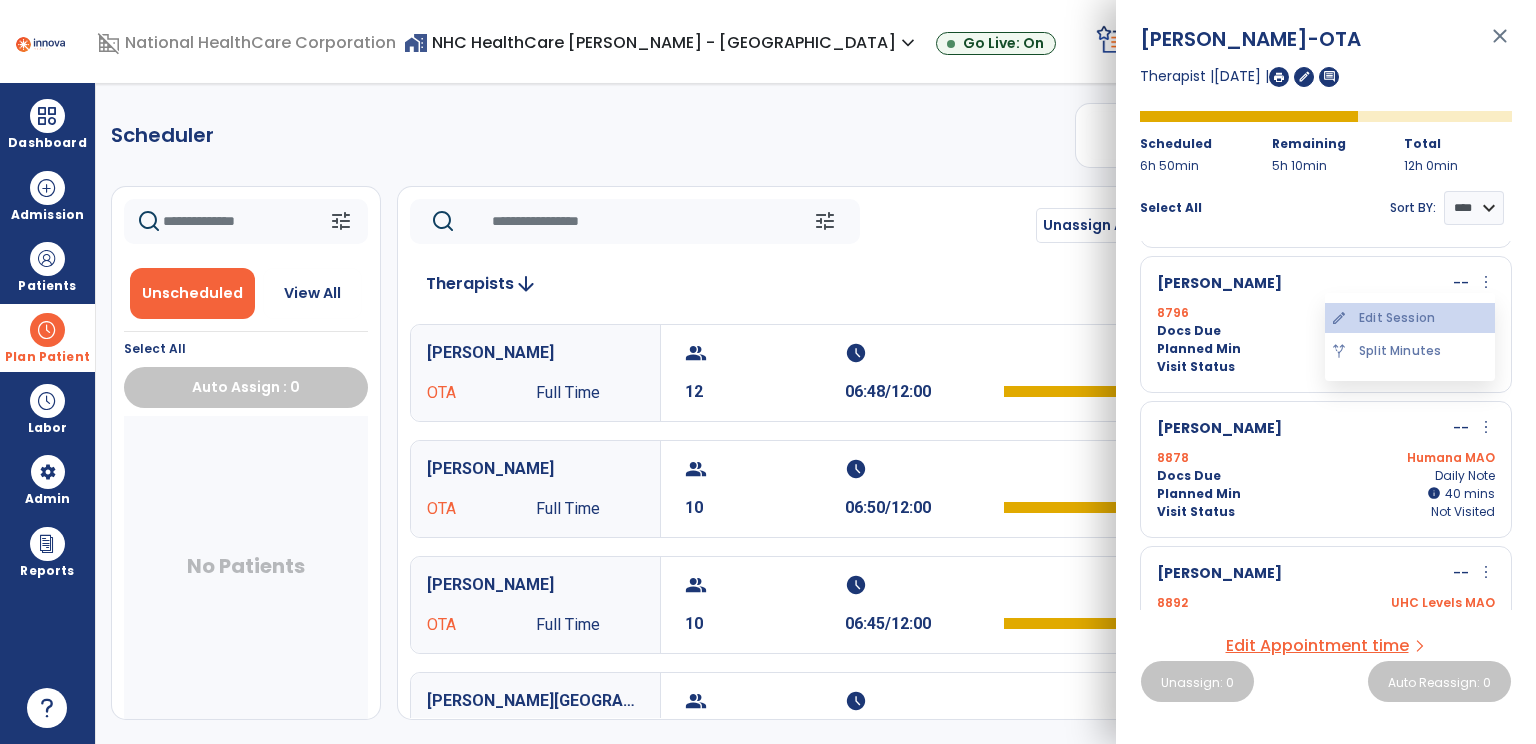 click on "edit   Edit Session" at bounding box center [1410, 318] 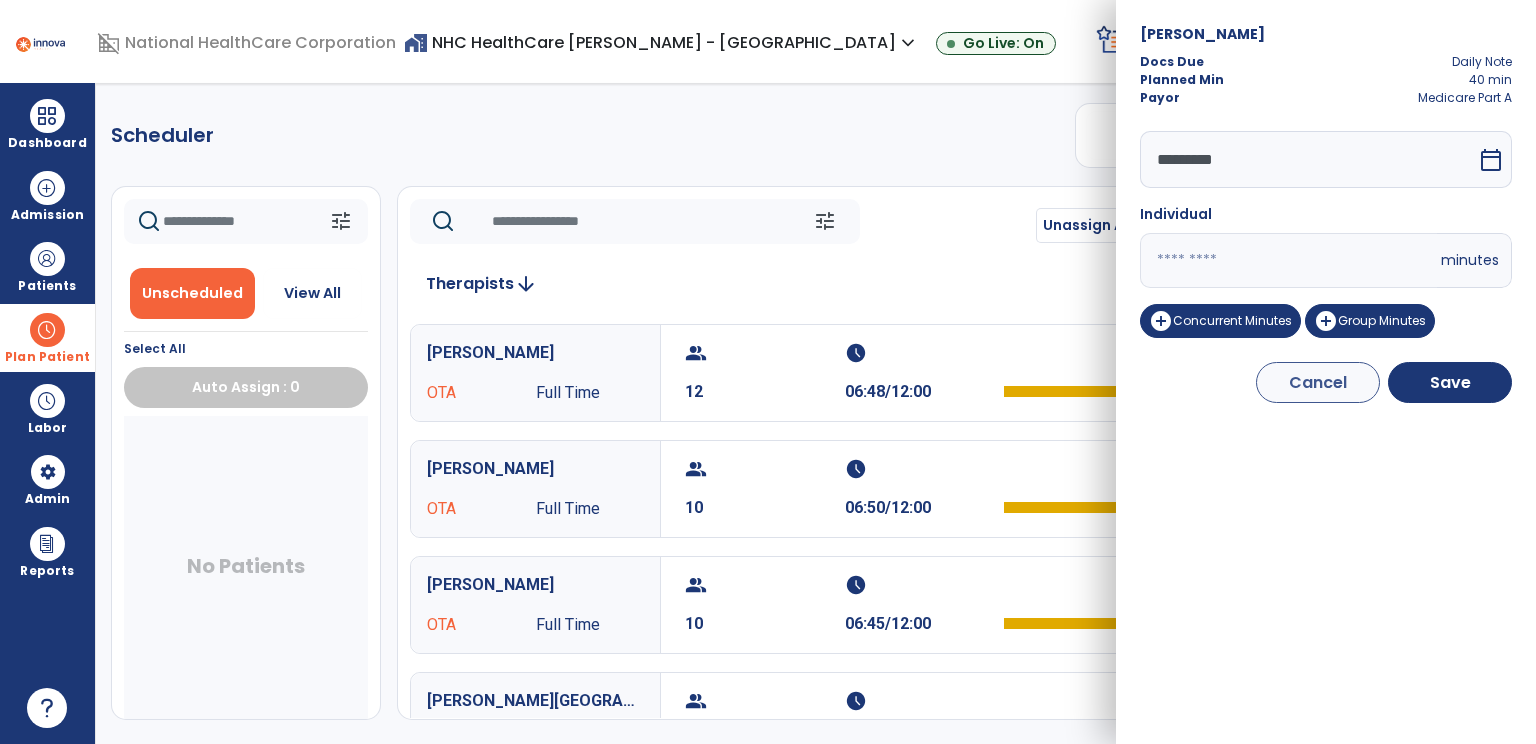 click on "**" at bounding box center (1288, 260) 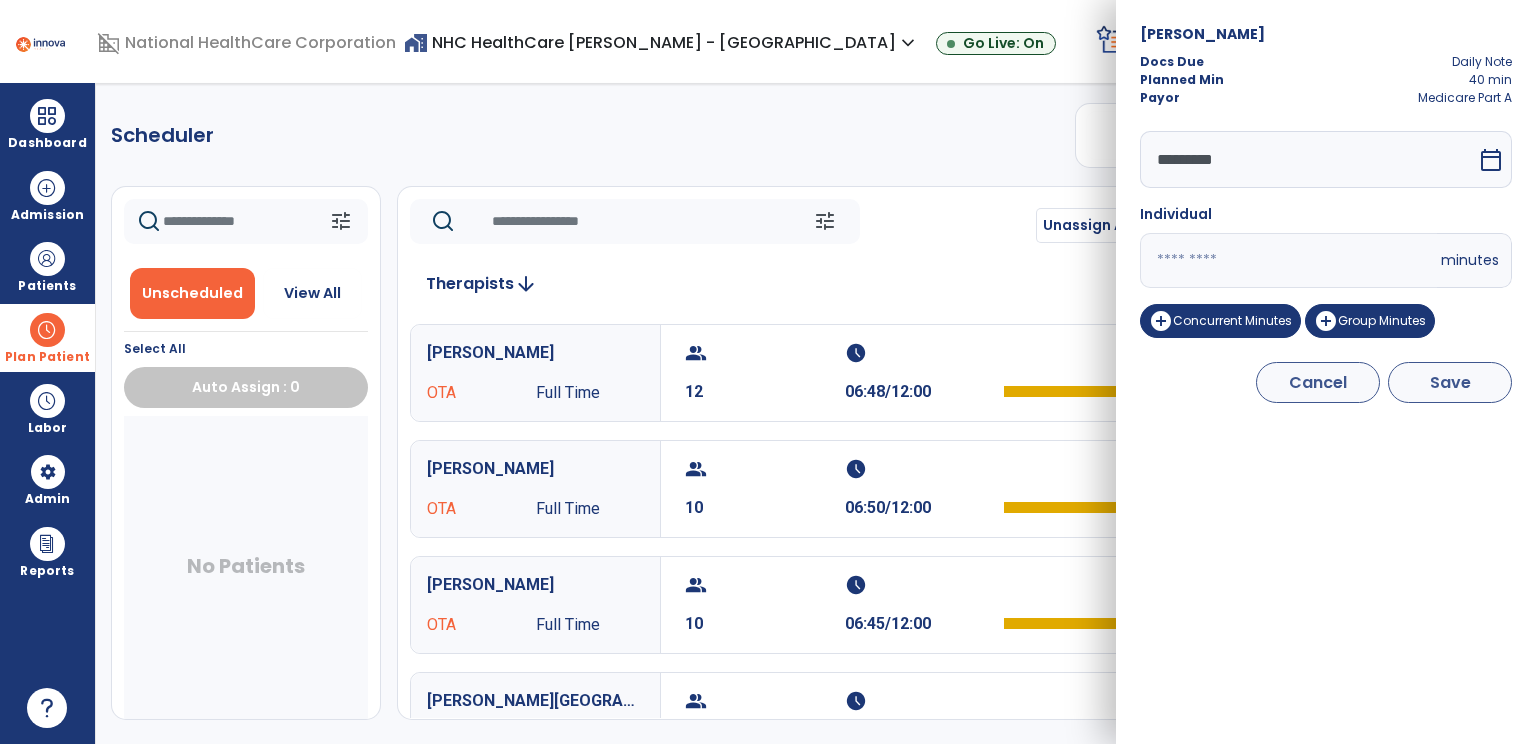type on "**" 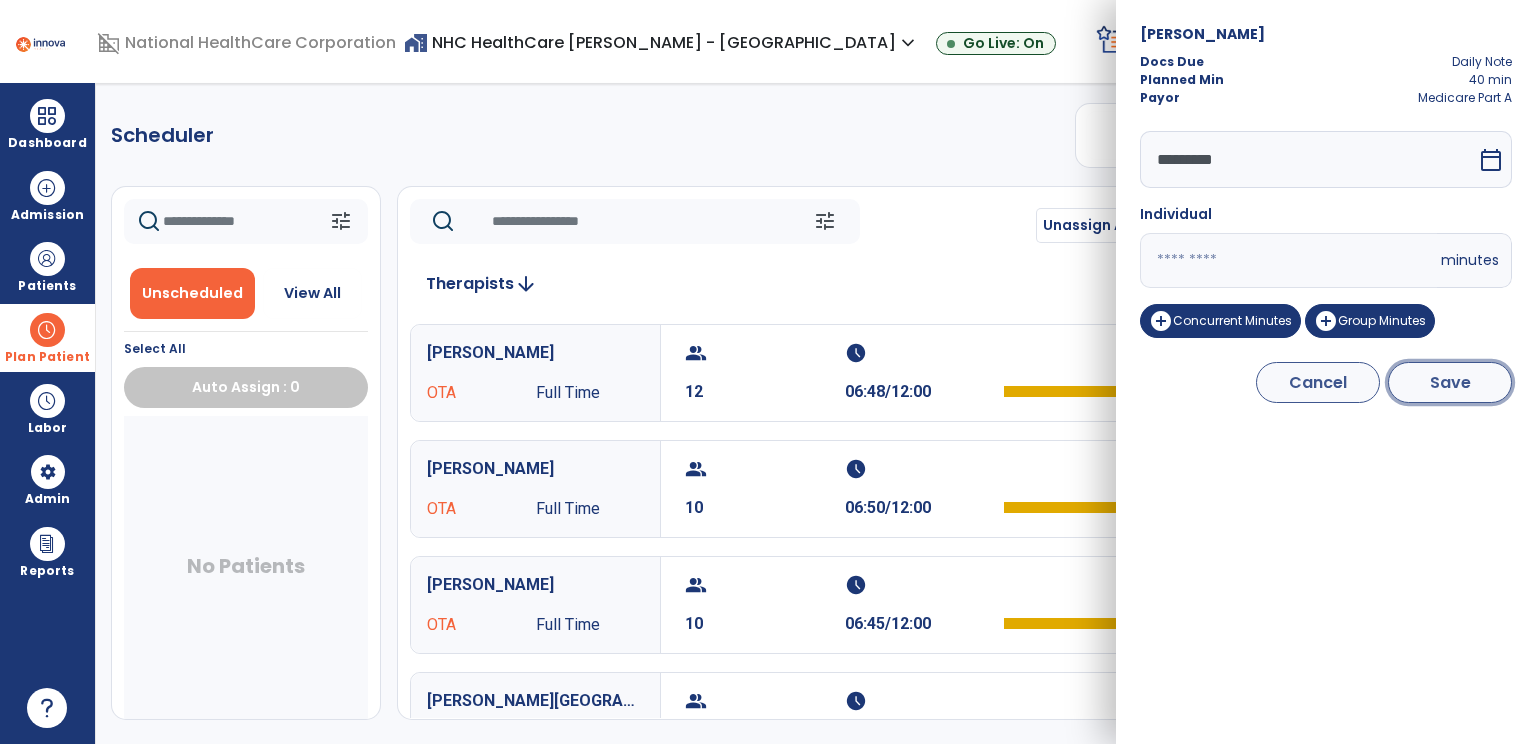 click on "Save" at bounding box center [1450, 382] 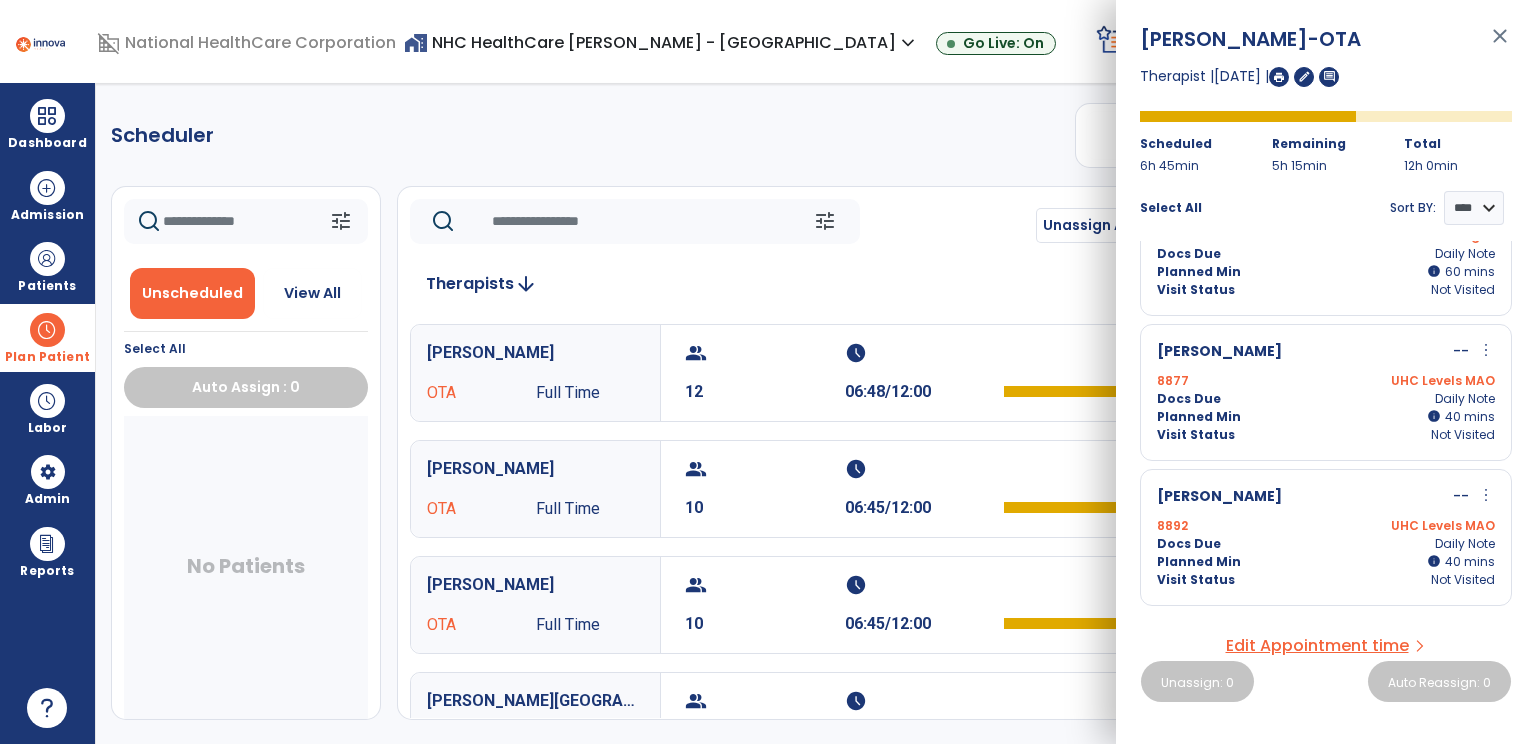scroll, scrollTop: 111, scrollLeft: 0, axis: vertical 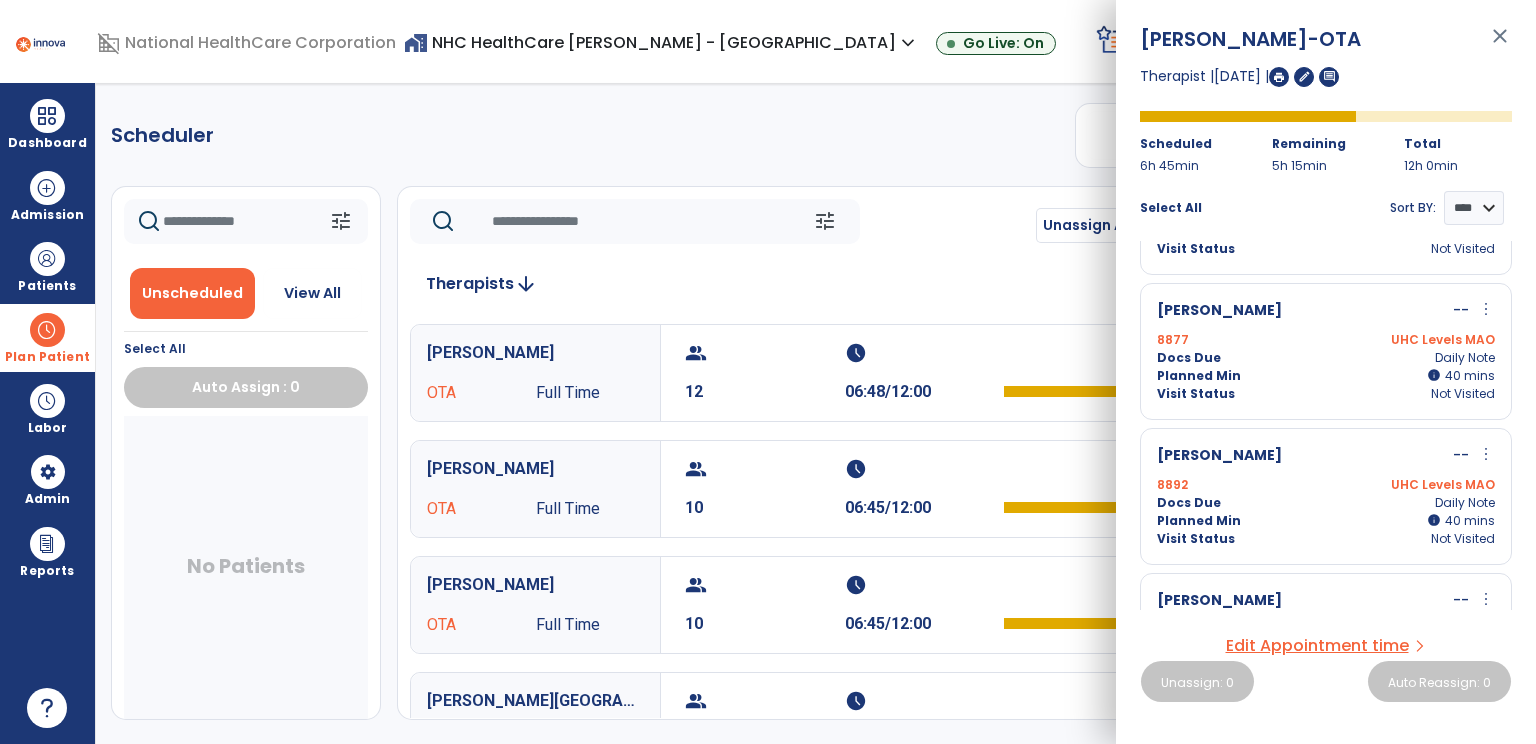 click on "more_vert" at bounding box center [1486, 309] 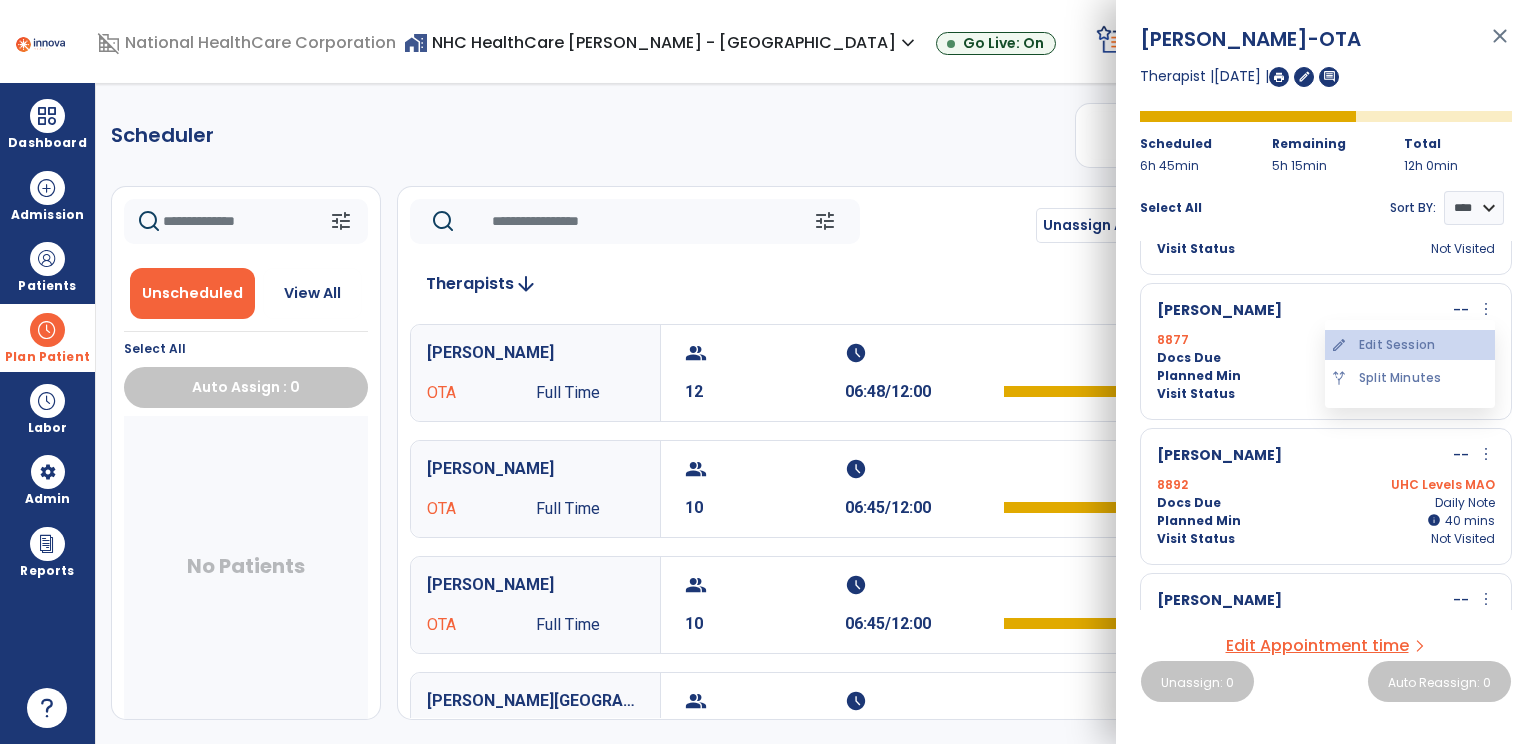click on "edit   Edit Session" at bounding box center [1410, 345] 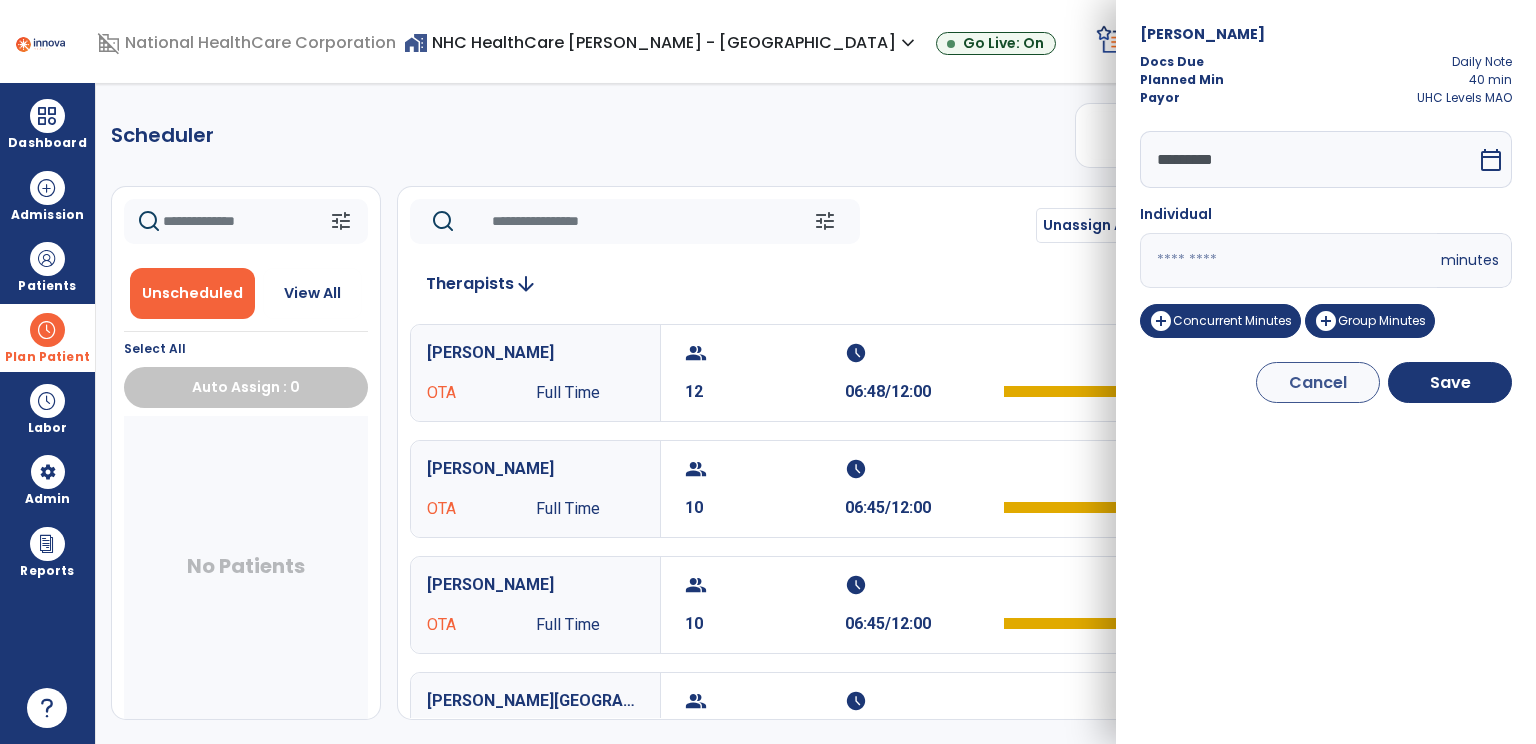 click on "**" at bounding box center [1288, 260] 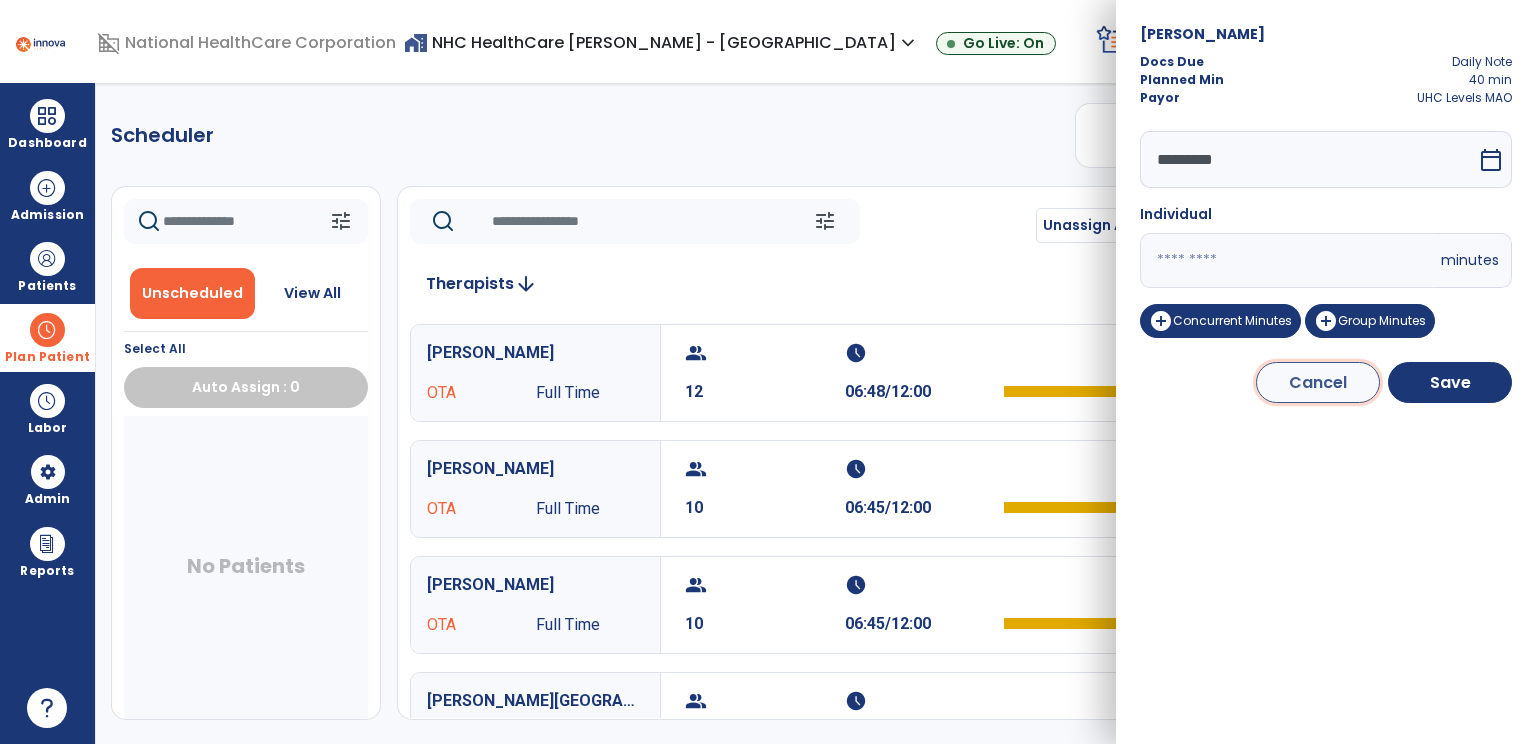 click on "Cancel" at bounding box center (1318, 382) 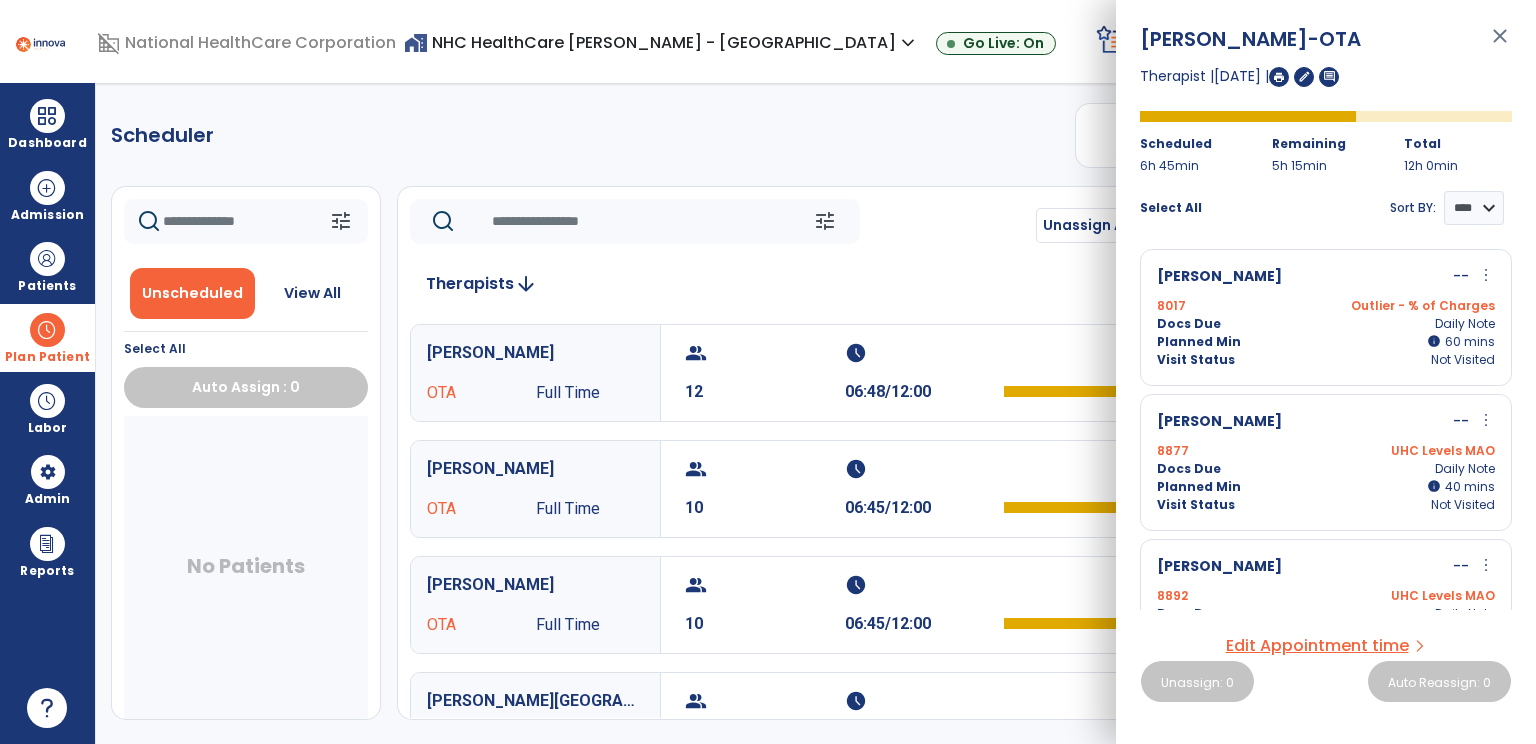 click on "Scheduler   PT   OT   ST  **** *** more_vert  Manage Labor   View All Therapists   Print   tune   Unscheduled   View All  Select All  Auto Assign : 0  No Patients  tune   Unassign All   [DATE]  chevron_left [DATE]  *********  calendar_today  chevron_right Therapists  arrow_downward   [PERSON_NAME] Full Time  group  12  schedule  06:48/12:00   [PERSON_NAME], [PERSON_NAME] Full Time  group  10  schedule  06:45/12:00   [PERSON_NAME], [PERSON_NAME] Full Time  group  10  schedule  06:45/12:00   [GEOGRAPHIC_DATA][PERSON_NAME] OT Full Time  group  9  schedule  06:21/08:00   [PERSON_NAME] OT PRN  group  3  schedule  04:25/08:00   [PERSON_NAME] OT Full Time  group  3  schedule  04:15/08:00   [PERSON_NAME], [PERSON_NAME] PRN  group  0  schedule  00:00/00:00   [PERSON_NAME], Layiel OTA PRN  group  0  schedule  00:00/00:00   [PERSON_NAME] OTA PRN  group  0  schedule  00:00/00:00   [GEOGRAPHIC_DATA][PERSON_NAME] OT Full Time  group  0  schedule  00:00/00:00   [PERSON_NAME] PRN  group  0  schedule  00:00/00:00   [PERSON_NAME], Ot [PERSON_NAME] OT  group  0  schedule" at bounding box center (816, 413) 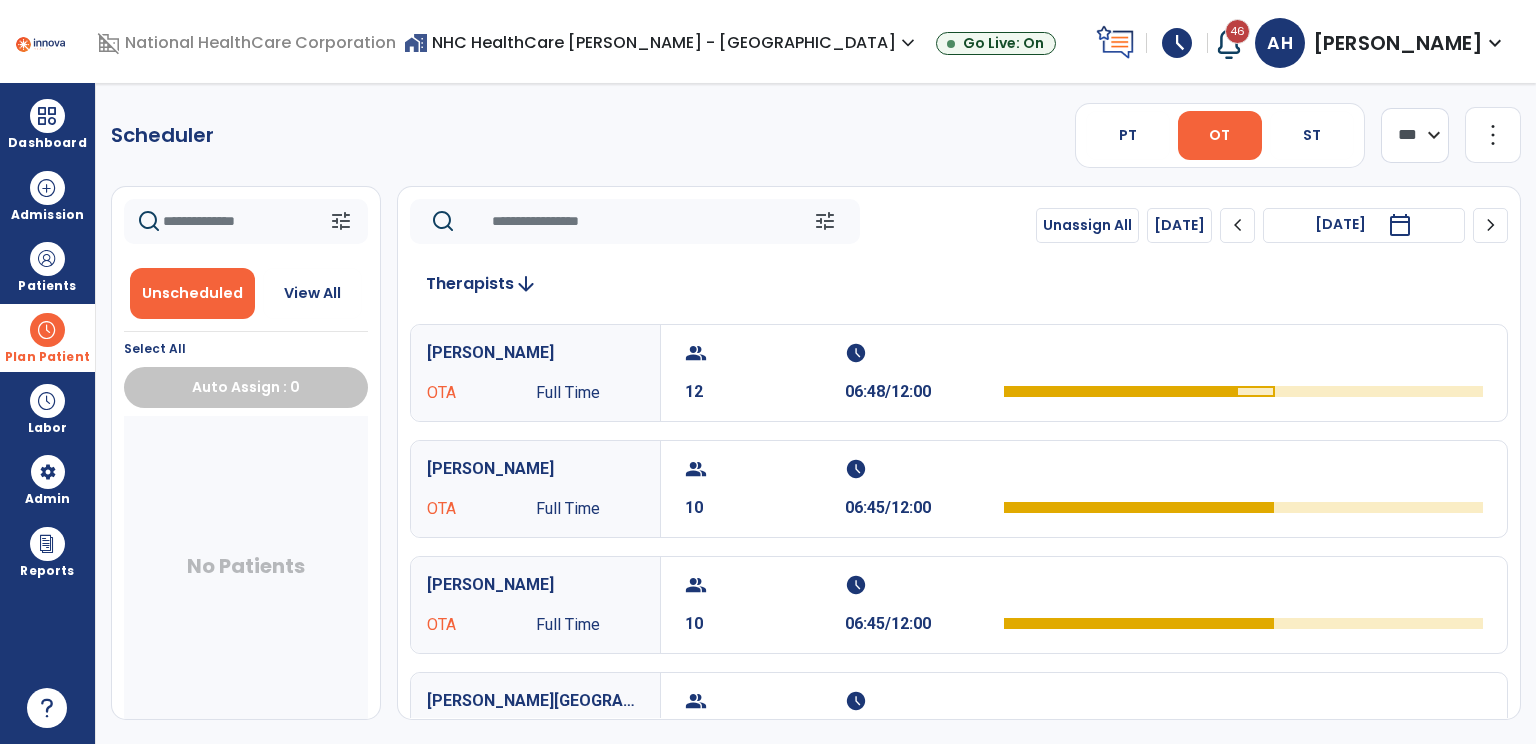 scroll, scrollTop: 3, scrollLeft: 0, axis: vertical 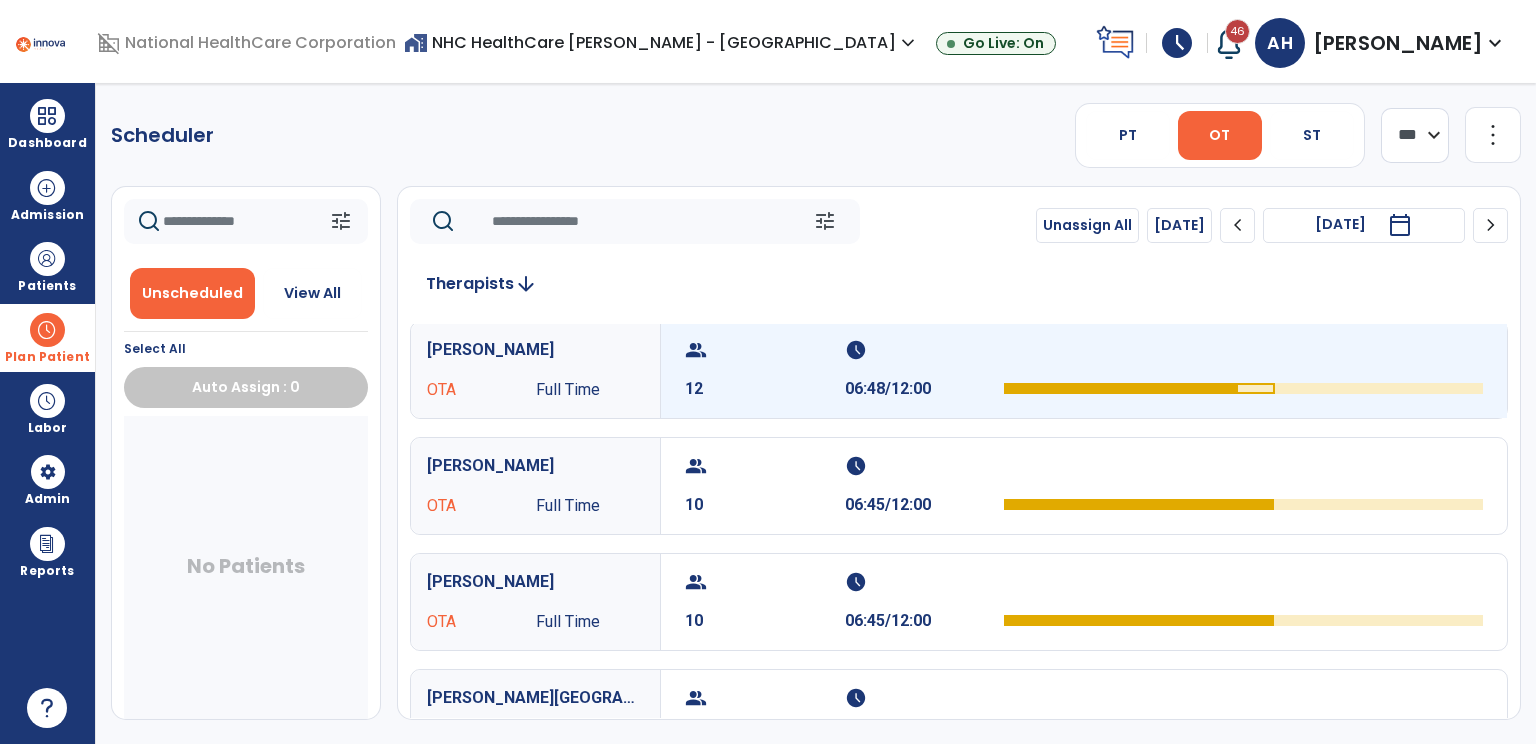 click on "12" at bounding box center (765, 389) 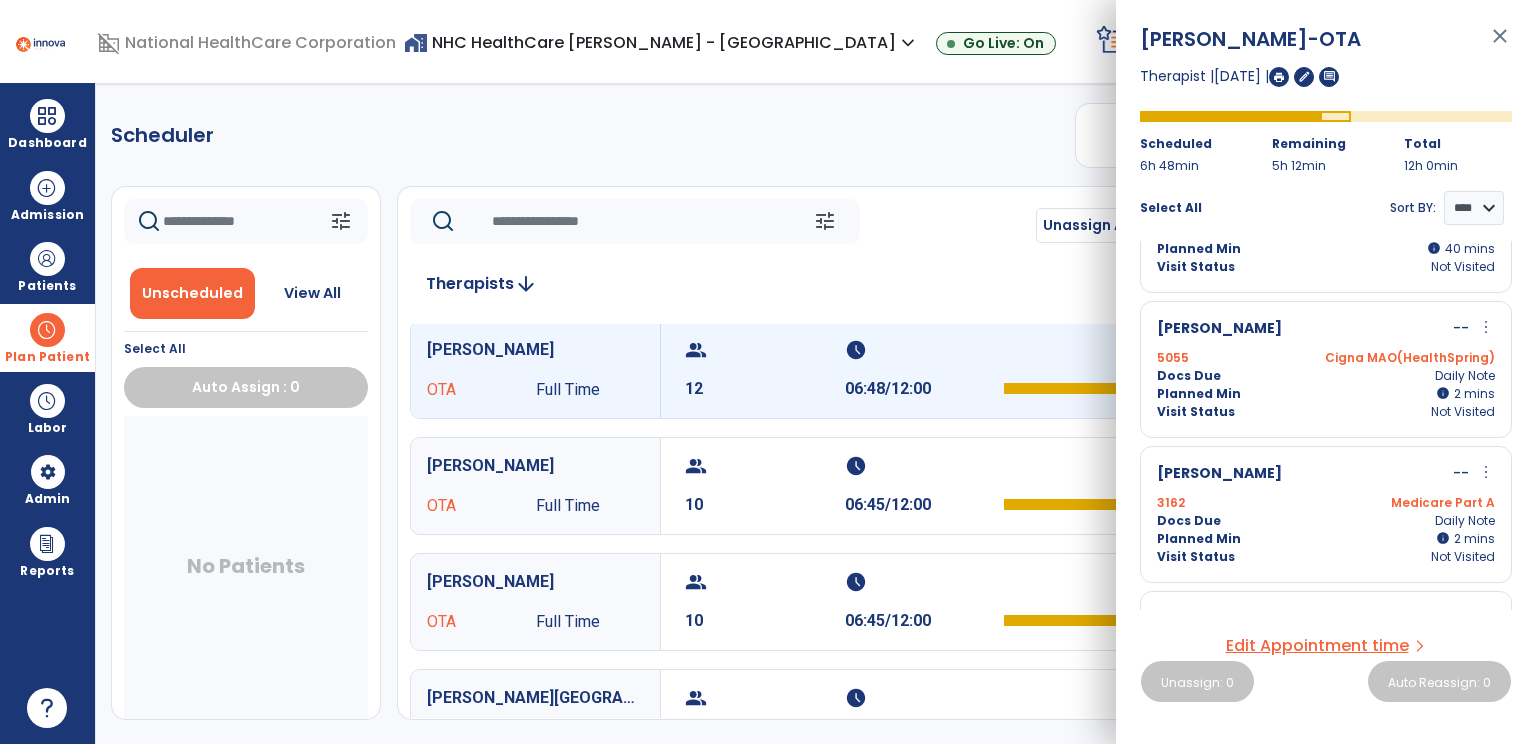 scroll, scrollTop: 1169, scrollLeft: 0, axis: vertical 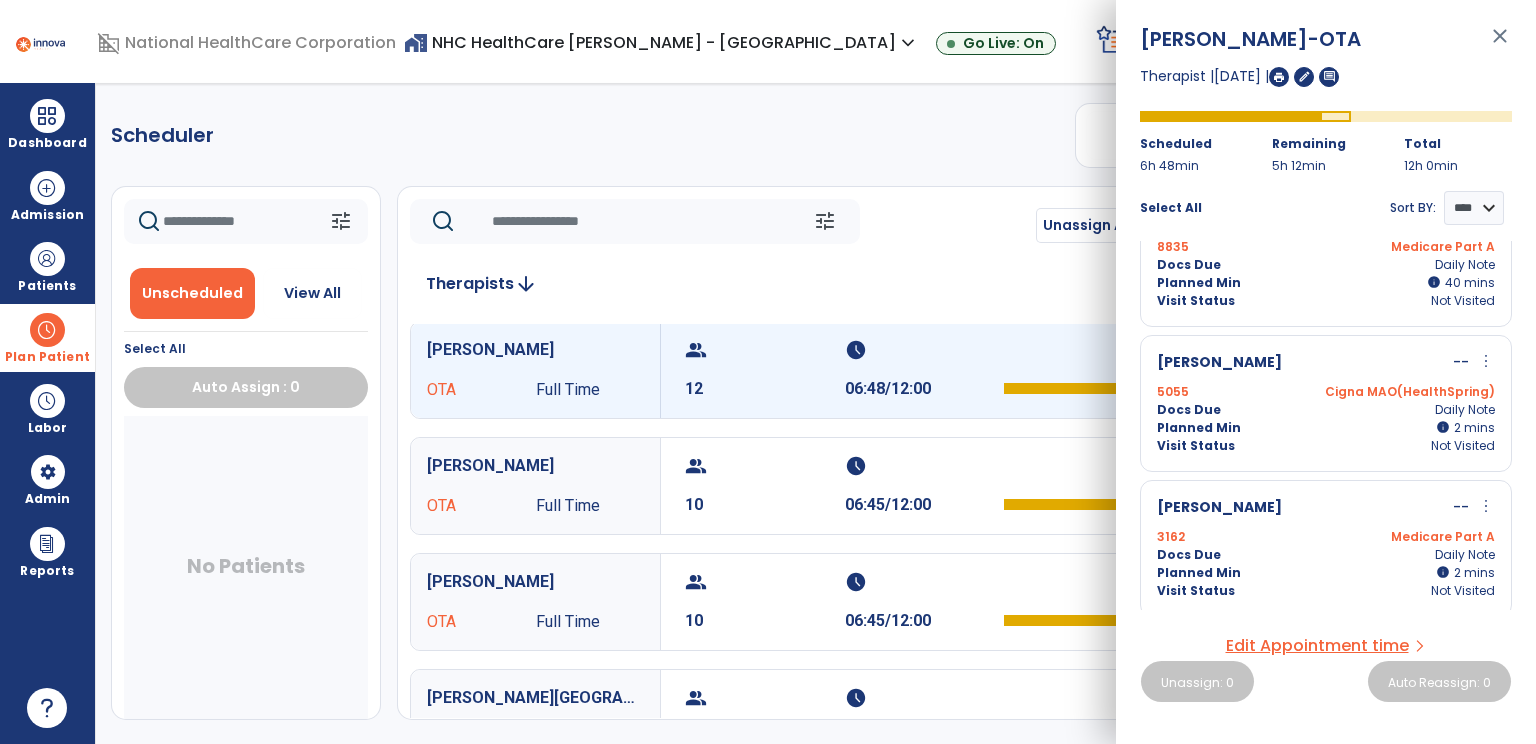 click on "Scheduler   PT   OT   ST  **** *** more_vert  Manage Labor   View All Therapists   Print   tune   Unscheduled   View All  Select All  Auto Assign : 0  No Patients  tune   Unassign All   [DATE]  chevron_left [DATE]  *********  calendar_today  chevron_right Therapists  arrow_downward   [PERSON_NAME] Full Time  group  12  schedule  06:48/12:00   [PERSON_NAME], [PERSON_NAME] Full Time  group  10  schedule  06:45/12:00   [PERSON_NAME], [PERSON_NAME] Full Time  group  10  schedule  06:45/12:00   [GEOGRAPHIC_DATA][PERSON_NAME] OT Full Time  group  9  schedule  06:21/08:00   [PERSON_NAME] OT PRN  group  3  schedule  04:25/08:00   [PERSON_NAME] OT Full Time  group  3  schedule  04:15/08:00   [PERSON_NAME], [PERSON_NAME] PRN  group  0  schedule  00:00/00:00   [PERSON_NAME], Layiel OTA PRN  group  0  schedule  00:00/00:00   [PERSON_NAME] OTA PRN  group  0  schedule  00:00/00:00   [GEOGRAPHIC_DATA][PERSON_NAME] OT Full Time  group  0  schedule  00:00/00:00   [PERSON_NAME] PRN  group  0  schedule  00:00/00:00   [PERSON_NAME], Ot [PERSON_NAME] OT  group  0  schedule" at bounding box center [816, 413] 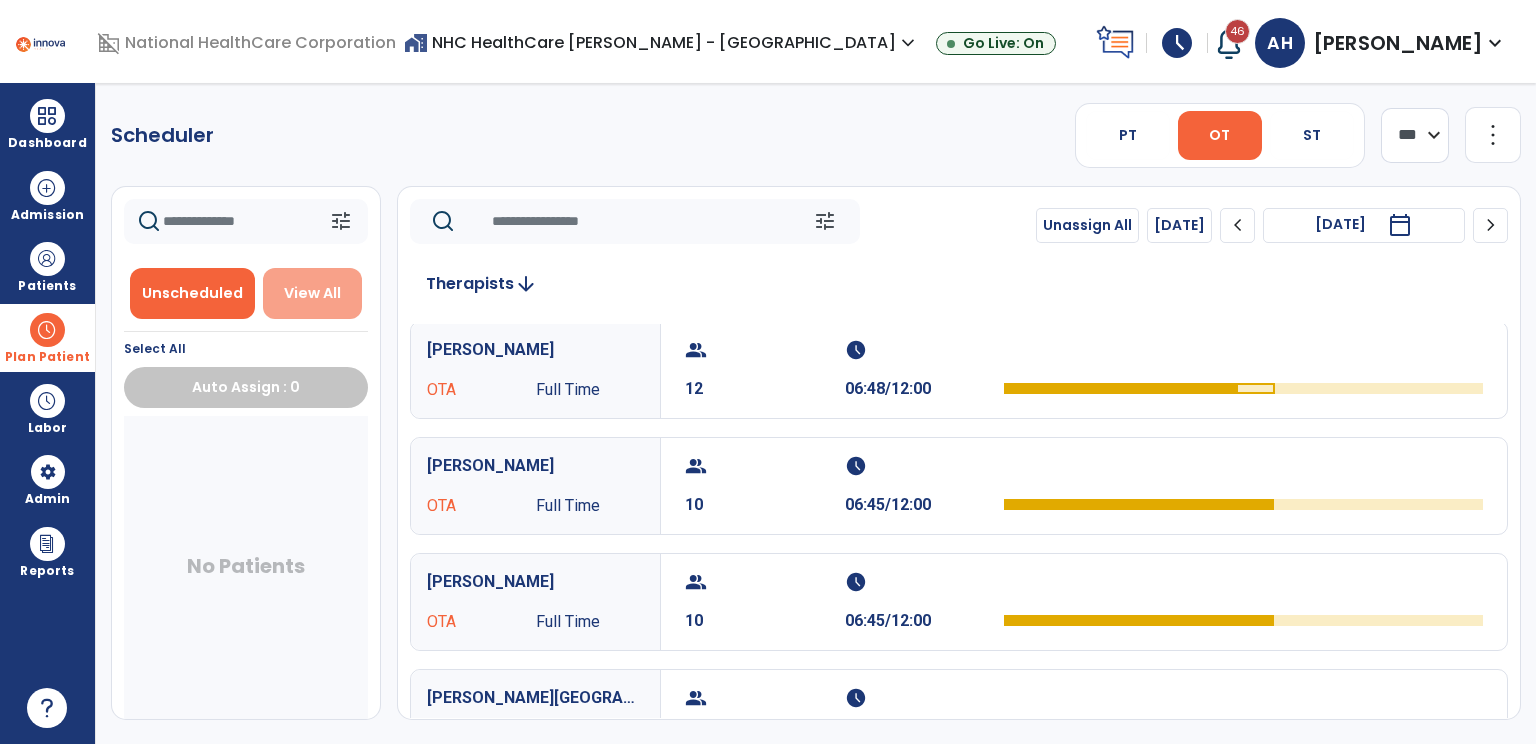 click on "View All" at bounding box center (312, 293) 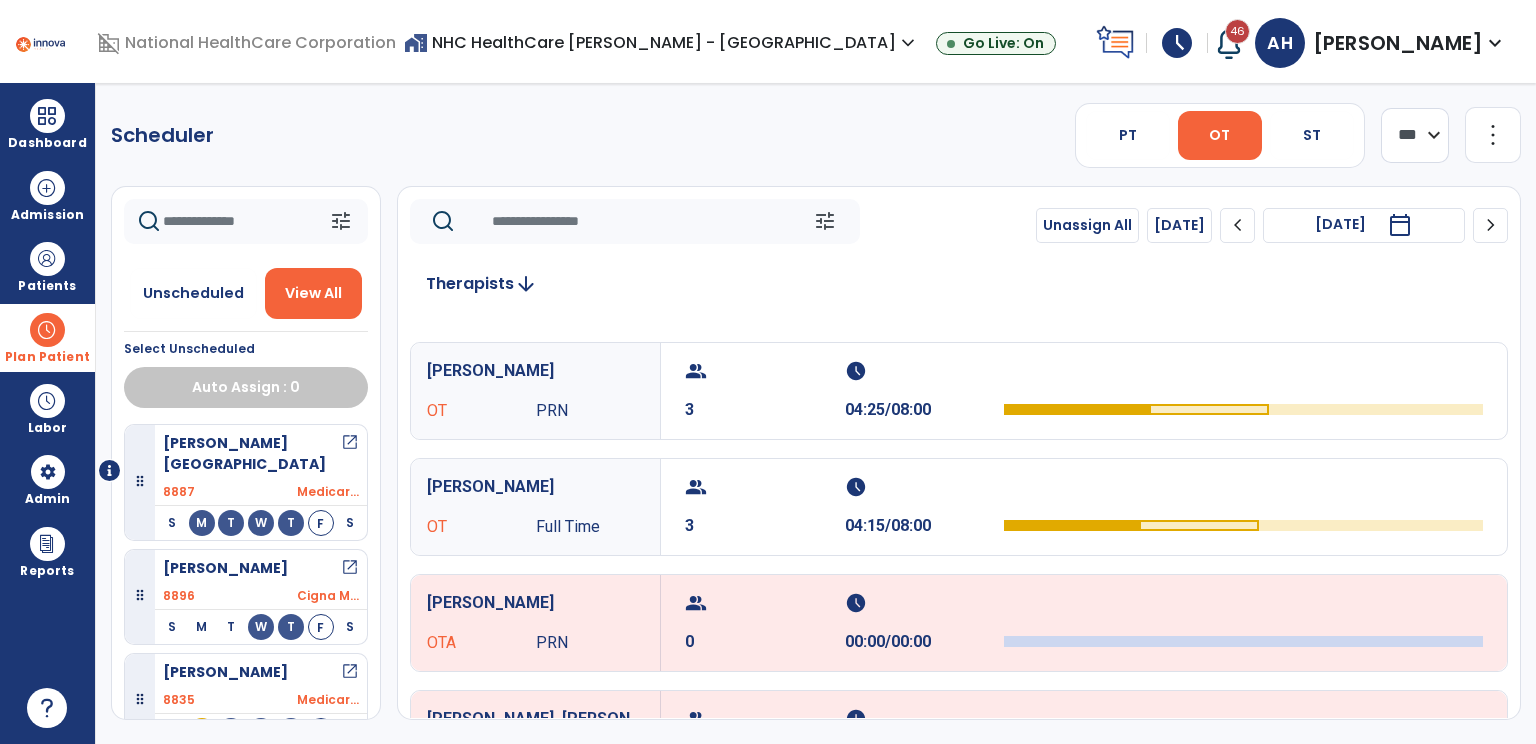scroll, scrollTop: 443, scrollLeft: 0, axis: vertical 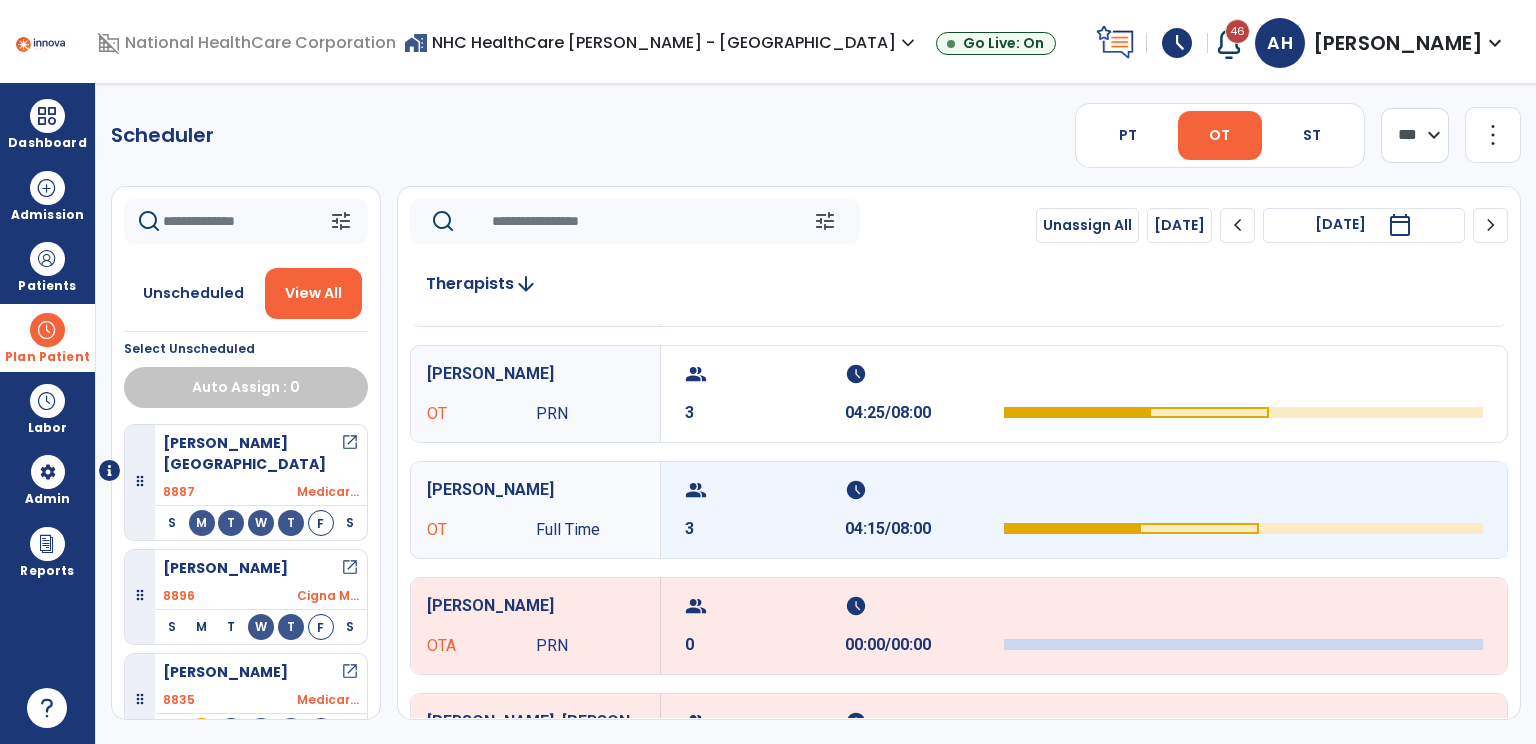click on "3" at bounding box center [765, 529] 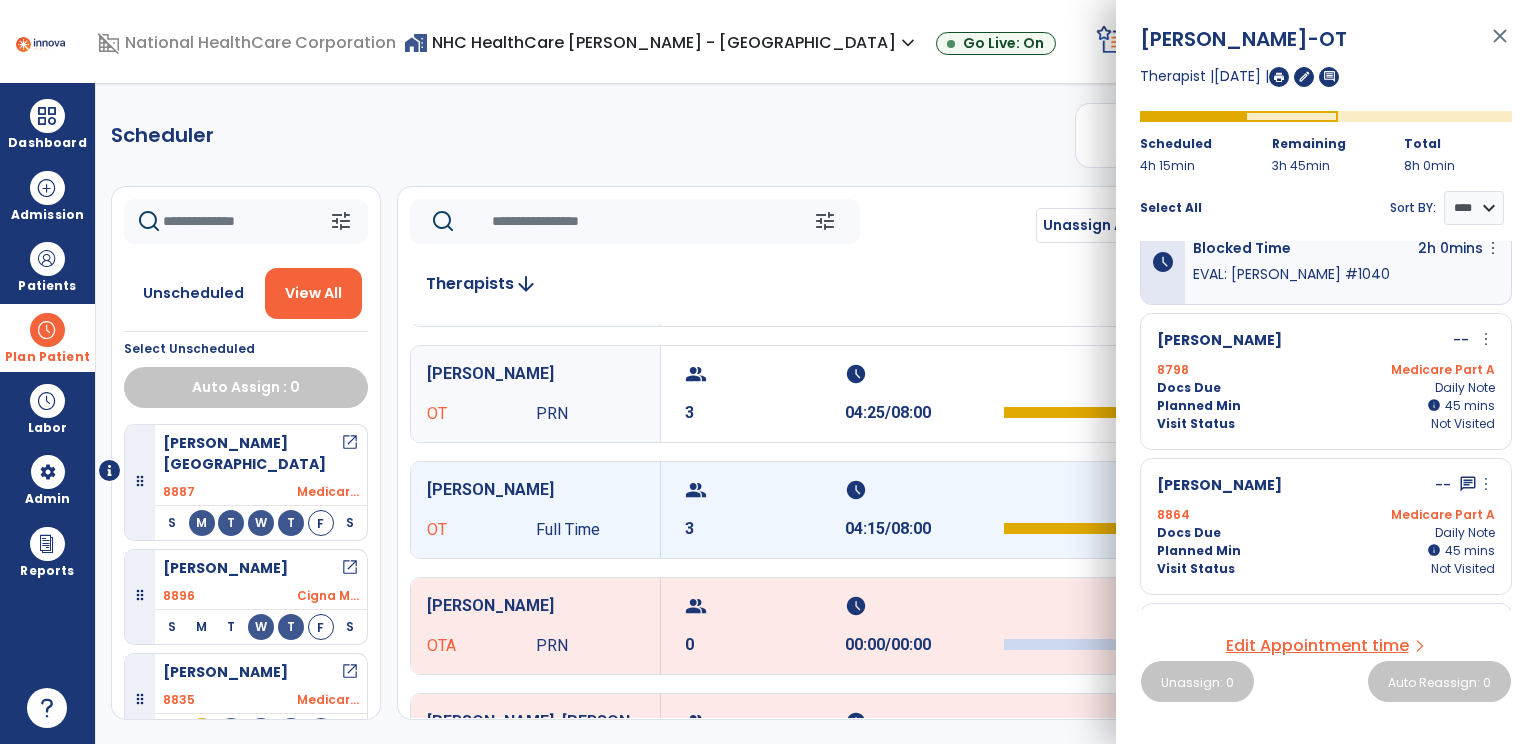 scroll, scrollTop: 158, scrollLeft: 0, axis: vertical 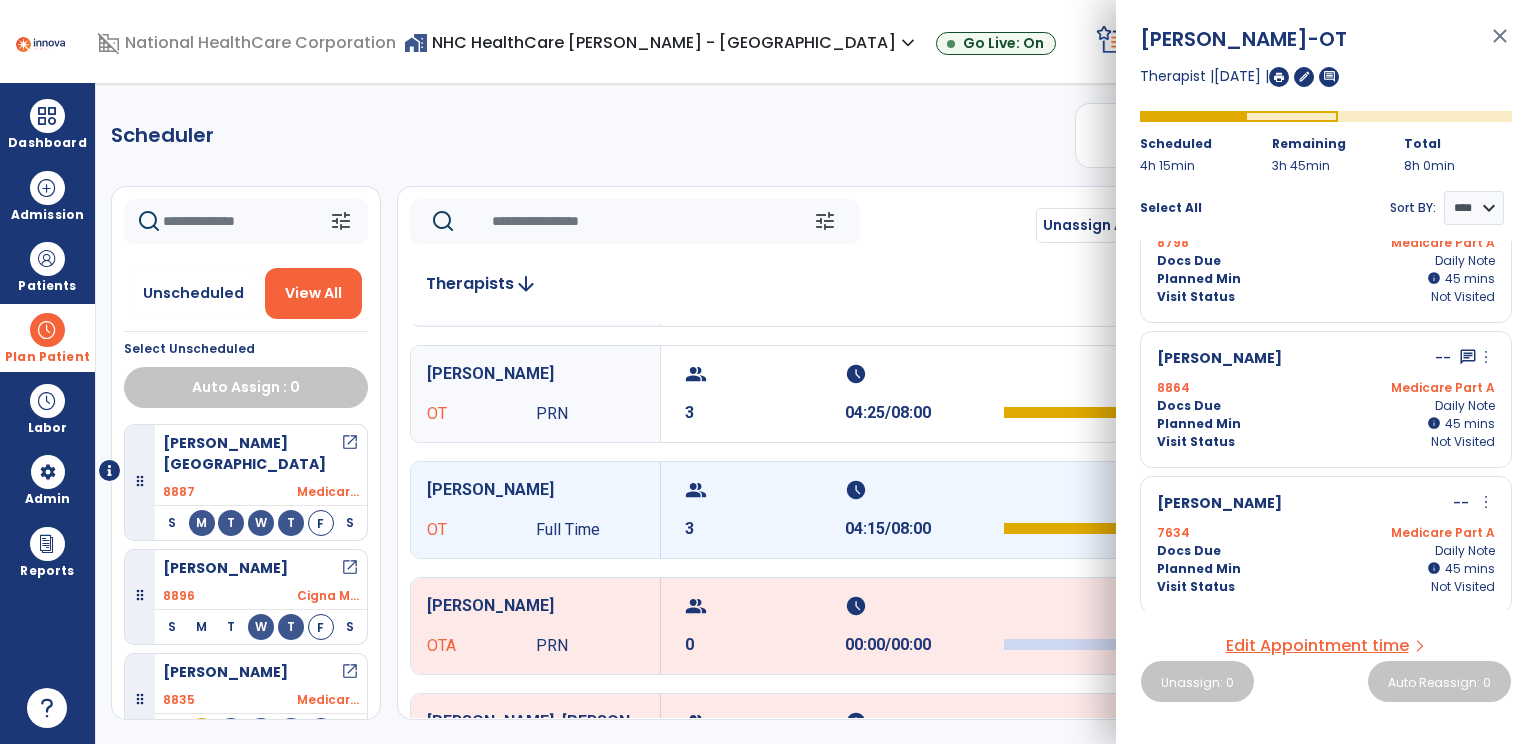 click on "Scheduler   PT   OT   ST  **** *** more_vert  Manage Labor   View All Therapists   Print" 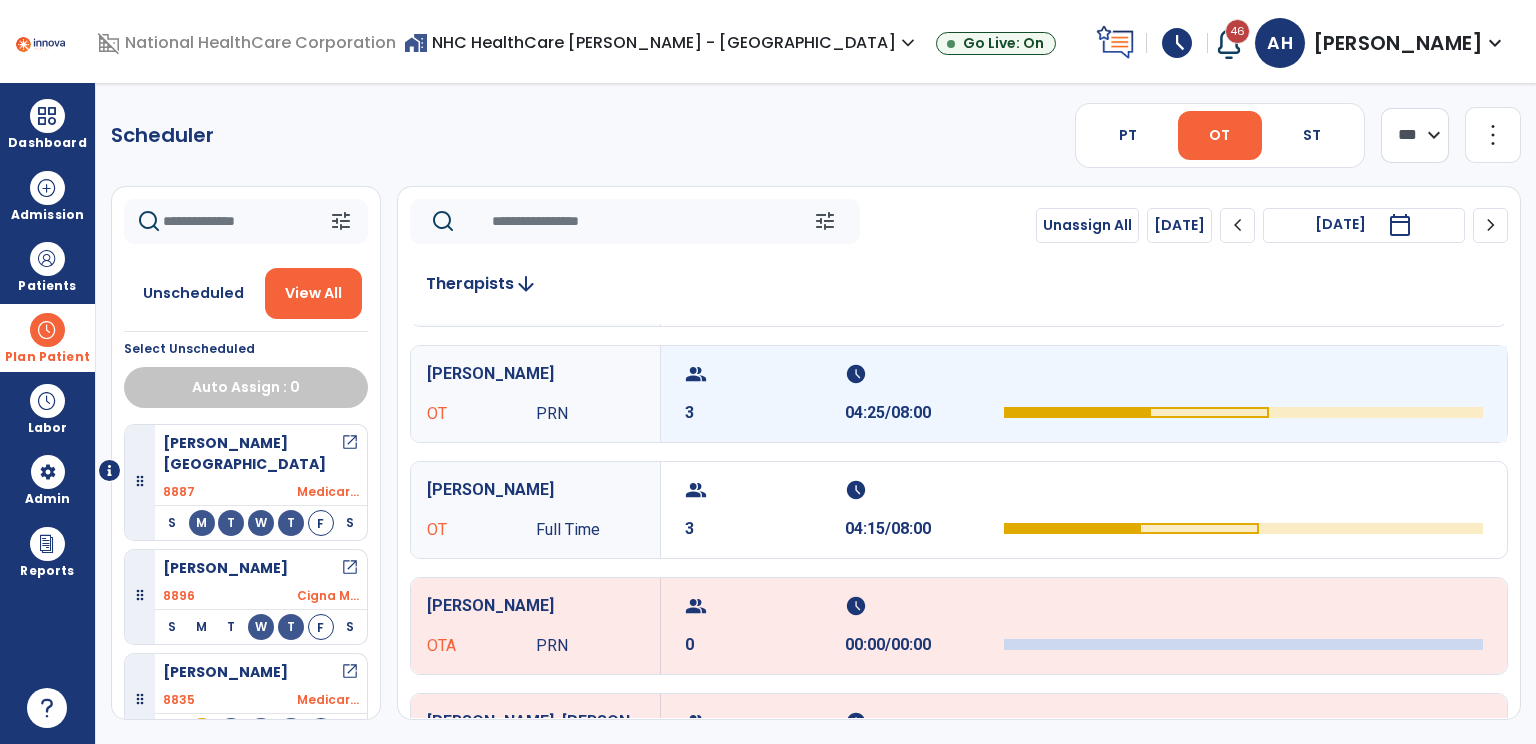 click on "3" at bounding box center (765, 413) 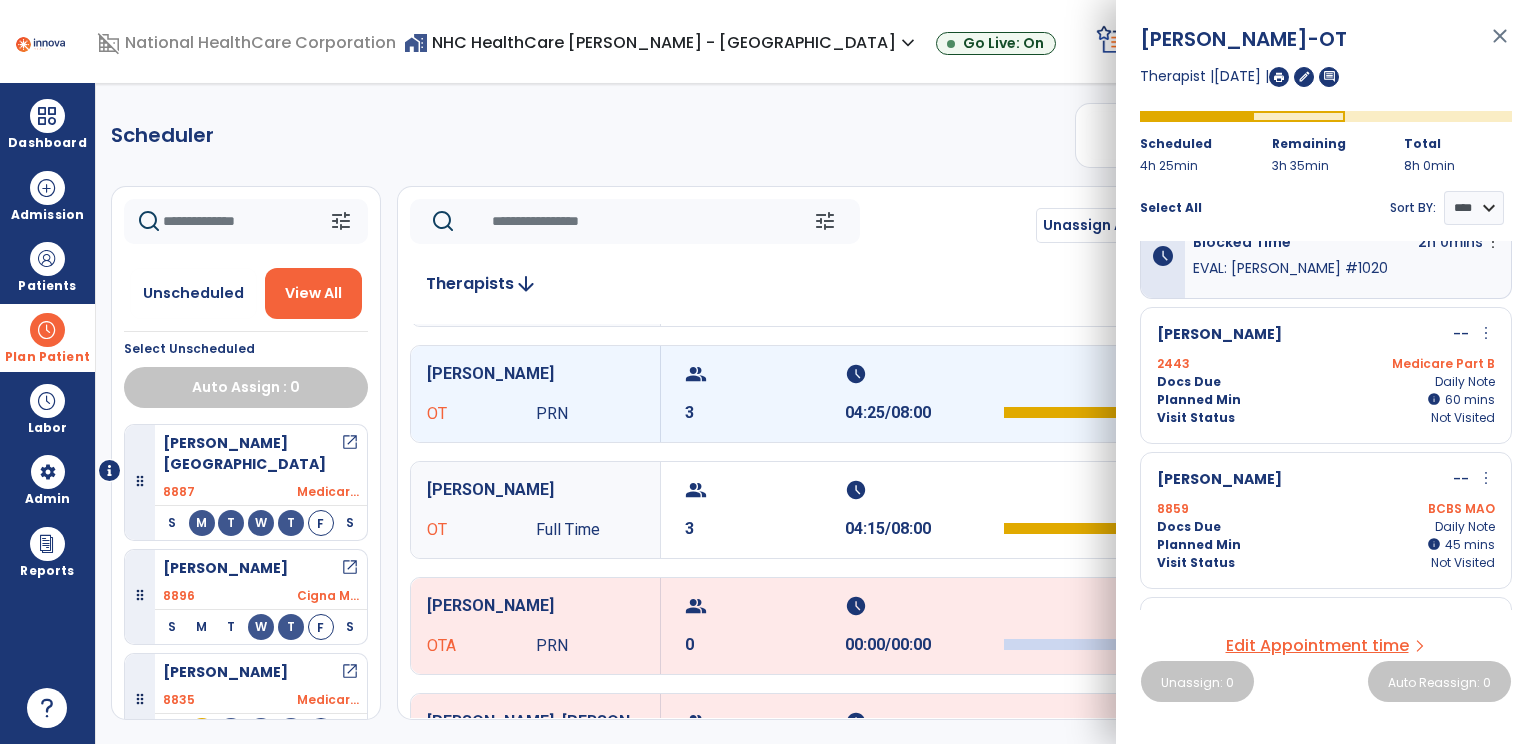 scroll, scrollTop: 0, scrollLeft: 0, axis: both 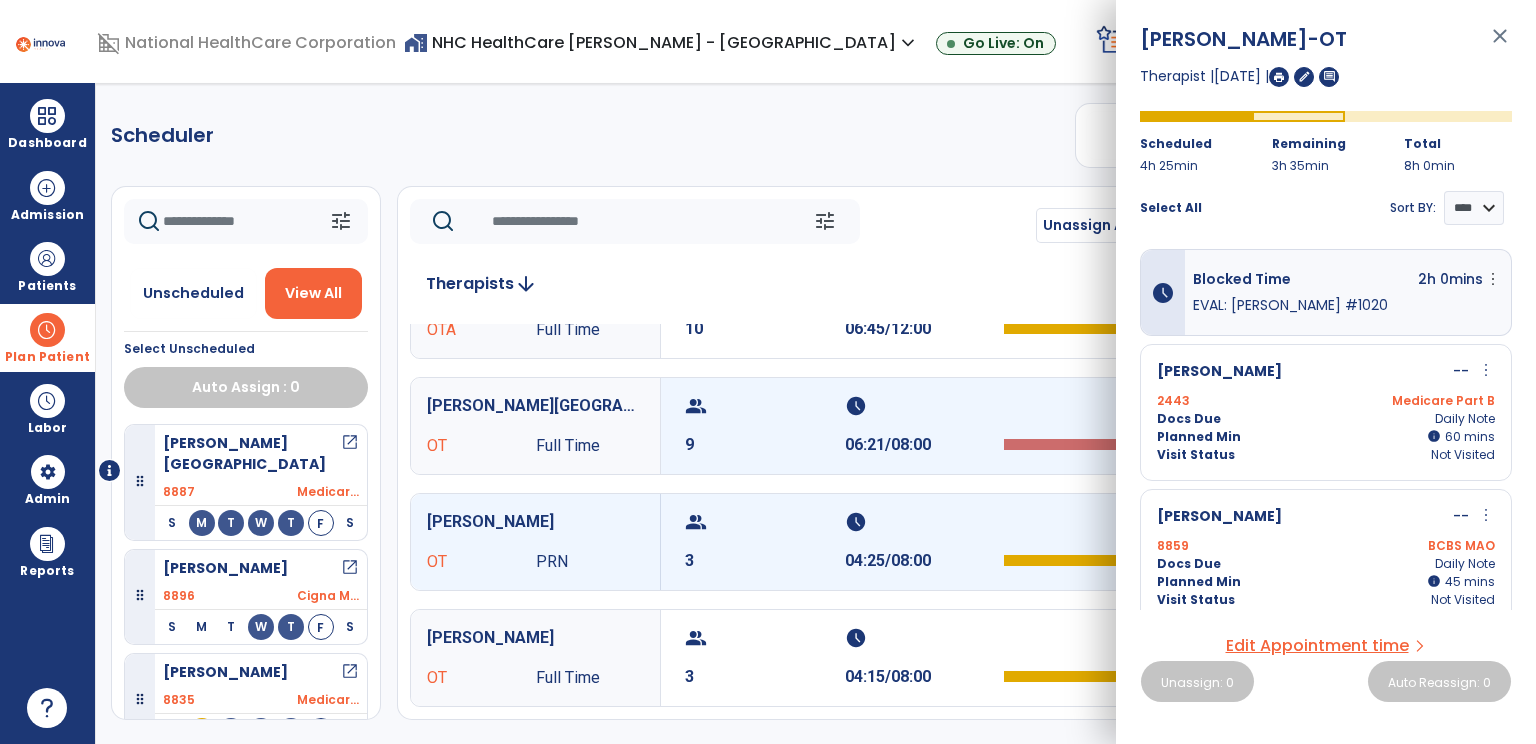 click on "9" at bounding box center (765, 445) 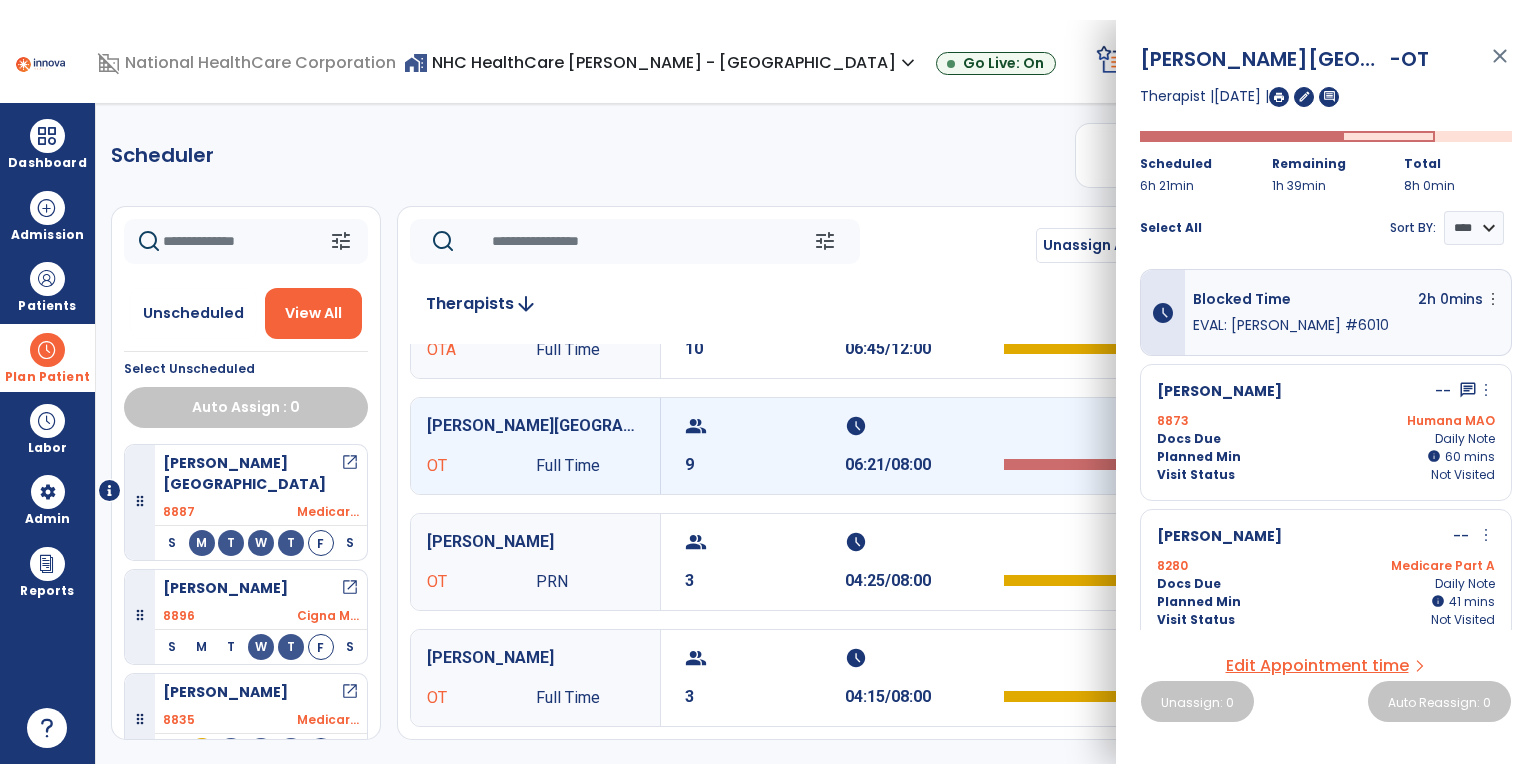 scroll, scrollTop: 1020, scrollLeft: 0, axis: vertical 